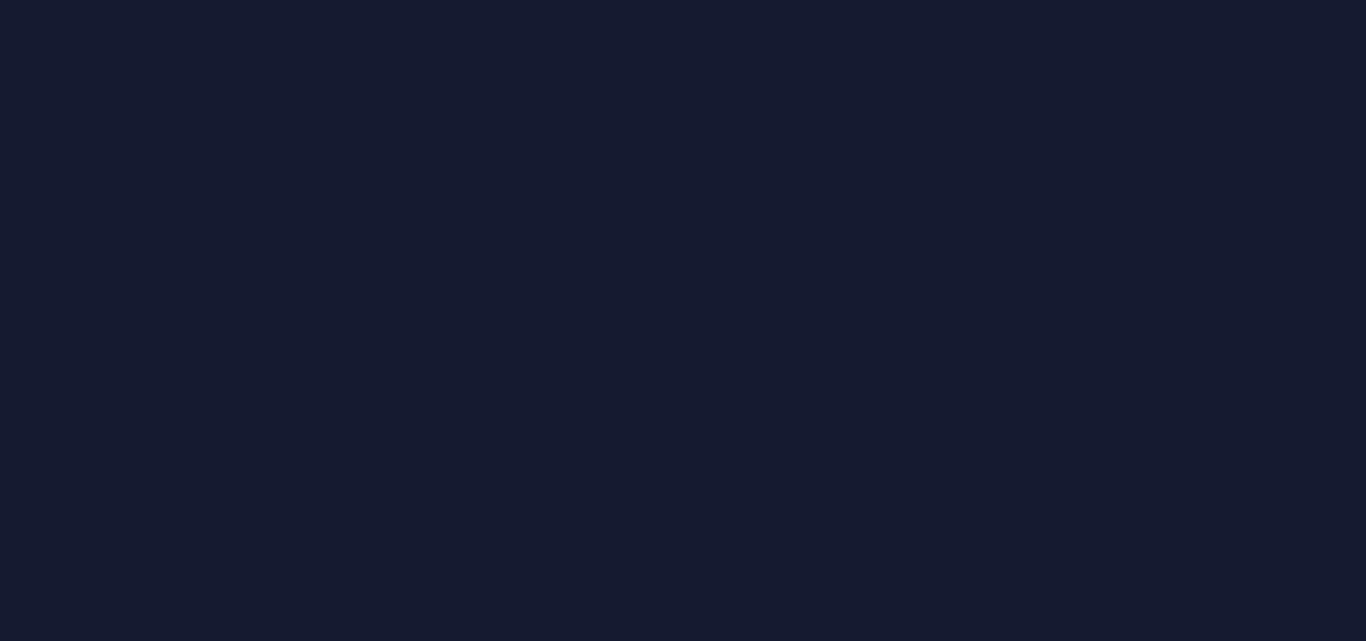 scroll, scrollTop: 0, scrollLeft: 0, axis: both 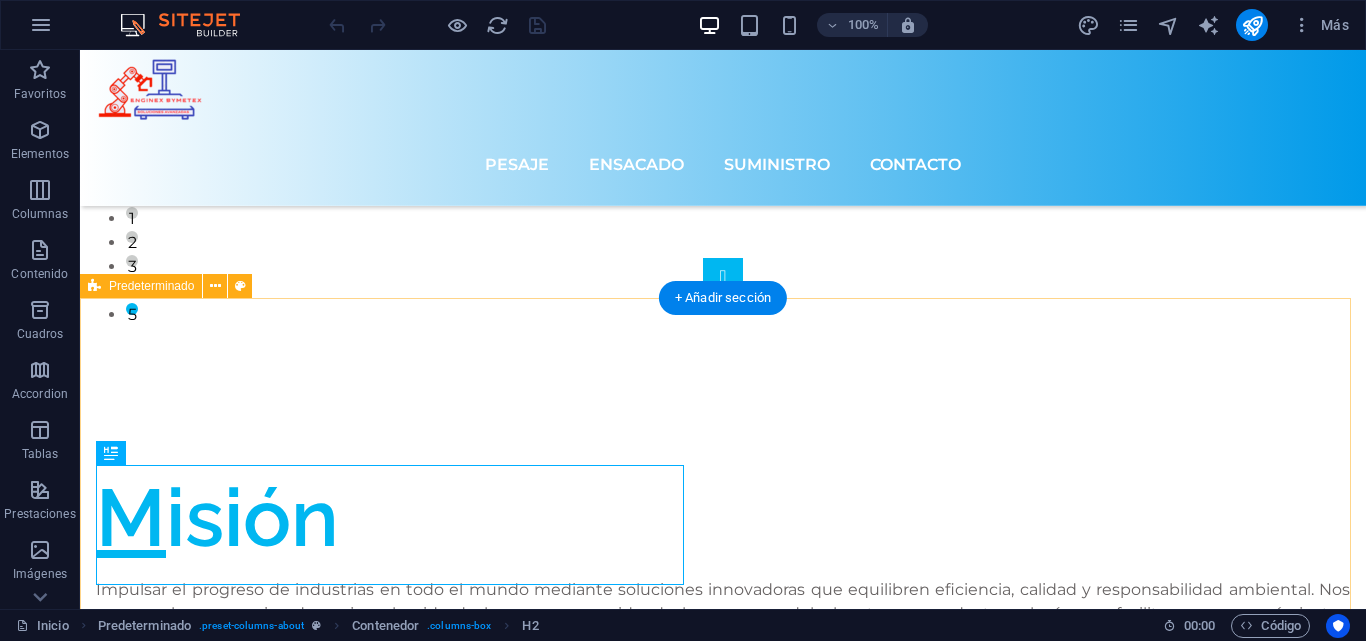 click on "Misión Impulsar el progreso de industrias en todo el mundo mediante soluciones innovadoras que equilibren eficiencia, calidad y responsabilidad ambiental. Nos mueve el compromiso de mejorar la vida de las personas, cuidando los recursos del planeta y creando tecnología que facilite procesos más justos, sostenibles y hechos a la medida de cada necesidad. .cls-1{fill:#1a171b;stroke:#fff;stroke-miterlimit:10;} Element 2
.cls-1{fill:#1a171b;stroke:#fff;stroke-miterlimit:10;} Element 2
Visión  Ser agentes de cambio en la industria del pesaje y el ensacado a nivel global, liderando con tecnología responsable, diseño a la medida y compromiso ambiental. Imaginamos un mundo donde cada proceso industrial sea más limpio, más inteligente y más humano, y trabajamos cada día para hacerlo posible, un sistema a la vez." at bounding box center (723, 1580) 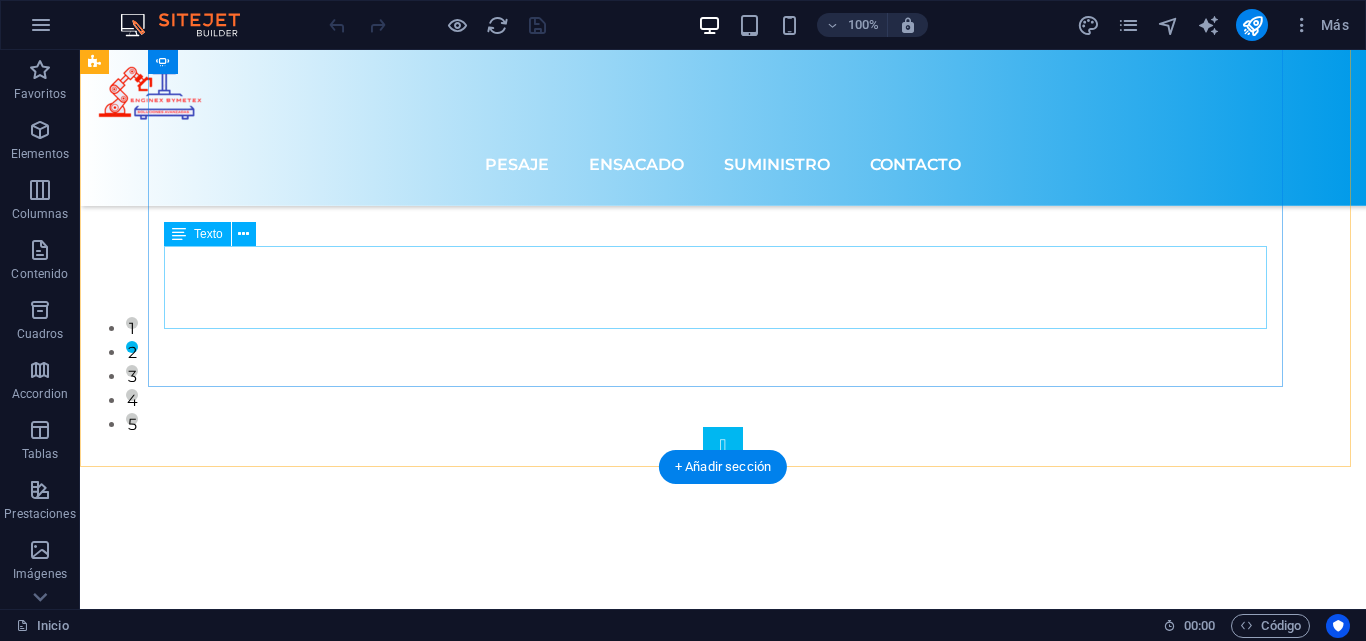 scroll, scrollTop: 0, scrollLeft: 0, axis: both 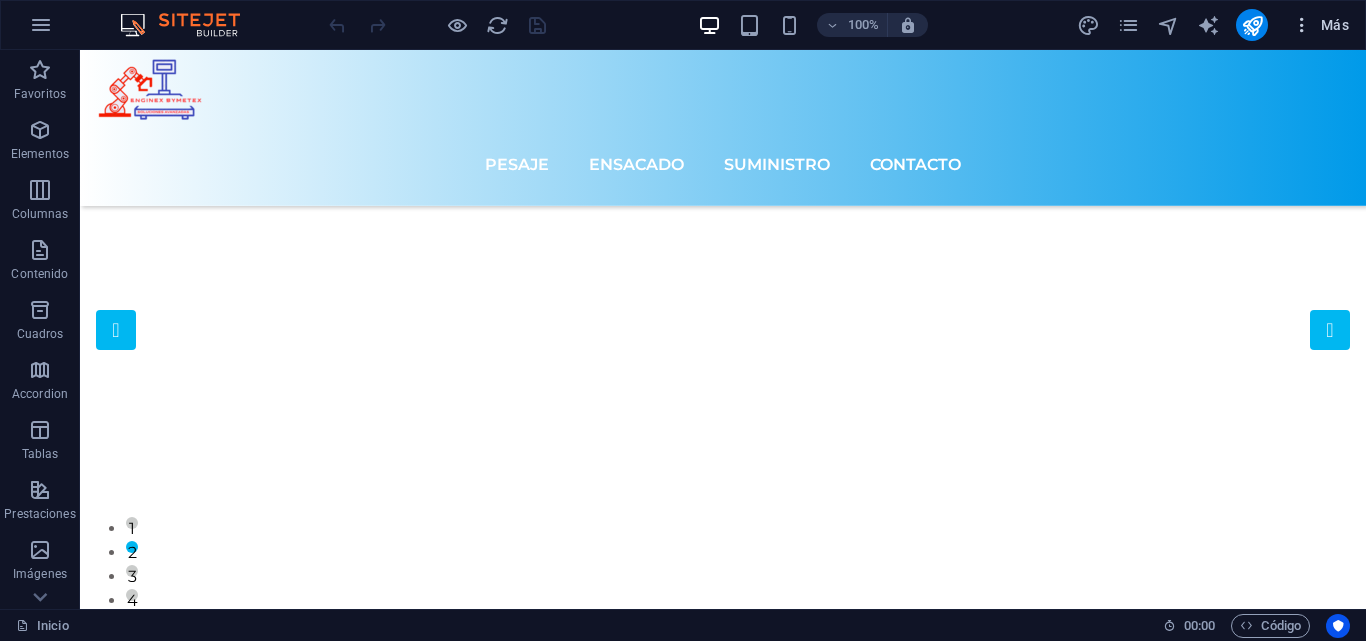 click at bounding box center (1302, 25) 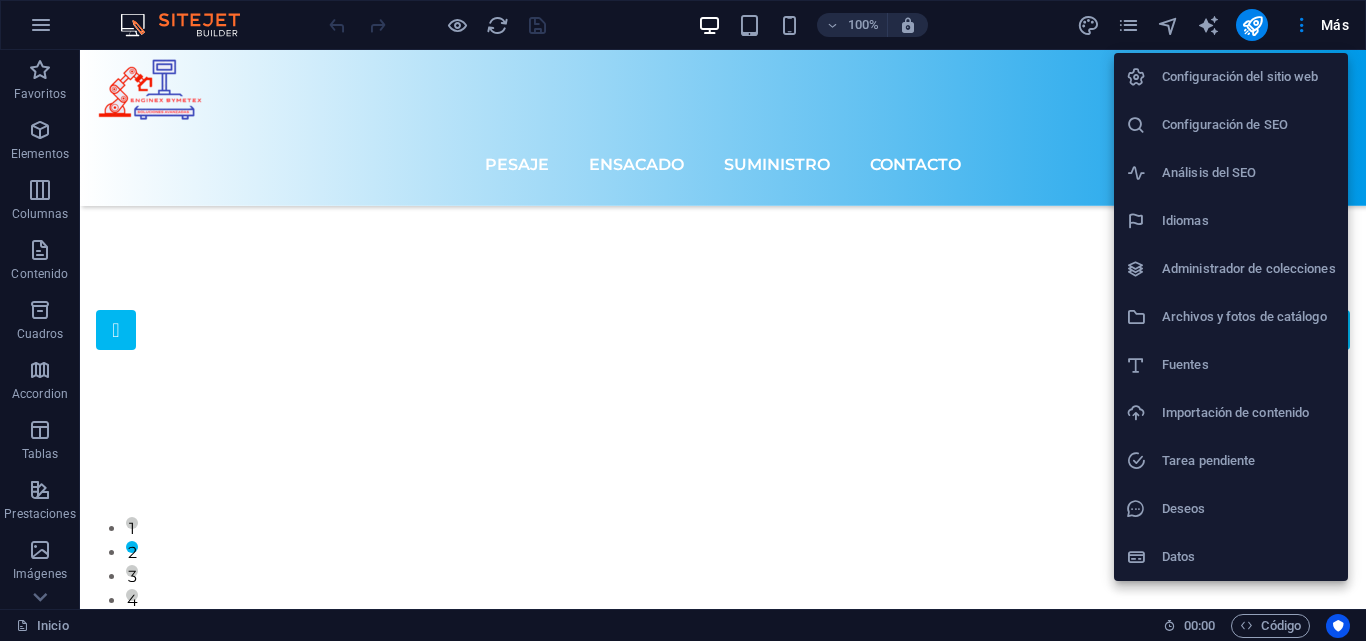 click on "Archivos y fotos de catálogo" at bounding box center [1249, 317] 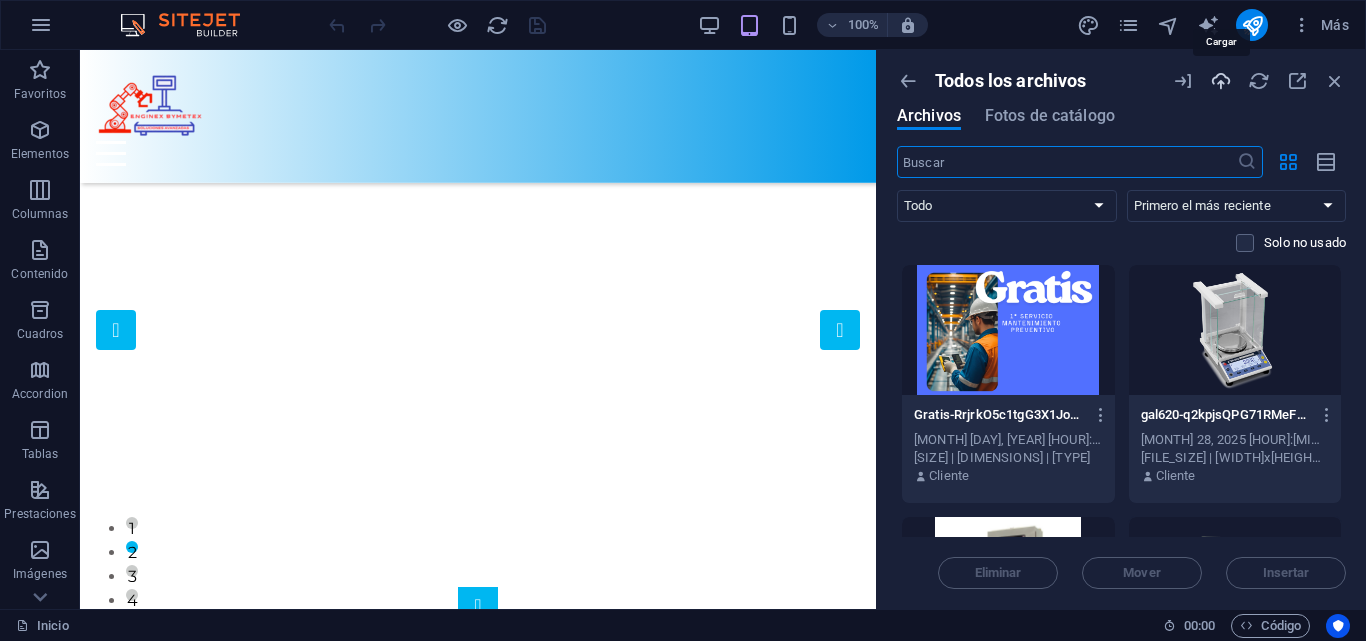 click at bounding box center (1221, 81) 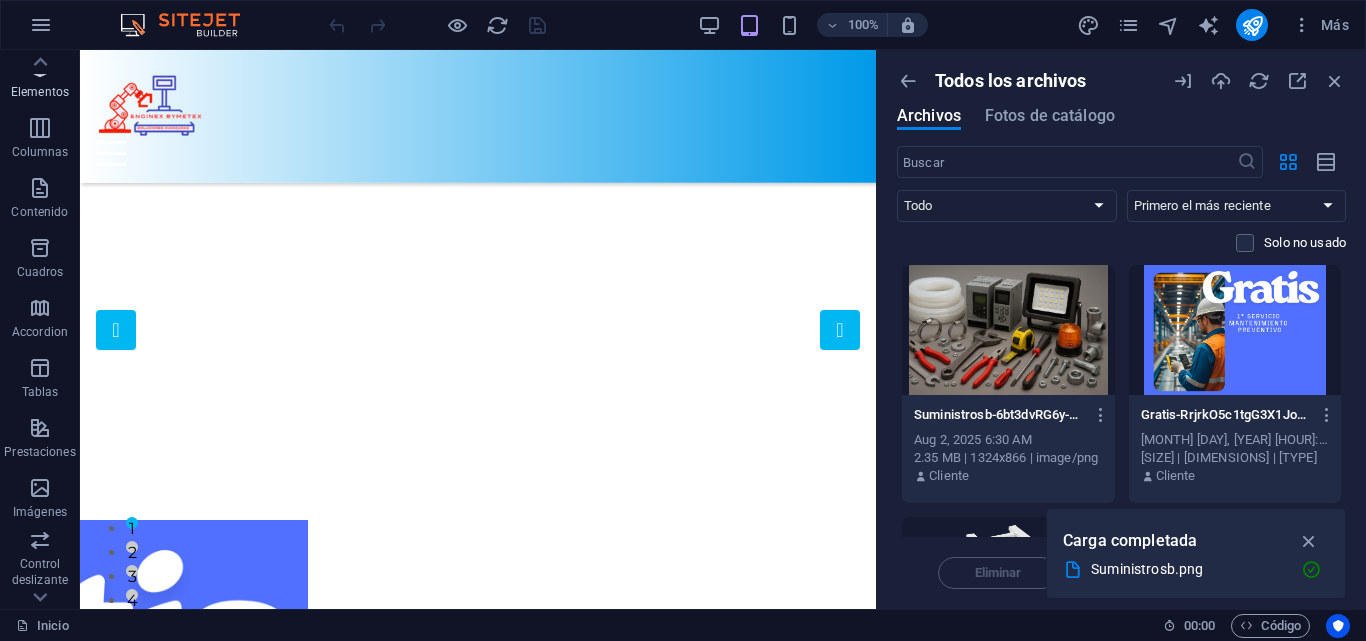 scroll, scrollTop: 0, scrollLeft: 0, axis: both 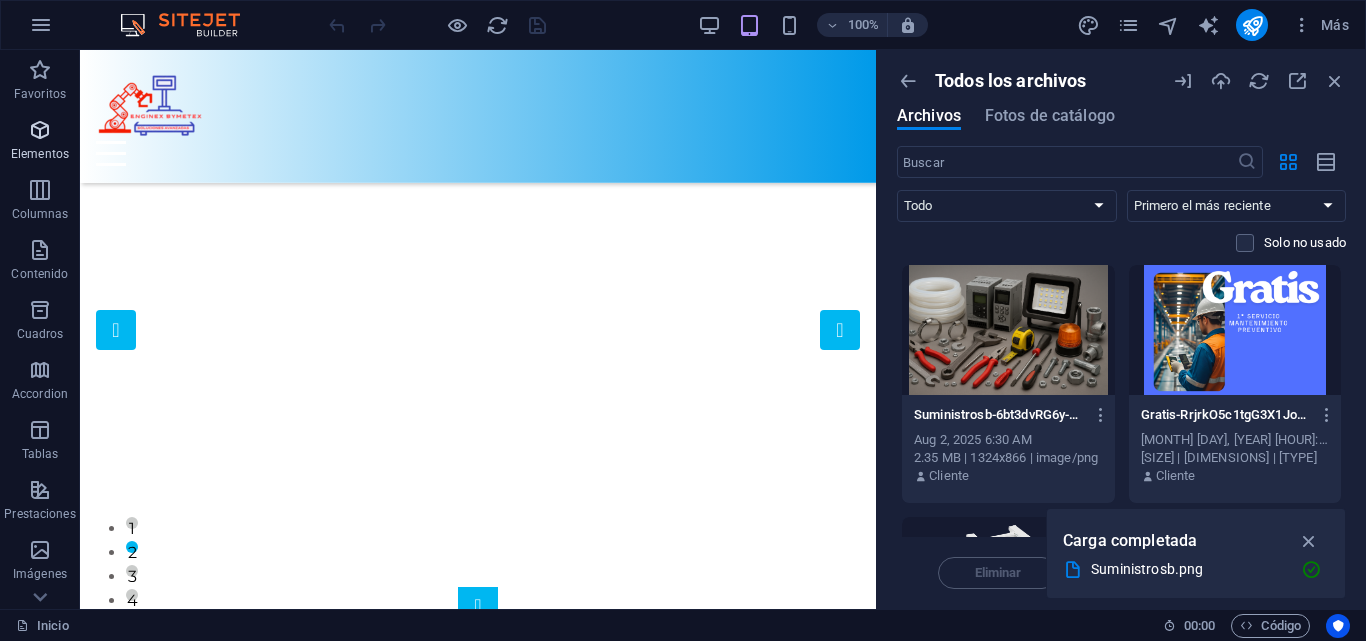 click on "Elementos" at bounding box center [40, 154] 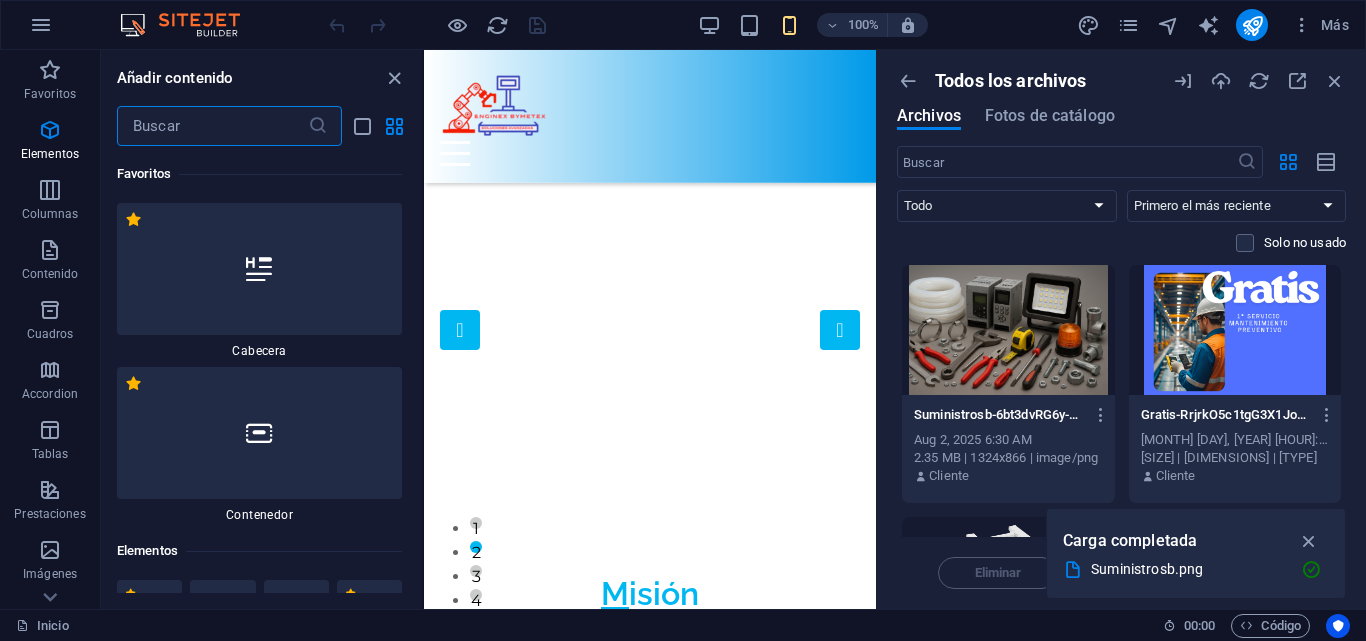 scroll, scrollTop: 377, scrollLeft: 0, axis: vertical 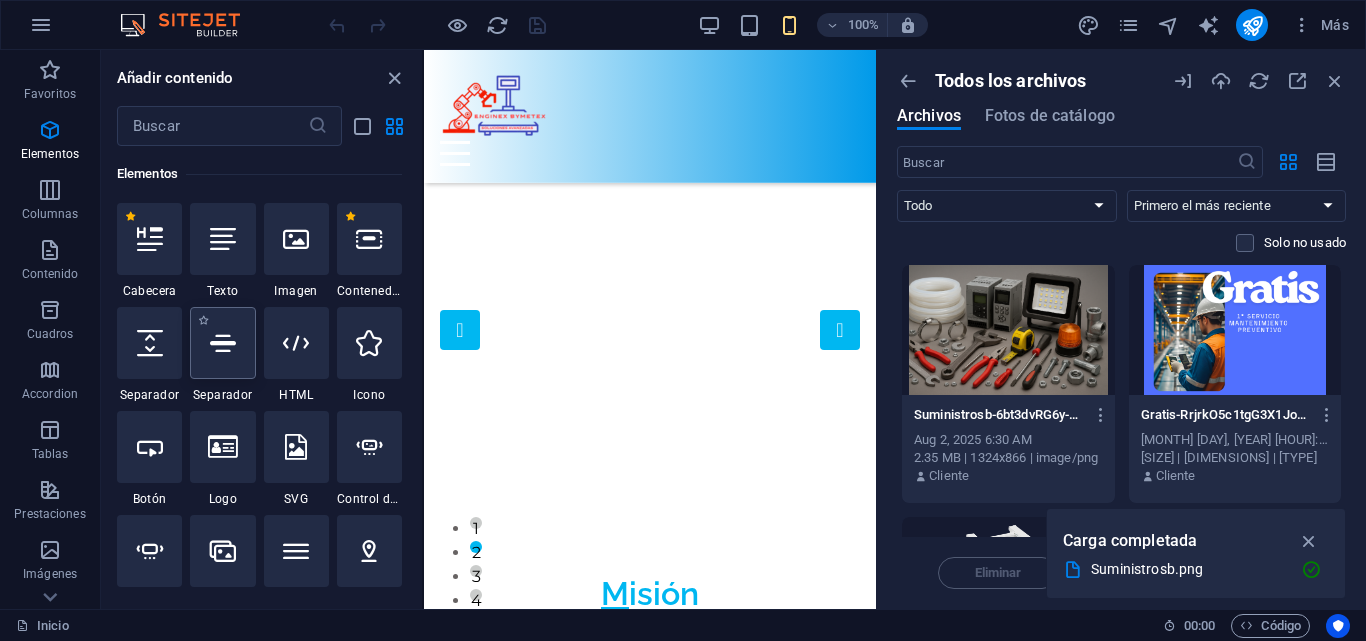 click at bounding box center [222, 343] 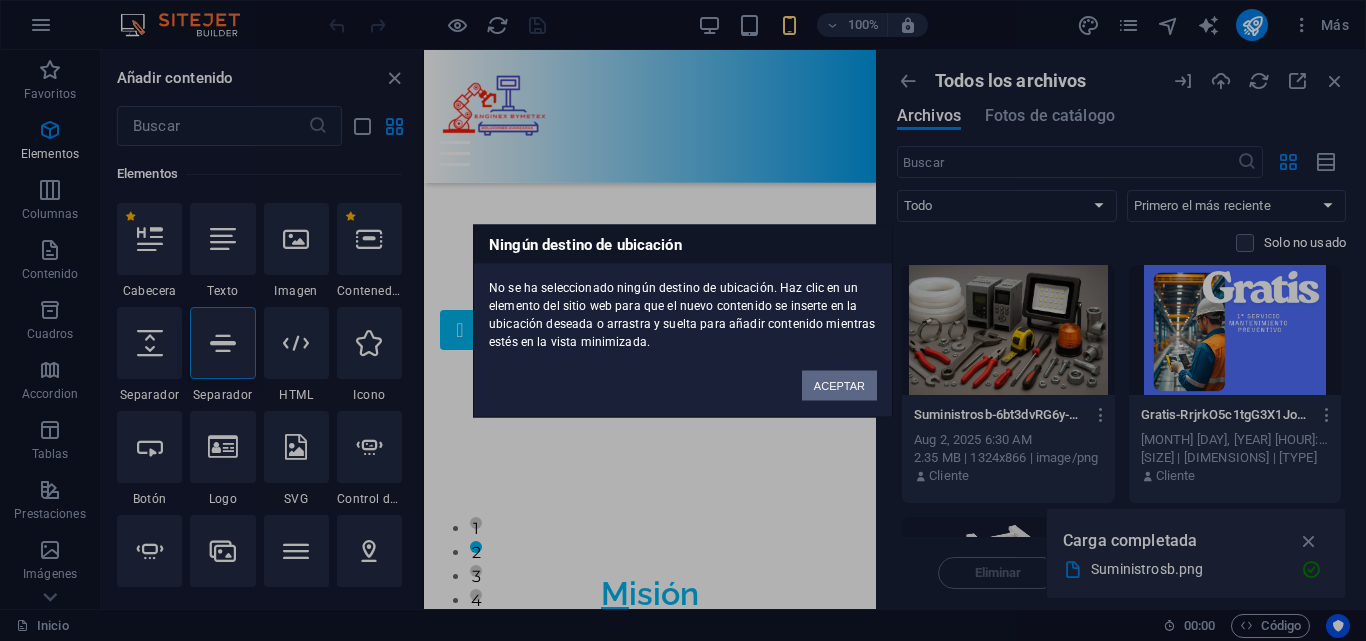 click on "ACEPTAR" at bounding box center (839, 385) 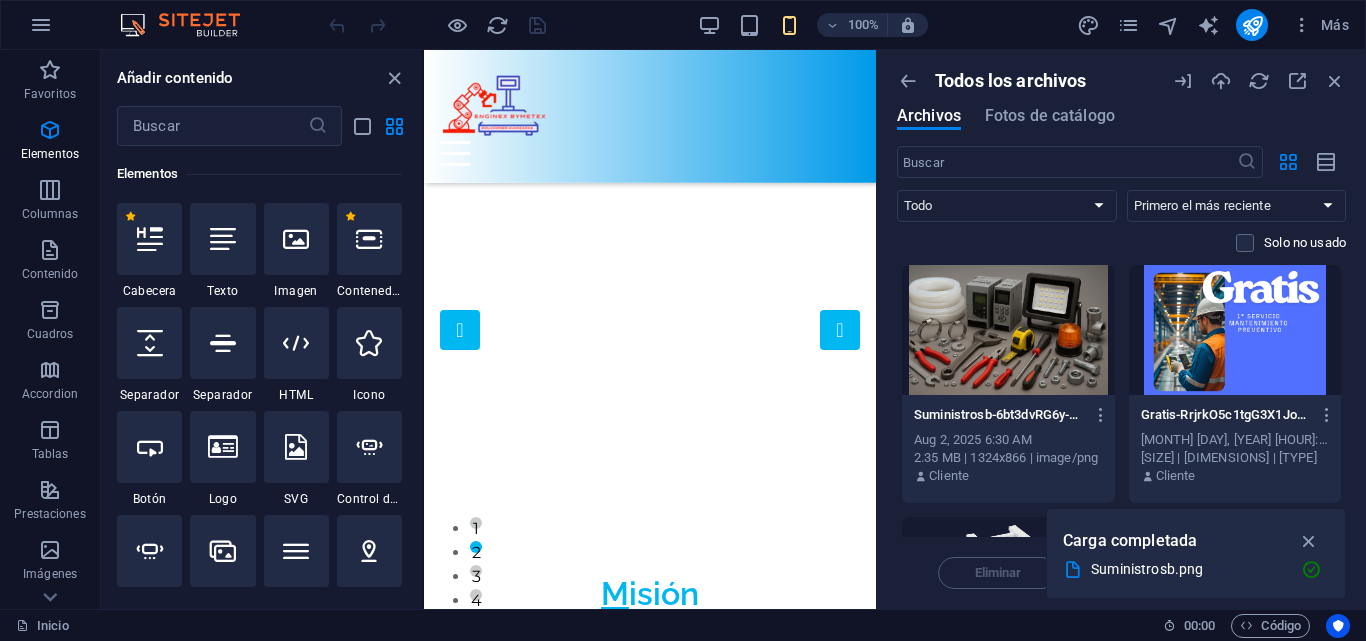 click on "100%" at bounding box center (812, 25) 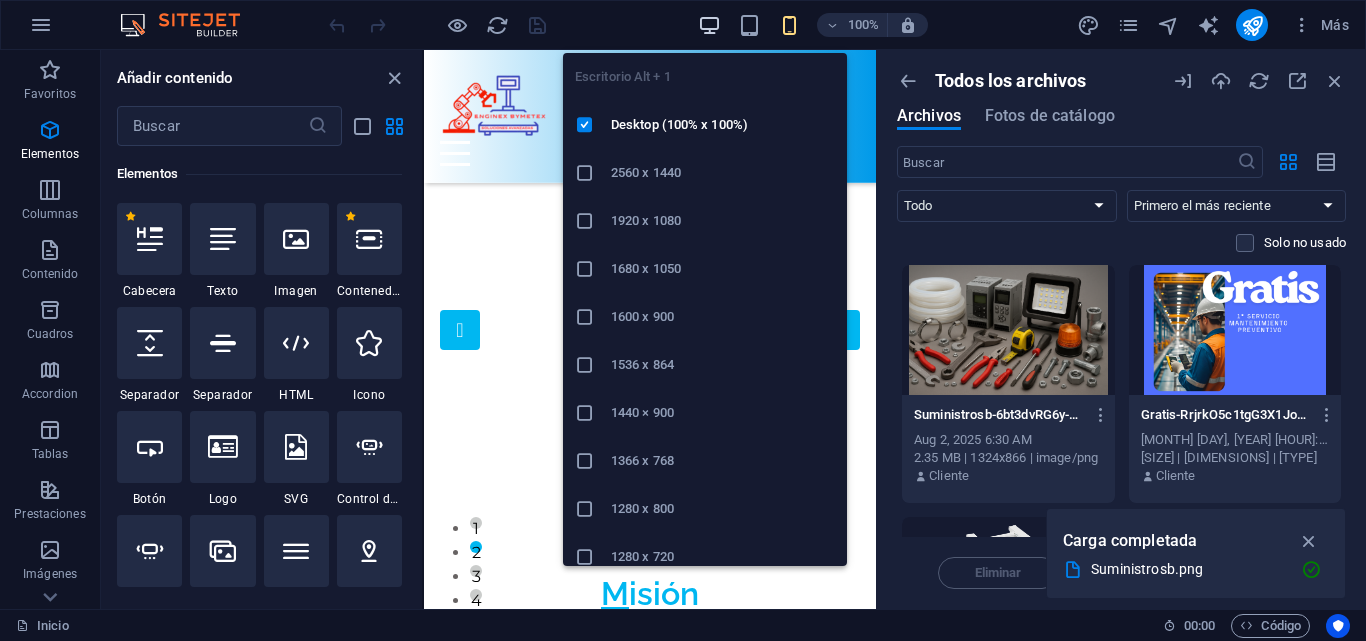 click at bounding box center (709, 25) 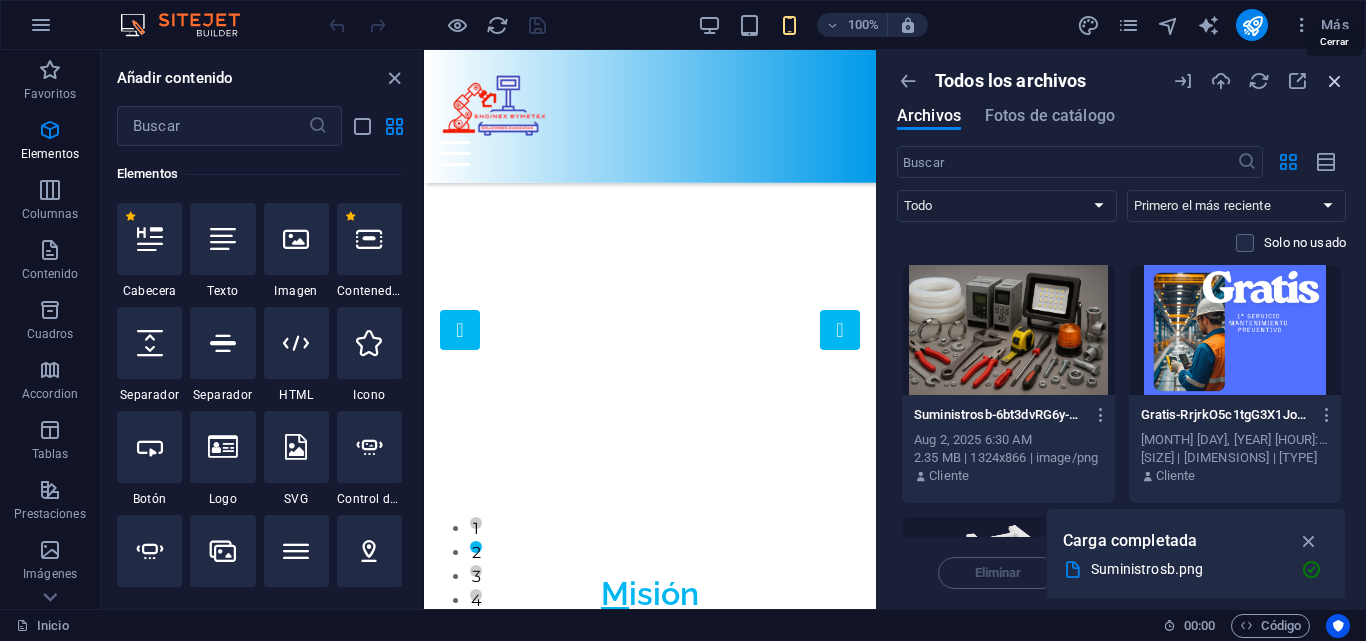 click at bounding box center [1335, 81] 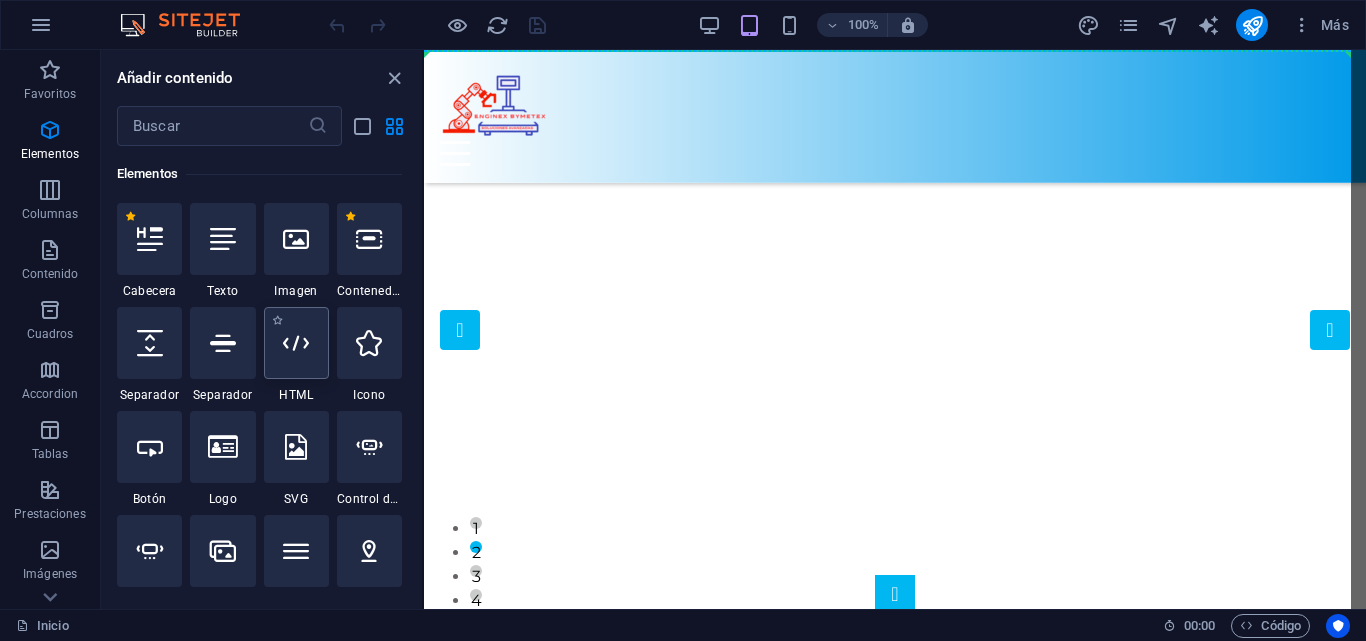 select on "%" 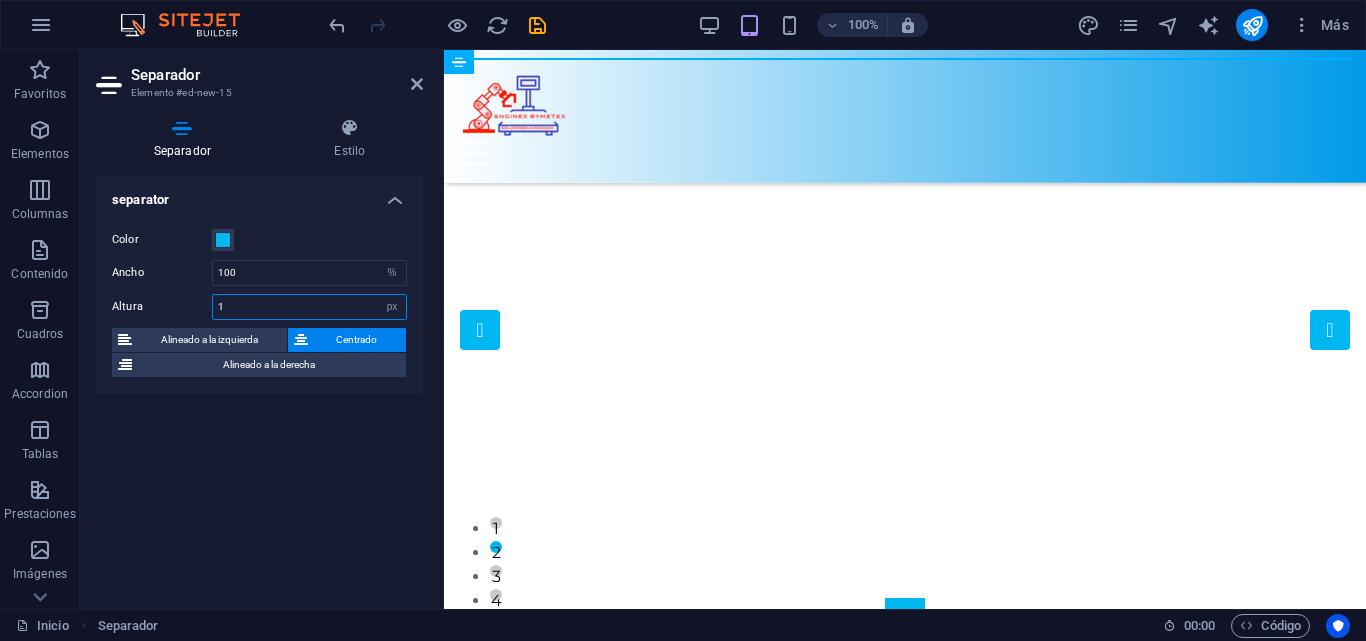 click on "1" at bounding box center [309, 307] 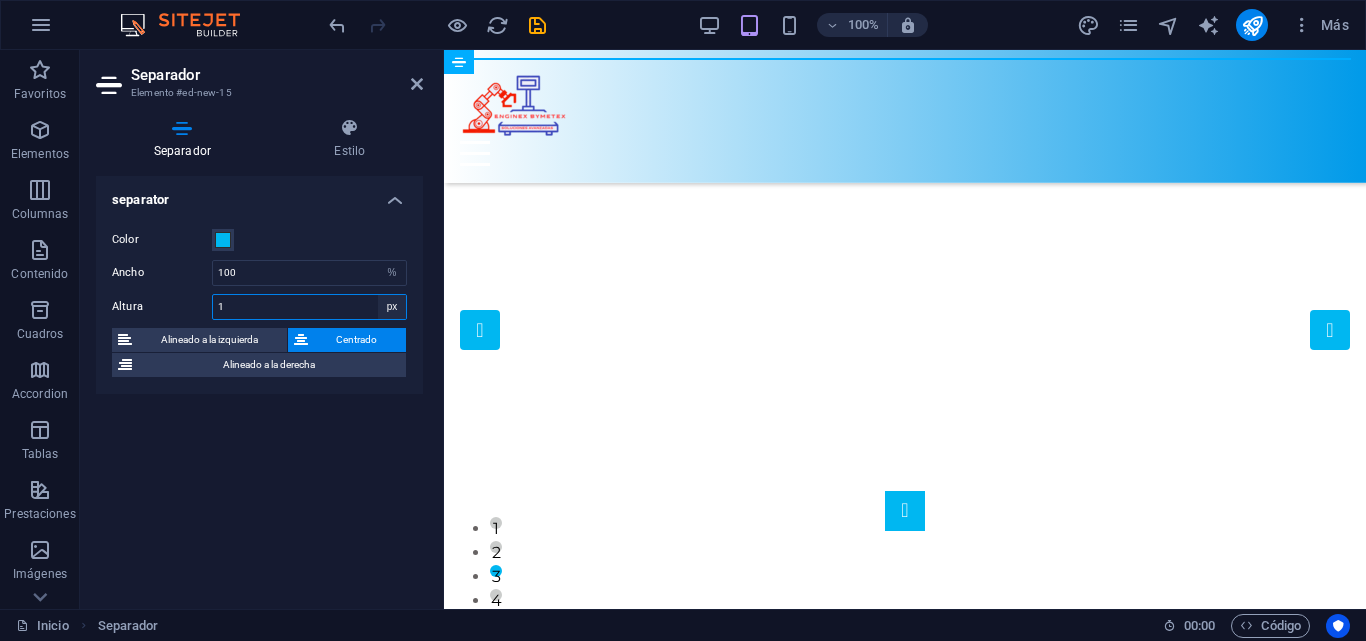 click on "px rem vh vw" at bounding box center [392, 307] 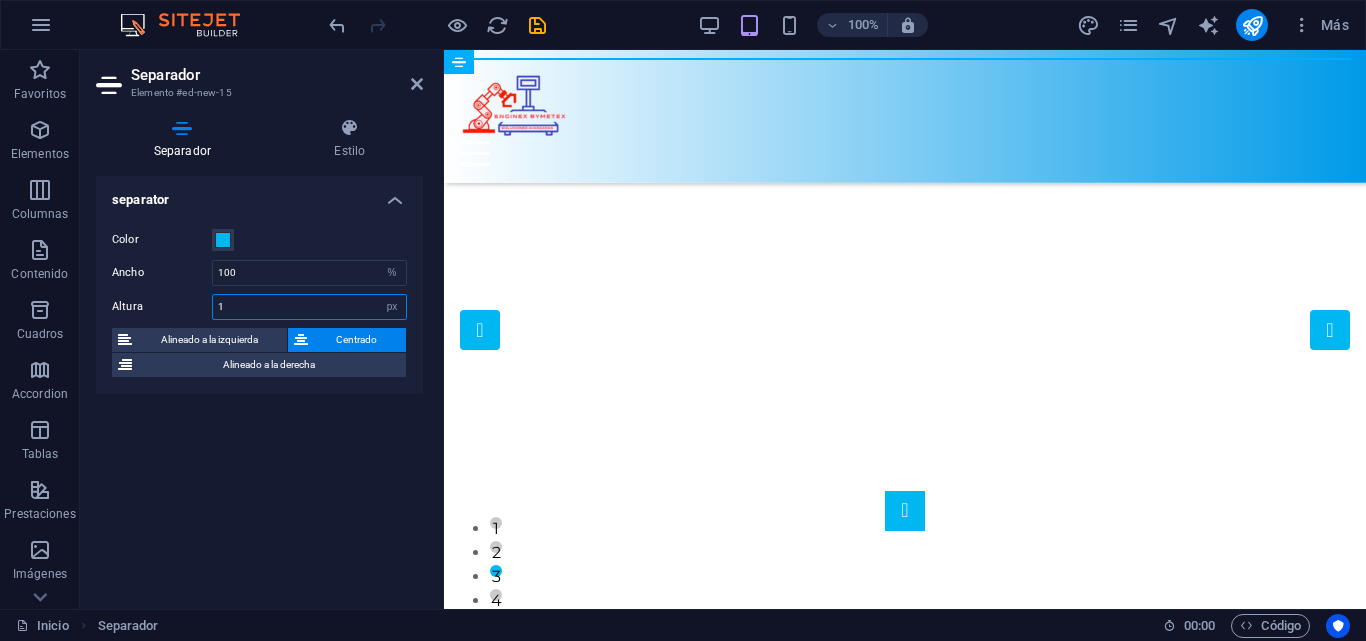 select on "rem" 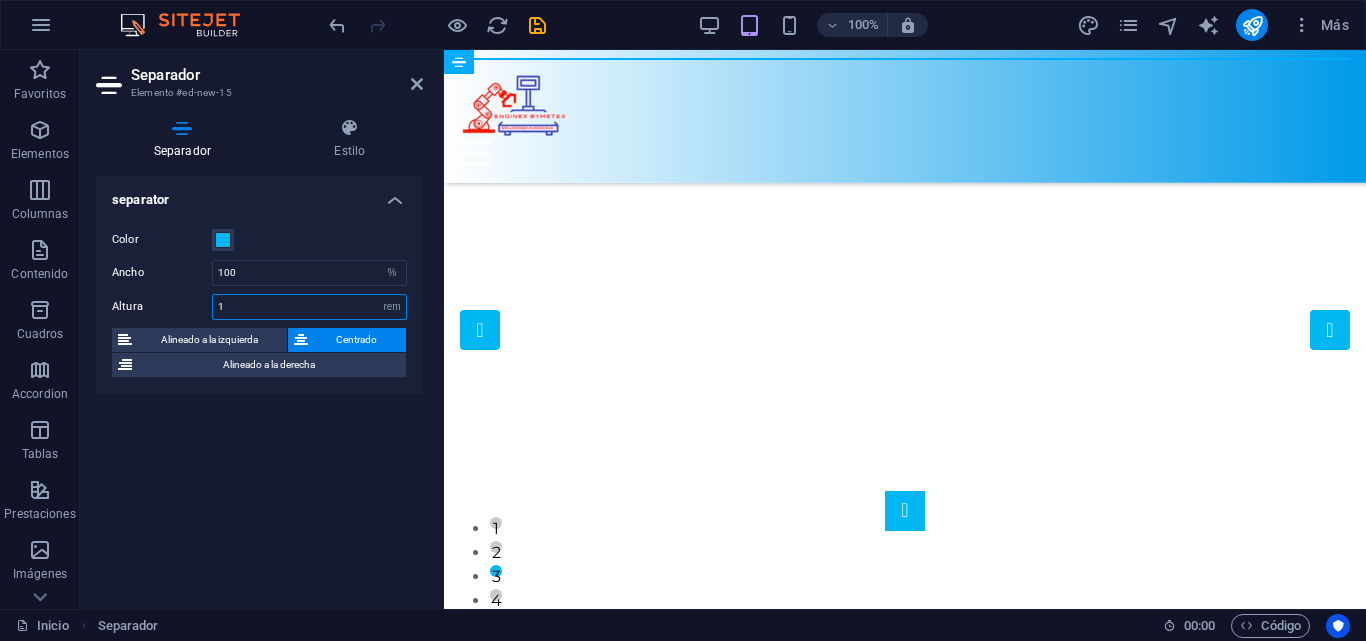 click on "px rem vh vw" at bounding box center (392, 307) 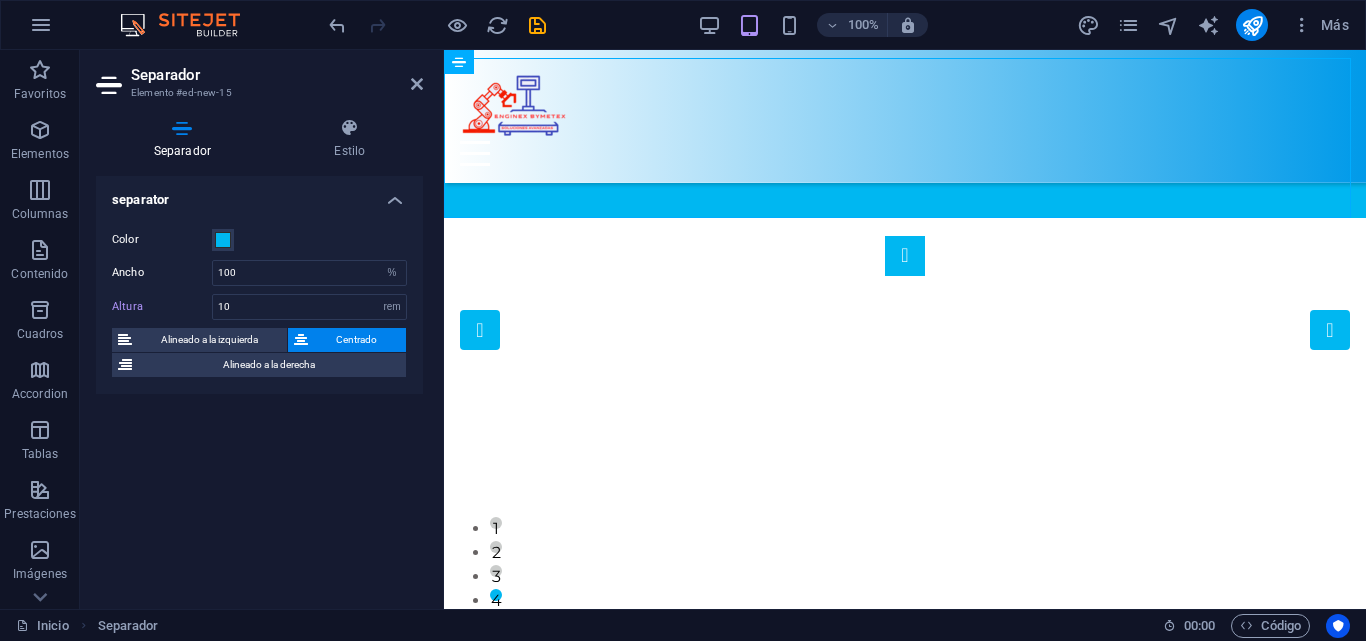click on "separator Color Ancho 100 px rem % vh vw Altura 10 px rem vh vw Alineado a la izquierda Centrado Alineado a la derecha" at bounding box center [259, 384] 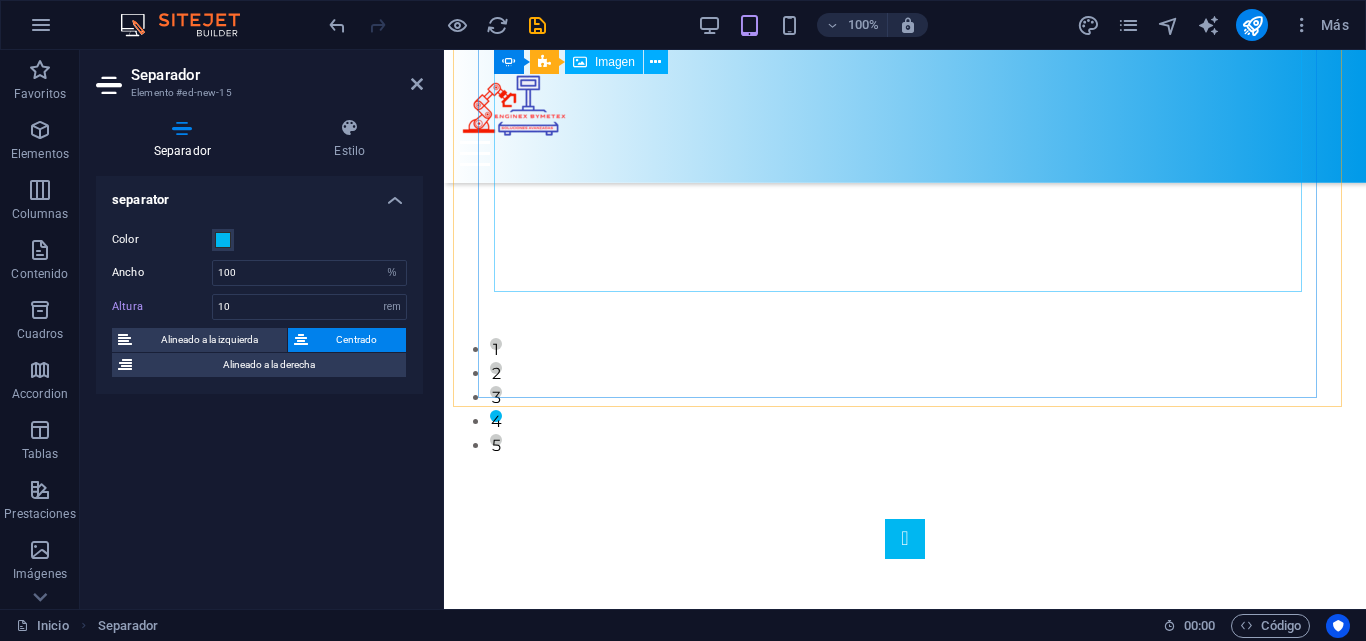 scroll, scrollTop: 0, scrollLeft: 0, axis: both 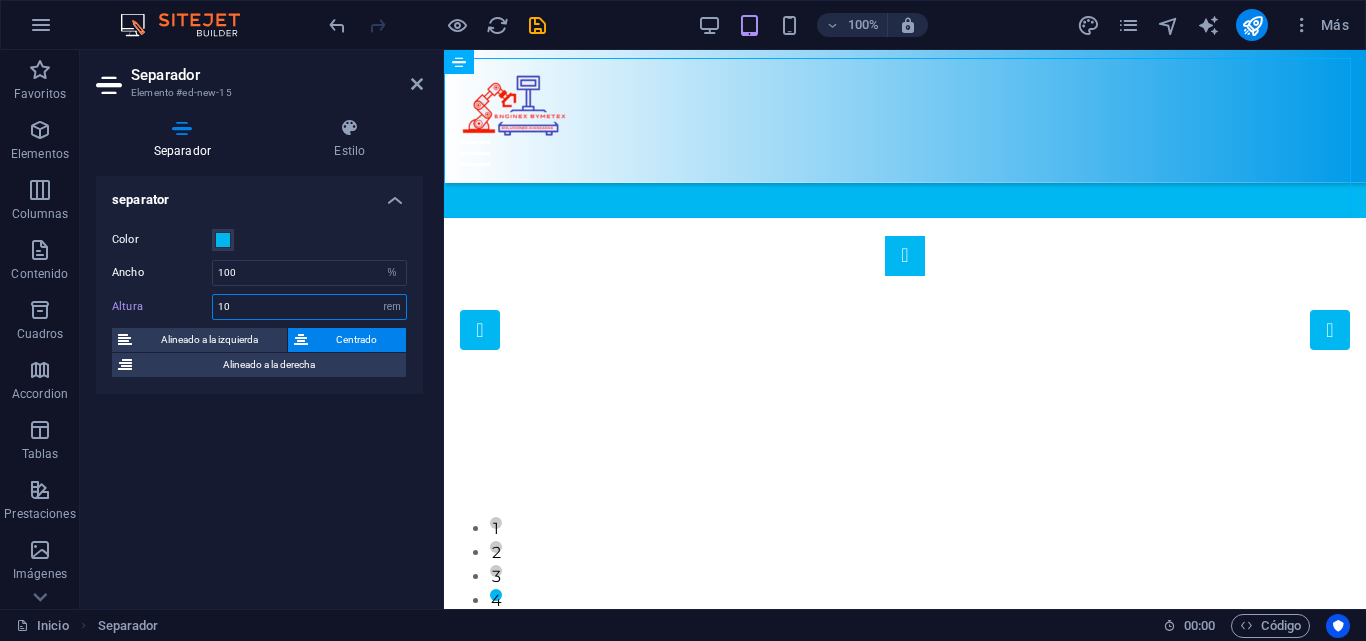 click on "10" at bounding box center (309, 307) 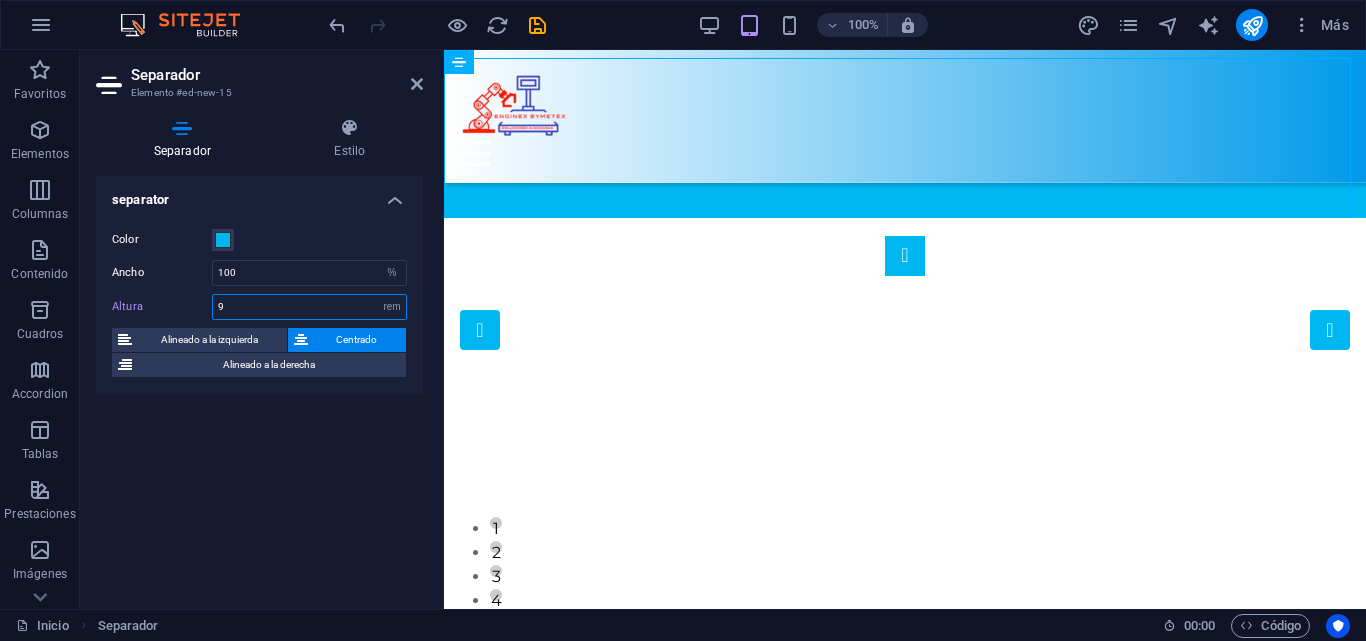 type on "9" 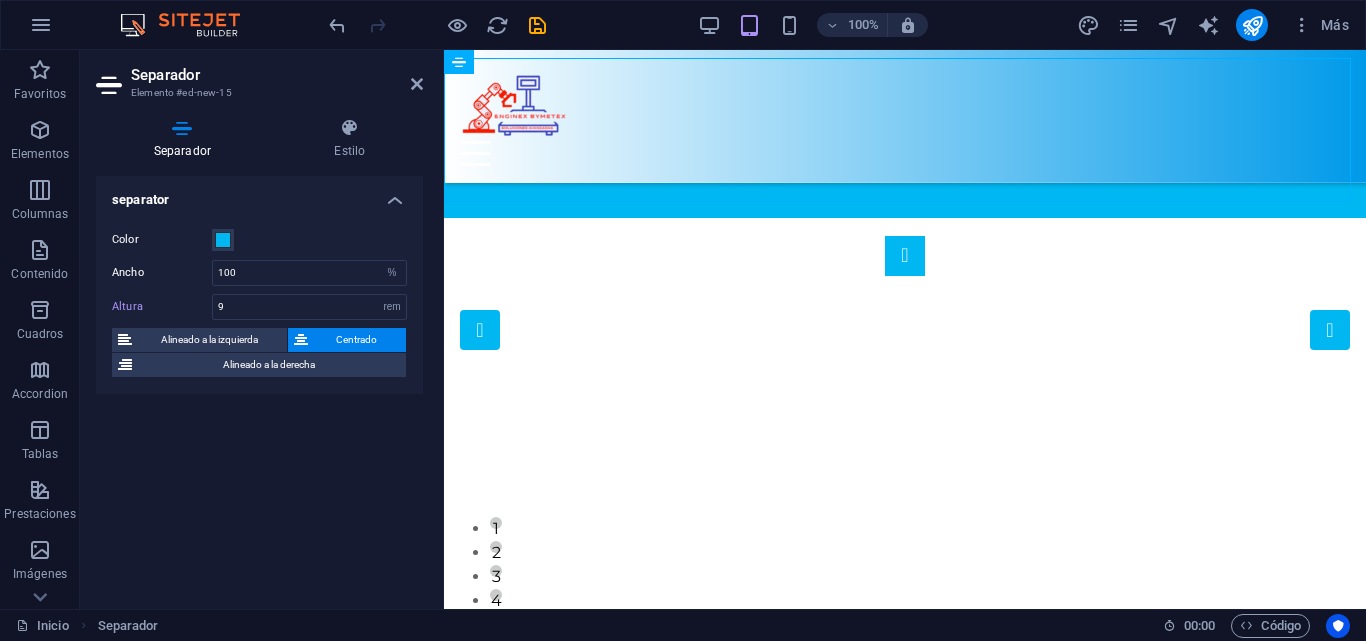 click on "separator Color Ancho 100 px rem % vh vw Altura 9 px rem vh vw Alineado a la izquierda Centrado Alineado a la derecha" at bounding box center (259, 384) 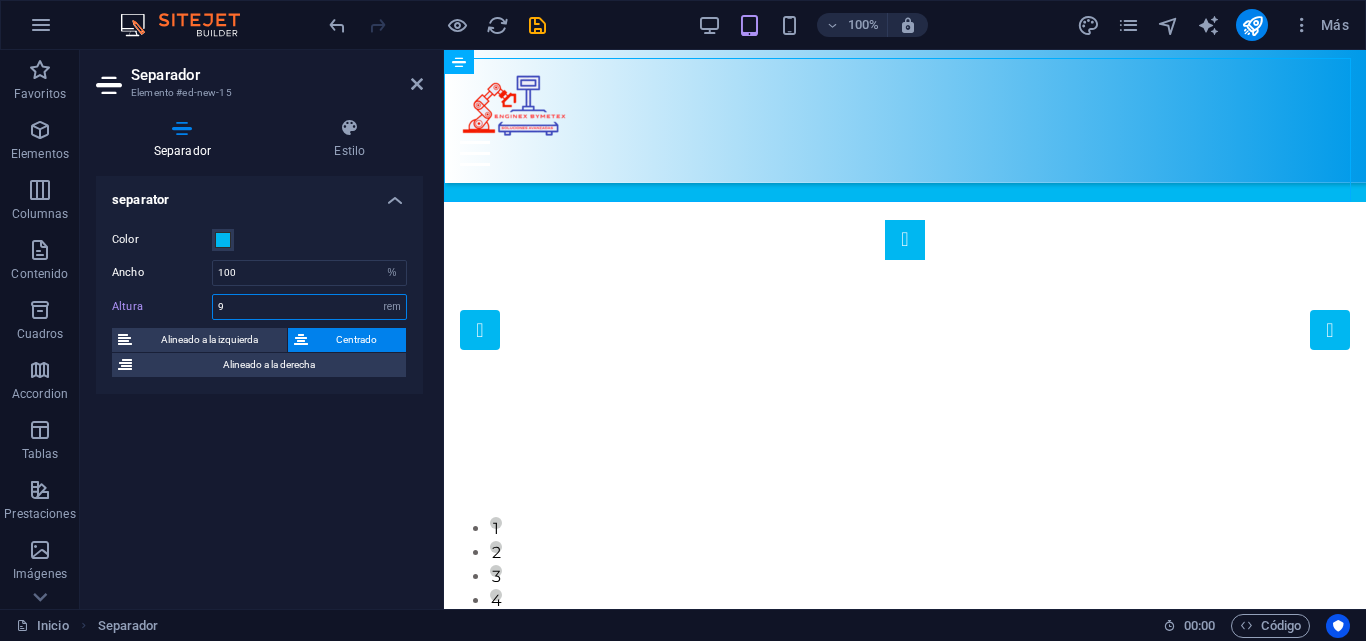 click on "9" at bounding box center [309, 307] 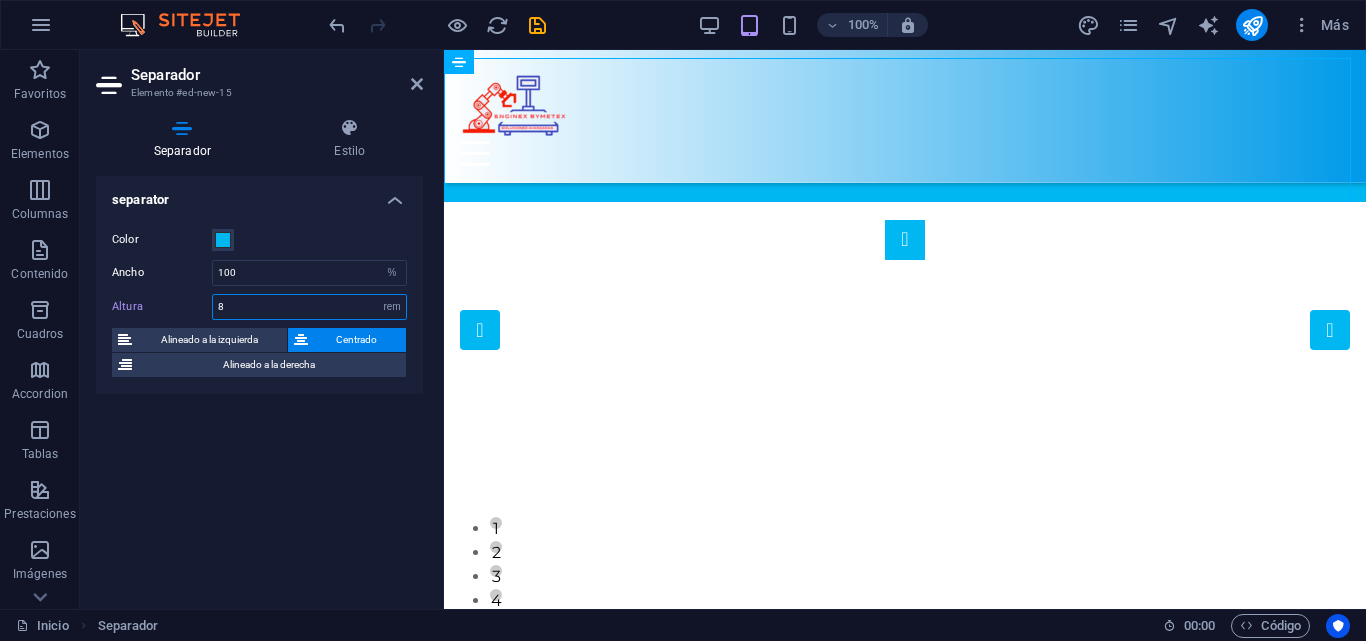 type on "8" 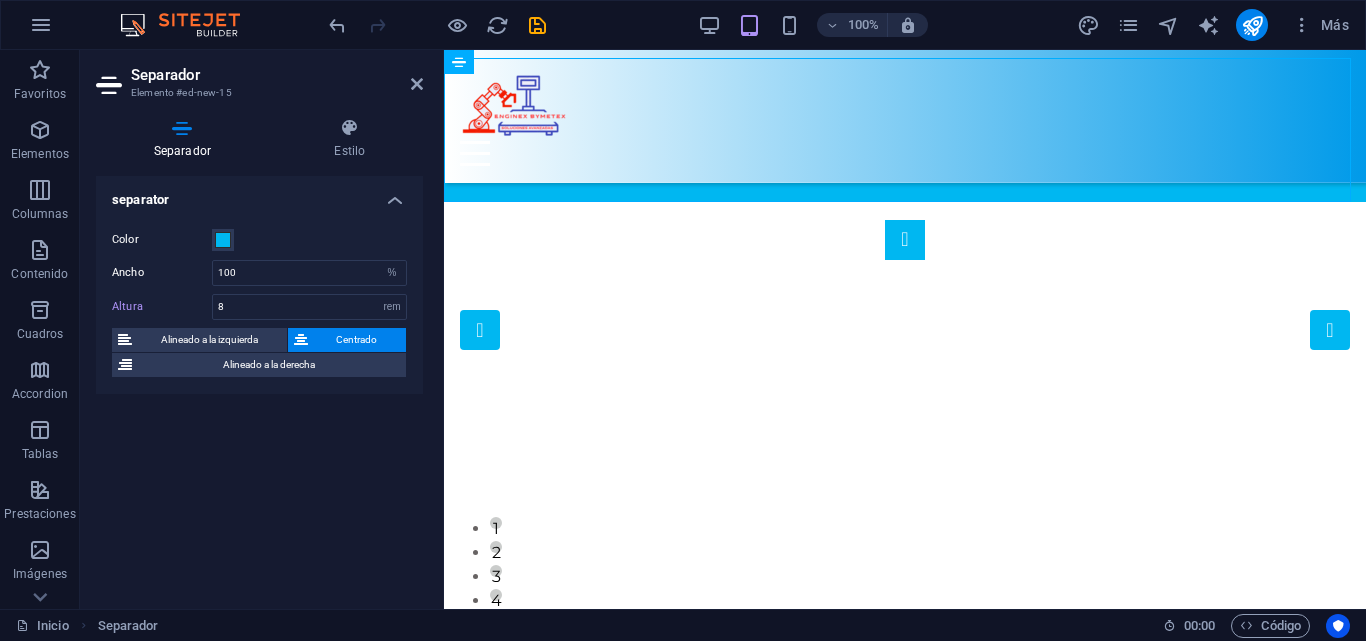 click on "separator Color Ancho 100 px rem % vh vw Altura 8 px rem vh vw Alineado a la izquierda Centrado Alineado a la derecha" at bounding box center (259, 384) 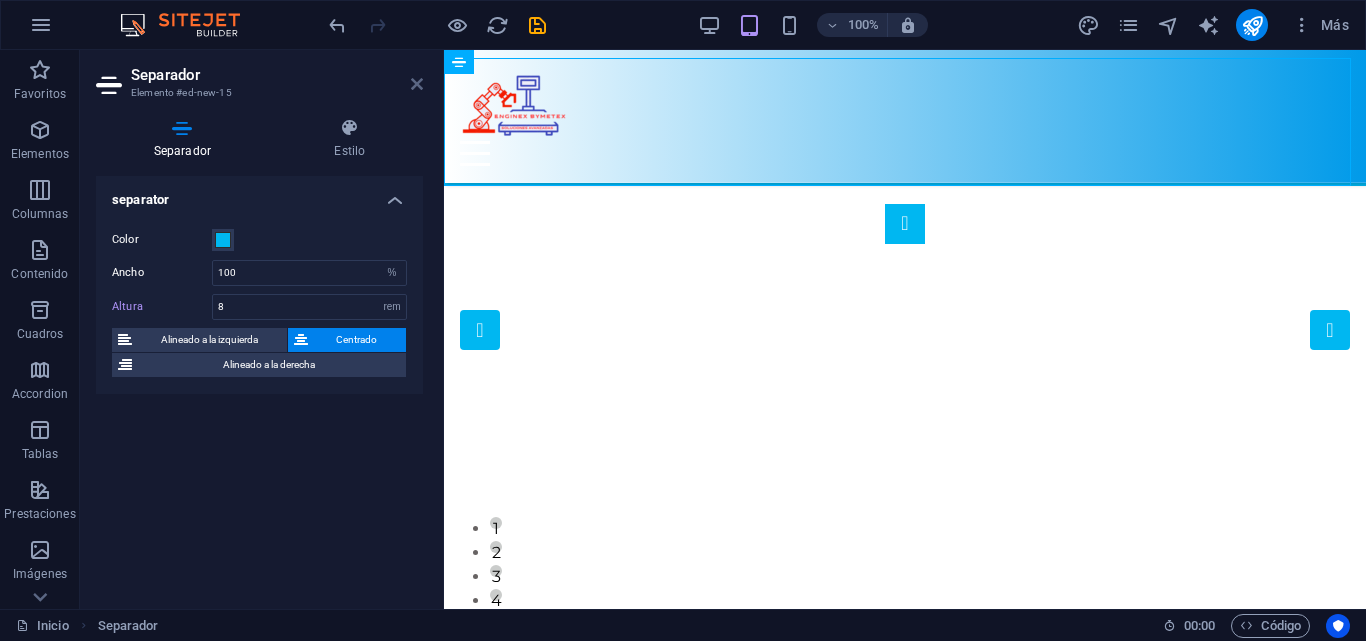 click at bounding box center (417, 84) 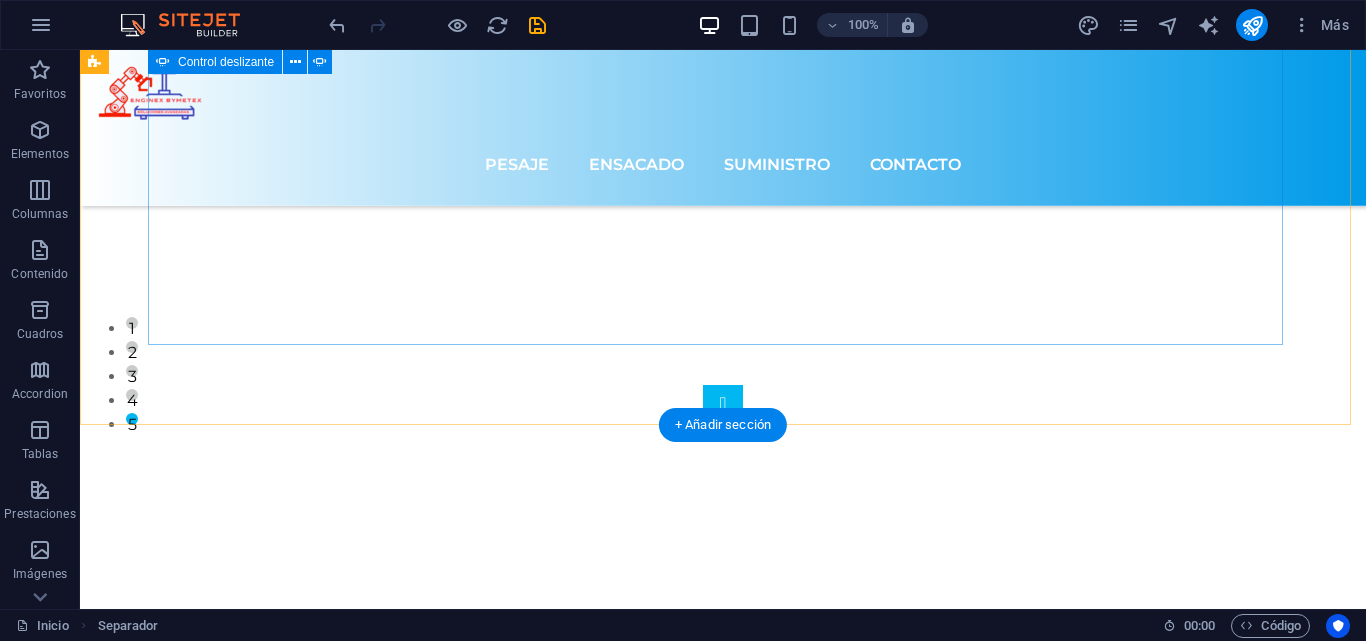 scroll, scrollTop: 0, scrollLeft: 0, axis: both 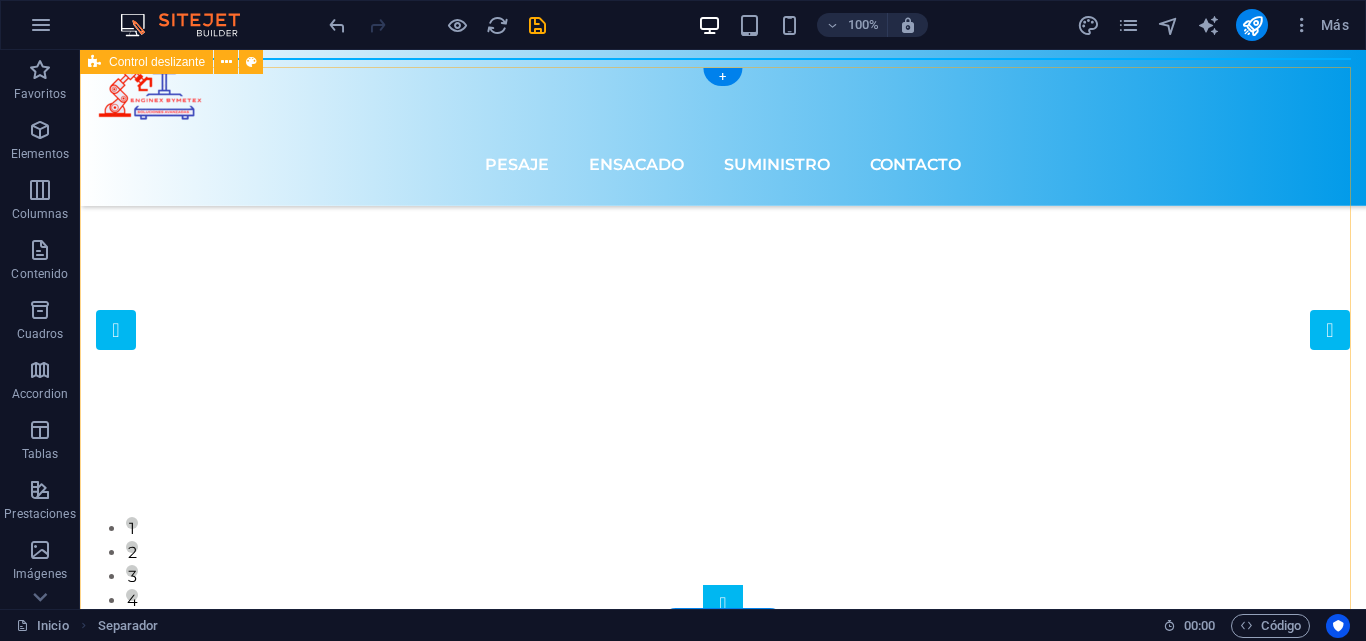 click on "Optimiza tus procesos con nuestros sistemas de pesaje personalizados. Obtener ¿Necesitas una segunda opción...?  En INGENIERÍA BYMETEX te ayudamos a obtener esta segunda opción.  Obtener  Dini Argeo de la línea HYGIENX para apoyar un proceso de producción libre de contaminación. La línea HYGIENX cumple los requisitos higiénicos del sistema APPCC. La certificación HCV EU garantiza la seguridad de los materiales y el rendimiento sanitario. Saber más Obtener Descubre nuestros innovadores productos de dimensionamiento ideales para paquetría. ¡Impulsa tu negocio! Obtener Optimiza tus procesos con nuestros sistemas de pesaje personalizados. Obtener ¿Necesitas una segunda opción...?  En INGENIERÍA BYMETEX te ayudamos a obtener esta segunda opción.  Obtener 1 2 3 4 5" at bounding box center (723, 386) 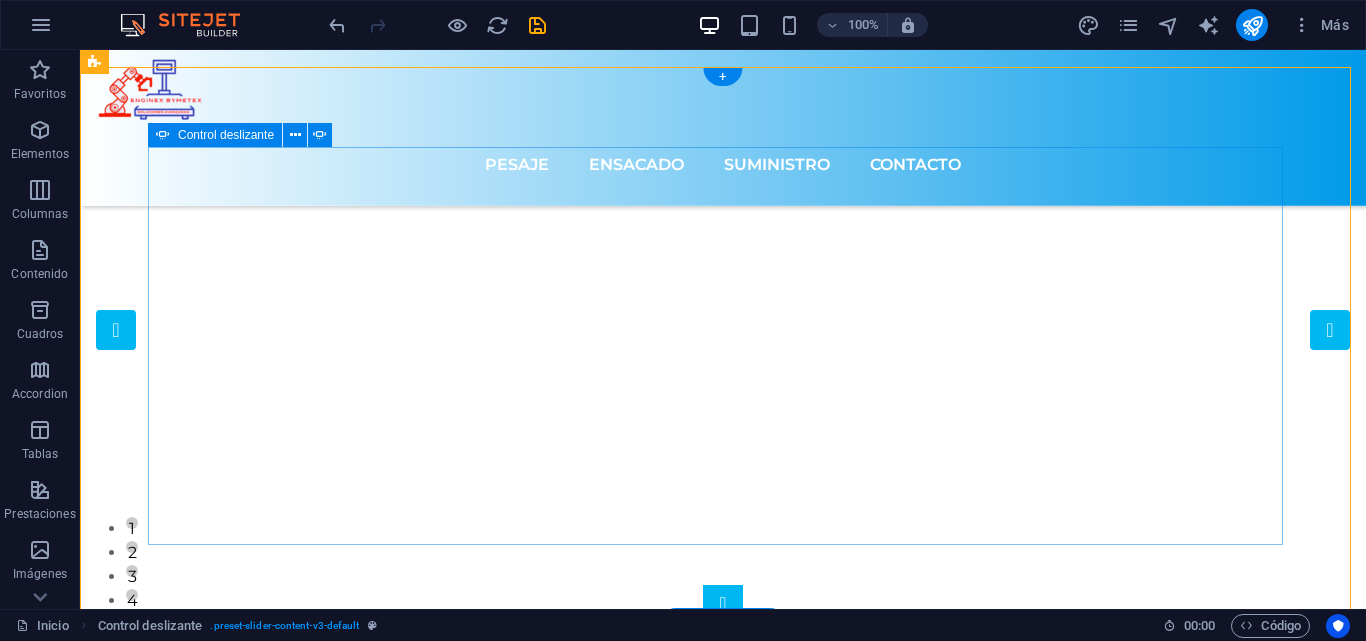 click at bounding box center [723, 167] 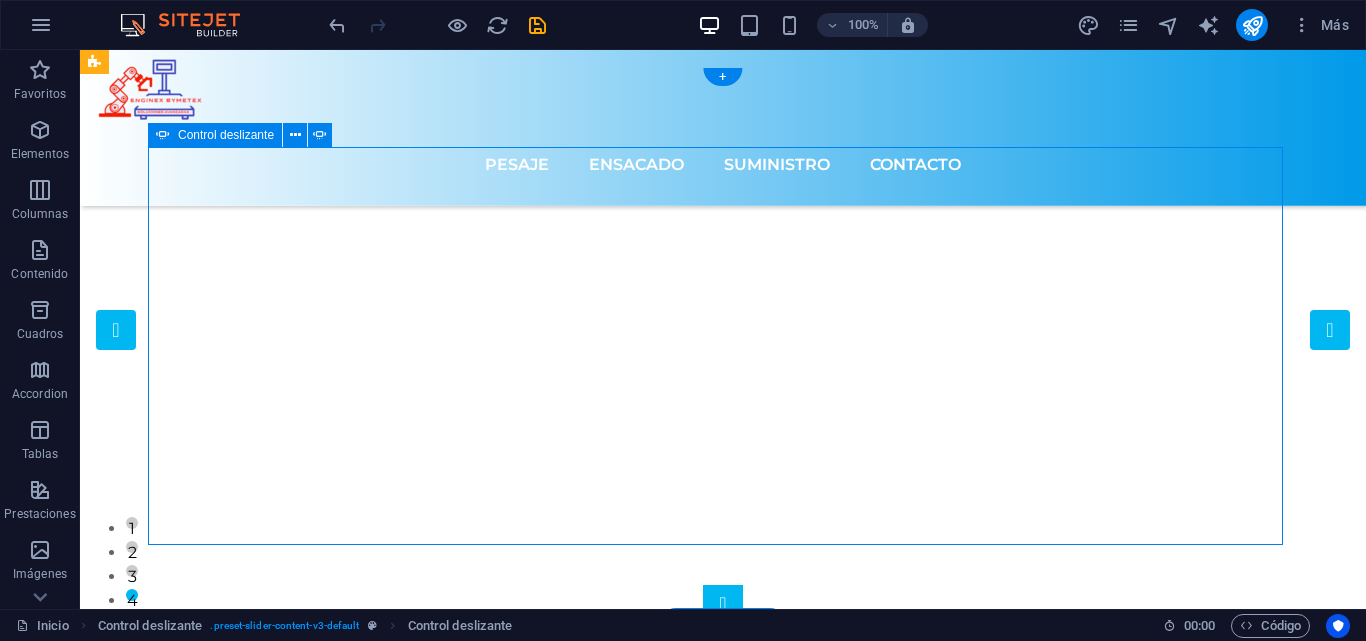 click at bounding box center [723, 167] 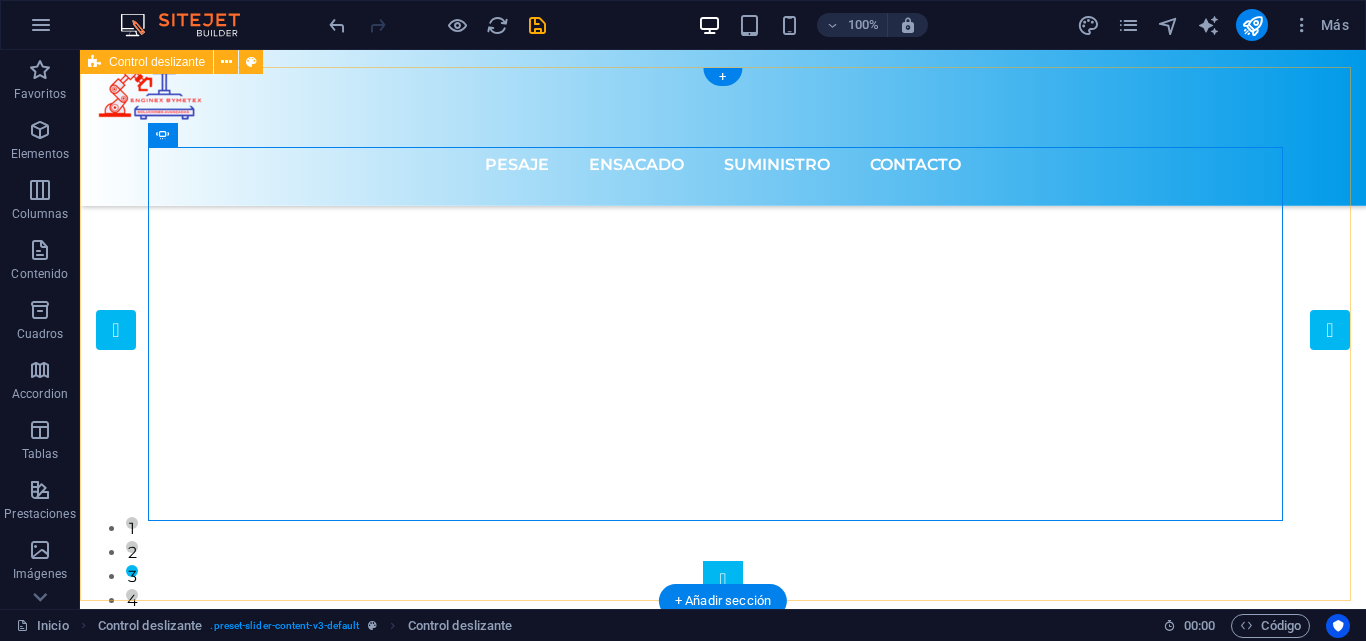 click on "Optimiza tus procesos con nuestros sistemas de pesaje personalizados. Obtener ¿Necesitas una segunda opción...?  En INGENIERÍA BYMETEX te ayudamos a obtener esta segunda opción.  Obtener  Dini Argeo de la línea HYGIENX para apoyar un proceso de producción libre de contaminación. La línea HYGIENX cumple los requisitos higiénicos del sistema APPCC. La certificación HCV EU garantiza la seguridad de los materiales y el rendimiento sanitario. Saber más Obtener Descubre nuestros innovadores productos de dimensionamiento ideales para paquetría. ¡Impulsa tu negocio! Obtener Optimiza tus procesos con nuestros sistemas de pesaje personalizados. Obtener ¿Necesitas una segunda opción...?  En INGENIERÍA BYMETEX te ayudamos a obtener esta segunda opción.  Obtener 1 2 3 4 5" at bounding box center (723, 374) 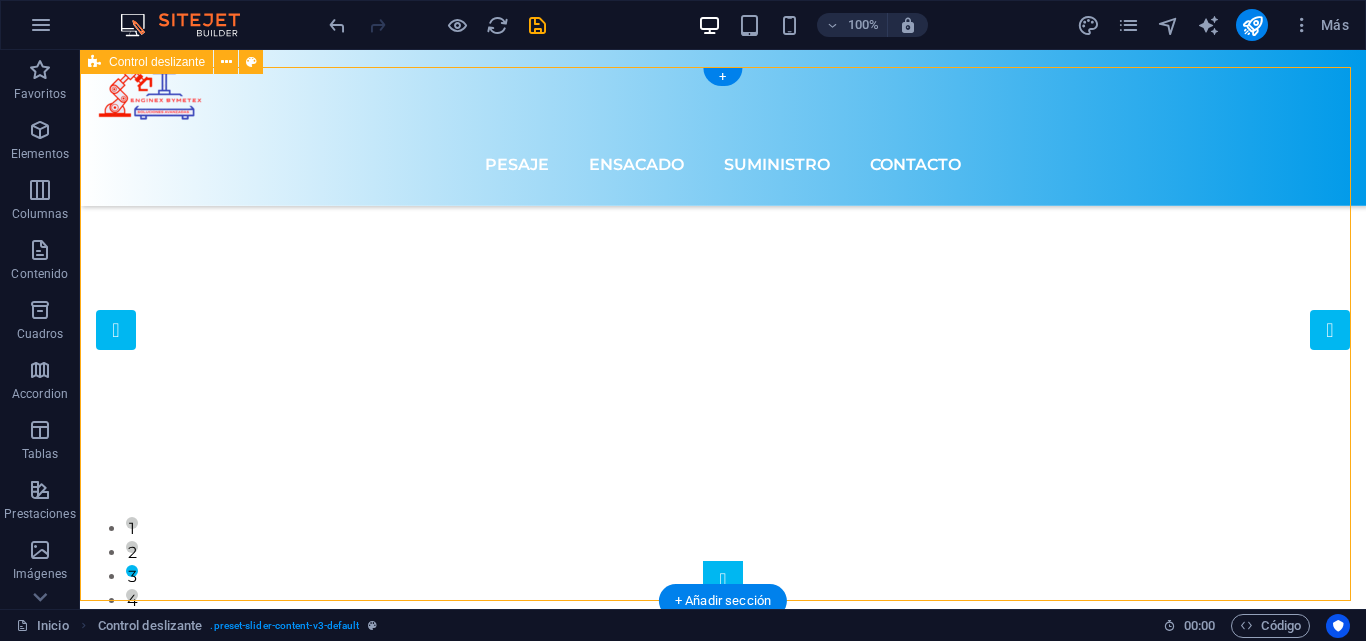 click on "Optimiza tus procesos con nuestros sistemas de pesaje personalizados. Obtener ¿Necesitas una segunda opción...?  En INGENIERÍA BYMETEX te ayudamos a obtener esta segunda opción.  Obtener  Dini Argeo de la línea HYGIENX para apoyar un proceso de producción libre de contaminación. La línea HYGIENX cumple los requisitos higiénicos del sistema APPCC. La certificación HCV EU garantiza la seguridad de los materiales y el rendimiento sanitario. Saber más Obtener Descubre nuestros innovadores productos de dimensionamiento ideales para paquetría. ¡Impulsa tu negocio! Obtener Optimiza tus procesos con nuestros sistemas de pesaje personalizados. Obtener ¿Necesitas una segunda opción...?  En INGENIERÍA BYMETEX te ayudamos a obtener esta segunda opción.  Obtener 1 2 3 4 5" at bounding box center [723, 374] 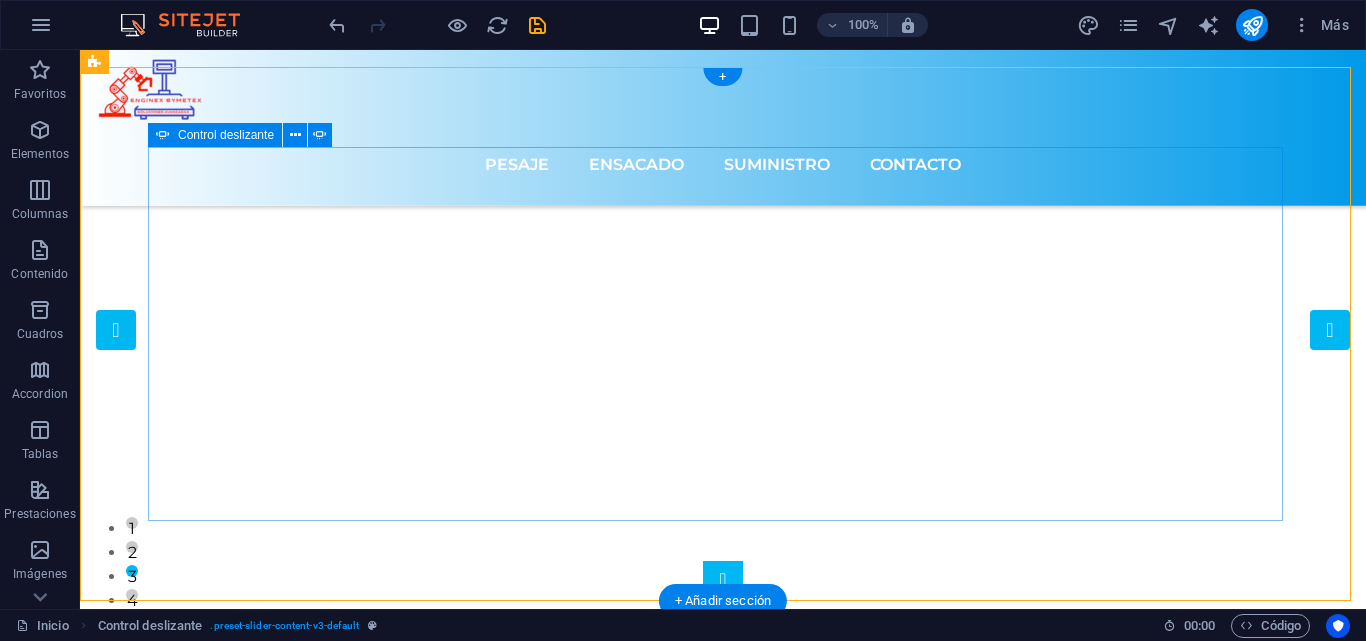 click at bounding box center (723, 167) 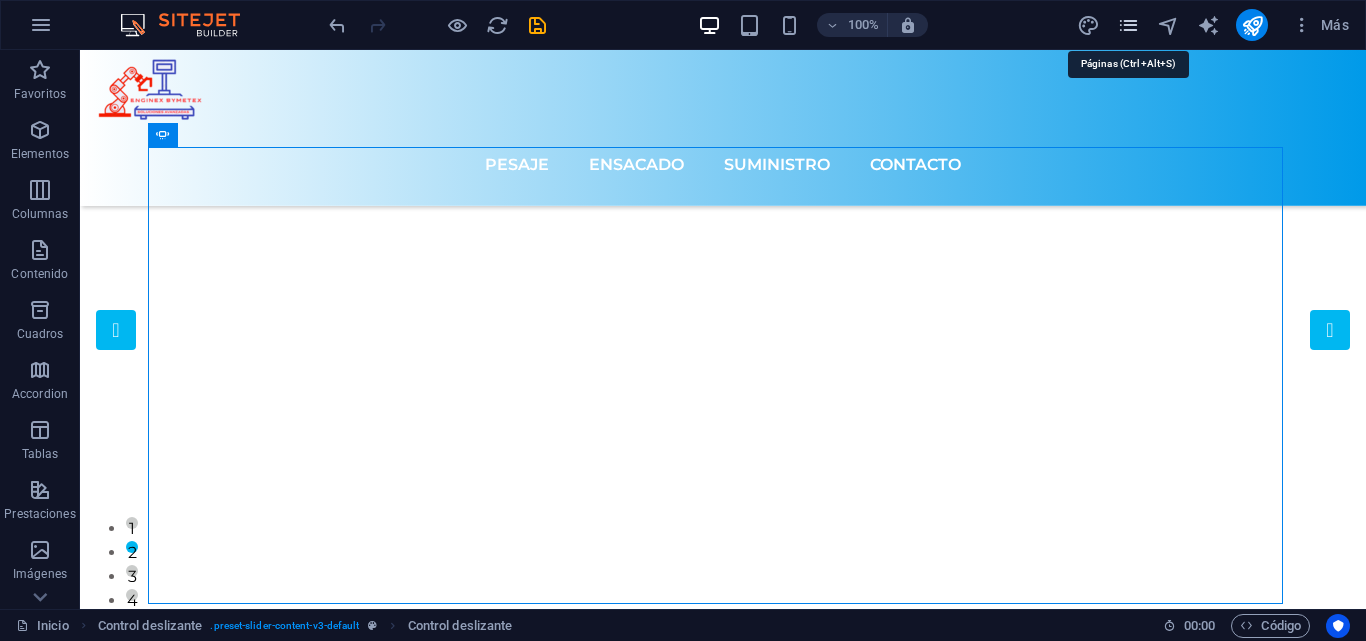 click at bounding box center [1128, 25] 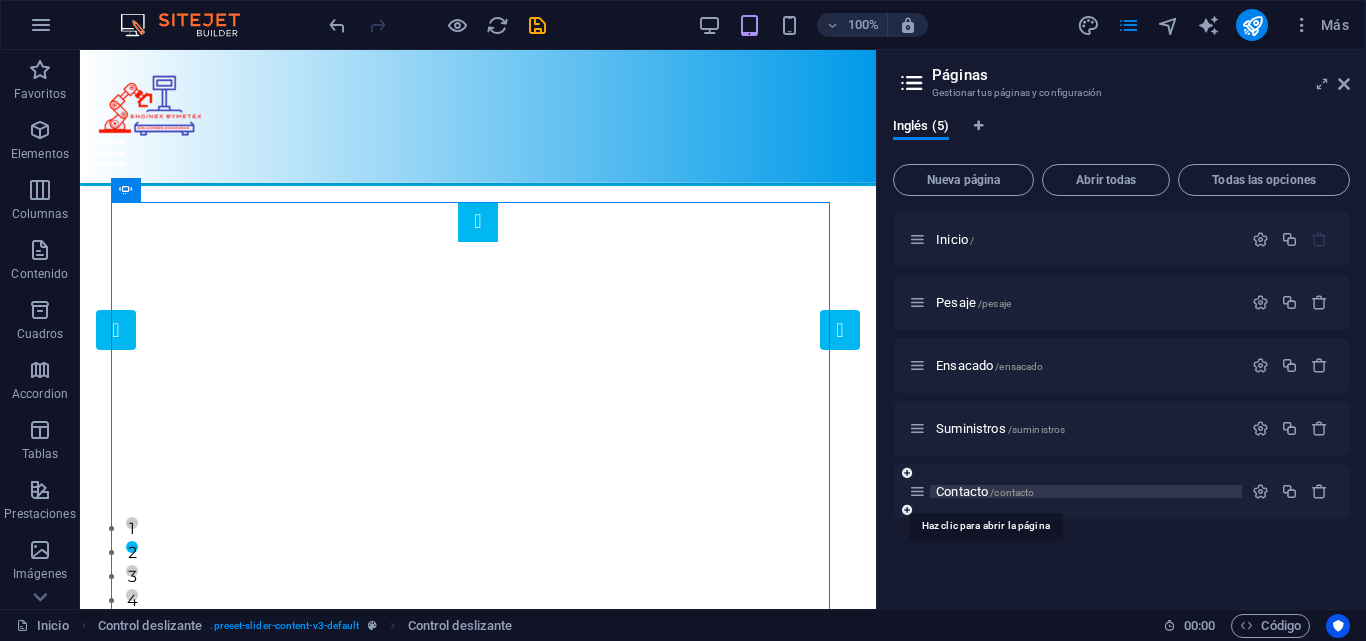 click on "Contacto /contacto" at bounding box center [985, 491] 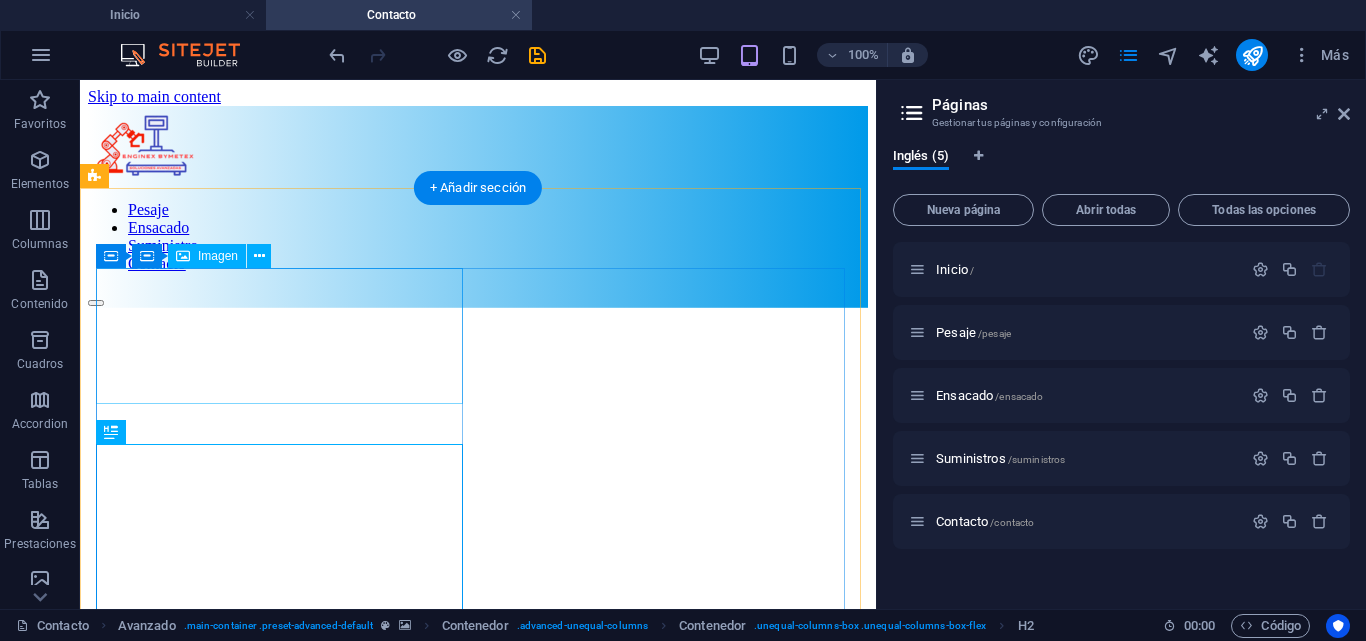 scroll, scrollTop: 0, scrollLeft: 0, axis: both 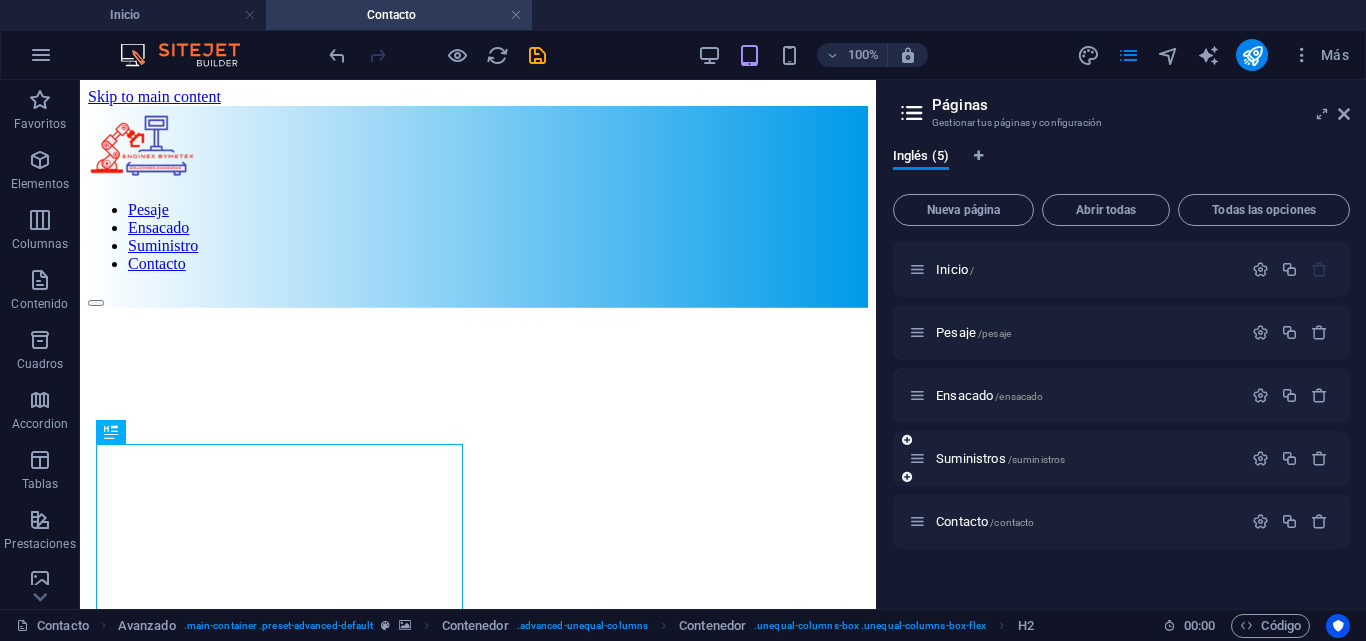 click on "Suministros /suministros" at bounding box center [1075, 458] 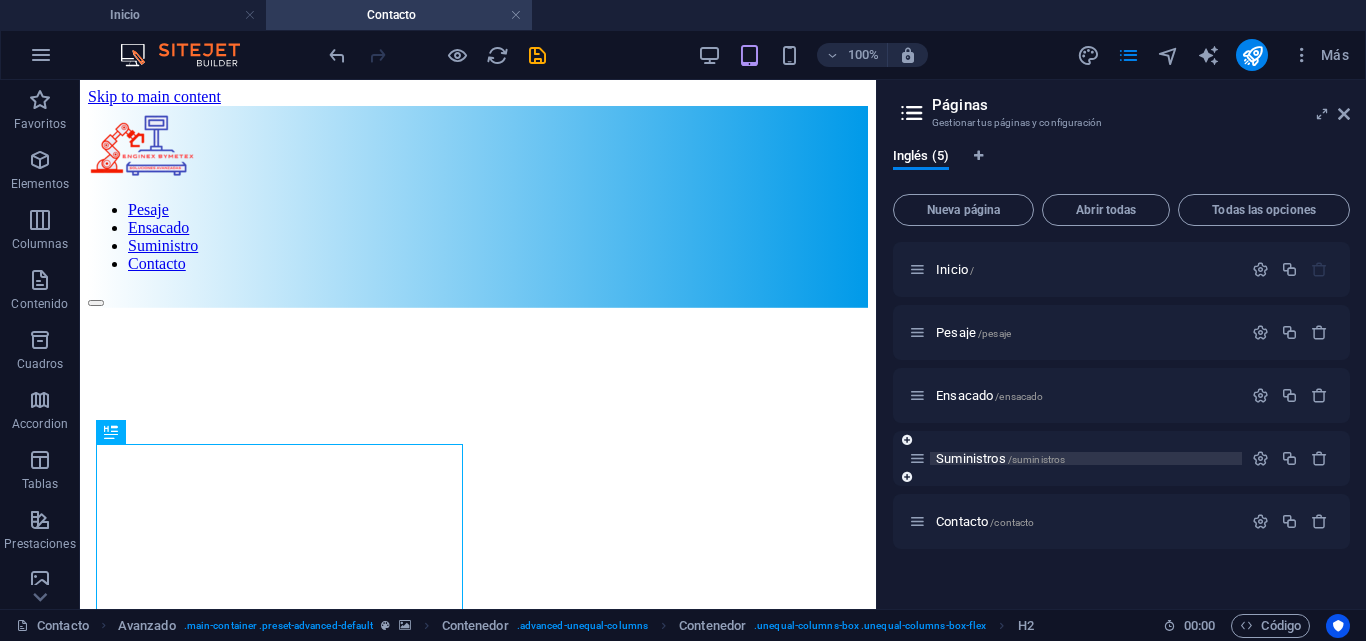 click on "Suministros /suministros" at bounding box center (1000, 458) 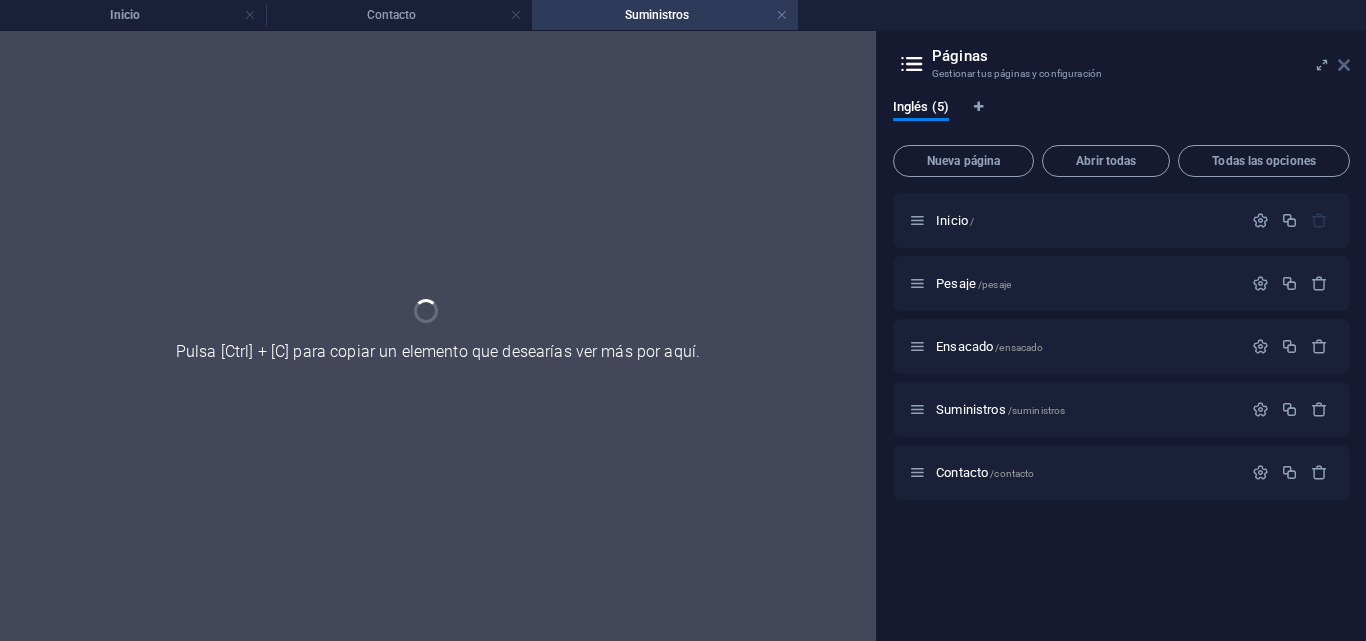 click at bounding box center (1344, 65) 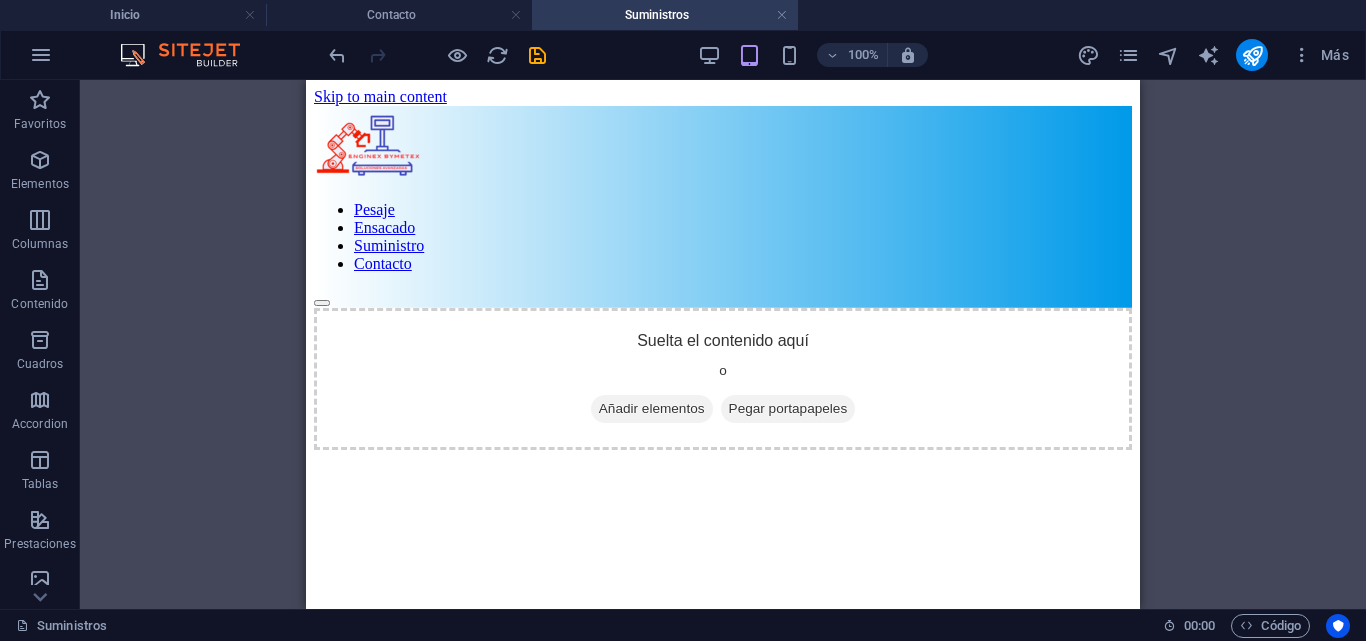scroll, scrollTop: 0, scrollLeft: 0, axis: both 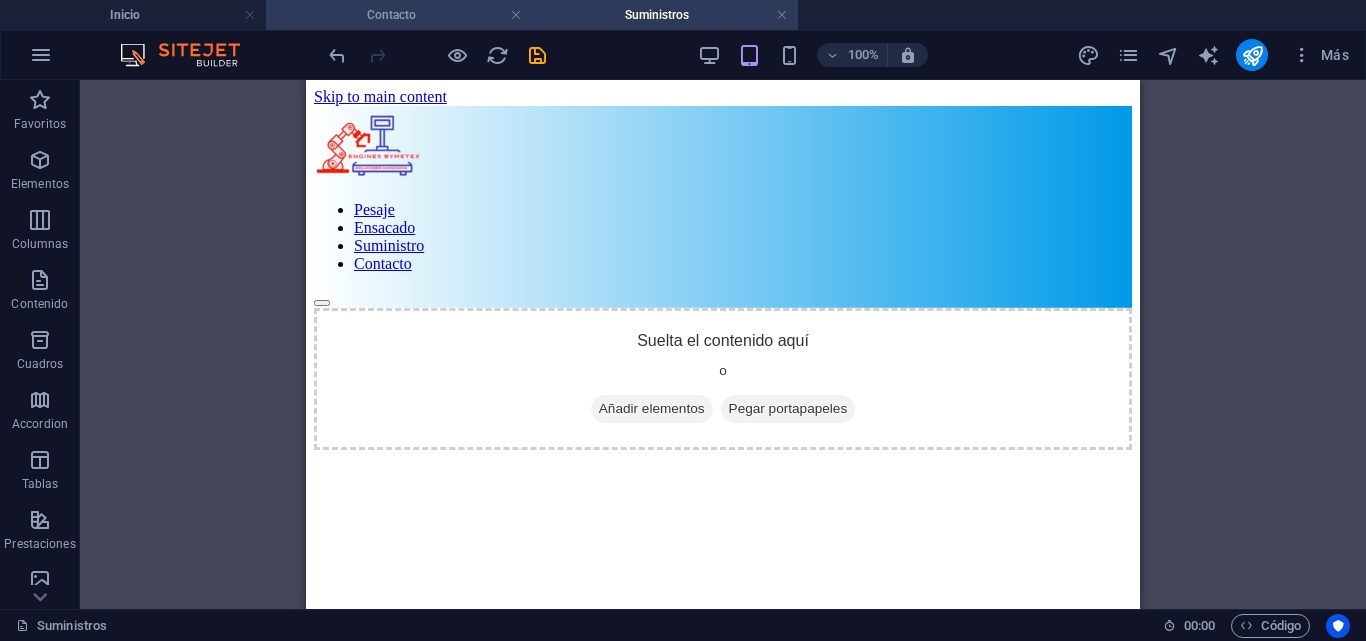 click on "Contacto" at bounding box center (399, 15) 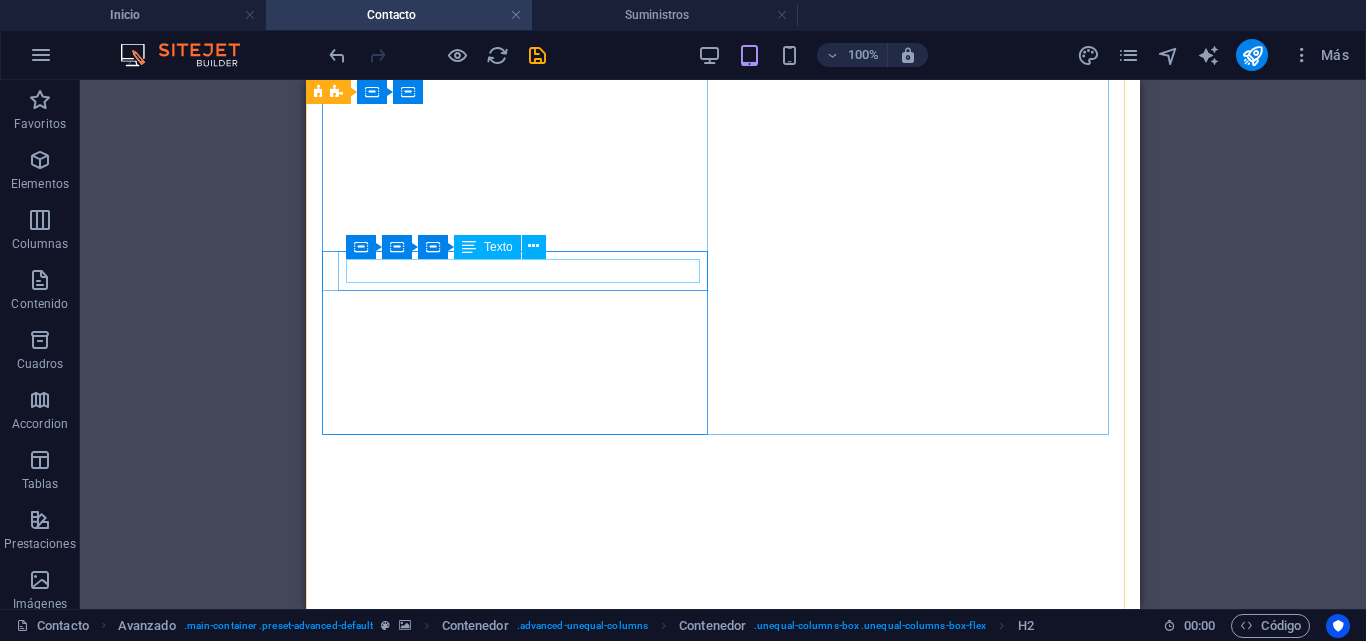 scroll, scrollTop: 758, scrollLeft: 0, axis: vertical 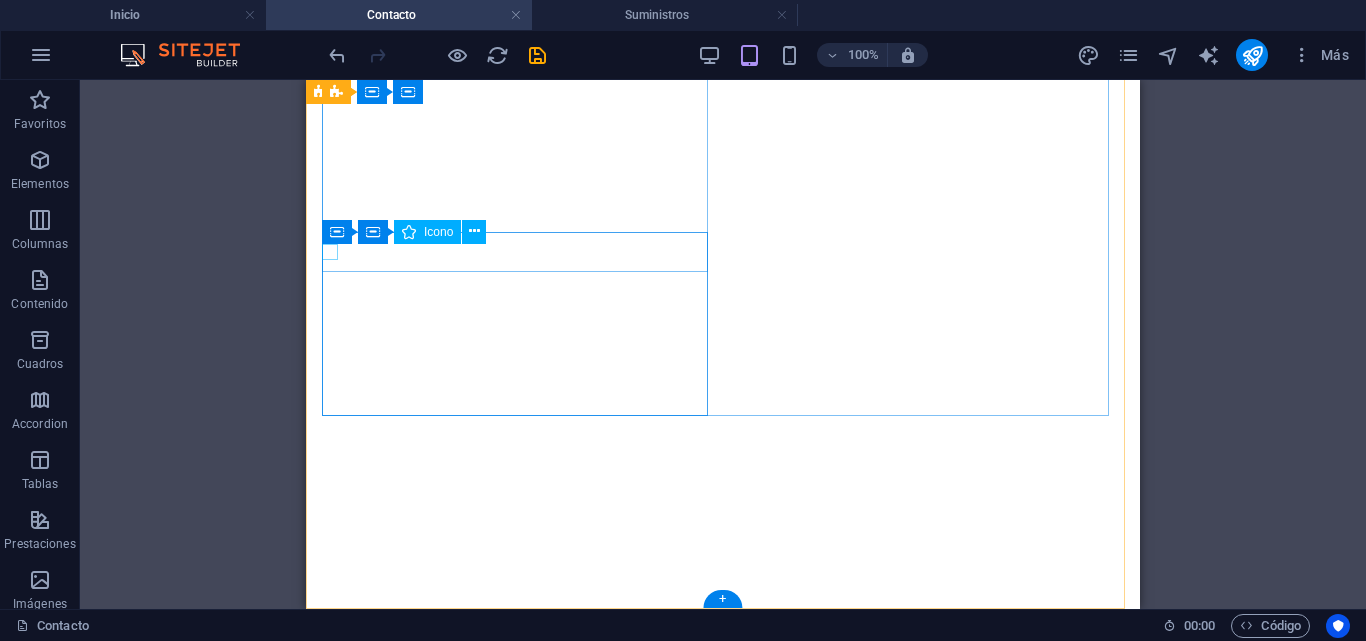 click at bounding box center (723, 1629) 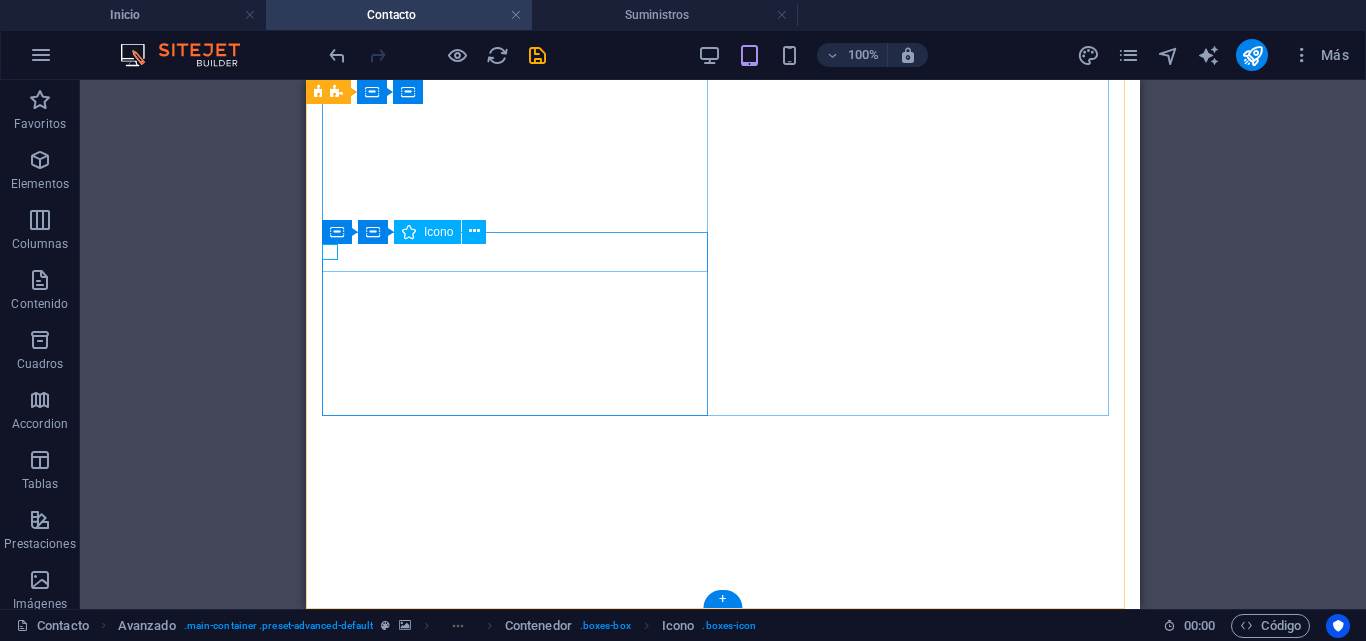 click at bounding box center (723, 1629) 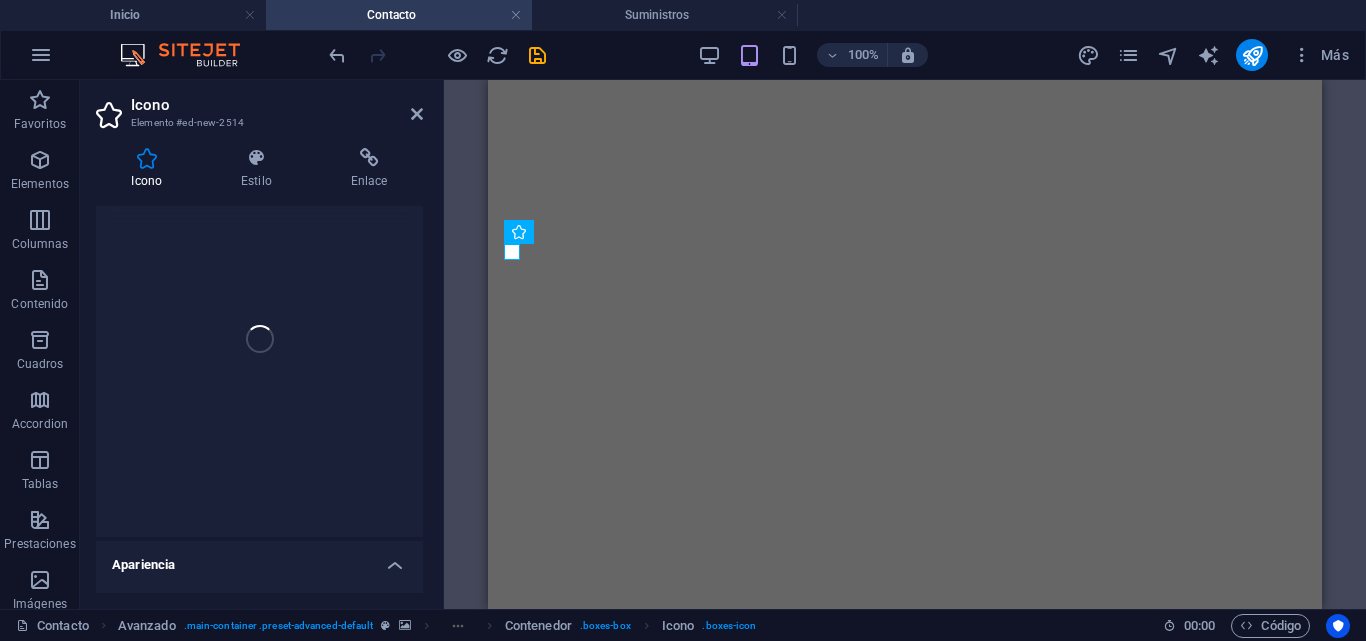 scroll, scrollTop: 0, scrollLeft: 0, axis: both 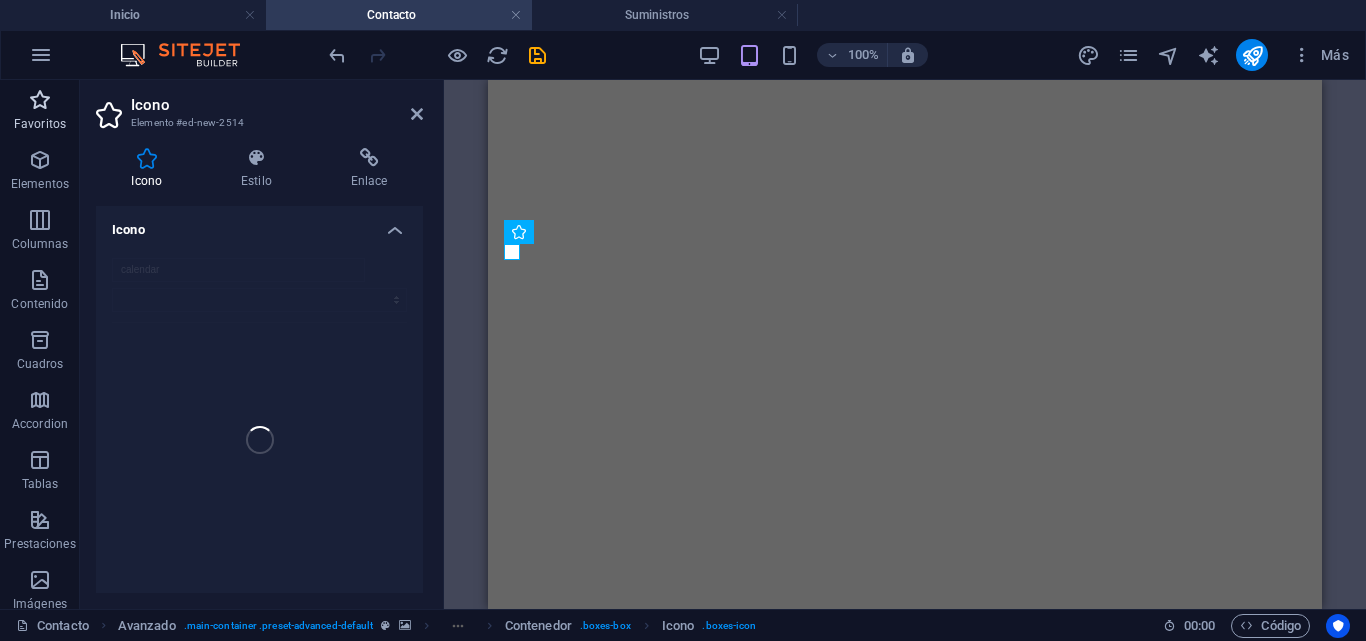 click at bounding box center [40, 100] 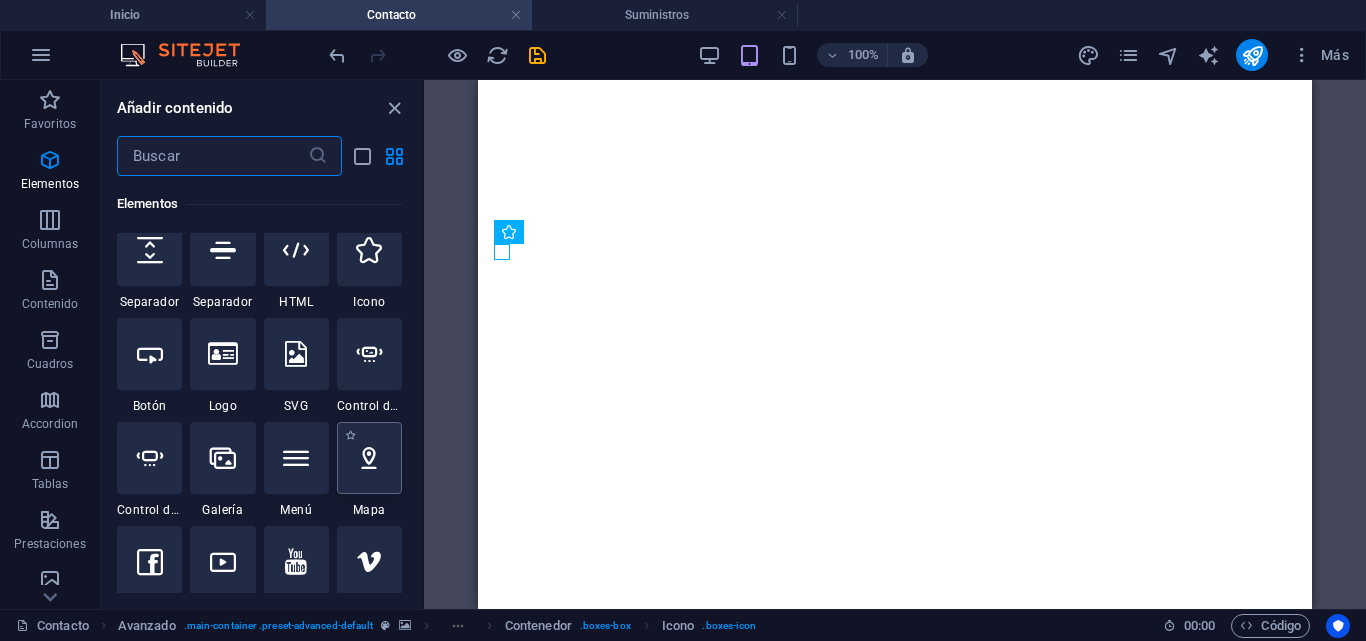 scroll, scrollTop: 400, scrollLeft: 0, axis: vertical 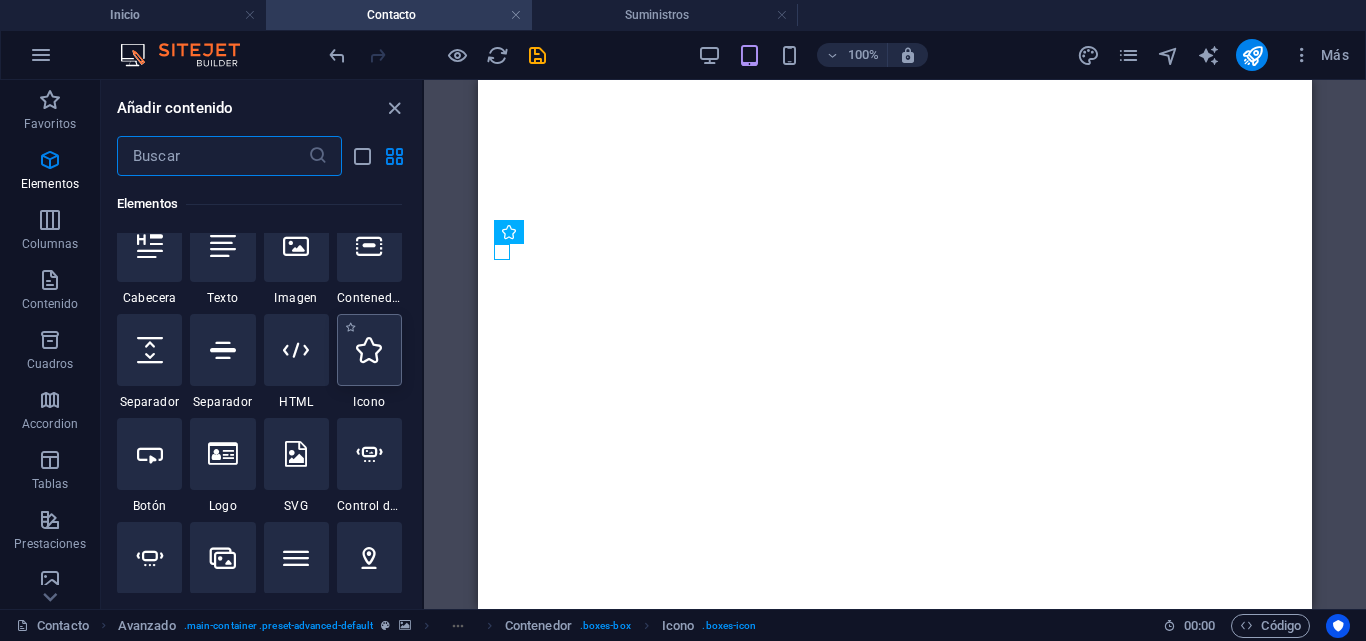 click at bounding box center (369, 350) 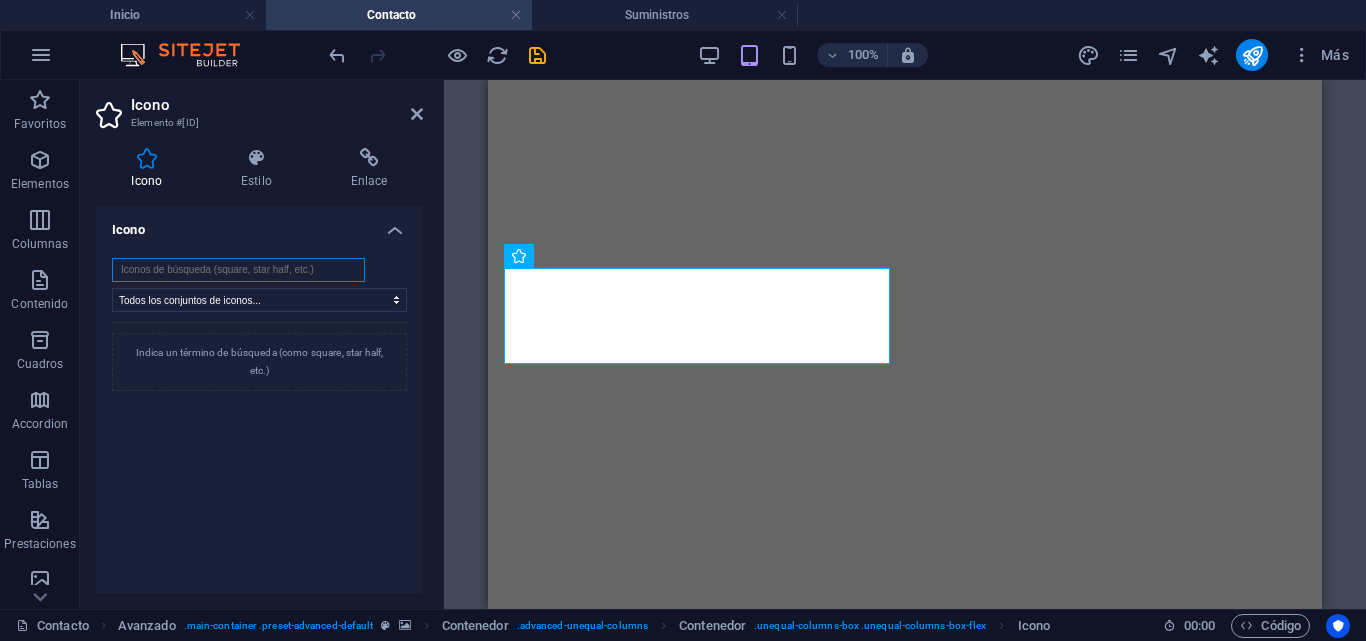 scroll, scrollTop: 0, scrollLeft: 0, axis: both 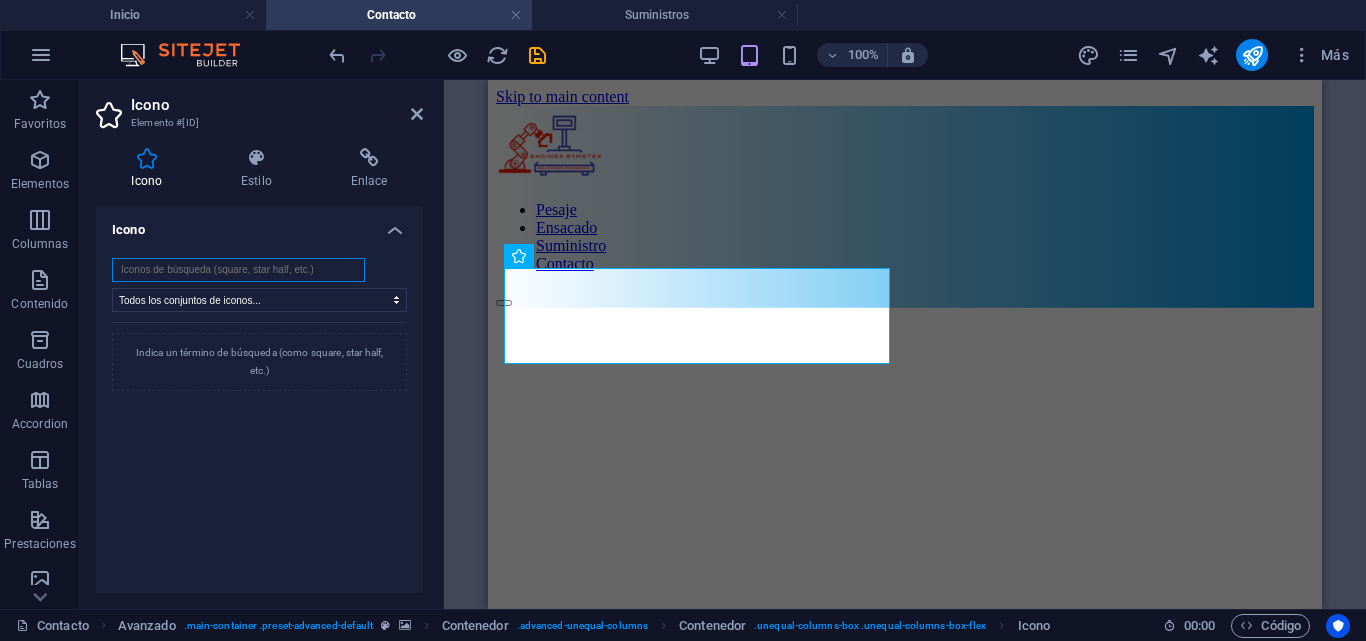 click at bounding box center (238, 270) 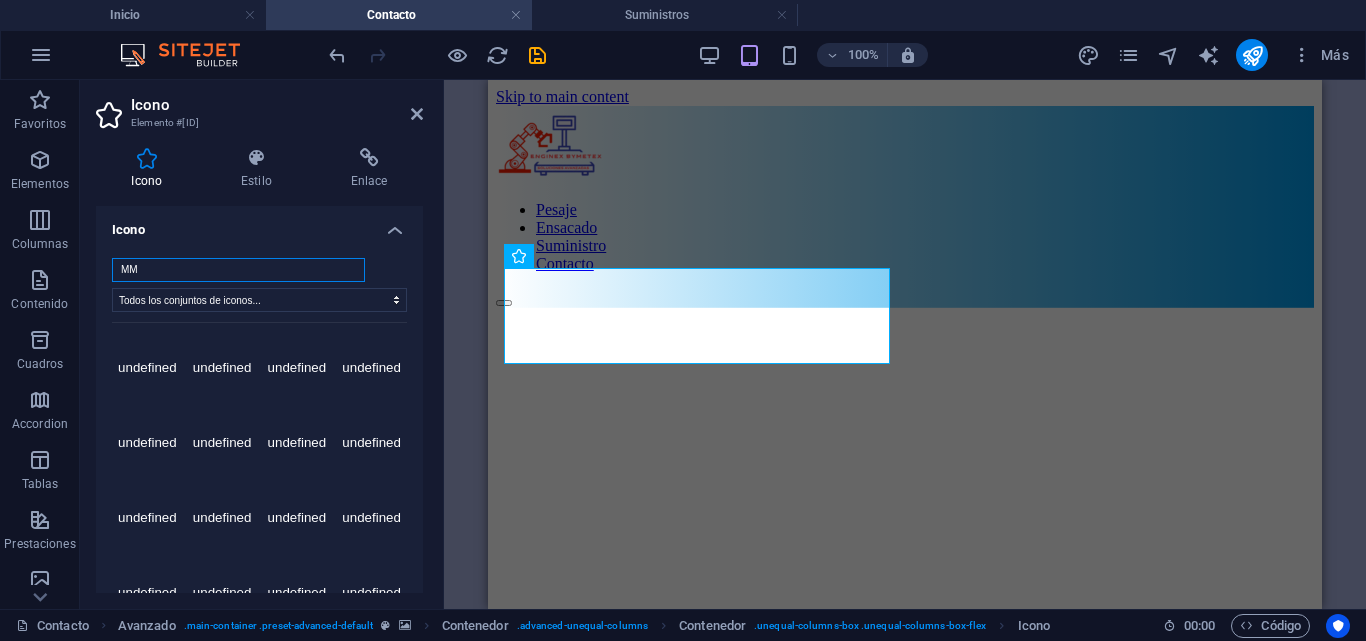 type on "M" 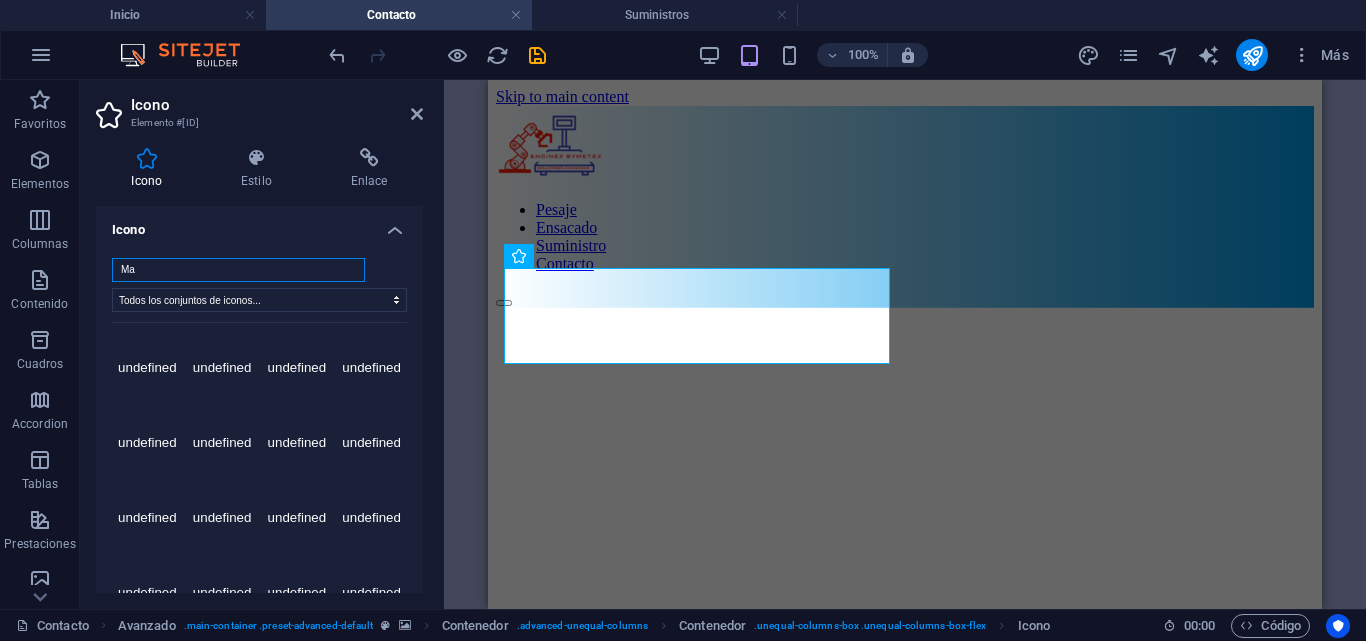 type on "M" 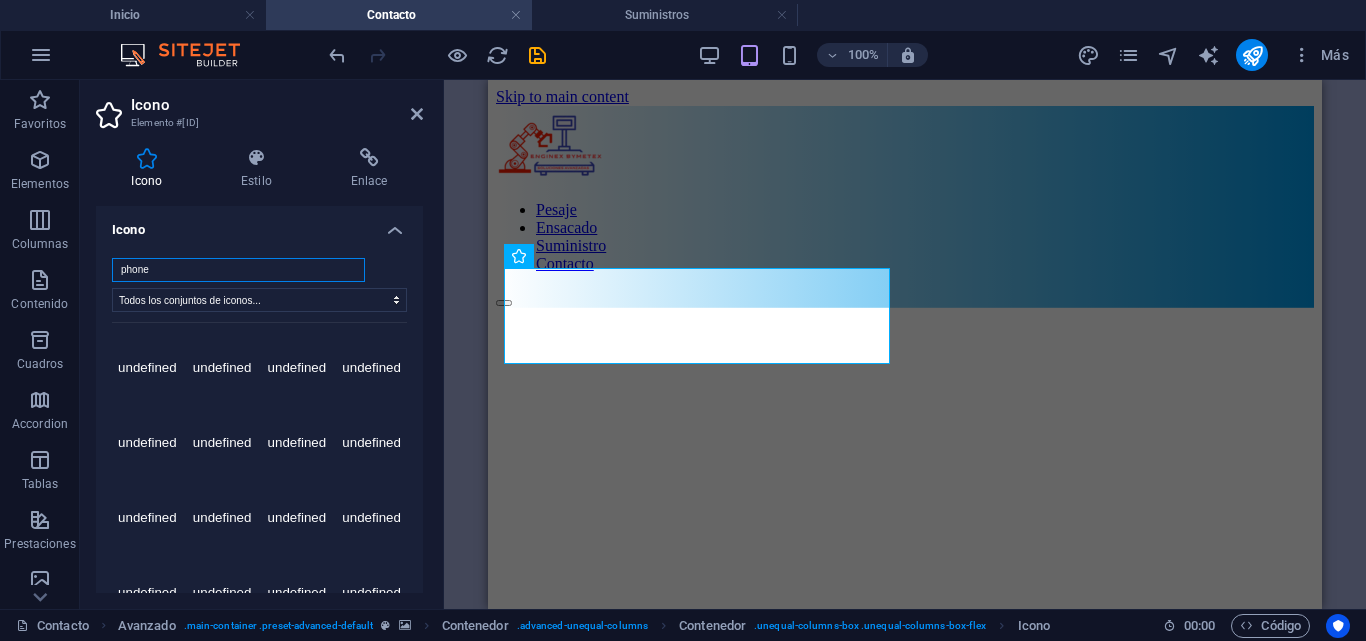 type on "phone" 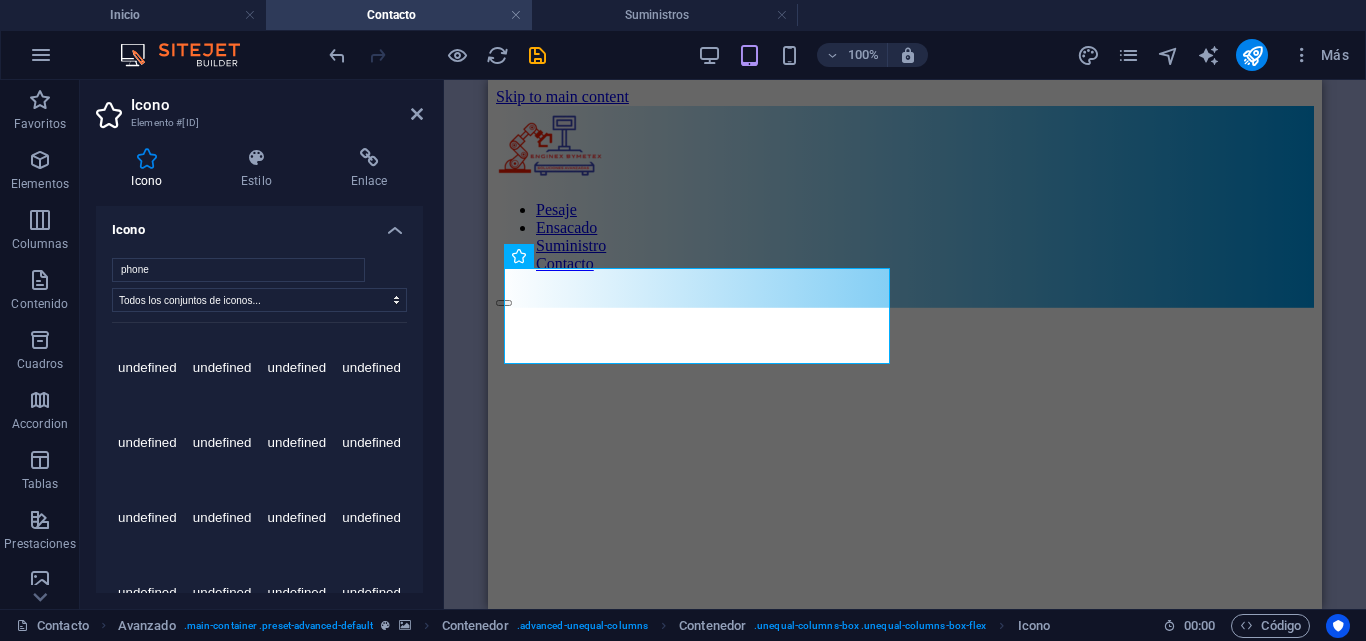 click on "Icono" at bounding box center [259, 224] 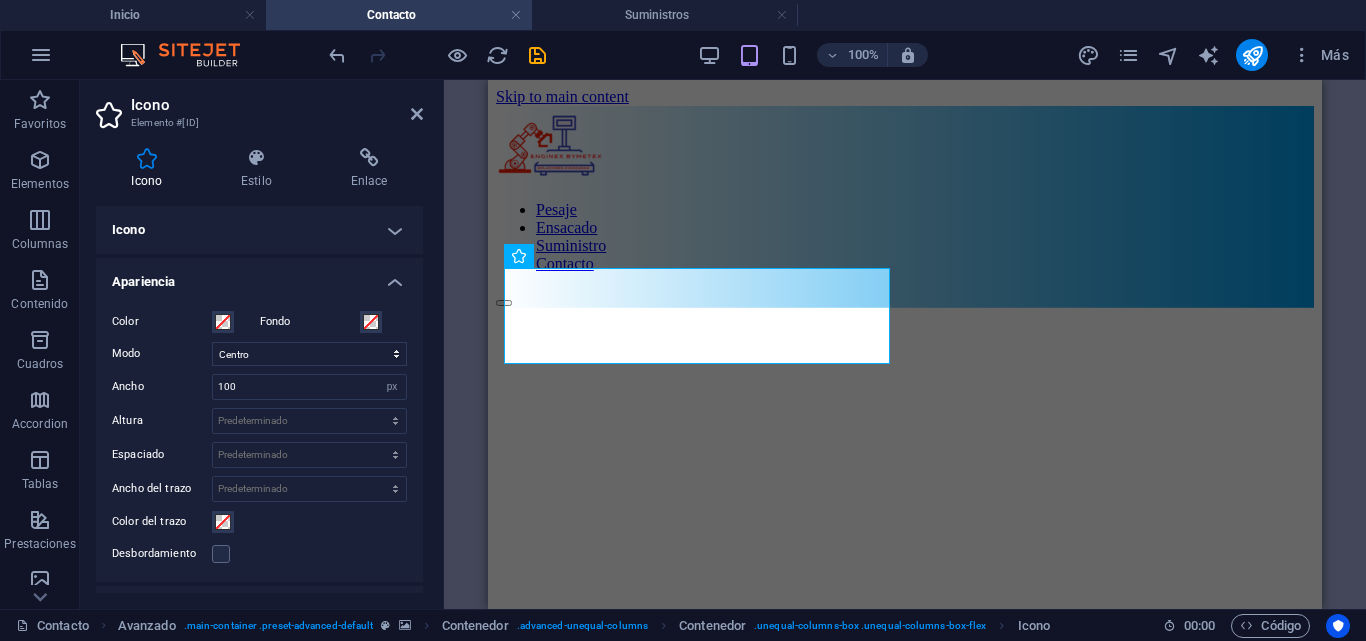 click on "Icono" at bounding box center (259, 230) 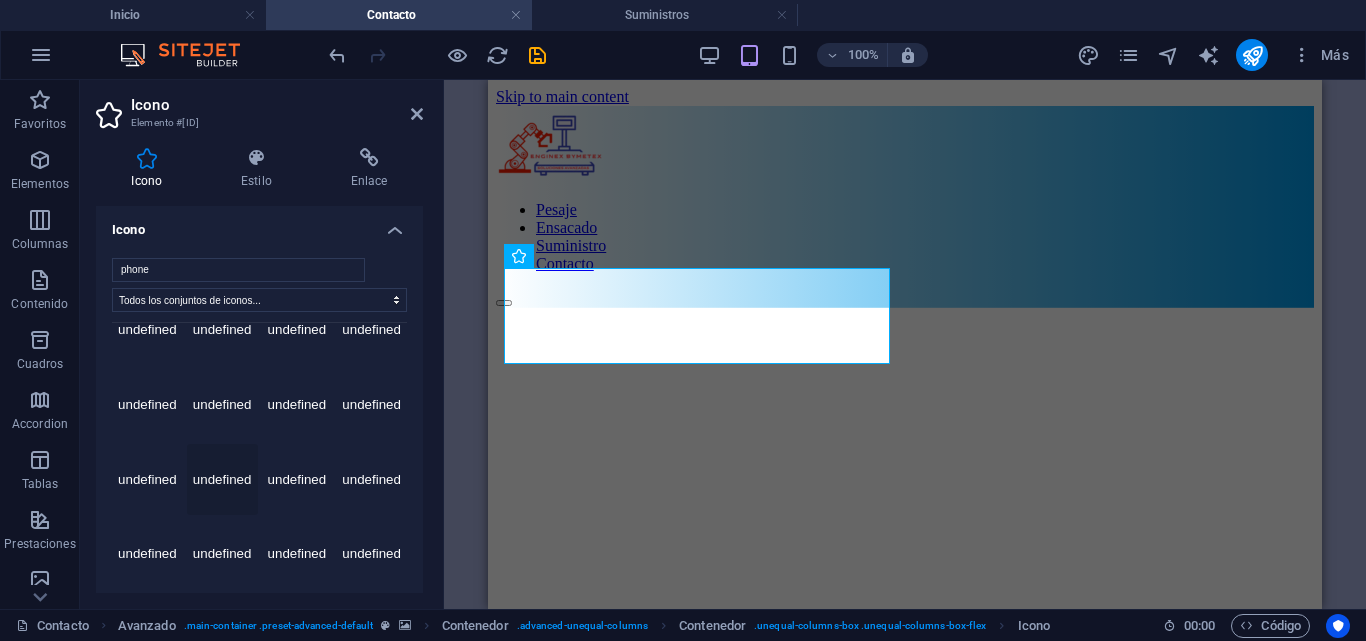 scroll, scrollTop: 4300, scrollLeft: 0, axis: vertical 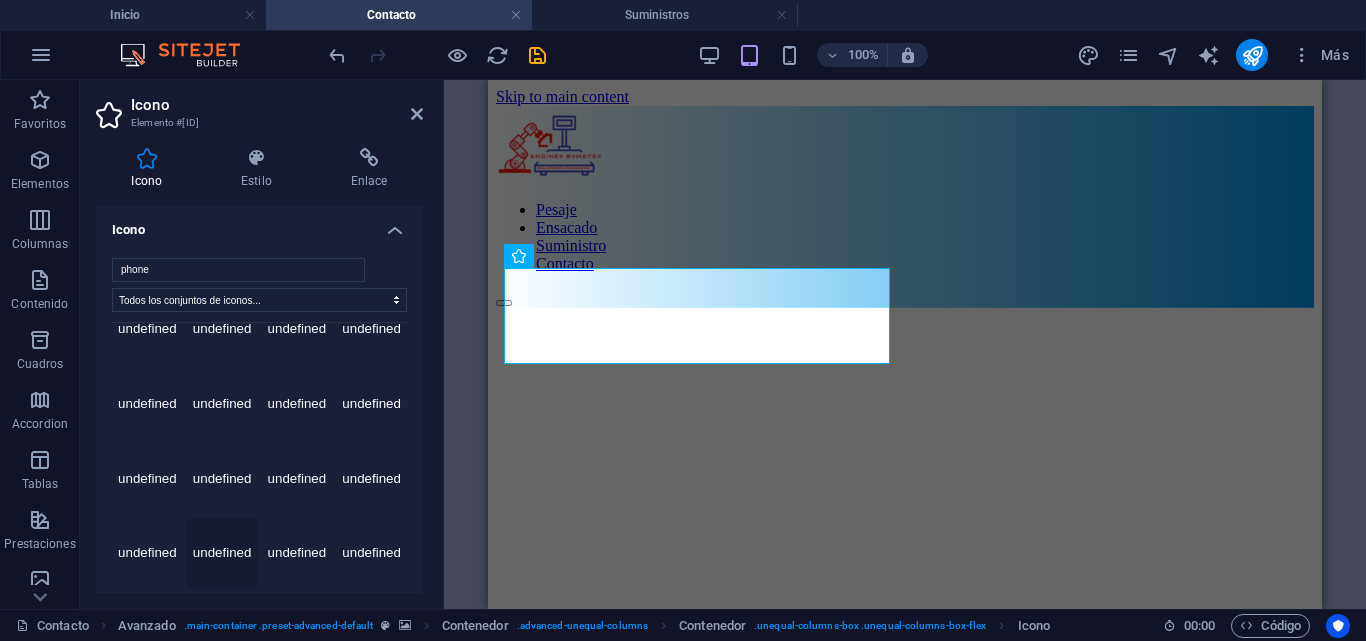 click on "undefined" at bounding box center (222, 553) 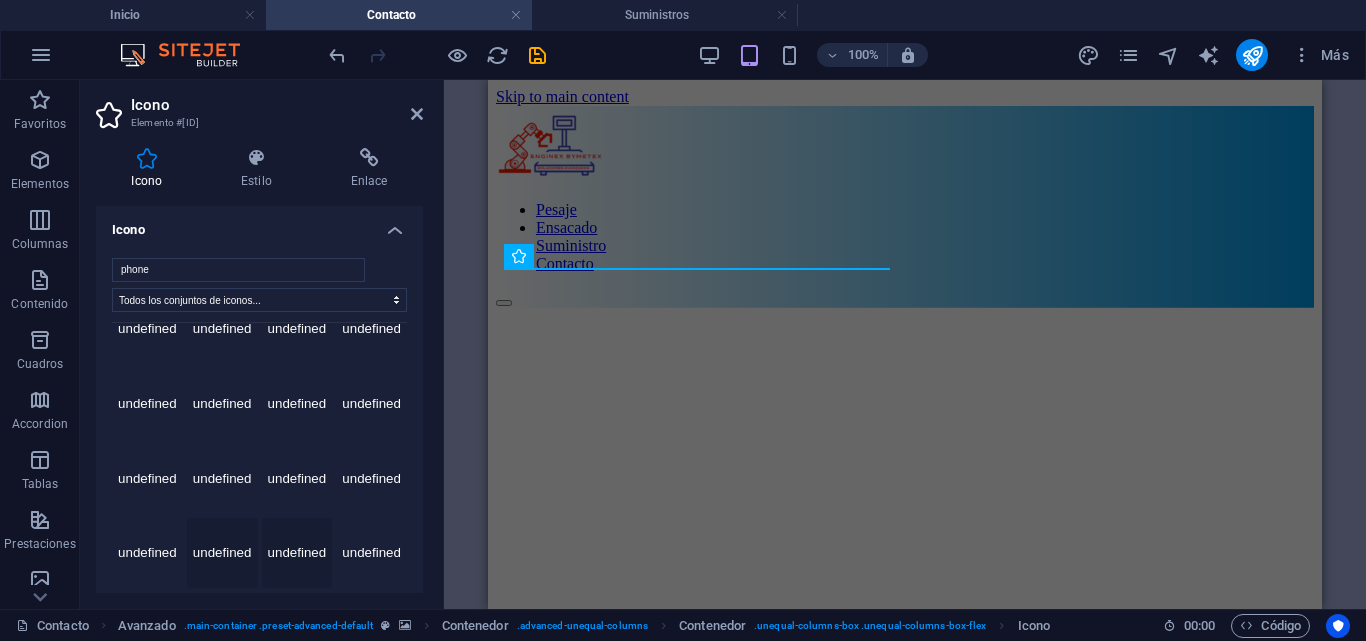 click on "undefined" at bounding box center (297, 553) 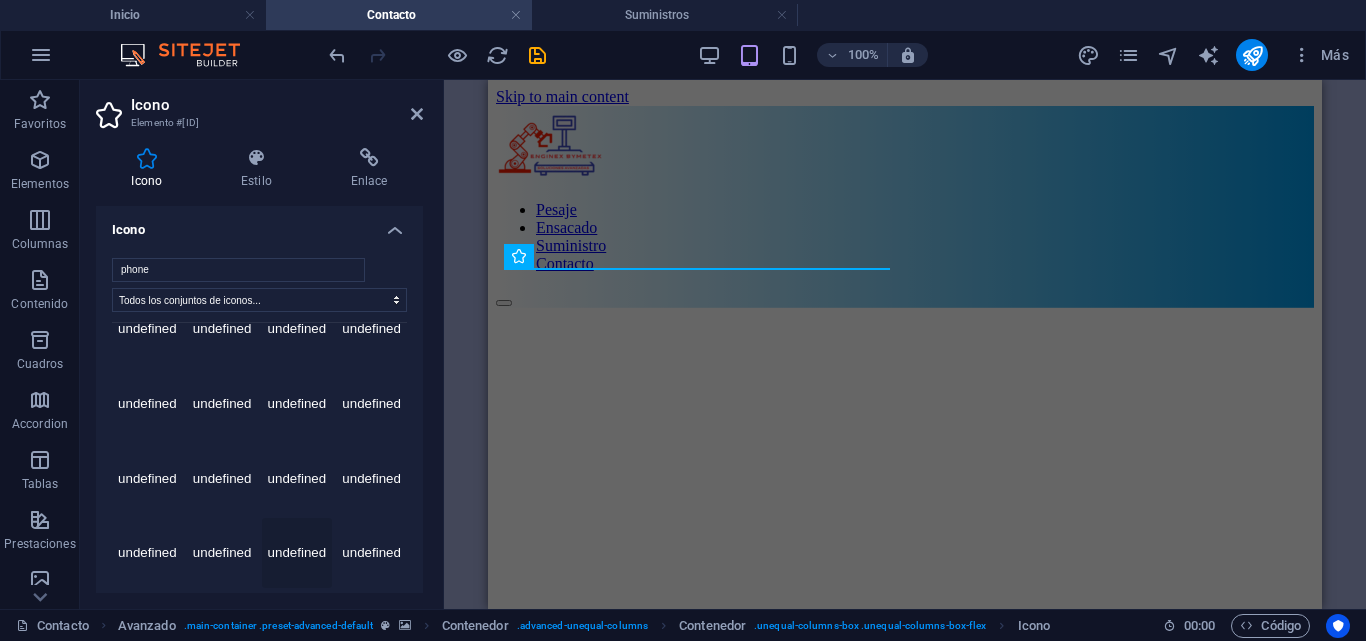 click on "undefined" at bounding box center [297, 553] 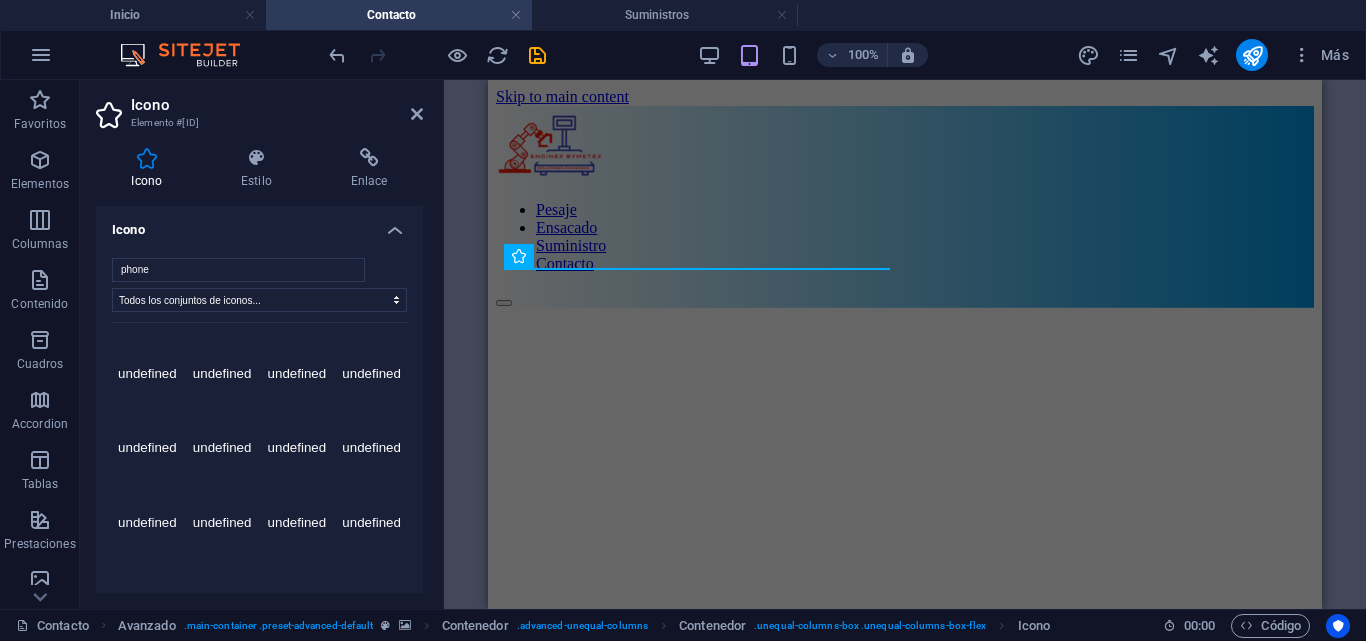 scroll, scrollTop: 6482, scrollLeft: 0, axis: vertical 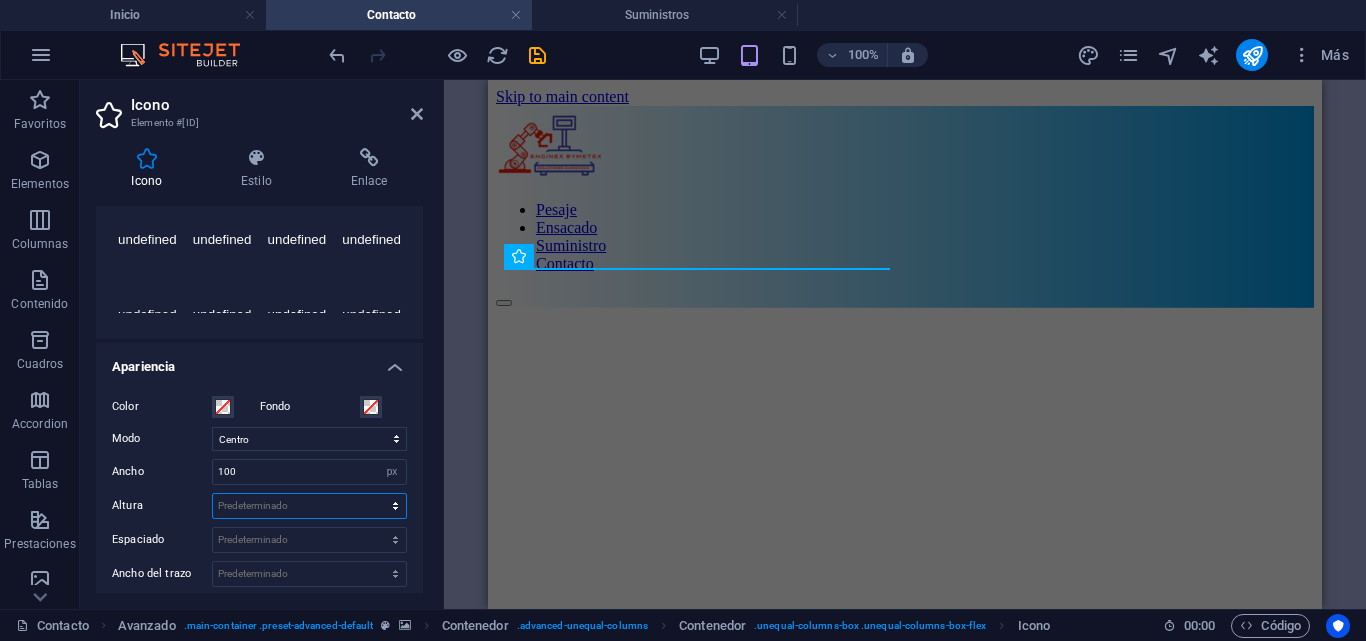 click on "Predeterminado automático px rem em vh vw" at bounding box center (309, 506) 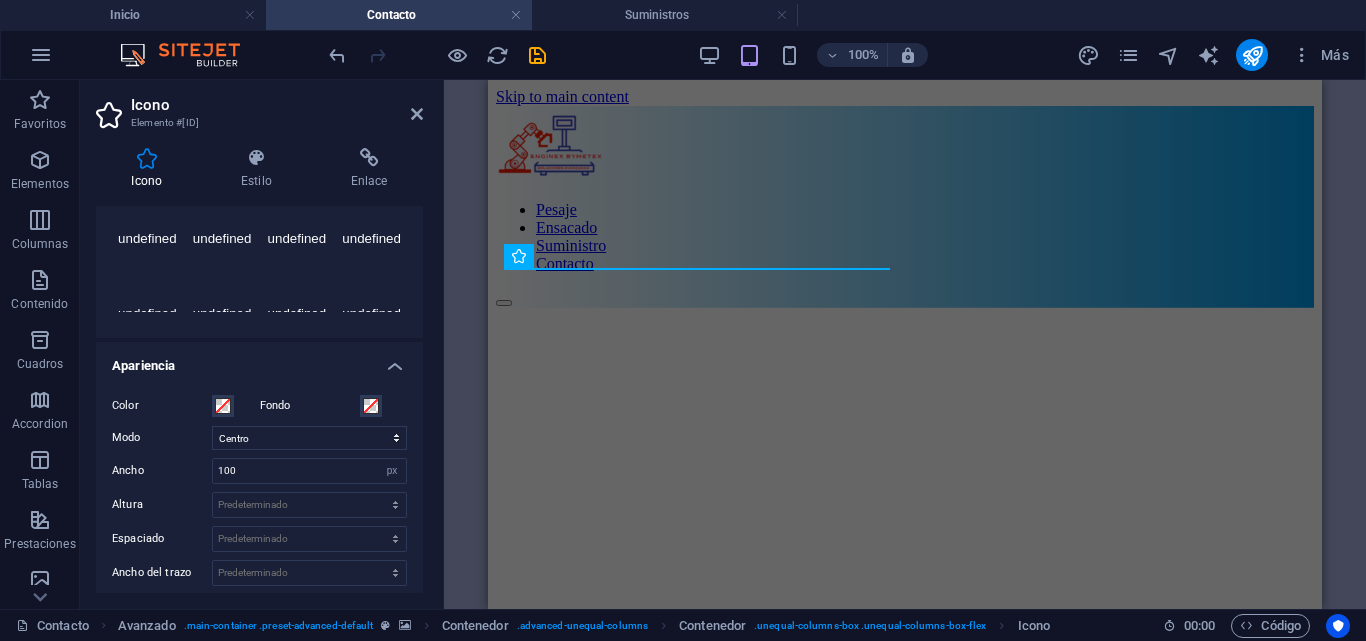 click at bounding box center [905, 308] 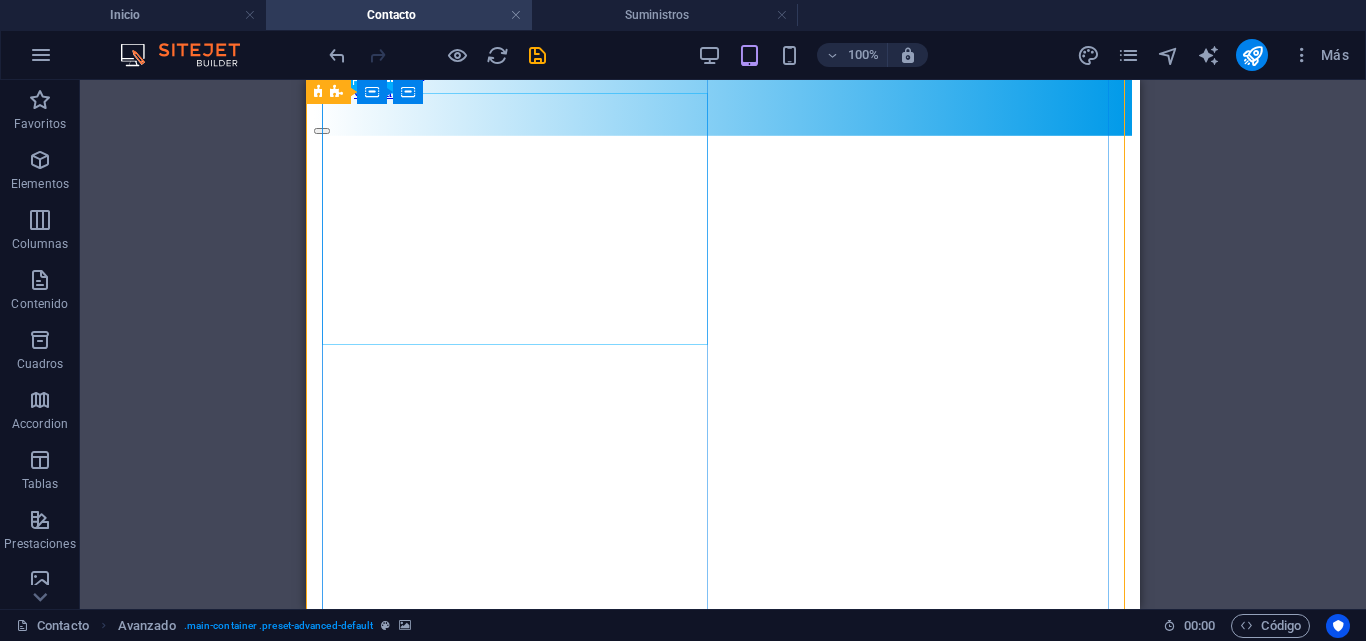 scroll, scrollTop: 0, scrollLeft: 0, axis: both 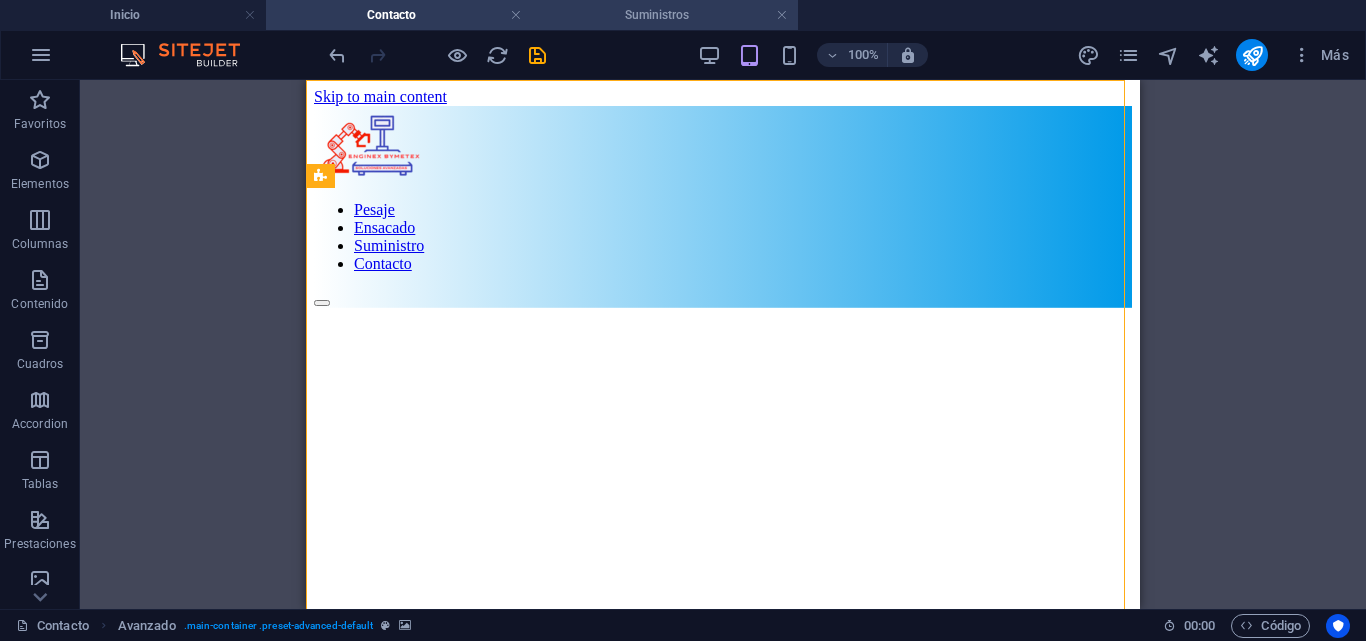 click on "Suministros" at bounding box center [665, 15] 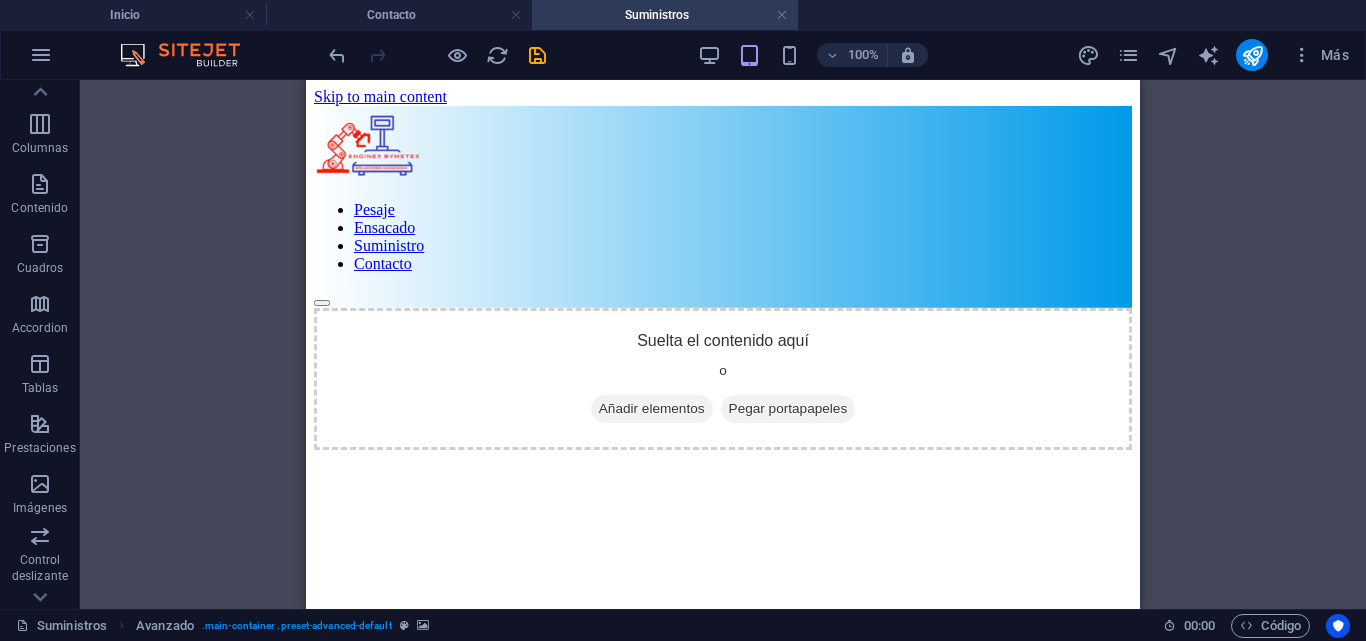 scroll, scrollTop: 0, scrollLeft: 0, axis: both 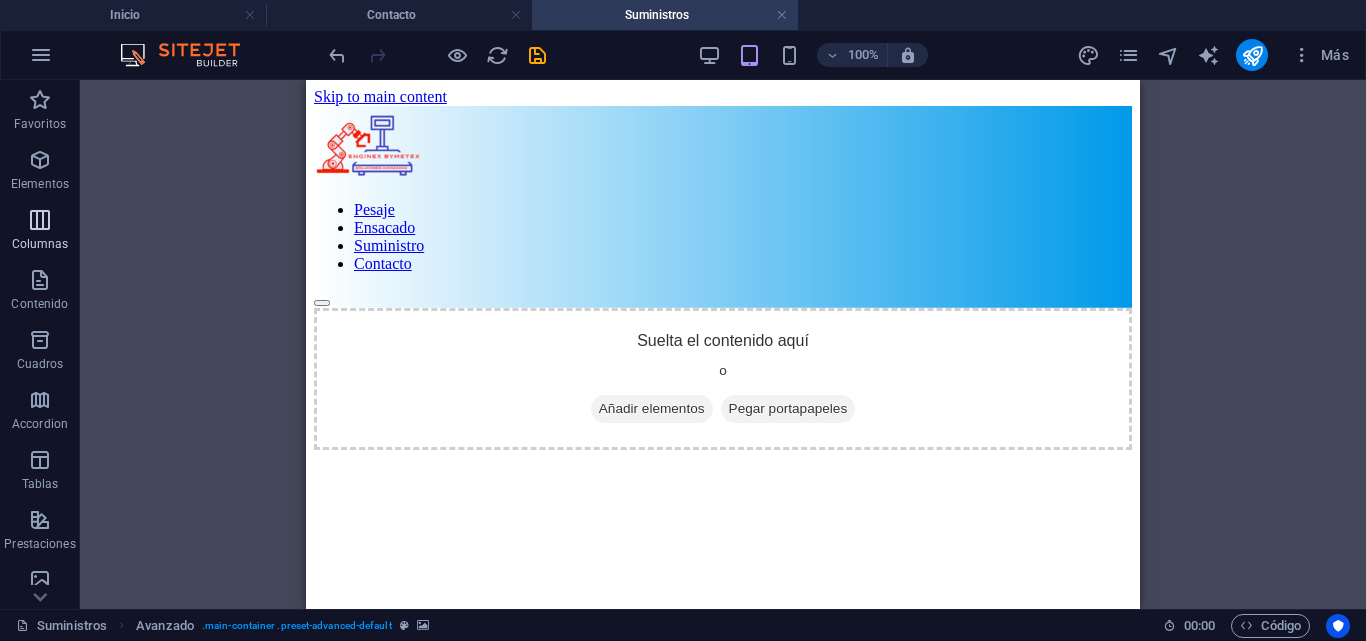 click on "Columnas" at bounding box center (40, 244) 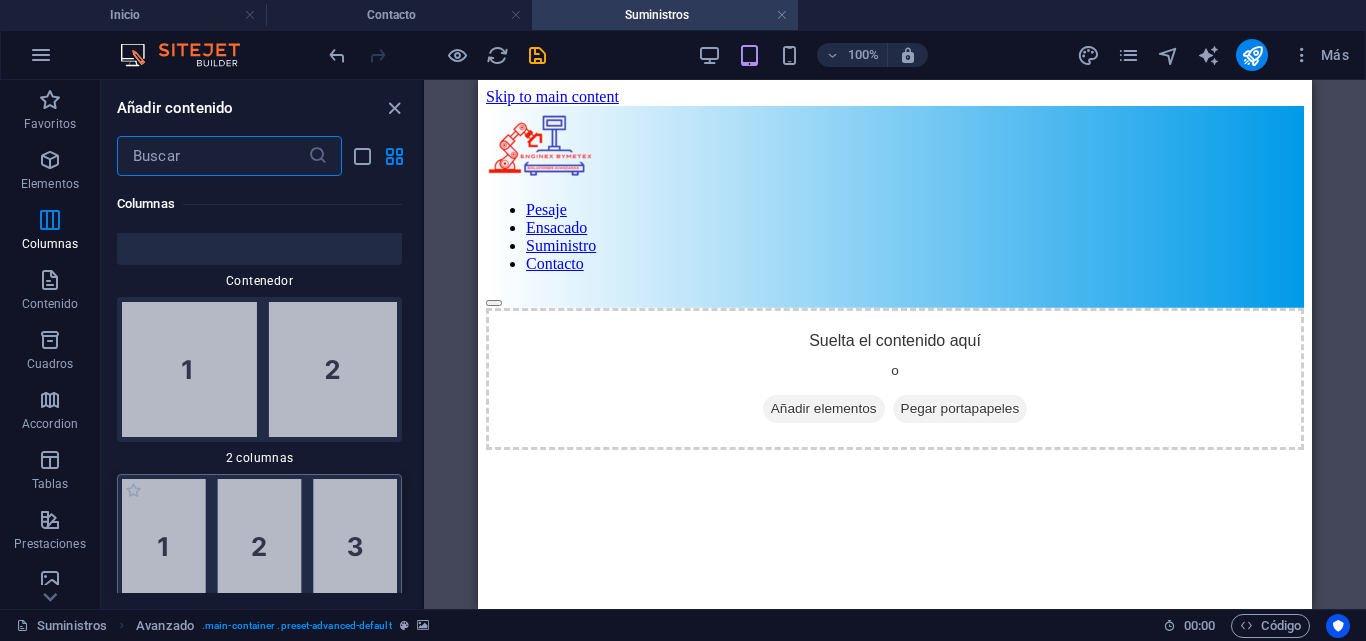 scroll, scrollTop: 1354, scrollLeft: 0, axis: vertical 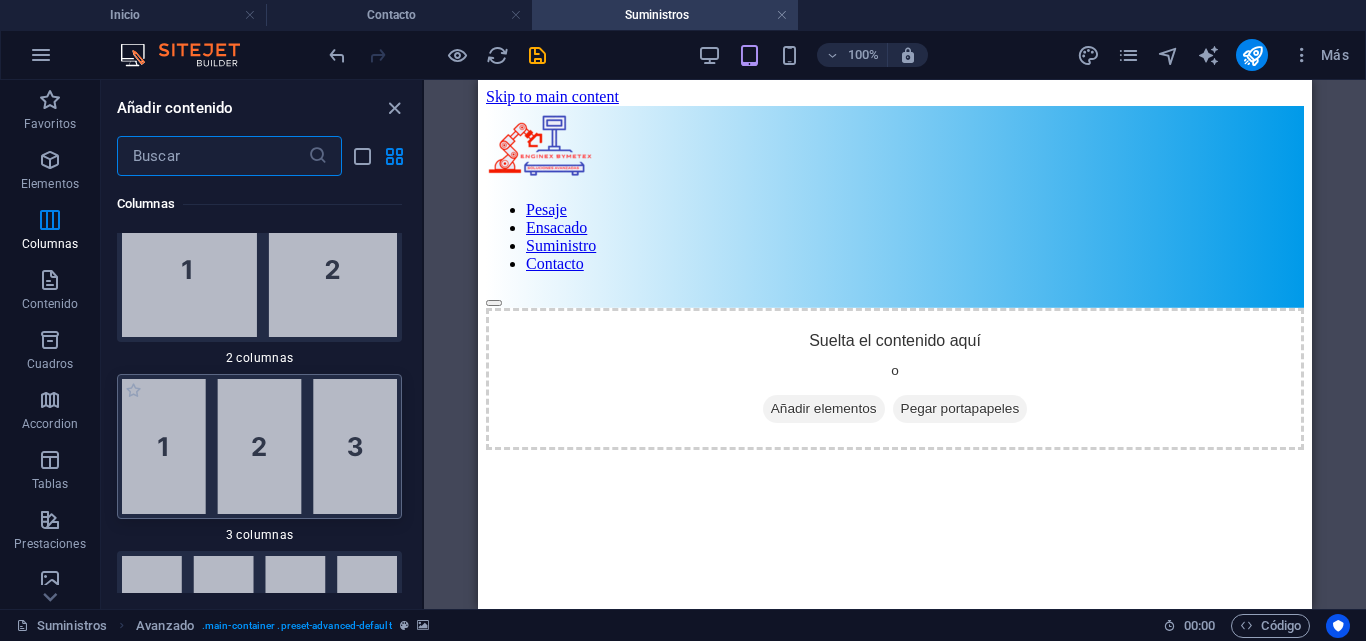 click at bounding box center (259, 446) 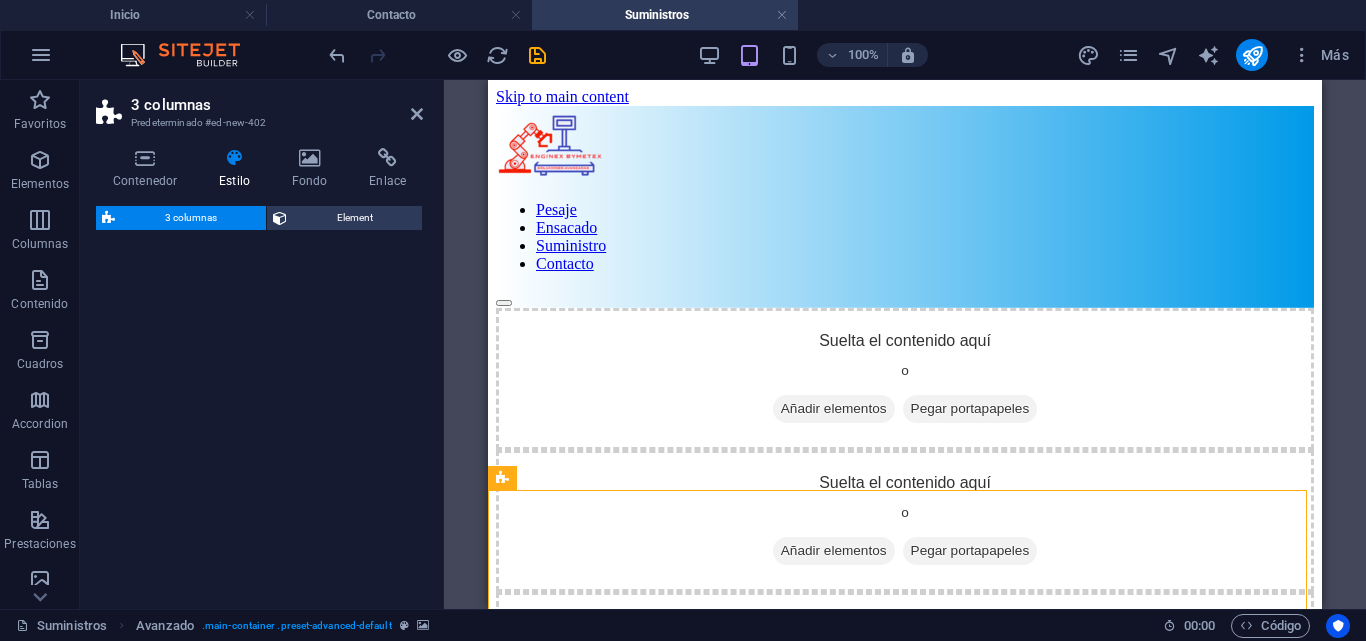 select on "rem" 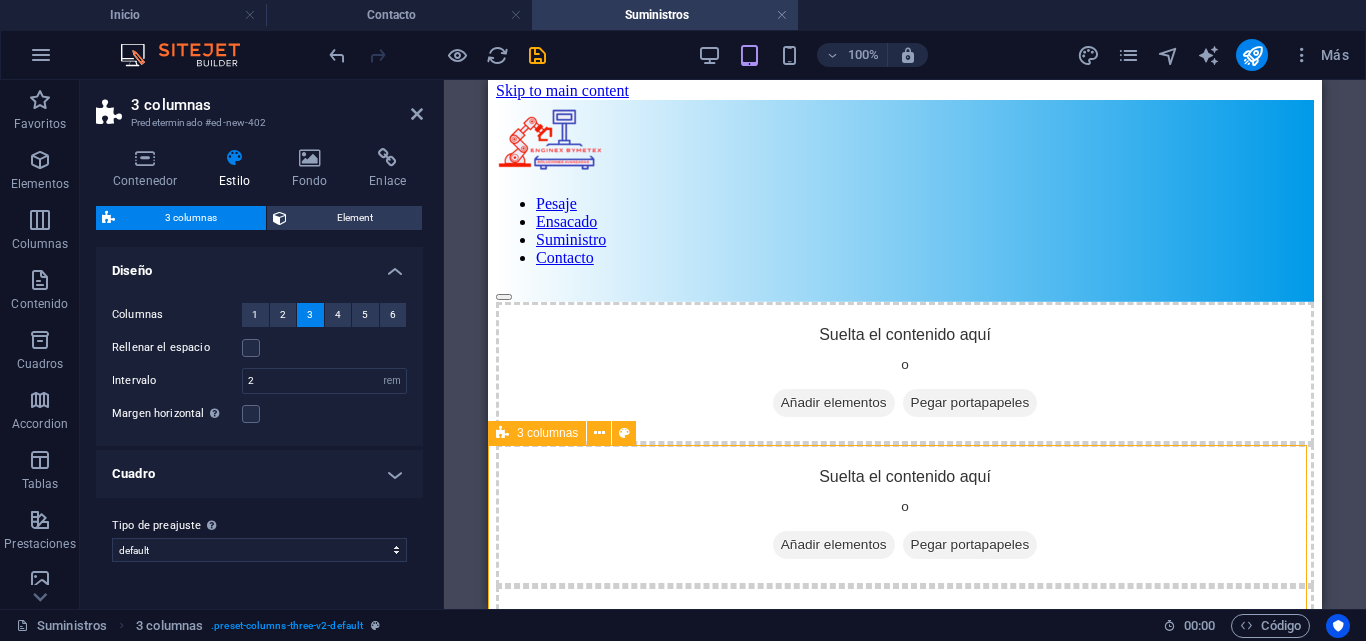 scroll, scrollTop: 0, scrollLeft: 0, axis: both 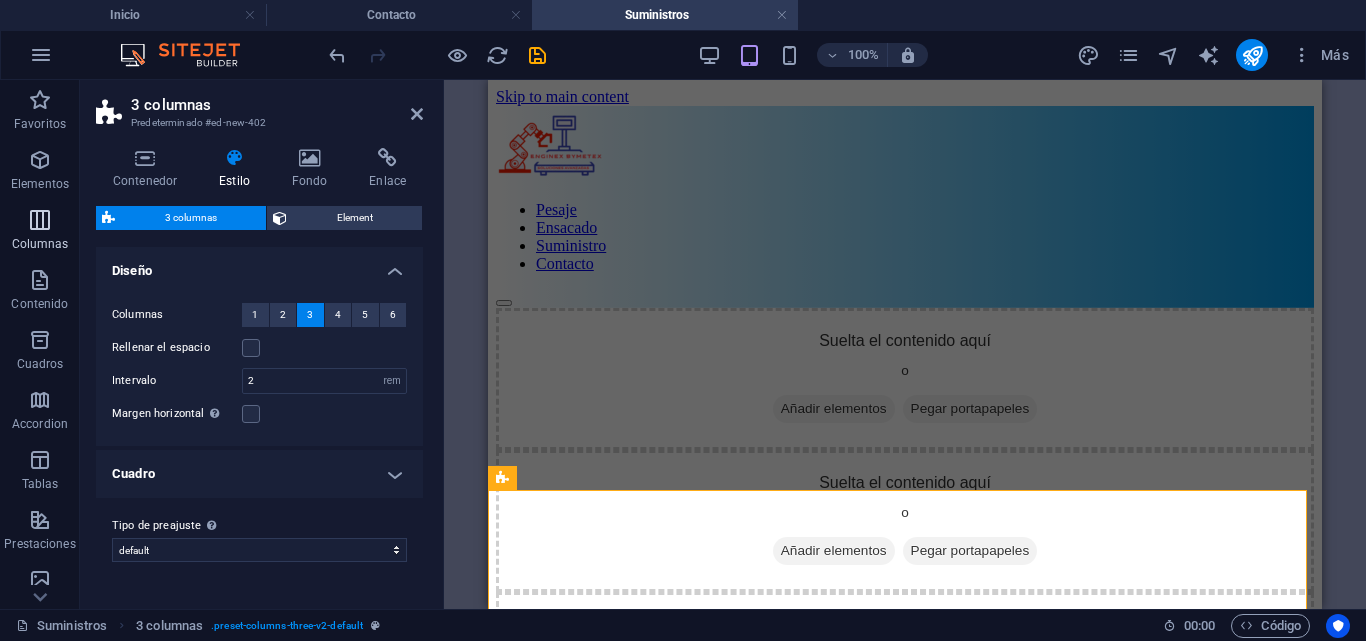 click on "Columnas" at bounding box center [40, 232] 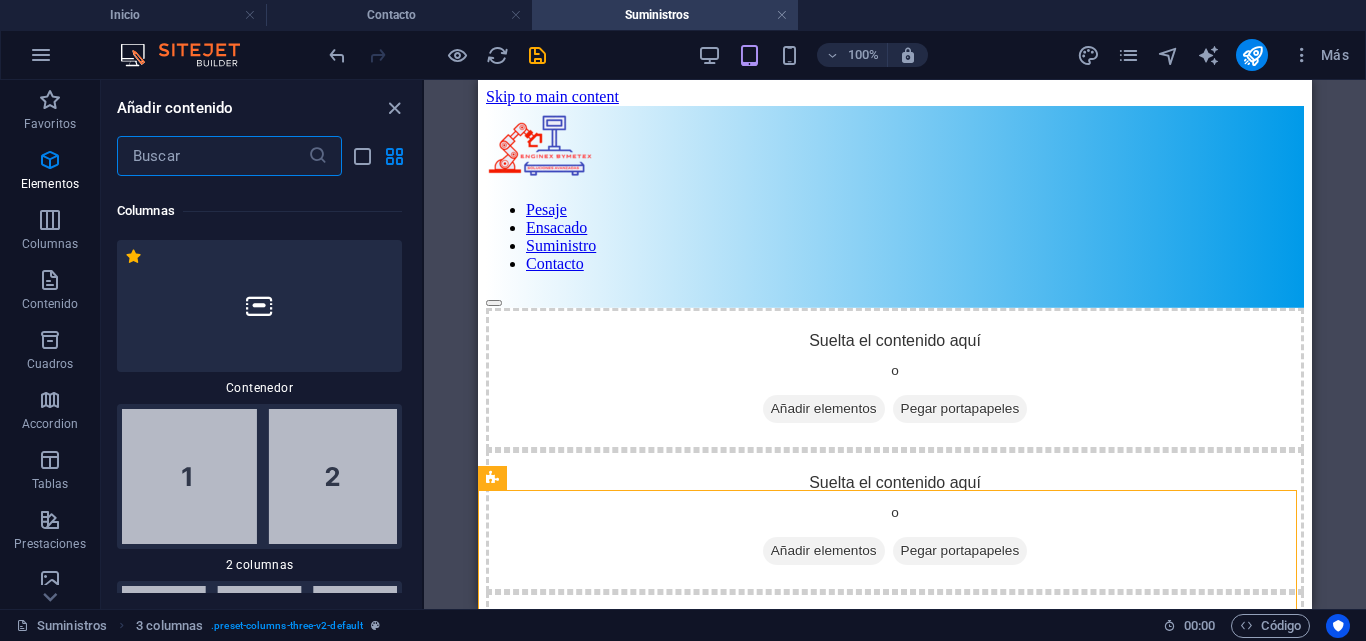 scroll, scrollTop: 1154, scrollLeft: 0, axis: vertical 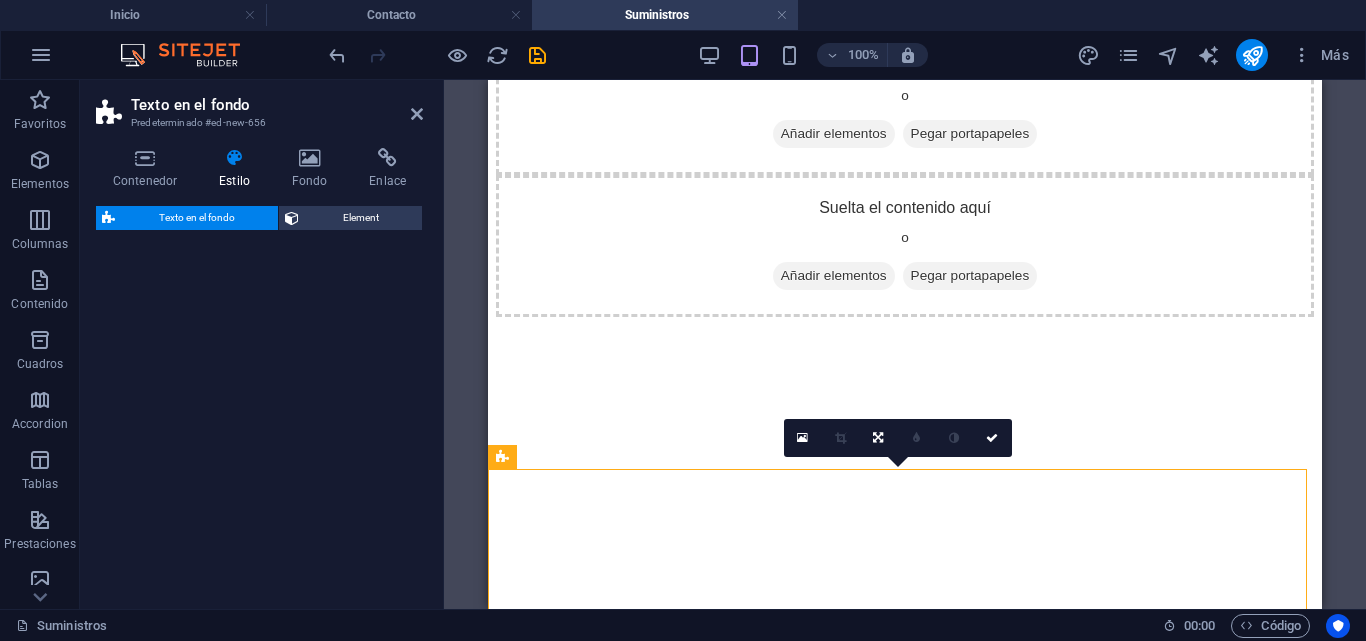 select on "%" 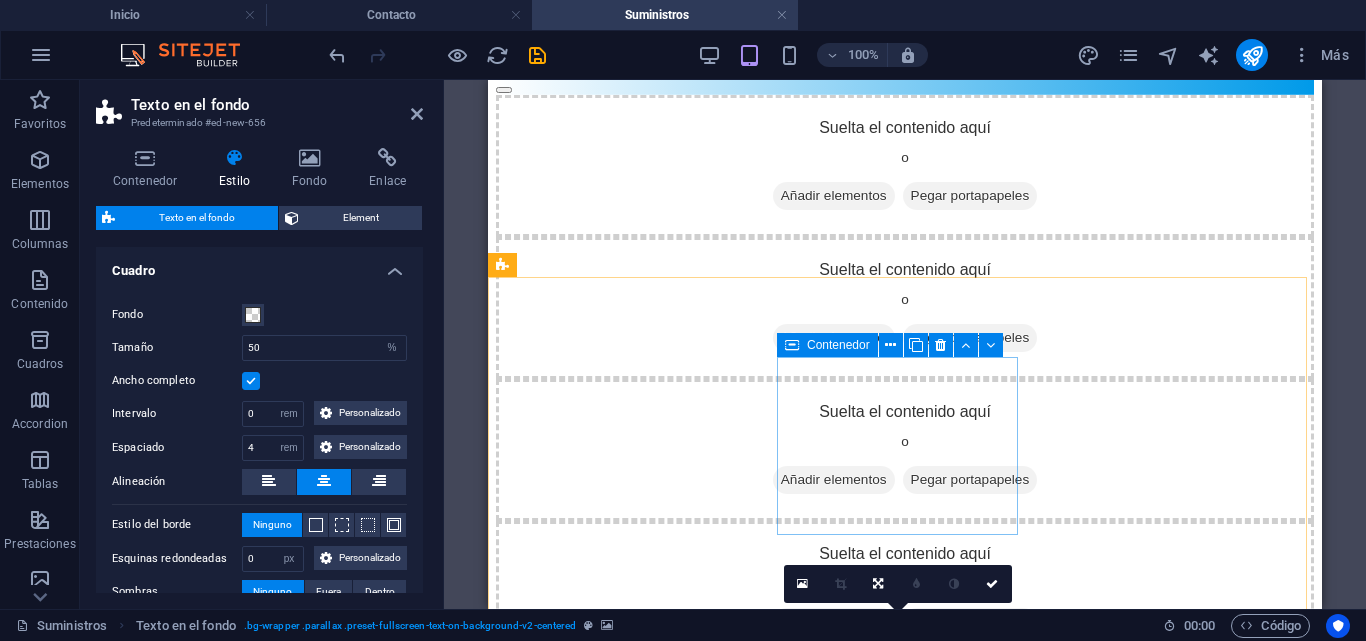 scroll, scrollTop: 159, scrollLeft: 0, axis: vertical 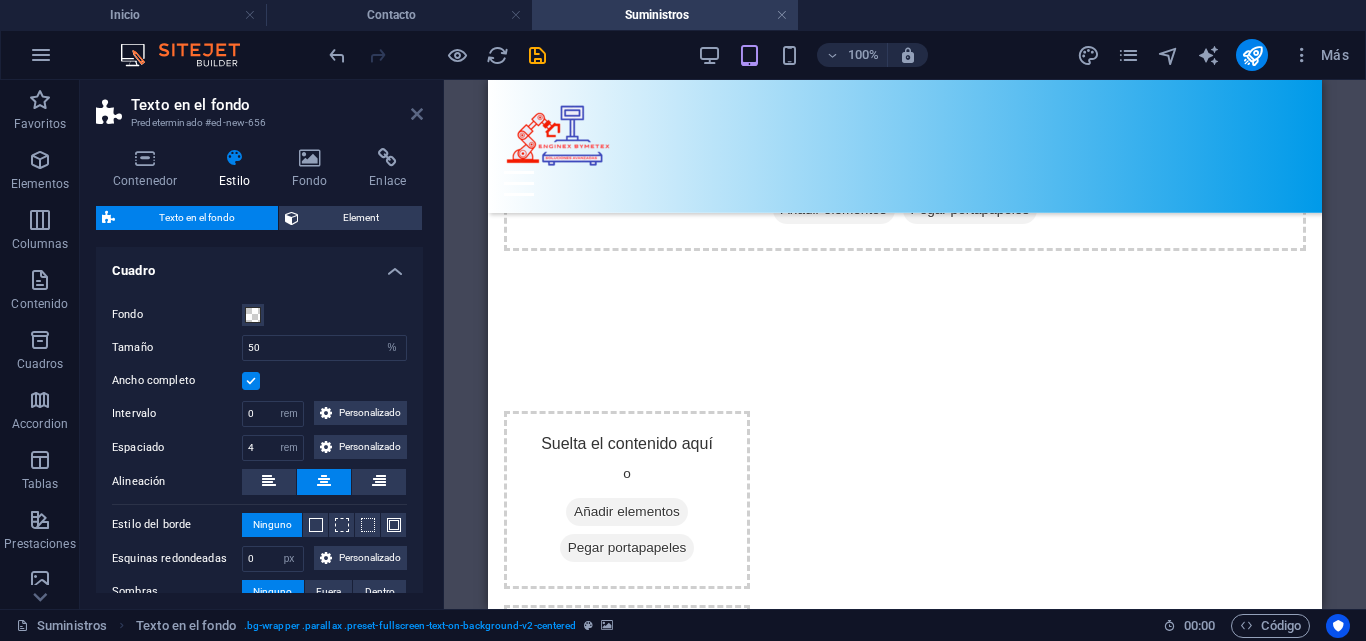 click at bounding box center (417, 114) 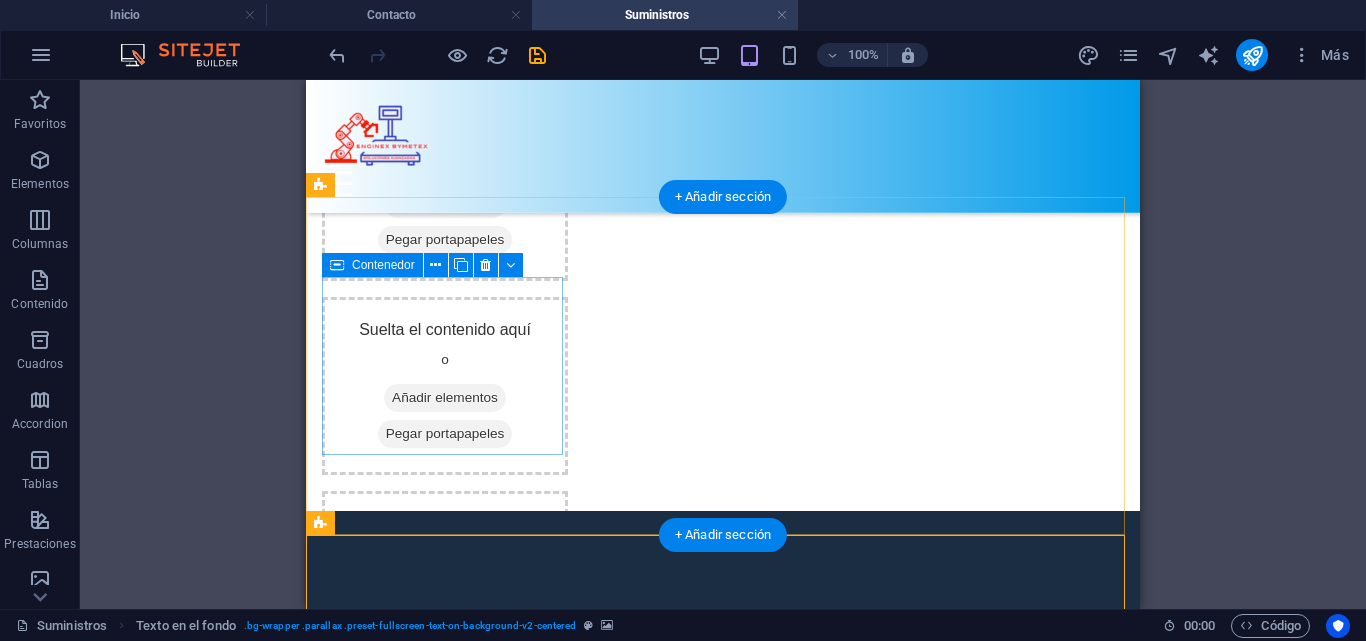 scroll, scrollTop: 271, scrollLeft: 0, axis: vertical 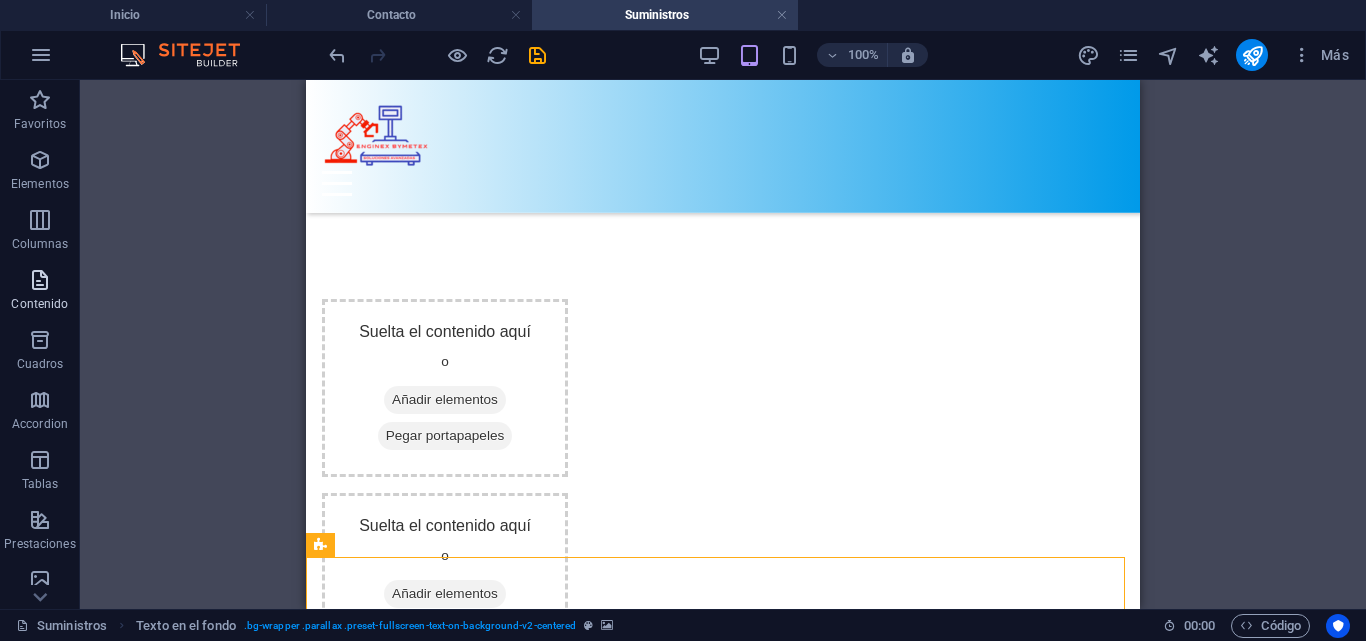 click on "Contenido" at bounding box center [40, 292] 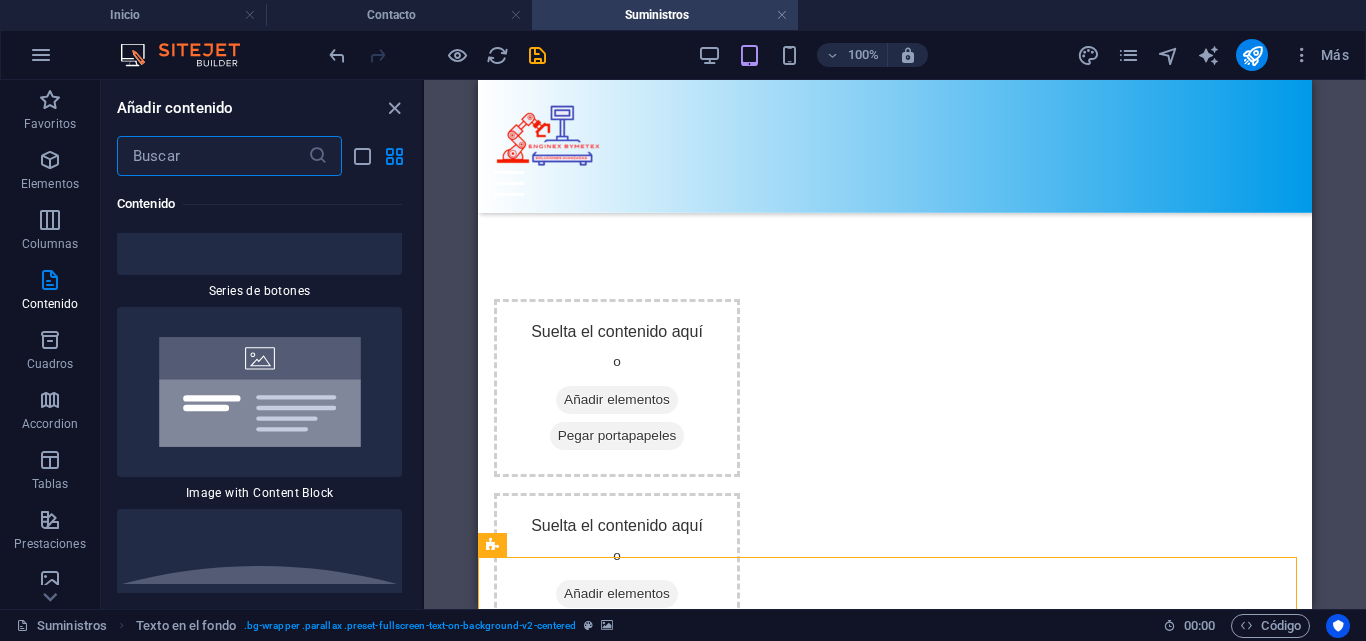 scroll, scrollTop: 9408, scrollLeft: 0, axis: vertical 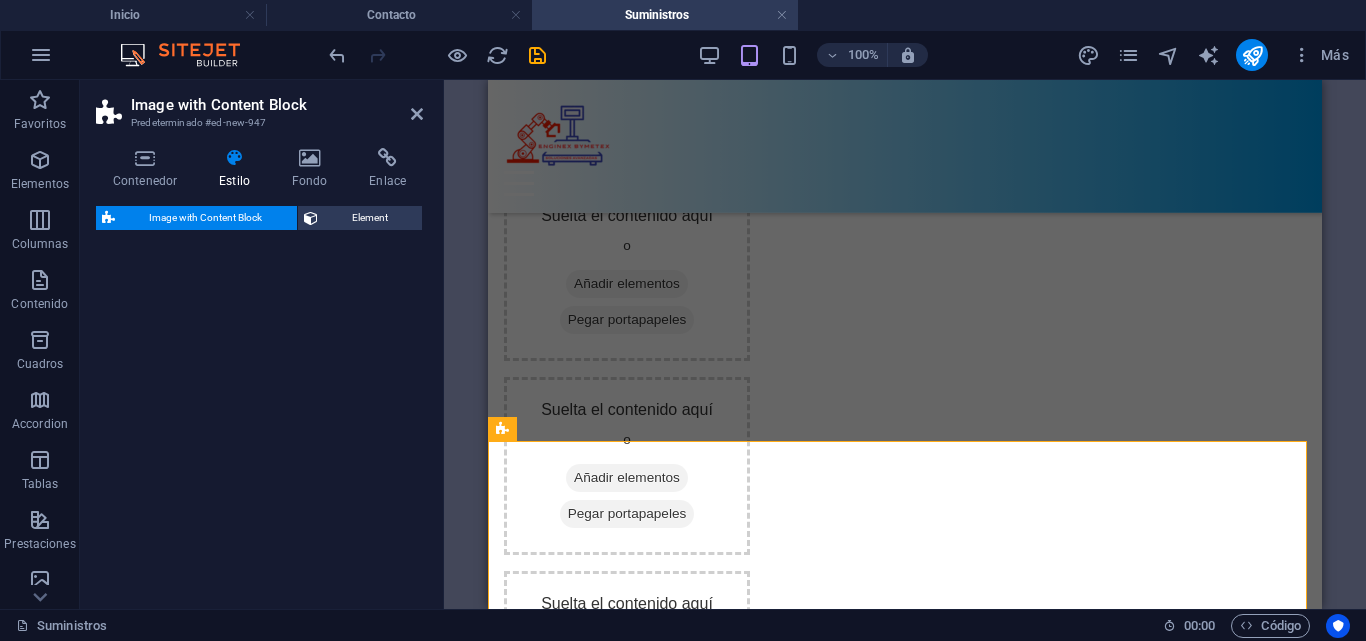 select on "rem" 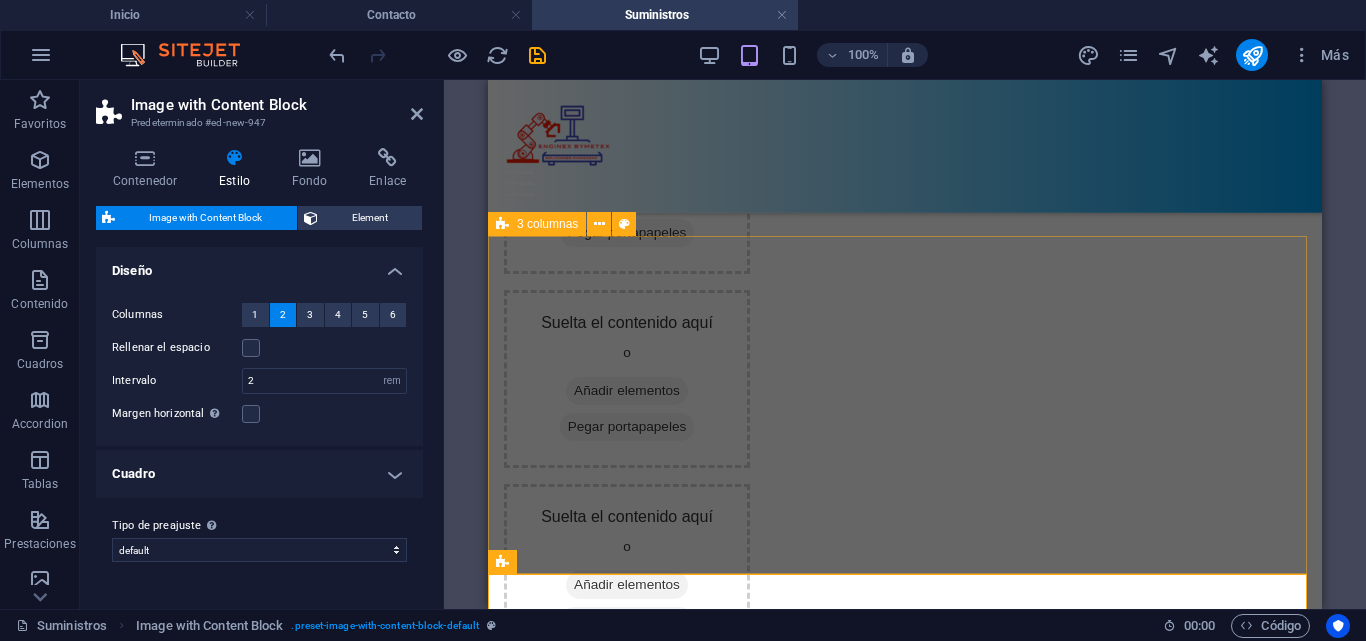 scroll, scrollTop: 197, scrollLeft: 0, axis: vertical 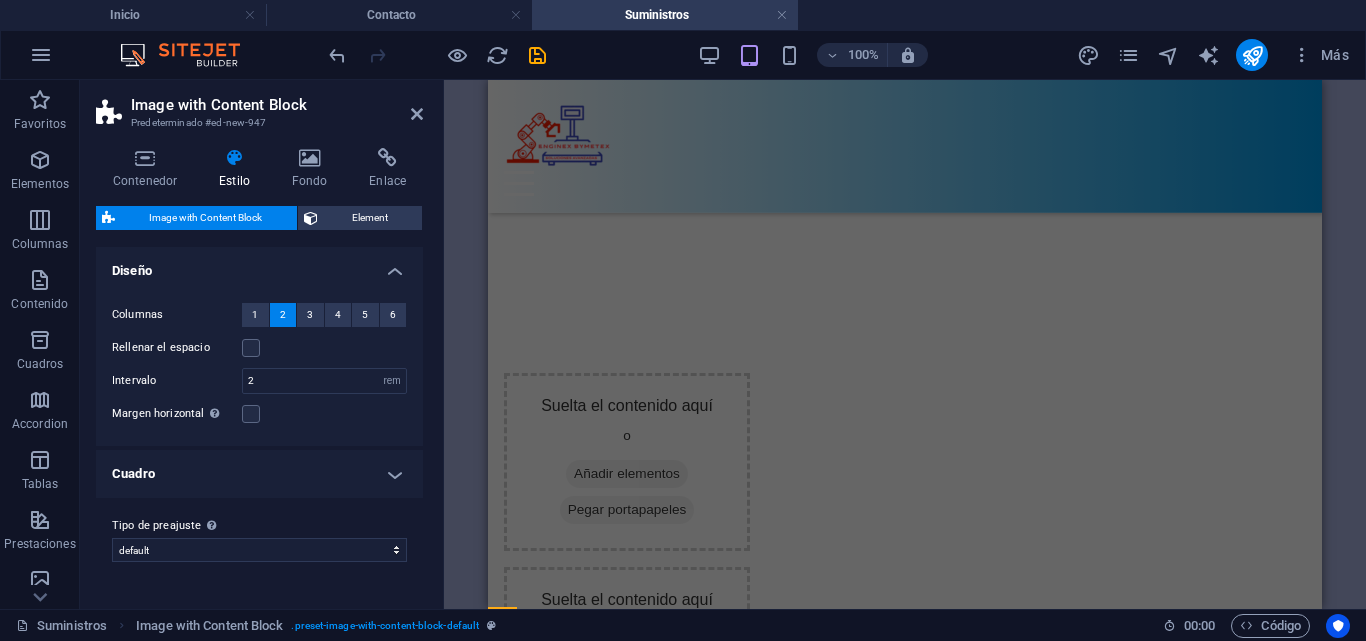 click on "Image with Content Block Predeterminado #ed-new-947
Contenedor Estilo Fondo Enlace Tamaño Altura Predeterminado px rem % vh vw Alto mín Ninguno px rem % vh vw Ancho Predeterminado px rem % em vh vw Ancho mín Ninguno px rem % vh vw Ancho del contenido Predeterminado Ancho personalizado Ancho Predeterminado px rem % em vh vw Ancho mín Ninguno px rem % vh vw Espaciado predeterminado Espaciado personalizado El espaciado y ancho del contenido predeterminado puede cambiarse en Diseño. Editar diseño Diseño (Flexbox) Alineación Determina flex-direction. Predeterminado Eje principal Determina la forma en la que los elementos deberían comportarse por el eje principal en este contenedor (contenido justificado). Predeterminado Eje lateral Controla la dirección vertical del elemento en el contenedor (alinear elementos). Predeterminado Ajuste Predeterminado Habilitado Deshabilitado Relleno Controla las distancias y la dirección de los elementos en el eje Y en varias líneas (alinear contenido)." at bounding box center (262, 344) 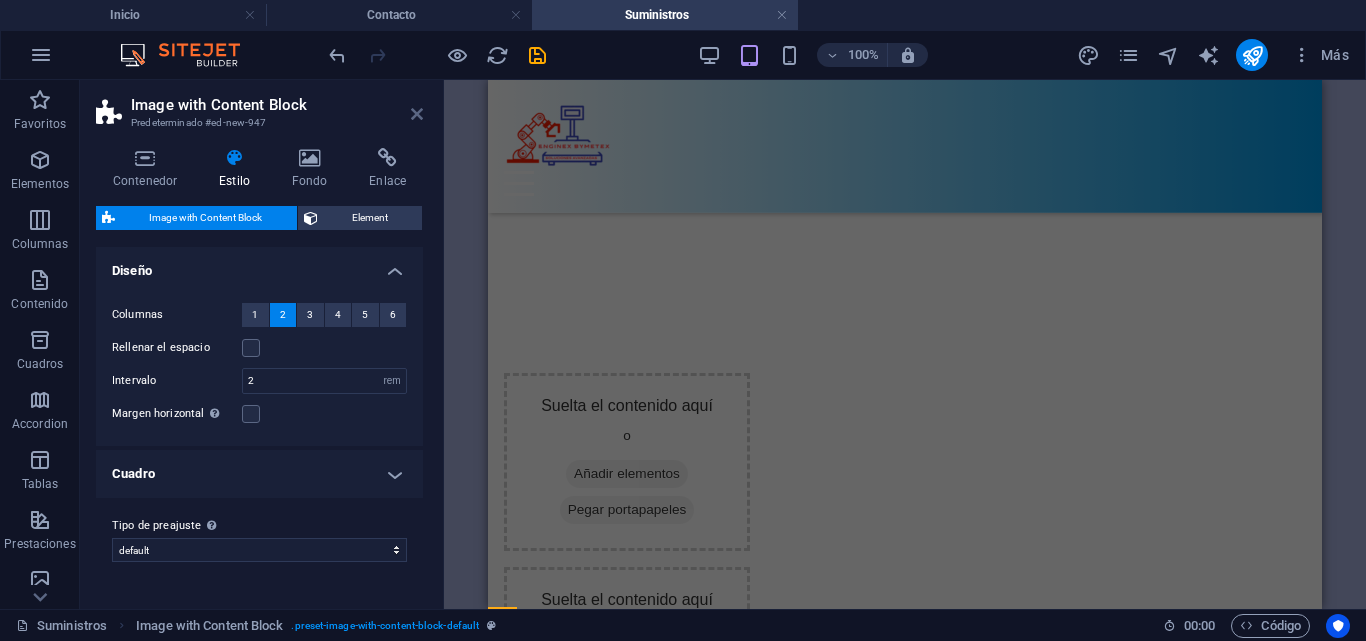 click at bounding box center [417, 114] 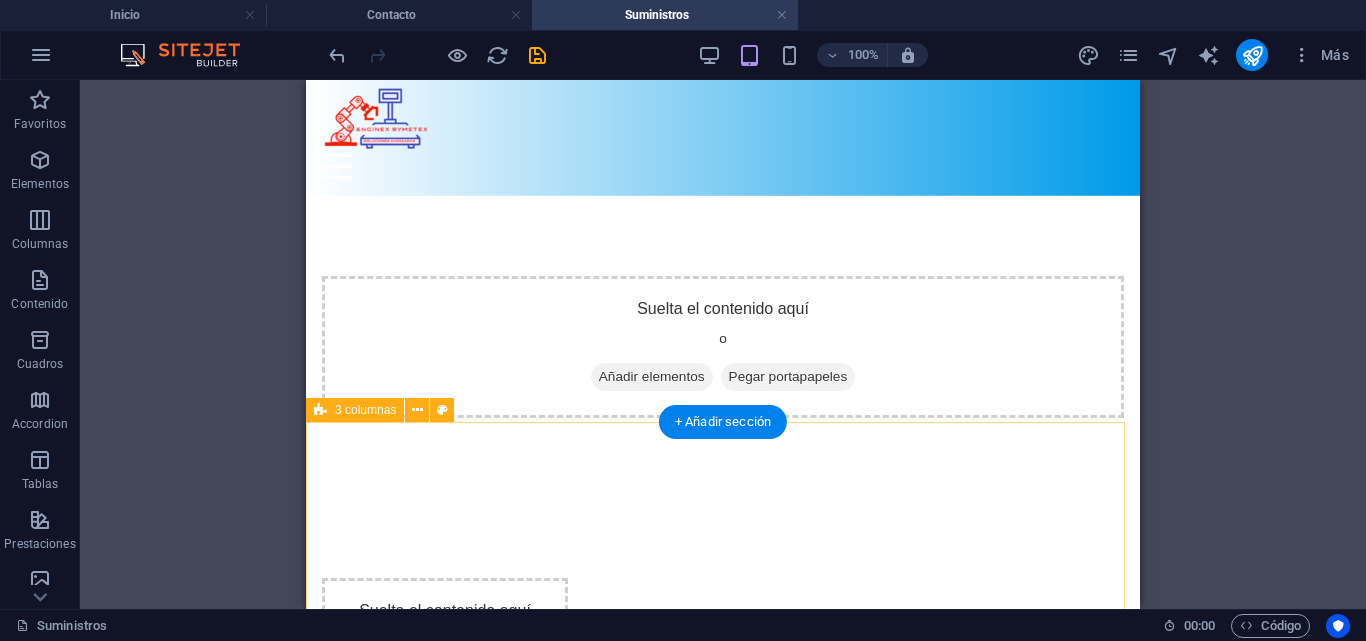 scroll, scrollTop: 0, scrollLeft: 0, axis: both 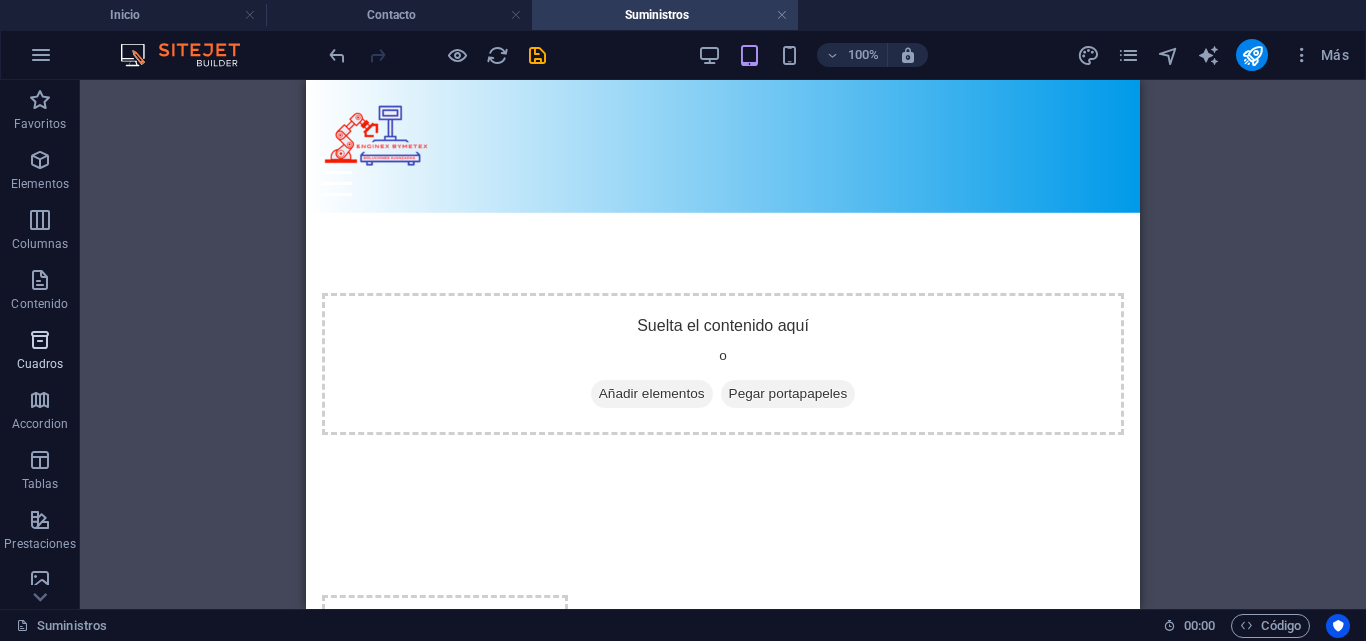 click on "Cuadros" at bounding box center (40, 364) 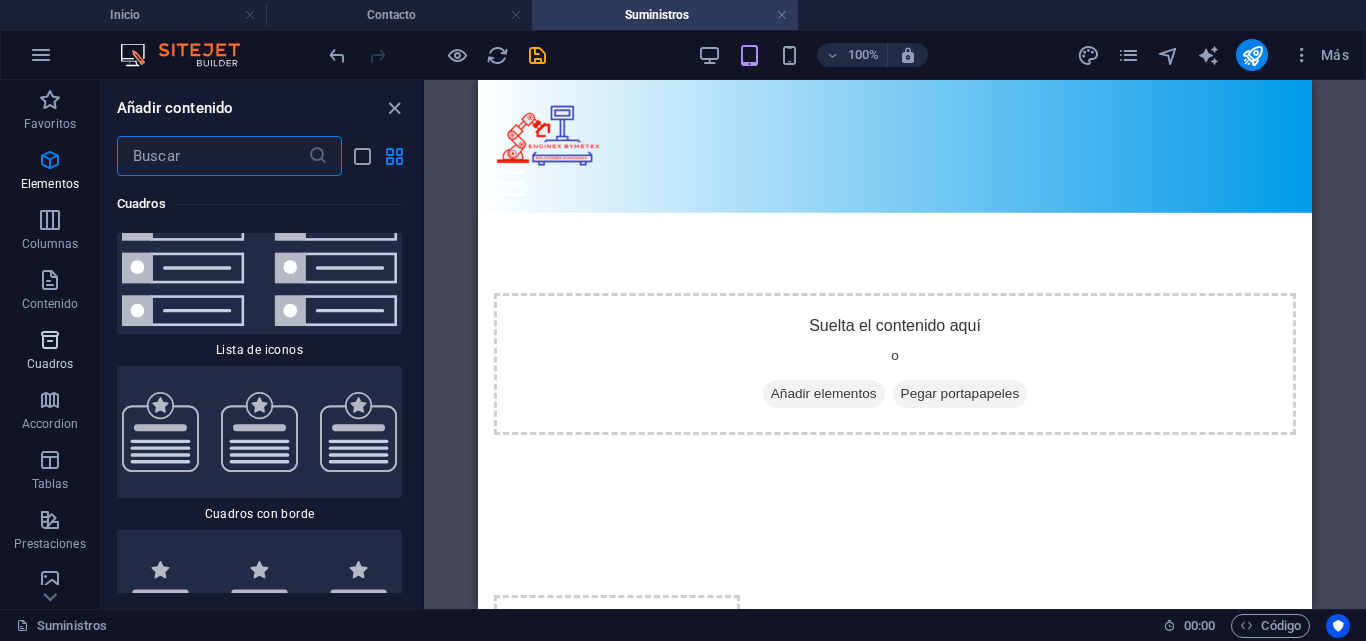 scroll, scrollTop: 10850, scrollLeft: 0, axis: vertical 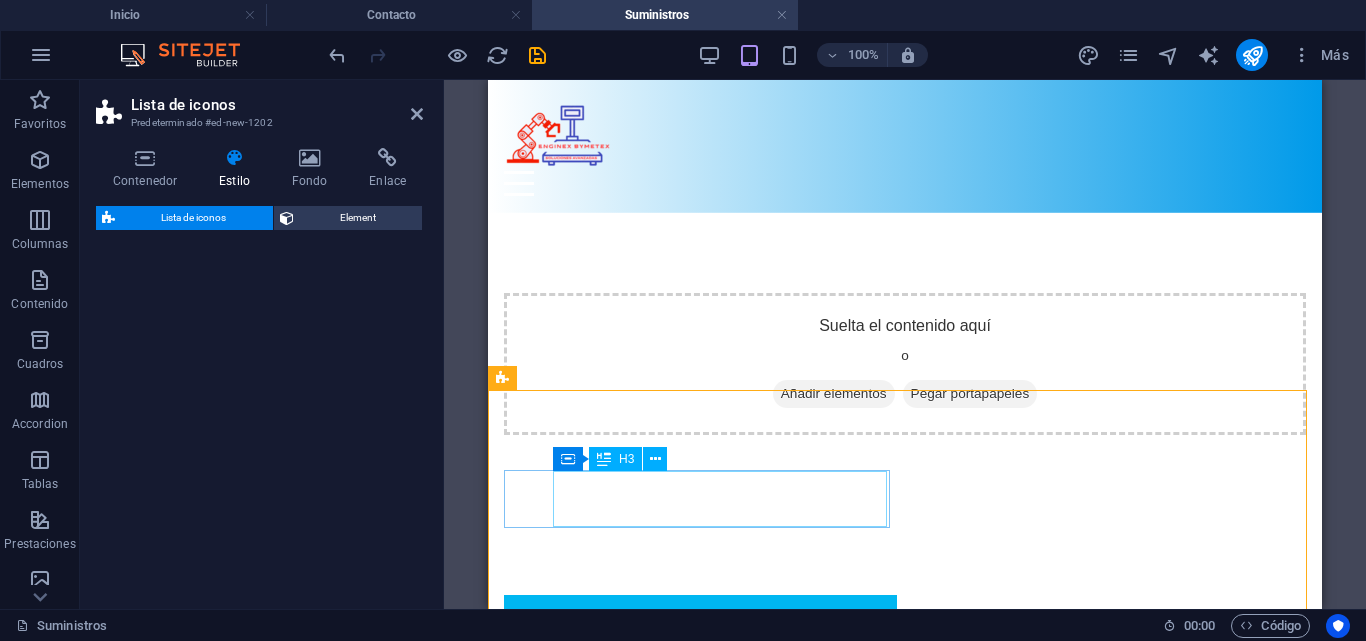 select on "rem" 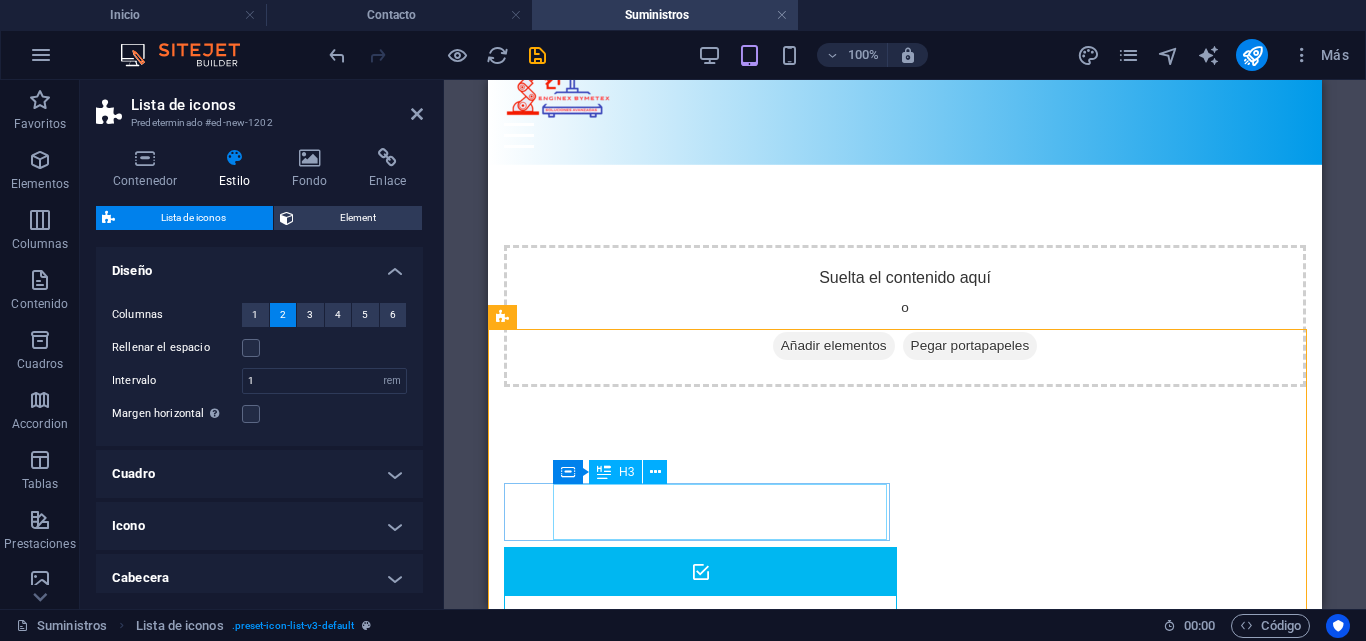 scroll, scrollTop: 0, scrollLeft: 0, axis: both 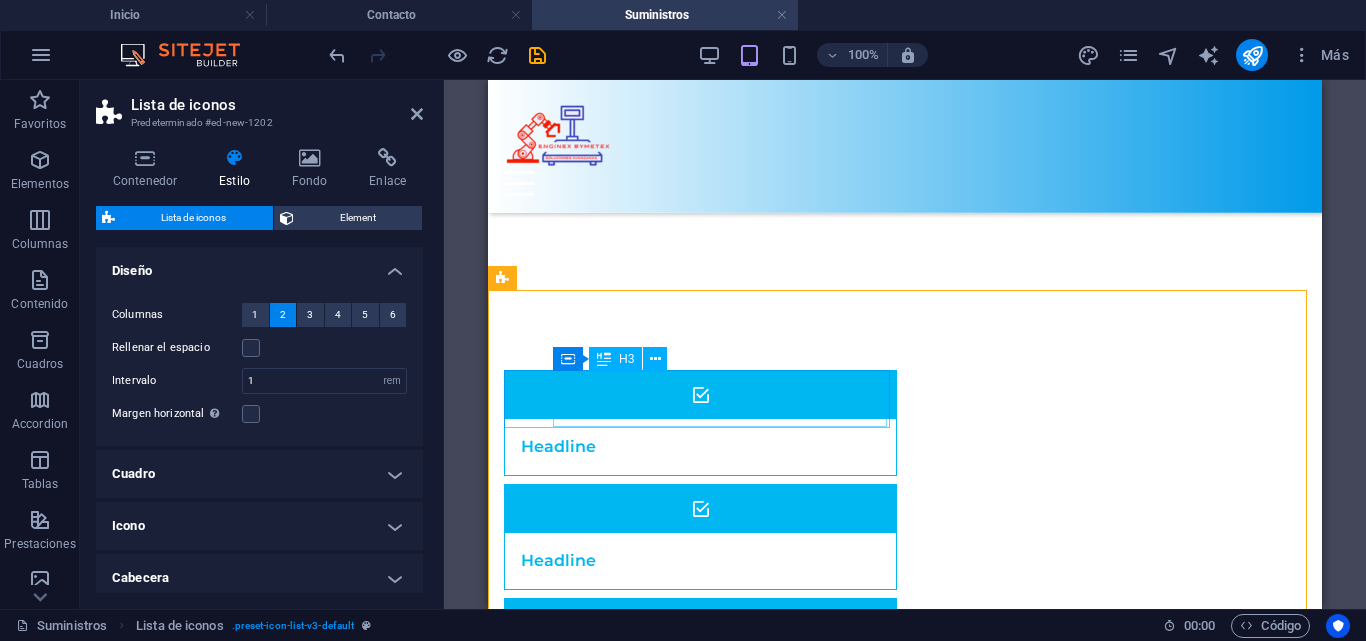 click on "Headline" at bounding box center [675, 447] 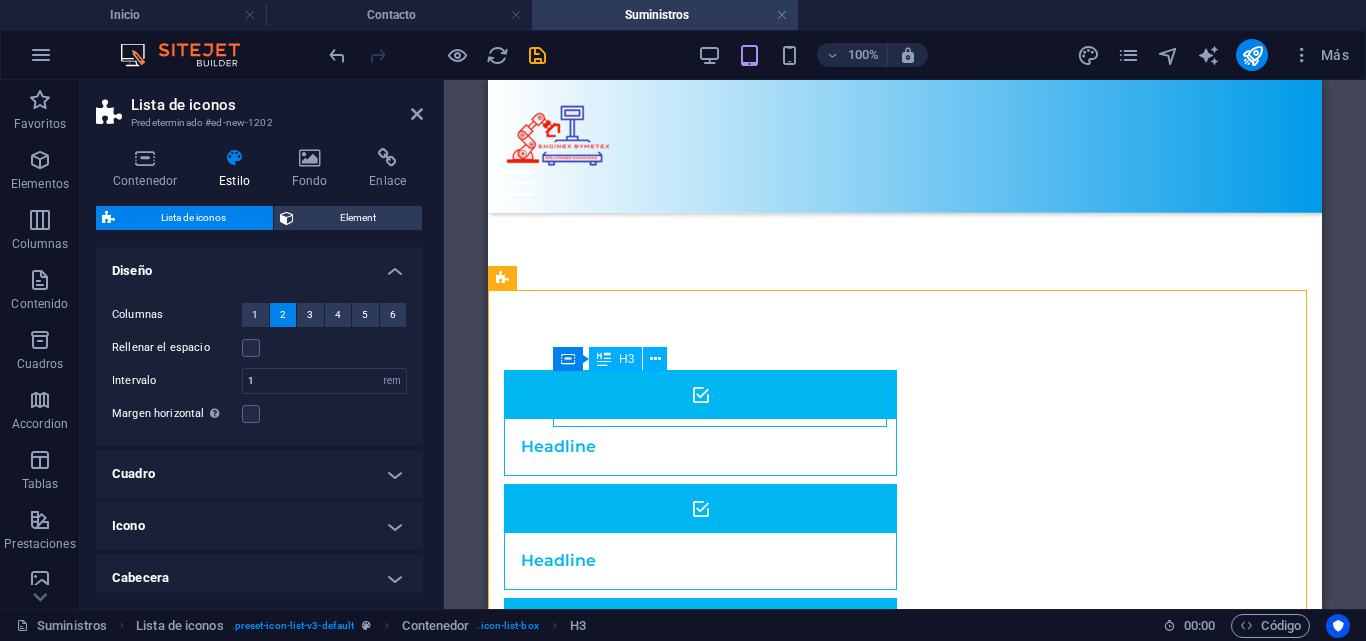 click on "Headline" at bounding box center (675, 447) 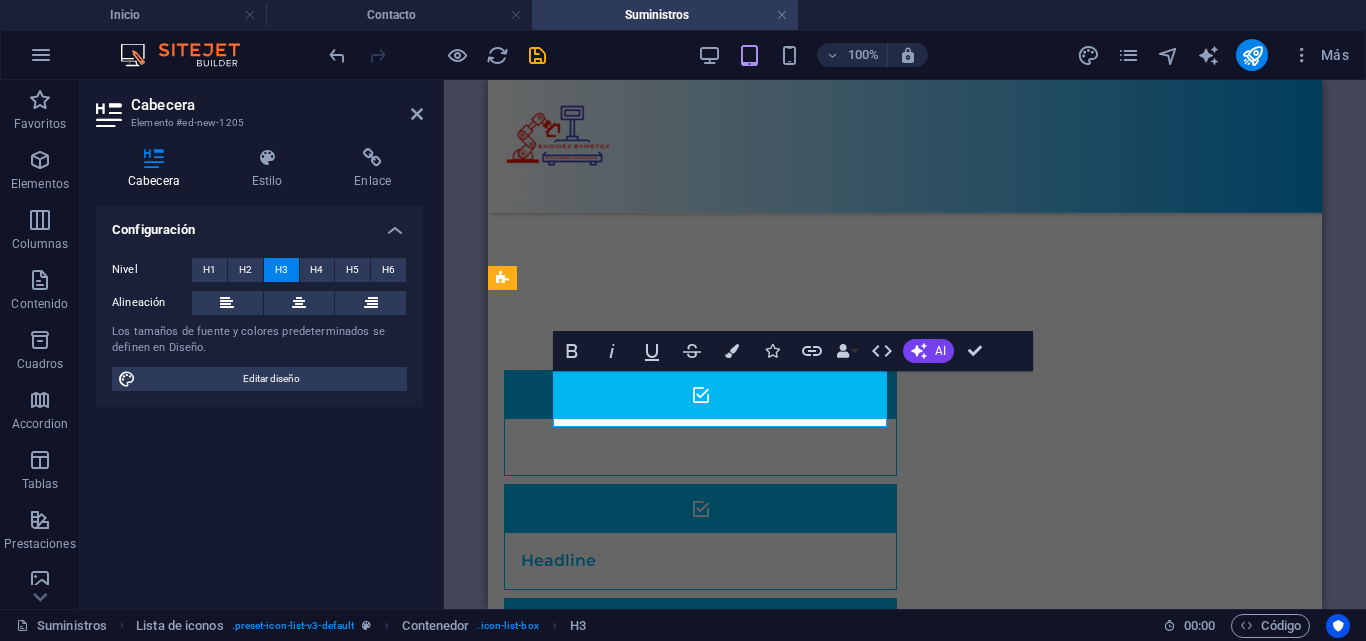 type 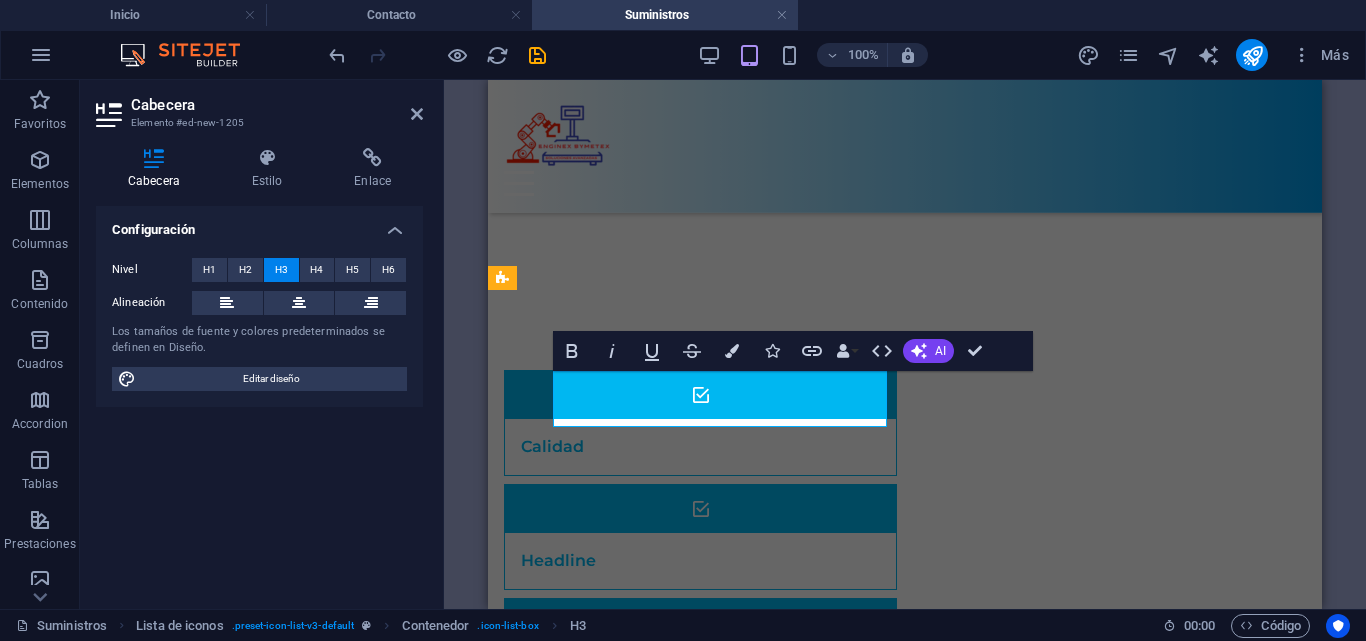 type 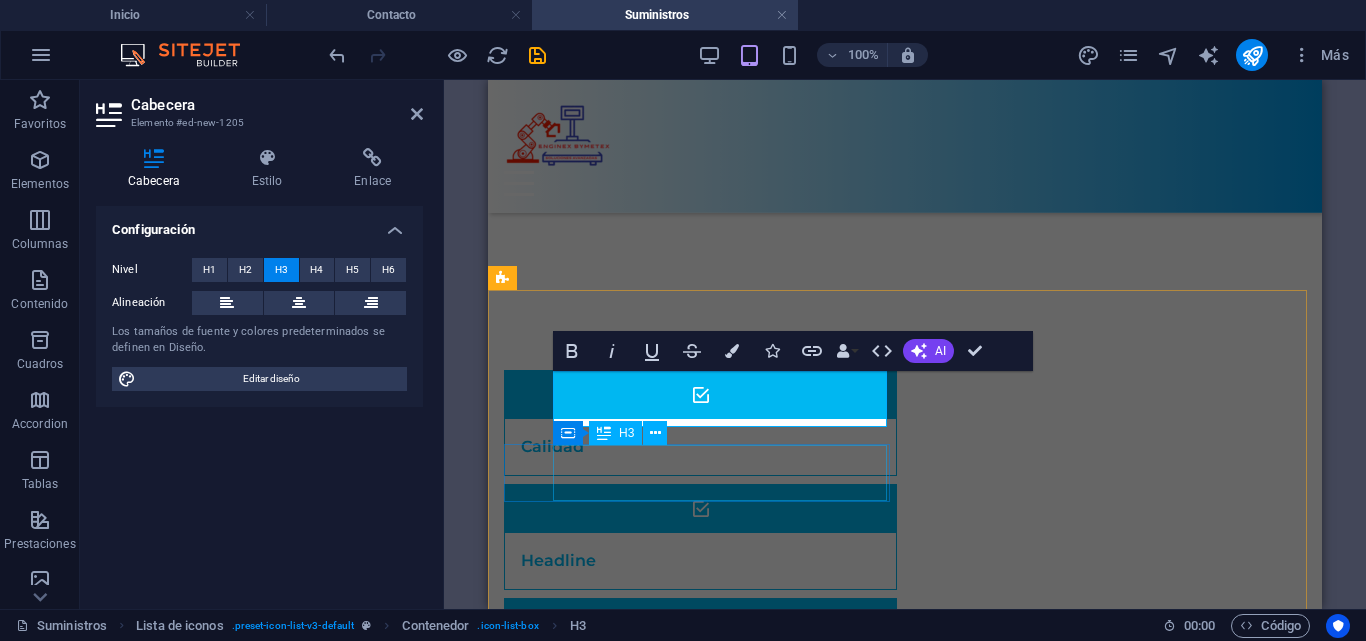 click on "Headline" at bounding box center (675, 675) 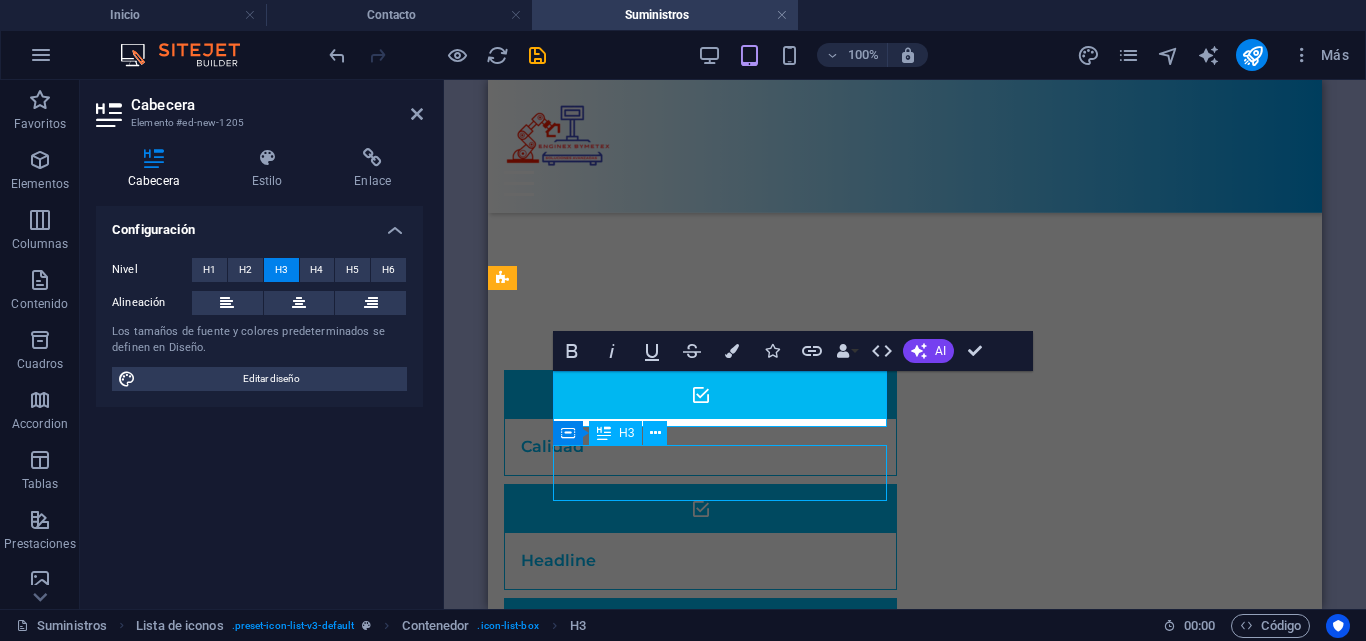 click on "Headline" at bounding box center [675, 675] 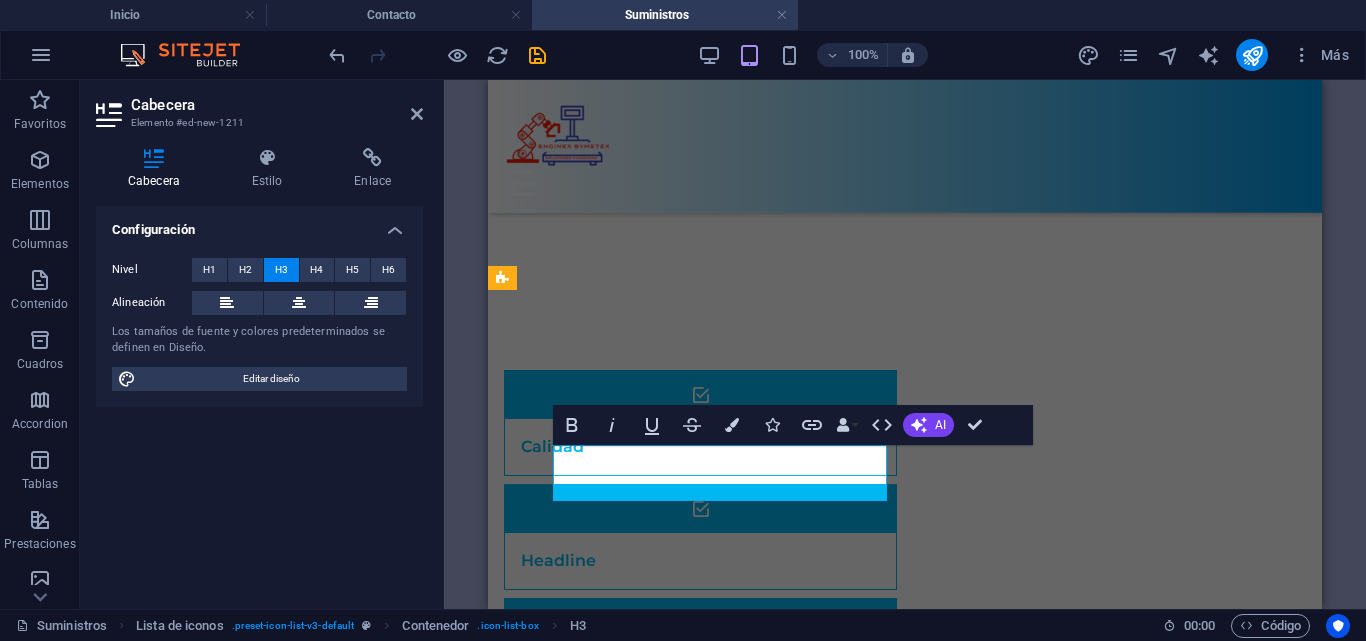 type 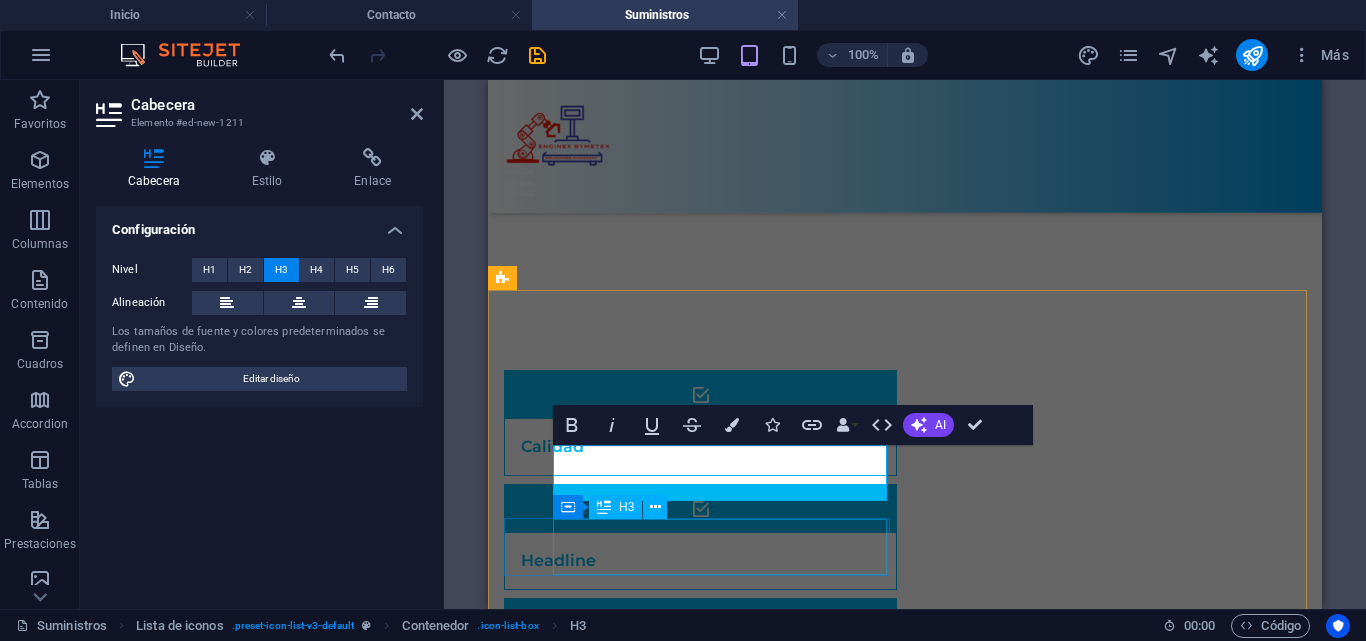 click on "Headline" at bounding box center (675, 903) 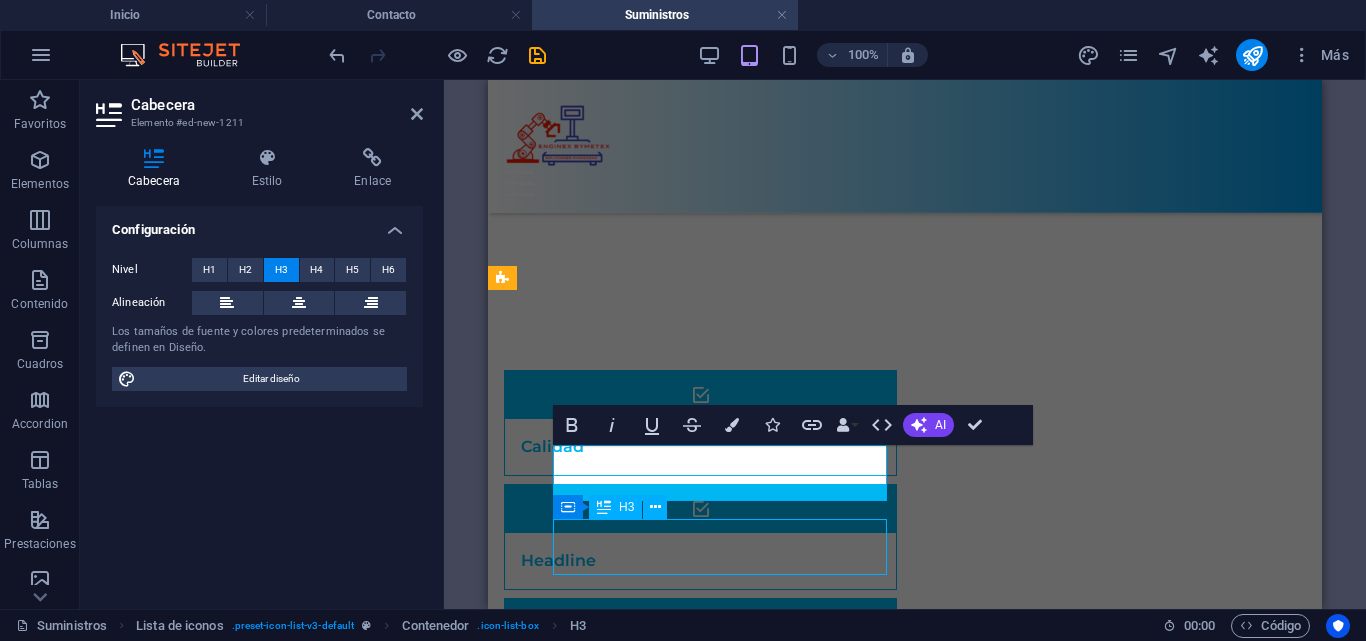 click on "Headline" at bounding box center (675, 903) 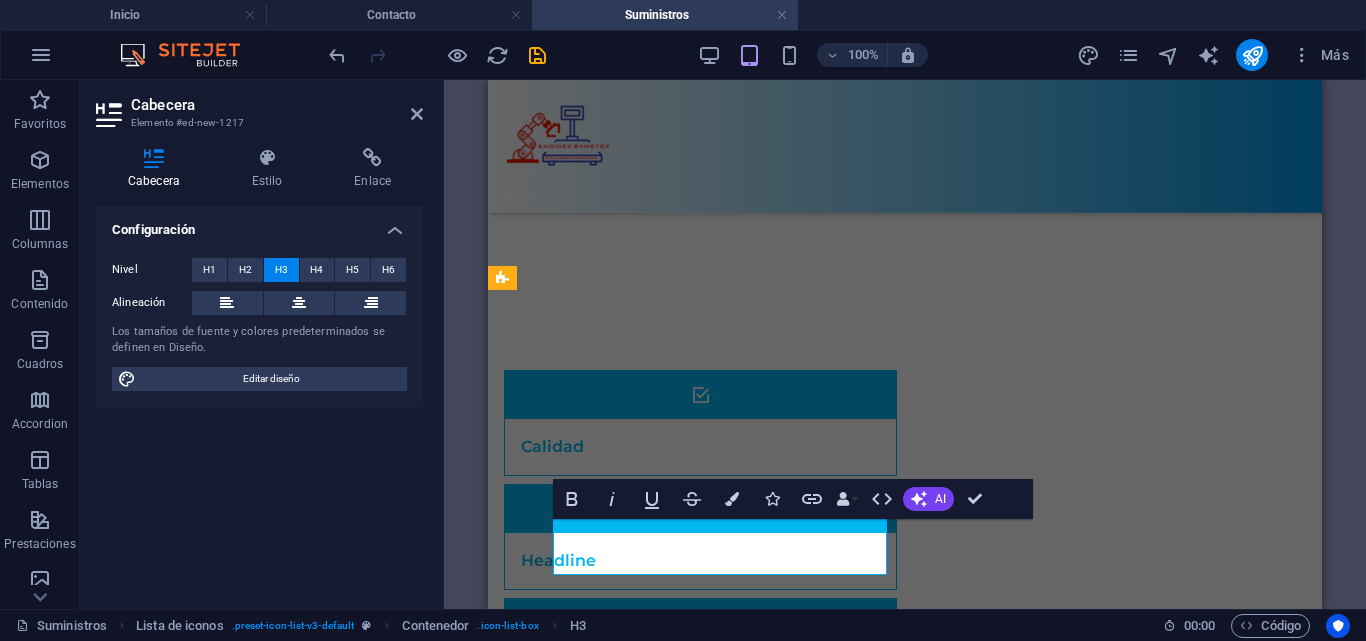 type 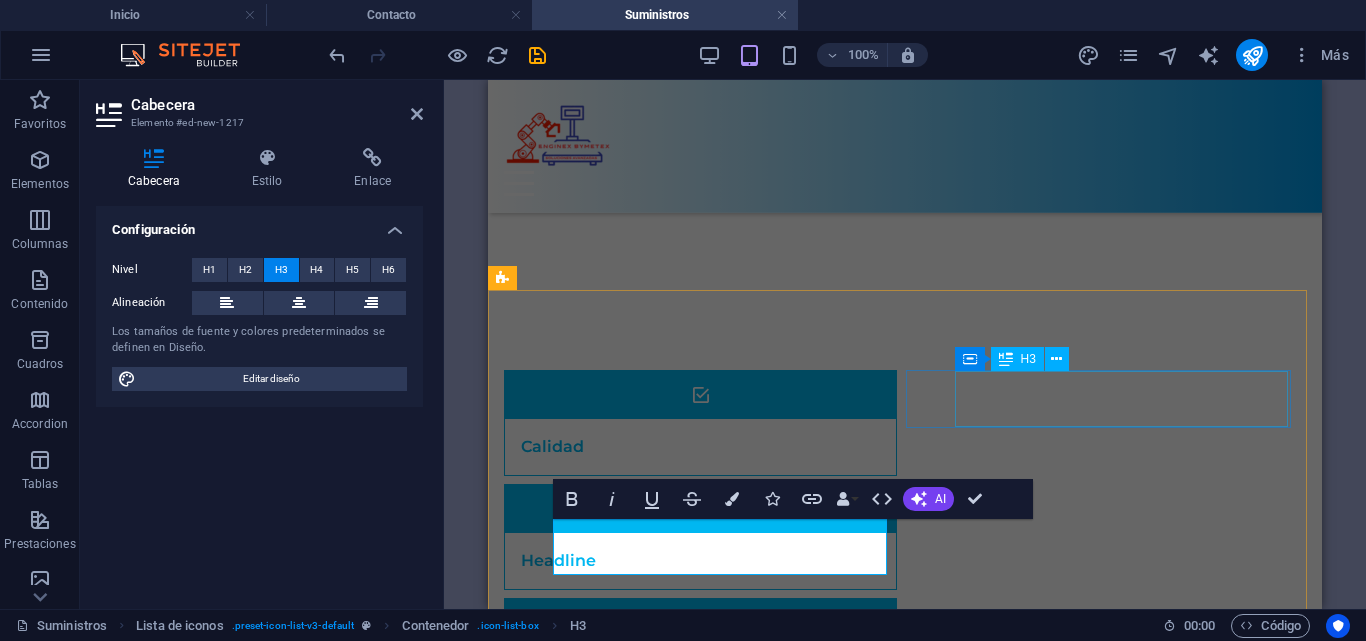 click on "Headline" at bounding box center (675, 561) 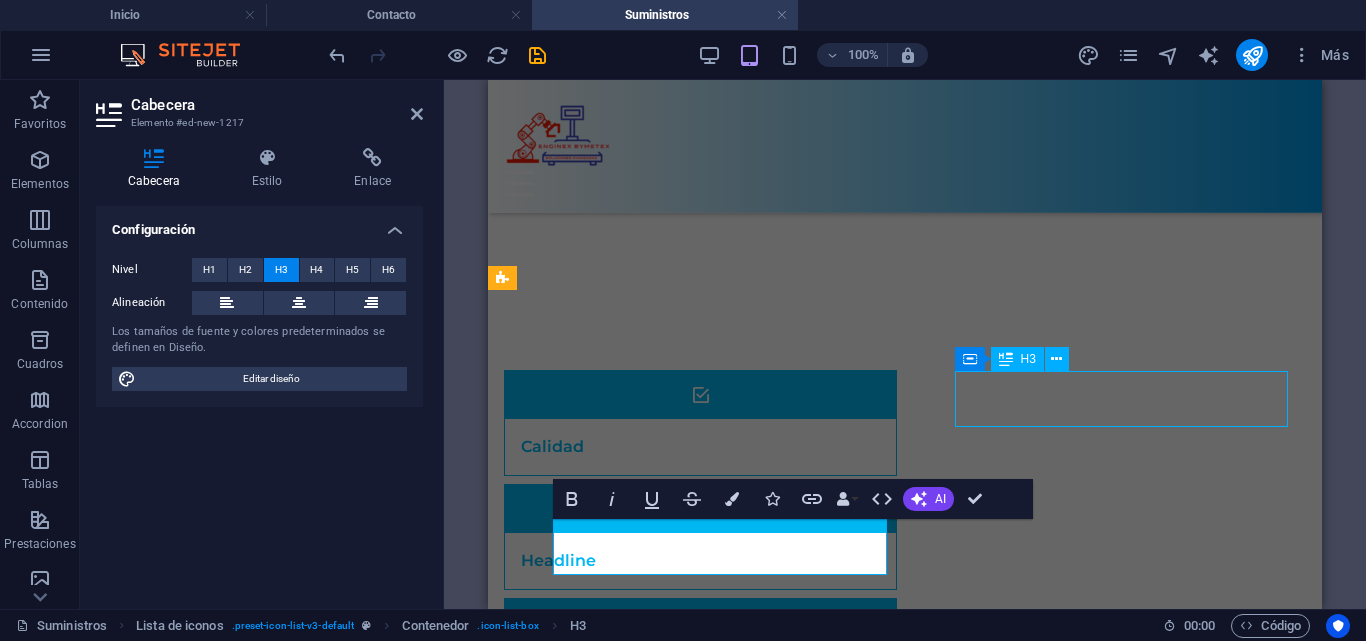 click on "Headline" at bounding box center (675, 561) 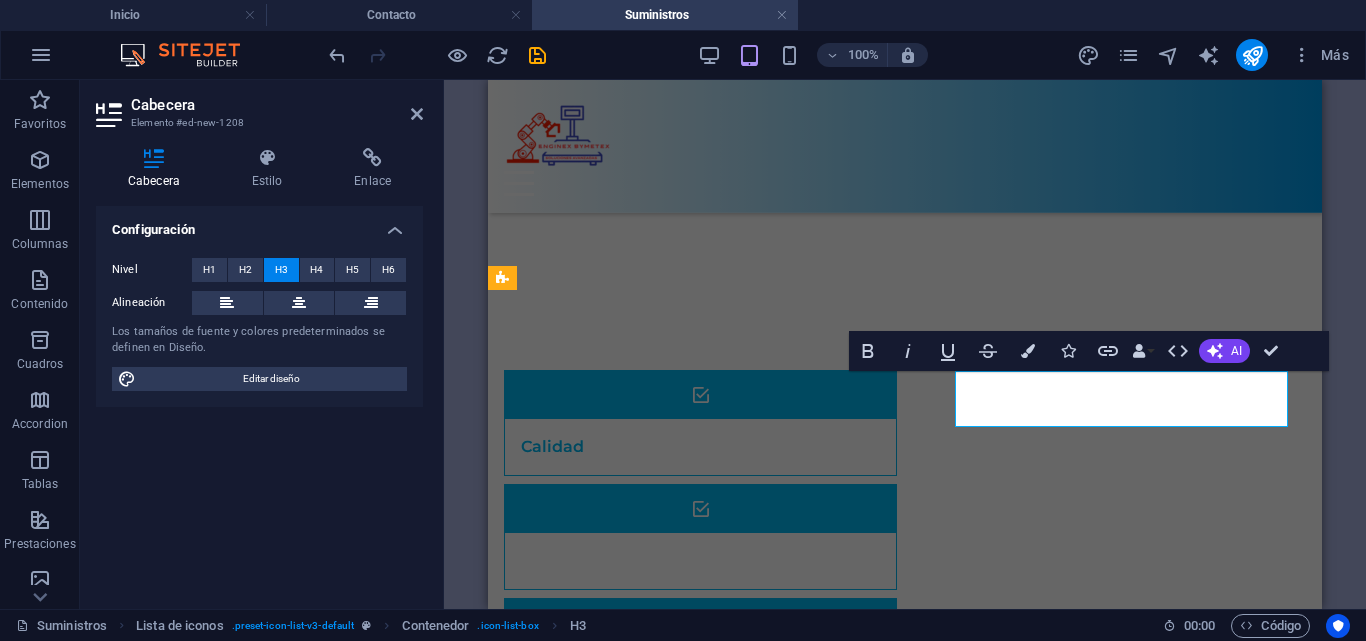 type 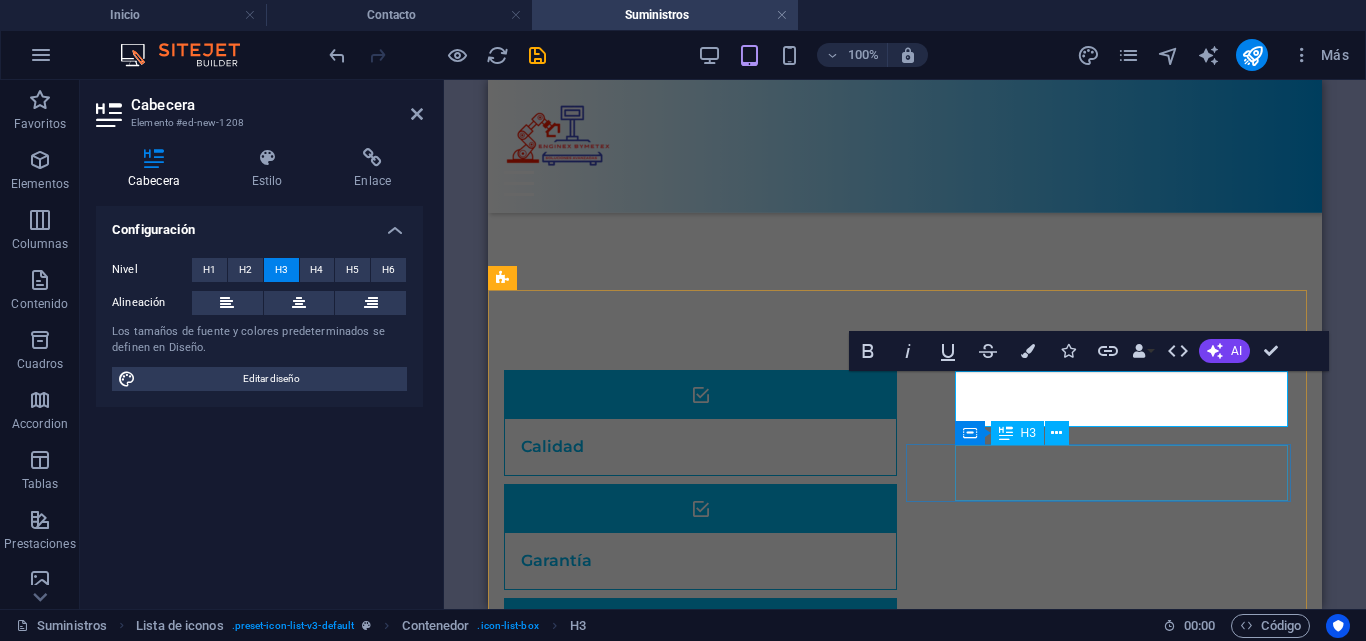 click on "Headline" at bounding box center (675, 789) 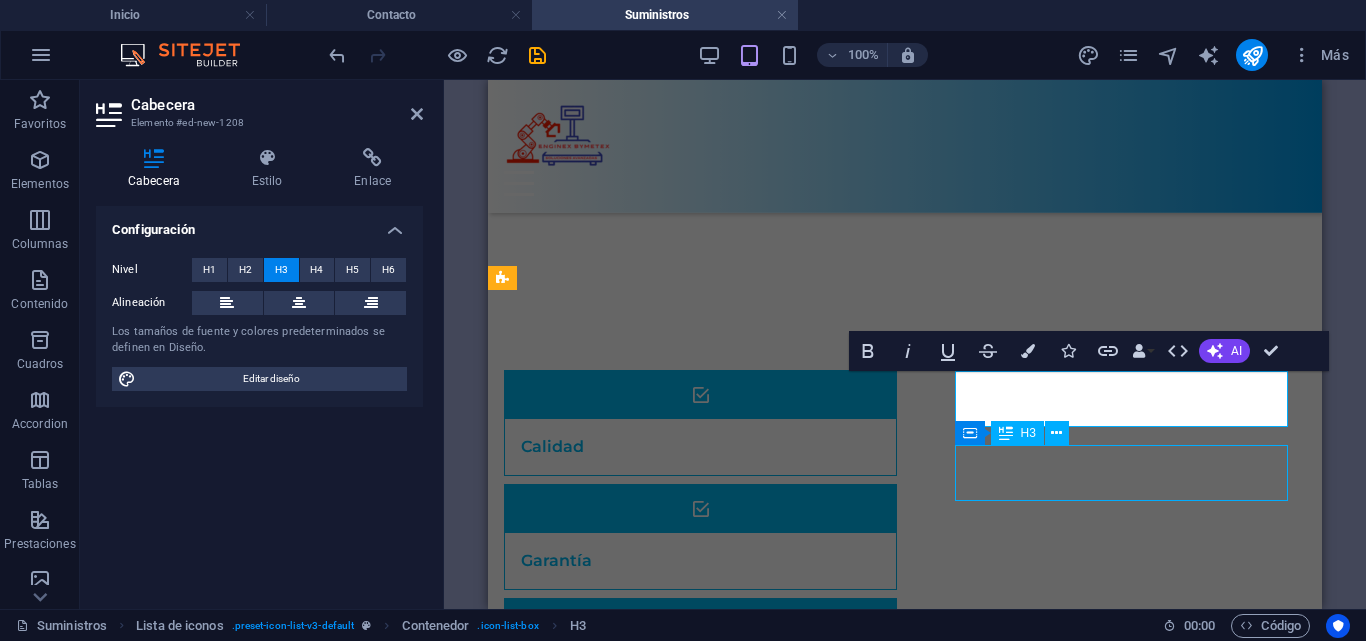 click on "Headline" at bounding box center (675, 789) 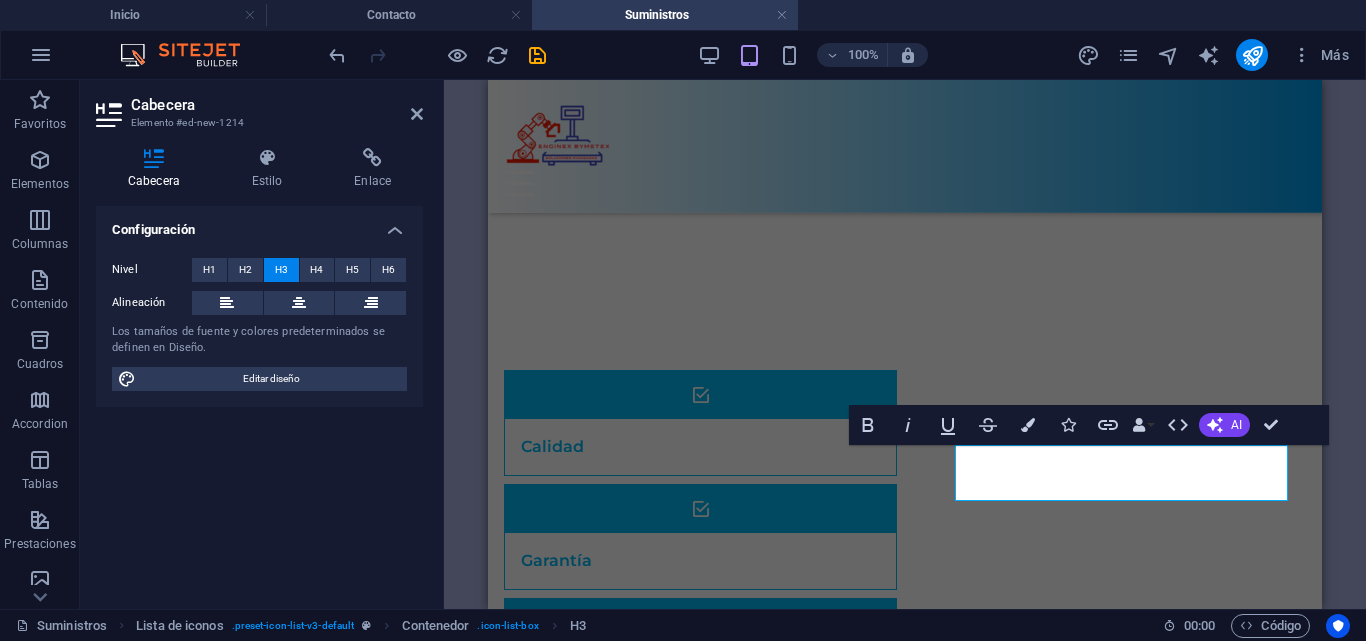 drag, startPoint x: 924, startPoint y: 633, endPoint x: 716, endPoint y: 317, distance: 378.31204 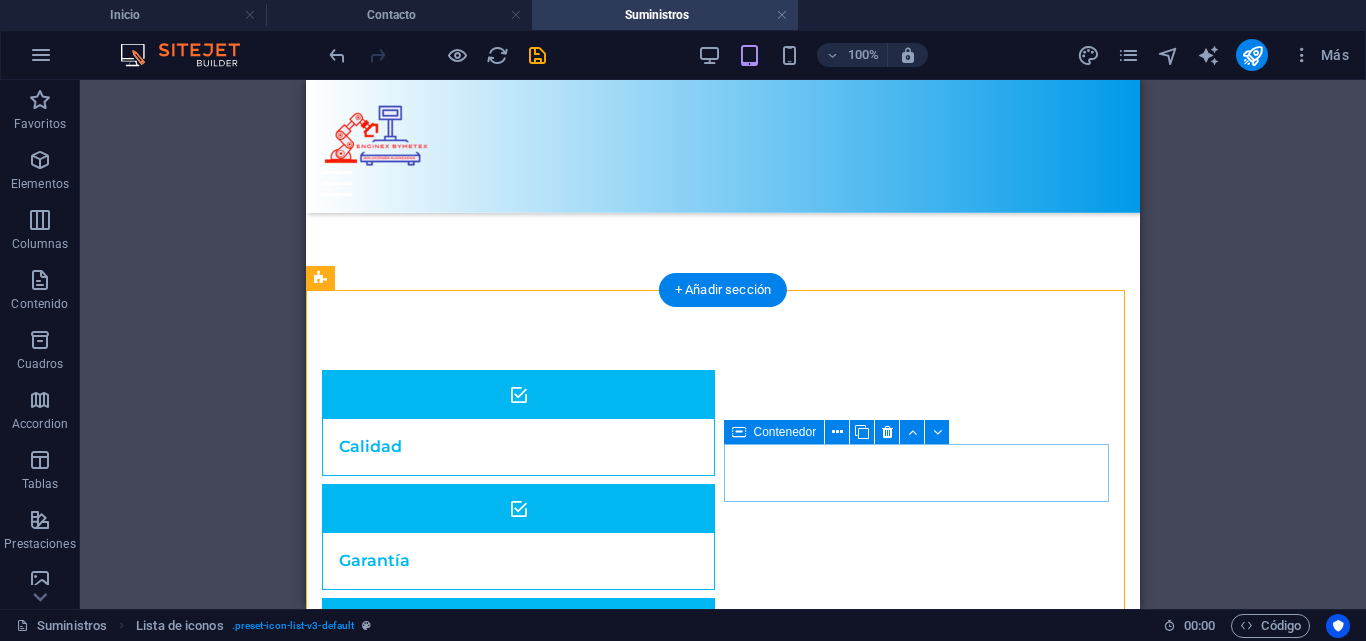 click at bounding box center [518, 737] 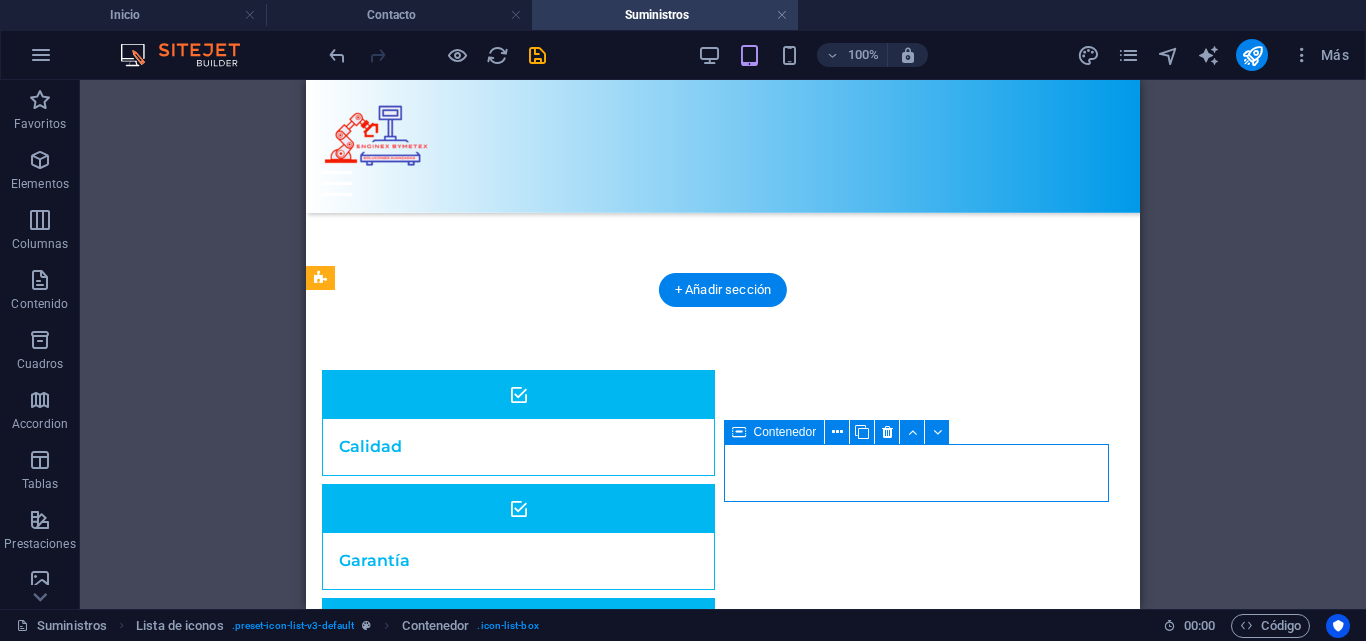 click at bounding box center [518, 737] 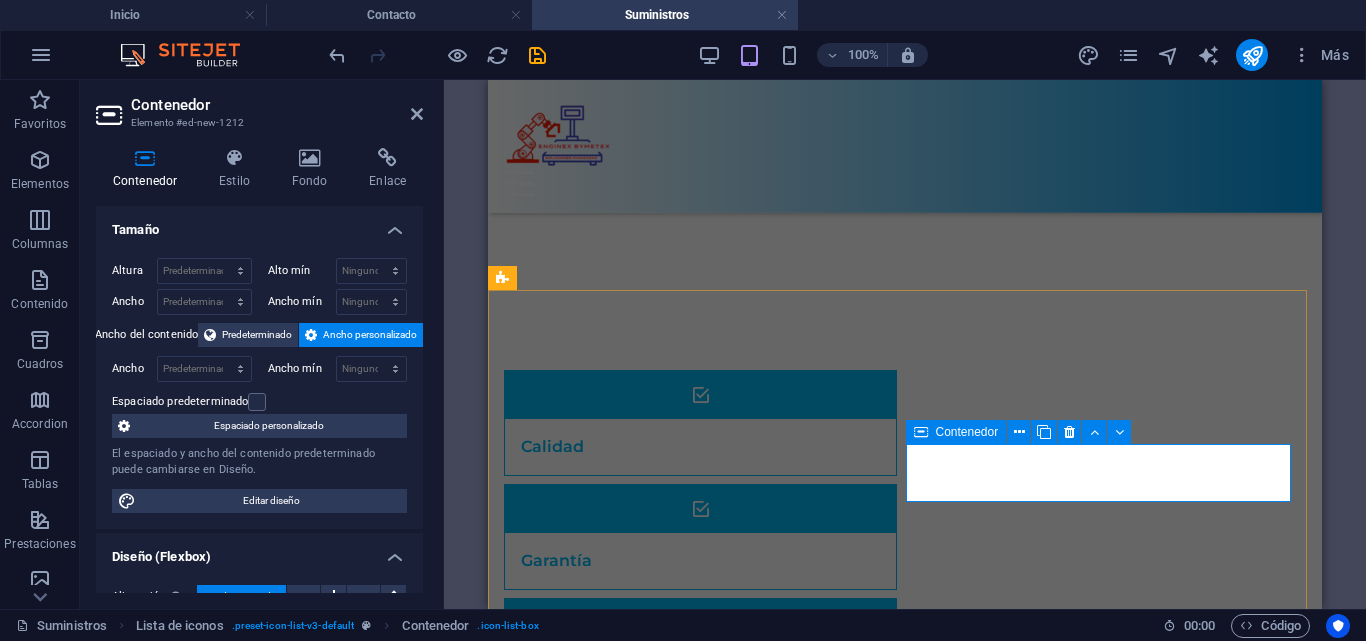 click at bounding box center [700, 737] 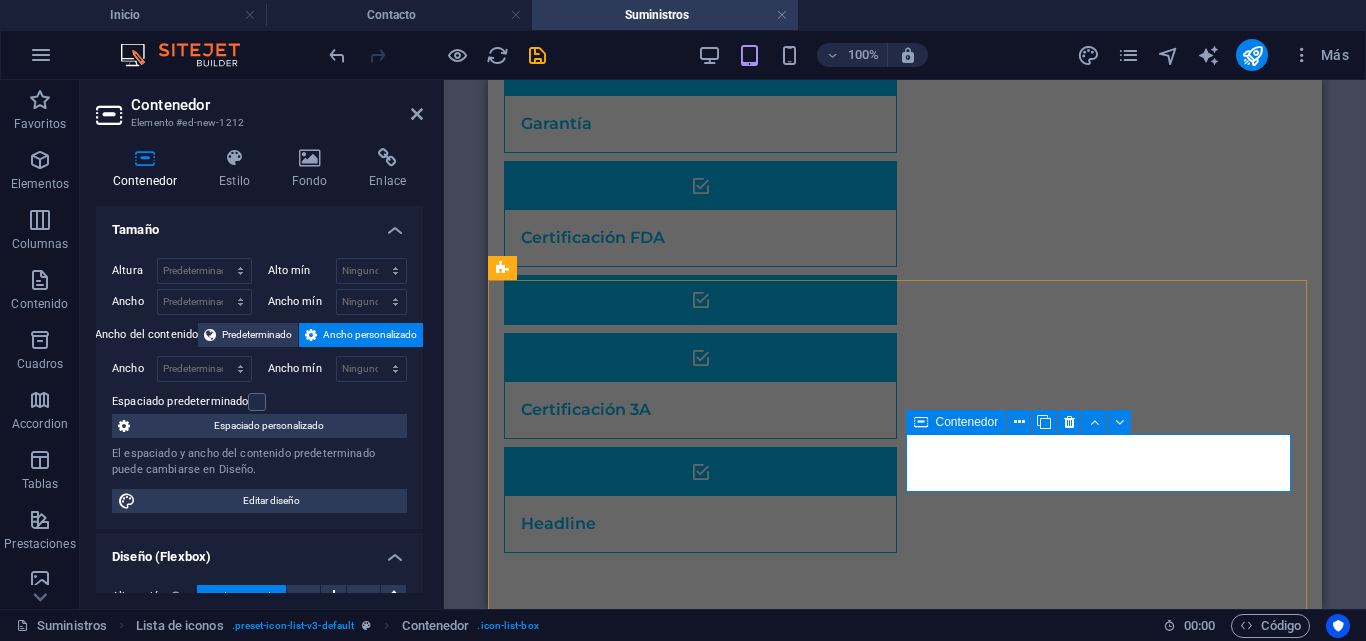 scroll, scrollTop: 101, scrollLeft: 0, axis: vertical 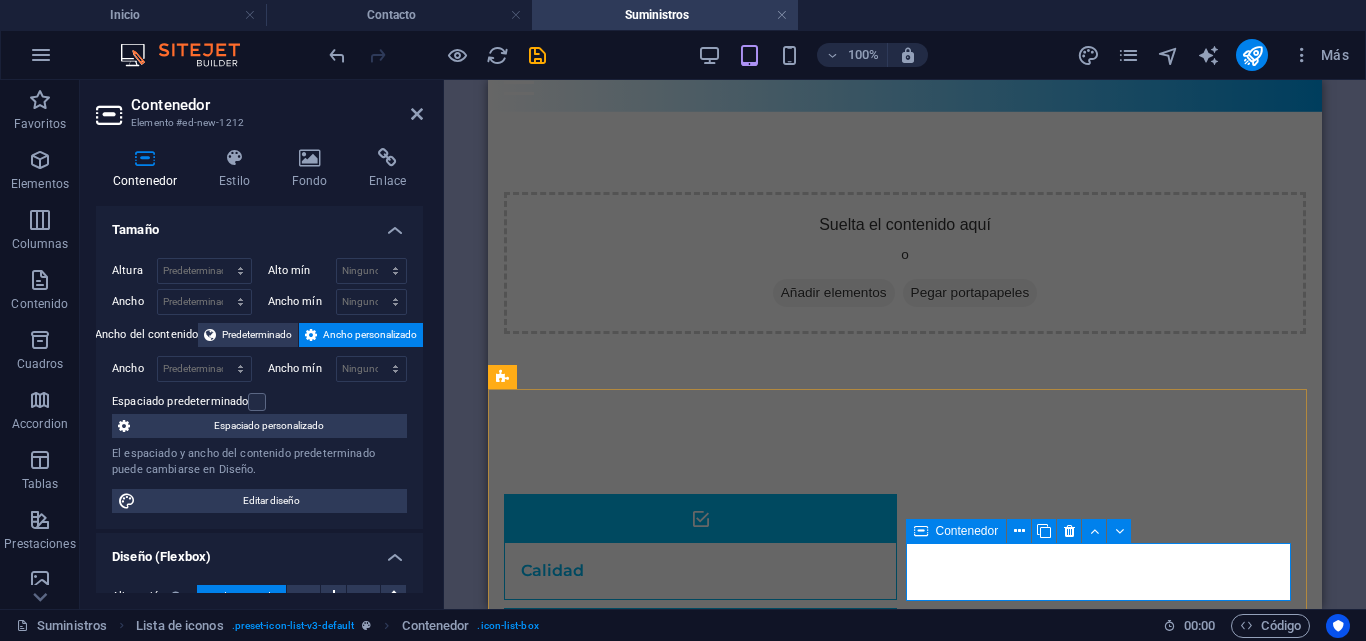 click at bounding box center [700, 861] 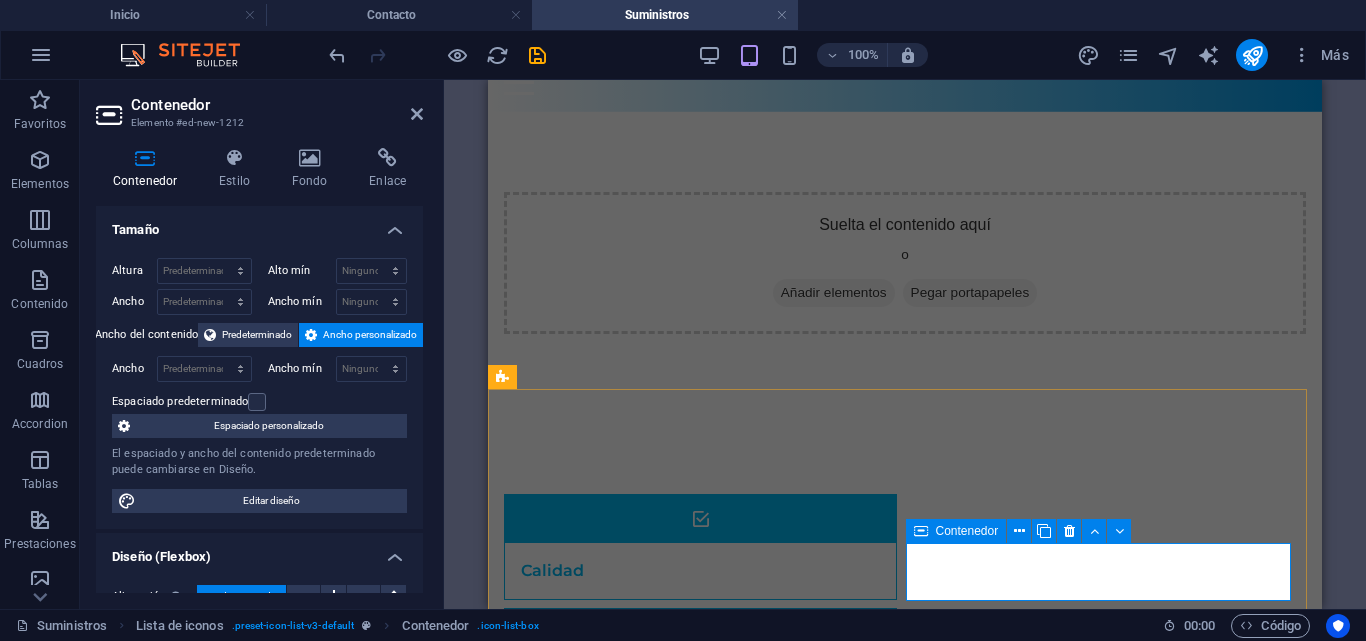 click at bounding box center (700, 861) 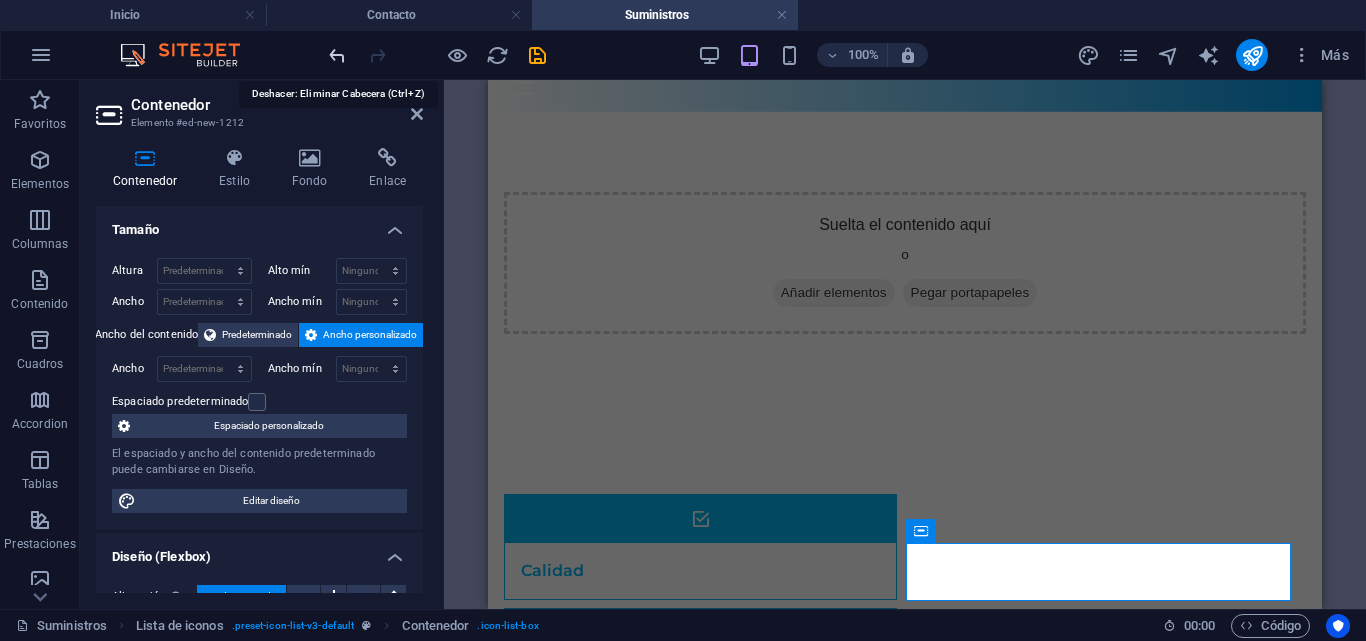 click at bounding box center (337, 55) 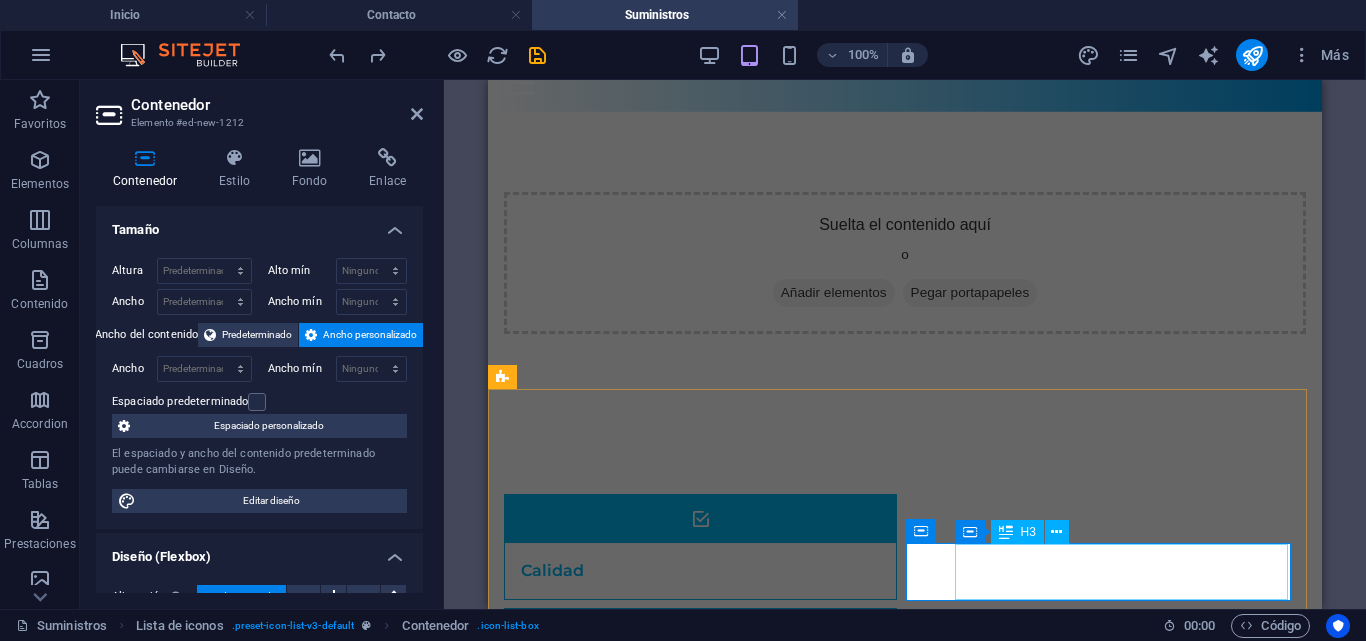 click on "Headline" at bounding box center (675, 913) 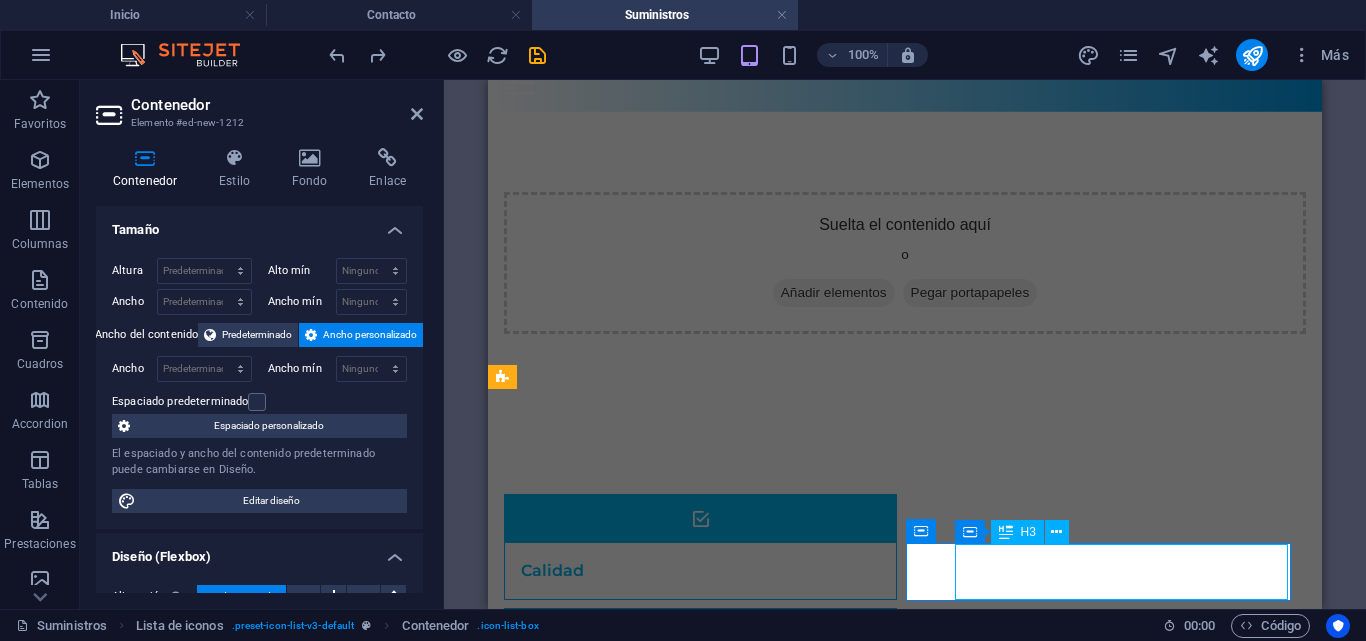 click on "Headline" at bounding box center (675, 913) 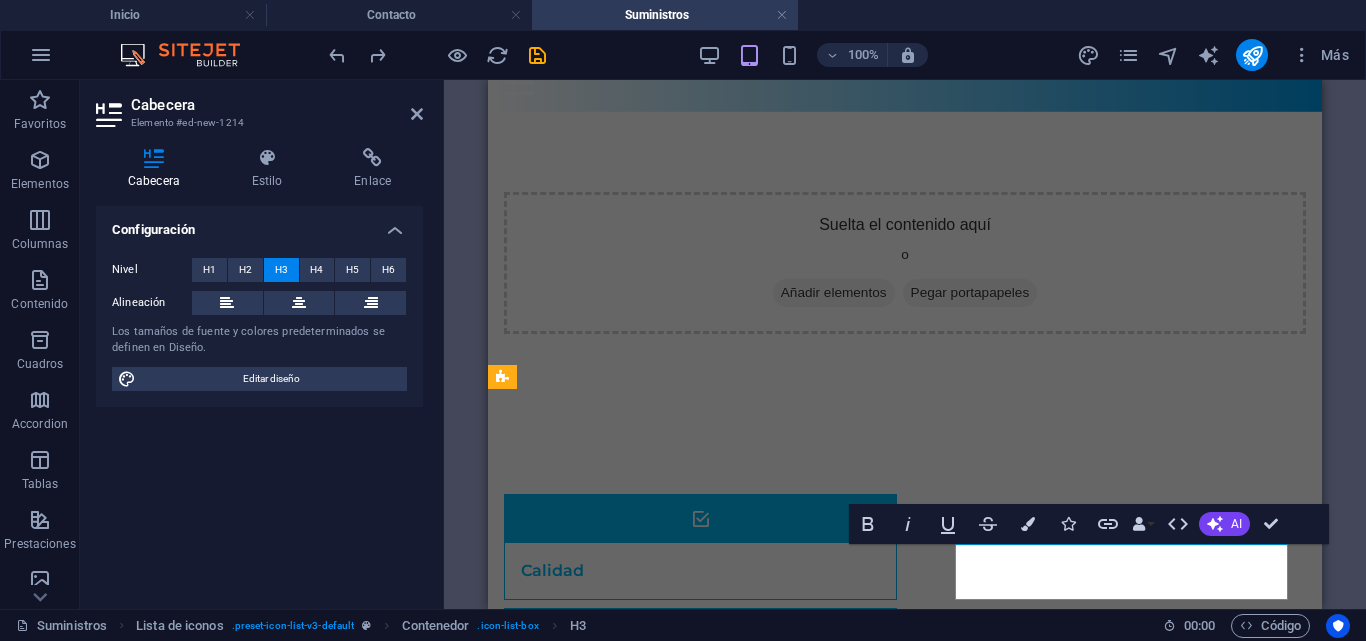 type 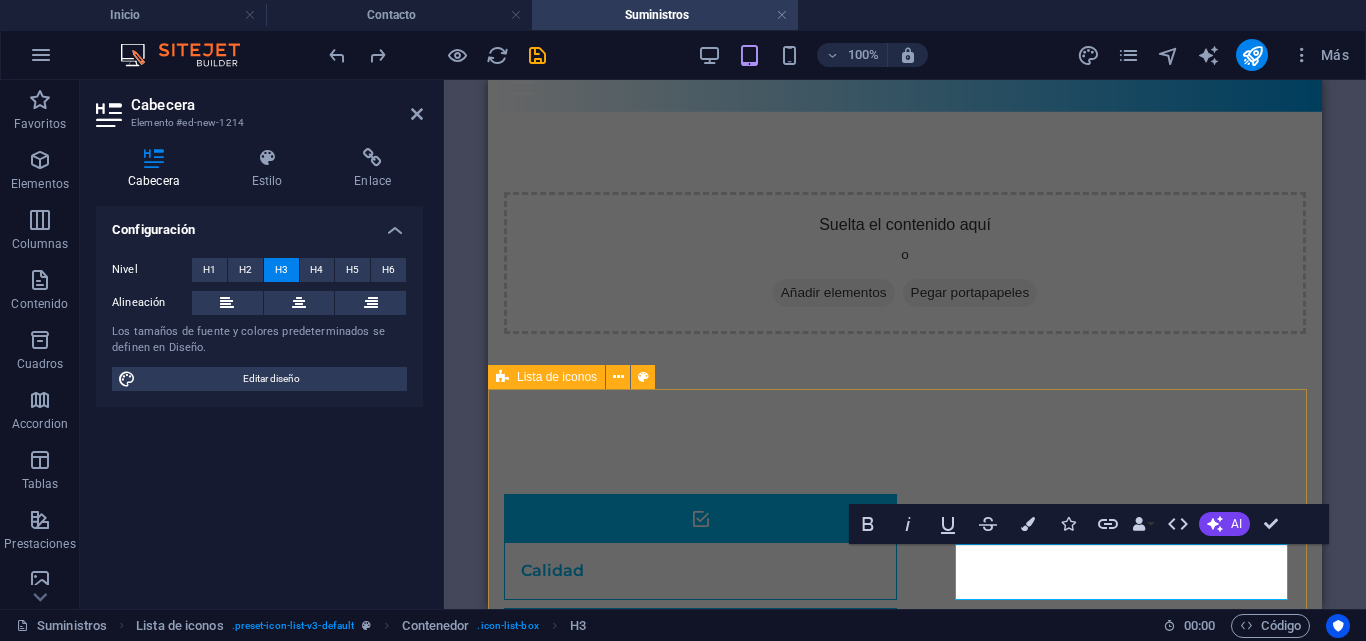 click on "Calidad Garantía Certificación FDA Todo lo que necesites Certificación 3A Headline" at bounding box center [905, 832] 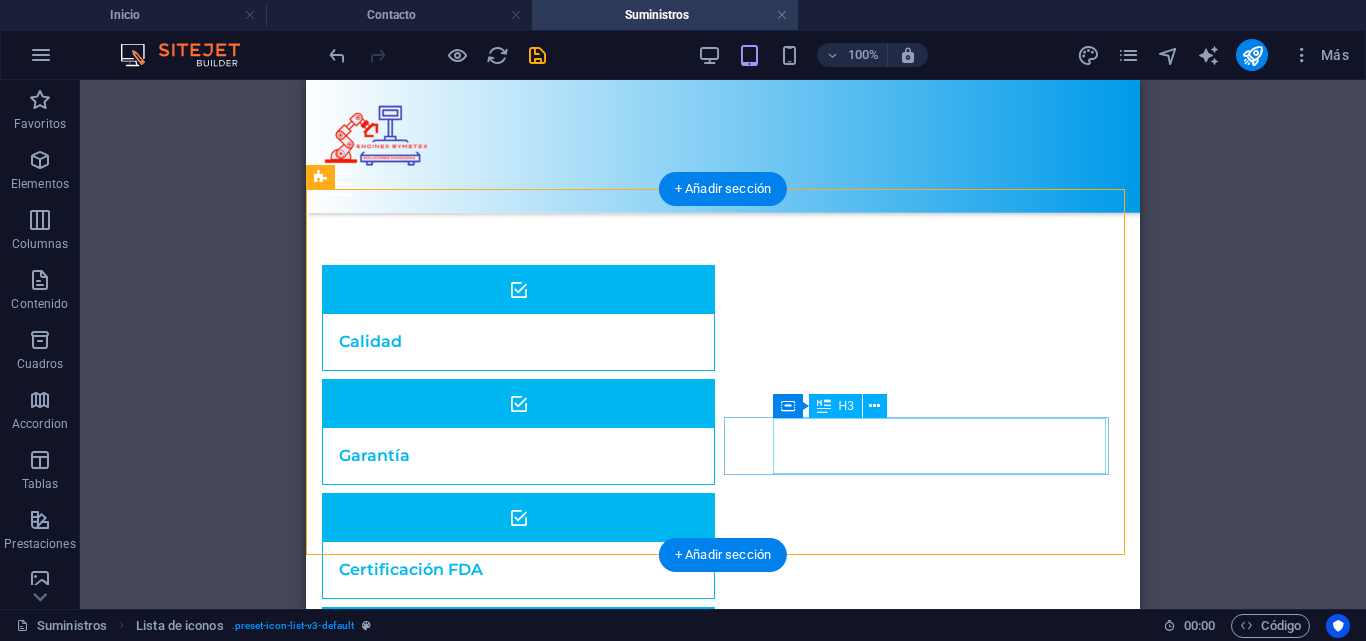 scroll, scrollTop: 310, scrollLeft: 0, axis: vertical 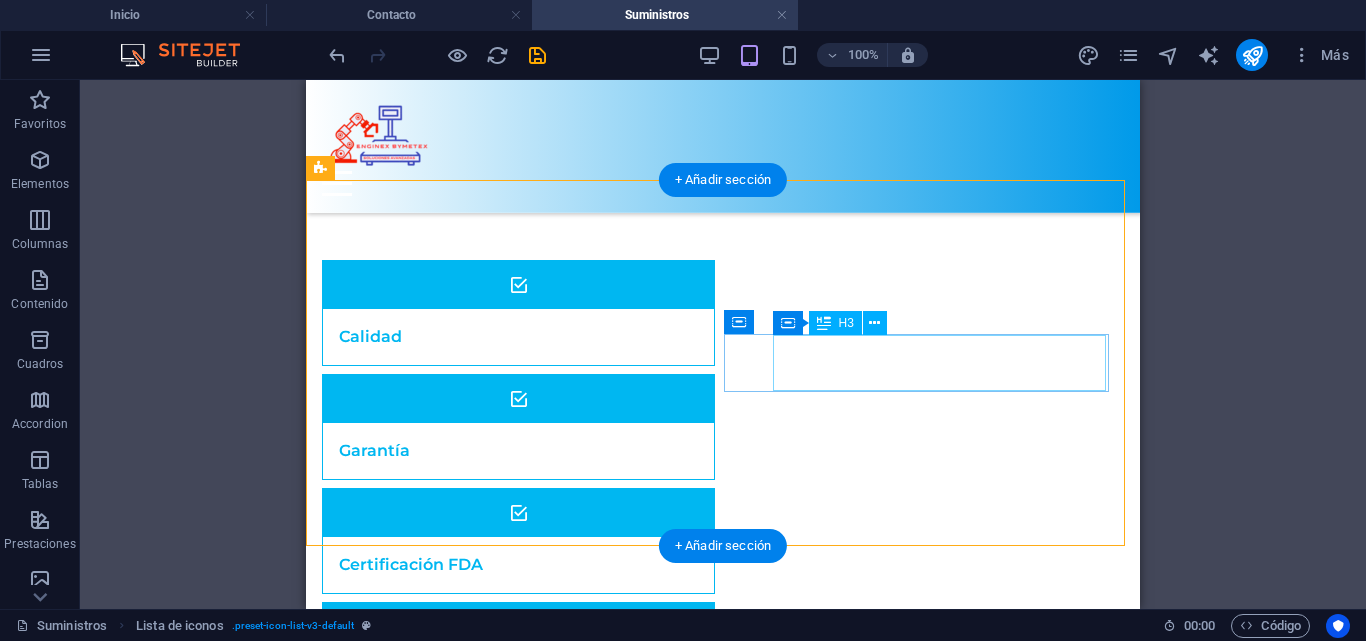 click on "Todo lo que necesites" at bounding box center (493, 679) 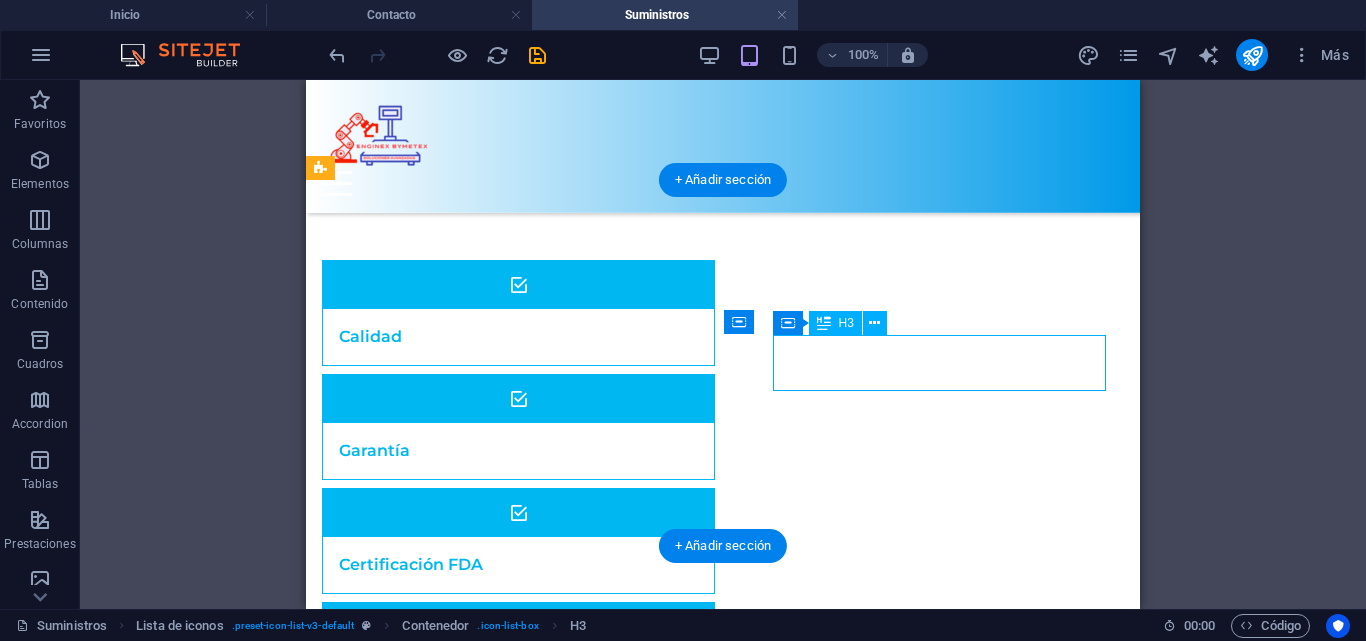 click on "Todo lo que necesites" at bounding box center (493, 679) 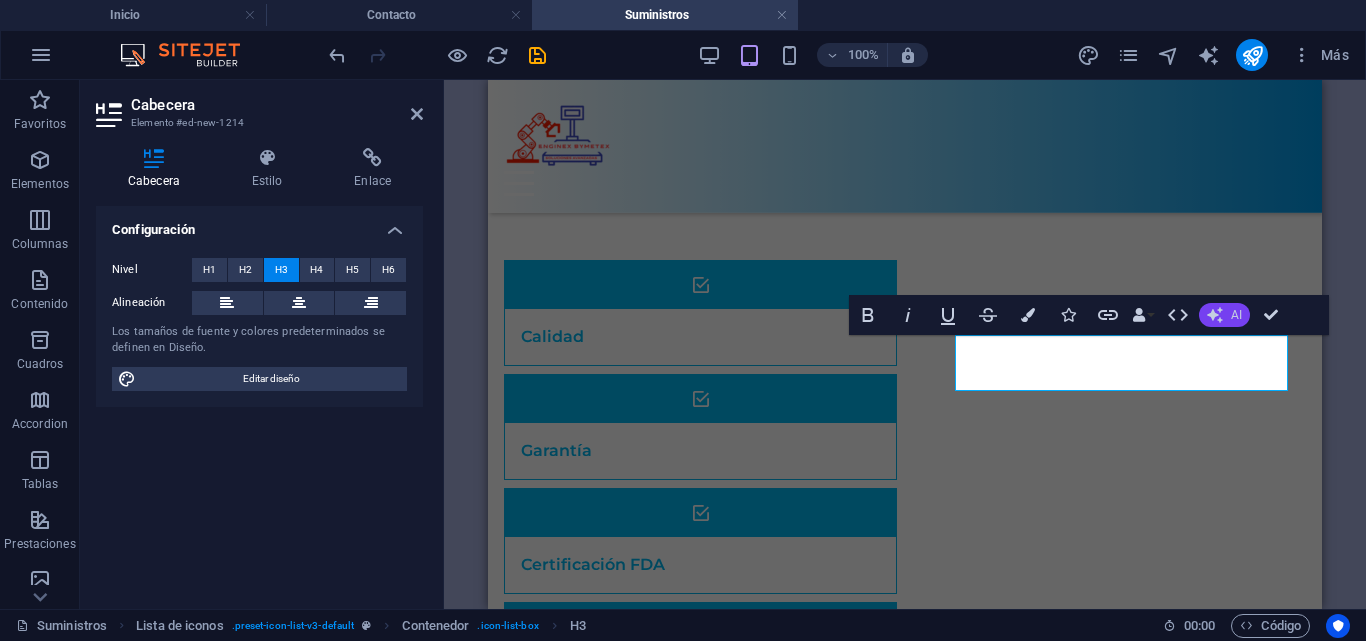 click 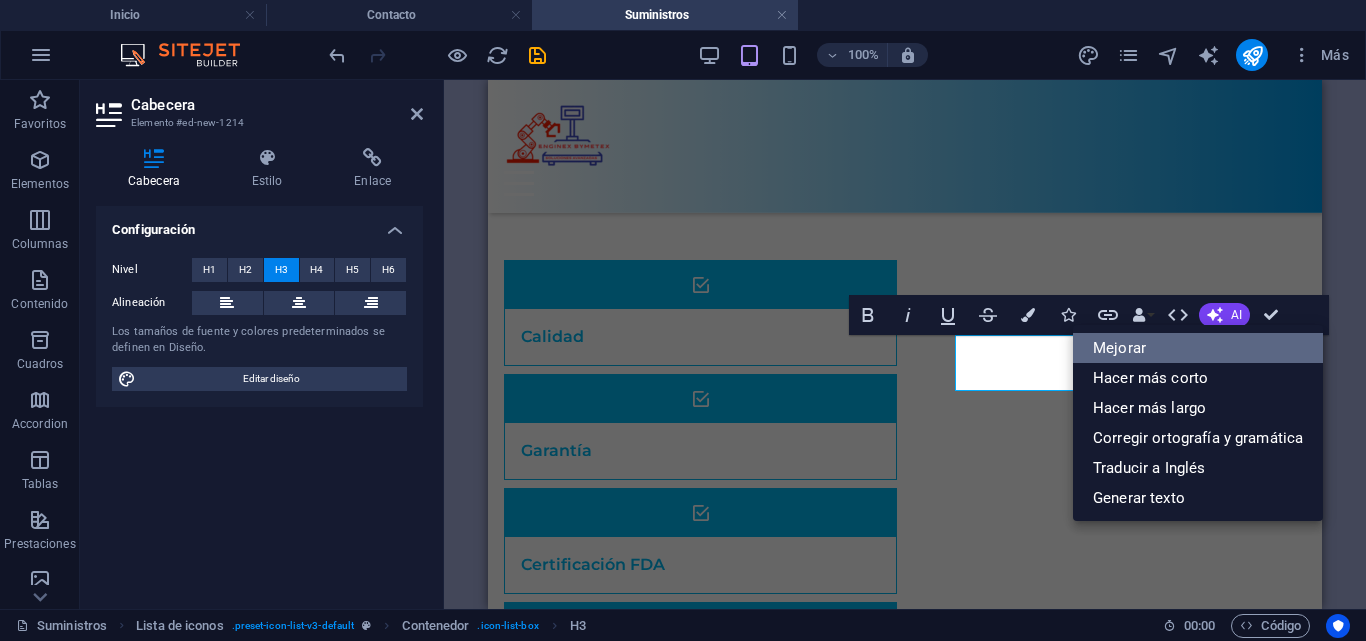 click on "Mejorar" at bounding box center (1198, 348) 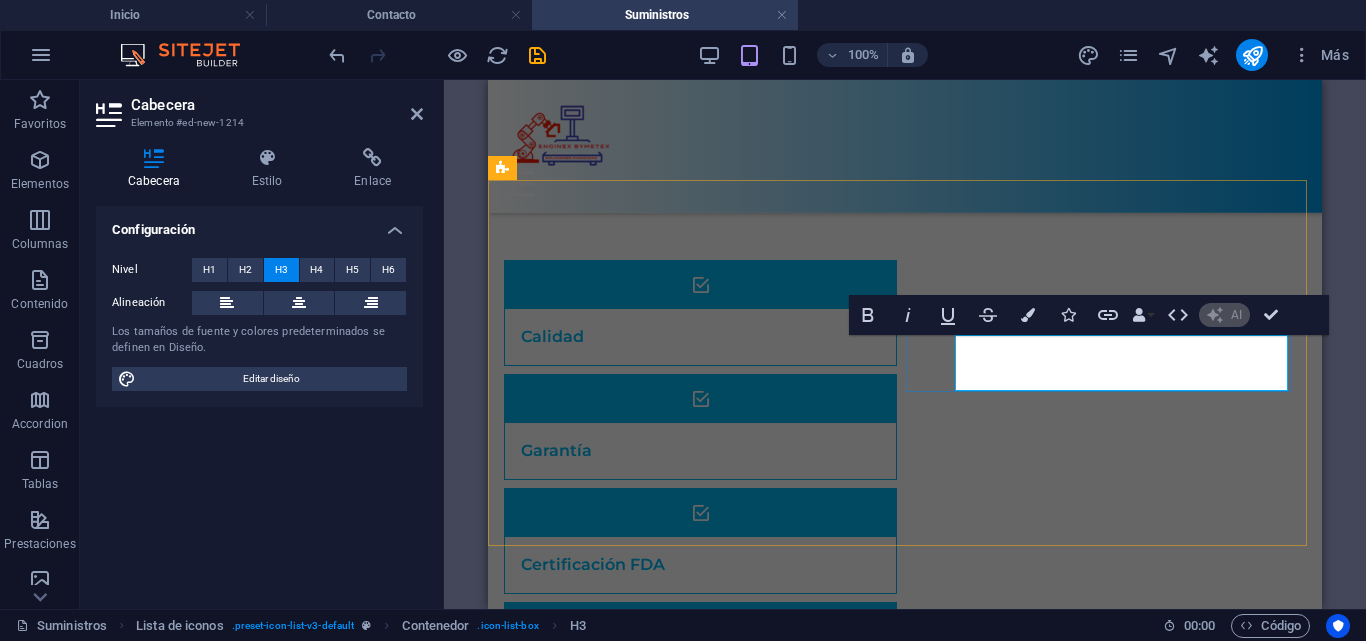 type 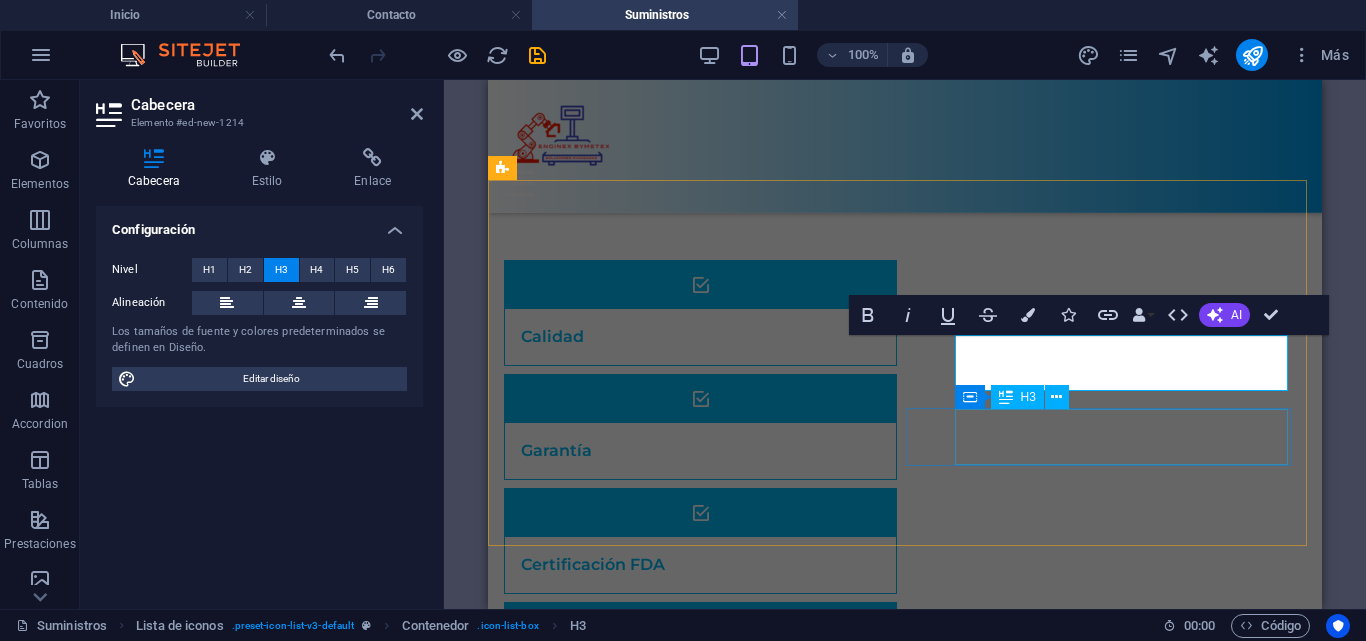click on "Headline" at bounding box center [675, 907] 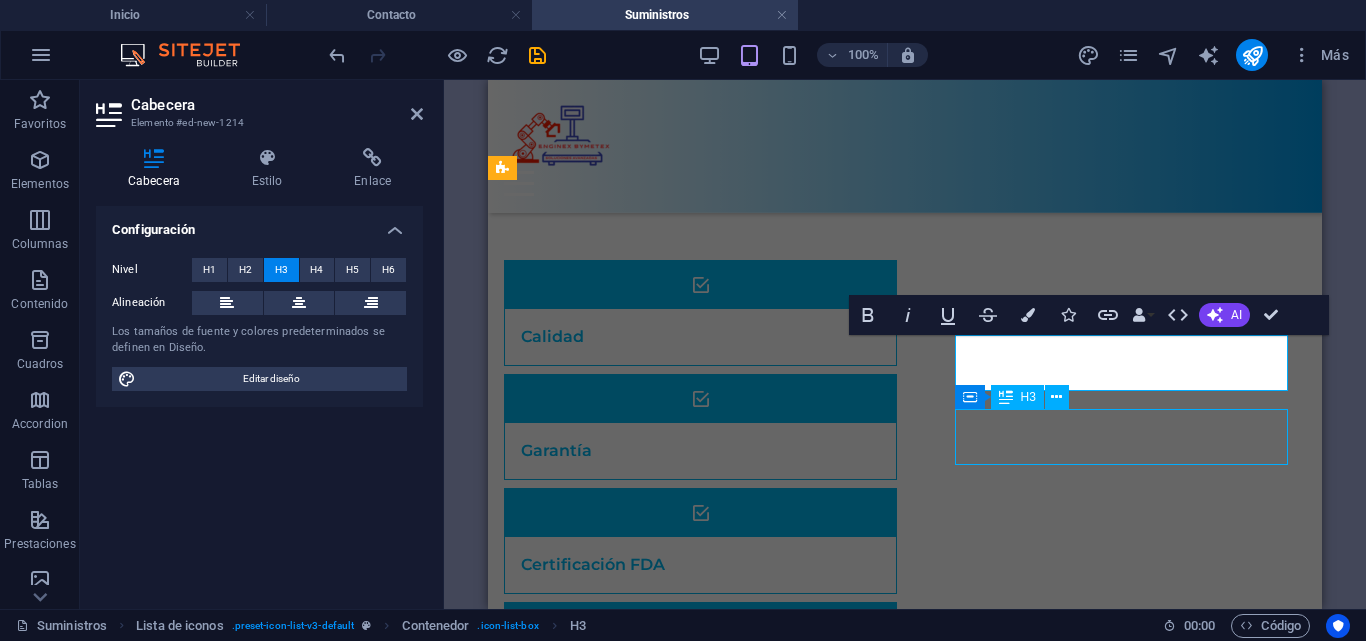 click on "Headline" at bounding box center [675, 907] 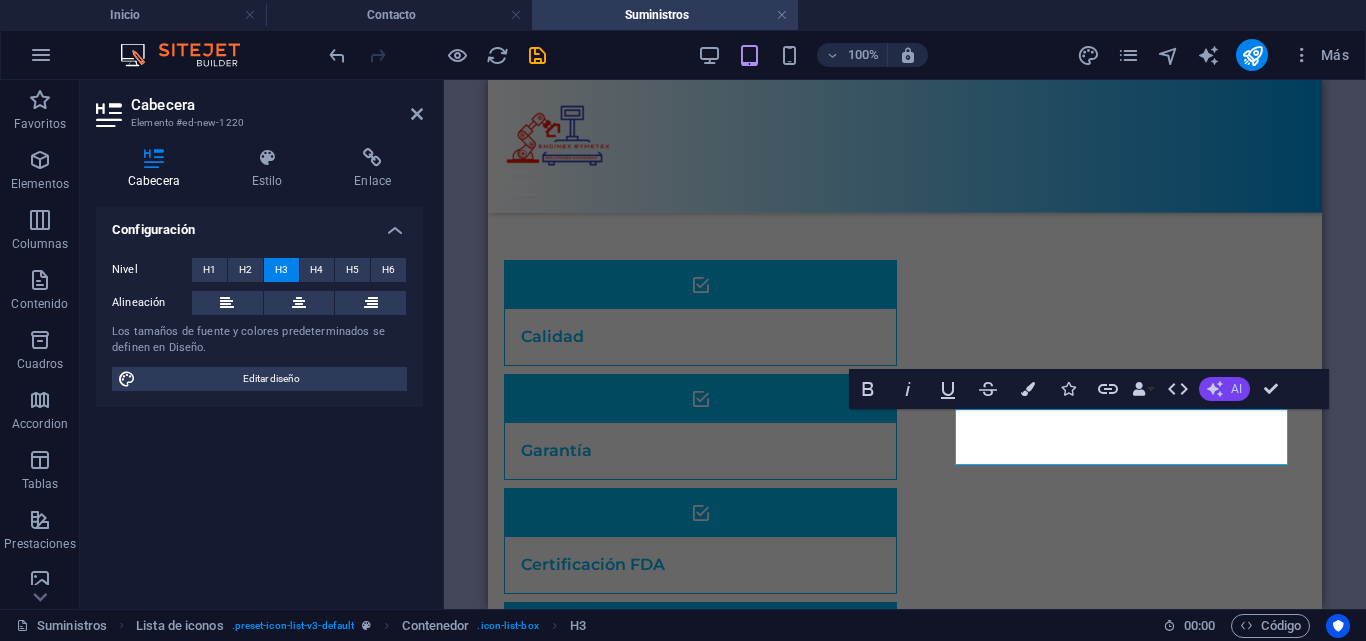 click on "AI" at bounding box center [1224, 389] 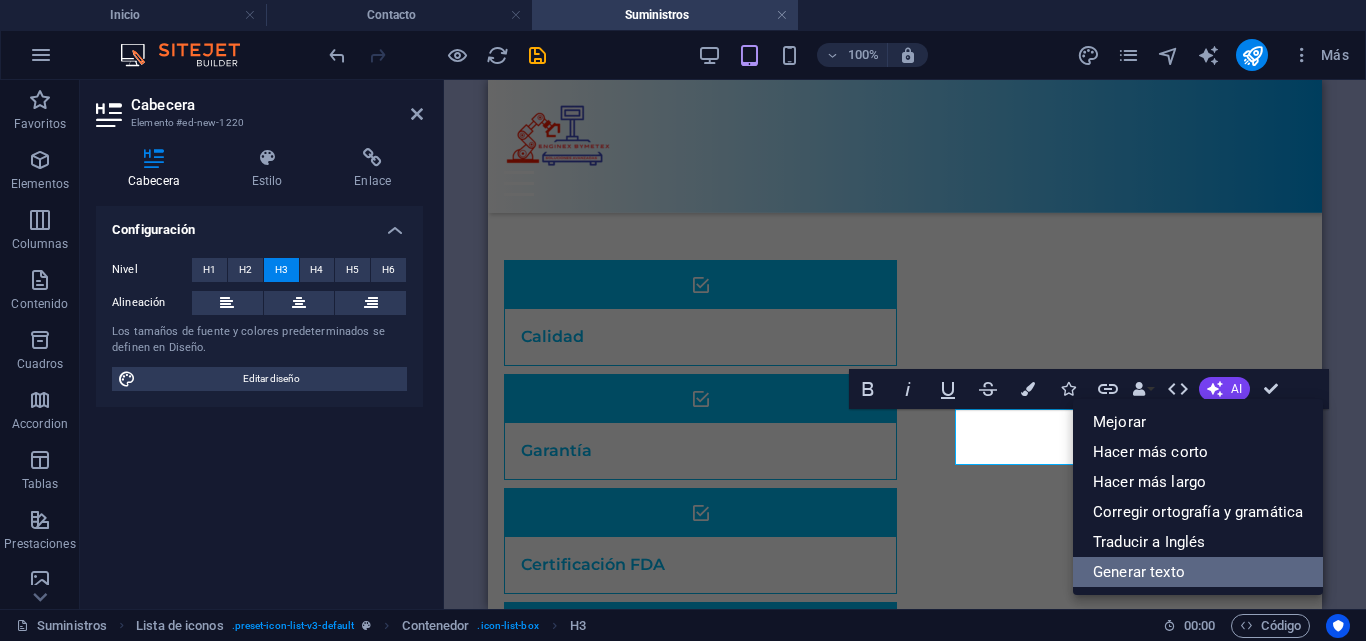 click on "Generar texto" at bounding box center (1198, 572) 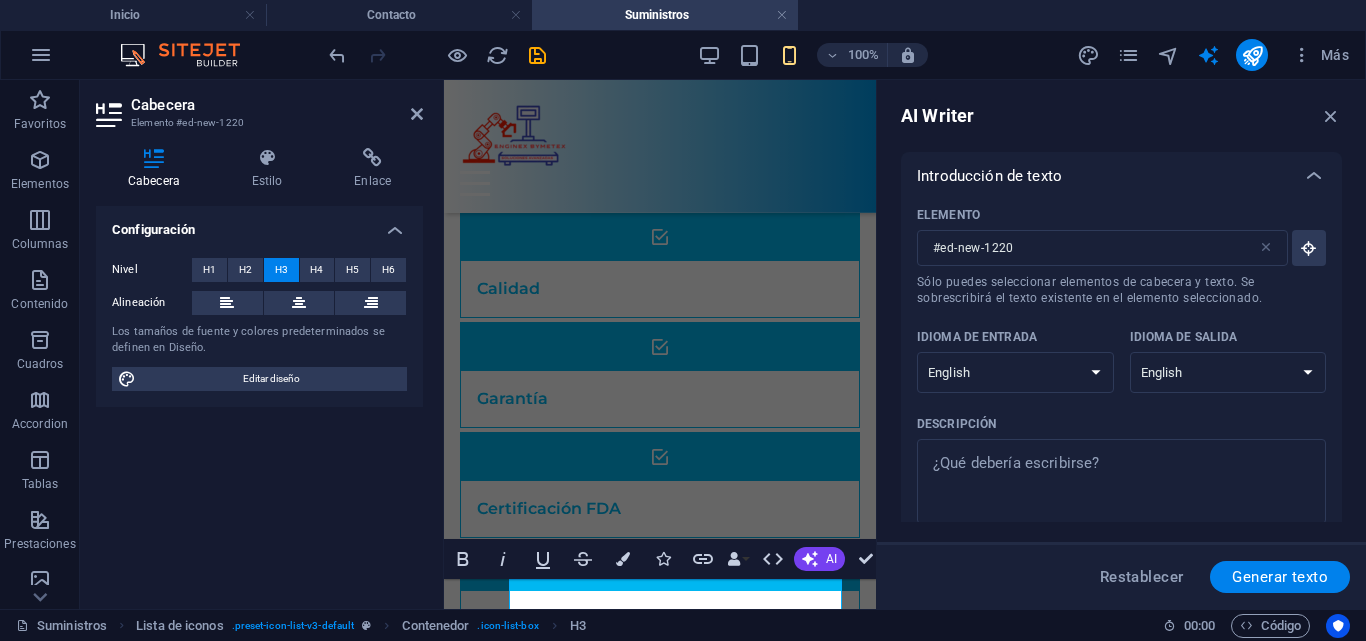 scroll, scrollTop: 0, scrollLeft: 0, axis: both 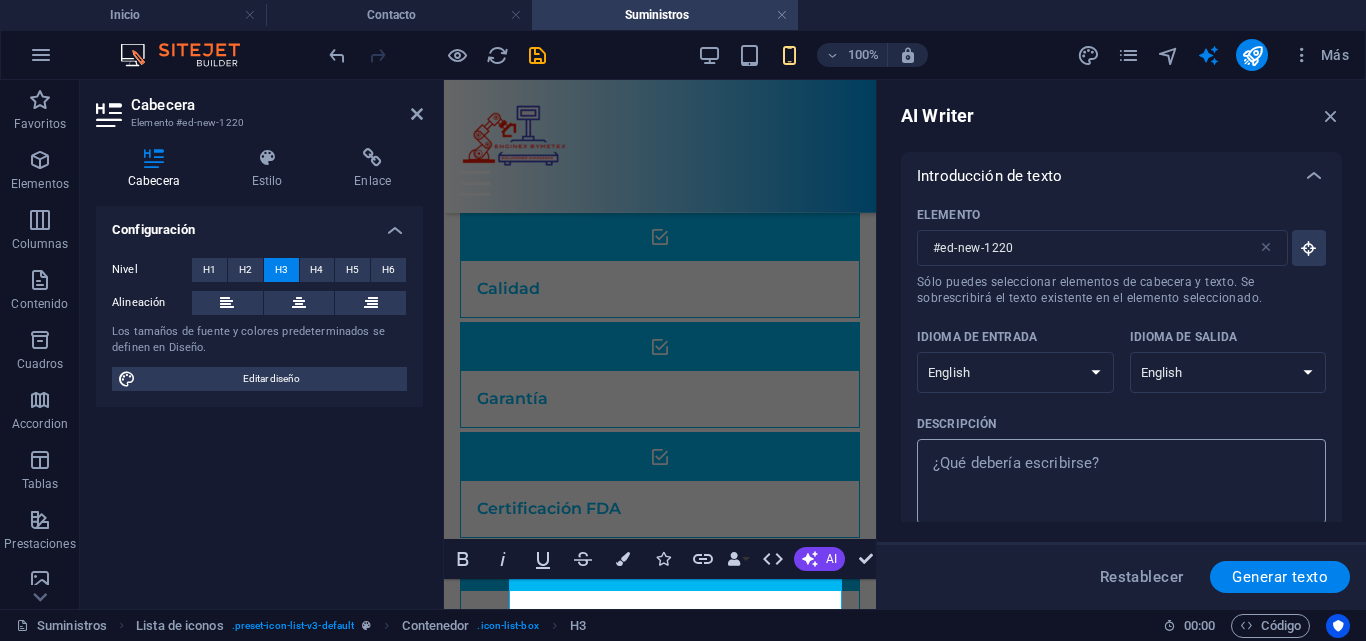 click on "Descripción x ​" at bounding box center (1121, 481) 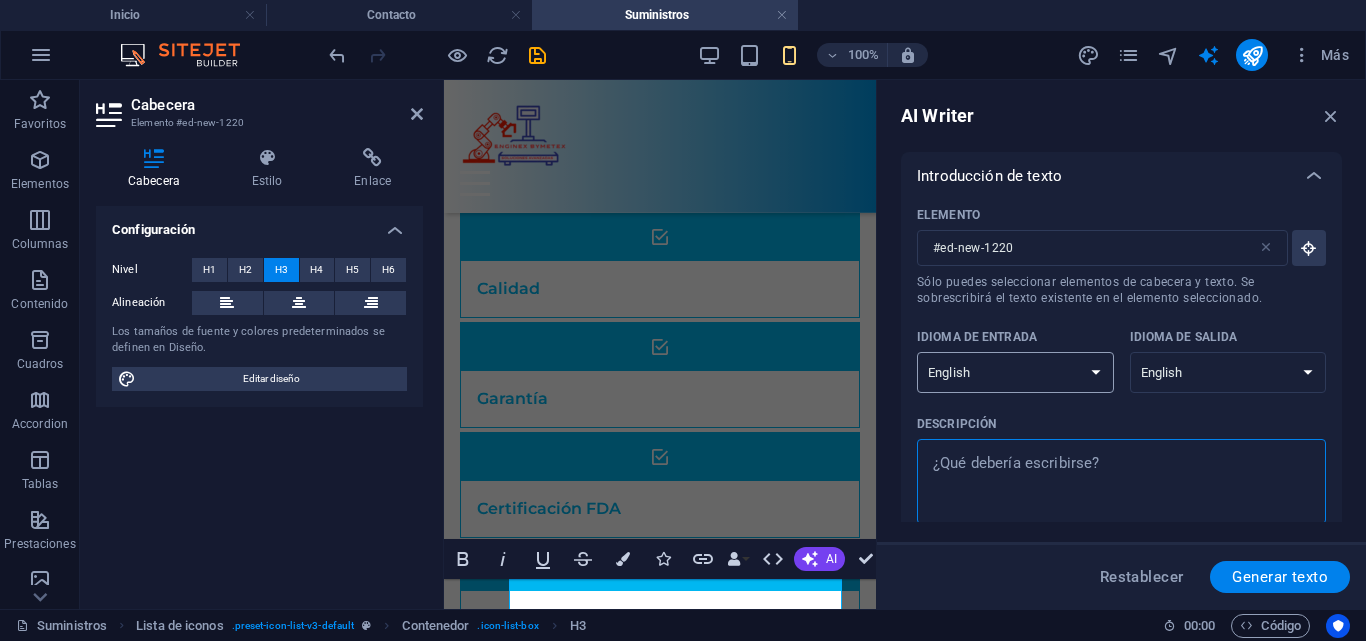 type on "x" 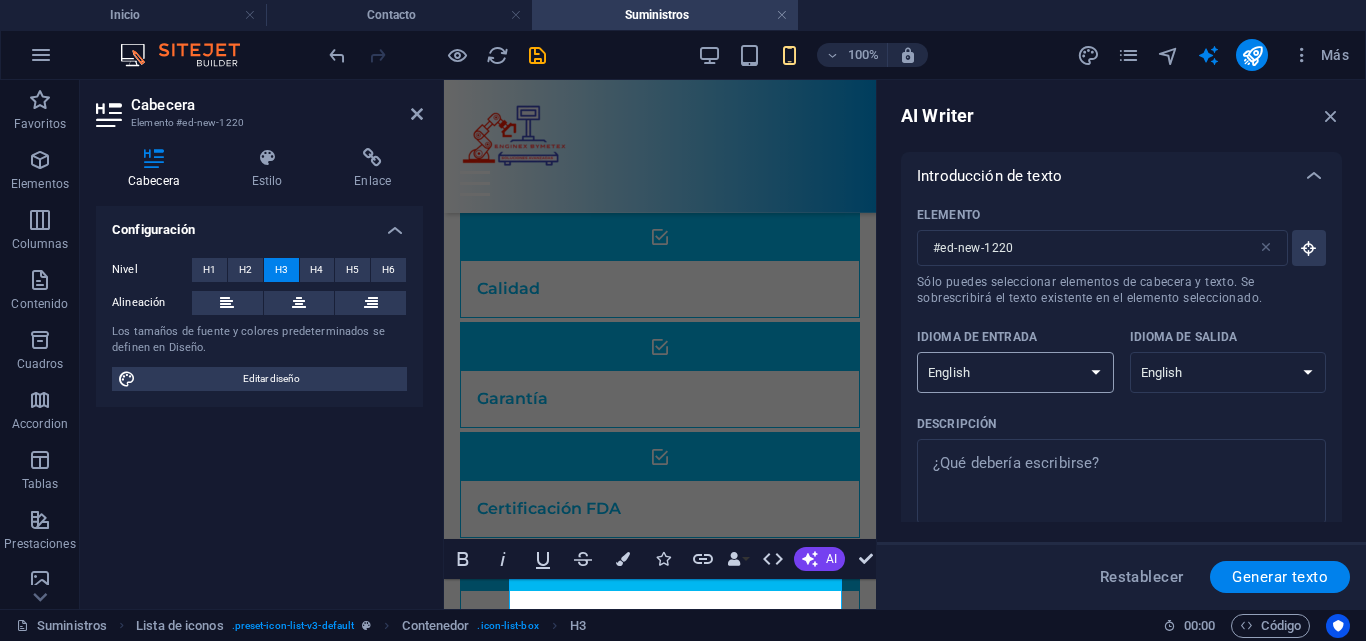 click on "Albanian Arabic Armenian Awadhi Azerbaijani Bashkir Basque Belarusian Bengali Bhojpuri Bosnian Brazilian Portuguese Bulgarian Cantonese (Yue) Catalan Chhattisgarhi Chinese Croatian Czech Danish Dogri Dutch English Estonian Faroese Finnish French Galician Georgian German Greek Gujarati Haryanvi Hindi Hungarian Indonesian Irish Italian Japanese Javanese Kannada Kashmiri Kazakh Konkani Korean Kyrgyz Latvian Lithuanian Macedonian Maithili Malay Maltese Mandarin Mandarin Chinese Marathi Marwari Min Nan Moldovan Mongolian Montenegrin Nepali Norwegian Oriya Pashto Persian (Farsi) Polish Portuguese Punjabi Rajasthani Romanian Russian Sanskrit Santali Serbian Sindhi Sinhala Slovak Slovene Slovenian Spanish Ukrainian Urdu Uzbek Vietnamese Welsh Wu" at bounding box center [1015, 372] 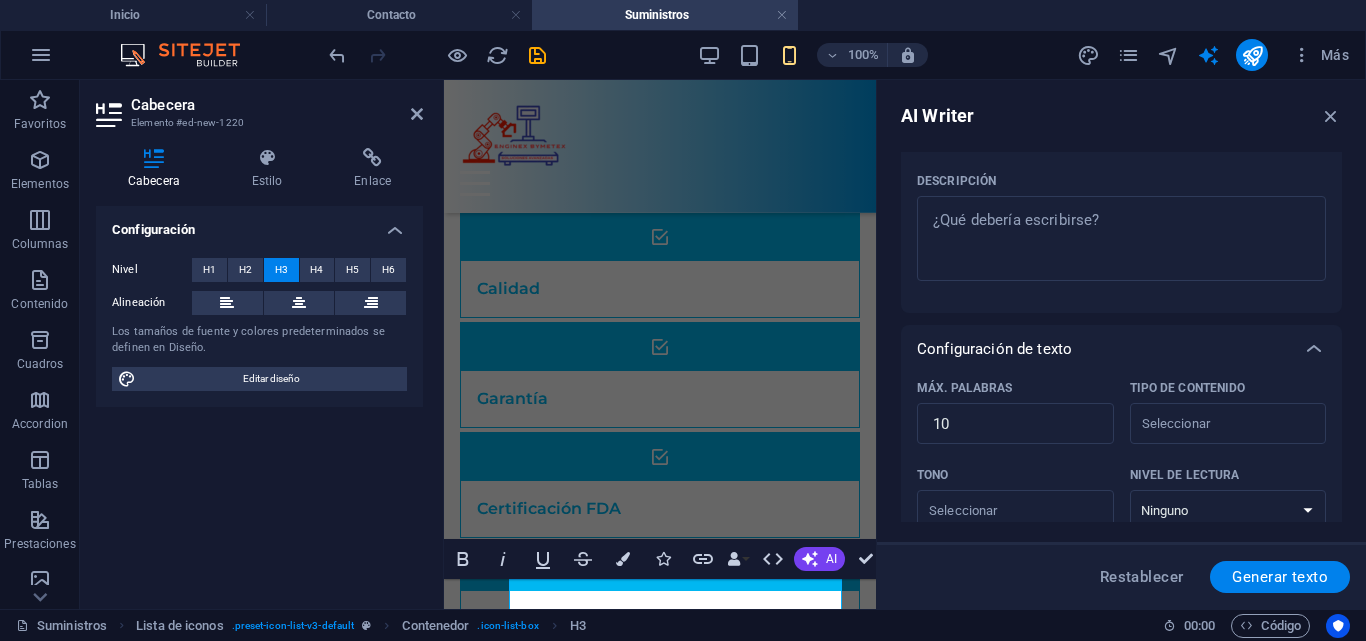 scroll, scrollTop: 0, scrollLeft: 0, axis: both 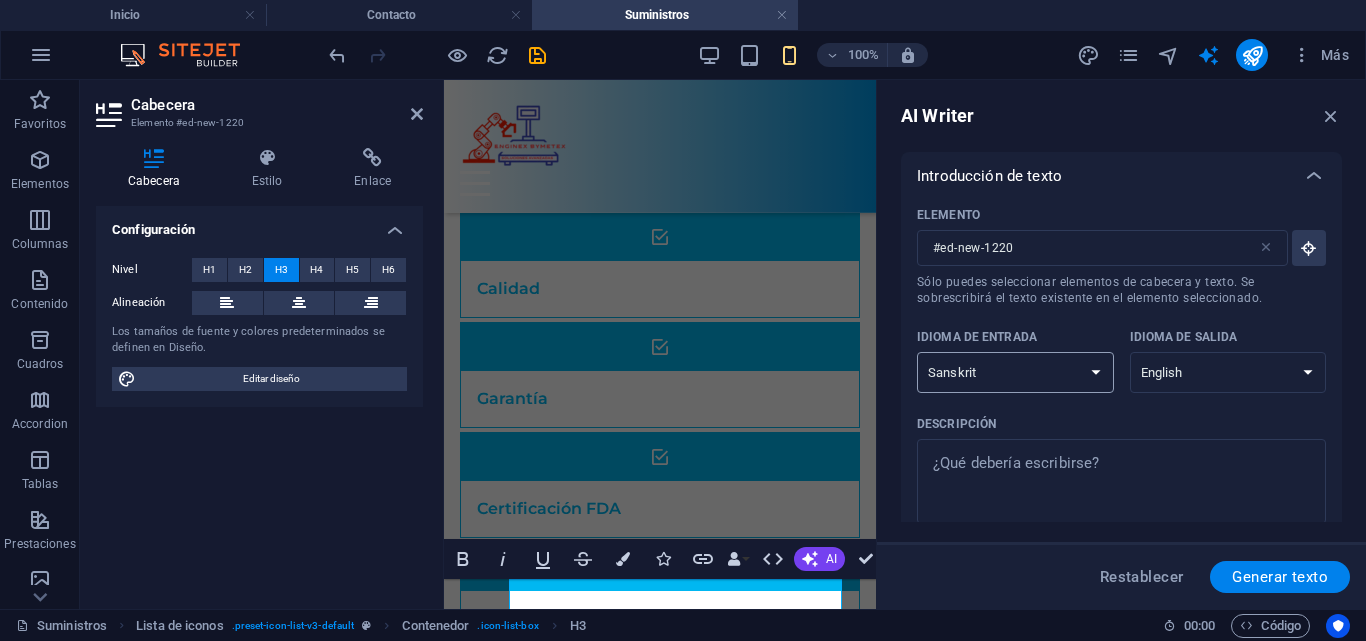 click on "Albanian Arabic Armenian Awadhi Azerbaijani Bashkir Basque Belarusian Bengali Bhojpuri Bosnian Brazilian Portuguese Bulgarian Cantonese (Yue) Catalan Chhattisgarhi Chinese Croatian Czech Danish Dogri Dutch English Estonian Faroese Finnish French Galician Georgian German Greek Gujarati Haryanvi Hindi Hungarian Indonesian Irish Italian Japanese Javanese Kannada Kashmiri Kazakh Konkani Korean Kyrgyz Latvian Lithuanian Macedonian Maithili Malay Maltese Mandarin Mandarin Chinese Marathi Marwari Min Nan Moldovan Mongolian Montenegrin Nepali Norwegian Oriya Pashto Persian (Farsi) Polish Portuguese Punjabi Rajasthani Romanian Russian Sanskrit Santali Serbian Sindhi Sinhala Slovak Slovene Slovenian Spanish Ukrainian Urdu Uzbek Vietnamese Welsh Wu" at bounding box center (1015, 372) 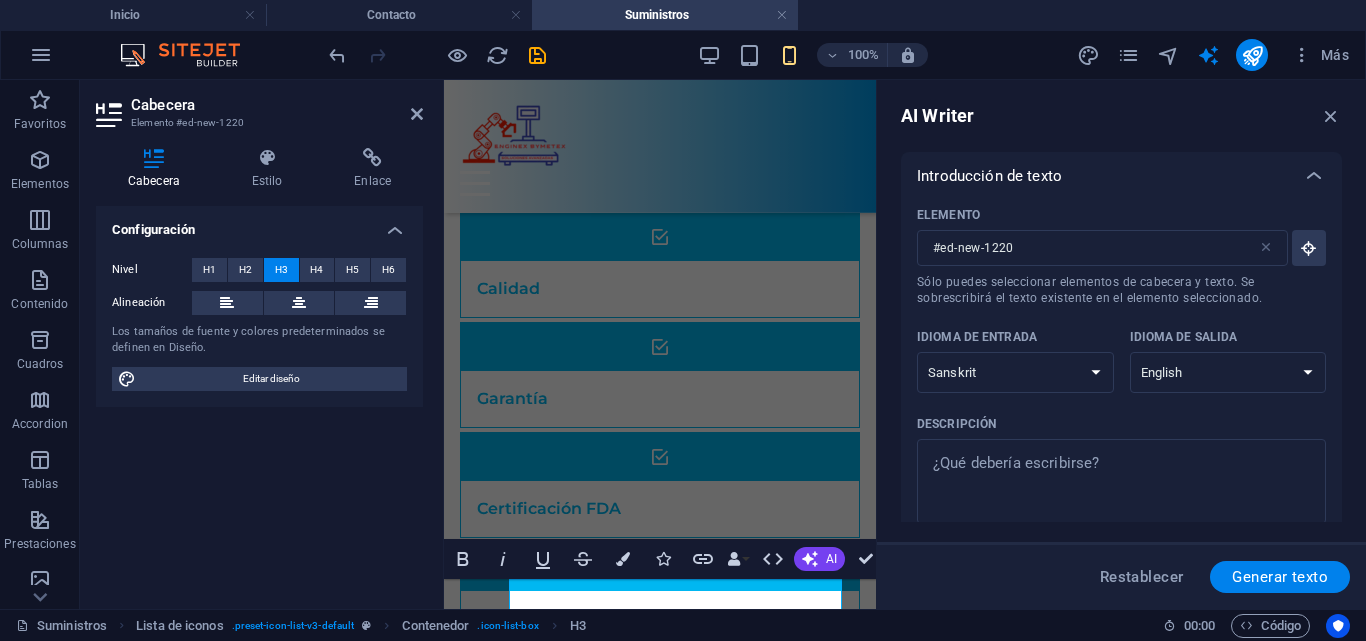 select on "Spanish" 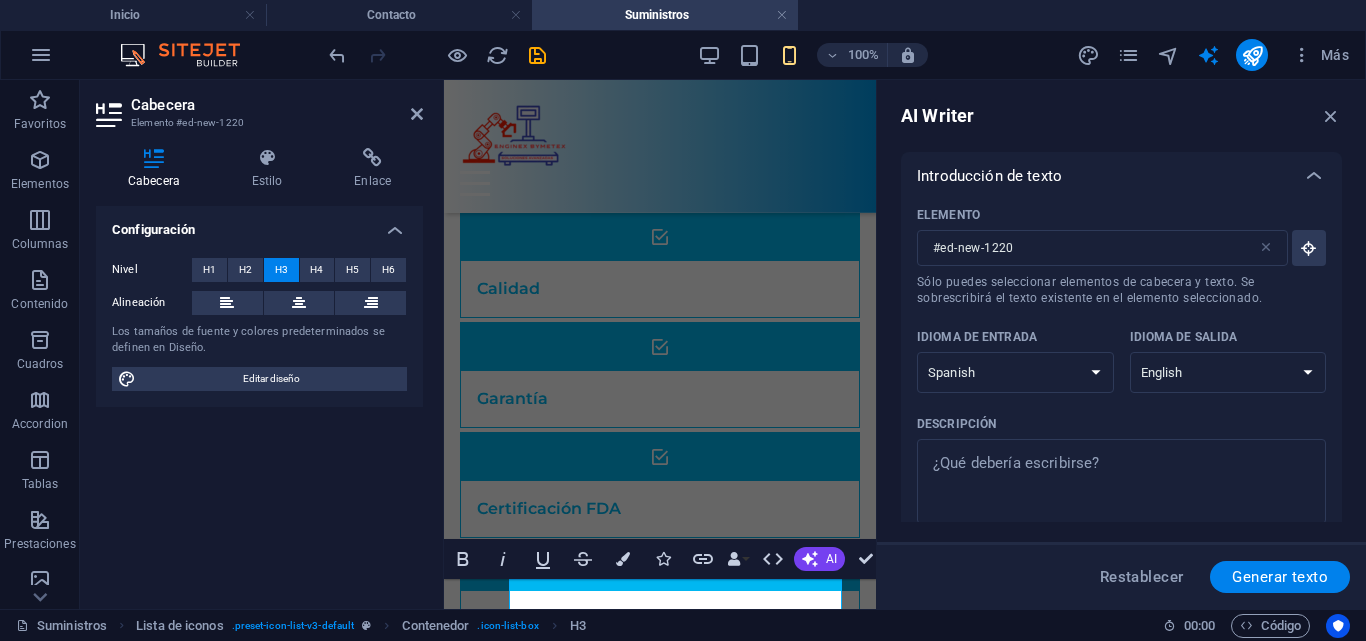 click on "Albanian Arabic Armenian Awadhi Azerbaijani Bashkir Basque Belarusian Bengali Bhojpuri Bosnian Brazilian Portuguese Bulgarian Cantonese (Yue) Catalan Chhattisgarhi Chinese Croatian Czech Danish Dogri Dutch English Estonian Faroese Finnish French Galician Georgian German Greek Gujarati Haryanvi Hindi Hungarian Indonesian Irish Italian Japanese Javanese Kannada Kashmiri Kazakh Konkani Korean Kyrgyz Latvian Lithuanian Macedonian Maithili Malay Maltese Mandarin Mandarin Chinese Marathi Marwari Min Nan Moldovan Mongolian Montenegrin Nepali Norwegian Oriya Pashto Persian (Farsi) Polish Portuguese Punjabi Rajasthani Romanian Russian Sanskrit Santali Serbian Sindhi Sinhala Slovak Slovene Slovenian Spanish Ukrainian Urdu Uzbek Vietnamese Welsh Wu" at bounding box center [1015, 372] 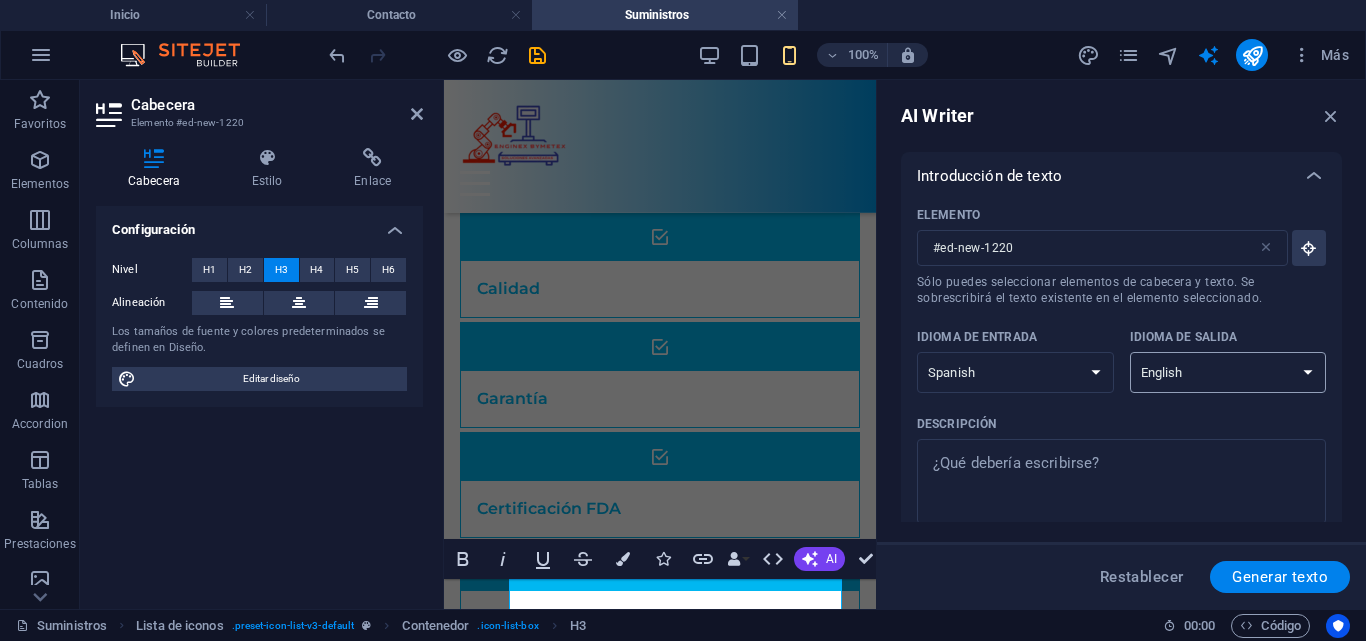 click on "Albanian Arabic Armenian Awadhi Azerbaijani Bashkir Basque Belarusian Bengali Bhojpuri Bosnian Brazilian Portuguese Bulgarian Cantonese (Yue) Catalan Chhattisgarhi Chinese Croatian Czech Danish Dogri Dutch English Estonian Faroese Finnish French Galician Georgian German Greek Gujarati Haryanvi Hindi Hungarian Indonesian Irish Italian Japanese Javanese Kannada Kashmiri Kazakh Konkani Korean Kyrgyz Latvian Lithuanian Macedonian Maithili Malay Maltese Mandarin Mandarin Chinese Marathi Marwari Min Nan Moldovan Mongolian Montenegrin Nepali Norwegian Oriya Pashto Persian (Farsi) Polish Portuguese Punjabi Rajasthani Romanian Russian Sanskrit Santali Serbian Sindhi Sinhala Slovak Slovene Slovenian Spanish Ukrainian Urdu Uzbek Vietnamese Welsh Wu" at bounding box center [1228, 372] 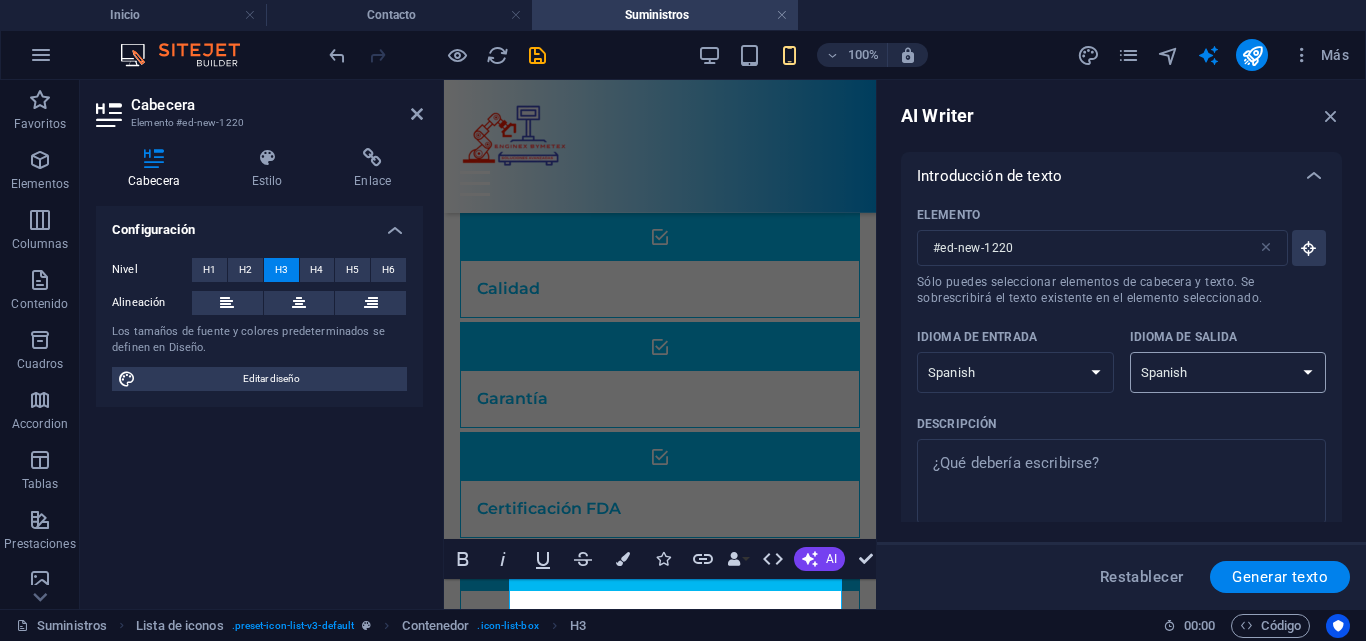click on "Albanian Arabic Armenian Awadhi Azerbaijani Bashkir Basque Belarusian Bengali Bhojpuri Bosnian Brazilian Portuguese Bulgarian Cantonese (Yue) Catalan Chhattisgarhi Chinese Croatian Czech Danish Dogri Dutch English Estonian Faroese Finnish French Galician Georgian German Greek Gujarati Haryanvi Hindi Hungarian Indonesian Irish Italian Japanese Javanese Kannada Kashmiri Kazakh Konkani Korean Kyrgyz Latvian Lithuanian Macedonian Maithili Malay Maltese Mandarin Mandarin Chinese Marathi Marwari Min Nan Moldovan Mongolian Montenegrin Nepali Norwegian Oriya Pashto Persian (Farsi) Polish Portuguese Punjabi Rajasthani Romanian Russian Sanskrit Santali Serbian Sindhi Sinhala Slovak Slovene Slovenian Spanish Ukrainian Urdu Uzbek Vietnamese Welsh Wu" at bounding box center [1228, 372] 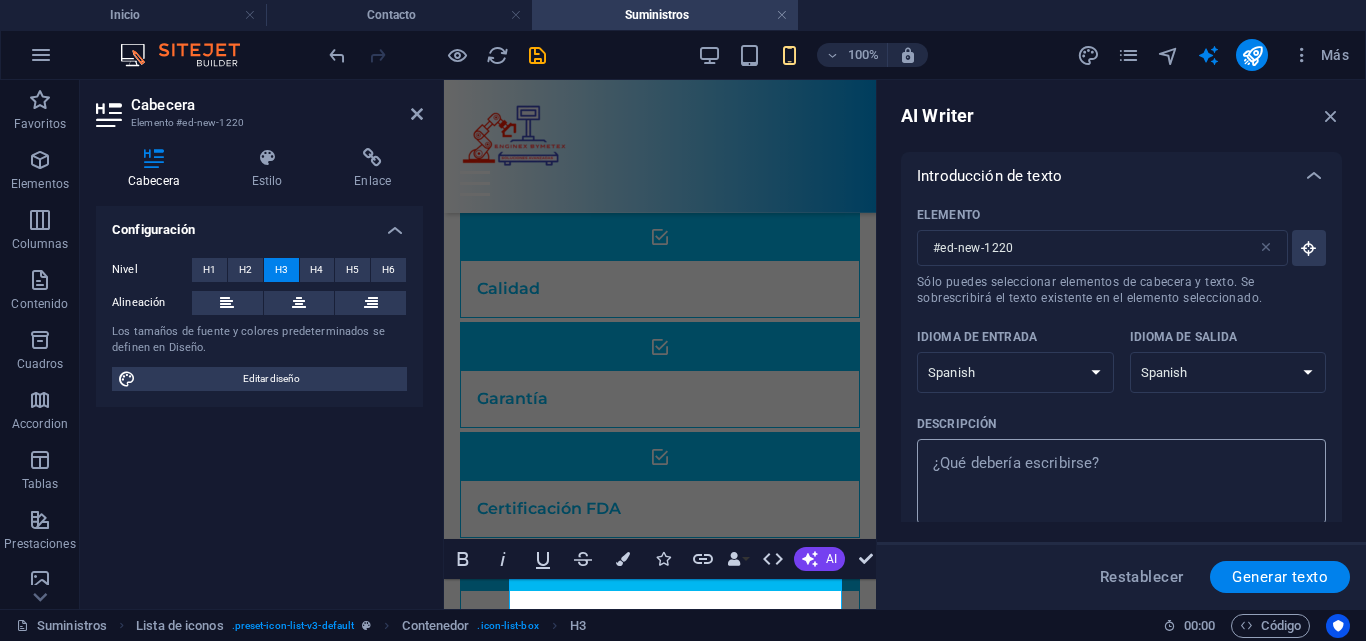 type on "x" 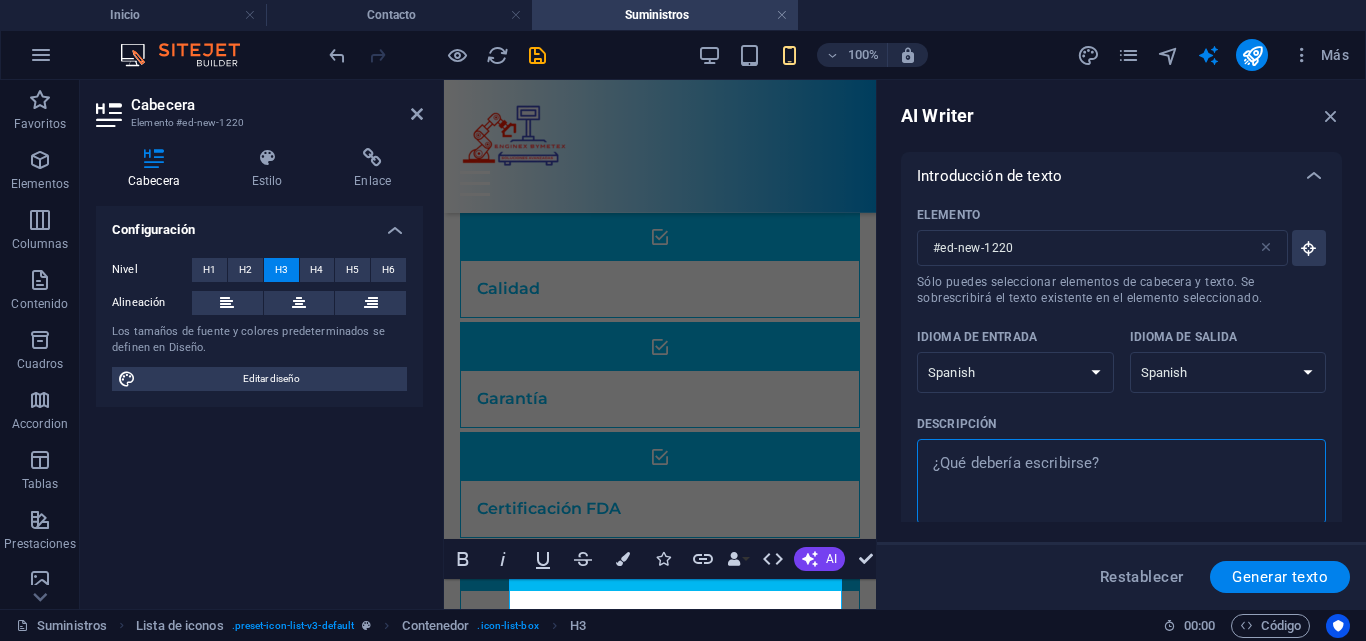 click on "Descripción x ​" at bounding box center [1121, 481] 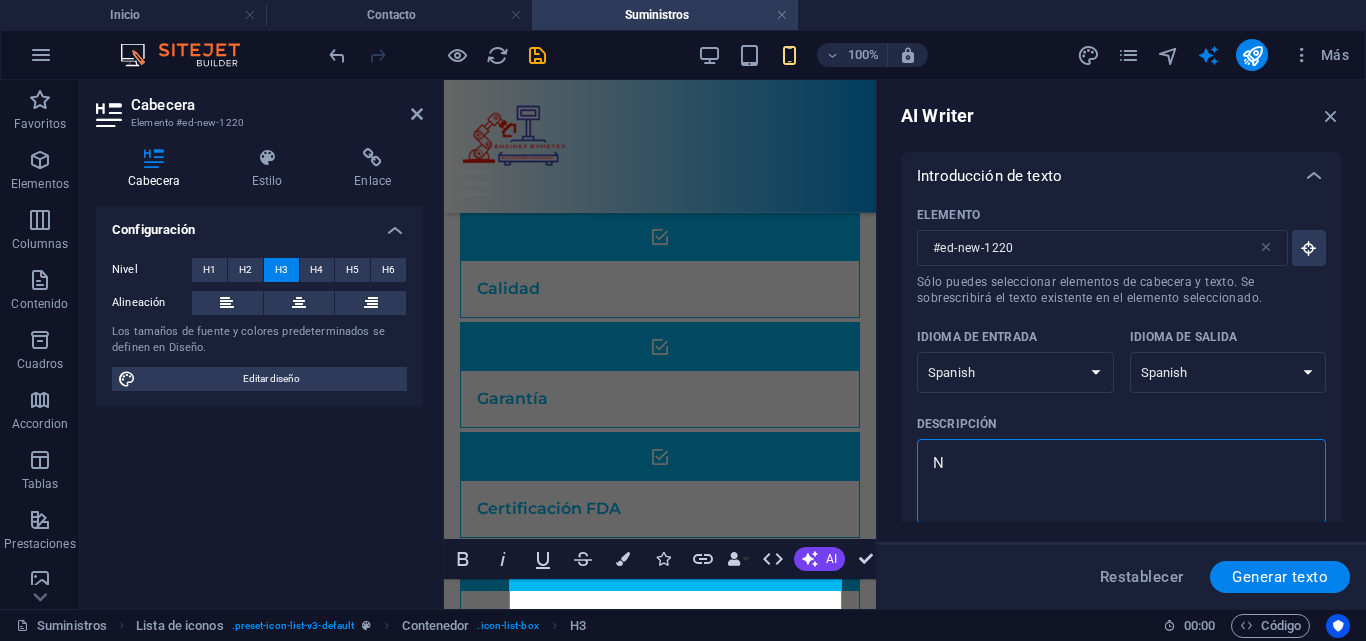 type on "x" 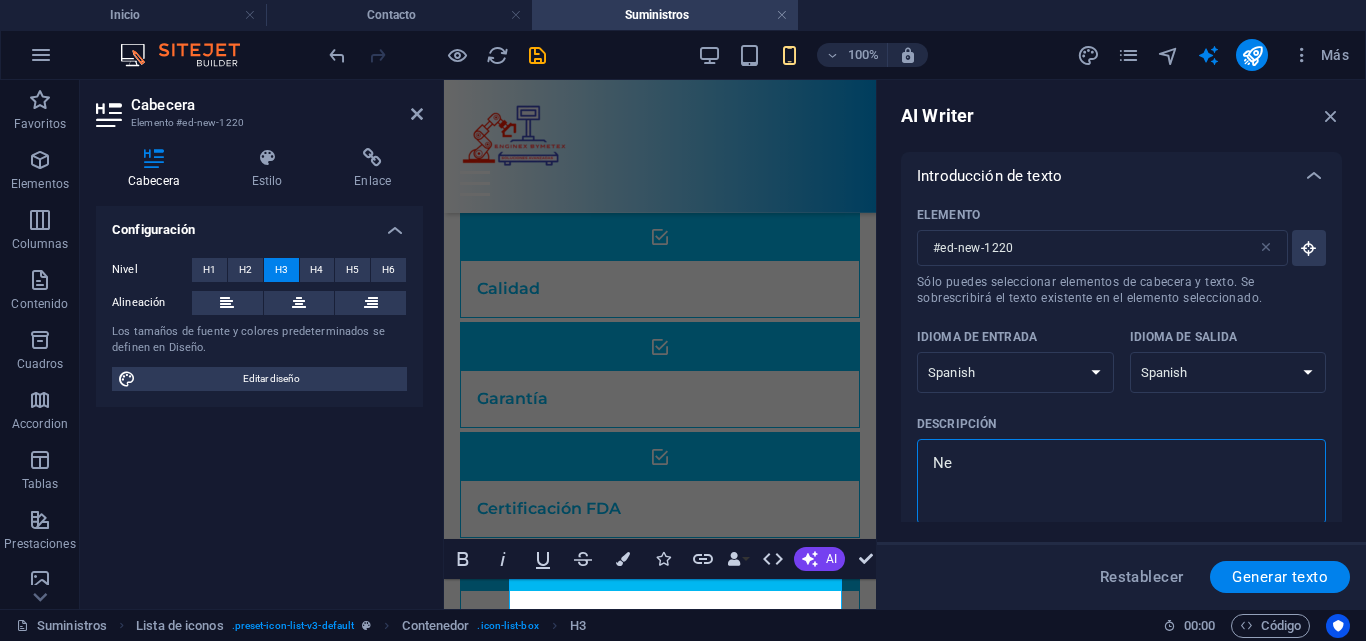 type on "x" 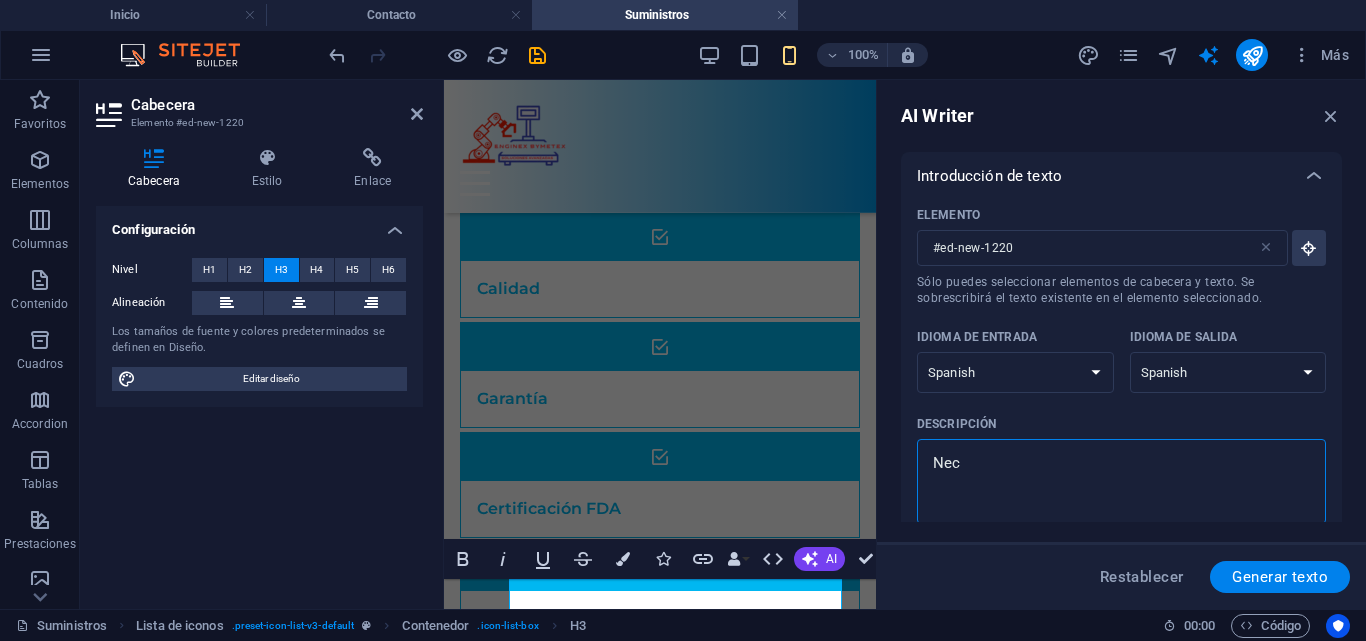 type on "Nece" 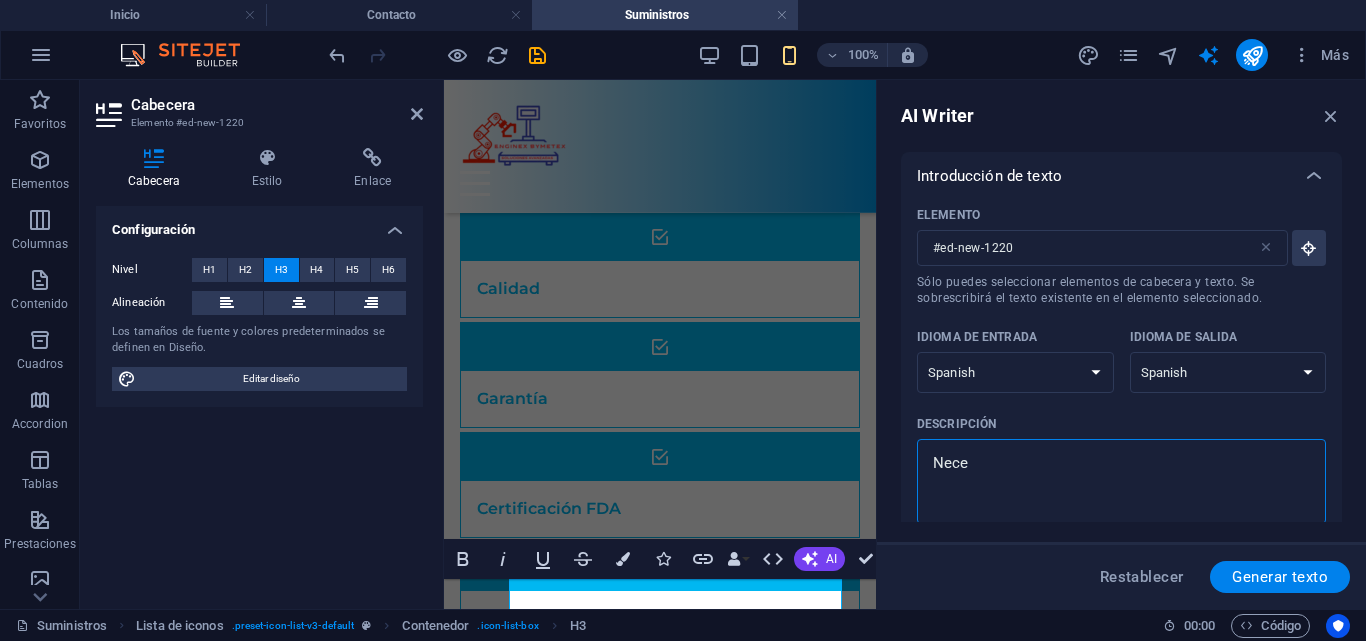 type on "x" 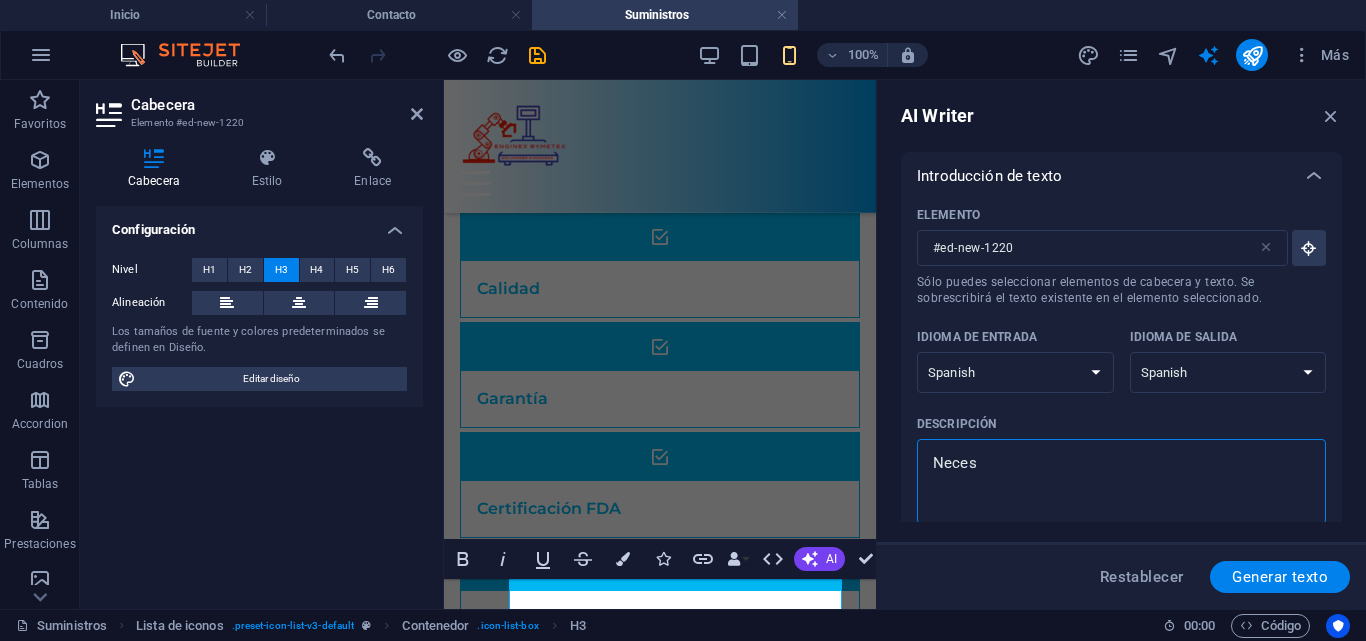 type on "Necesi" 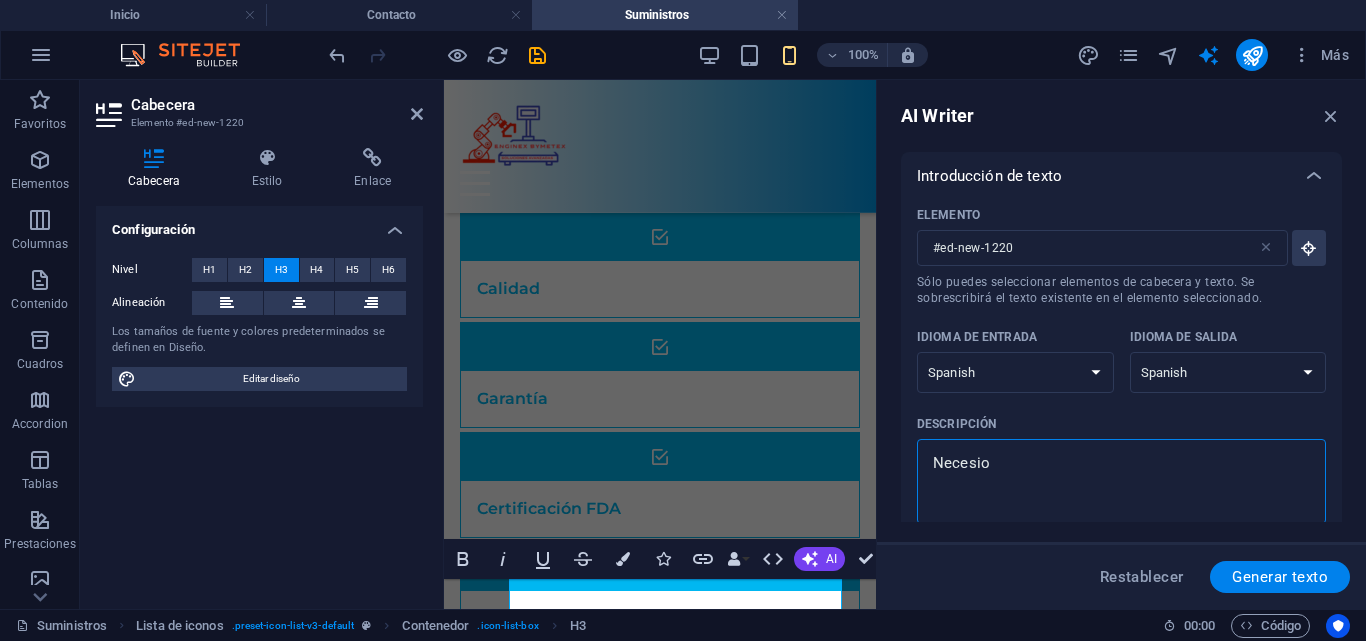 type on "Necesio" 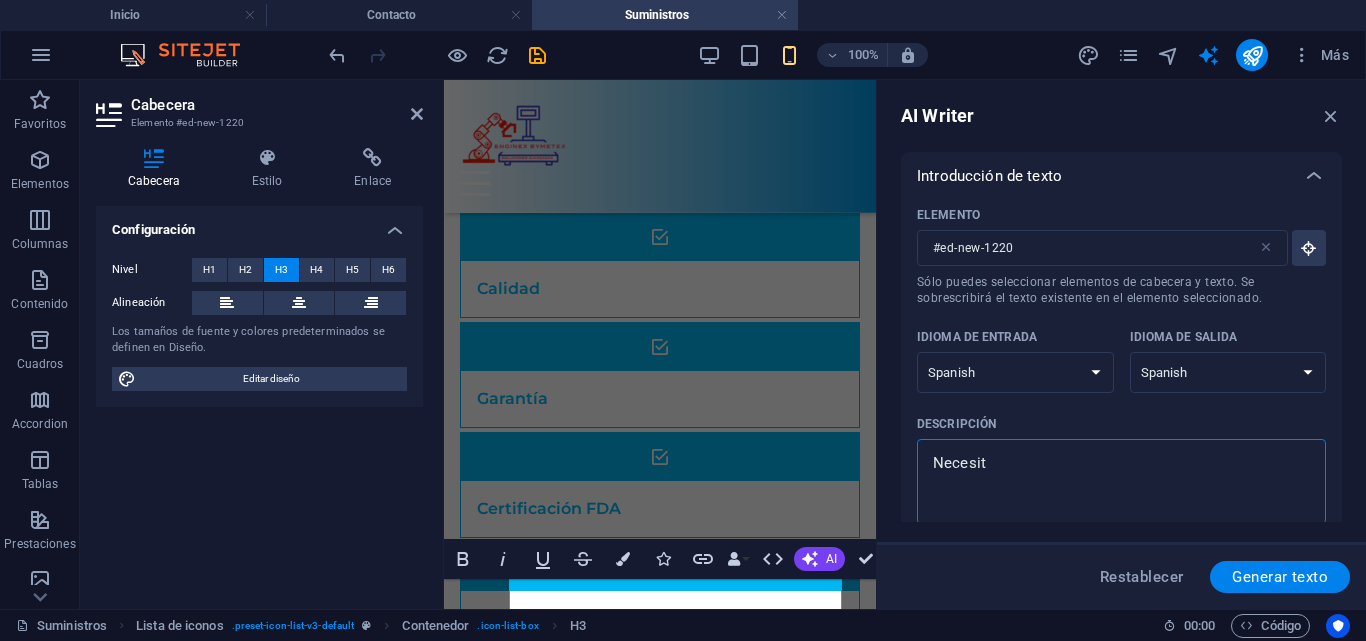 type on "Necesito" 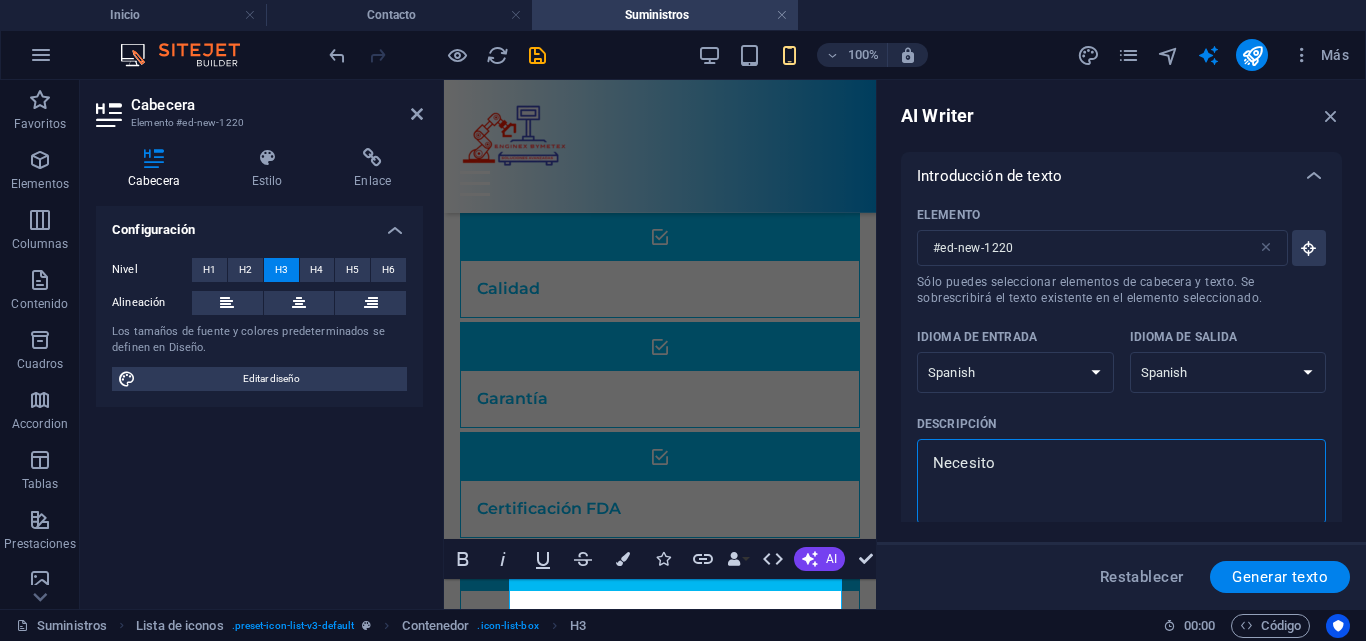 type on "x" 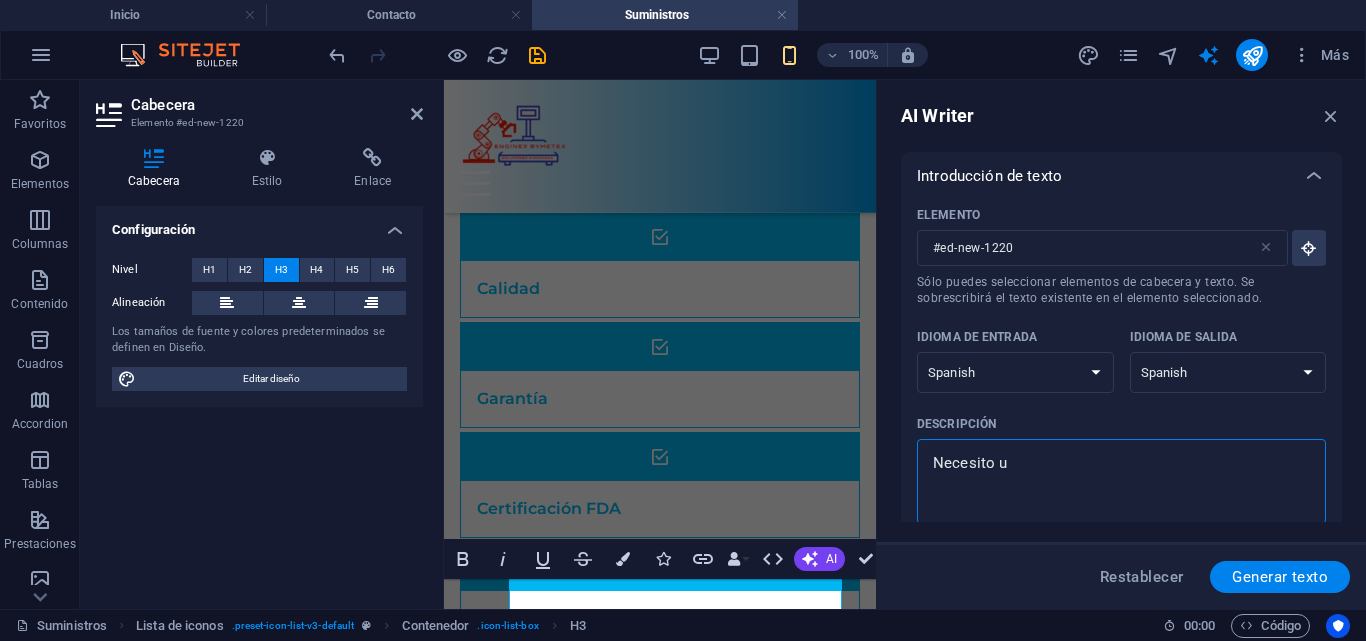 type on "Necesito un" 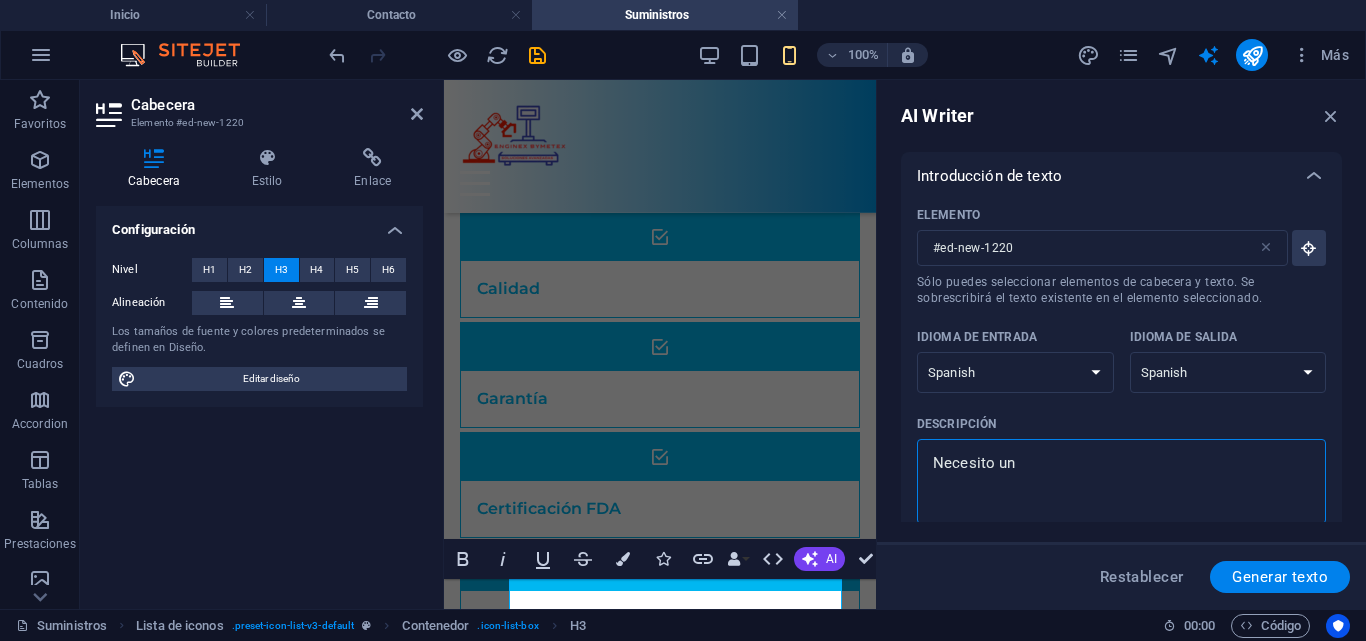 type on "Necesito una" 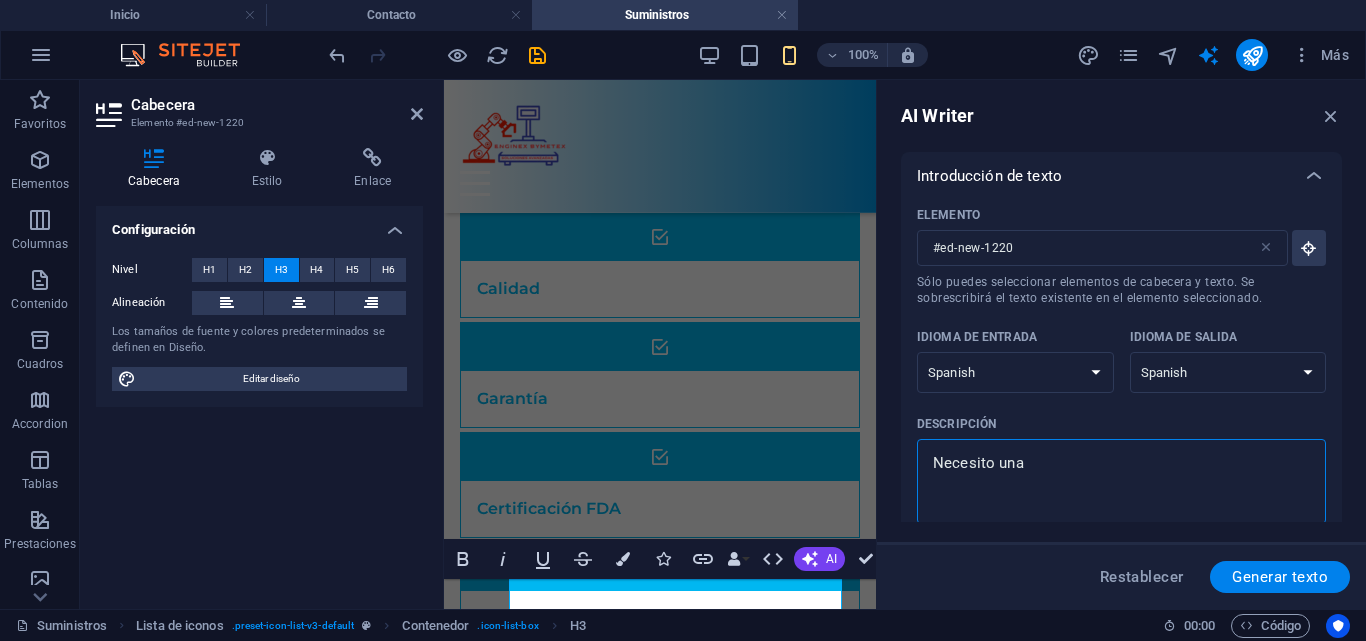 type on "x" 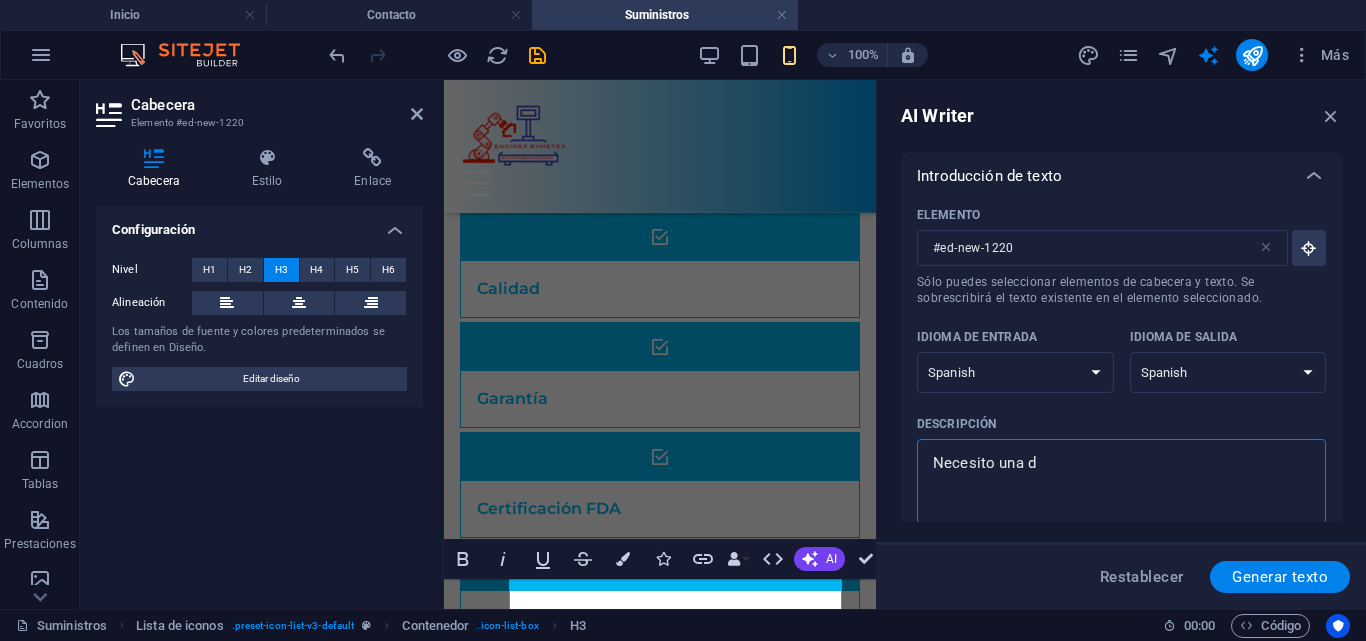 type on "Necesito una di" 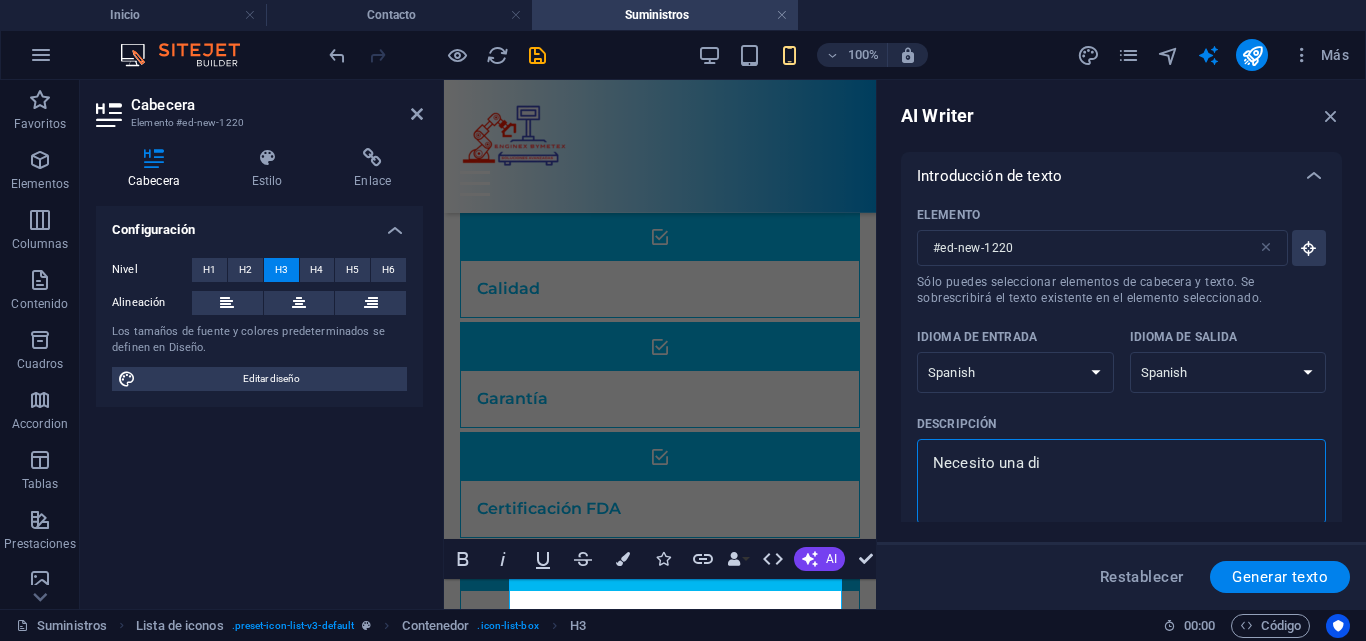 type on "Necesito una d" 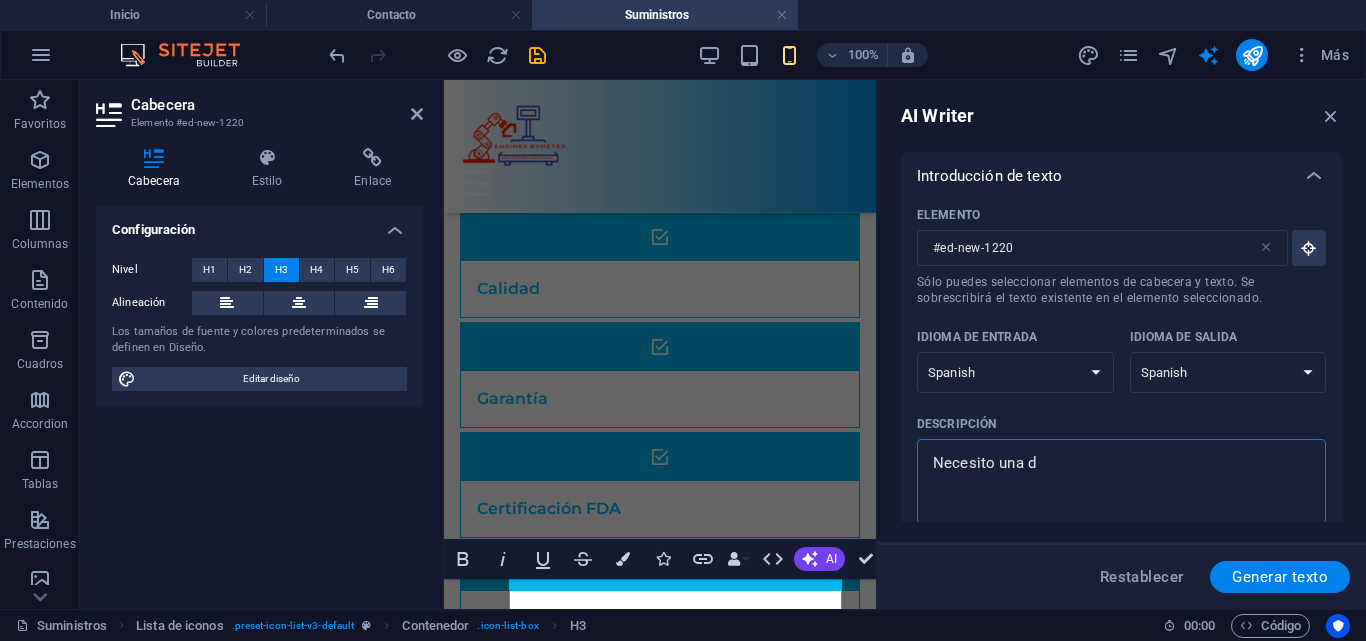 type on "x" 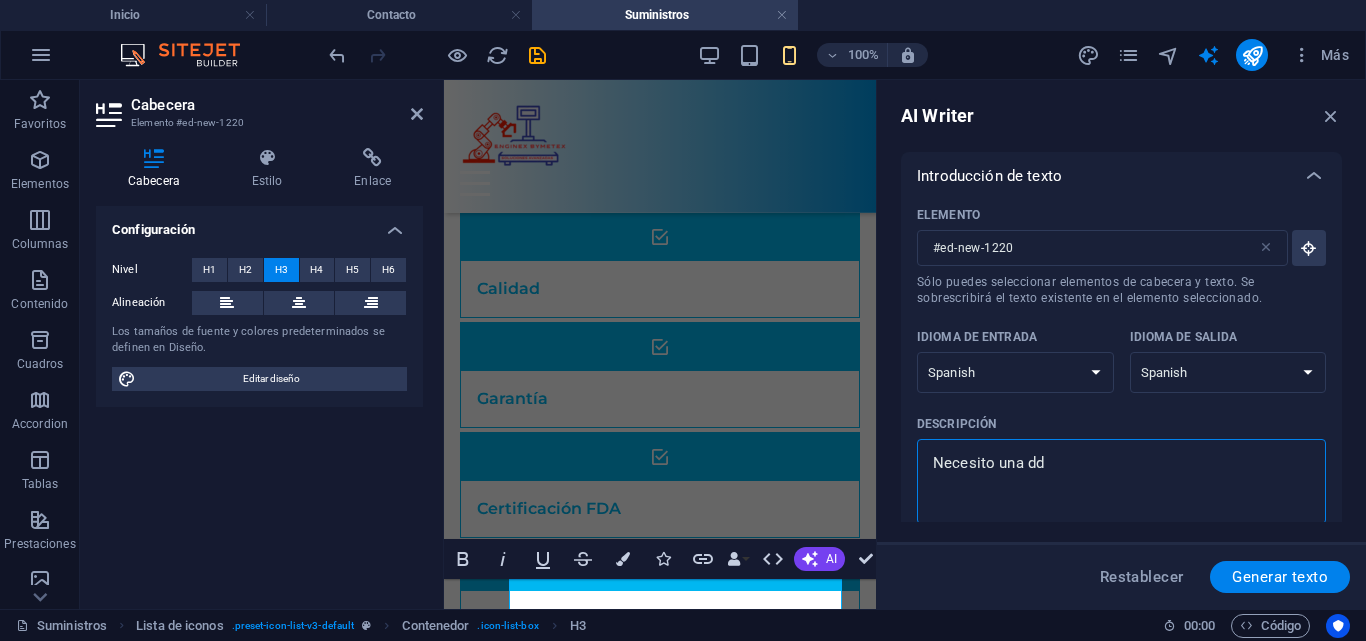type on "Necesito una d" 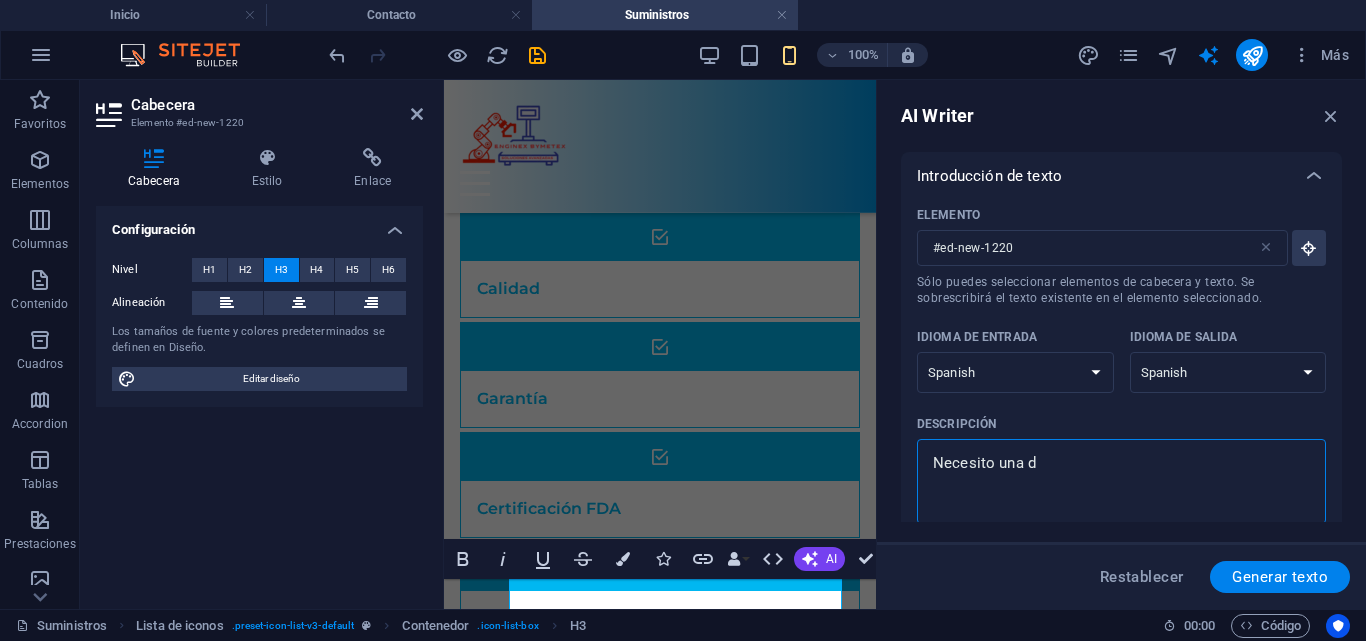 type on "Necesito una de" 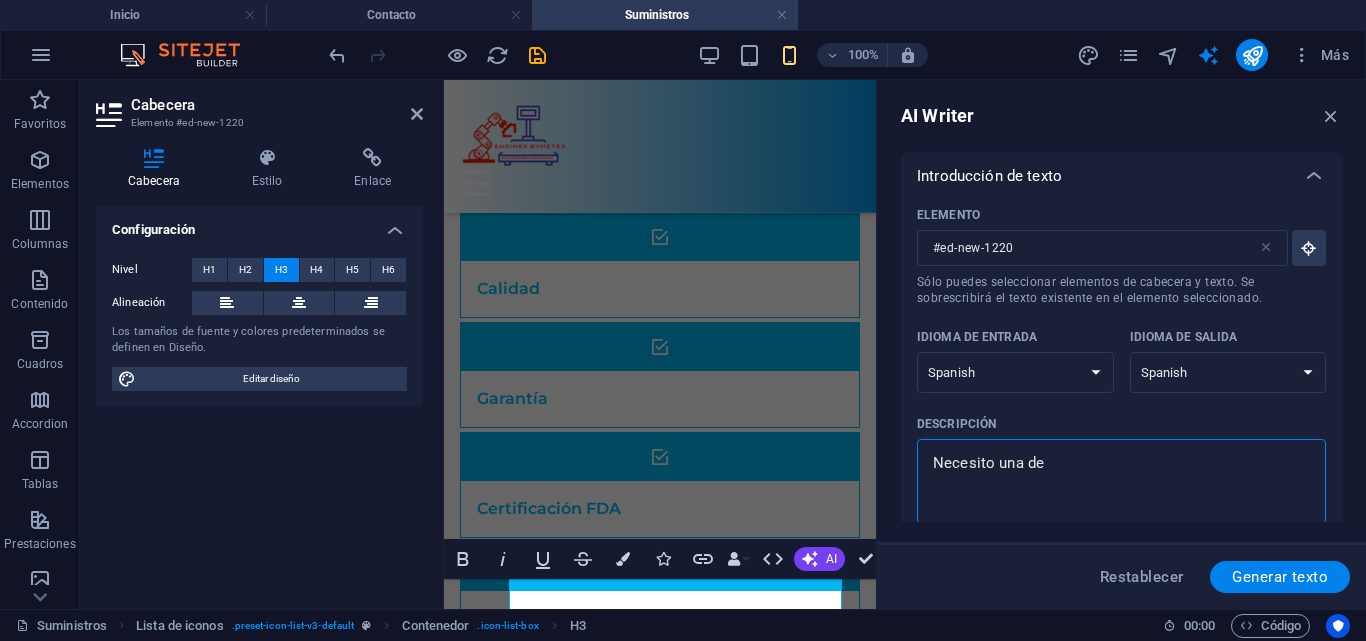 type on "x" 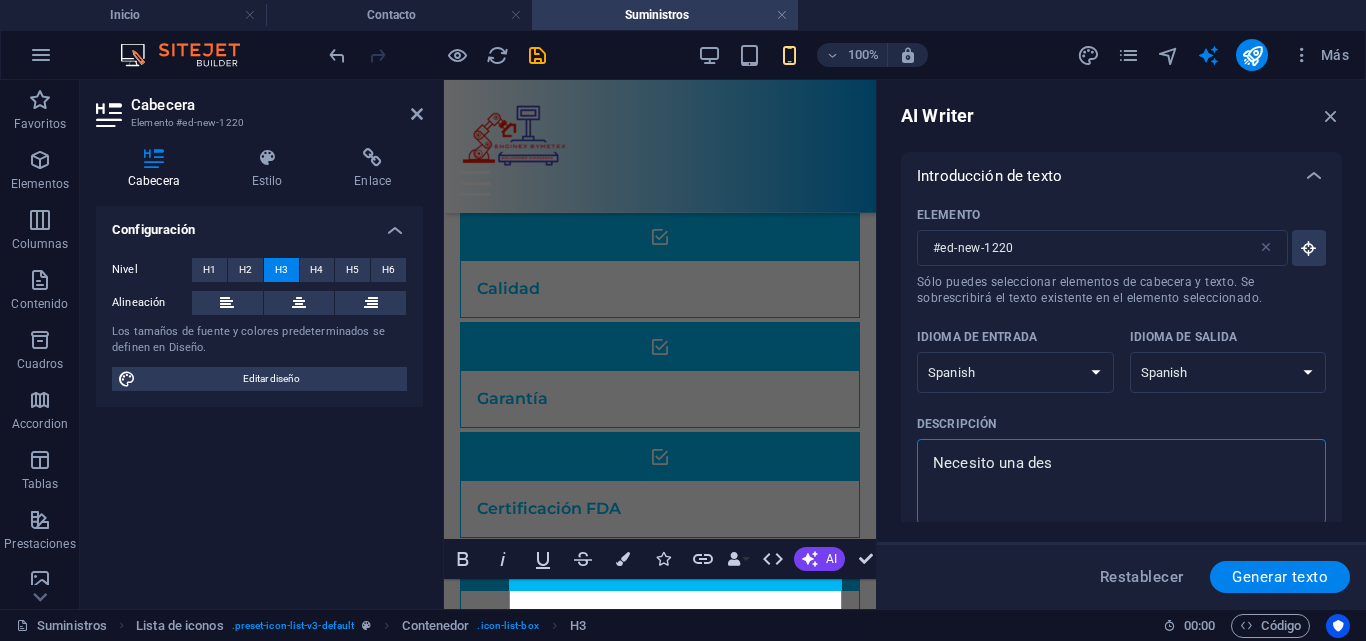type on "Necesito una desc" 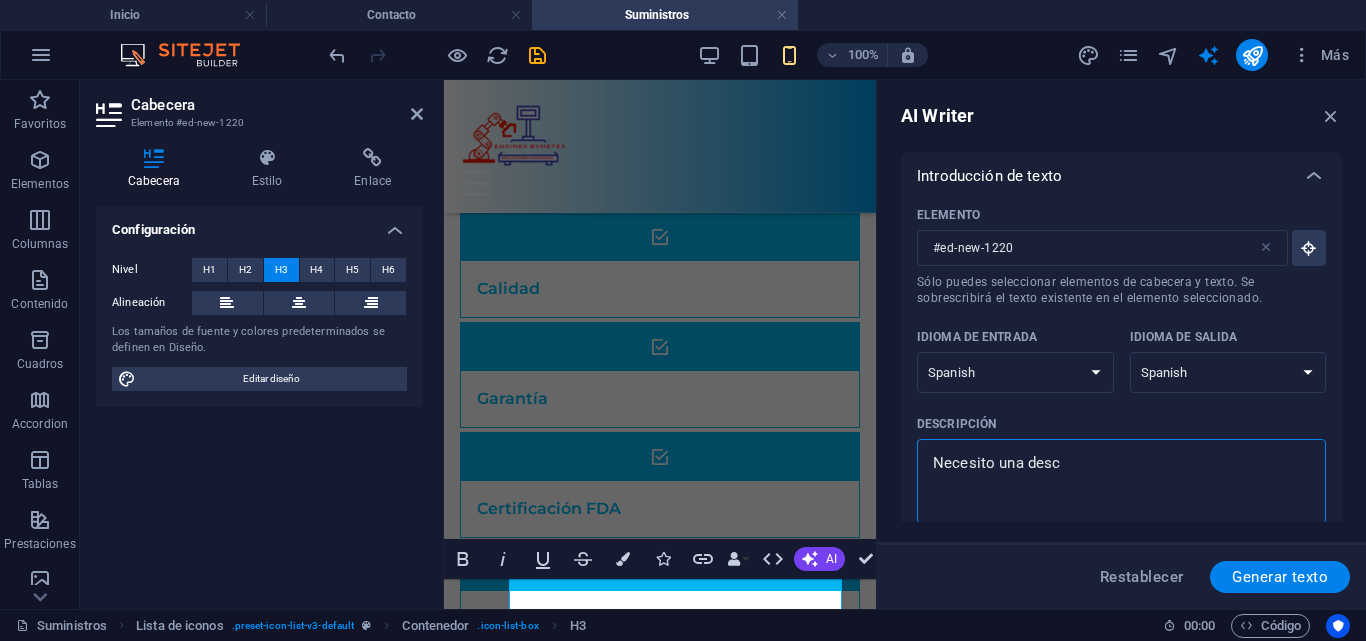 type on "Necesito una desci" 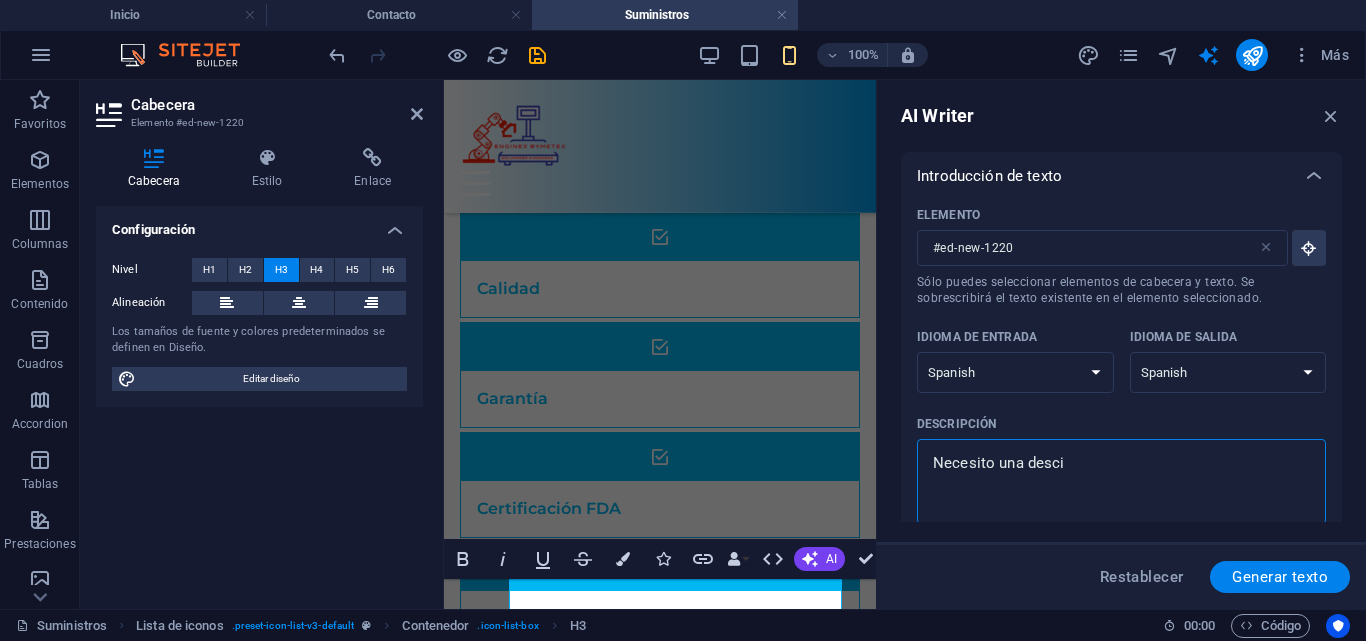 type on "Necesito una desci´p" 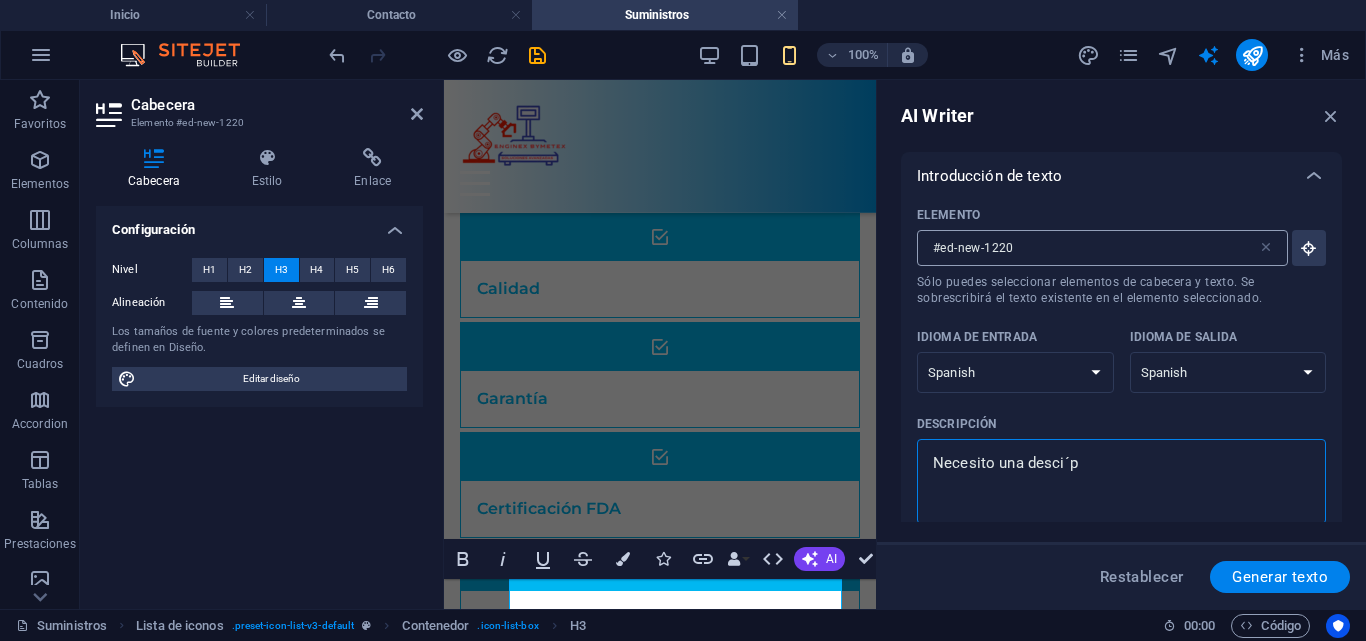 type on "Necesito una desci´" 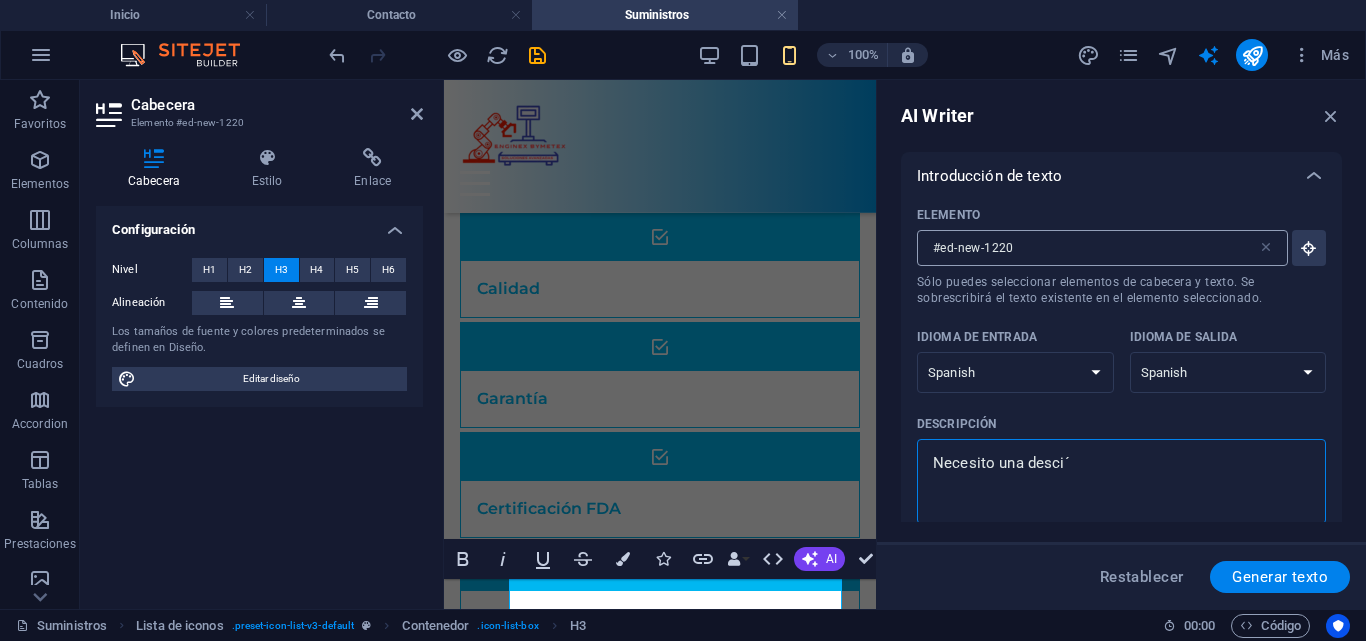 type on "Necesito una desci" 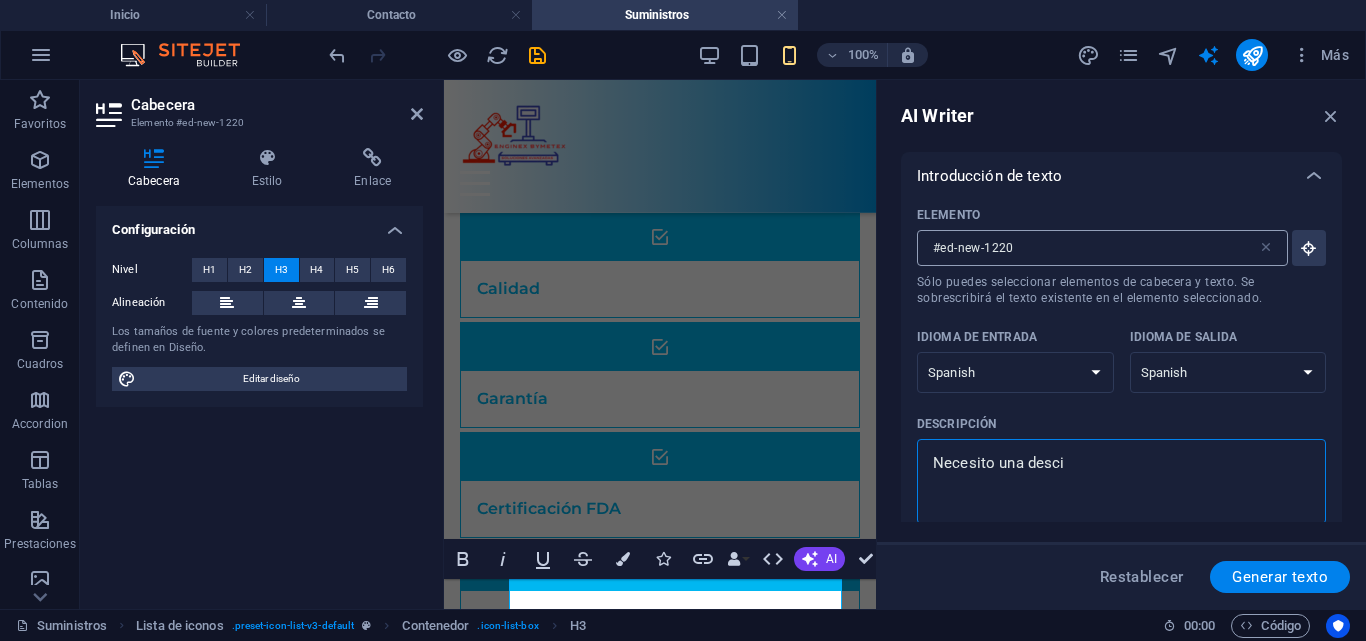 type on "x" 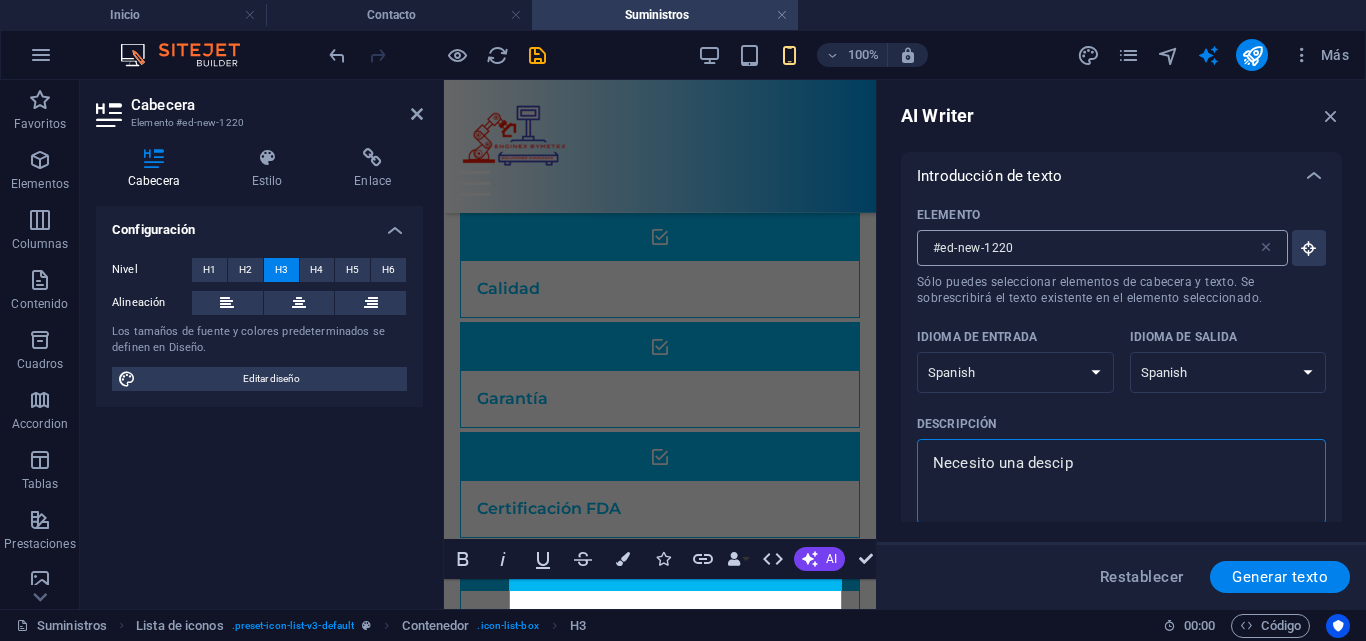 type on "Necesito una descipc" 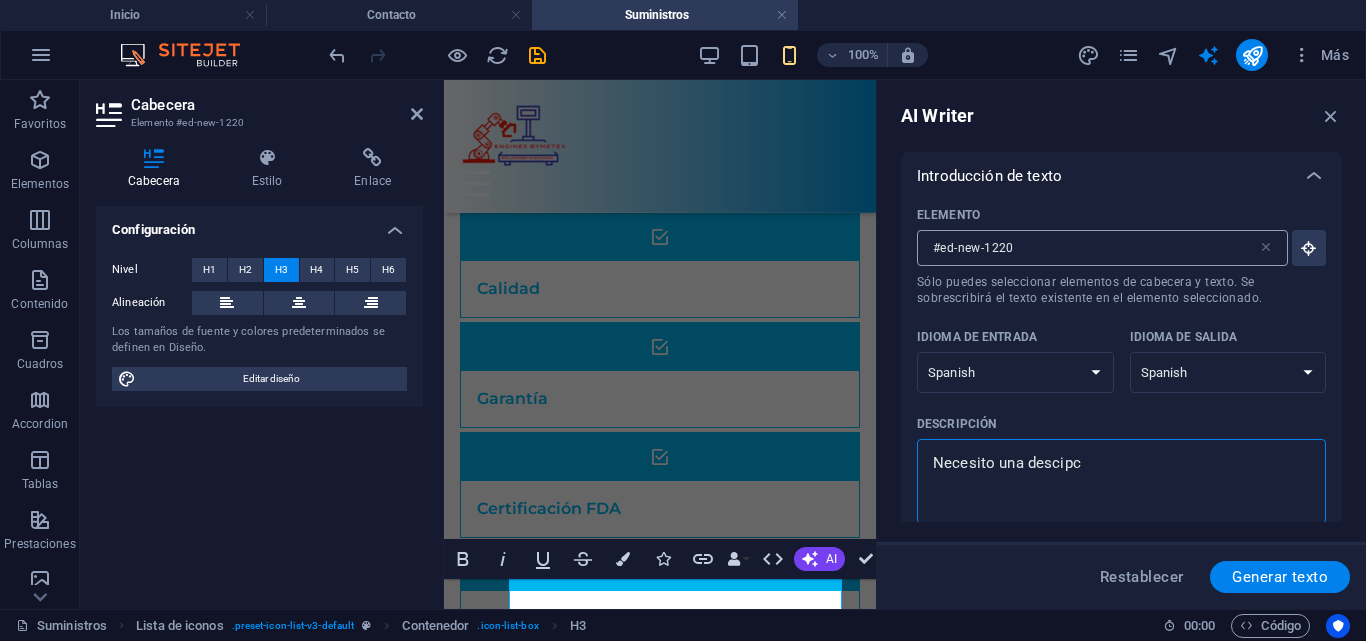 type on "Necesito una descipci" 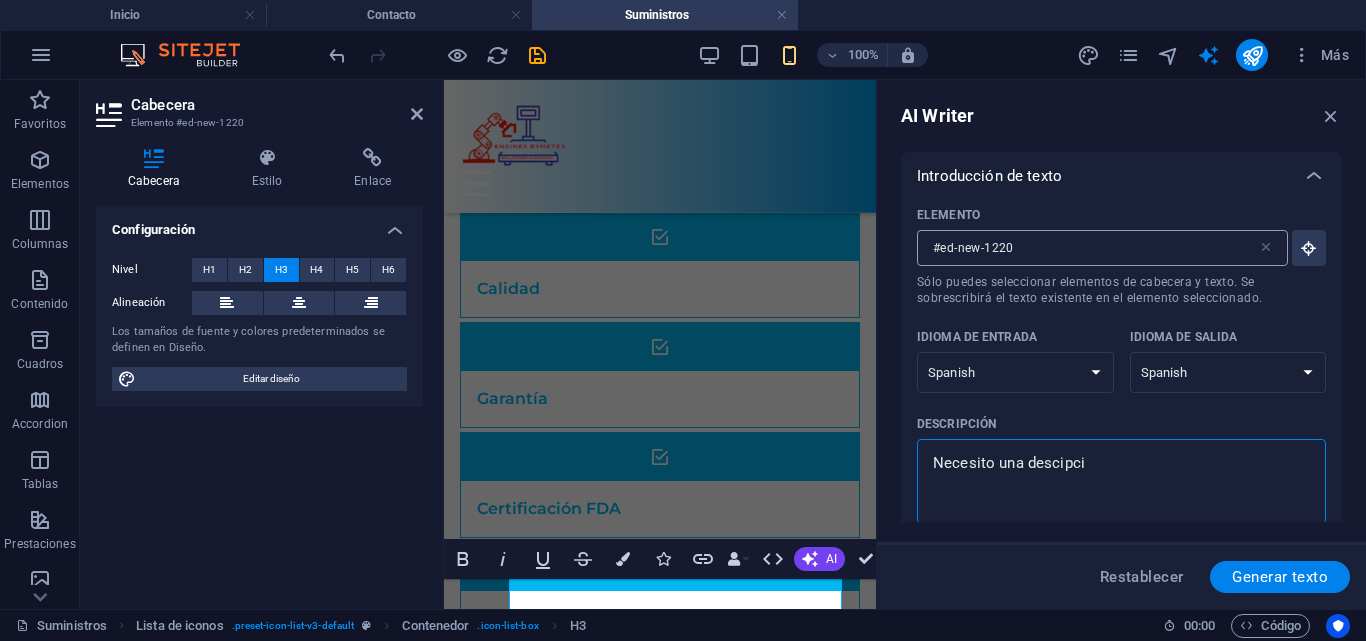type on "x" 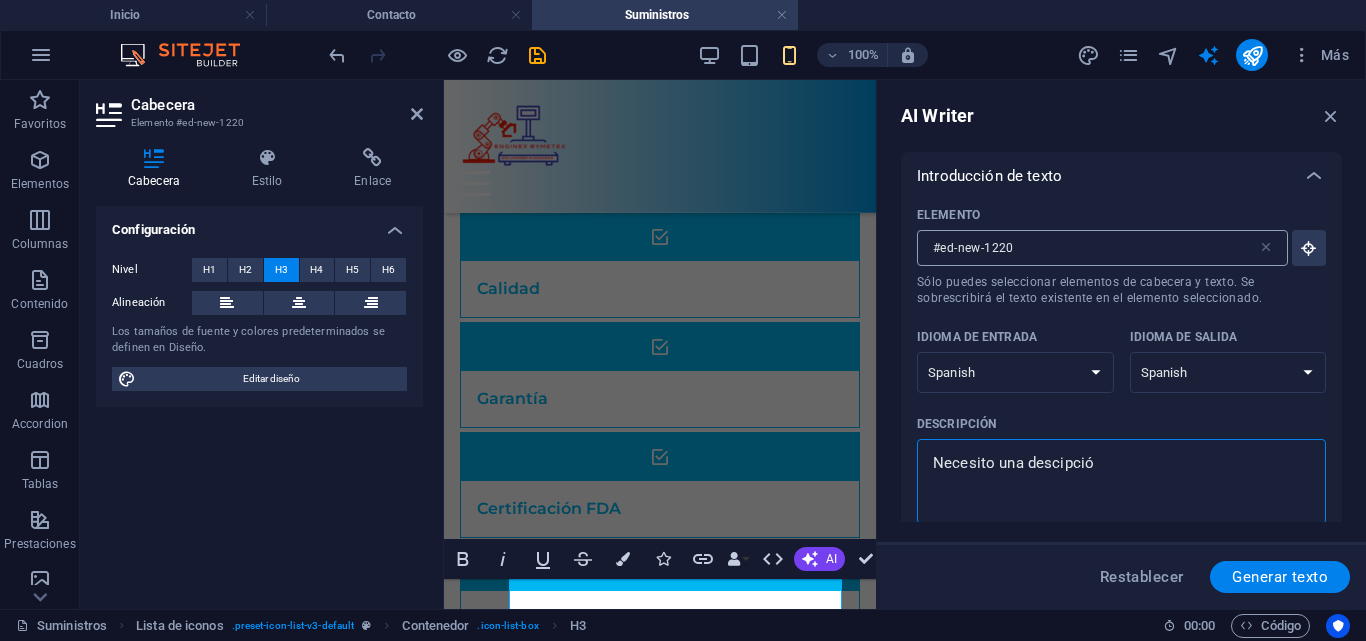 type on "Necesito una descipción" 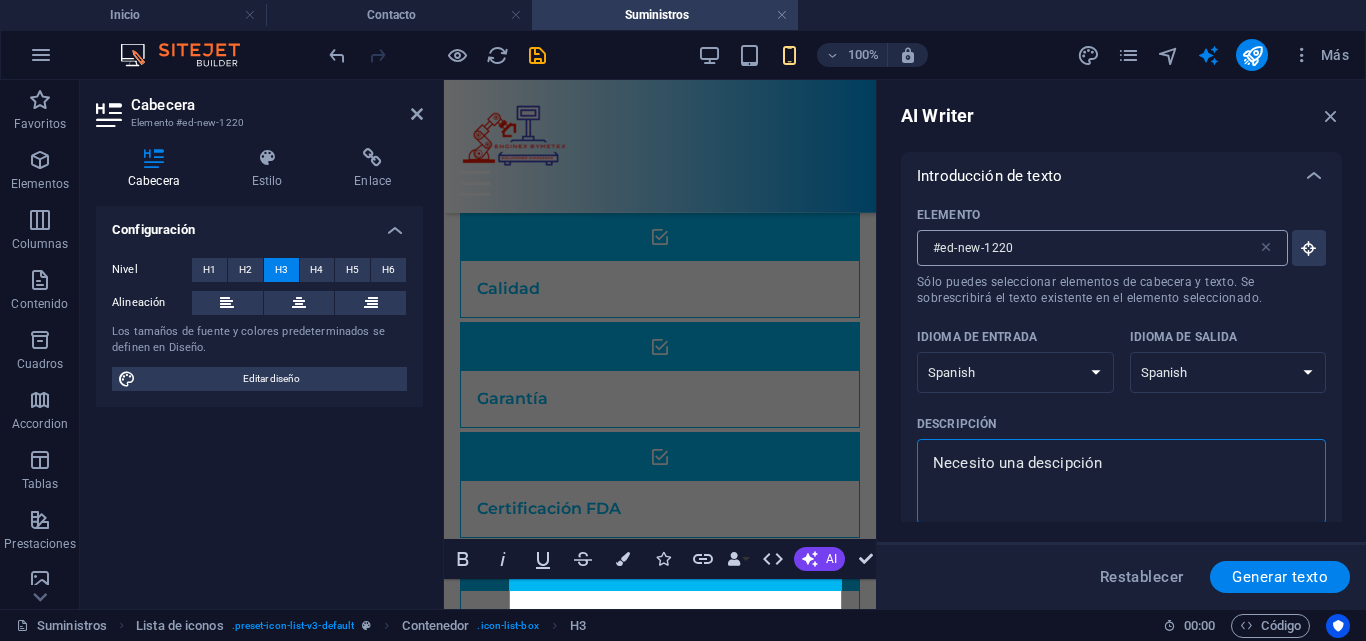 type on "Necesito una descipción" 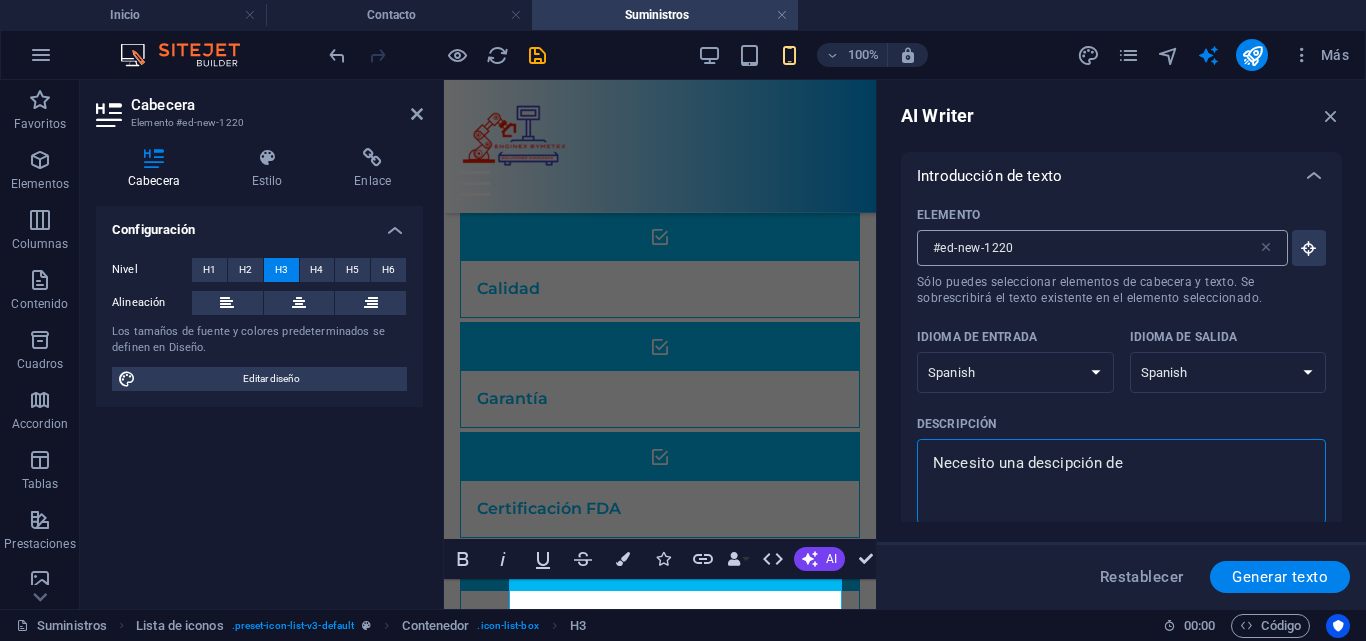 type on "x" 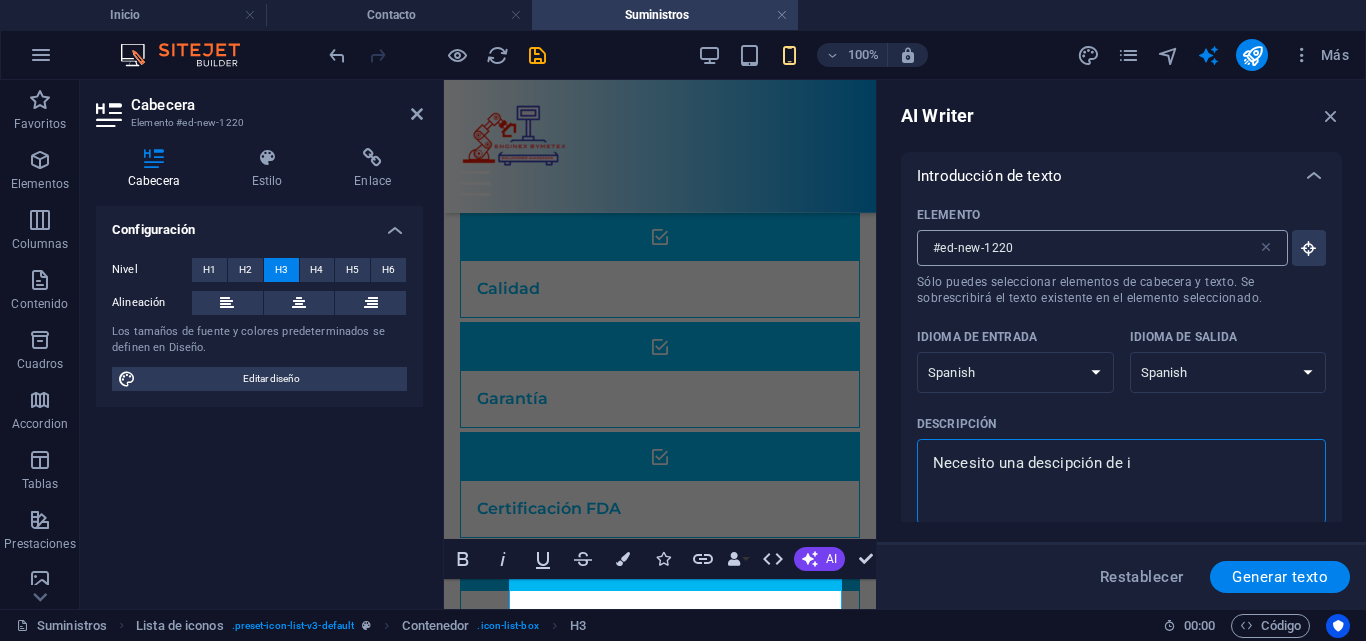 type on "Necesito una descipción de im" 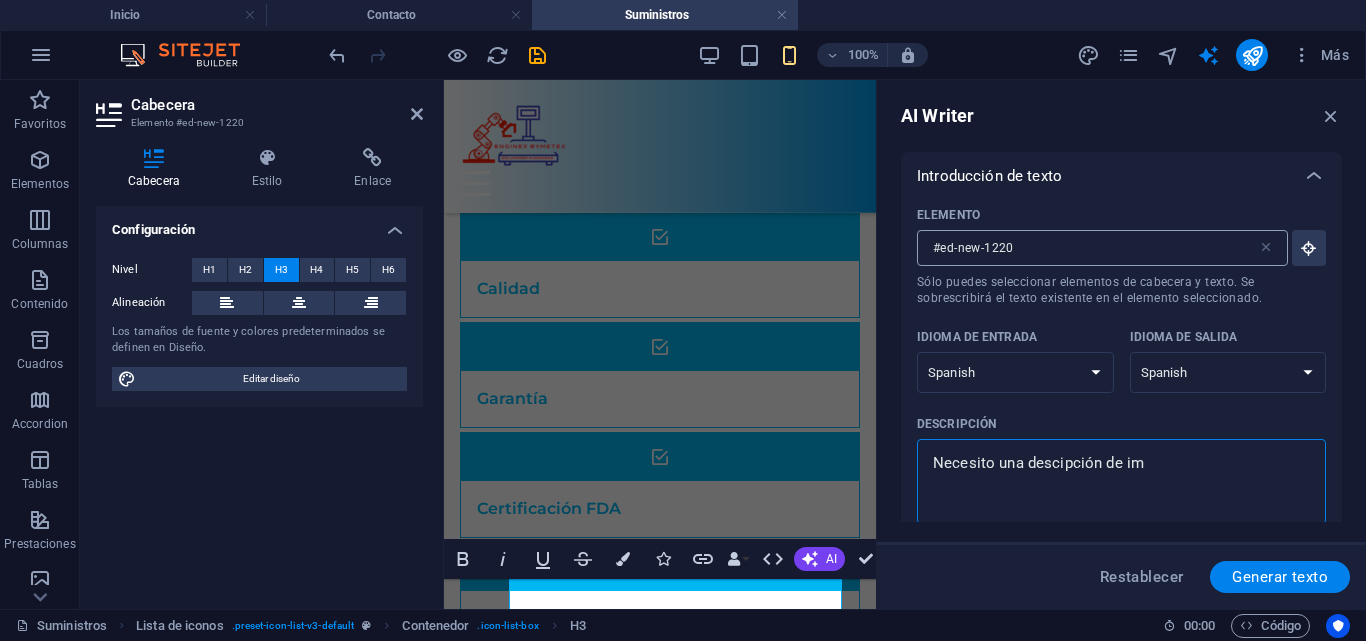 type on "Necesito una descipción de imp" 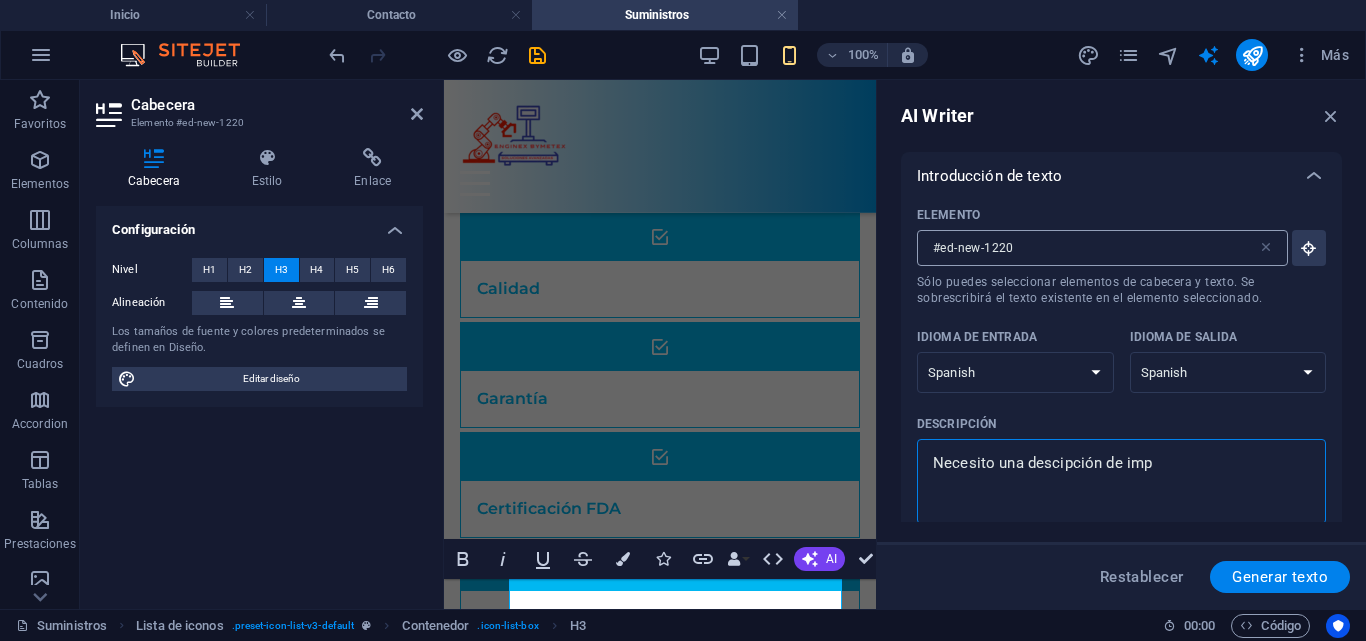 type on "Necesito una descipción de impa" 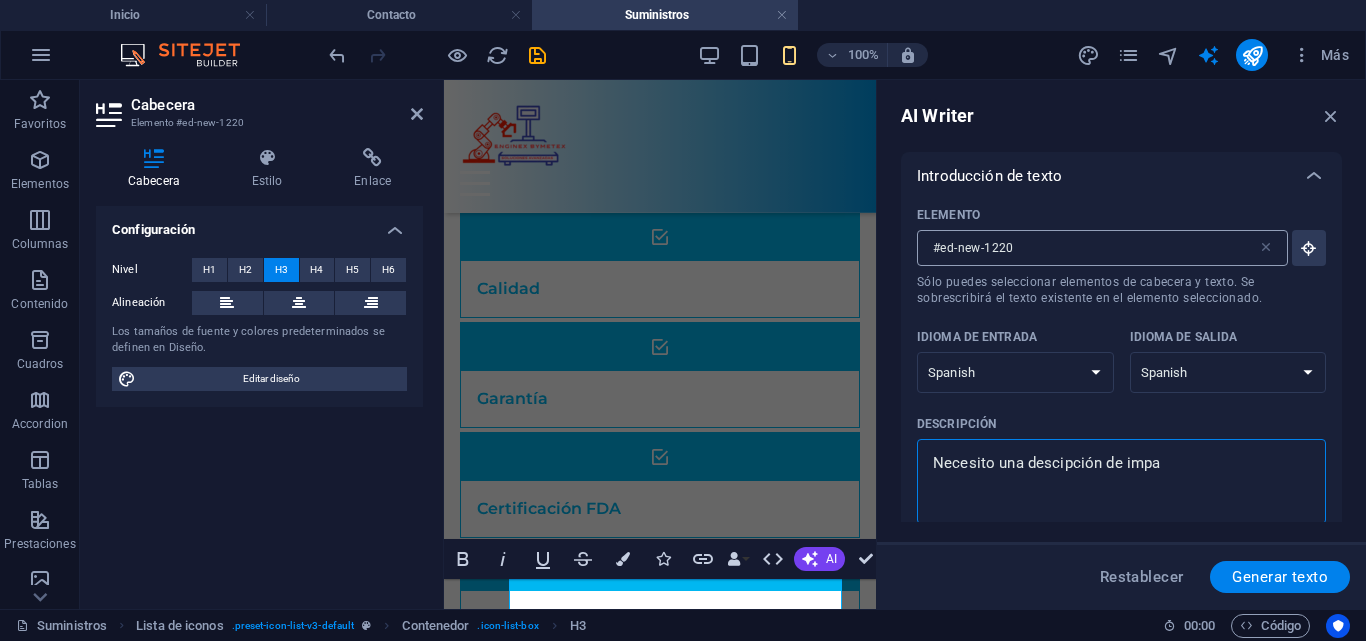 type on "Necesito una descipción de impac" 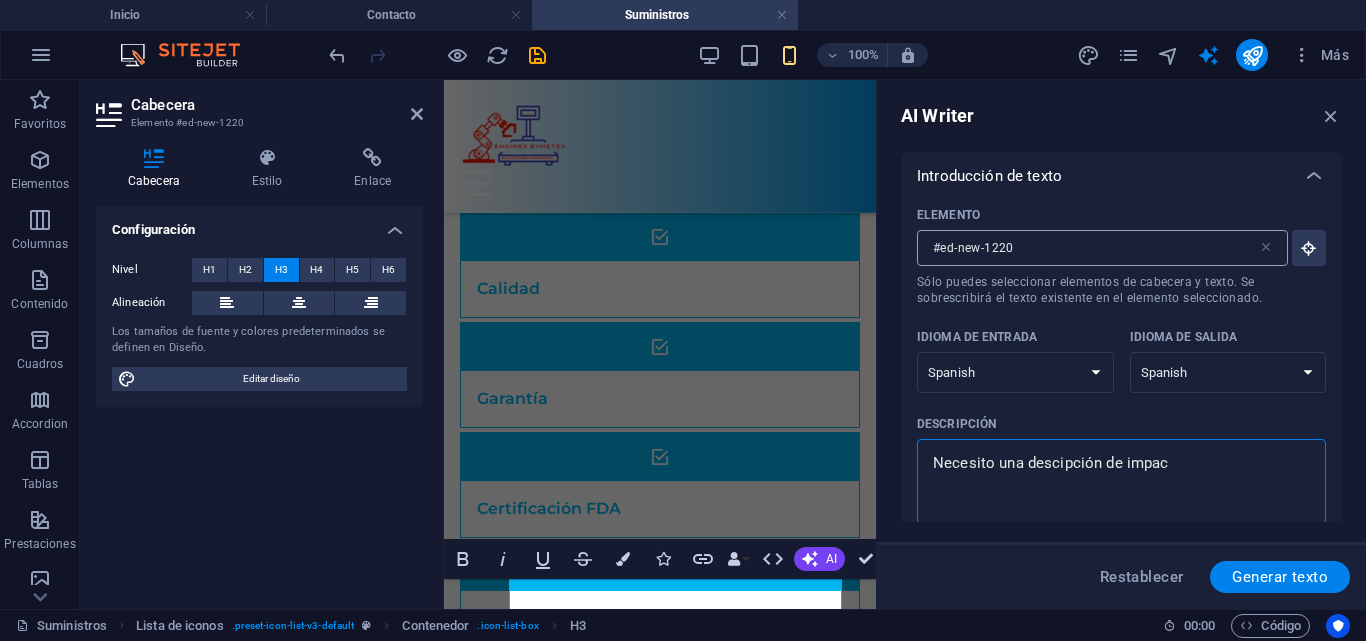 type on "Necesito una descipción de impact" 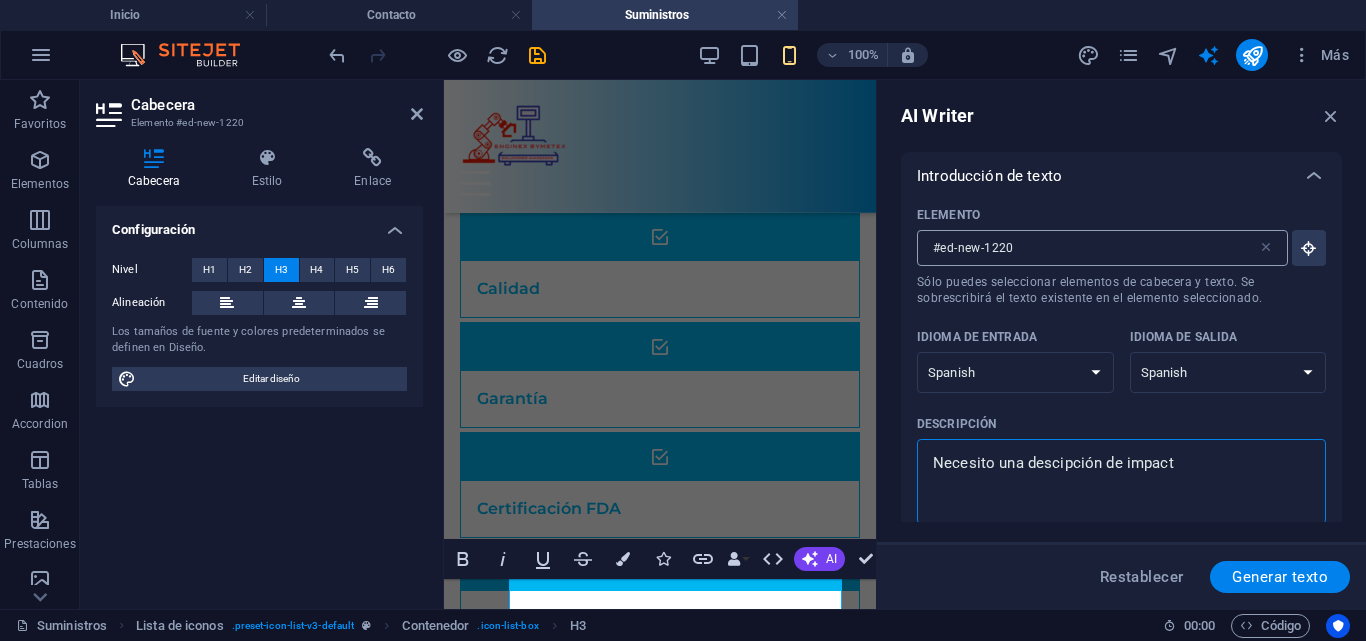 type on "Necesito una descipción de impacto" 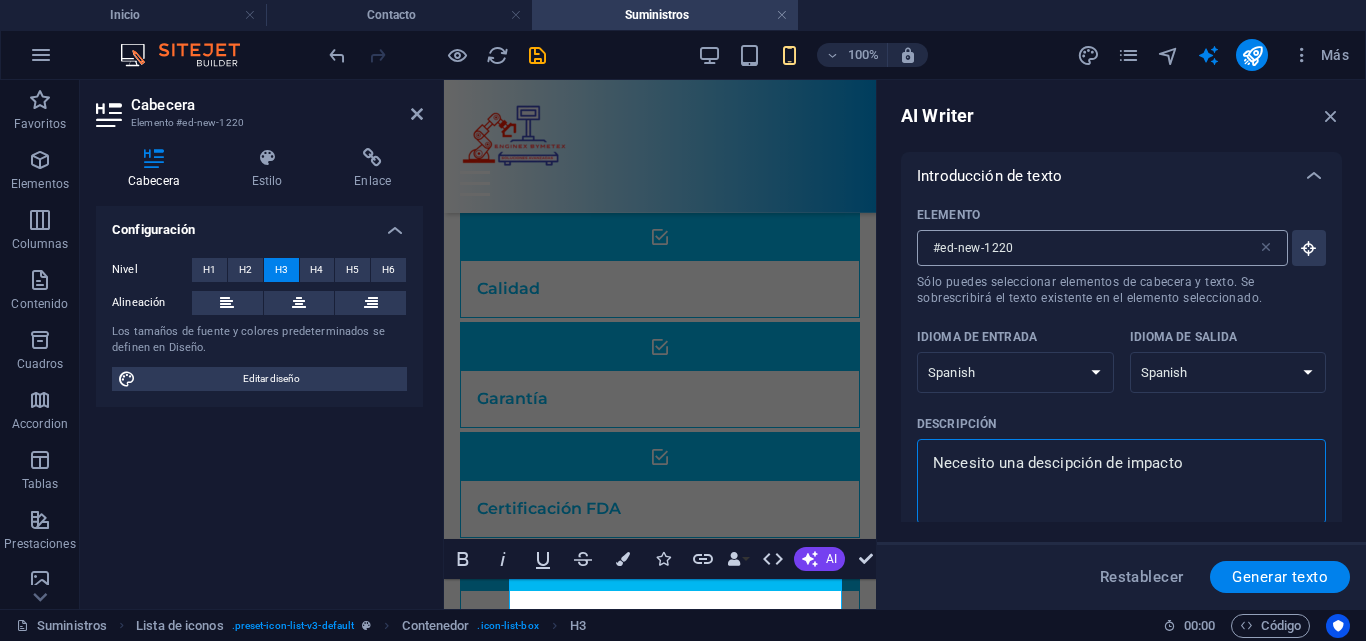 type on "Necesito una descipción de impacto" 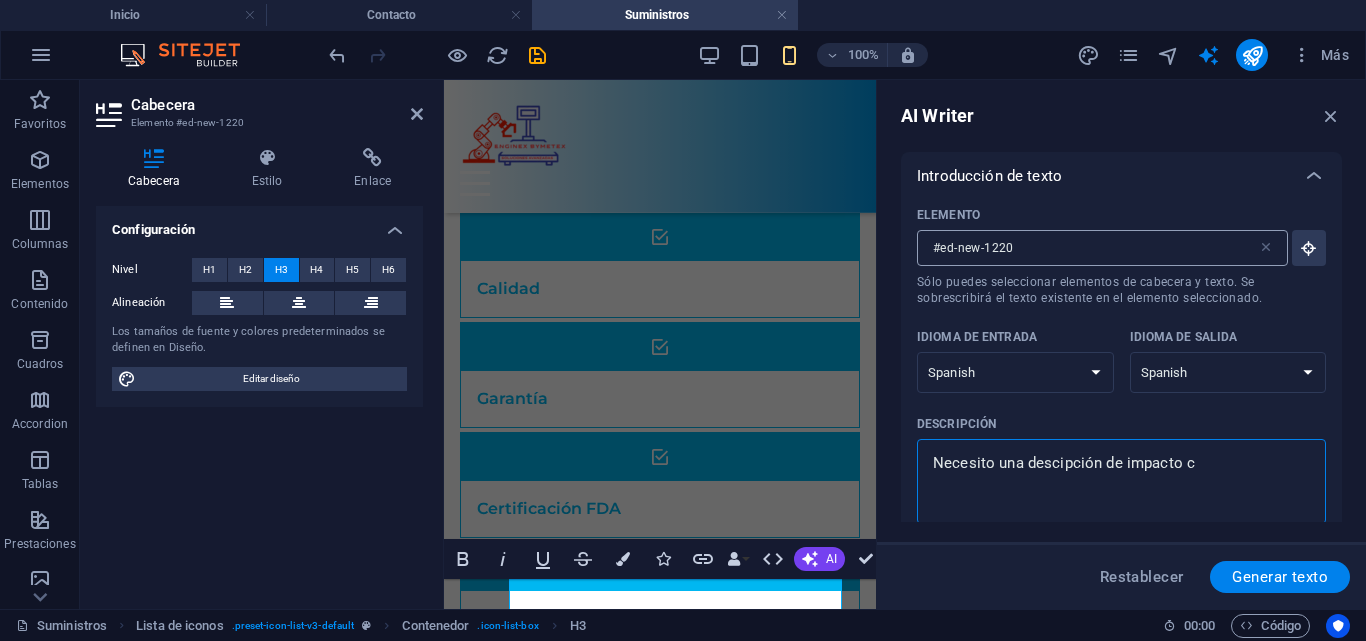 type on "Necesito una descipción de impacto co" 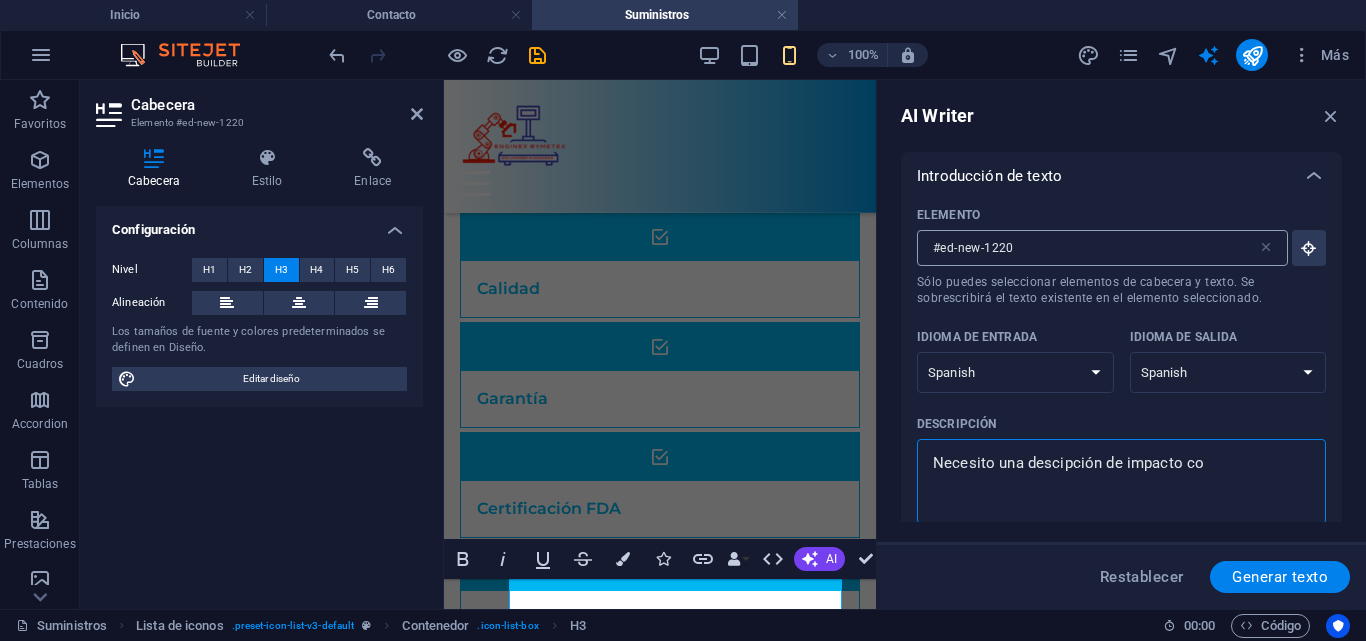 type on "Necesito una descipción de impacto con" 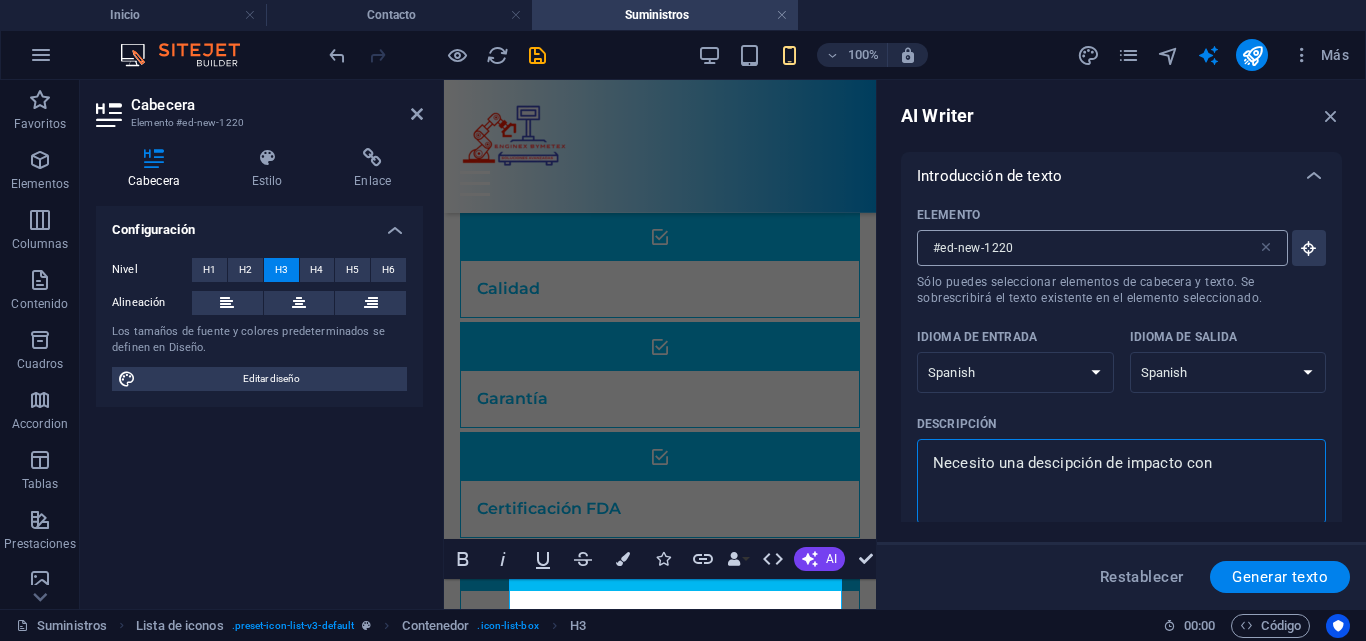 type on "Necesito una descipción de impacto con" 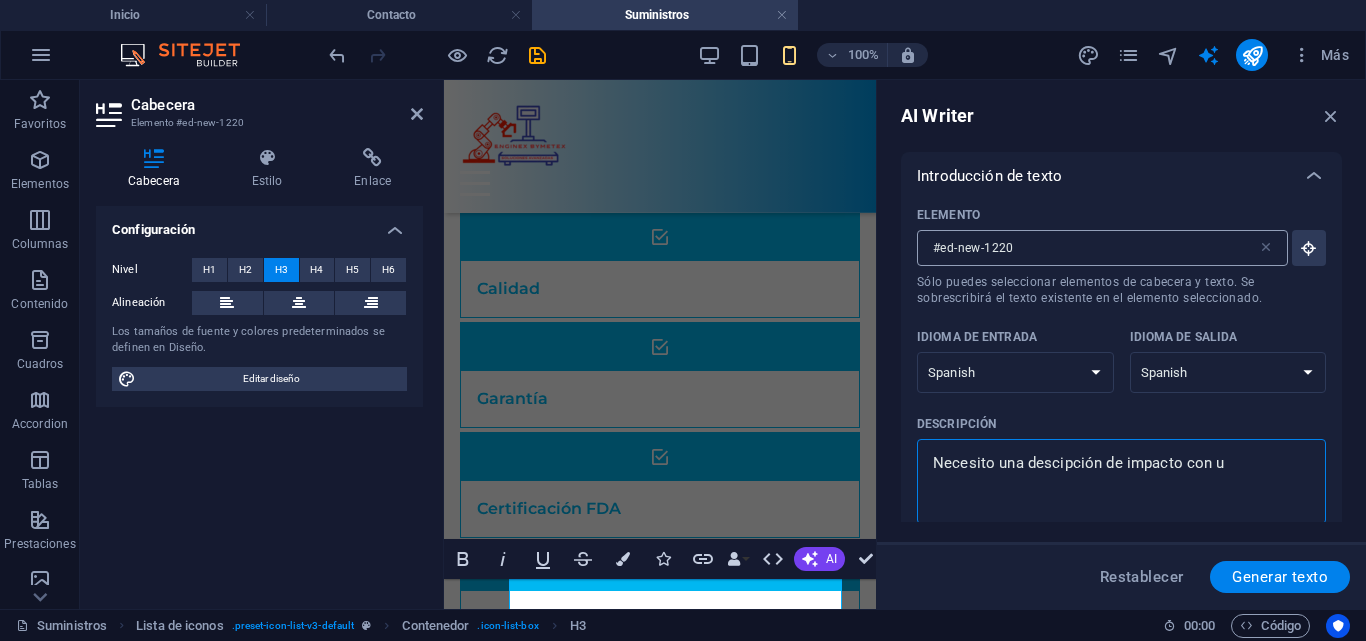 type on "x" 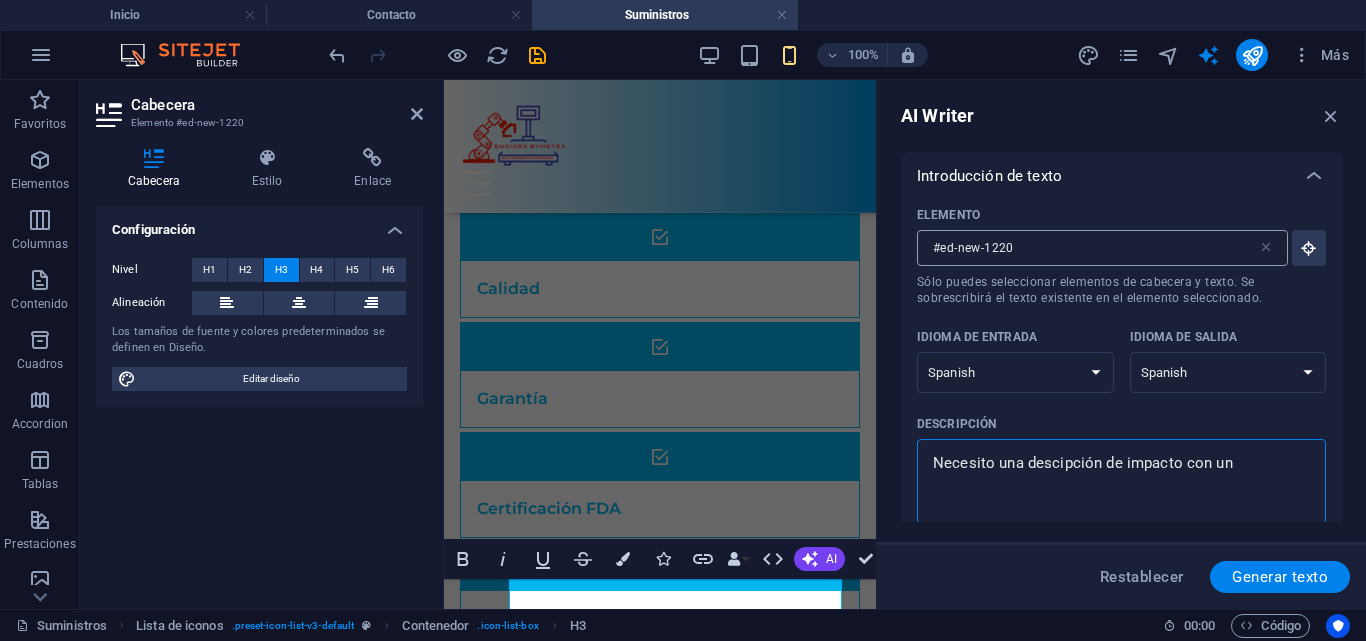 type on "Necesito una descipción de impacto con una" 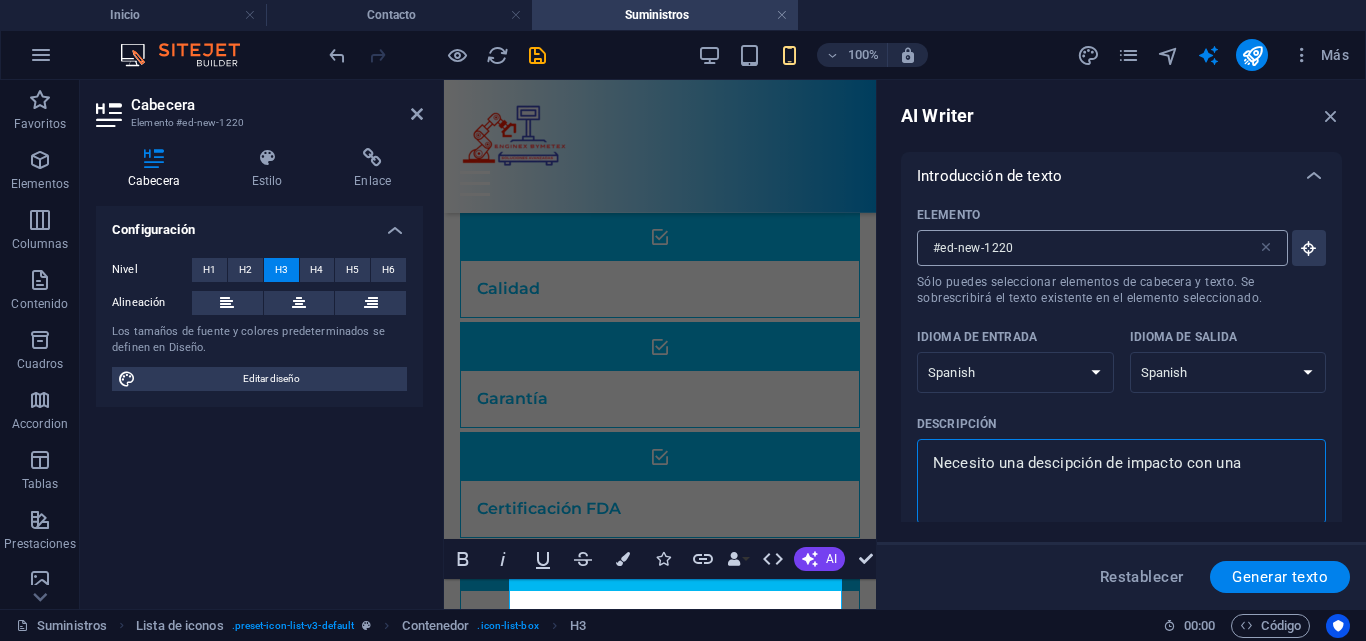 type on "Necesito una descipción de impacto con una" 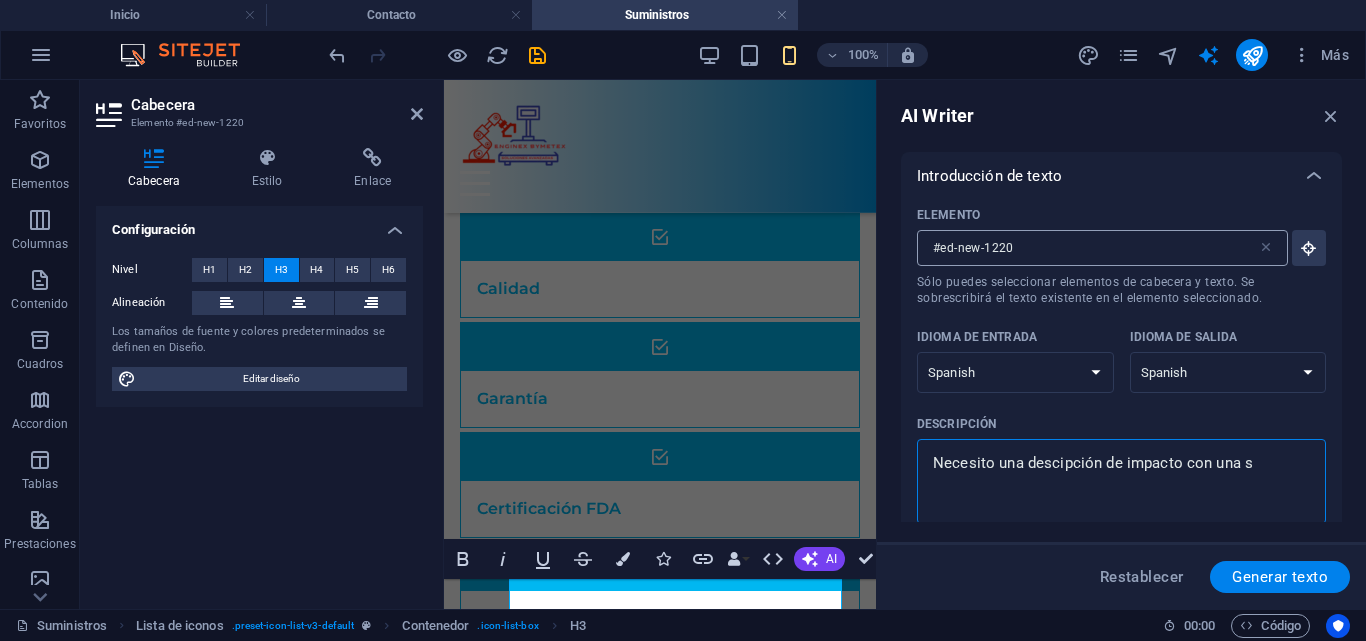 type on "Necesito una descipción de impacto con una so" 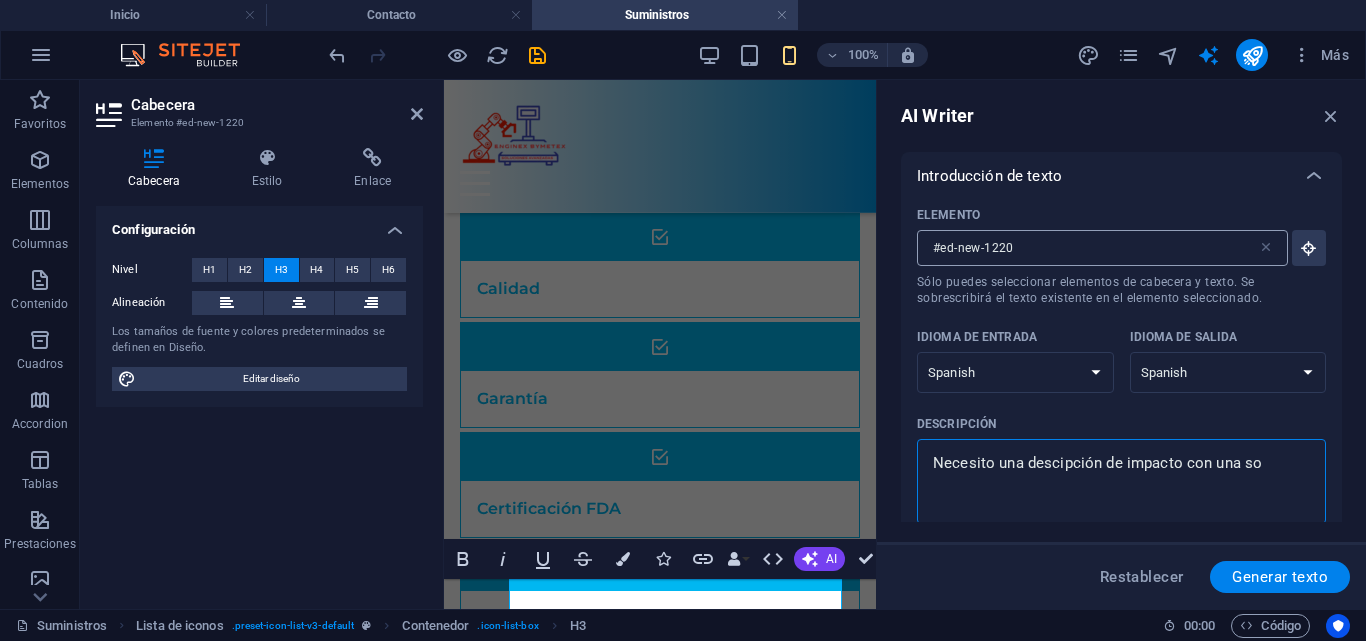 type on "Necesito una descipción de impacto con una sol" 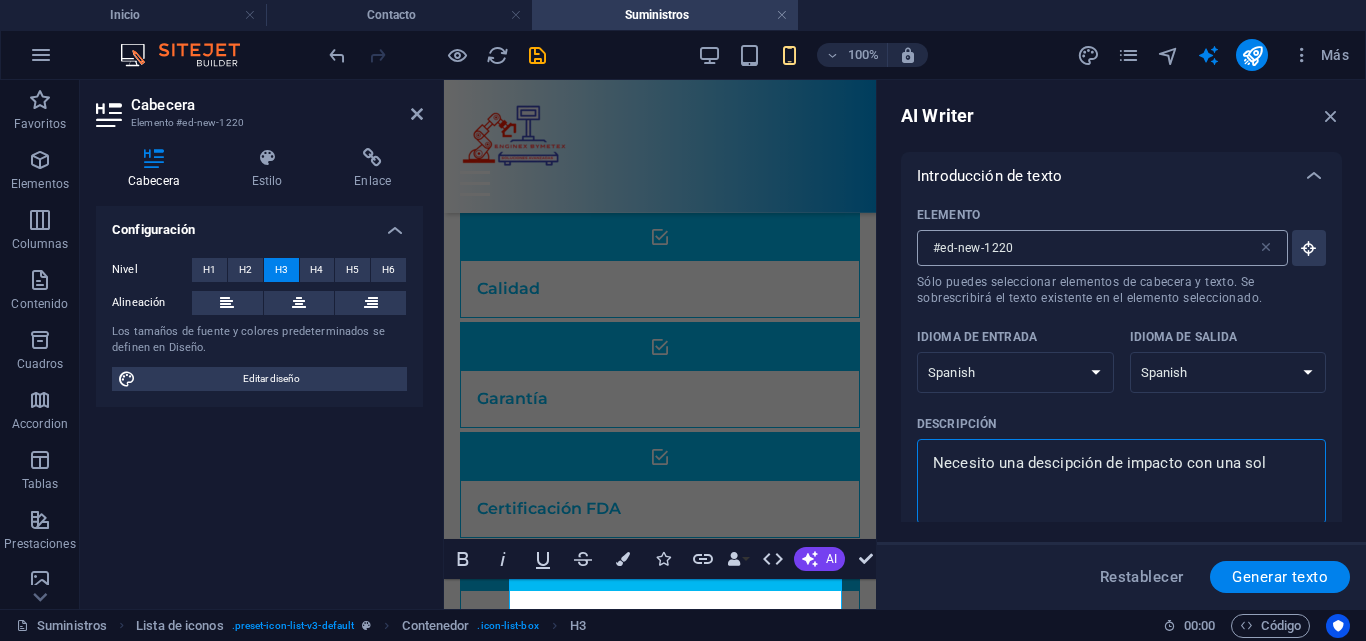 type on "x" 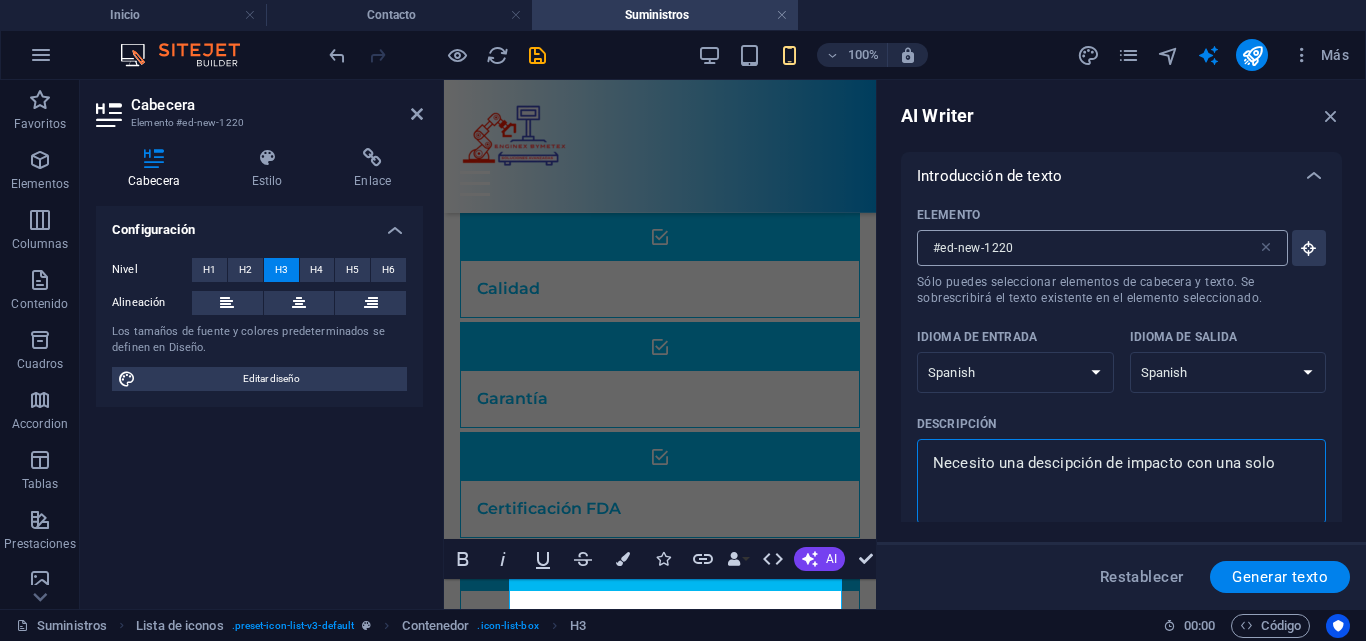 type on "x" 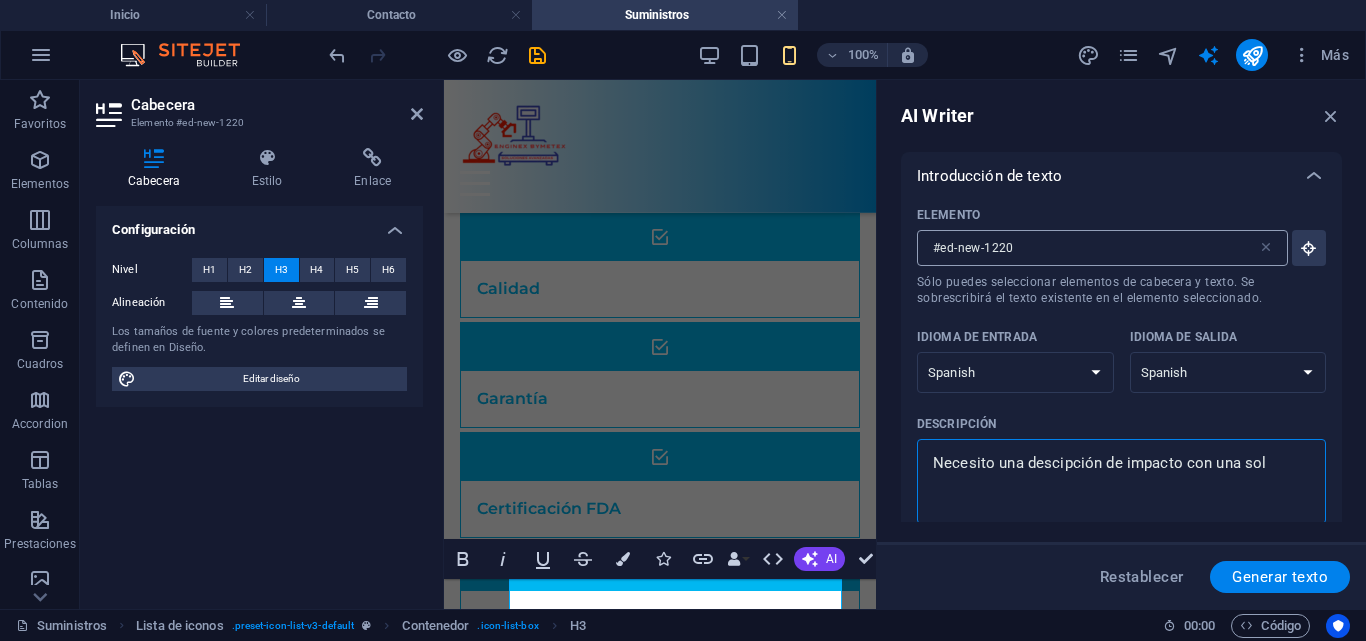 type on "Necesito una descipción de impacto con una sola" 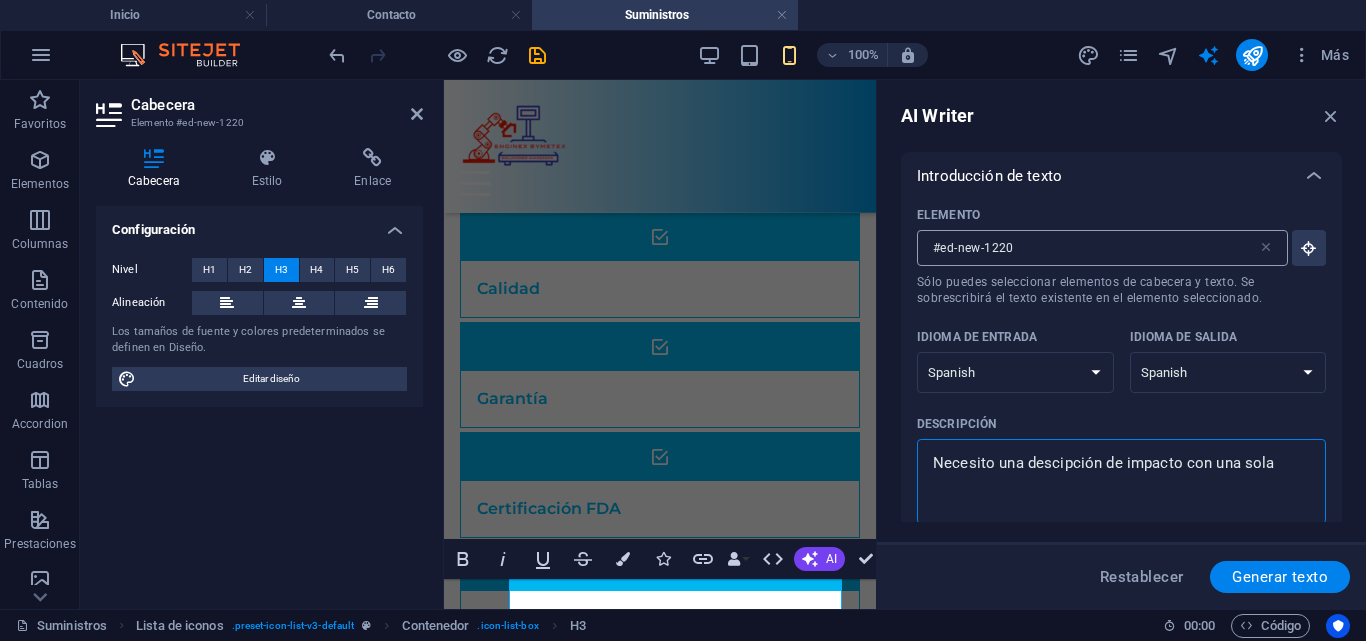 type on "Necesito una descipción de impacto con una sola" 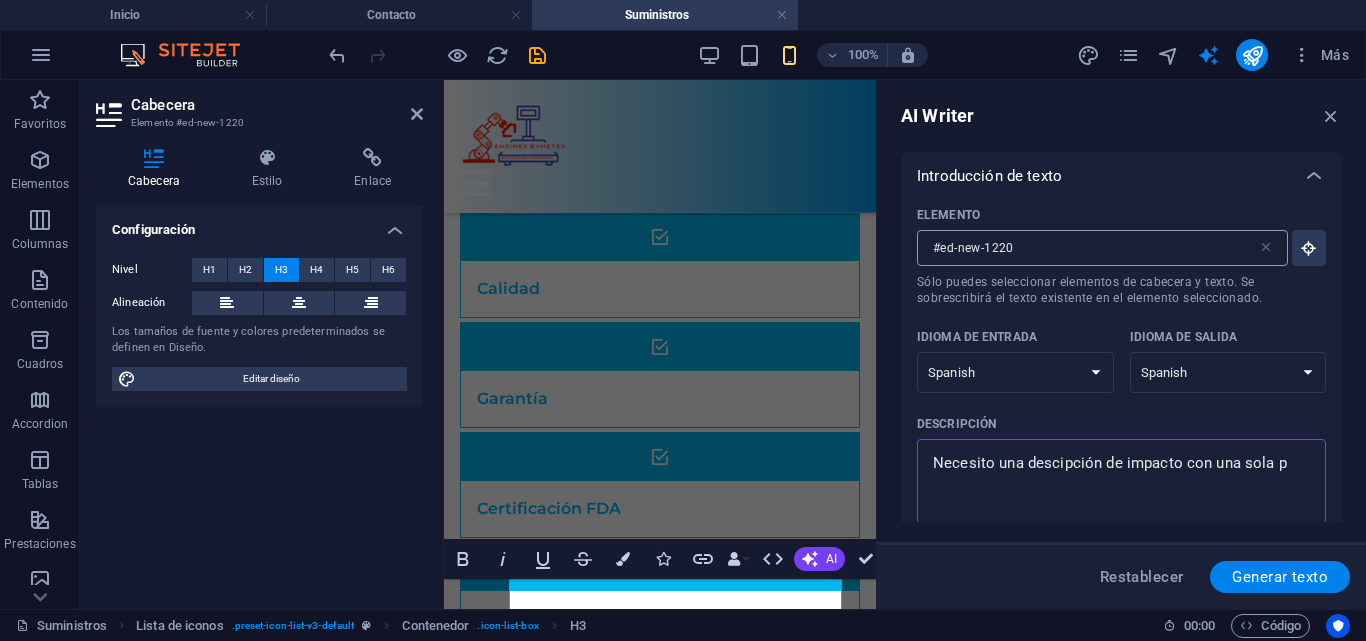 type on "Necesito una descipción de impacto con una sola pa" 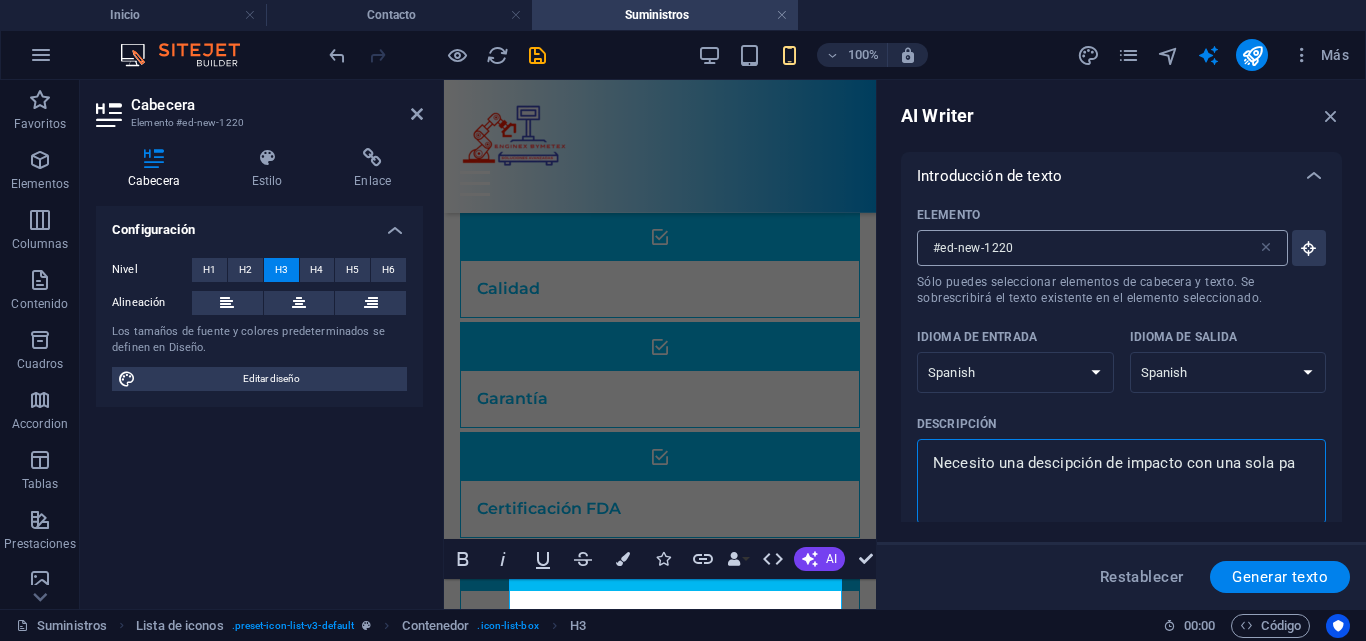 type on "Necesito una descipción de impacto con una sola pal" 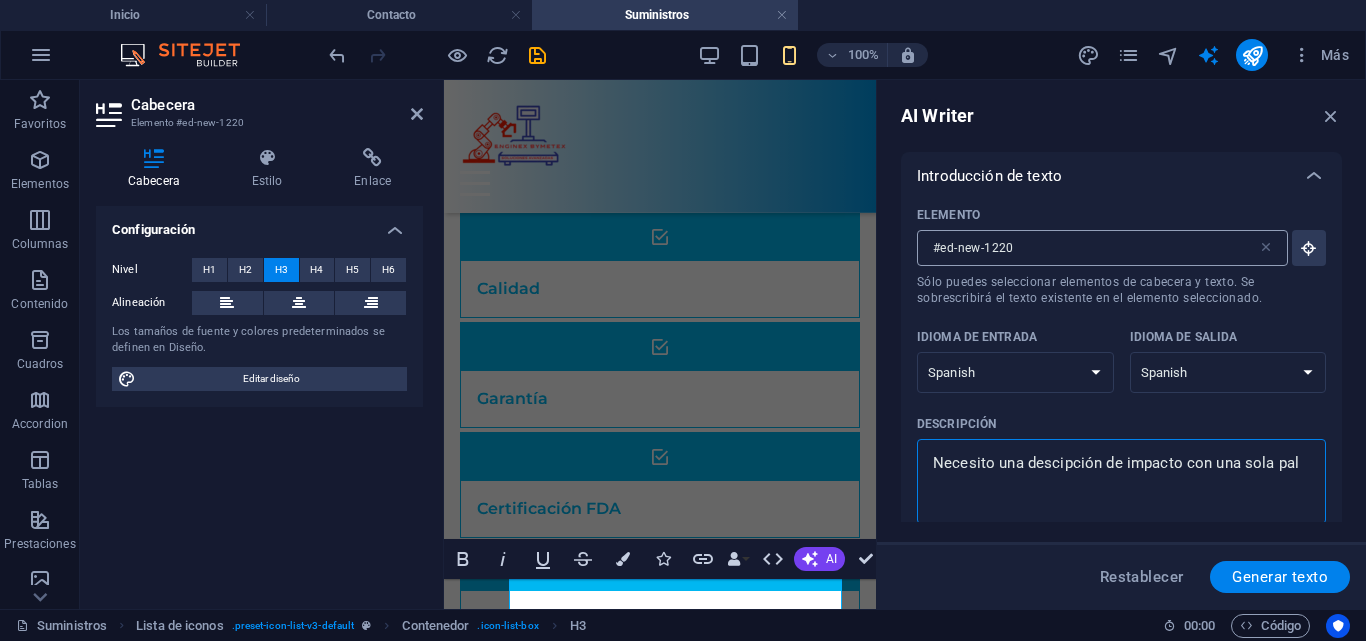 type on "Necesito una descipción de impacto con una sola pala" 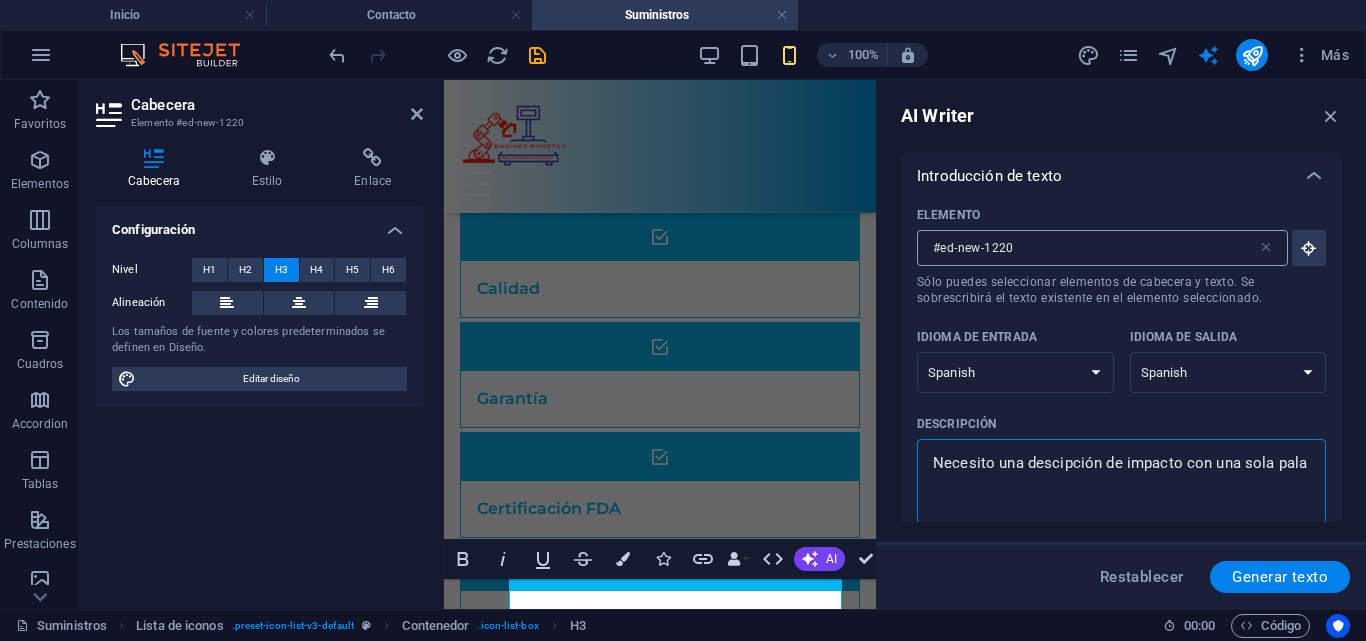 type on "Necesito una descipción de impacto con una sola palab" 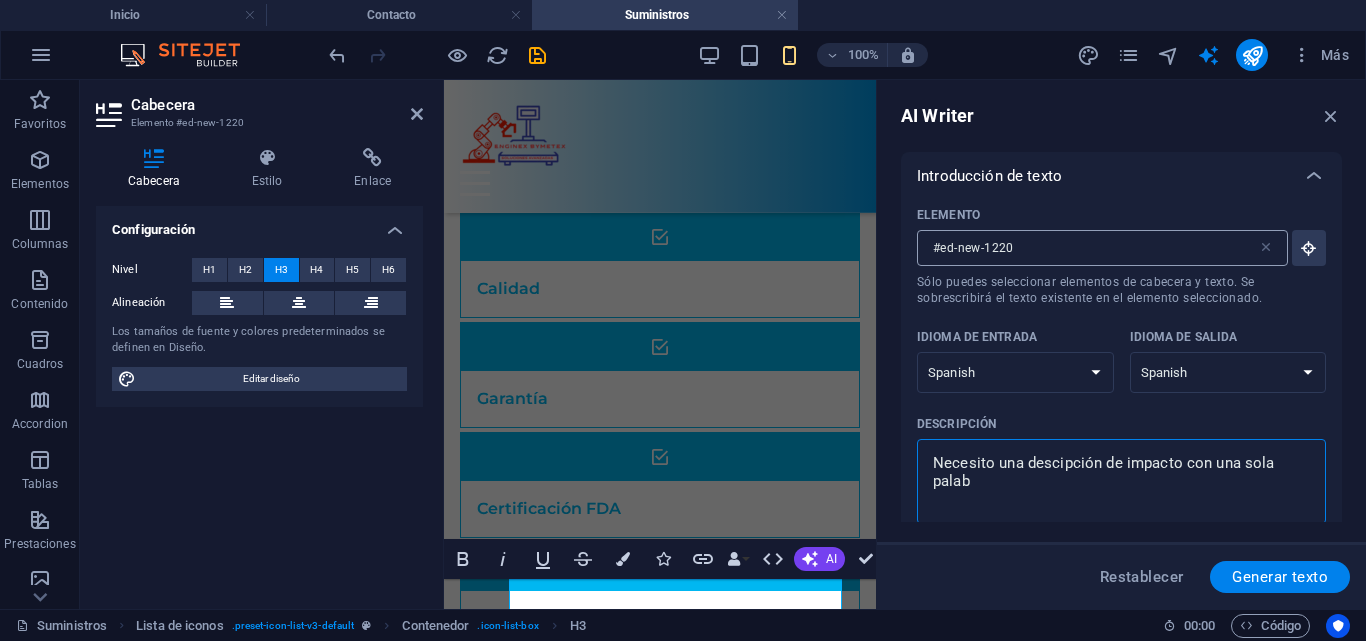 type on "Necesito una descipción de impacto con una sola palabr" 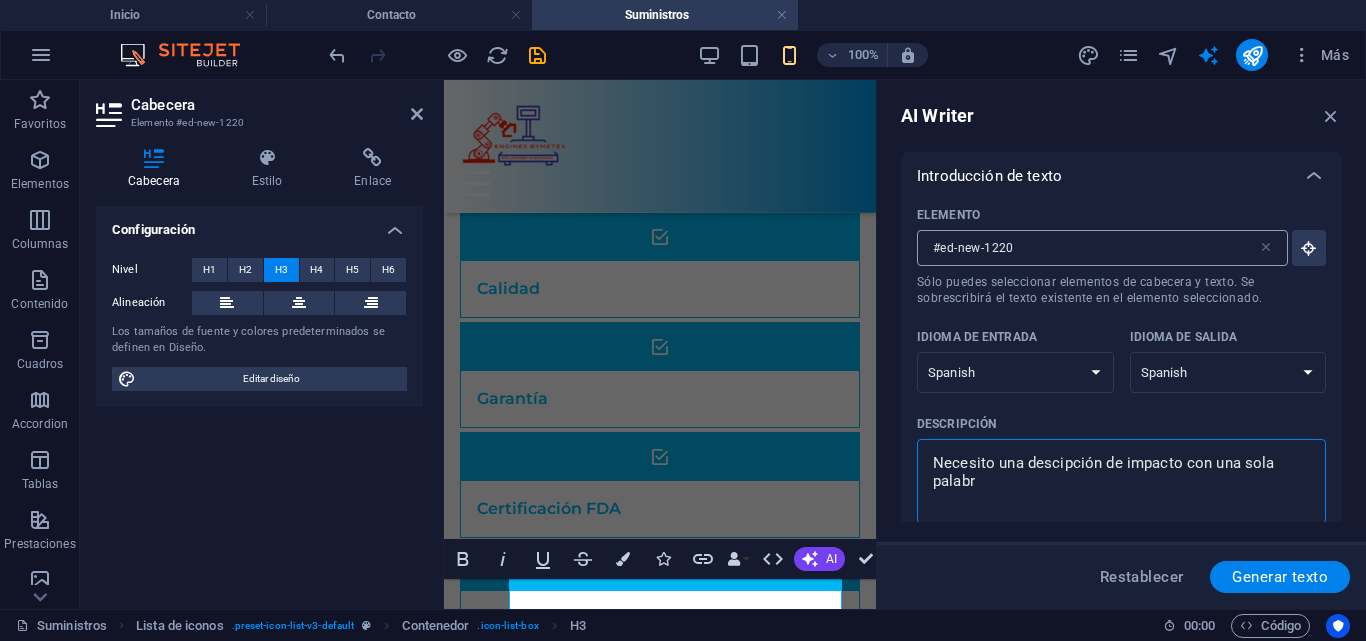 type on "Necesito una descipción de impacto con una sola palabra" 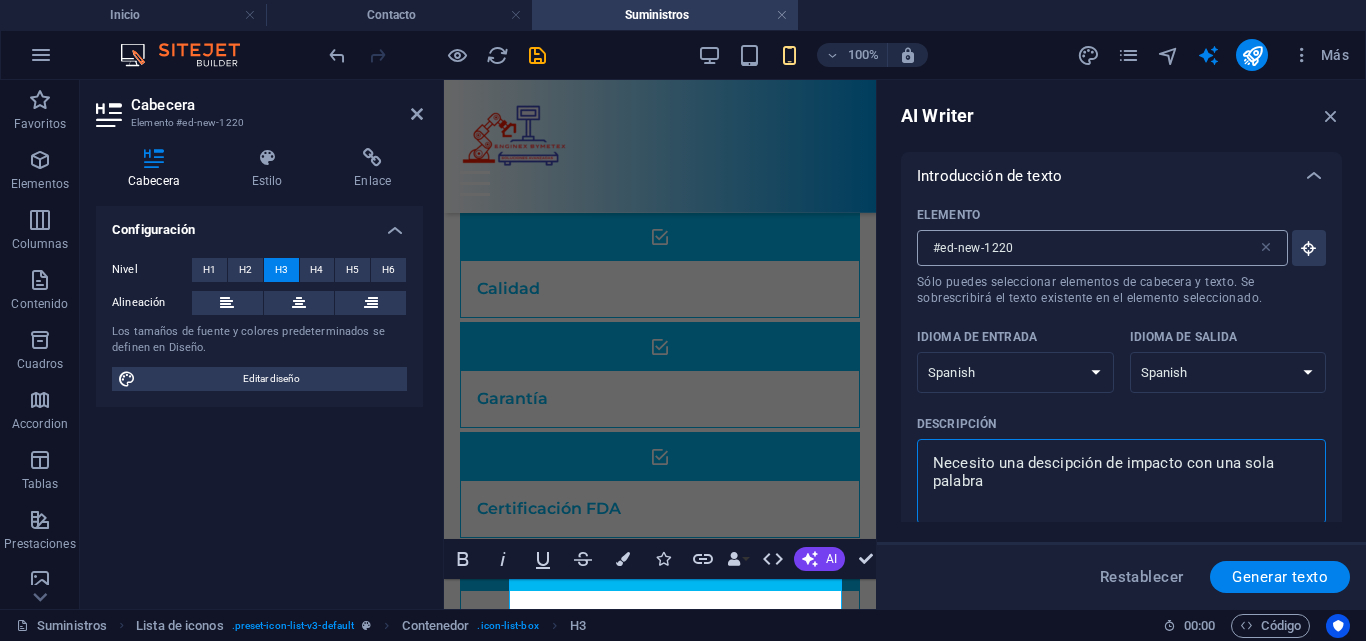 type on "Necesito una descipción de impacto con una sola palabra" 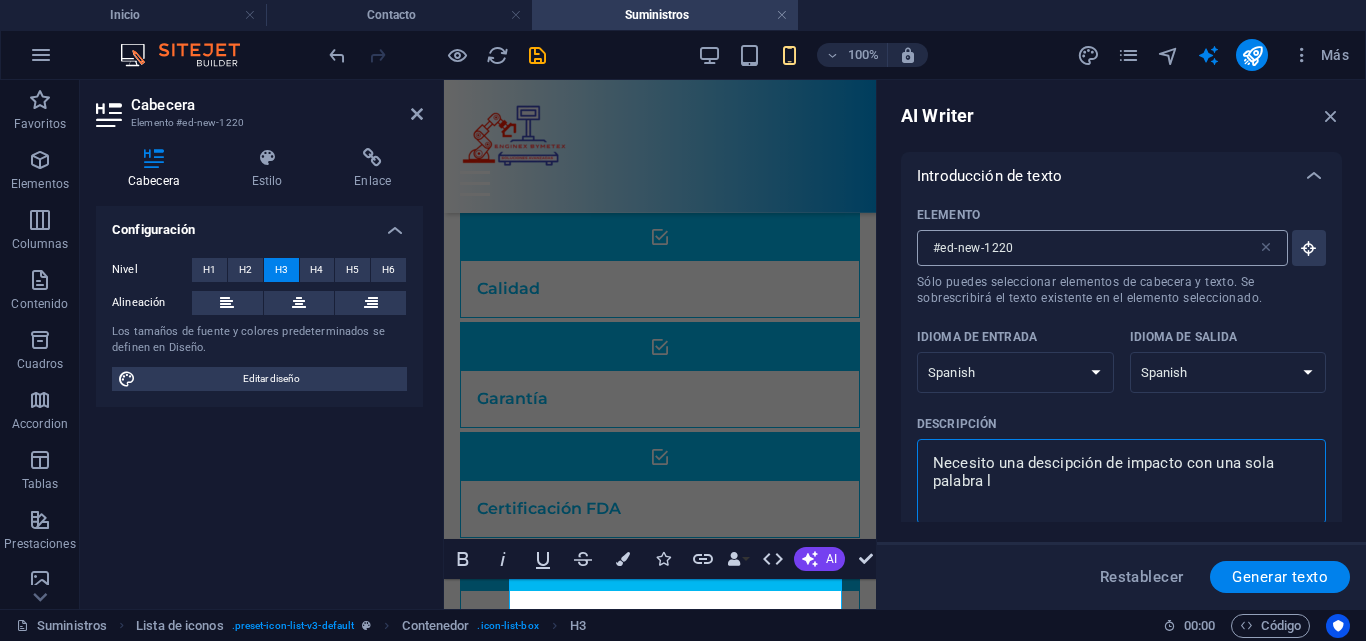 type on "Necesito una descipción de impacto con una sola palabra la" 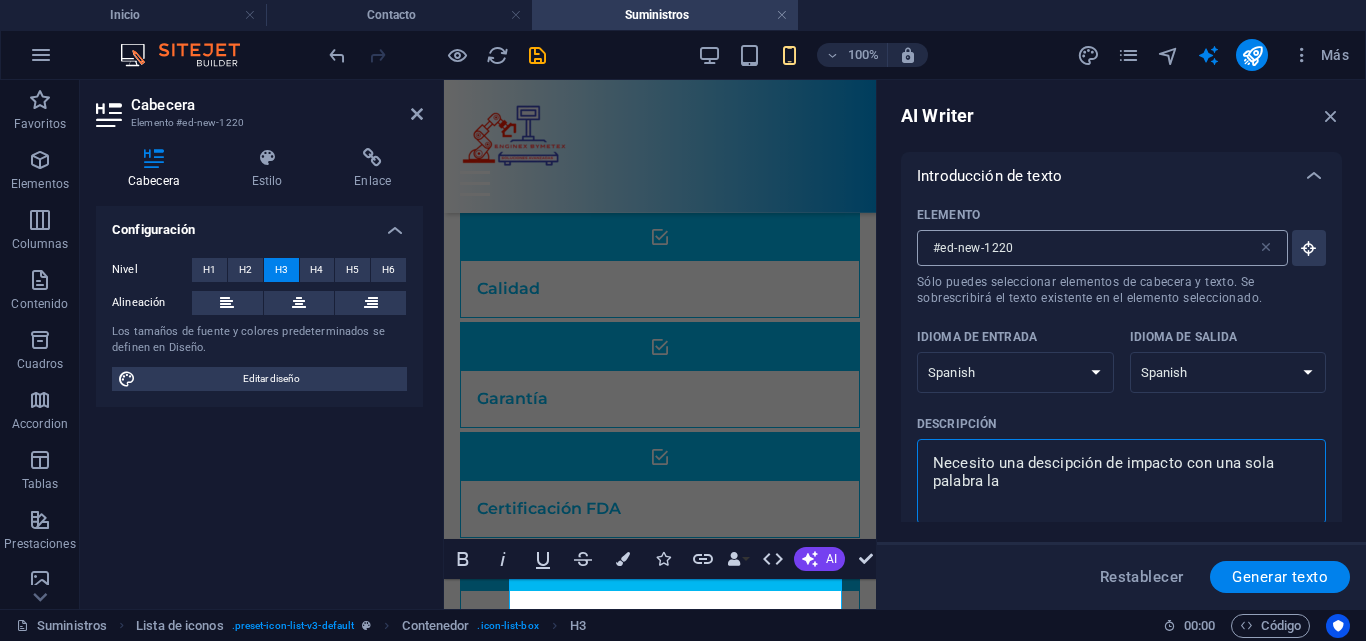 type on "Necesito una descipción de impacto con una sola palabra la" 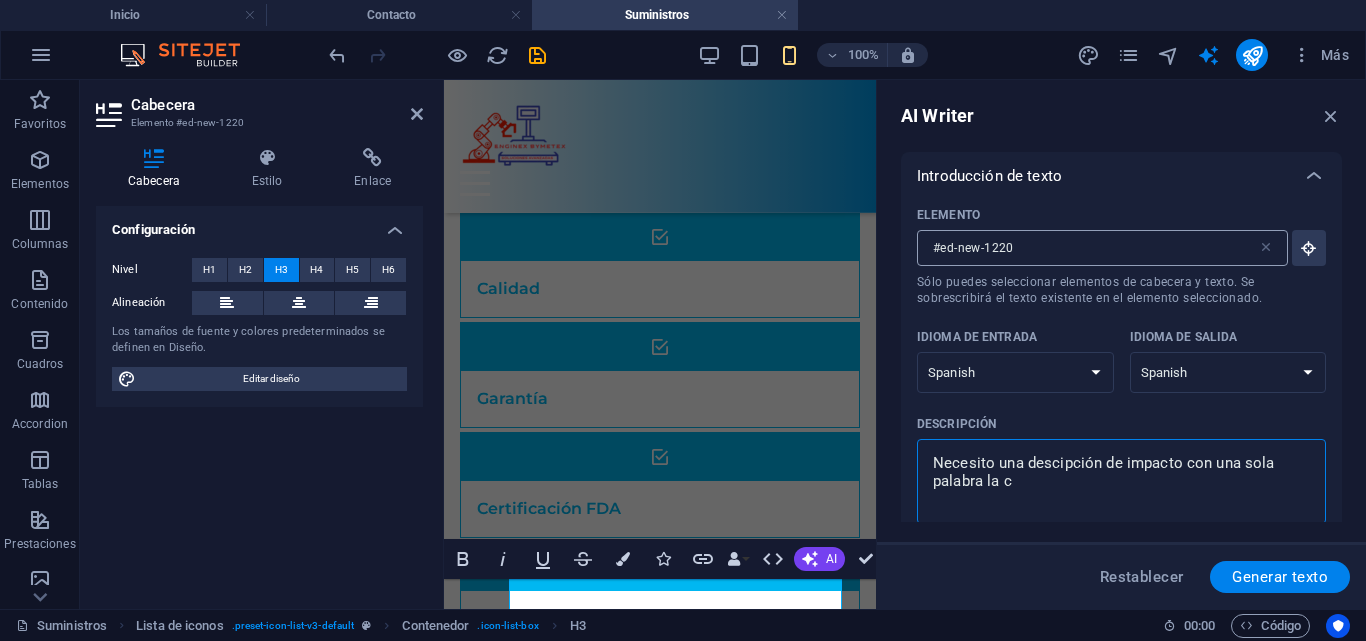 type on "Necesito una descipción de impacto con una sola palabra la cu" 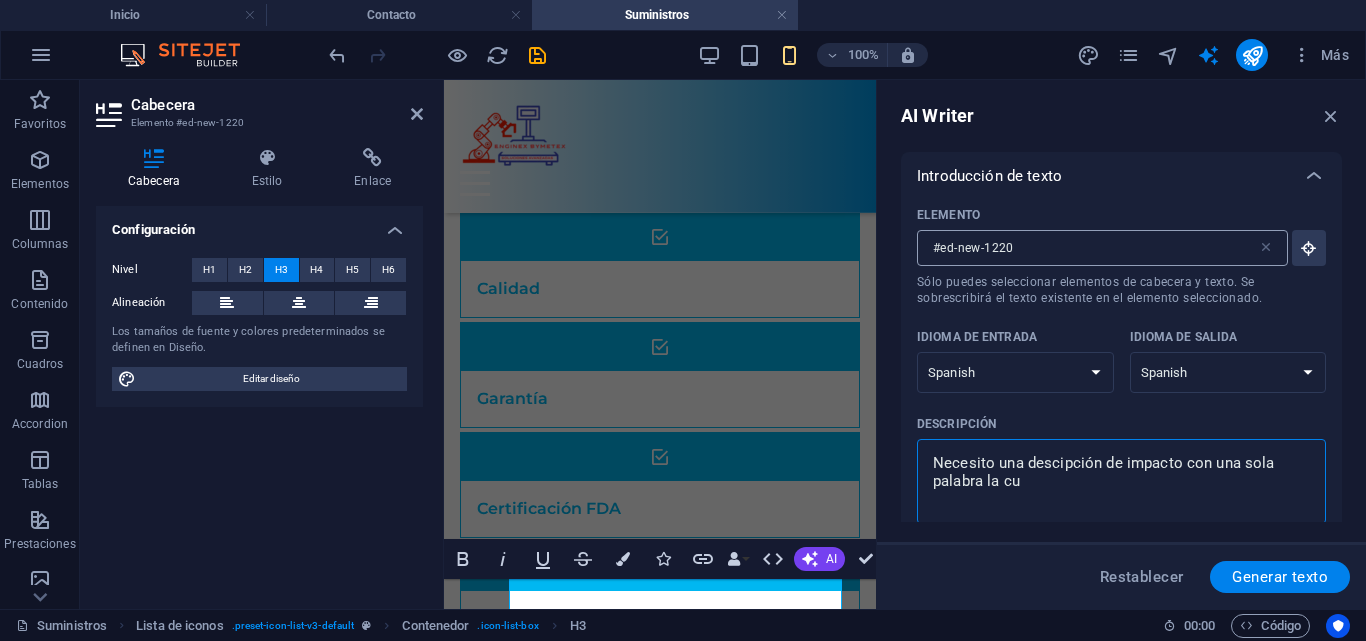 type on "Necesito una descipción de impacto con una sola palabra la cua" 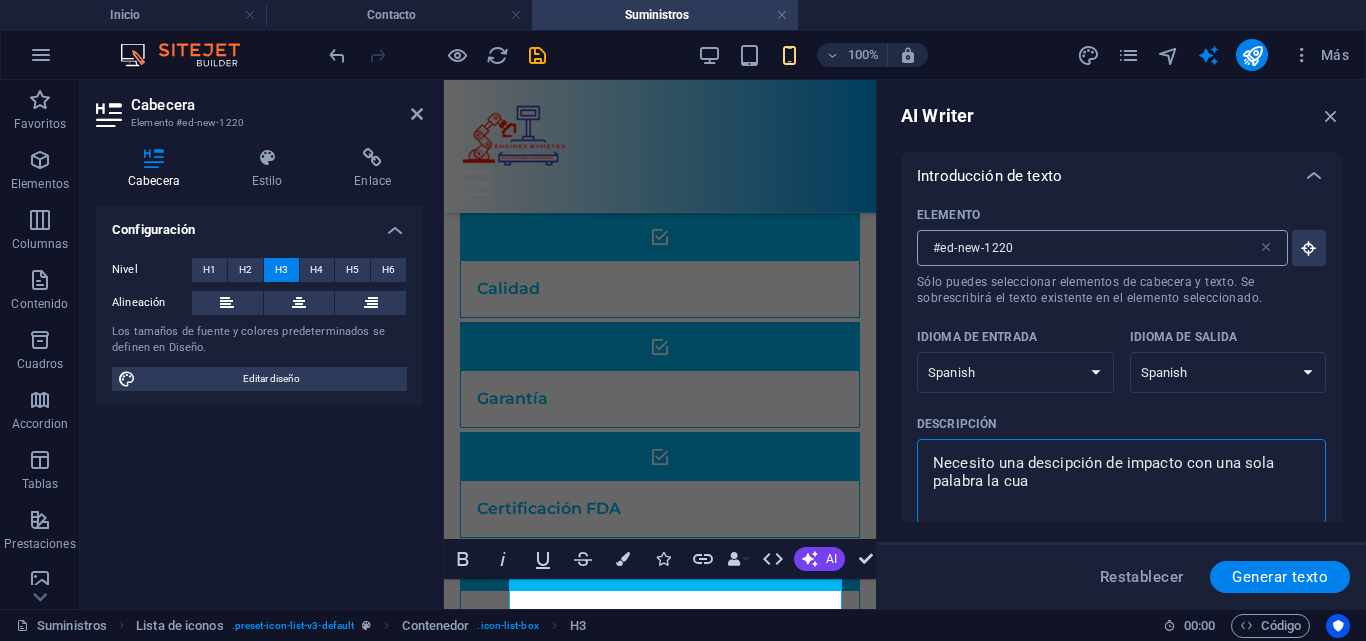type on "Necesito una descipción de impacto con una sola palabra la cual" 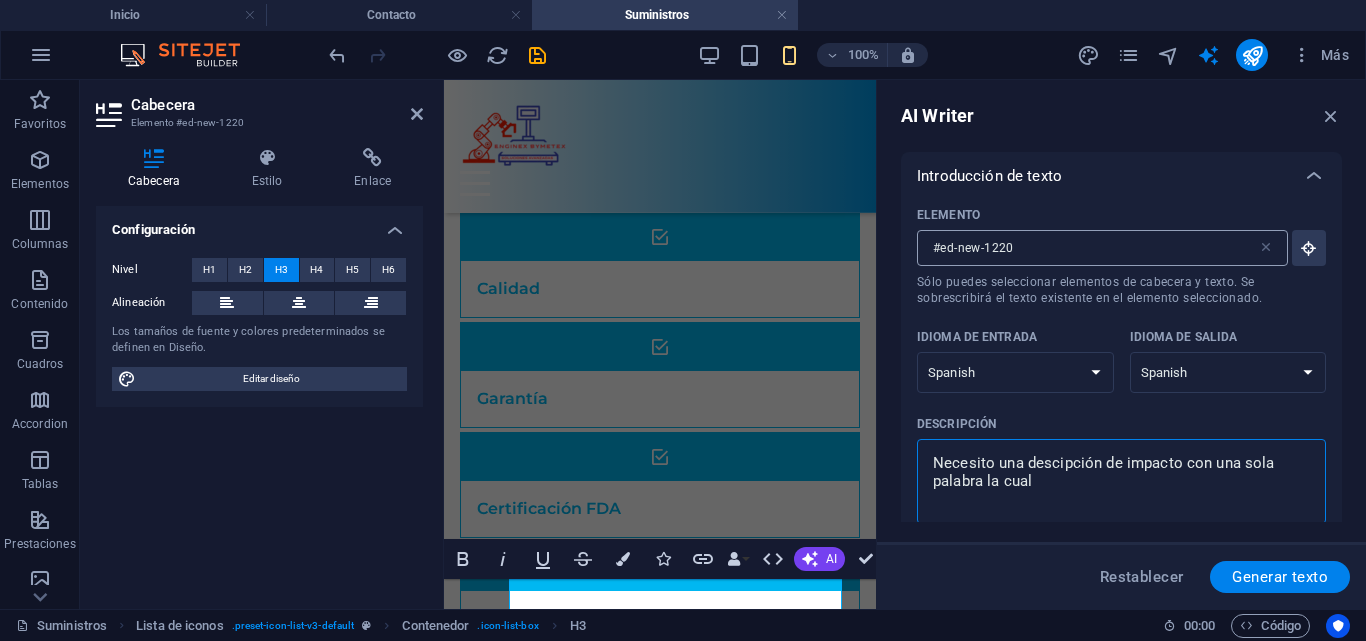 type on "Necesito una descipción de impacto con una sola palabra la cual" 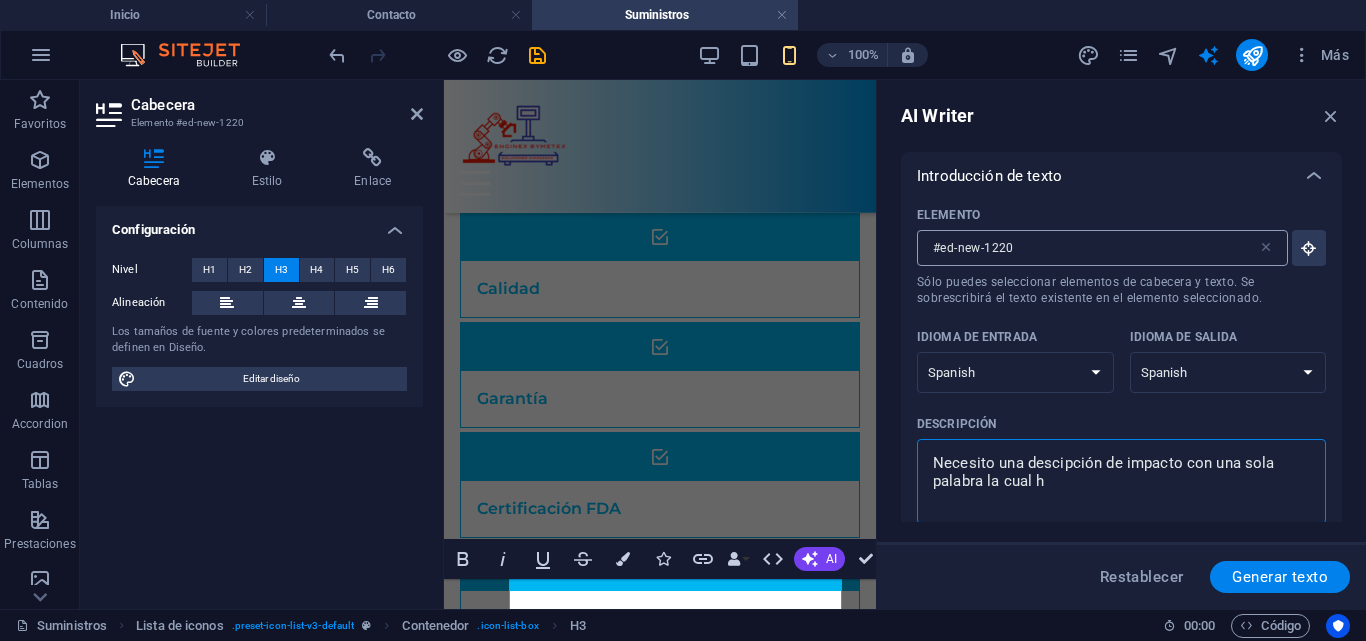 type on "Necesito una descipción de impacto con una sola palabra la cual ha" 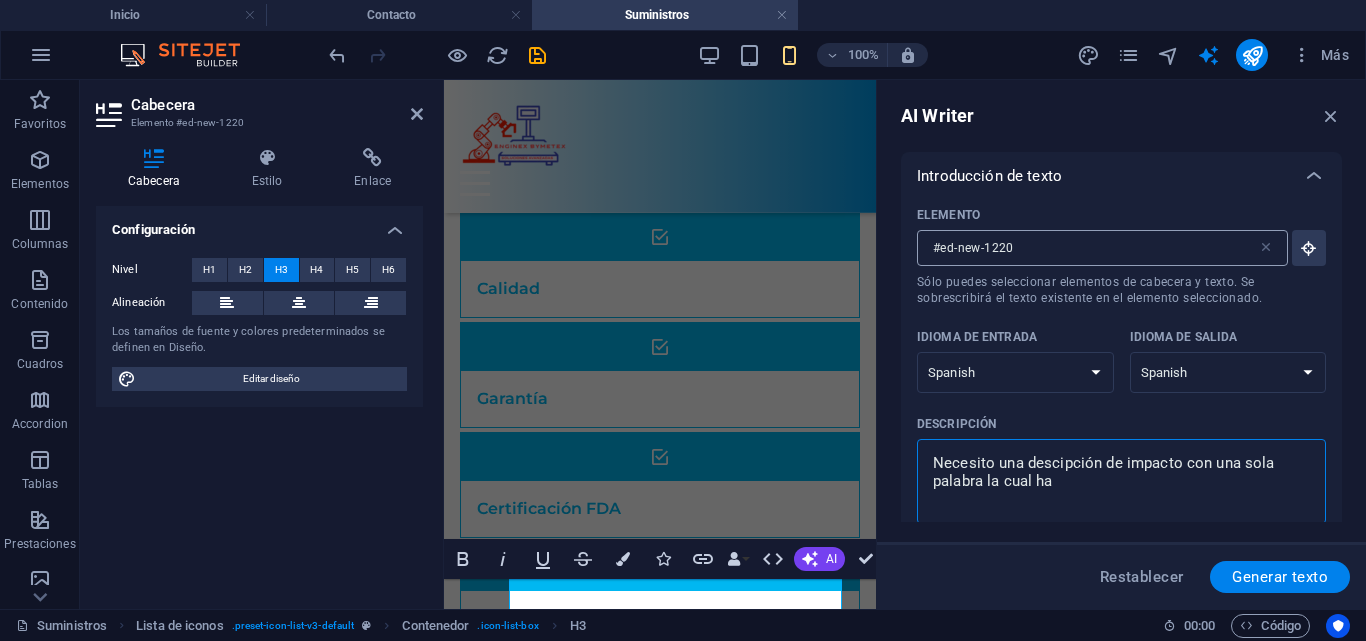 type on "Necesito una descipción de impacto con una sola palabra la cual hag" 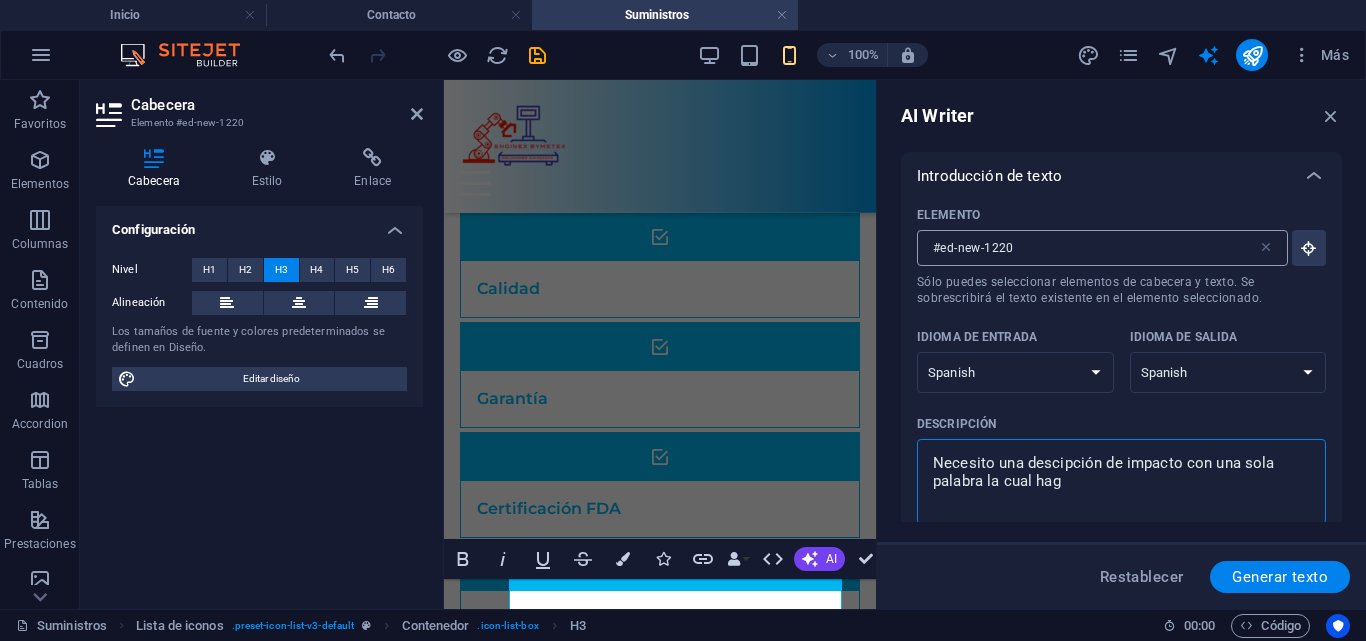 type on "Necesito una descipción de impacto con una sola palabra la cual haga" 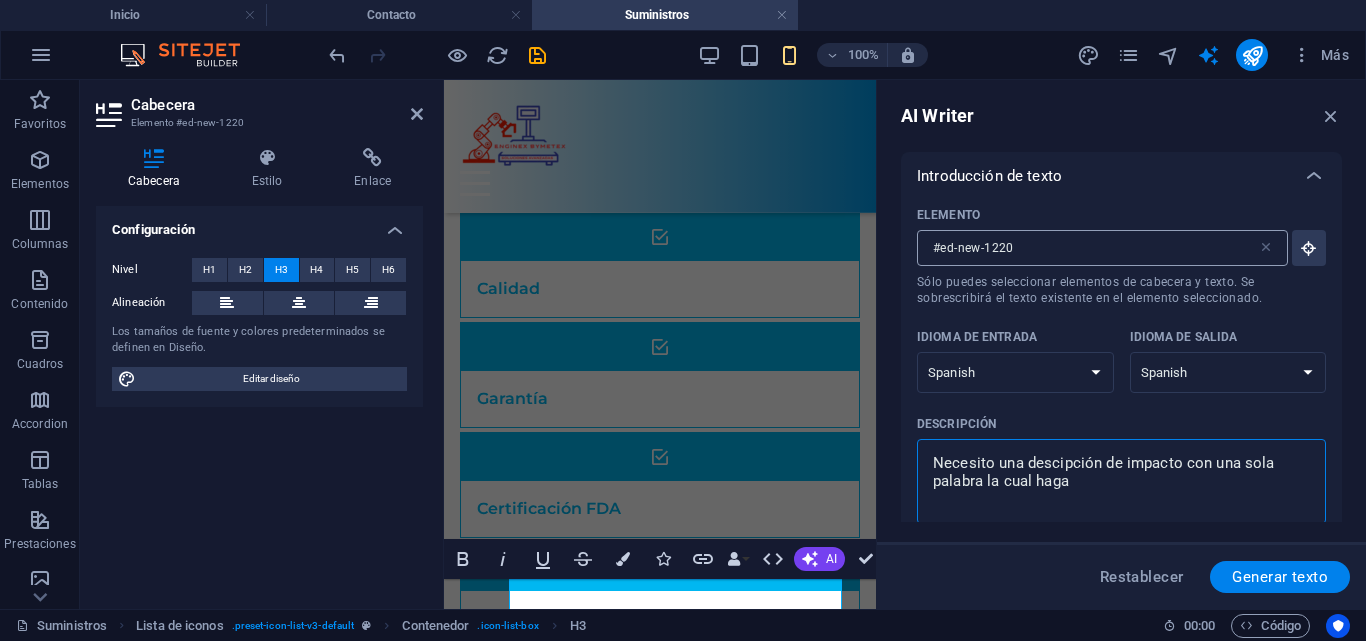 type on "x" 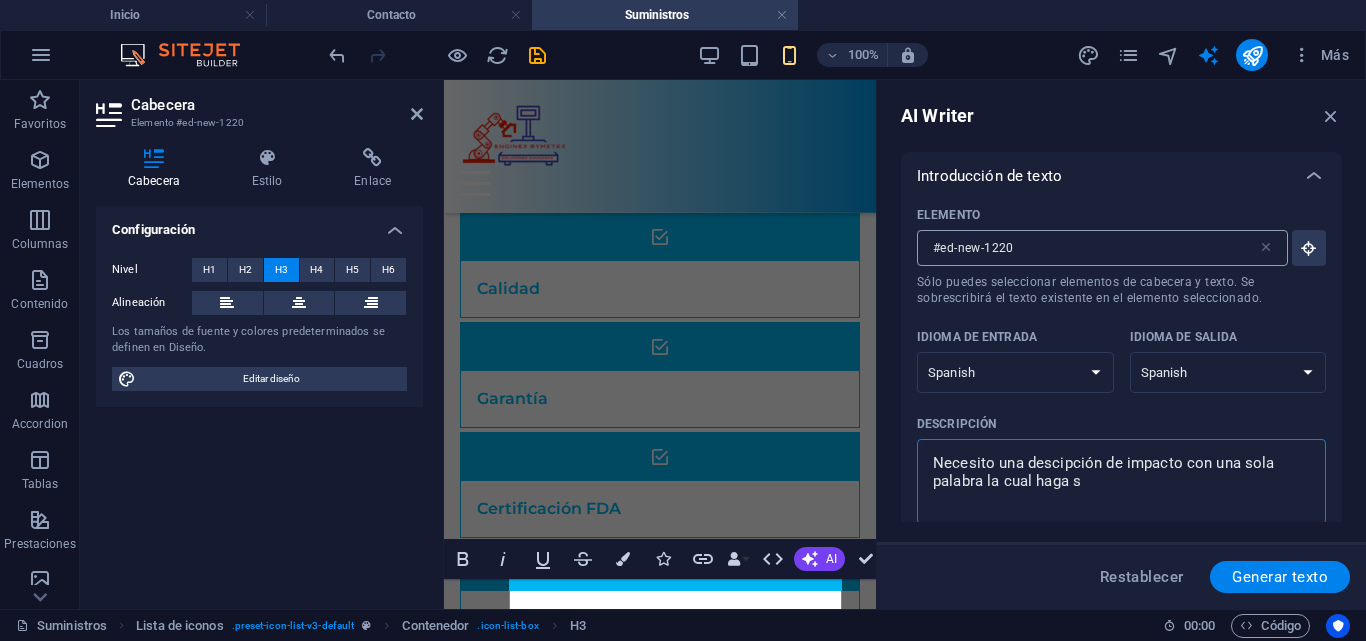 type on "Necesito una descipción de impacto con una sola palabra la cual haga sa" 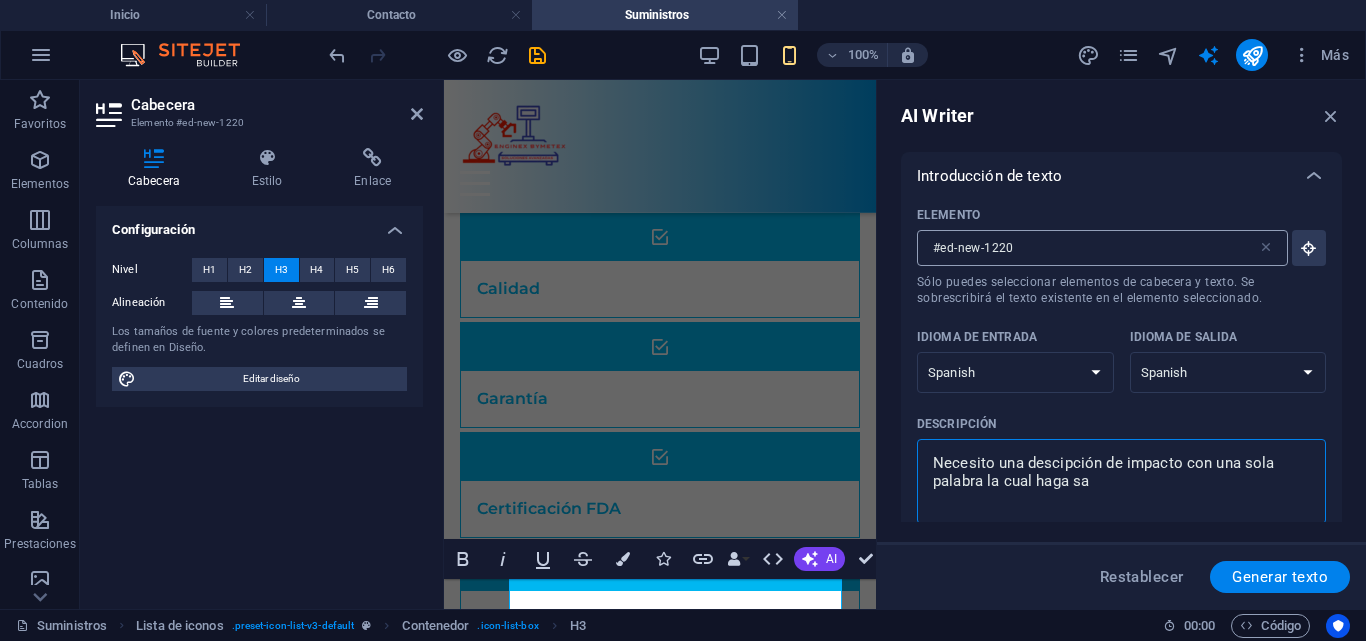 type on "Necesito una descipción de impacto con una sola palabra la cual haga sab" 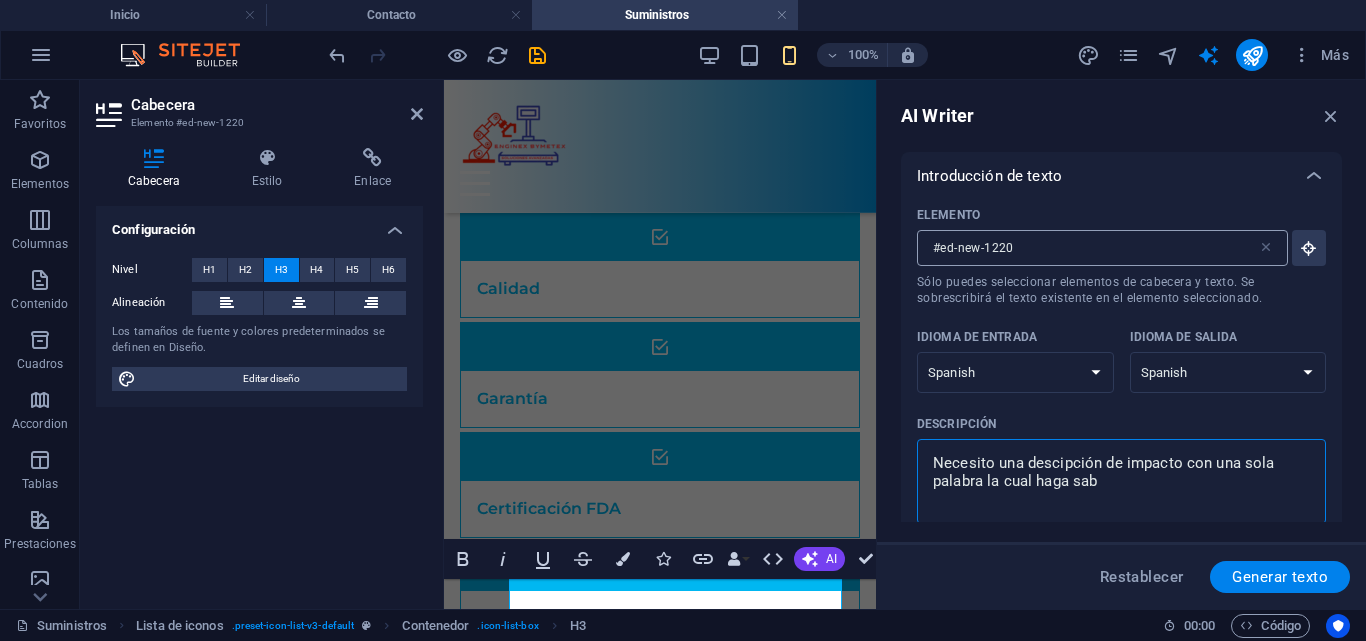 type on "Necesito una descipción de impacto con una sola palabra la cual haga sabe" 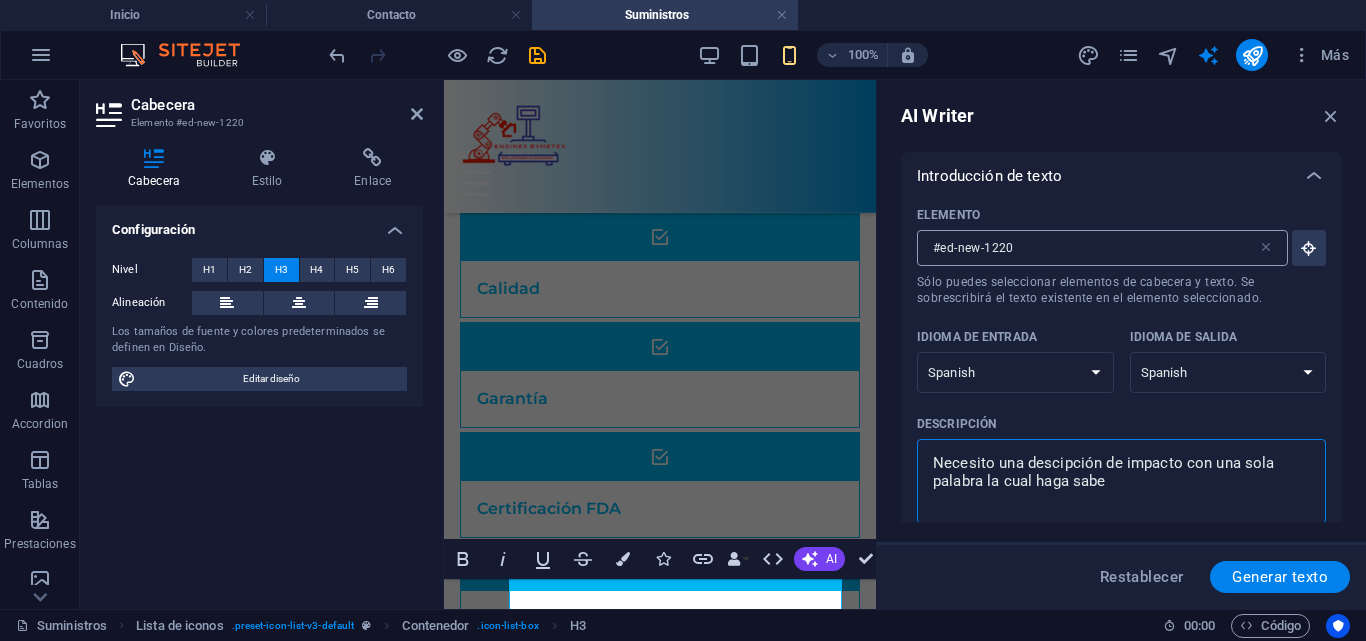 type 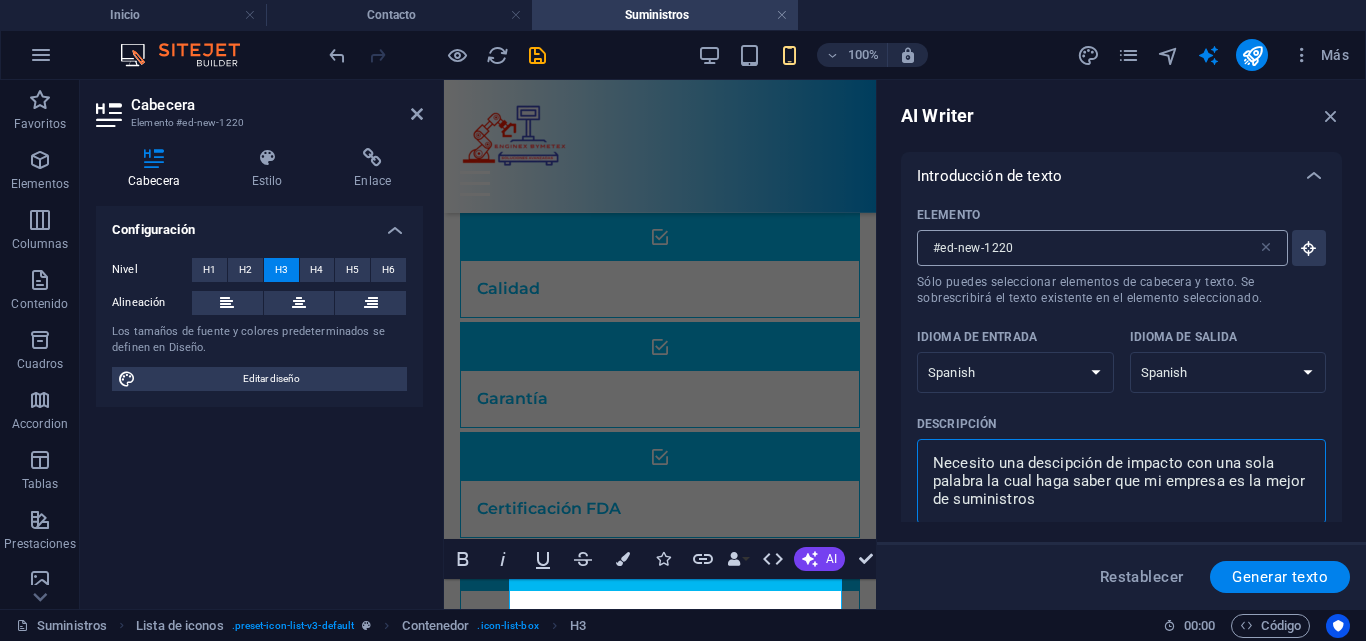 scroll, scrollTop: 12, scrollLeft: 0, axis: vertical 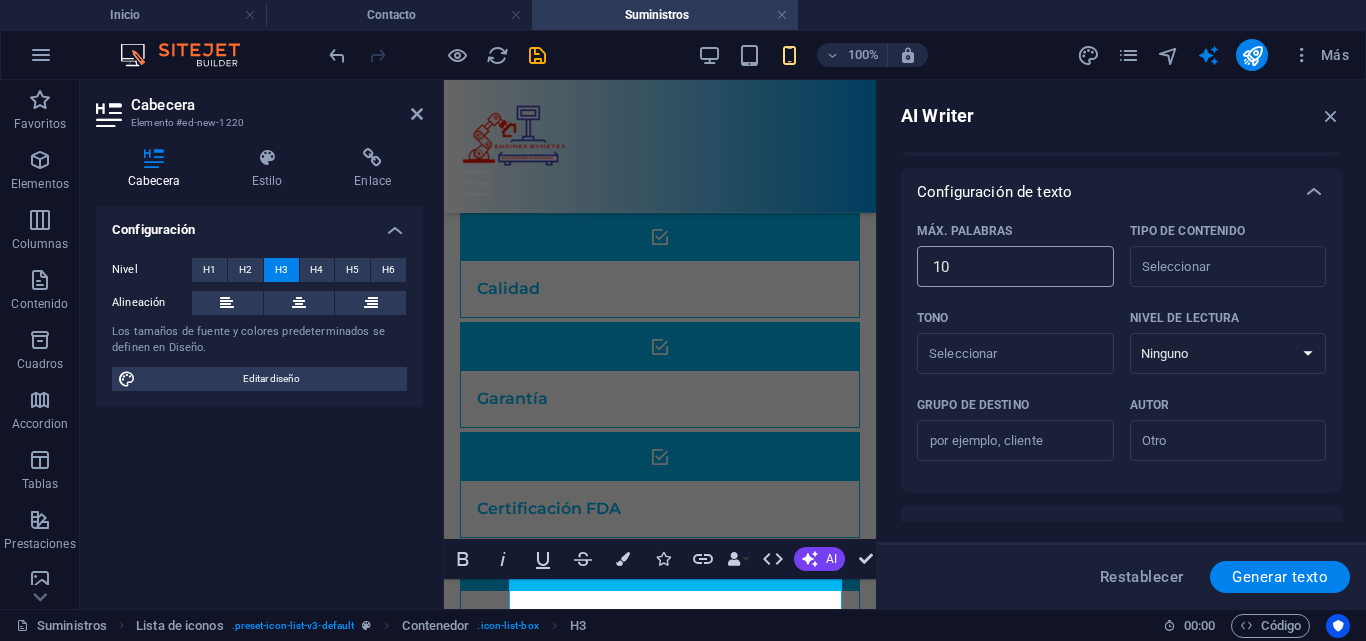 click on "10" at bounding box center (1015, 267) 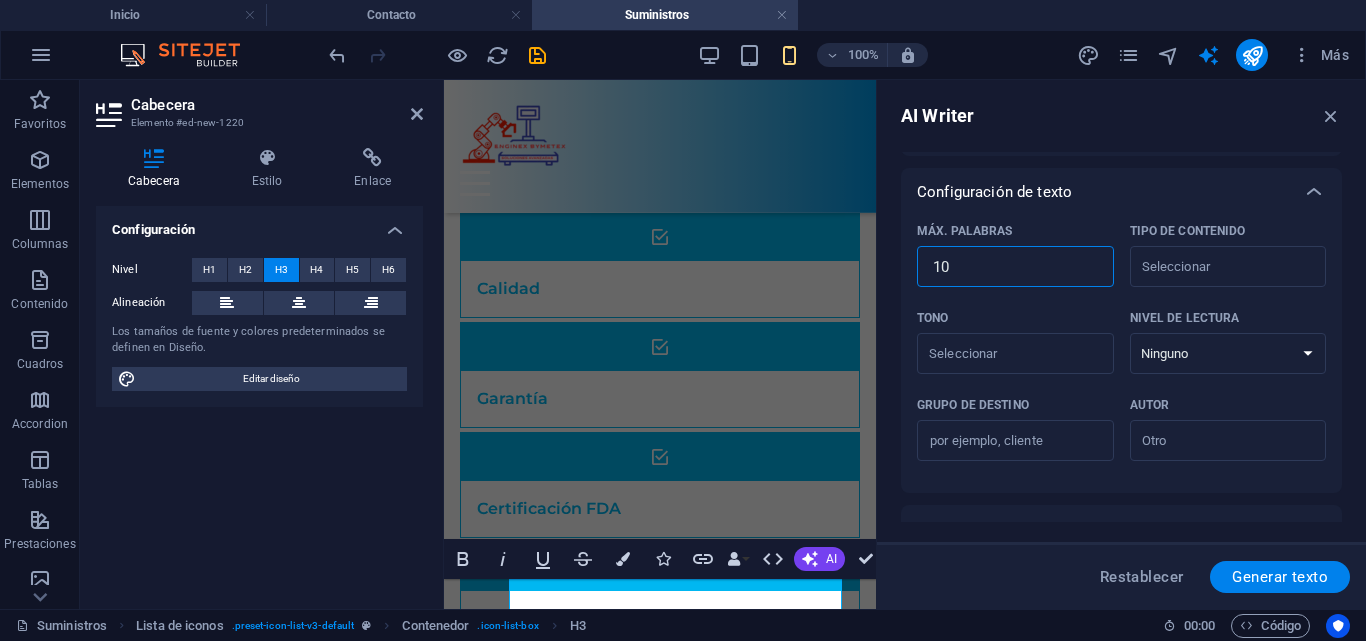 click on "9" at bounding box center (1015, 267) 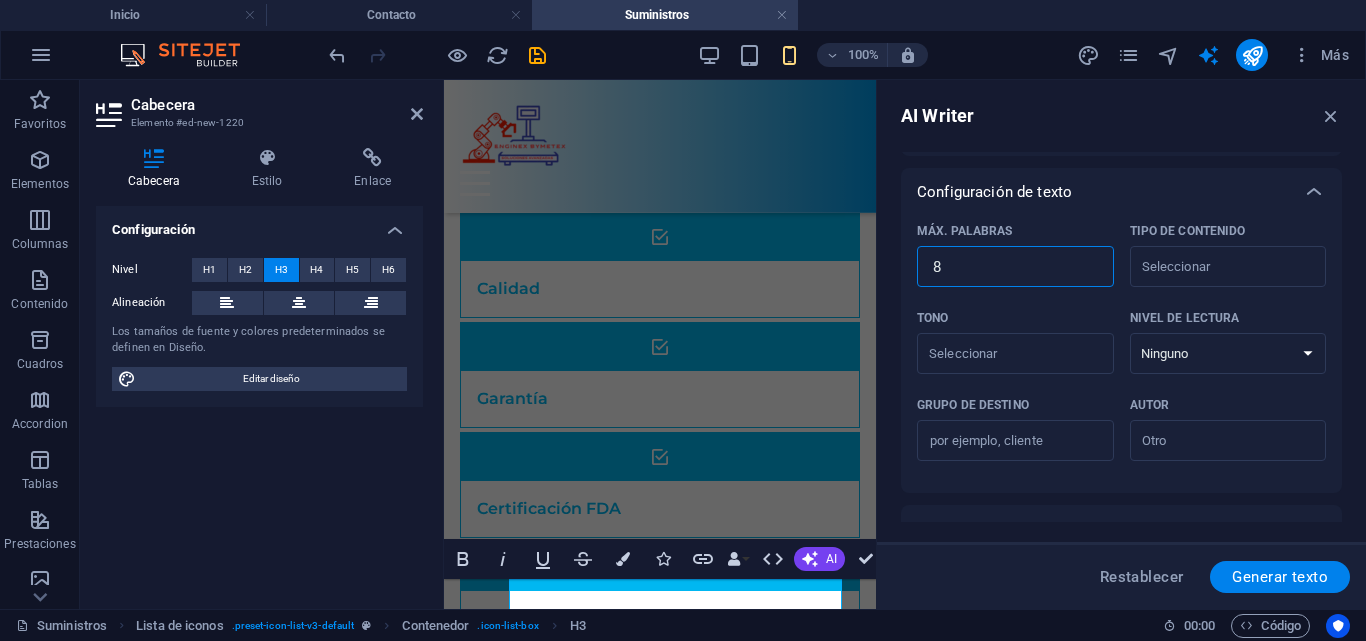 click on "8" at bounding box center [1015, 267] 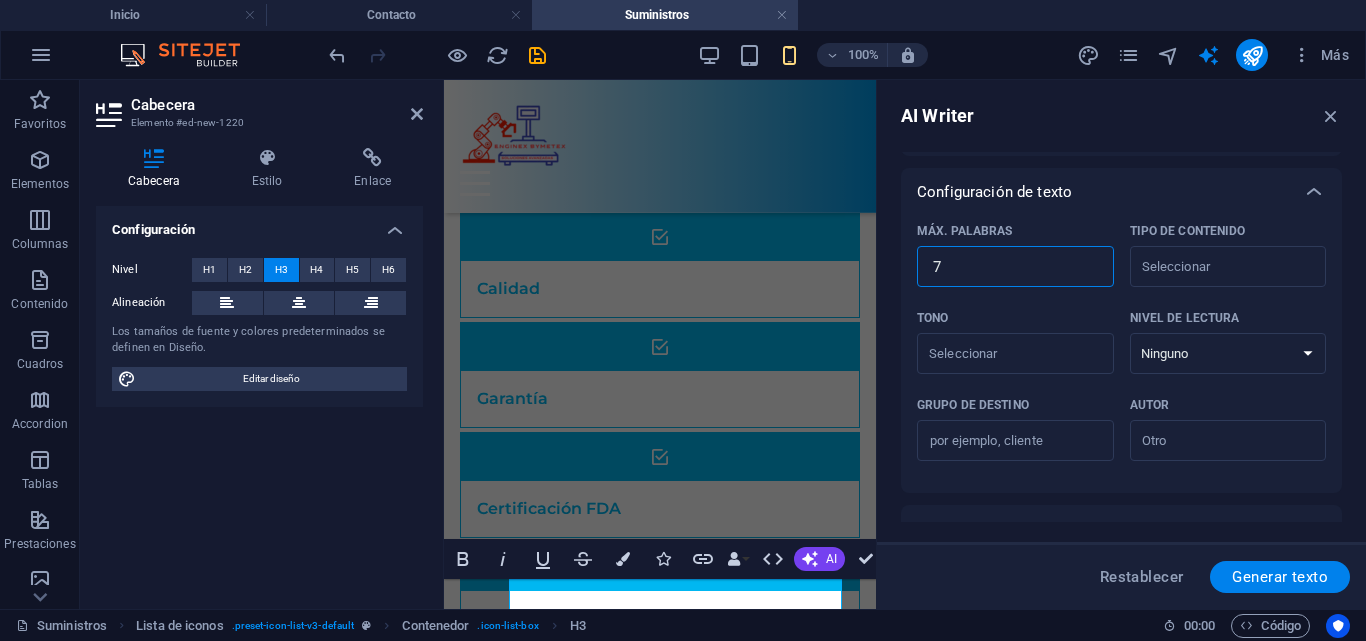 click on "7" at bounding box center (1015, 267) 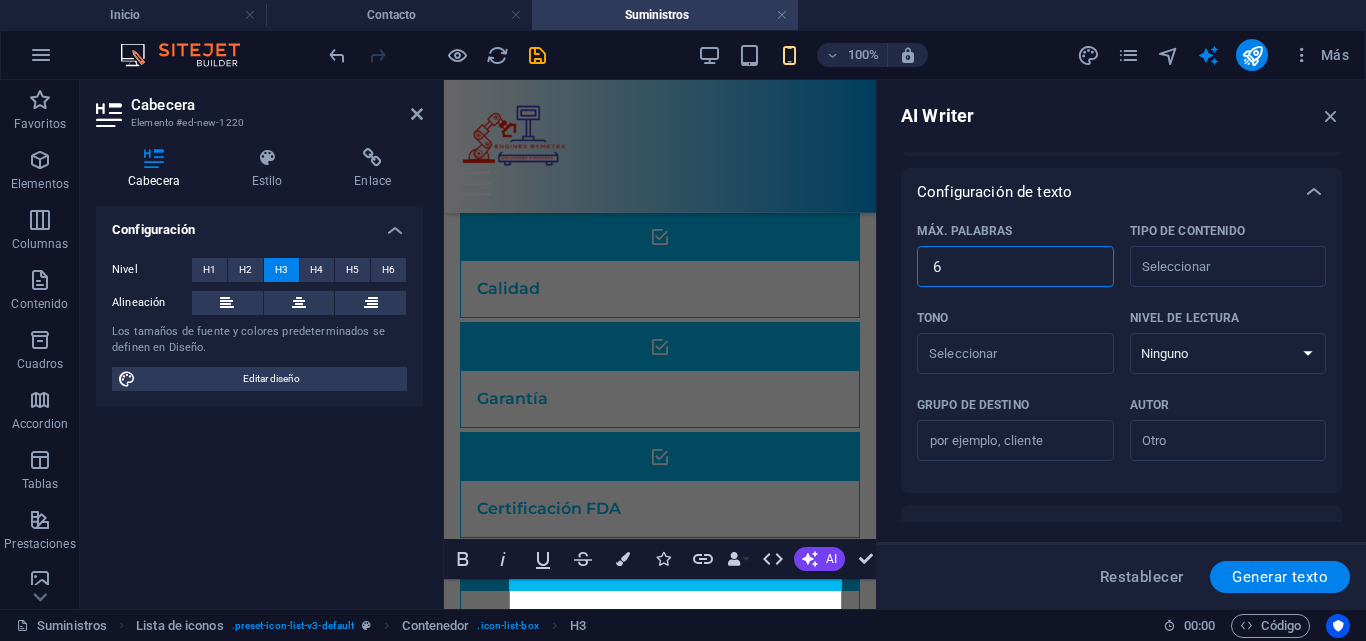 click on "6" at bounding box center (1015, 267) 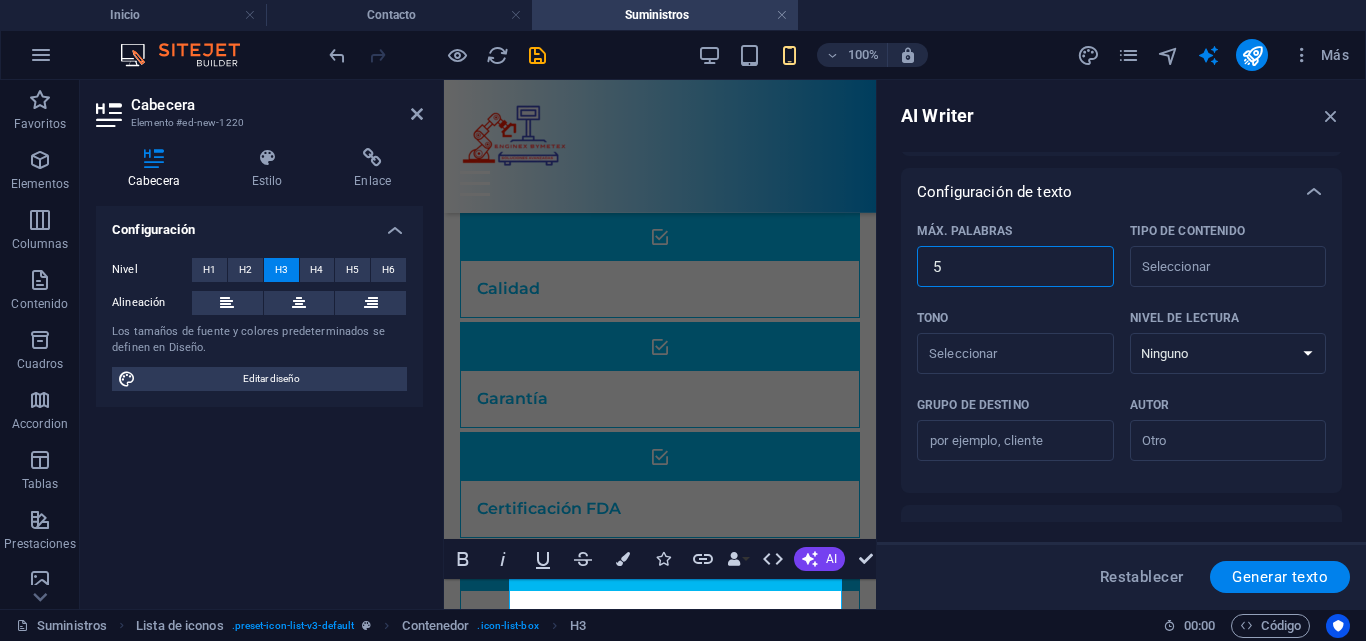 click on "5" at bounding box center (1015, 267) 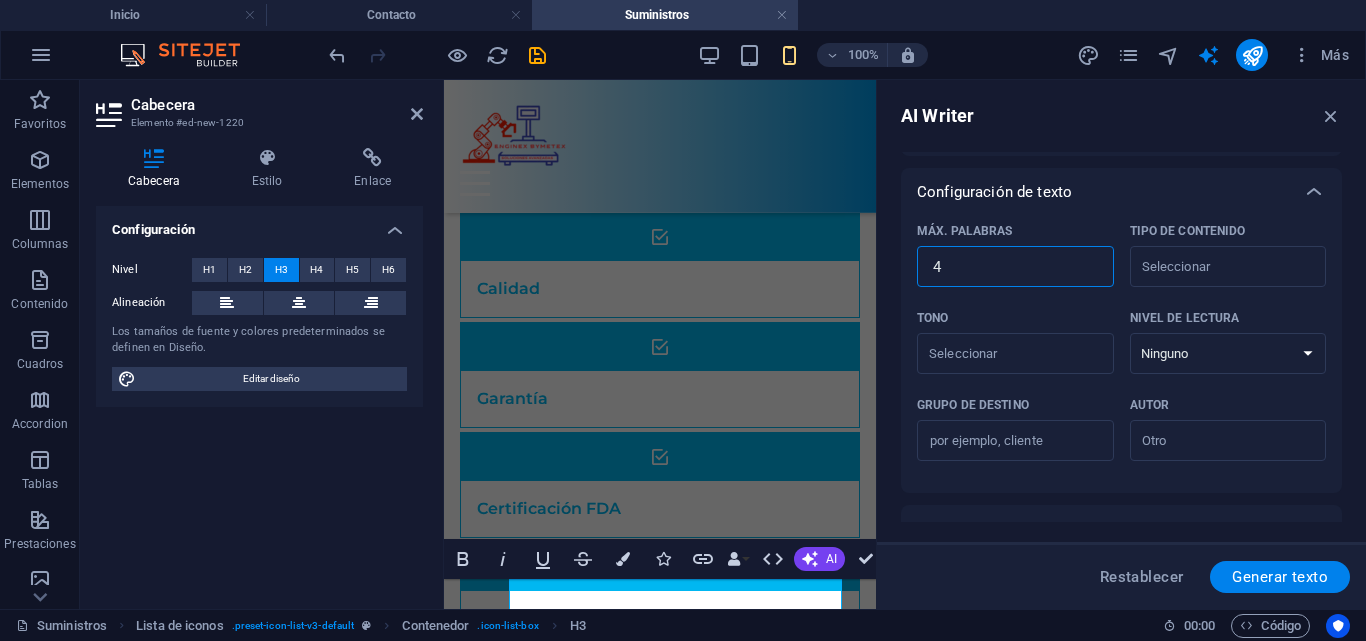 click on "4" at bounding box center (1015, 267) 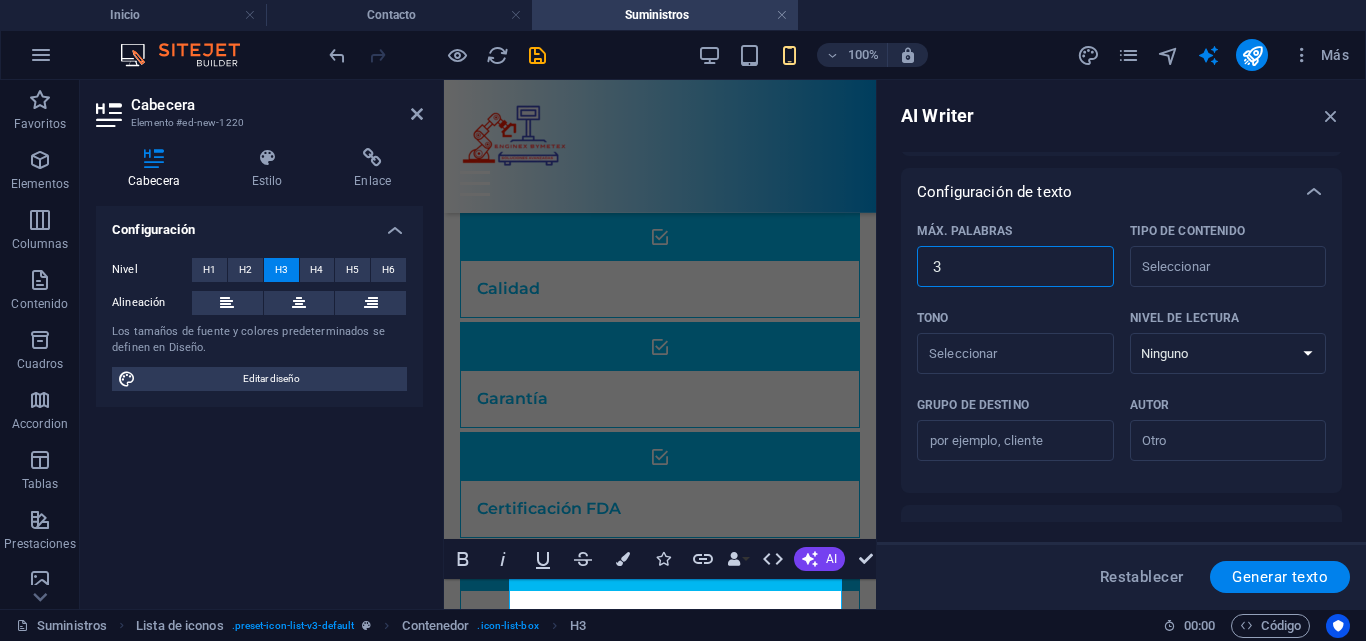 click on "3" at bounding box center (1015, 267) 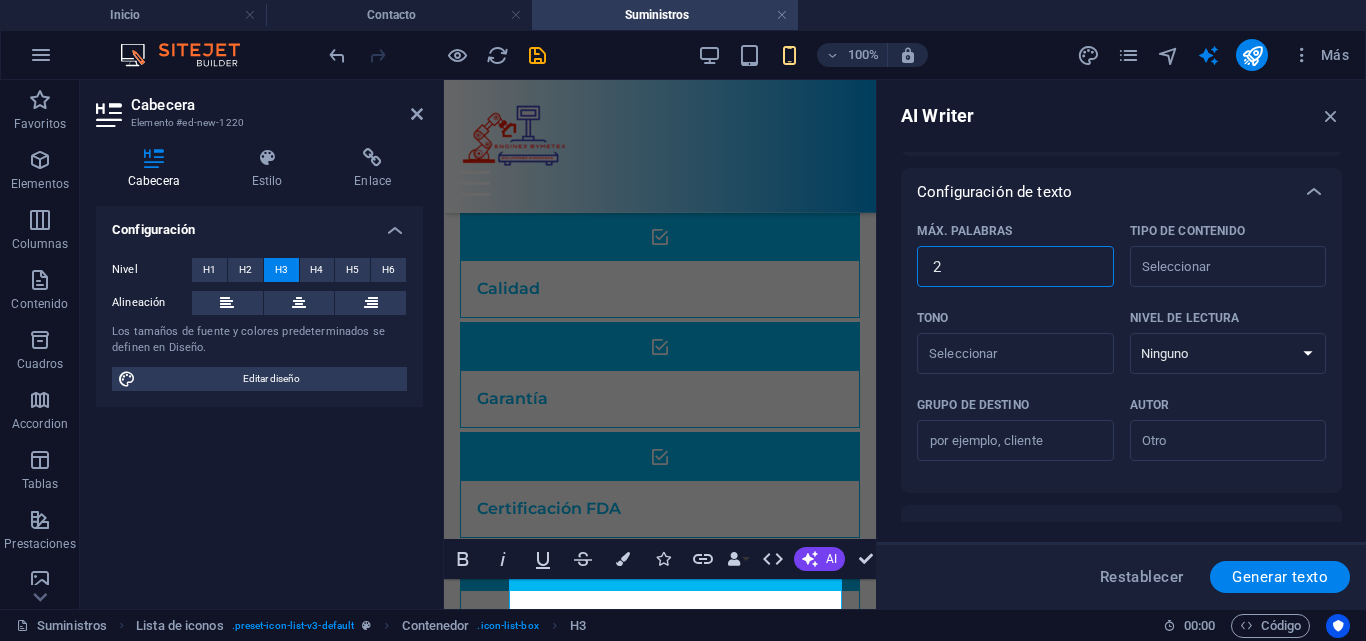 click on "2" at bounding box center [1015, 267] 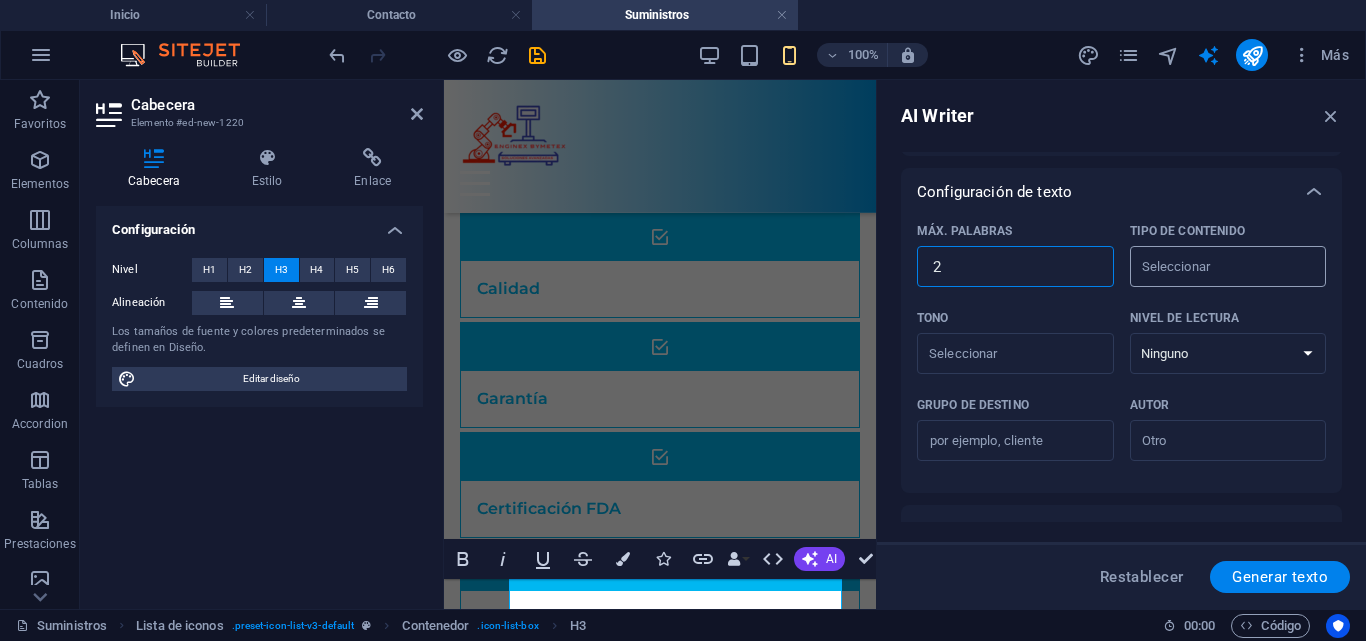 click on "Tipo de contenido ​" at bounding box center (1212, 266) 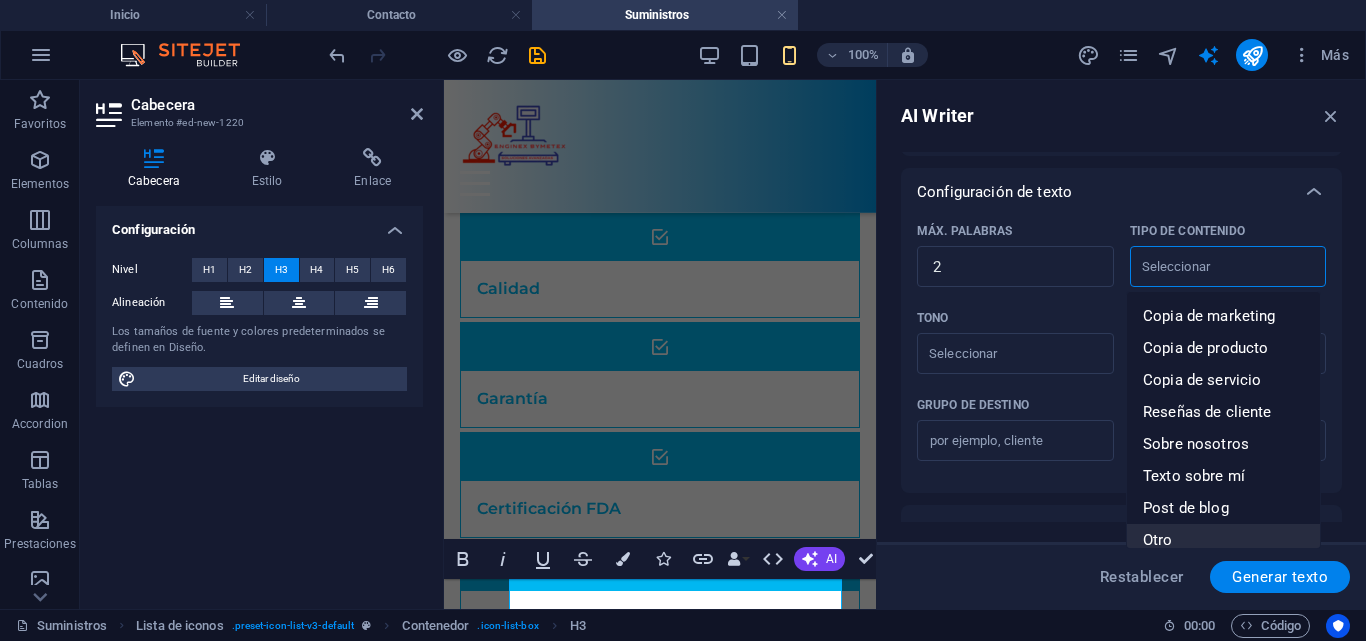 click on "Otro" at bounding box center [1223, 540] 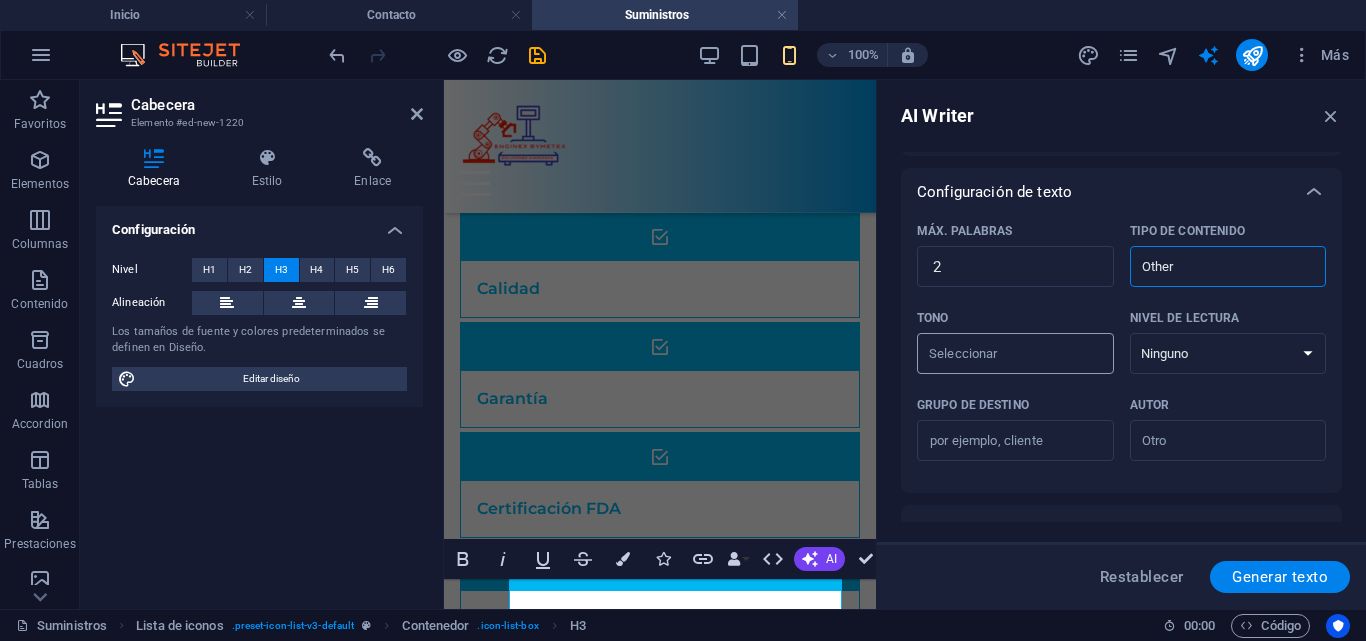click on "Tono ​" at bounding box center (999, 353) 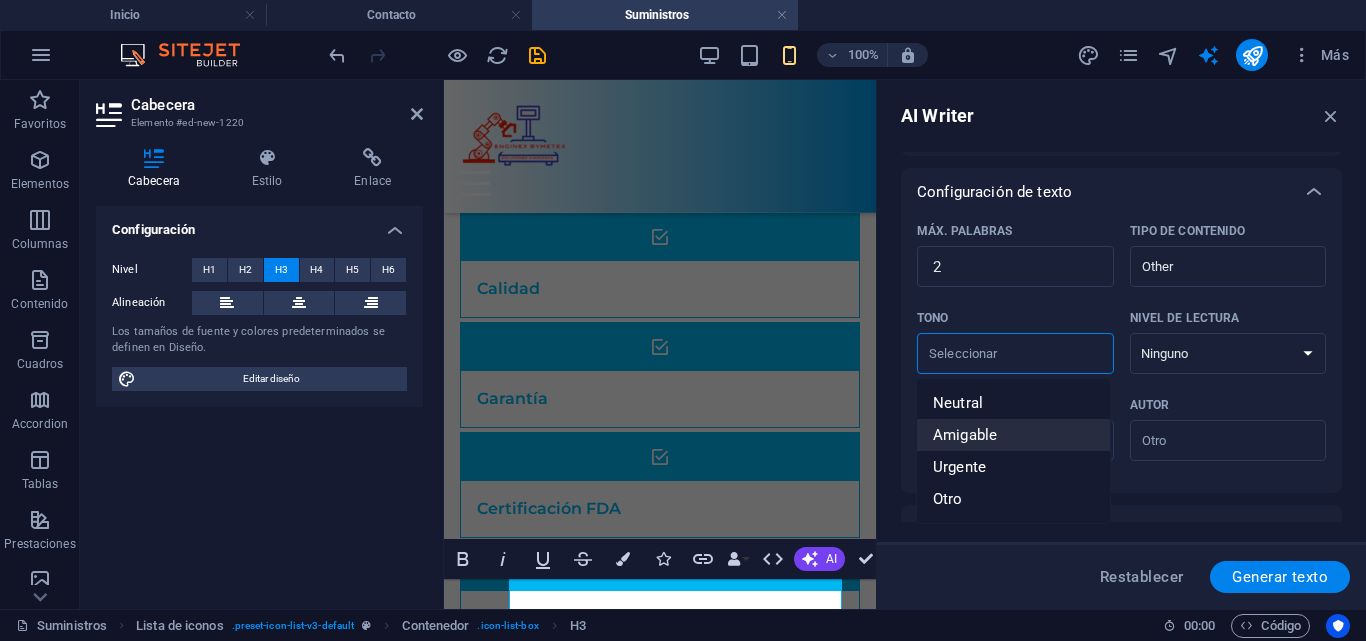 click on "Amigable" at bounding box center (965, 435) 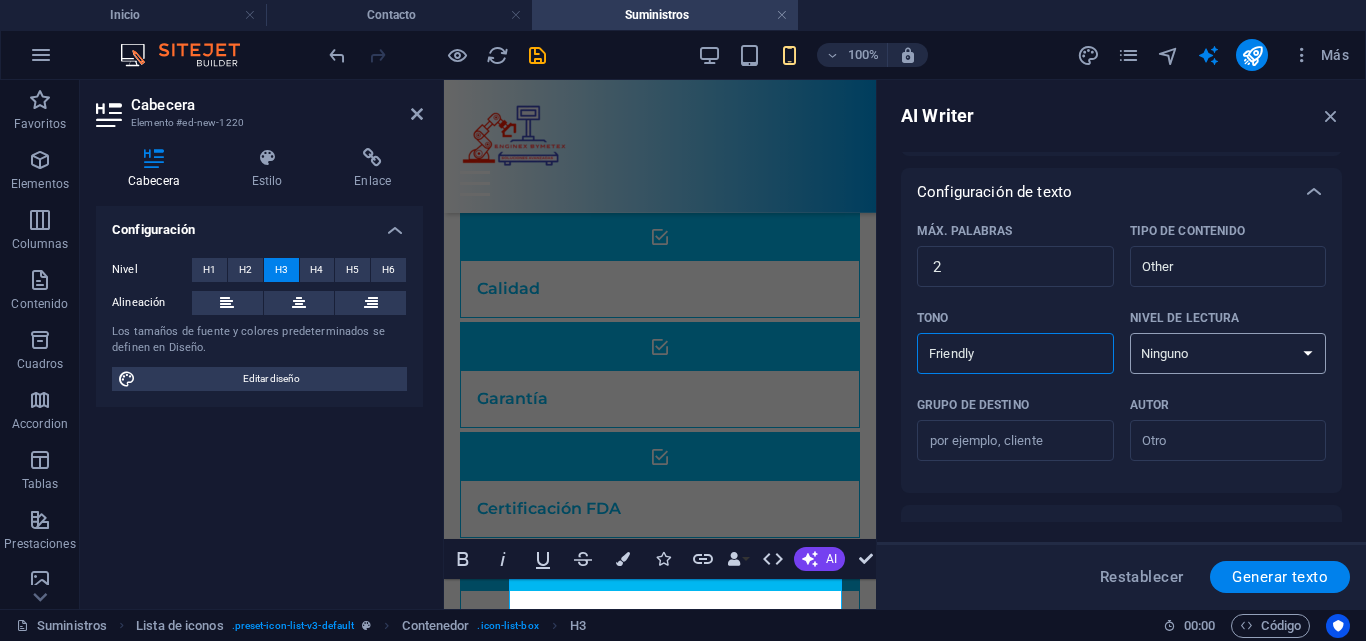click on "Ninguno Académico Adulto Adolescente Infantil" at bounding box center (1228, 353) 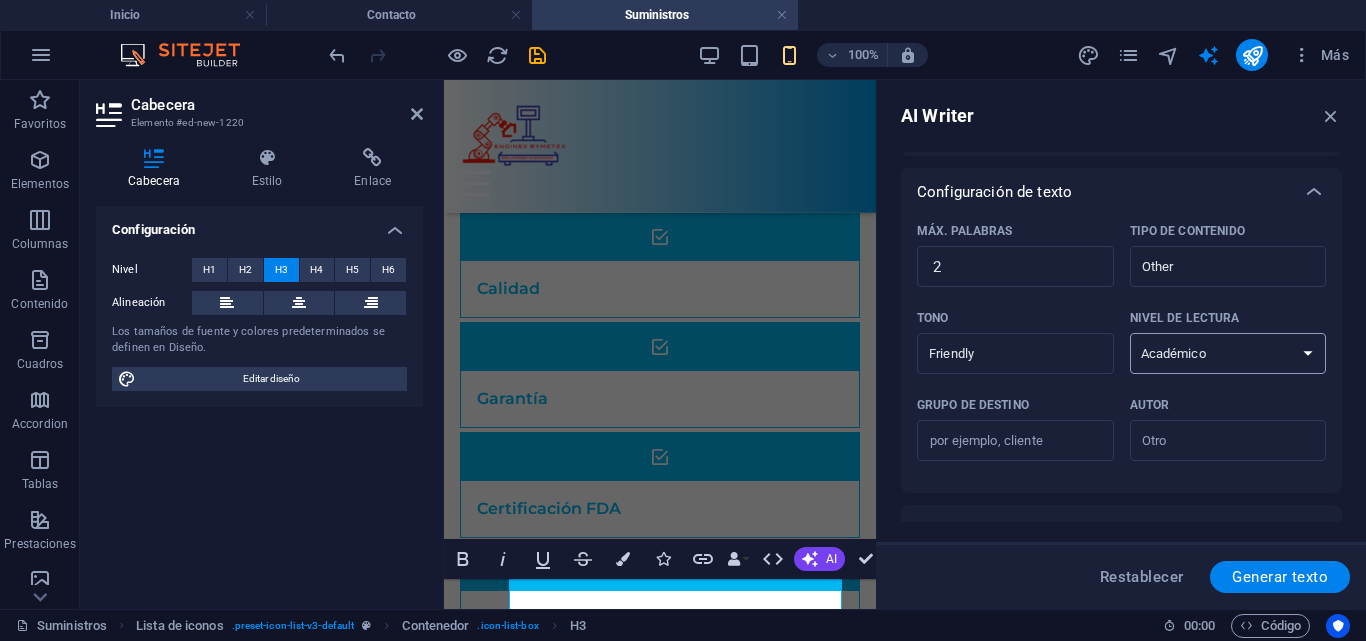 click on "Ninguno Académico Adulto Adolescente Infantil" at bounding box center (1228, 353) 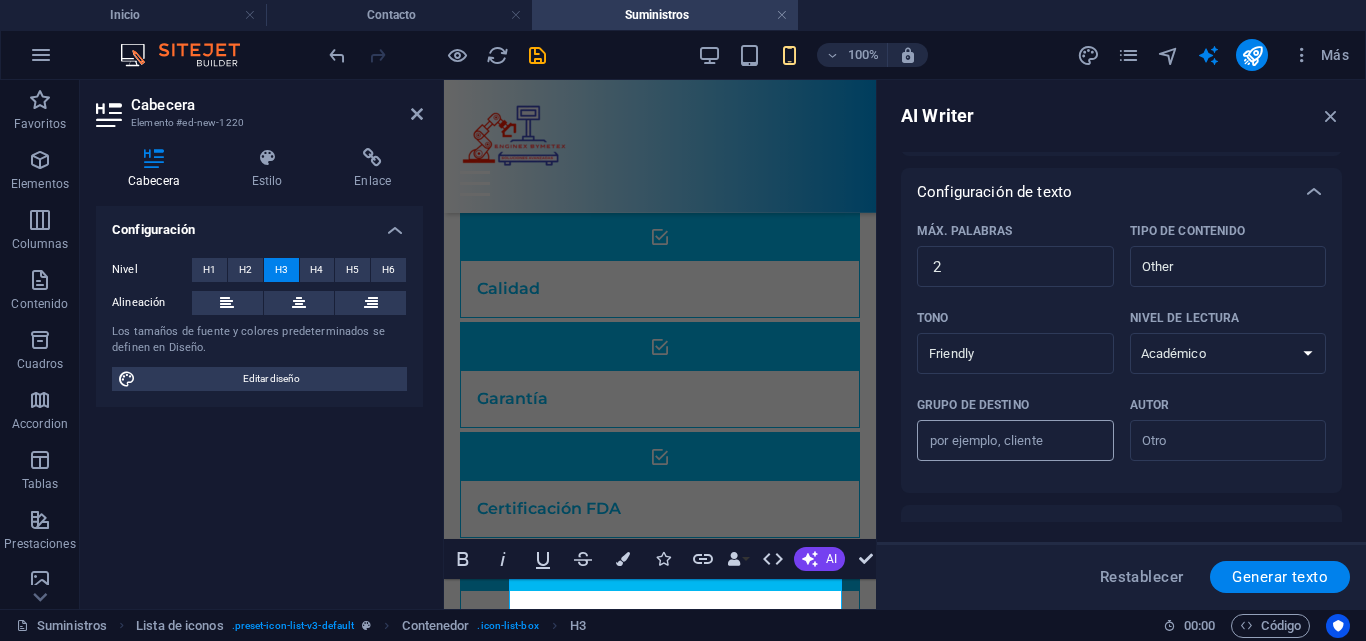 click on "Grupo de destino ​" at bounding box center (1015, 441) 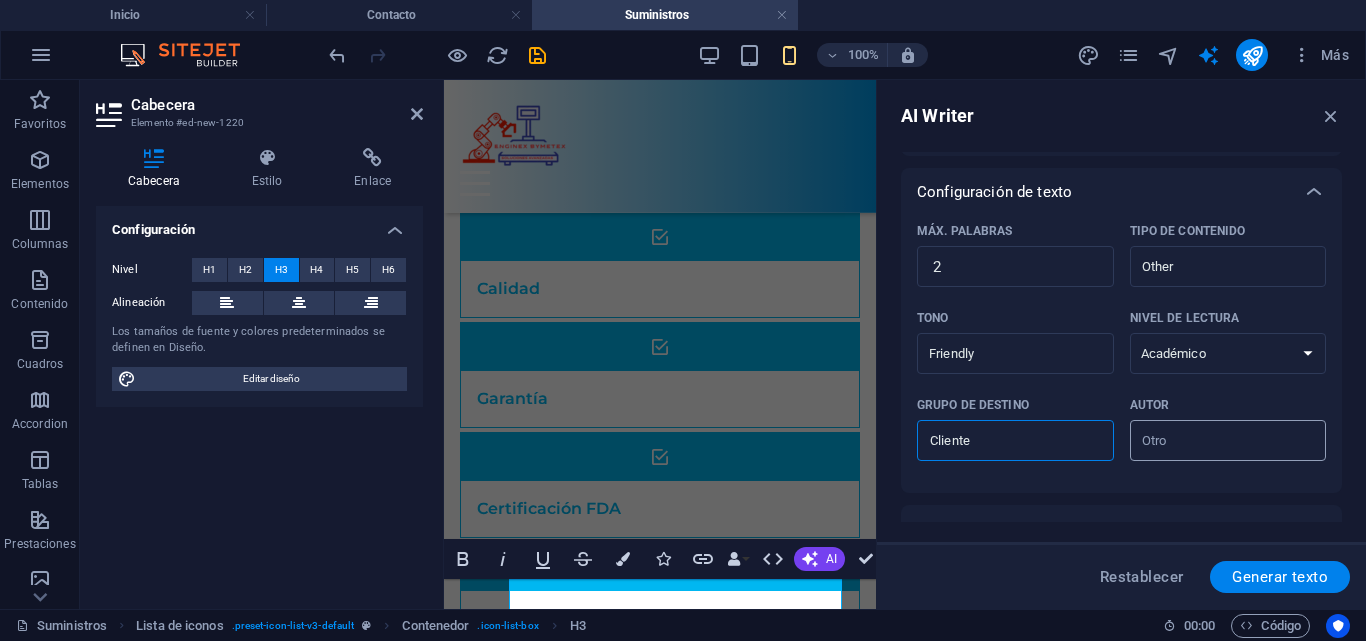 click on "Autor ​" at bounding box center (1212, 440) 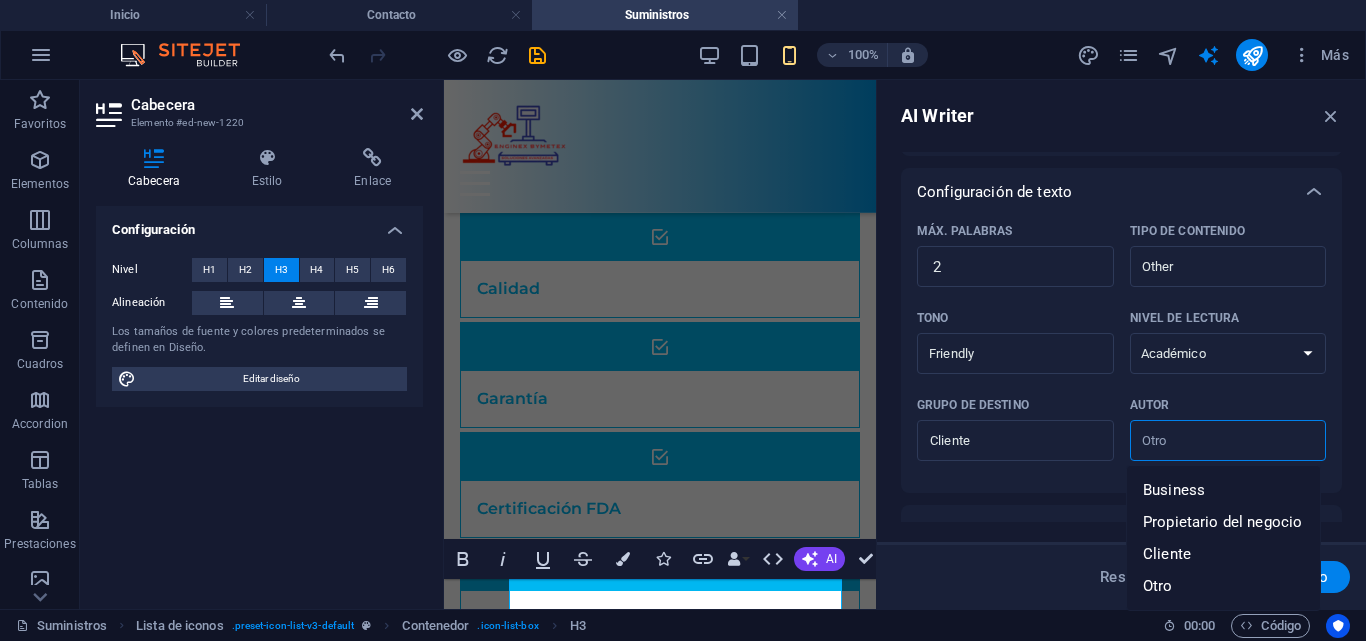 scroll, scrollTop: 500, scrollLeft: 0, axis: vertical 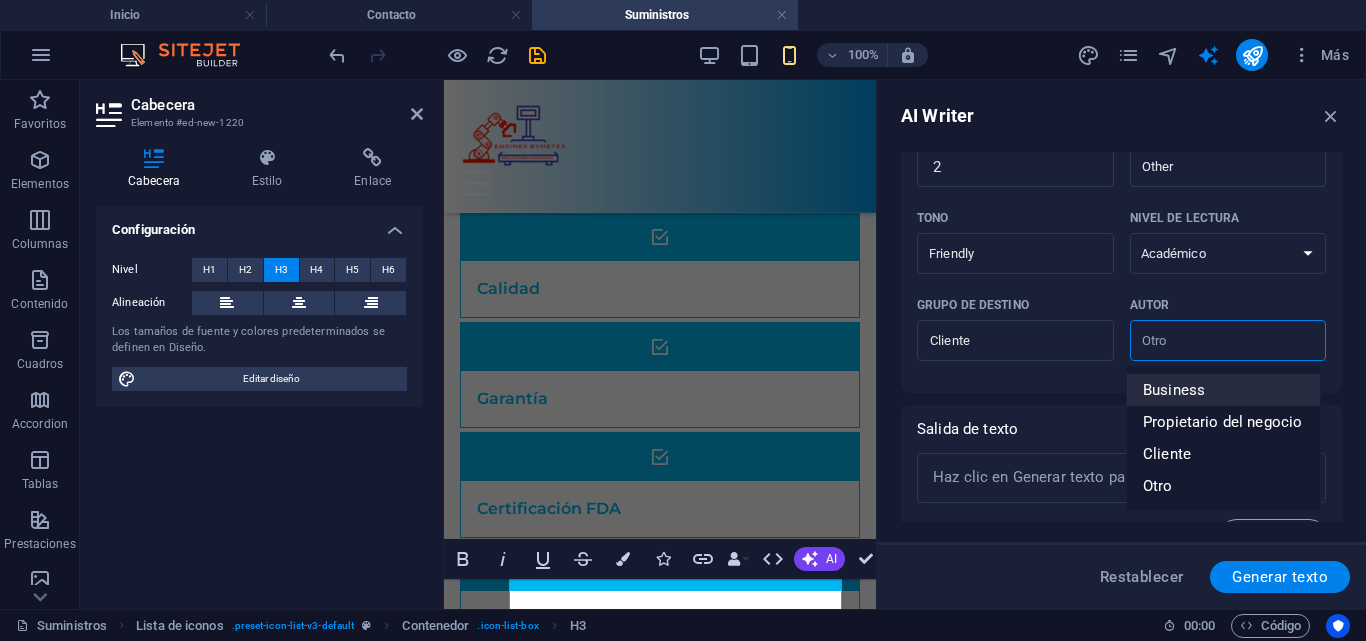 click on "Business" at bounding box center (1174, 390) 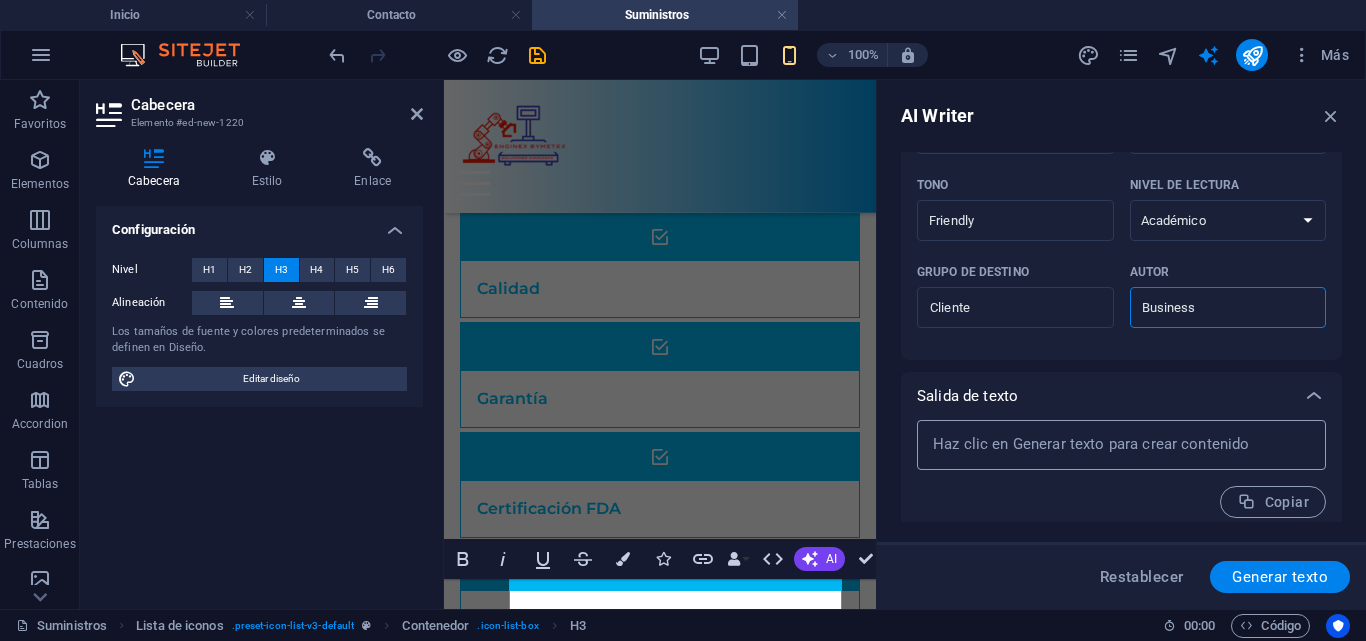 scroll, scrollTop: 545, scrollLeft: 0, axis: vertical 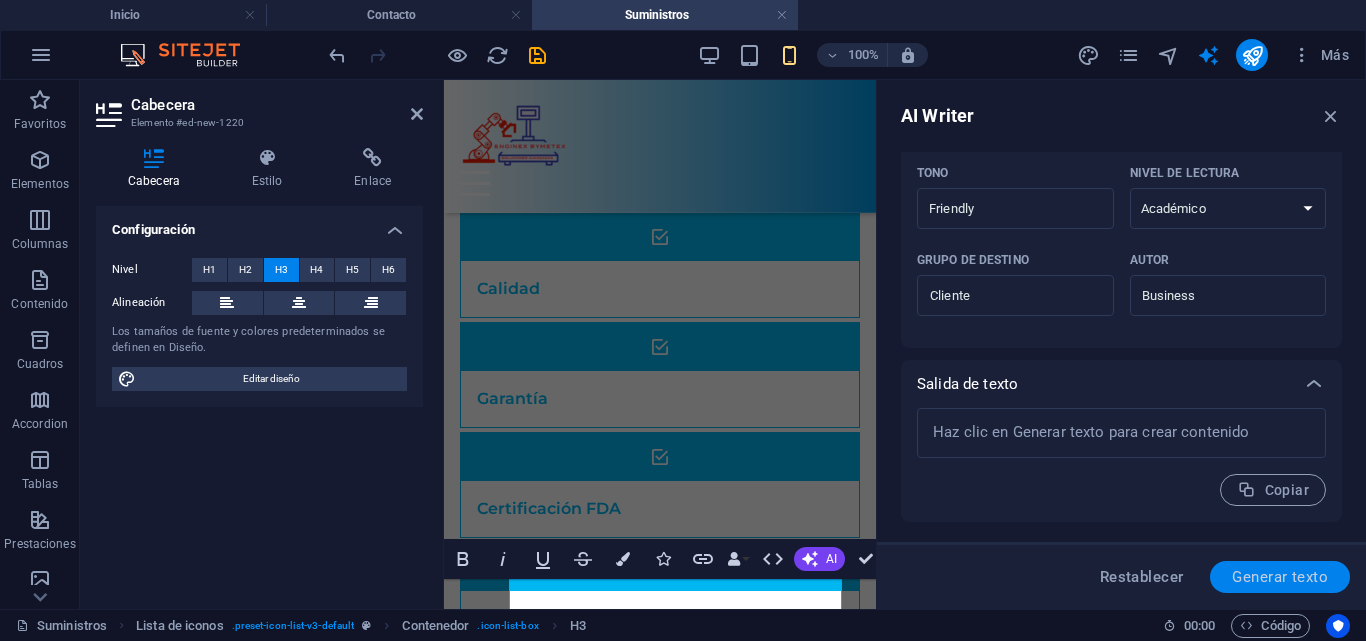 click on "Generar texto" at bounding box center (1280, 577) 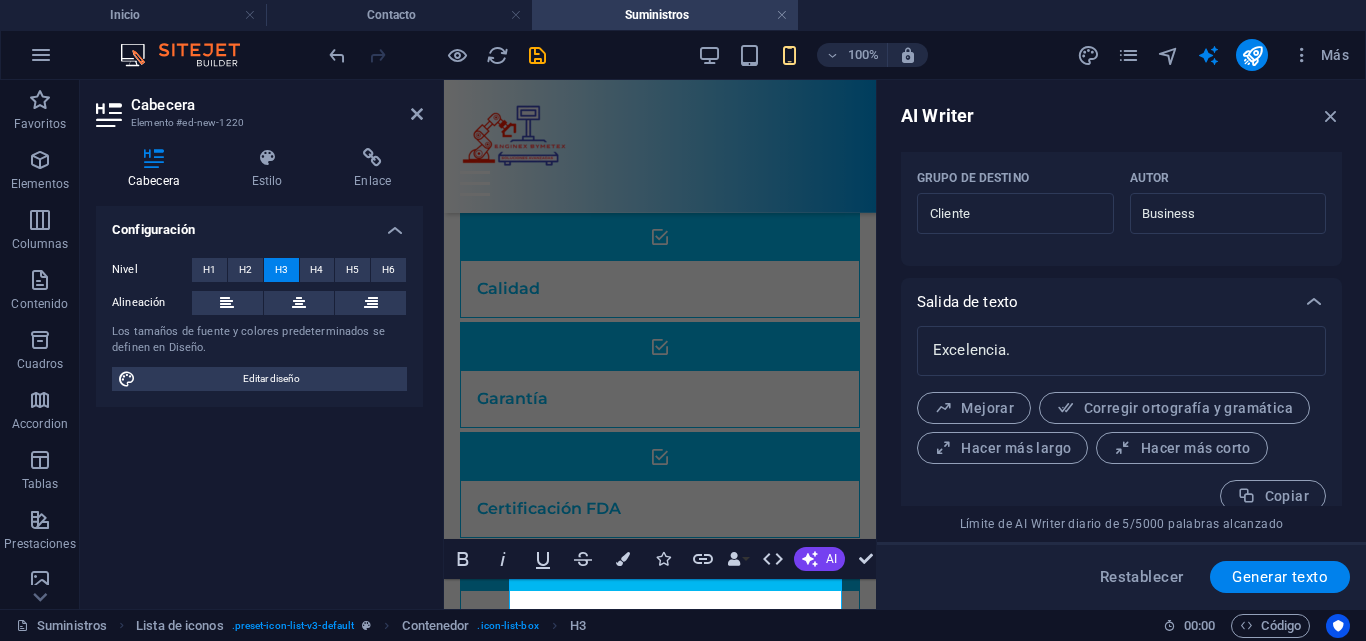 scroll, scrollTop: 649, scrollLeft: 0, axis: vertical 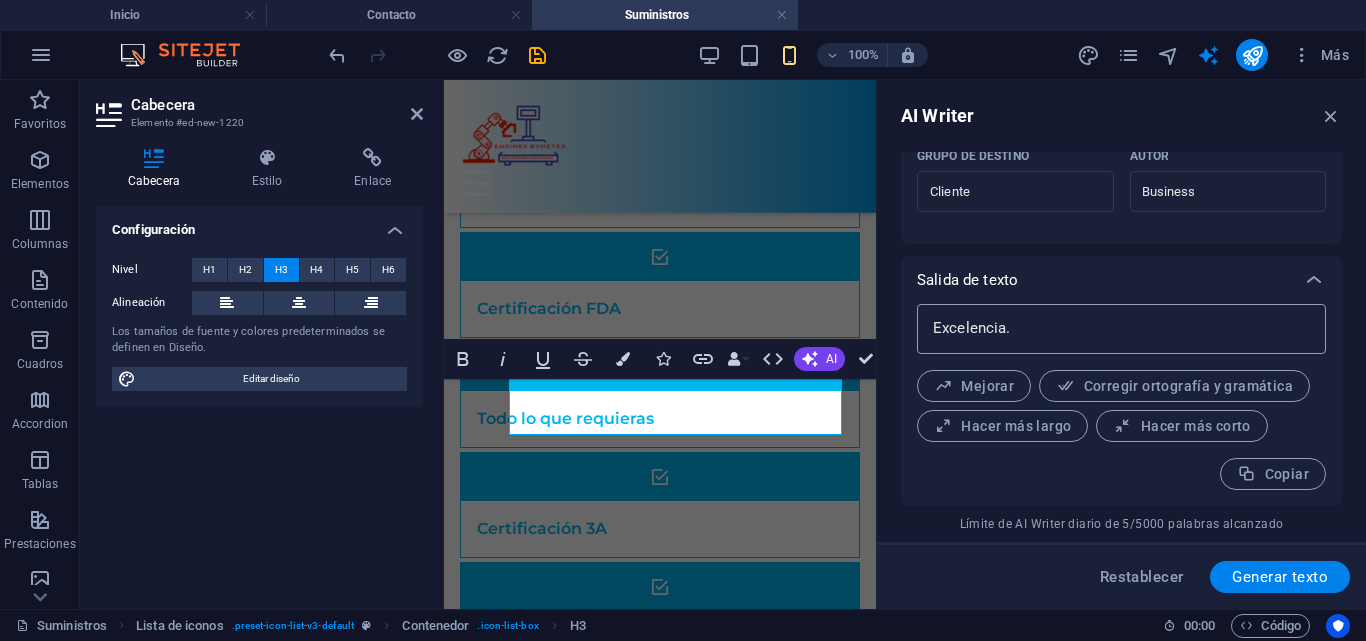 click on "Excelencia." at bounding box center [1121, 329] 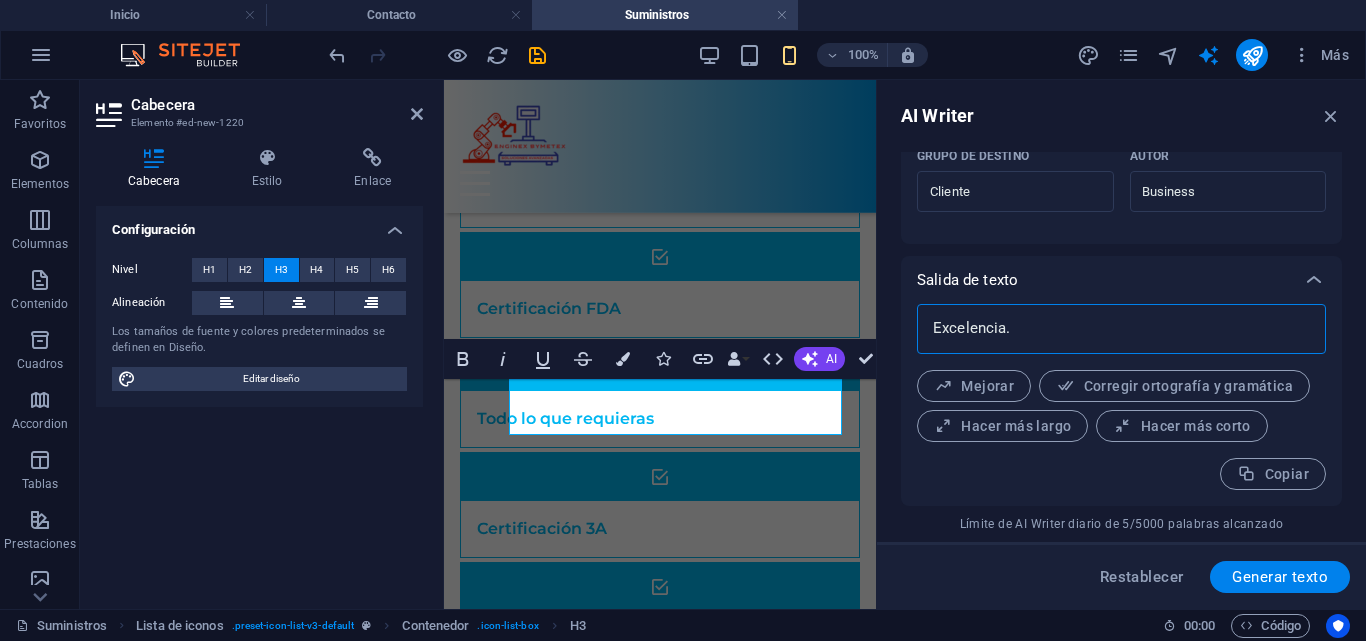 click on "Excelencia." at bounding box center (1121, 329) 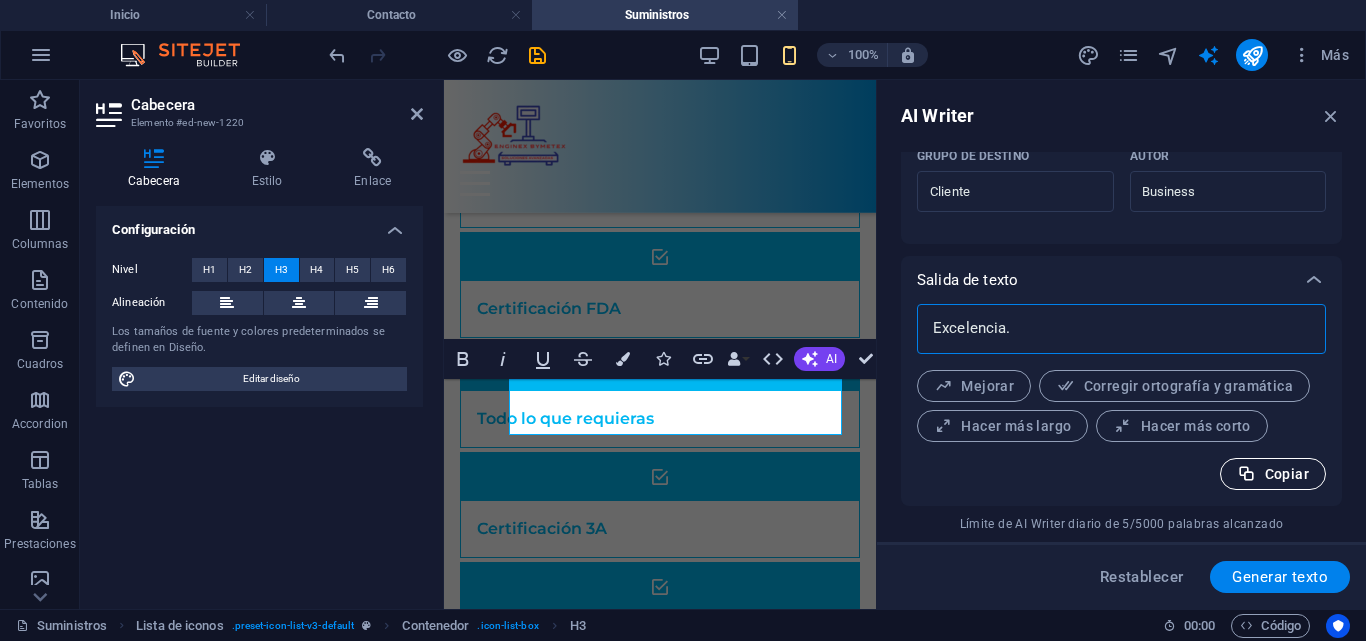 click on "Copiar" at bounding box center [1273, 474] 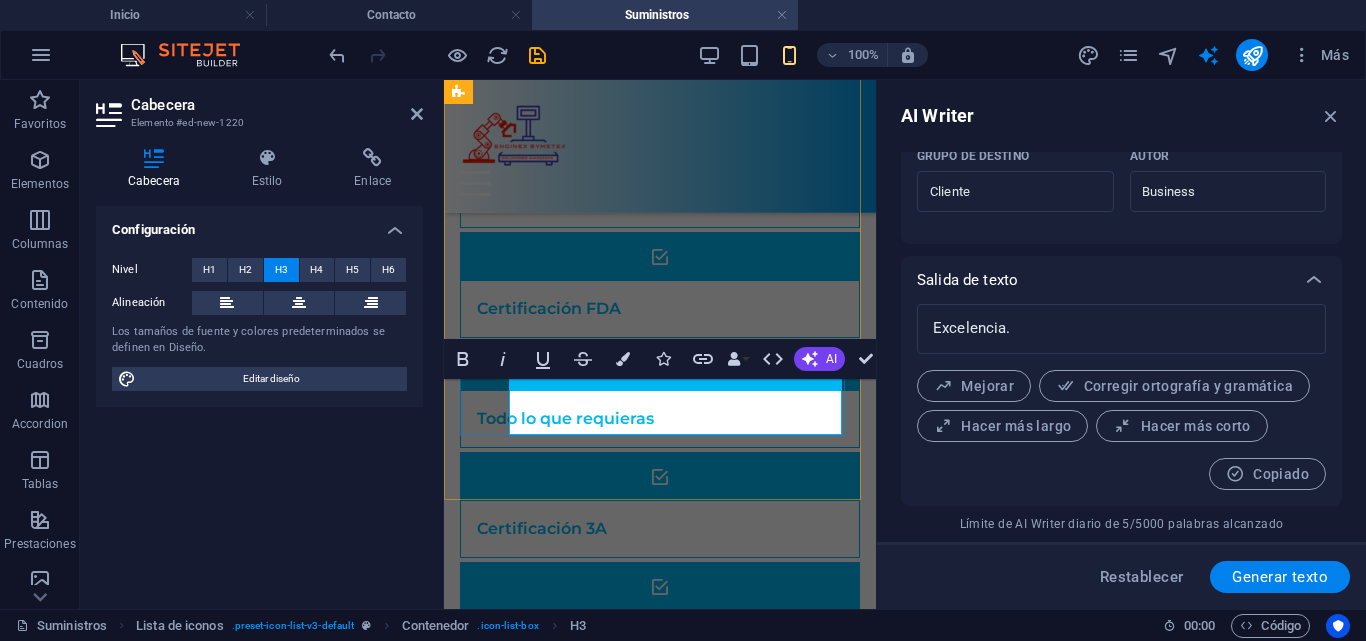 click at bounding box center (635, 639) 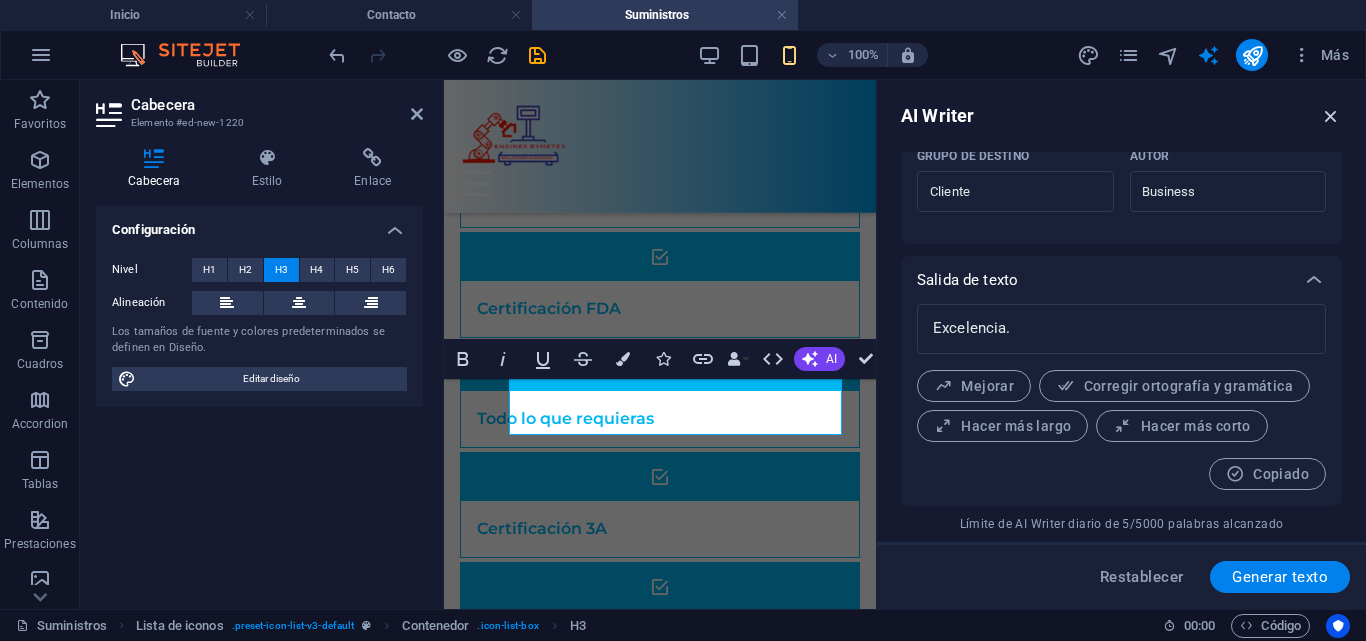 click at bounding box center [1331, 116] 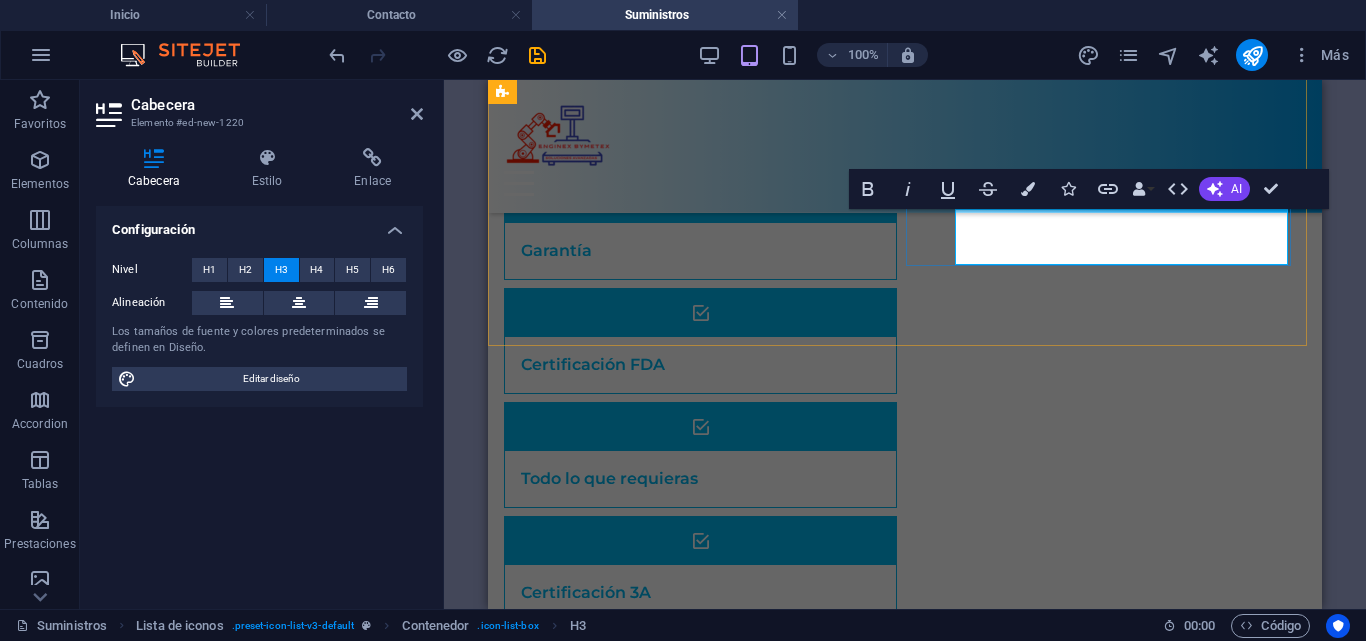 click at bounding box center (675, 707) 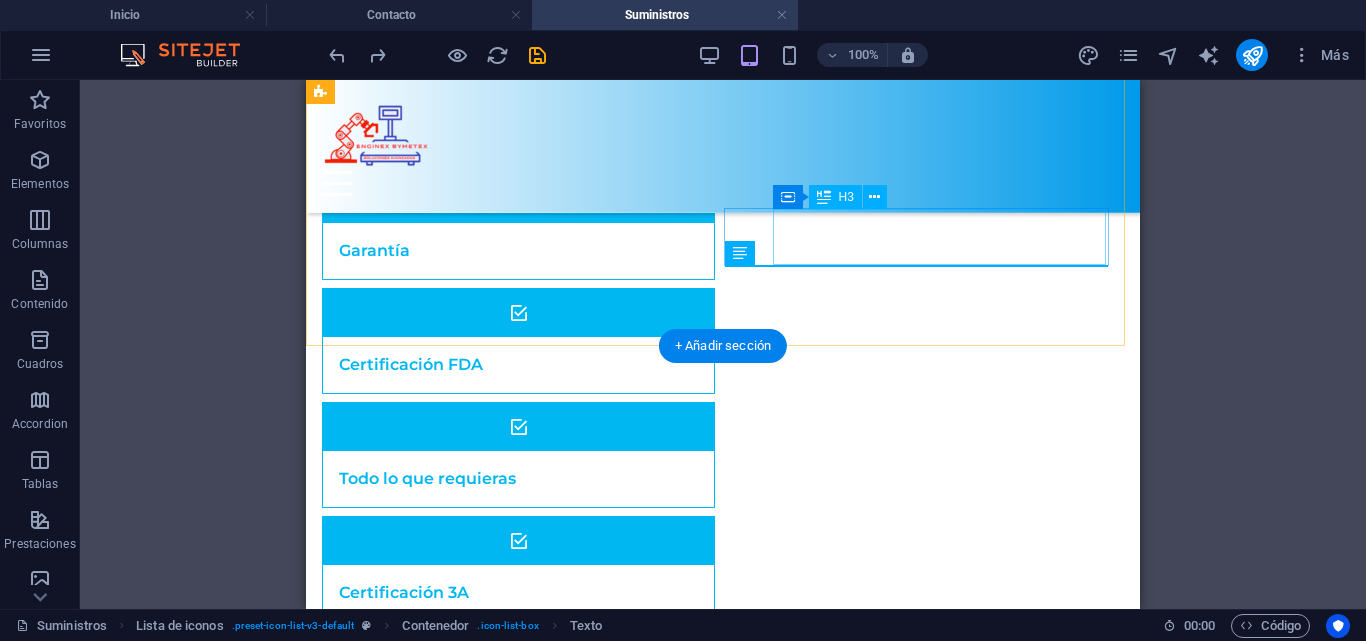 click on "Headline" at bounding box center [493, 707] 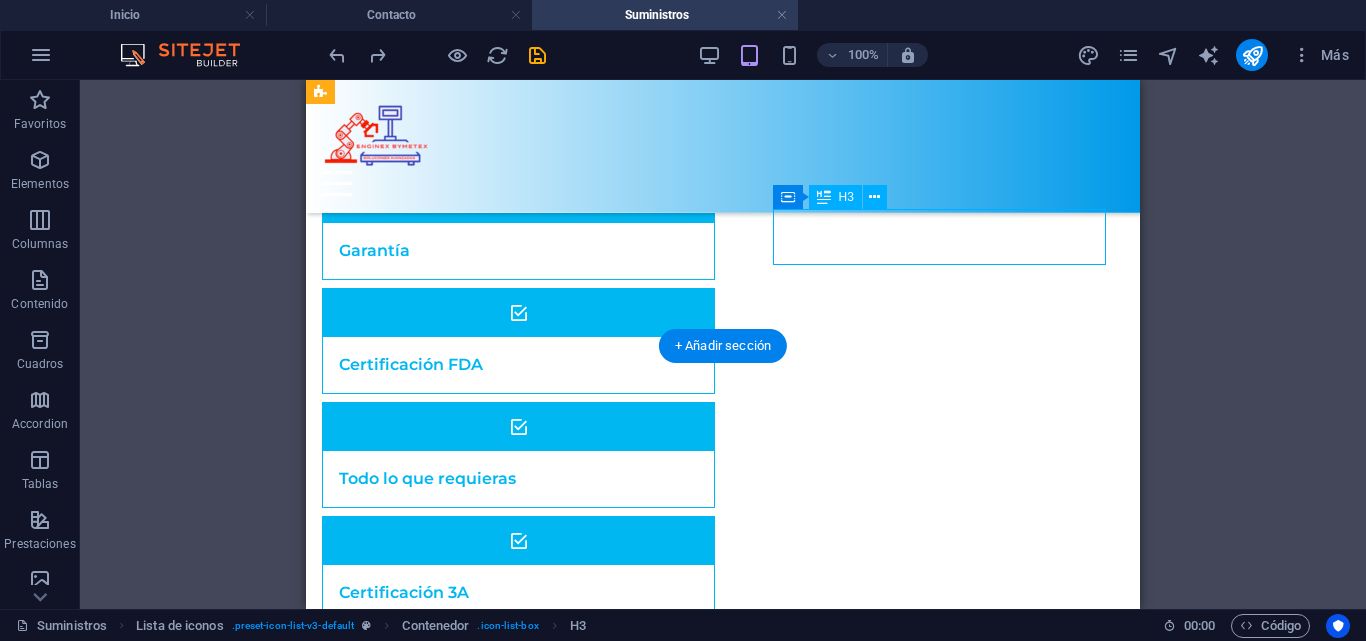 click on "Headline" at bounding box center (493, 707) 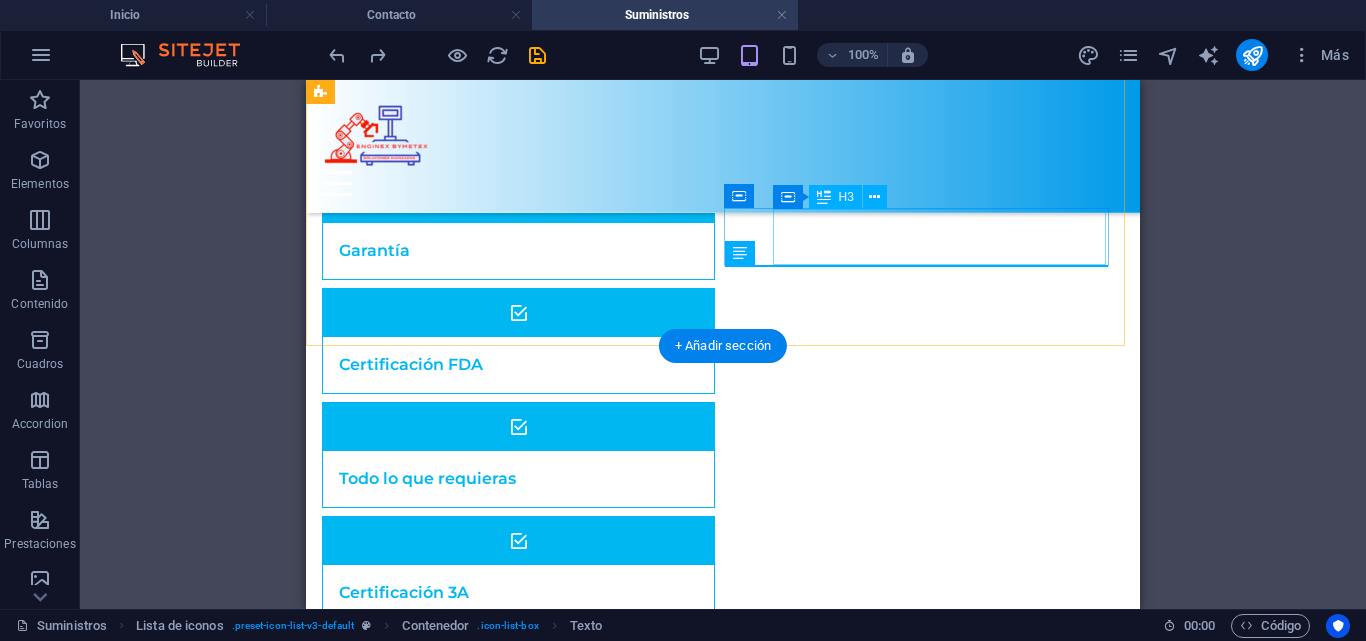 click on "Headline" at bounding box center (493, 707) 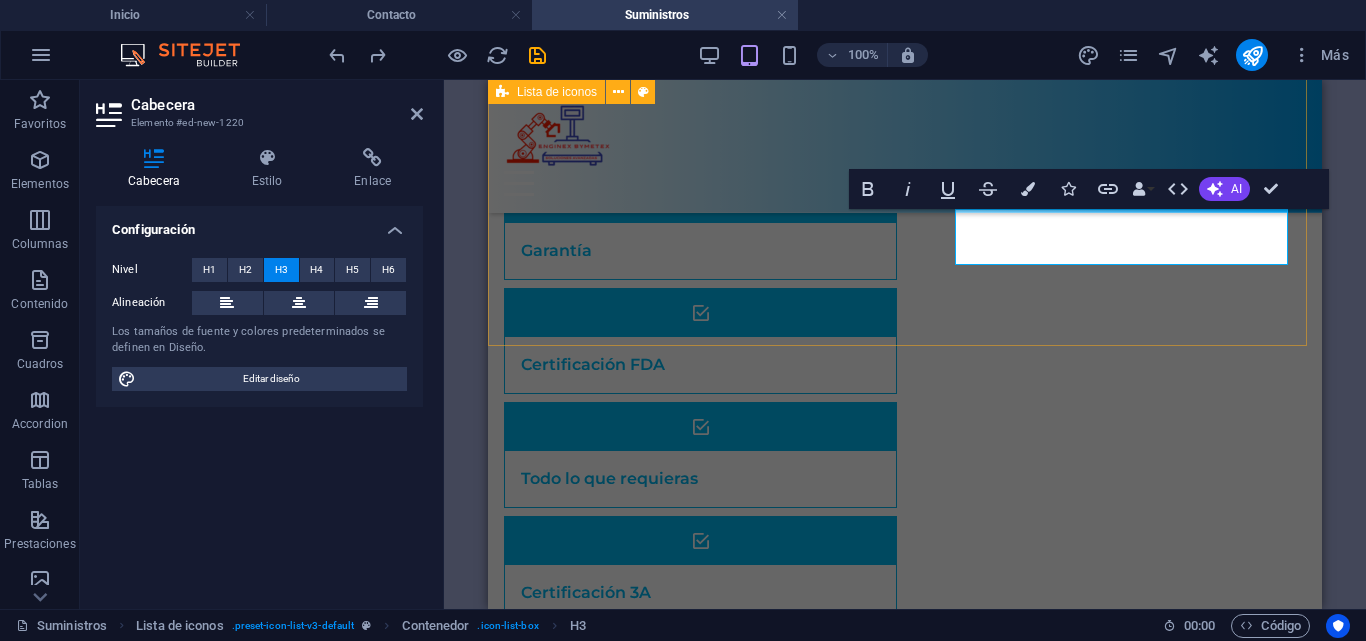 click on "Calidad Garantía Certificación FDA Todo lo que requieras Certificación 3A Excelencia" at bounding box center (905, 398) 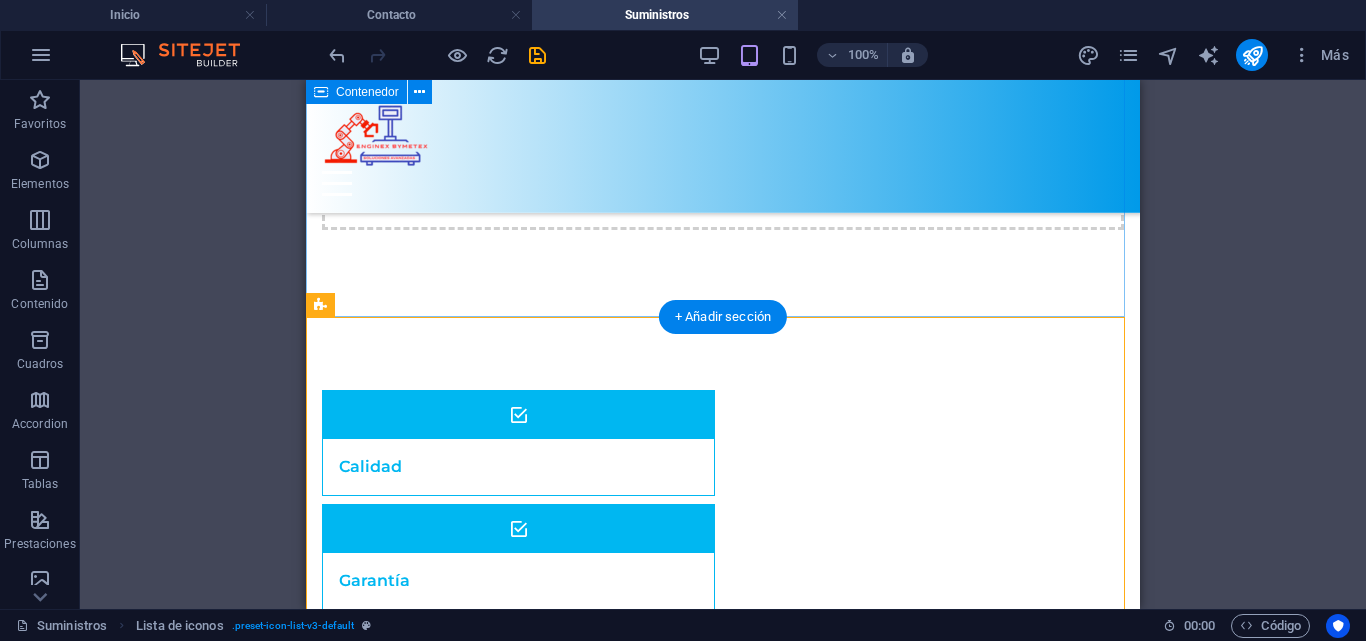 scroll, scrollTop: 80, scrollLeft: 0, axis: vertical 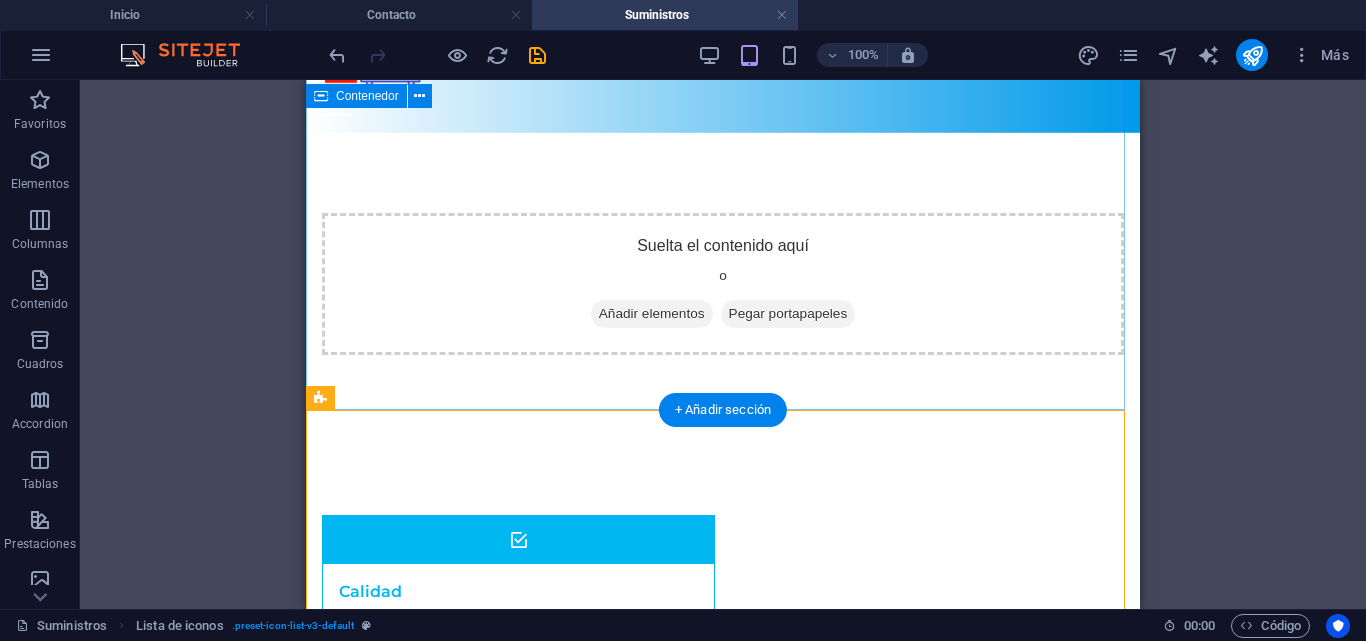 click on "Añadir elementos" at bounding box center (652, 314) 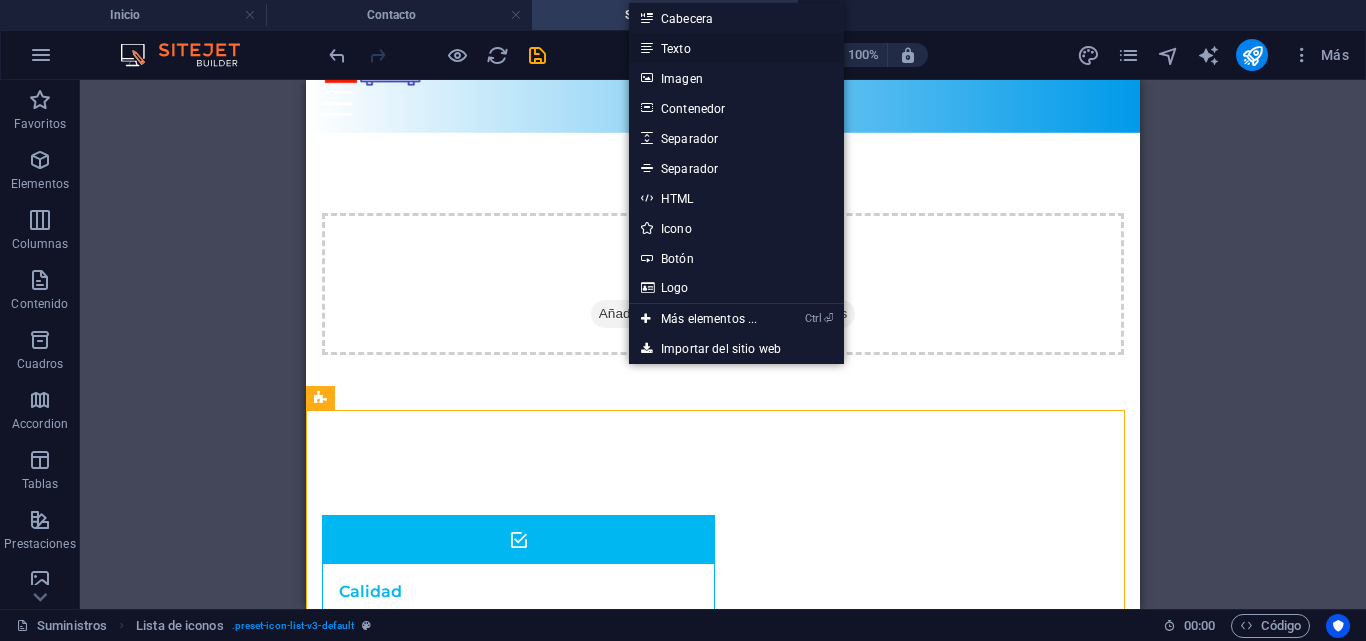 click on "Texto" at bounding box center [736, 48] 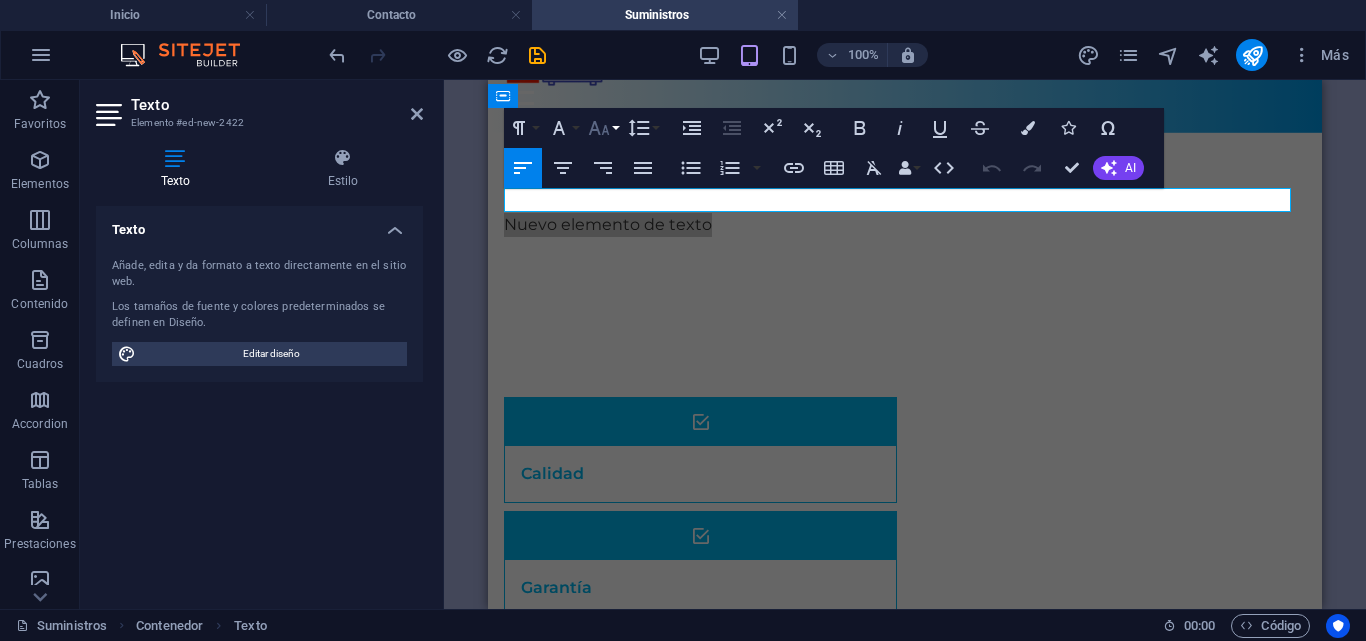 click on "Font Size" at bounding box center (603, 128) 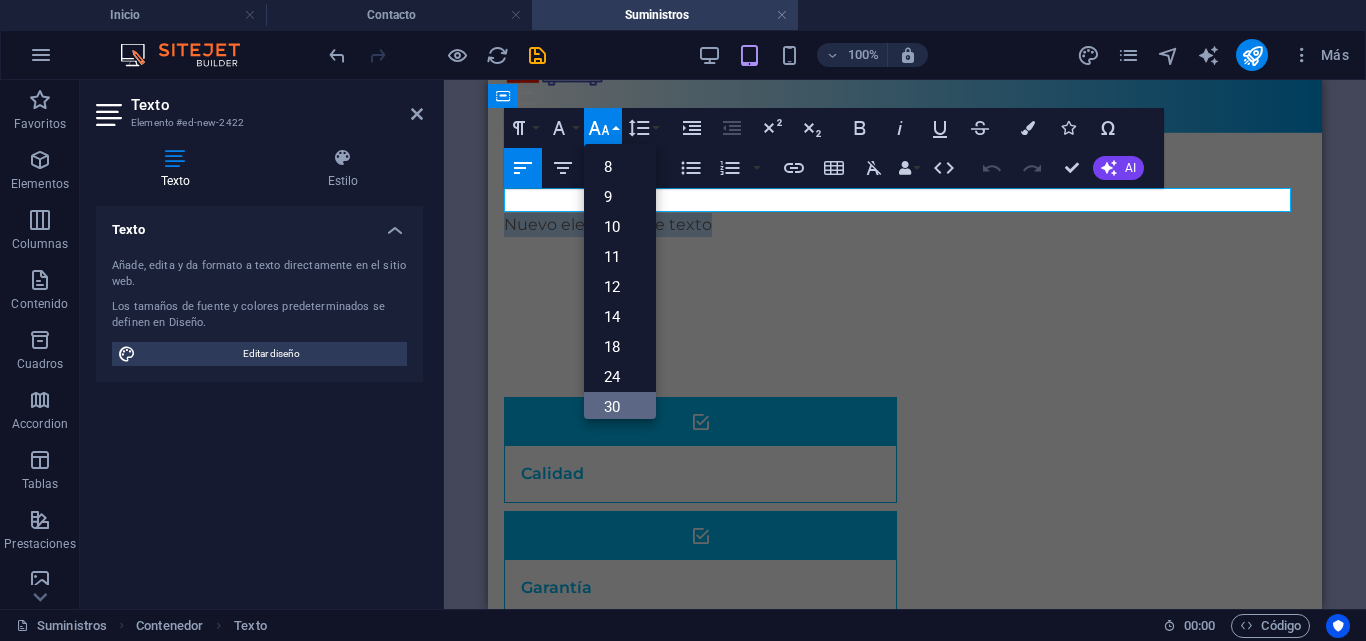 click on "30" at bounding box center (620, 407) 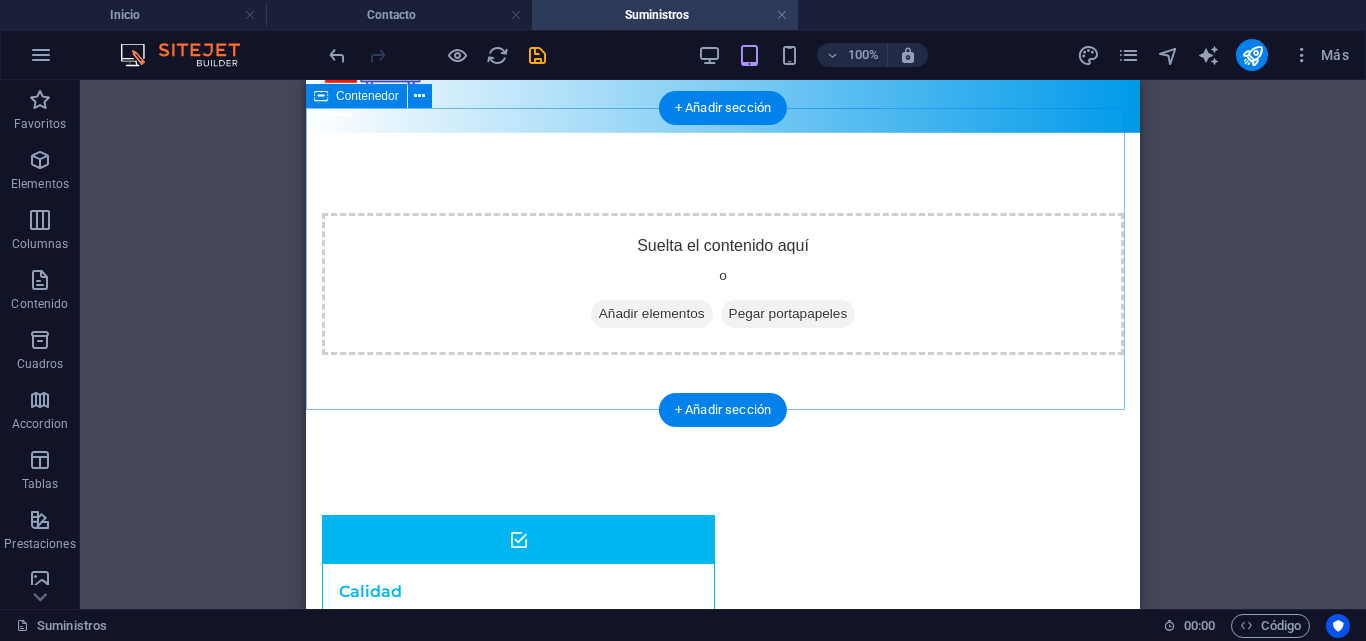 click on "Añadir elementos" at bounding box center (652, 314) 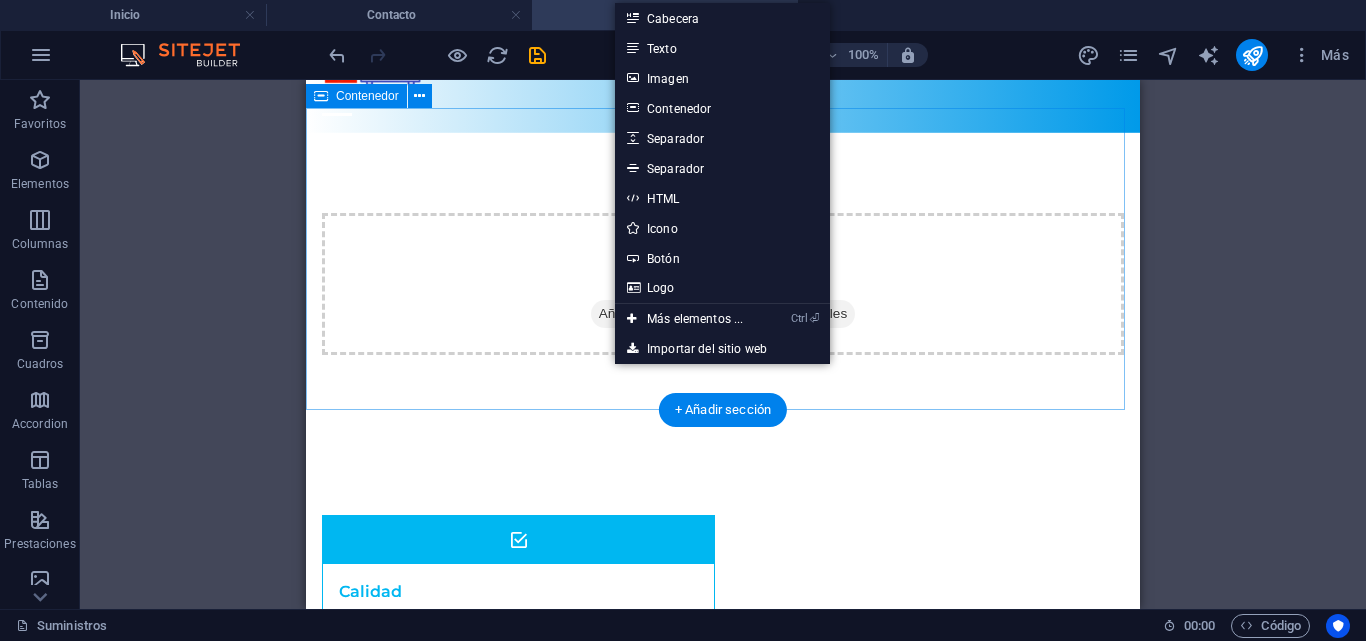 click on "Suelta el contenido aquí o  Añadir elementos  Pegar portapapeles" at bounding box center (723, 284) 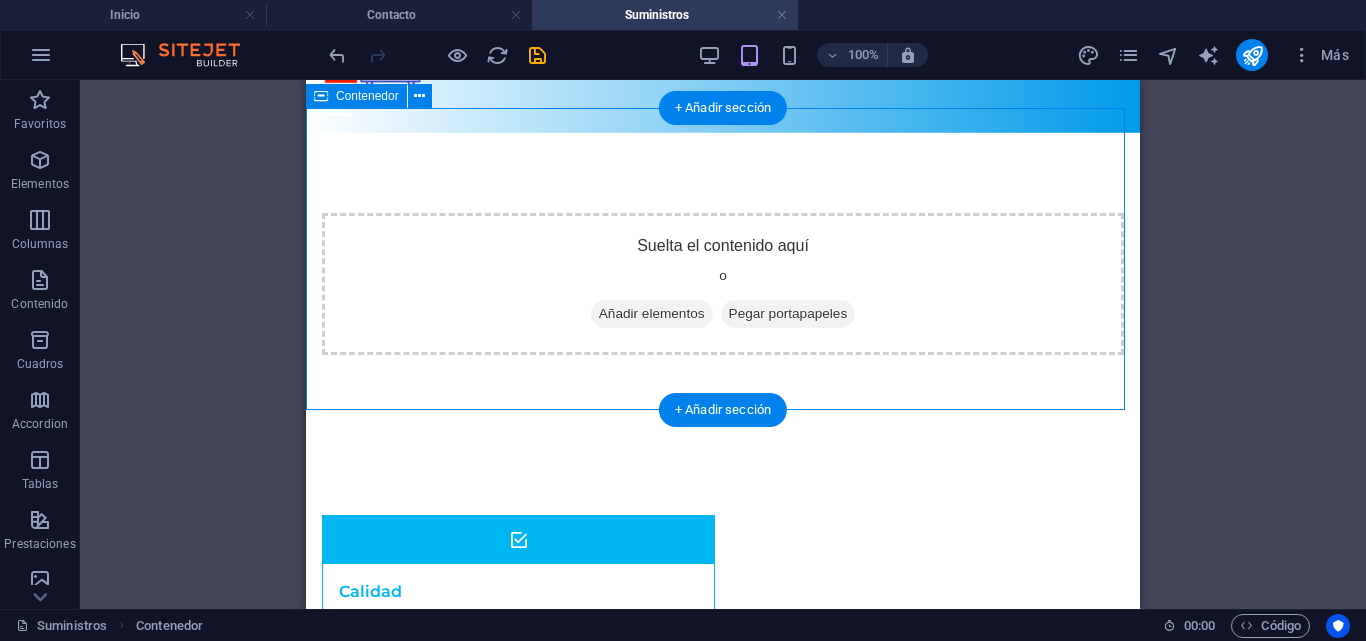 click on "Añadir elementos" at bounding box center [652, 314] 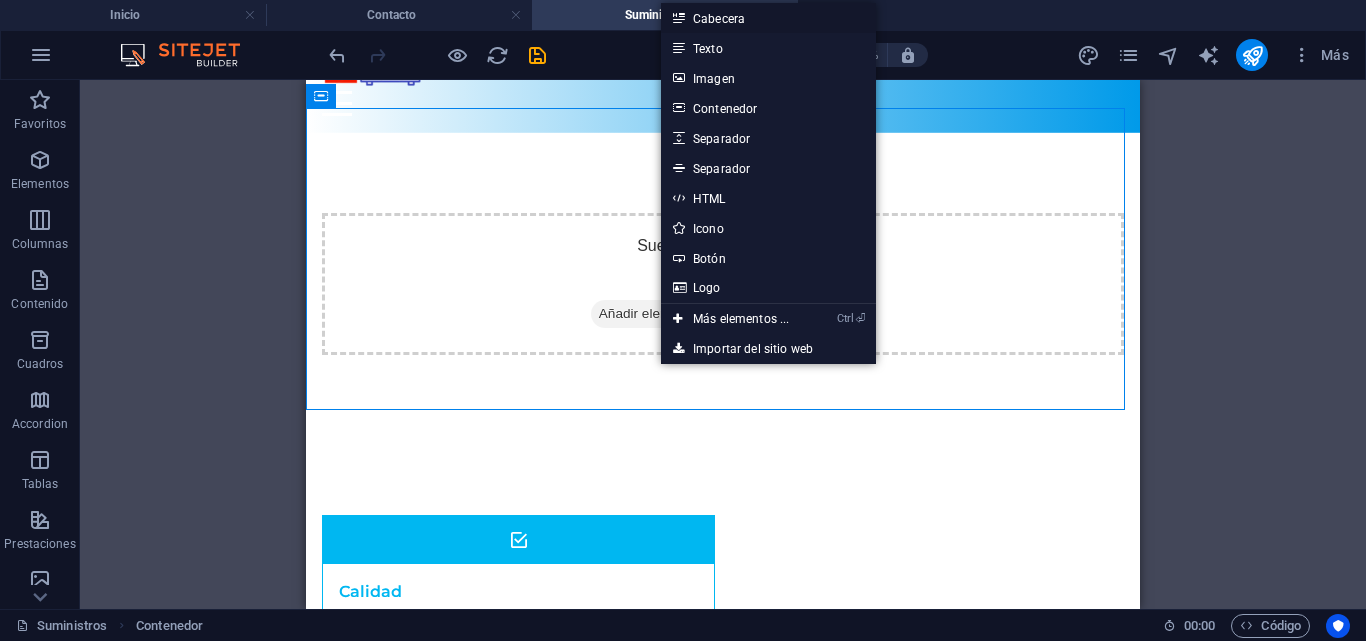 click on "Cabecera" at bounding box center [768, 18] 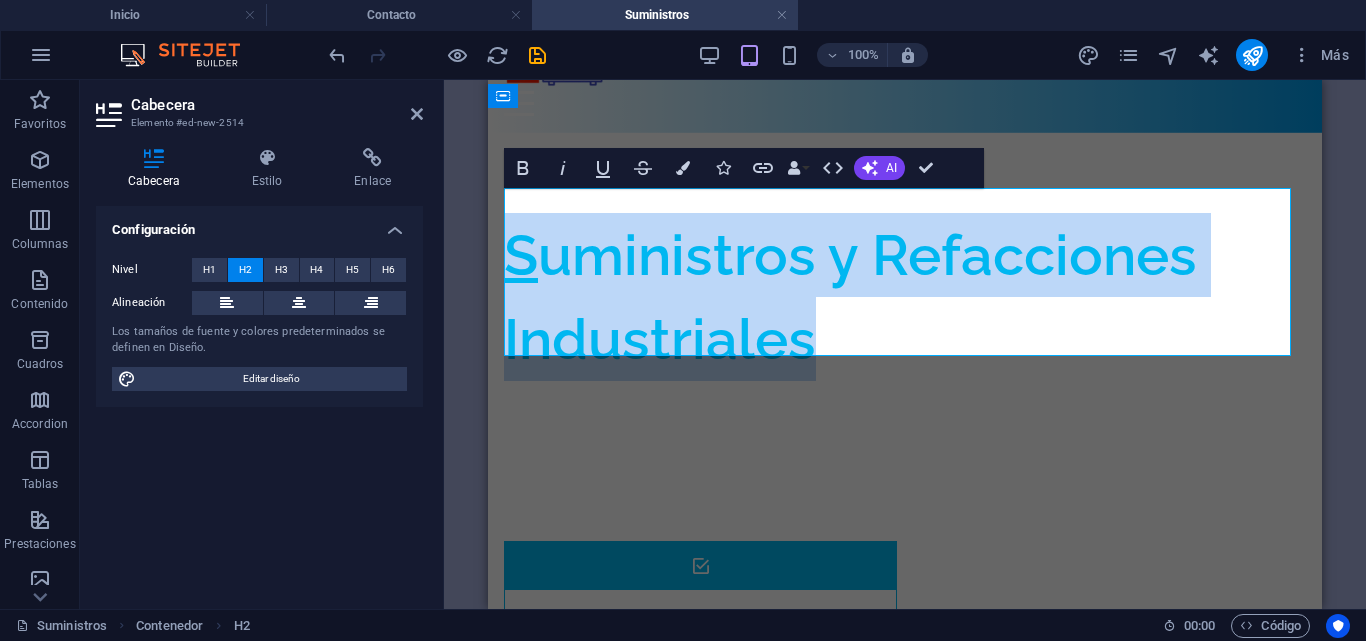 drag, startPoint x: 825, startPoint y: 293, endPoint x: 950, endPoint y: 322, distance: 128.31992 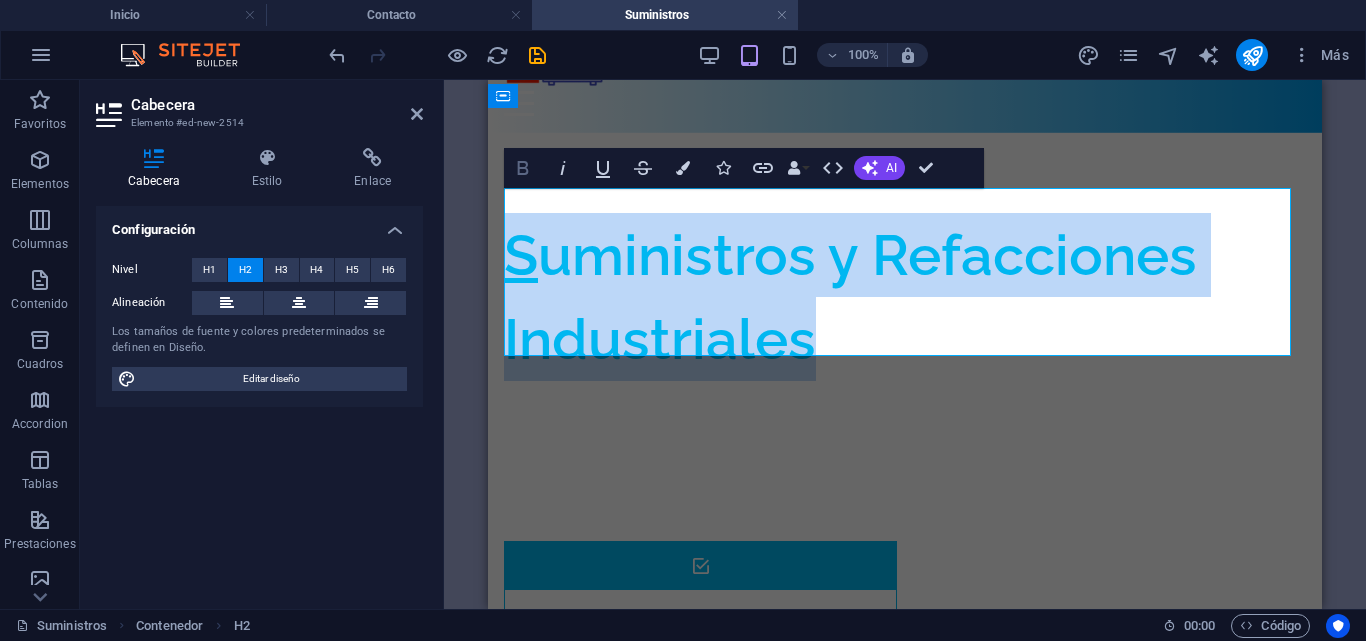 click 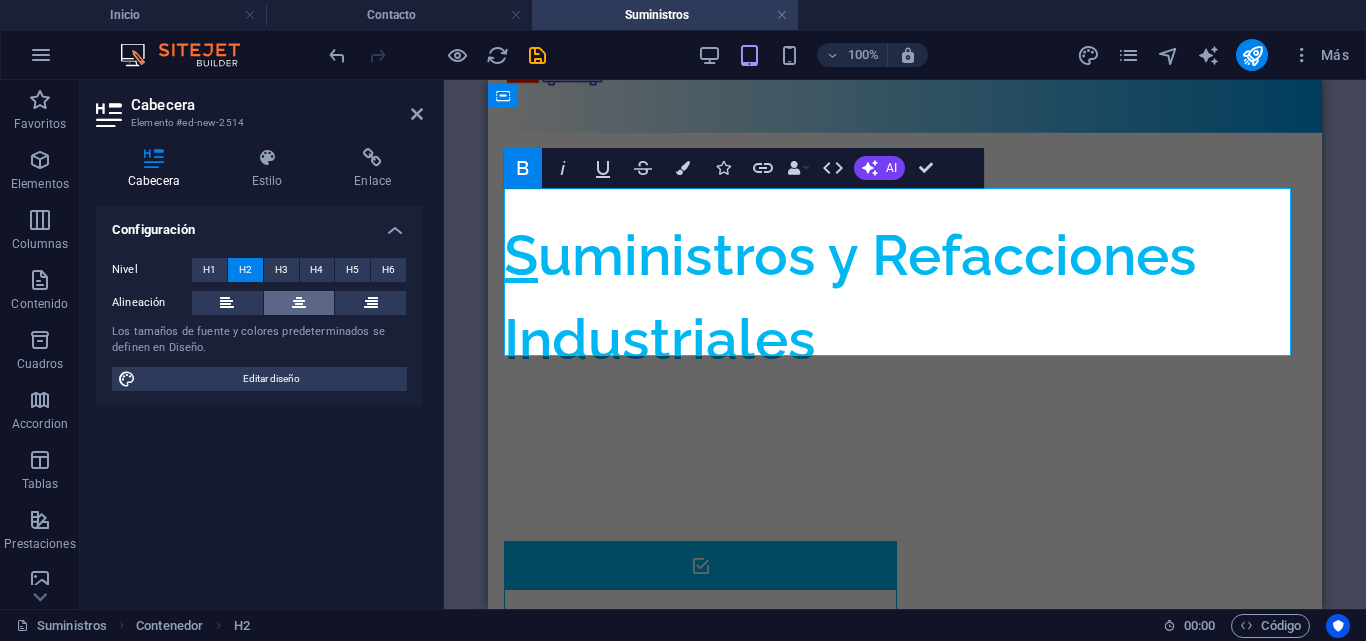 click at bounding box center (299, 303) 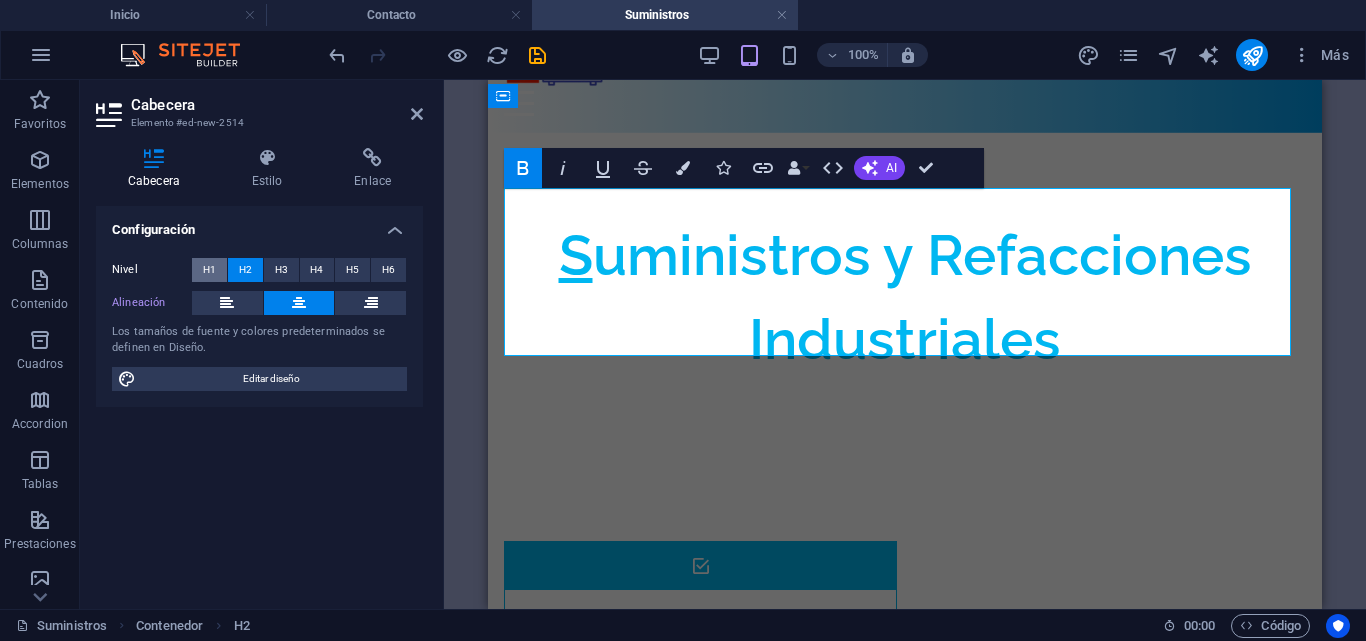 click on "H1" at bounding box center [209, 270] 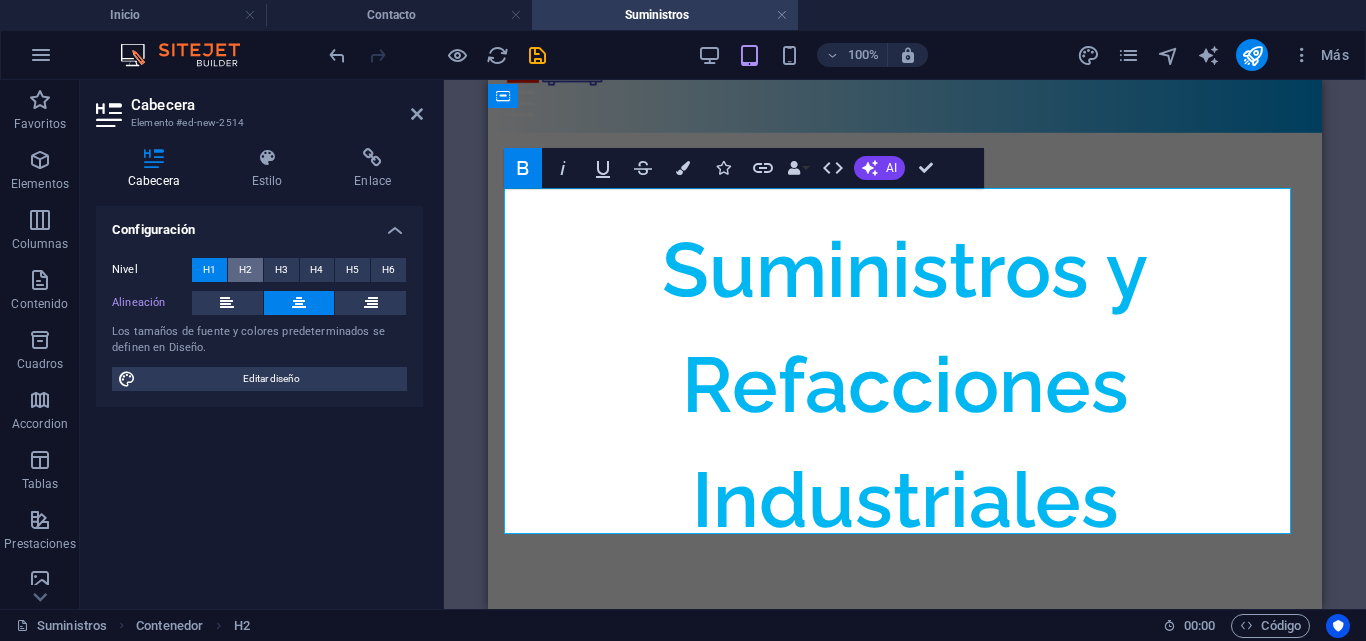 click on "H2" at bounding box center (245, 270) 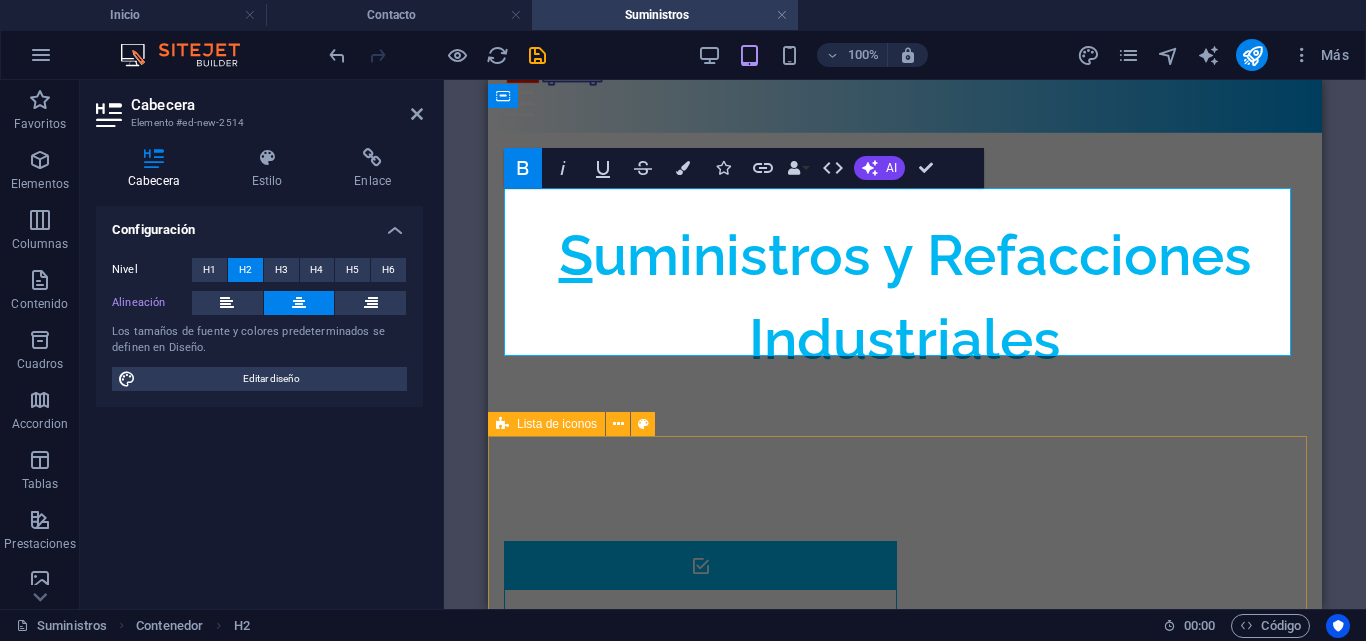 click on "Calidad Garantía Certificación FDA Todo lo que requieras Certificación 3A Excelencia" at bounding box center (905, 879) 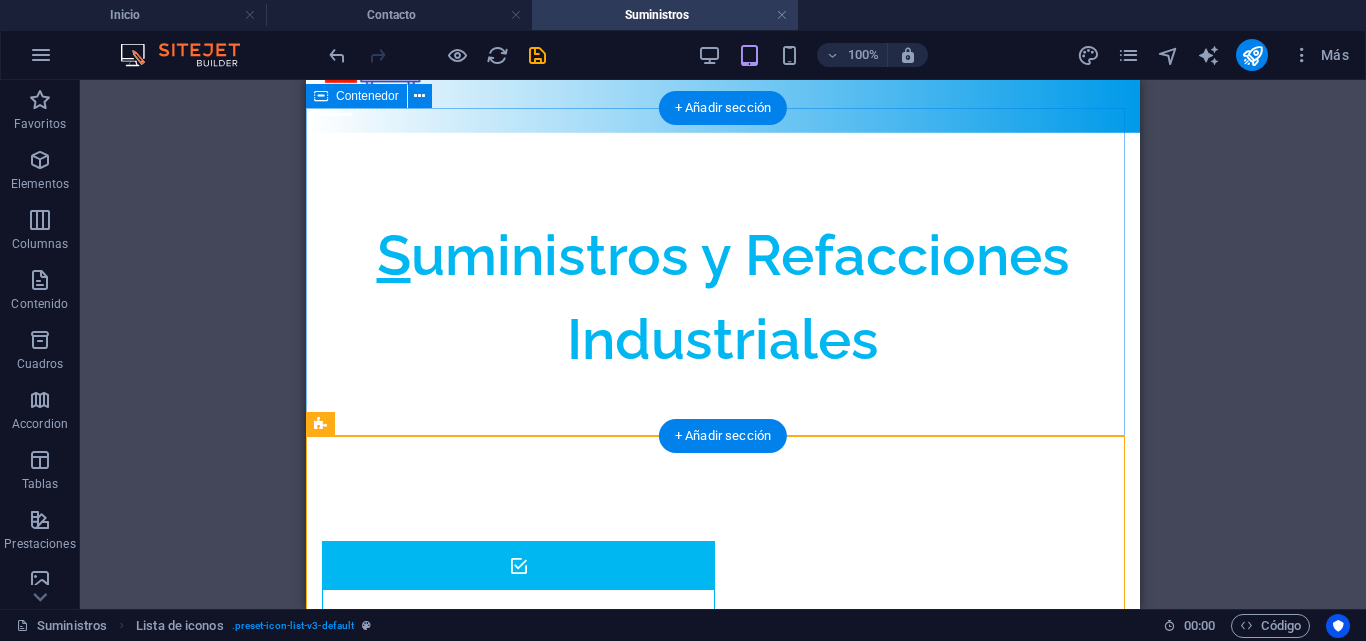 click on "Suministros y Refacciones Industriales" at bounding box center (723, 297) 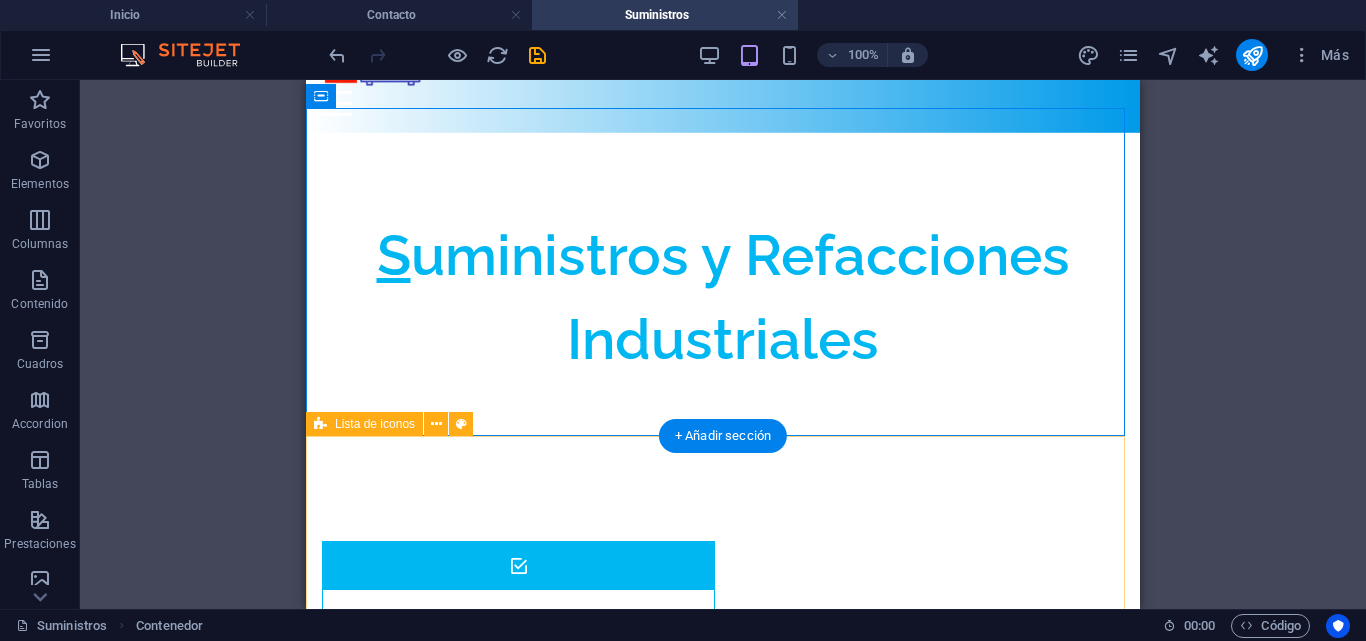 click on "Calidad Garantía Certificación FDA Todo lo que requieras Certificación 3A Excelencia" at bounding box center (723, 879) 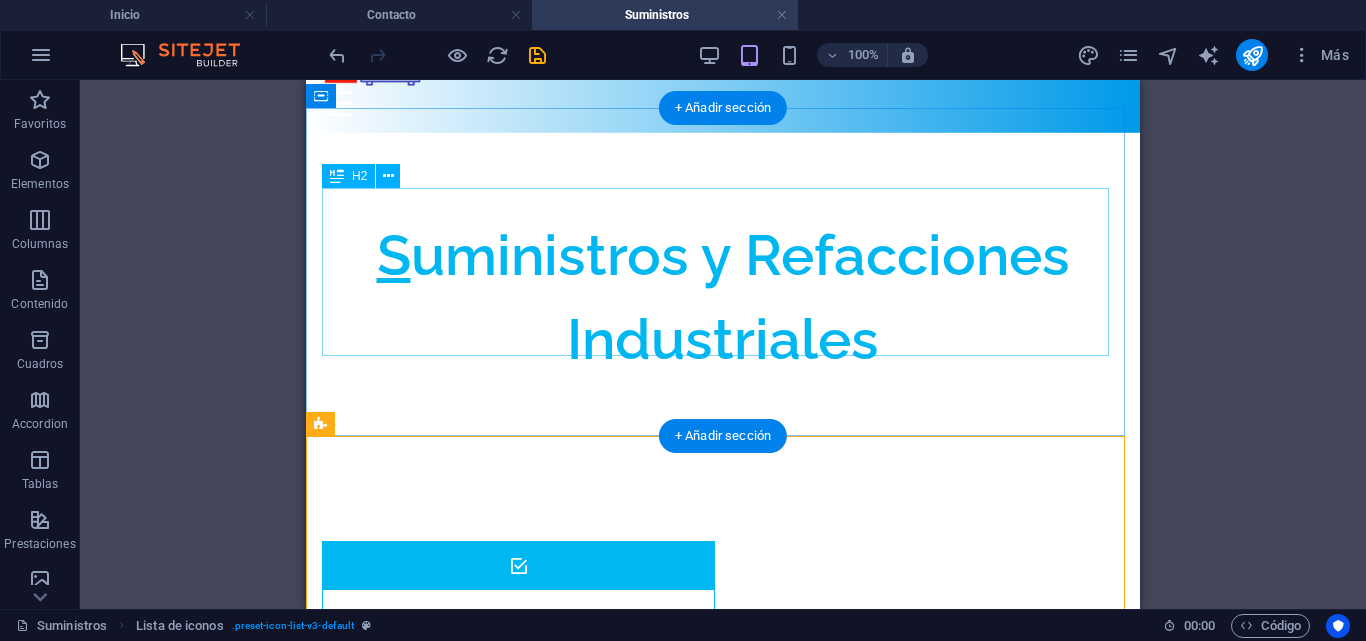 click on "Suministros y Refacciones Industriales" at bounding box center (723, 297) 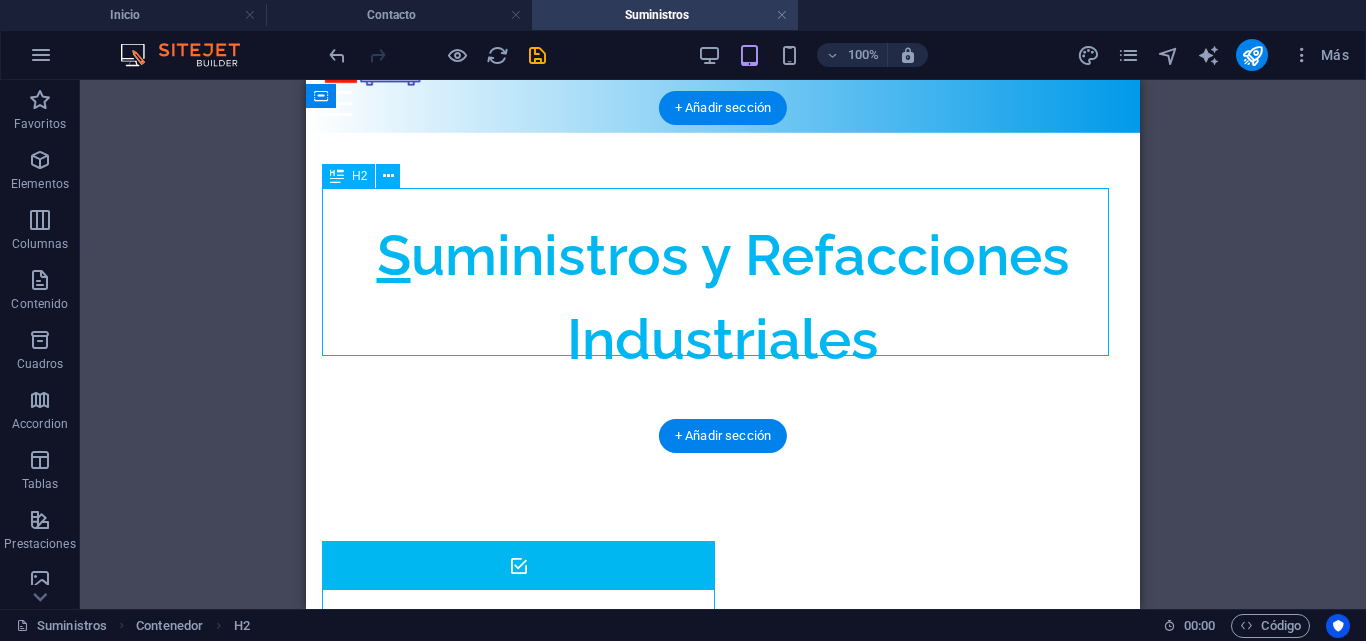 click on "Suministros y Refacciones Industriales" at bounding box center [723, 297] 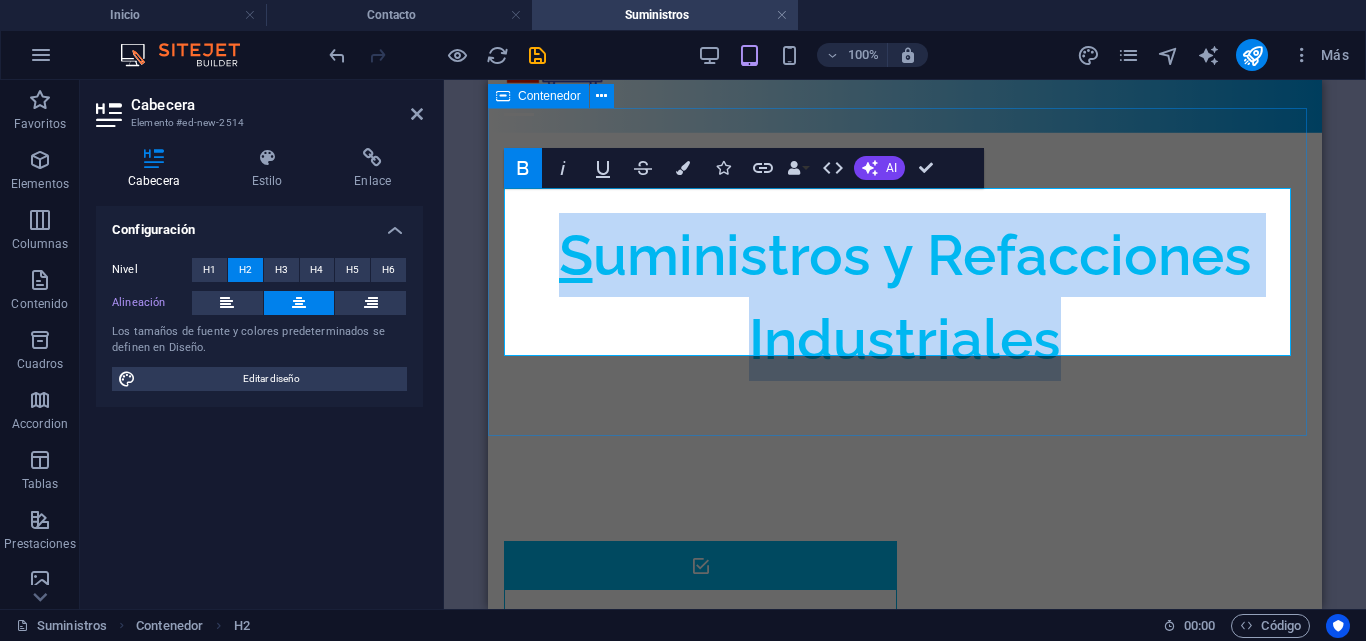 click on "Suministros y Refacciones Industriales" at bounding box center [905, 297] 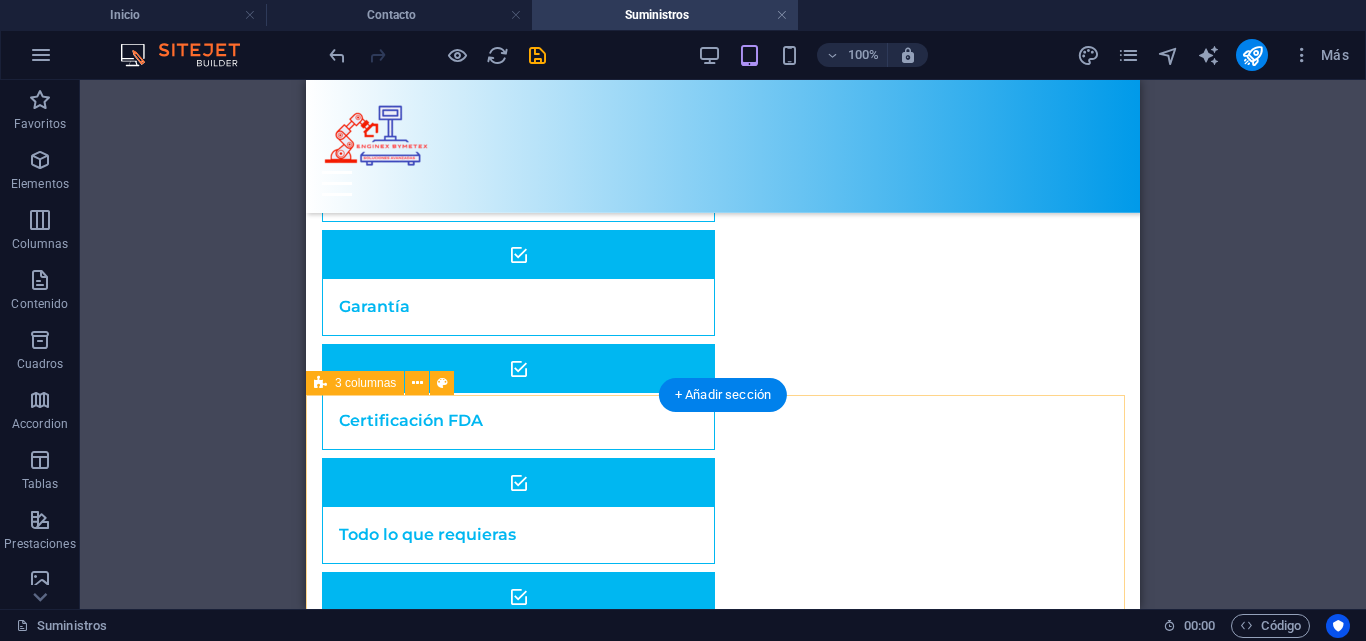 scroll, scrollTop: 580, scrollLeft: 0, axis: vertical 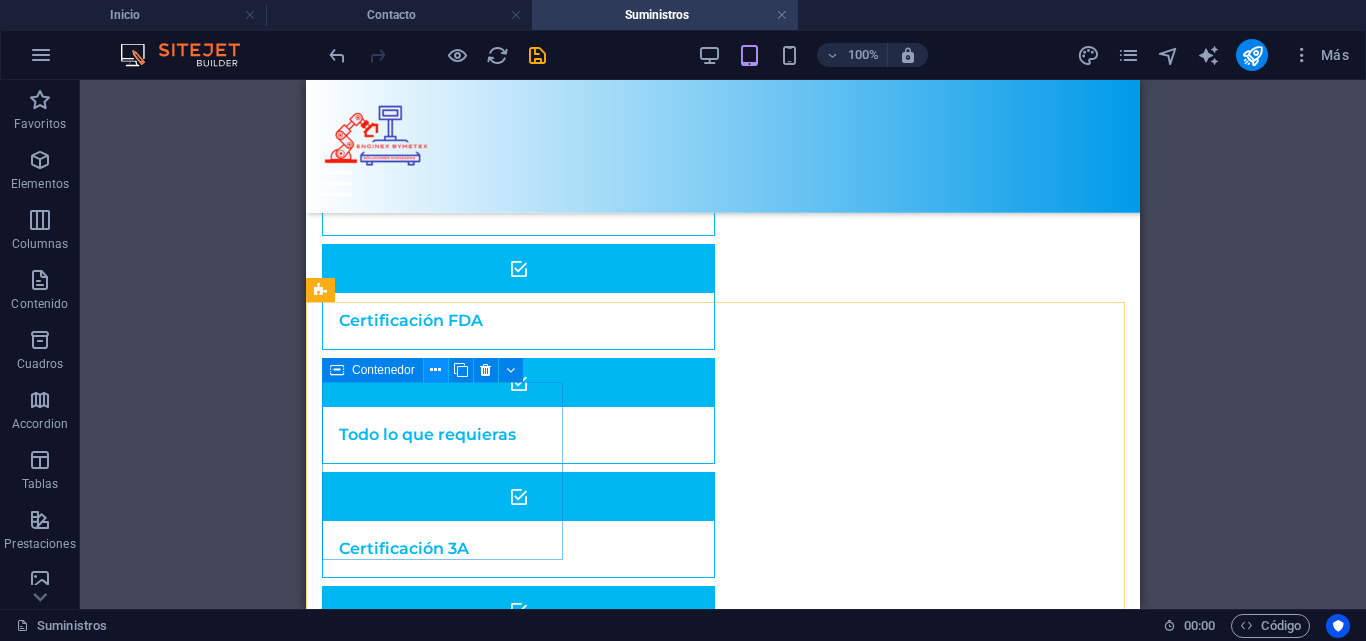 click at bounding box center [436, 370] 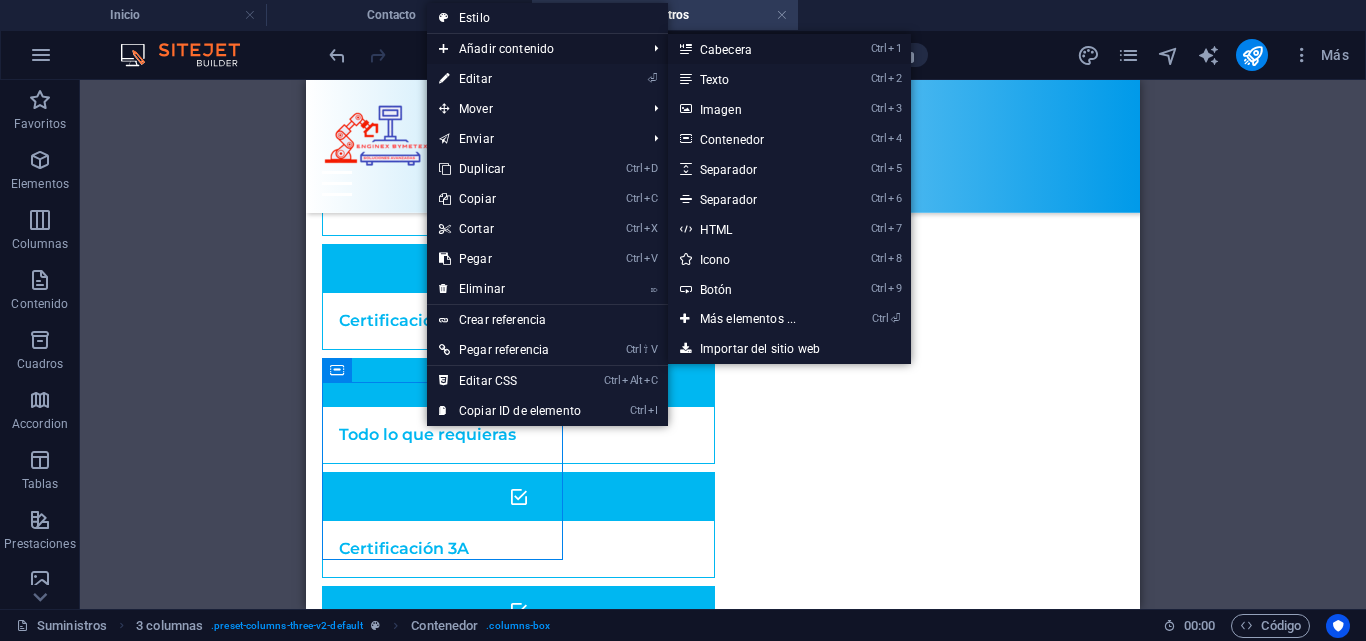 click on "Ctrl 1  Cabecera" at bounding box center (752, 49) 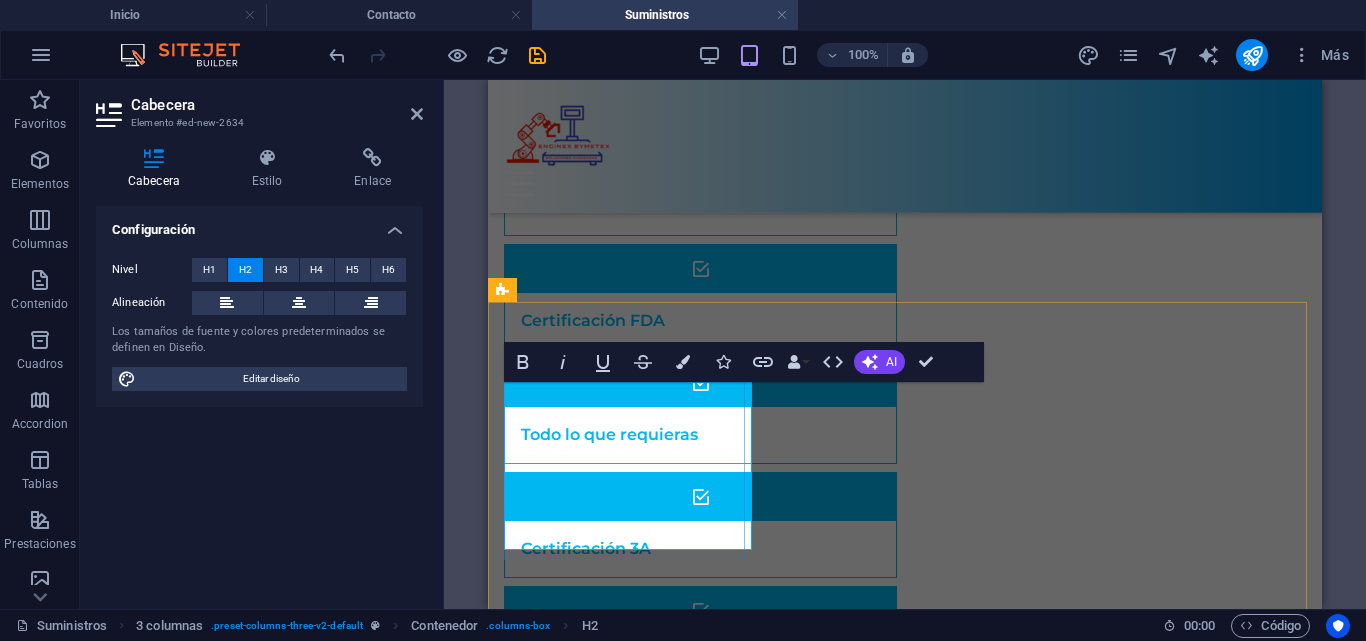 click on "Nueva cabecera" at bounding box center [627, 978] 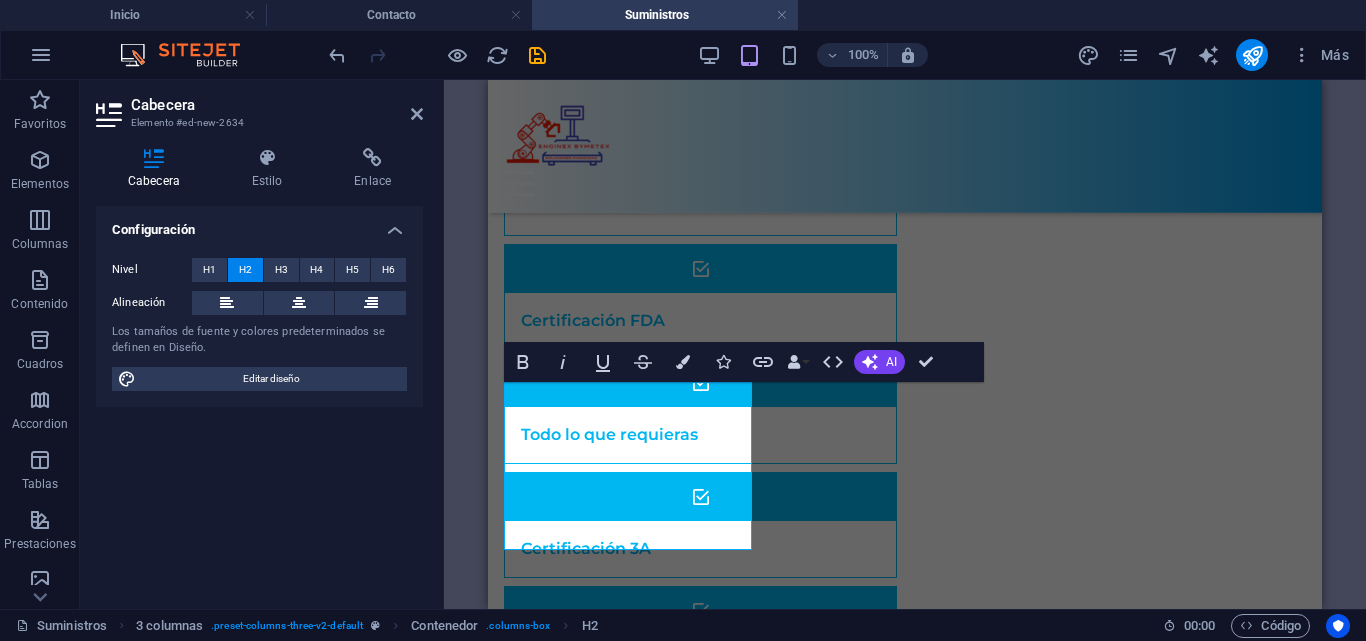 drag, startPoint x: 746, startPoint y: 504, endPoint x: 461, endPoint y: 425, distance: 295.74652 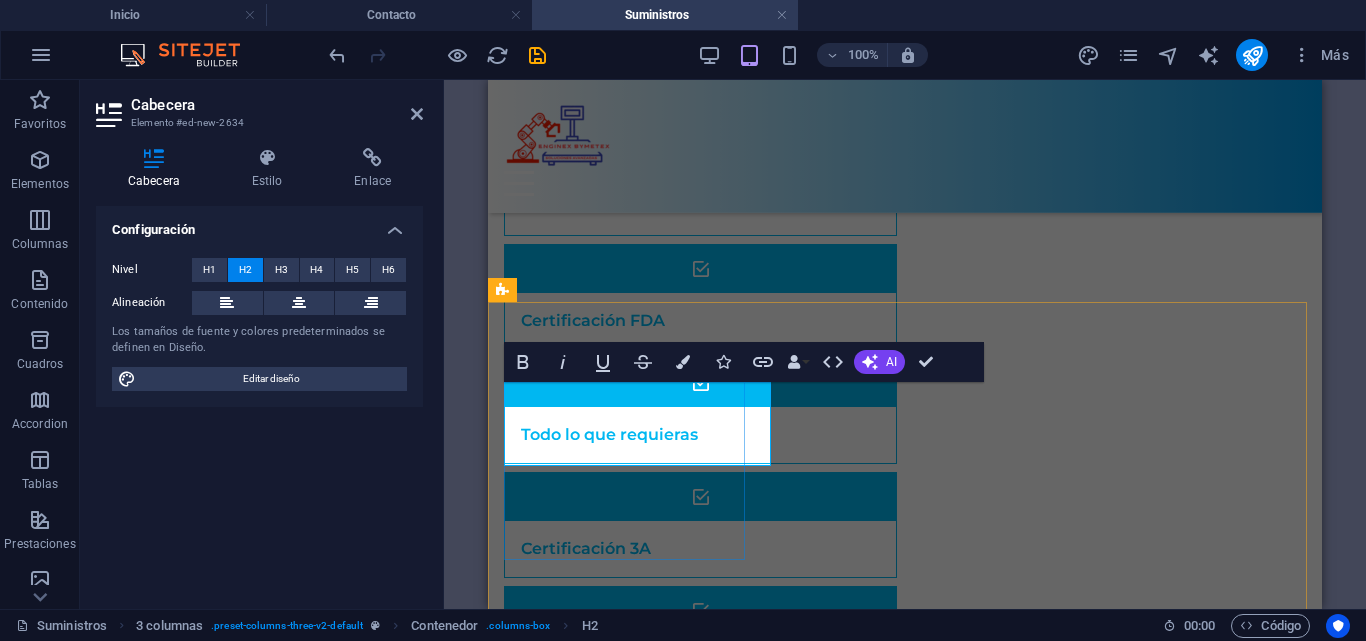 click on "Elctronica" at bounding box center (627, 936) 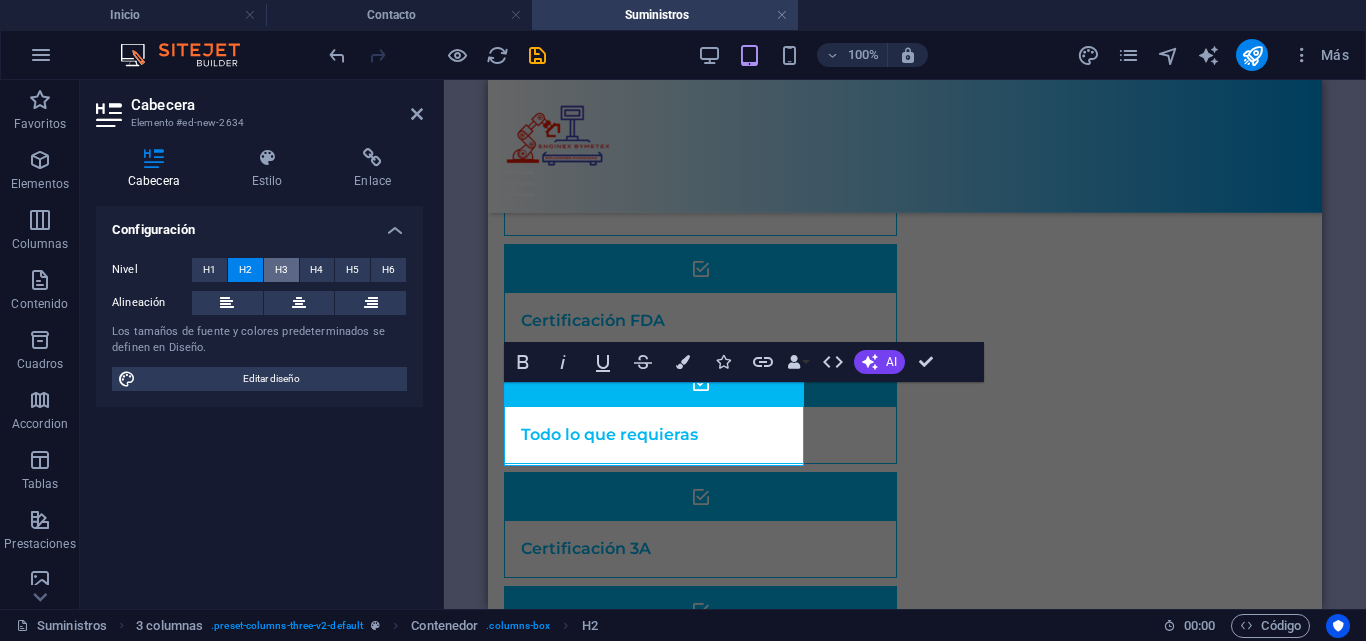 click on "H3" at bounding box center (281, 270) 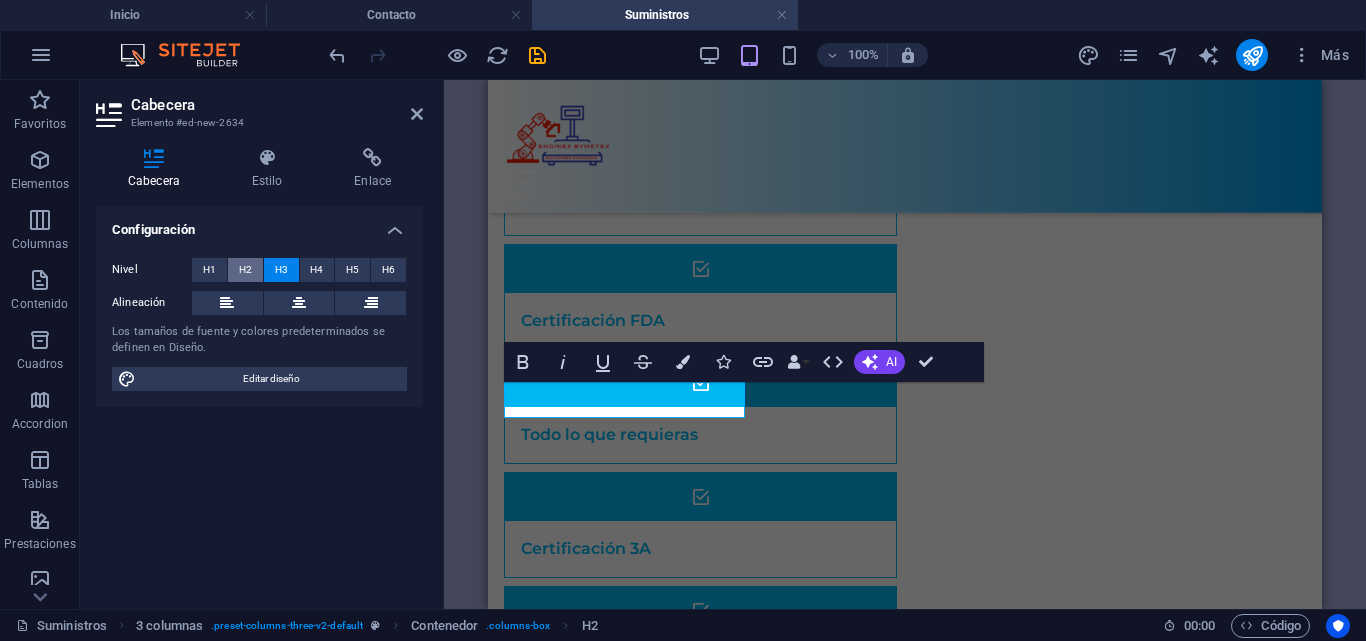 click on "H2" at bounding box center [245, 270] 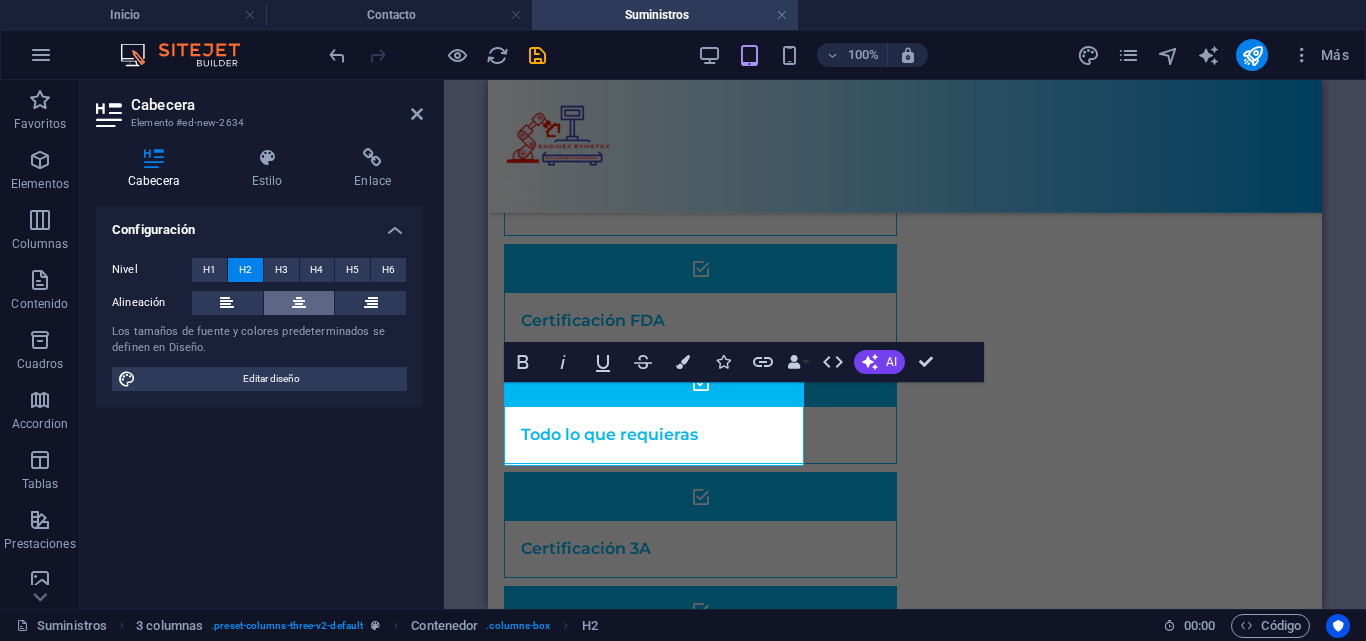 click at bounding box center (299, 303) 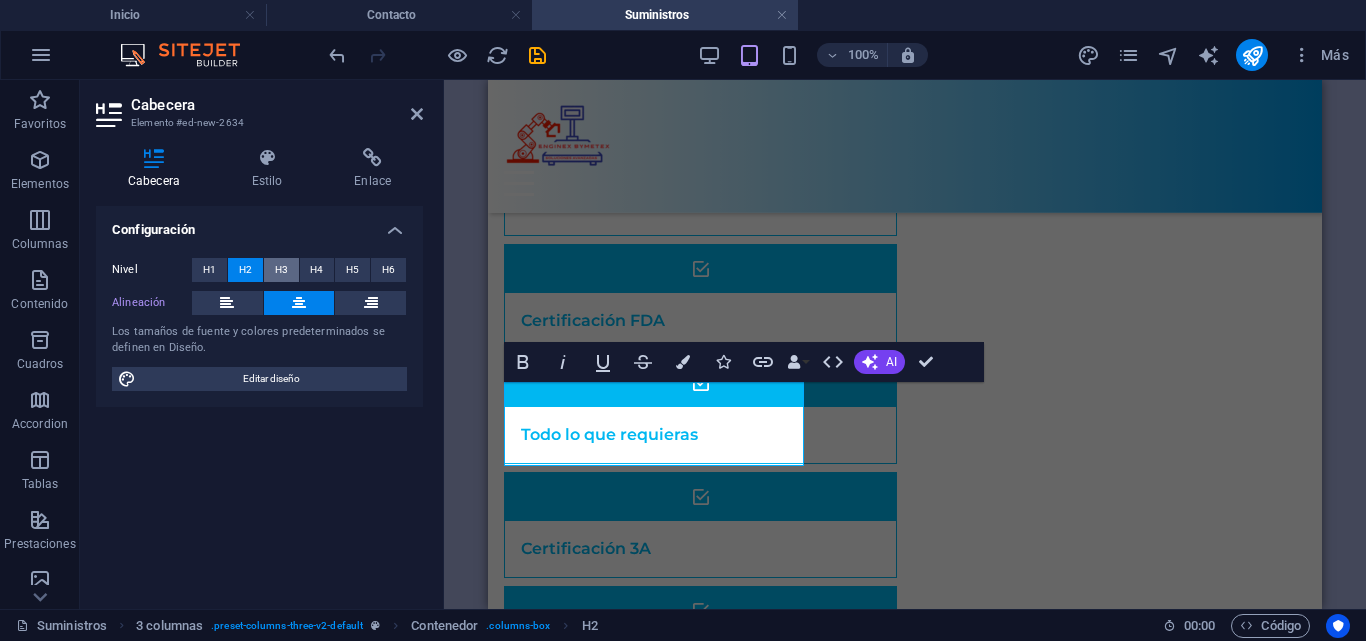 click on "H3" at bounding box center [281, 270] 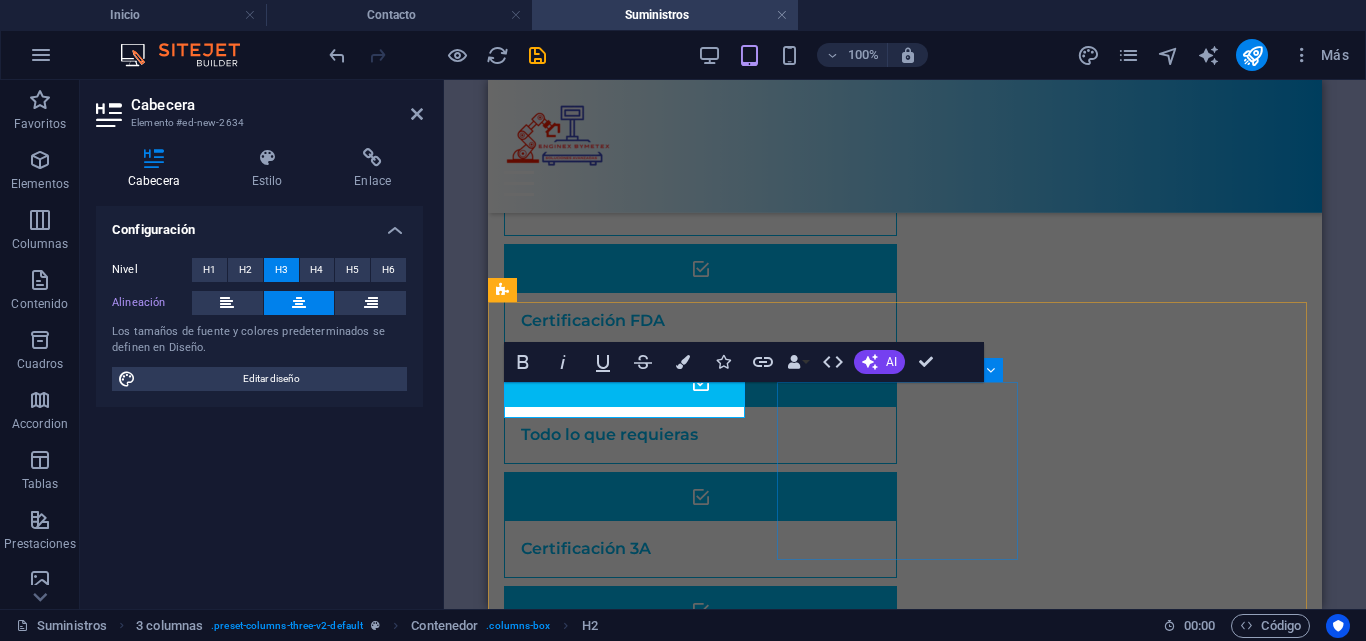 click on "Suelta el contenido aquí o  Añadir elementos  Pegar portapapeles" at bounding box center (627, 993) 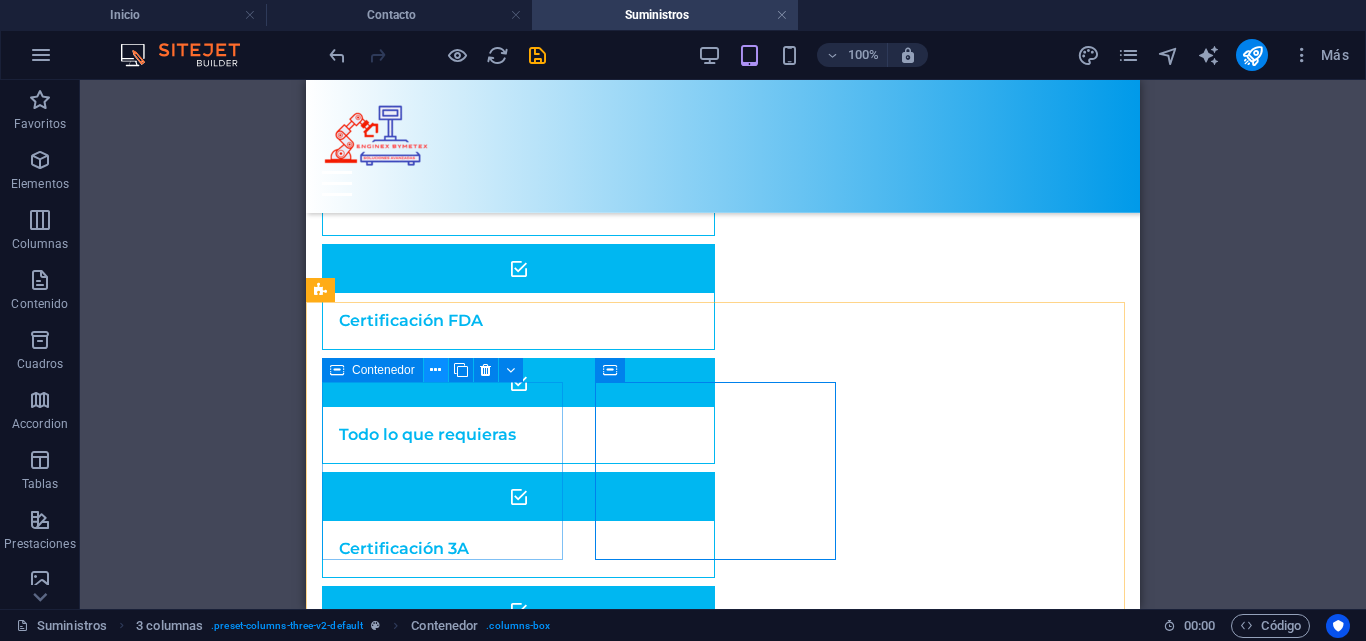 click at bounding box center (435, 370) 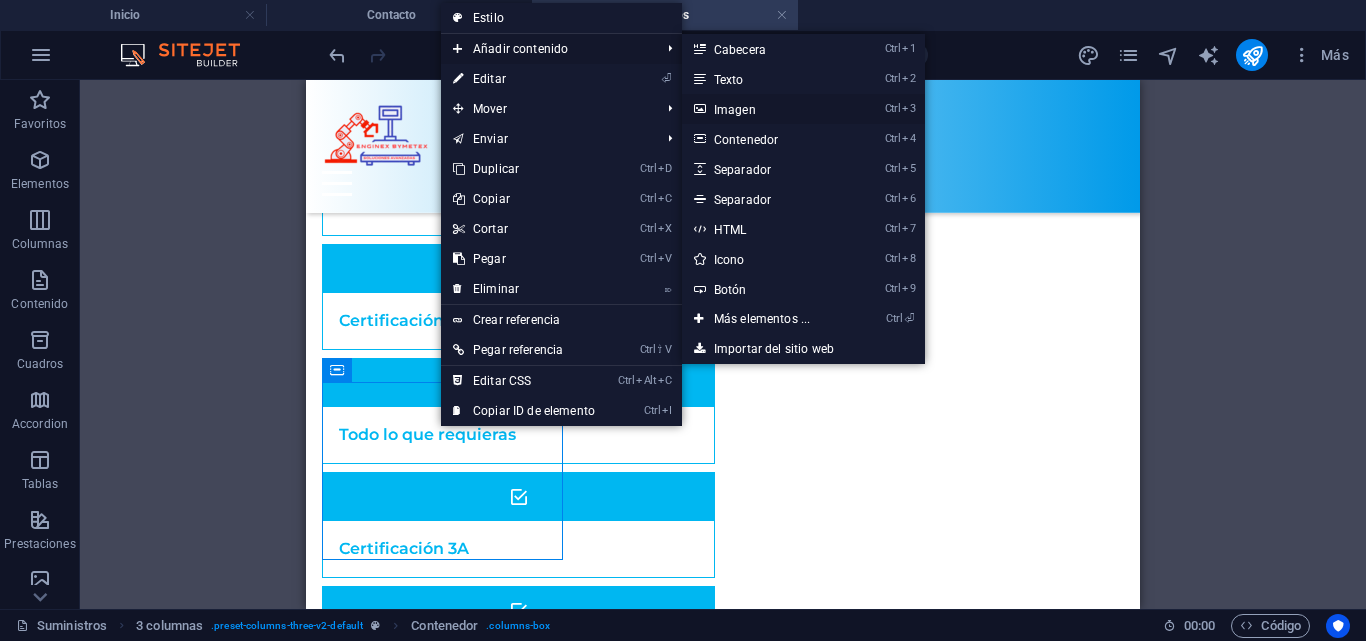 click on "Ctrl 3  Imagen" at bounding box center (766, 109) 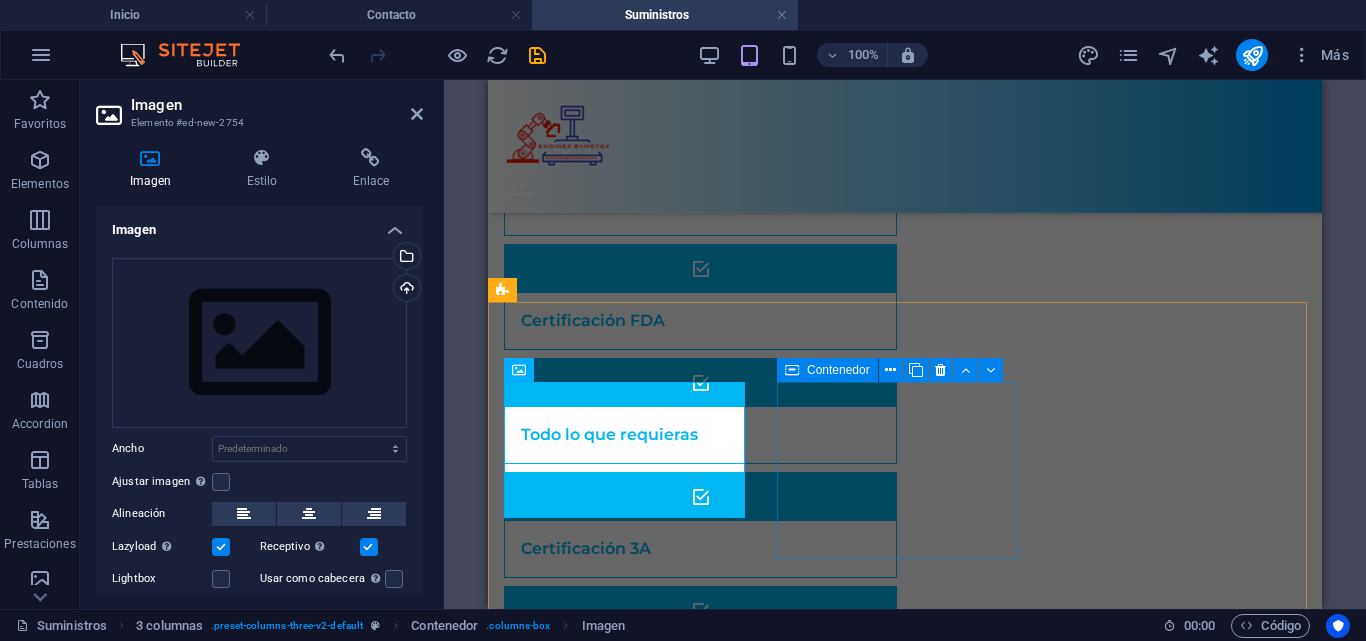 click on "Añadir elementos" at bounding box center [627, 1230] 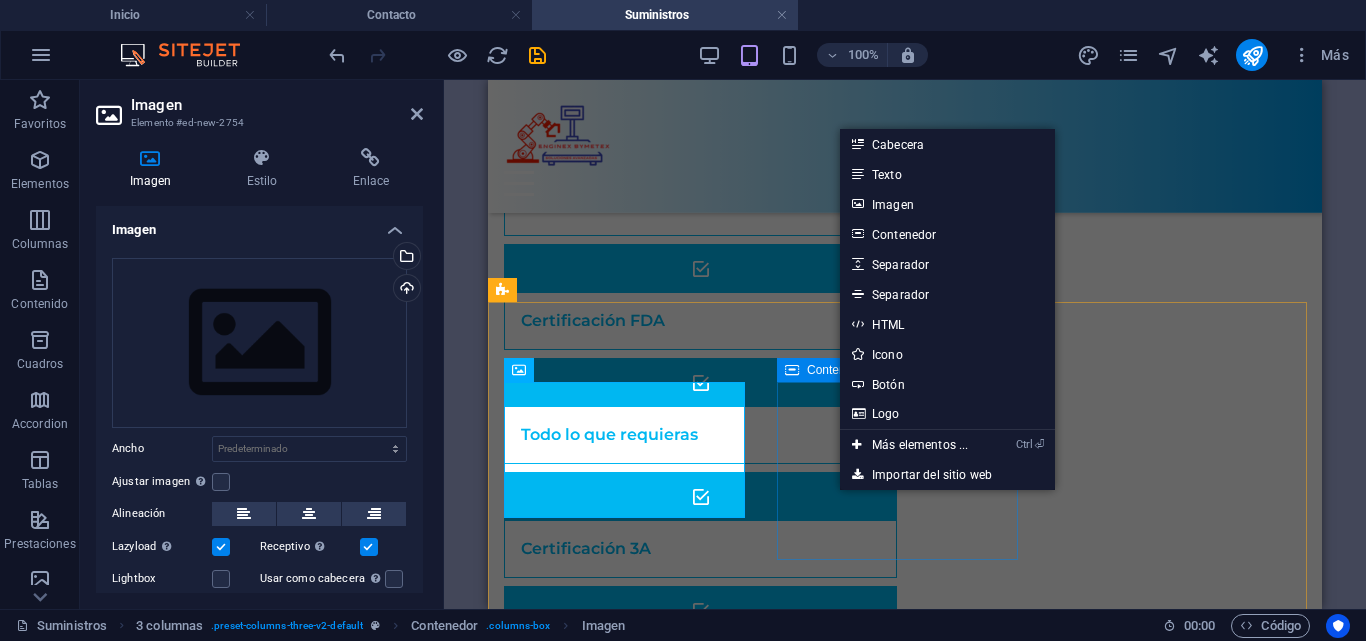 click on "Suelta el contenido aquí o  Añadir elementos  Pegar portapapeles" at bounding box center (627, 1218) 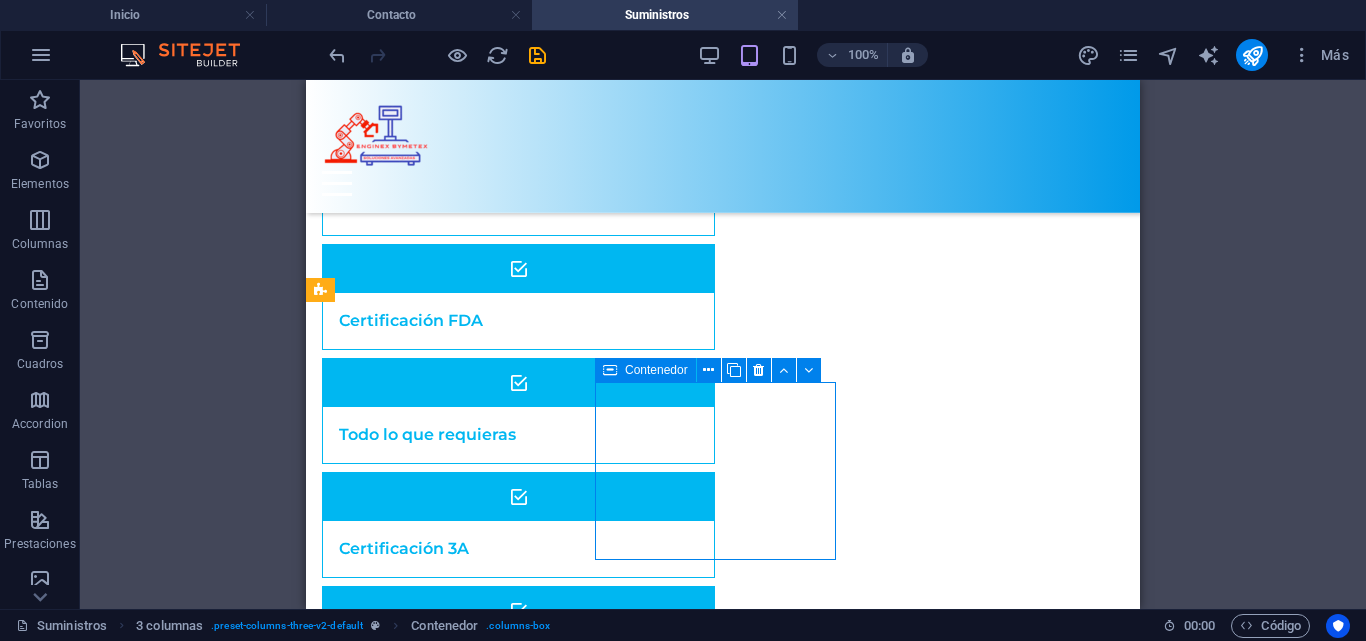click on "Añadir elementos" at bounding box center (445, 1230) 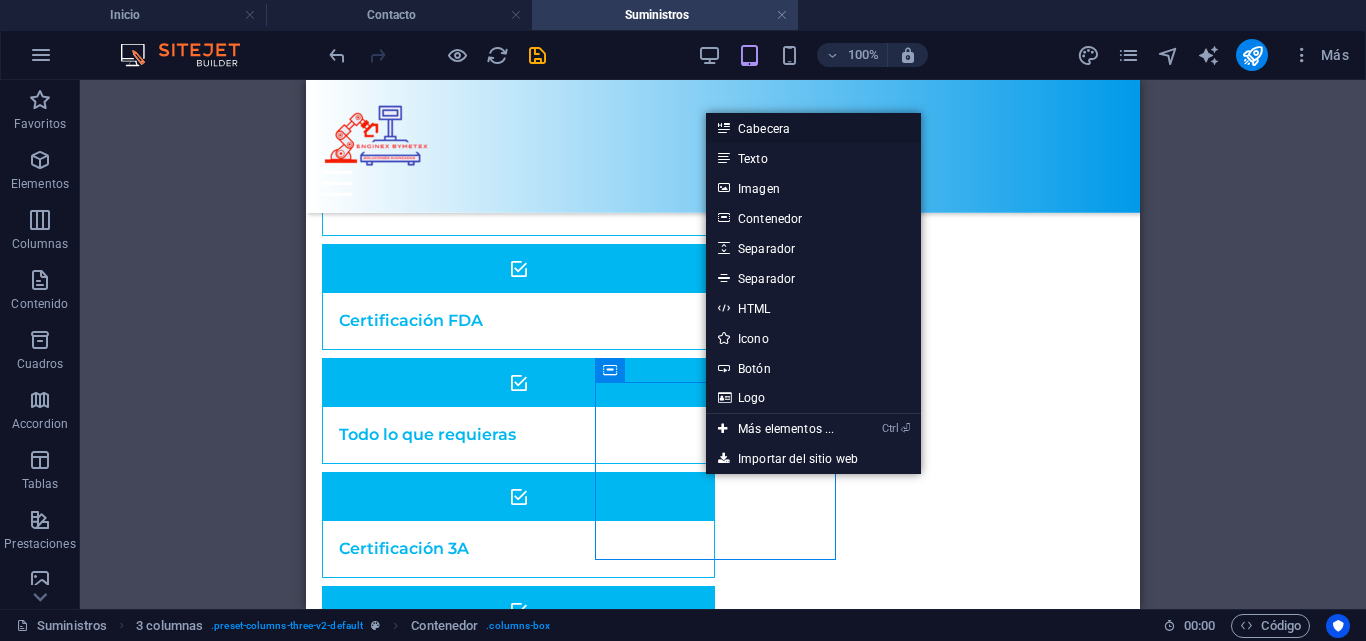 click on "Cabecera" at bounding box center [813, 128] 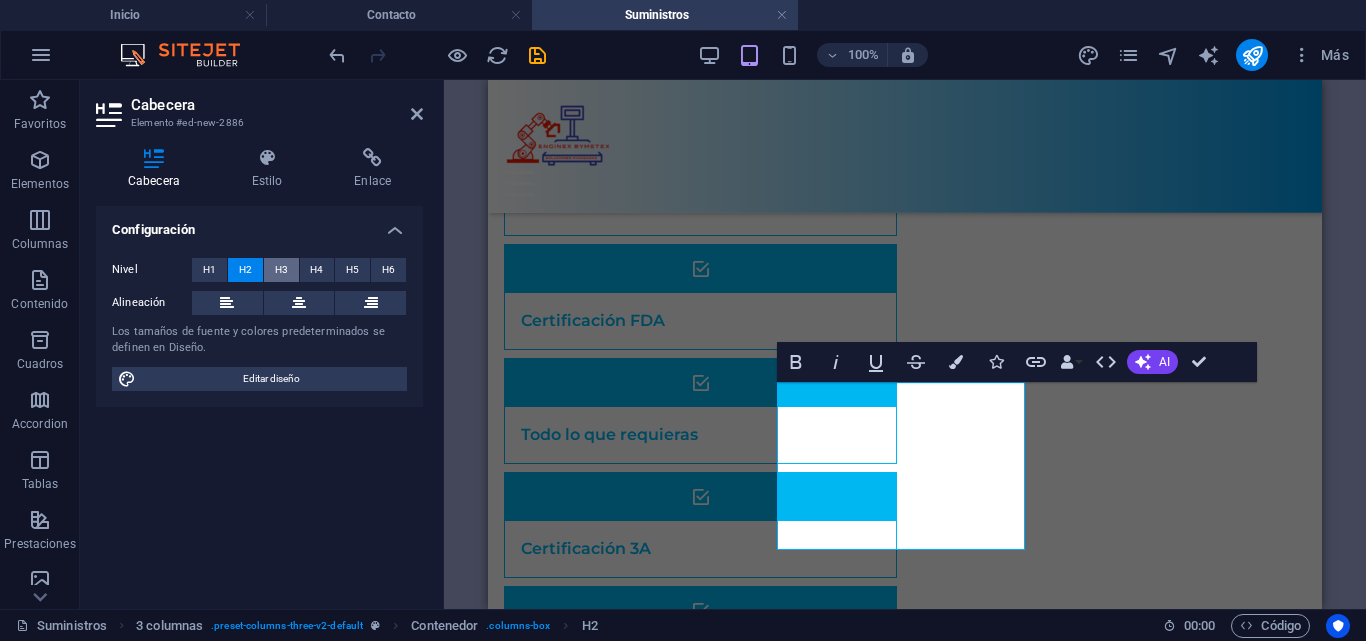 click on "H3" at bounding box center [281, 270] 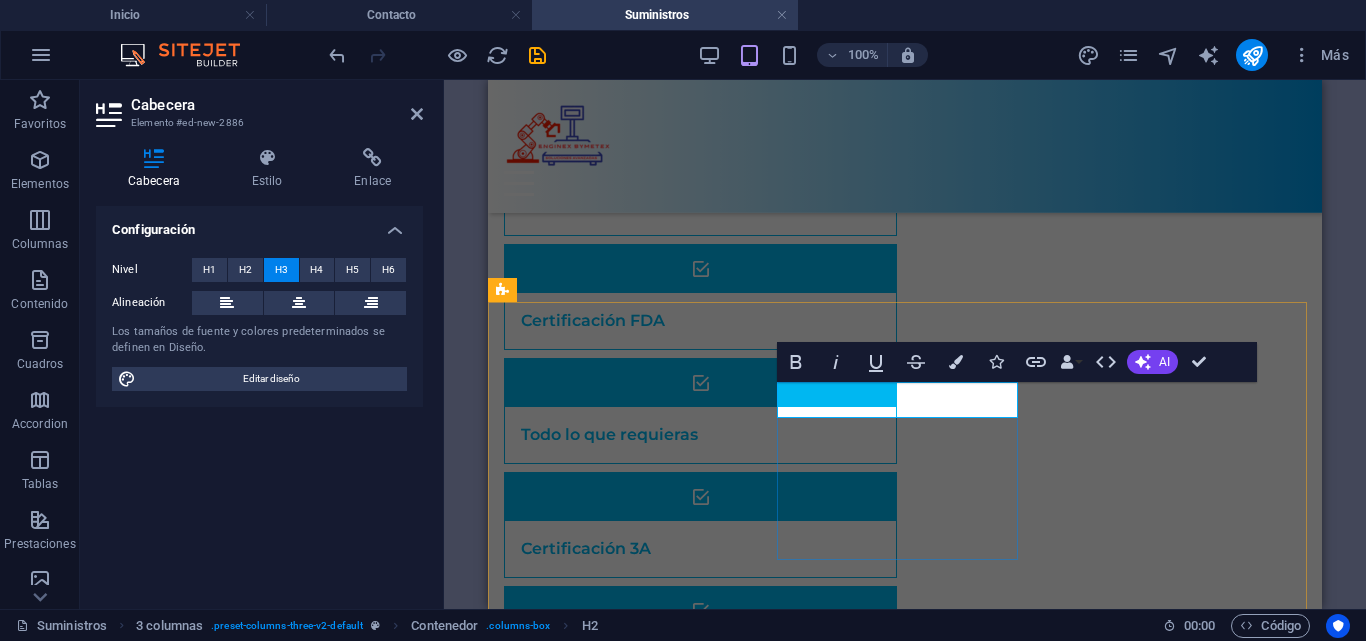 click on "Nueva cabecera" at bounding box center (627, 1147) 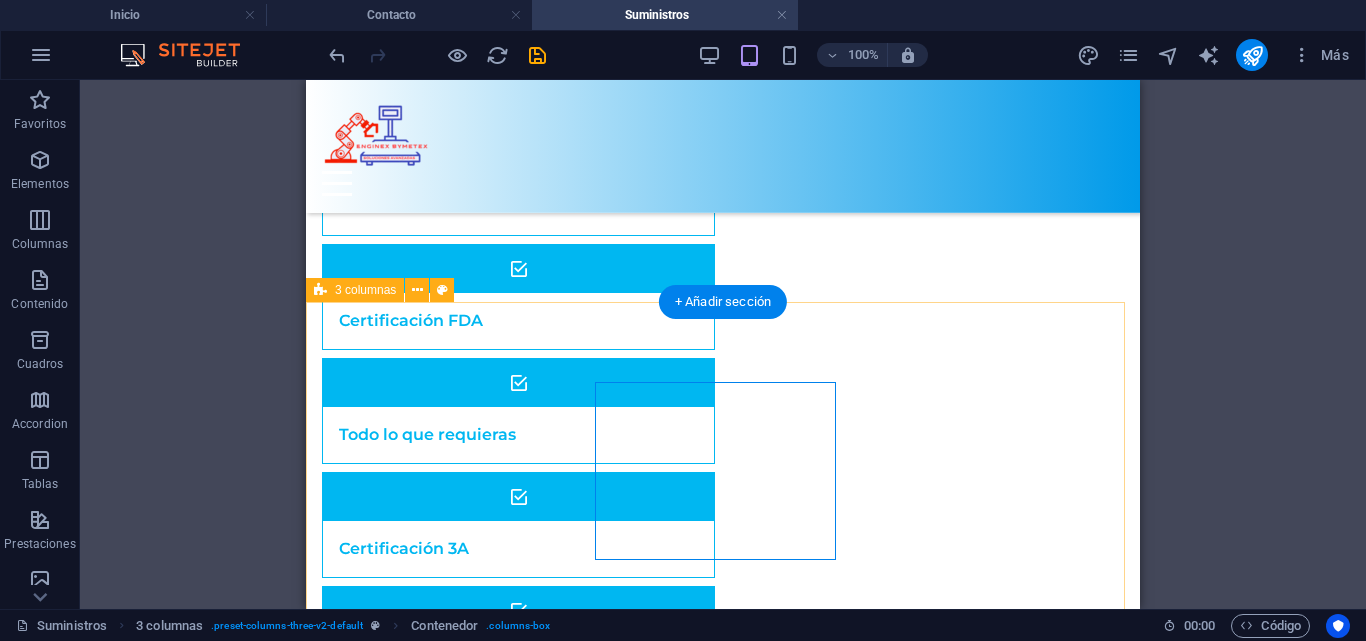 click on "Electrónica Suministros Suelta el contenido aquí o  Añadir elementos  Pegar portapapeles" at bounding box center [723, 1105] 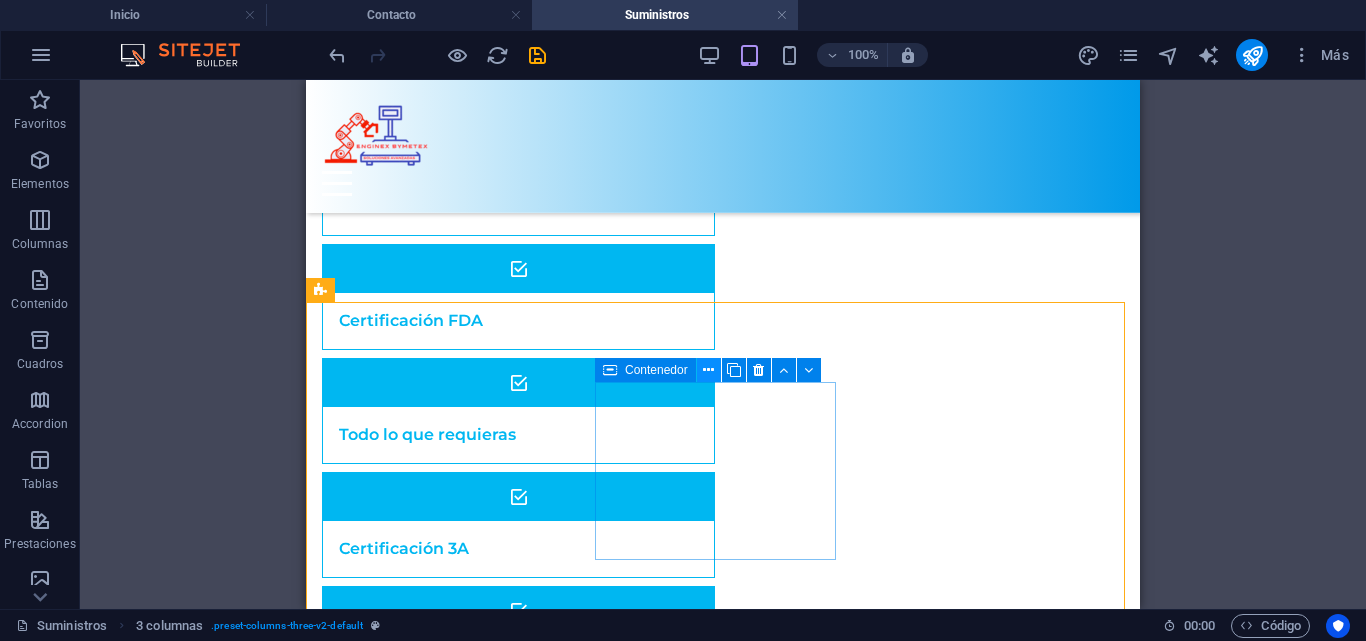 click at bounding box center [708, 370] 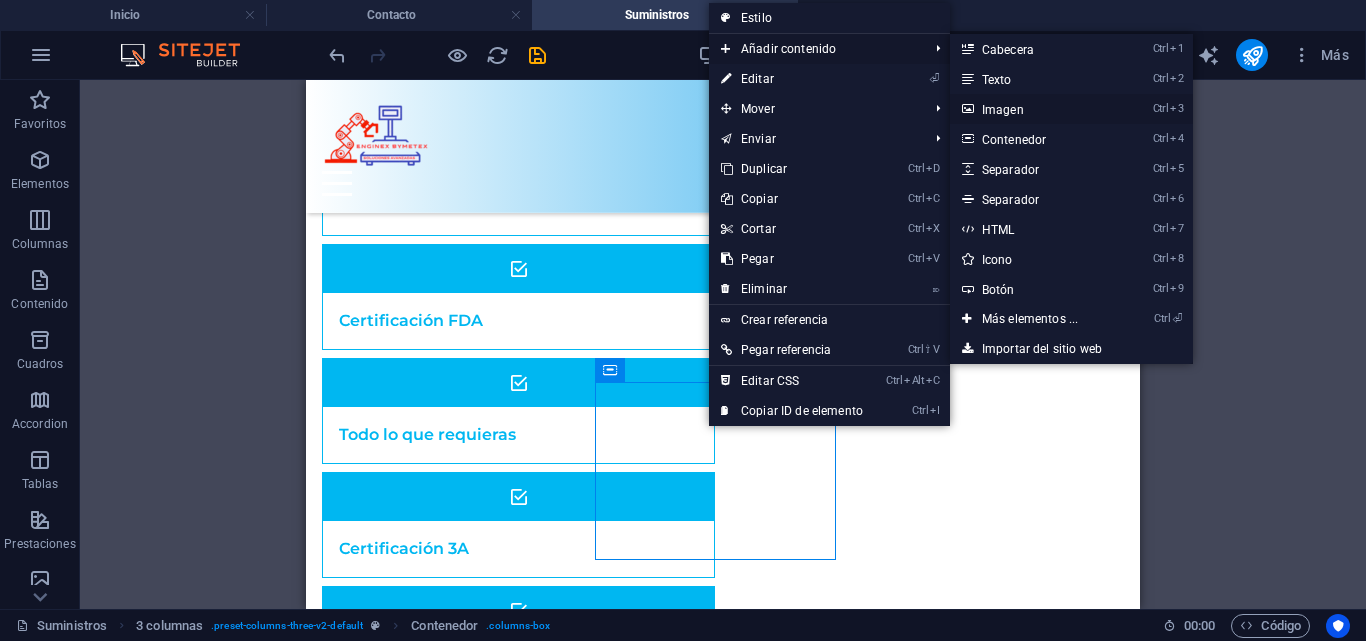 click on "Ctrl 3  Imagen" at bounding box center [1034, 109] 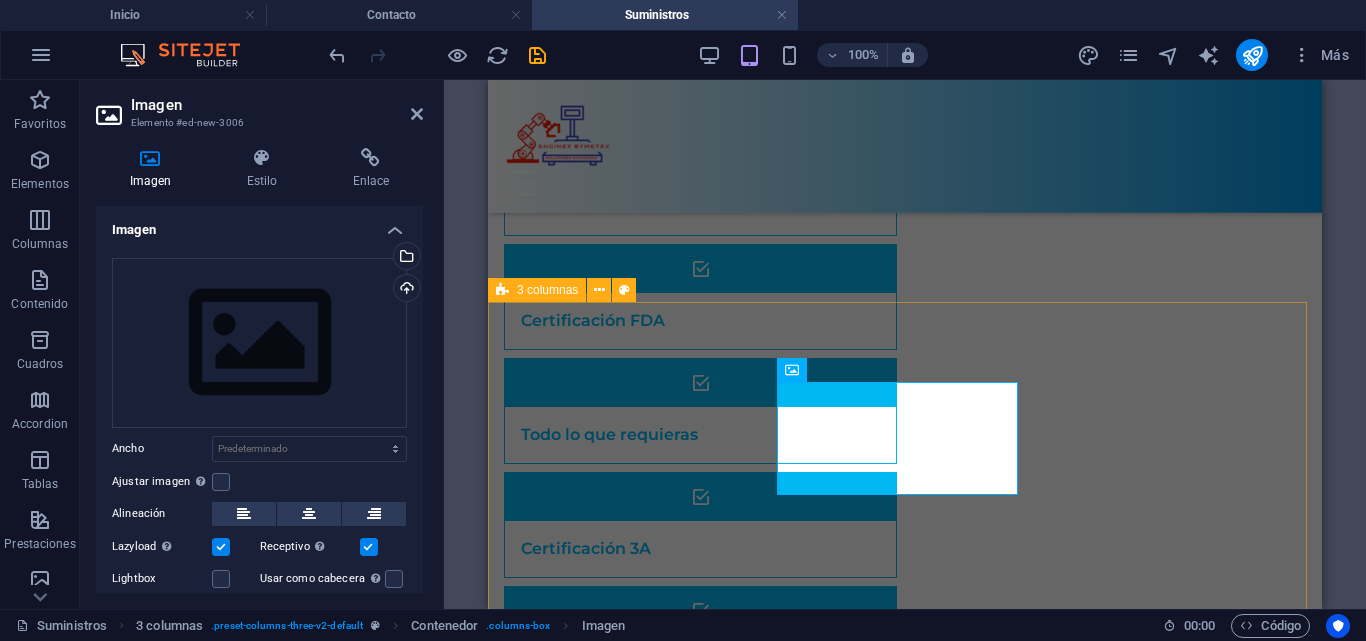 click on "Electrónica Suministros Suelta el contenido aquí o  Añadir elementos  Pegar portapapeles" at bounding box center (905, 1162) 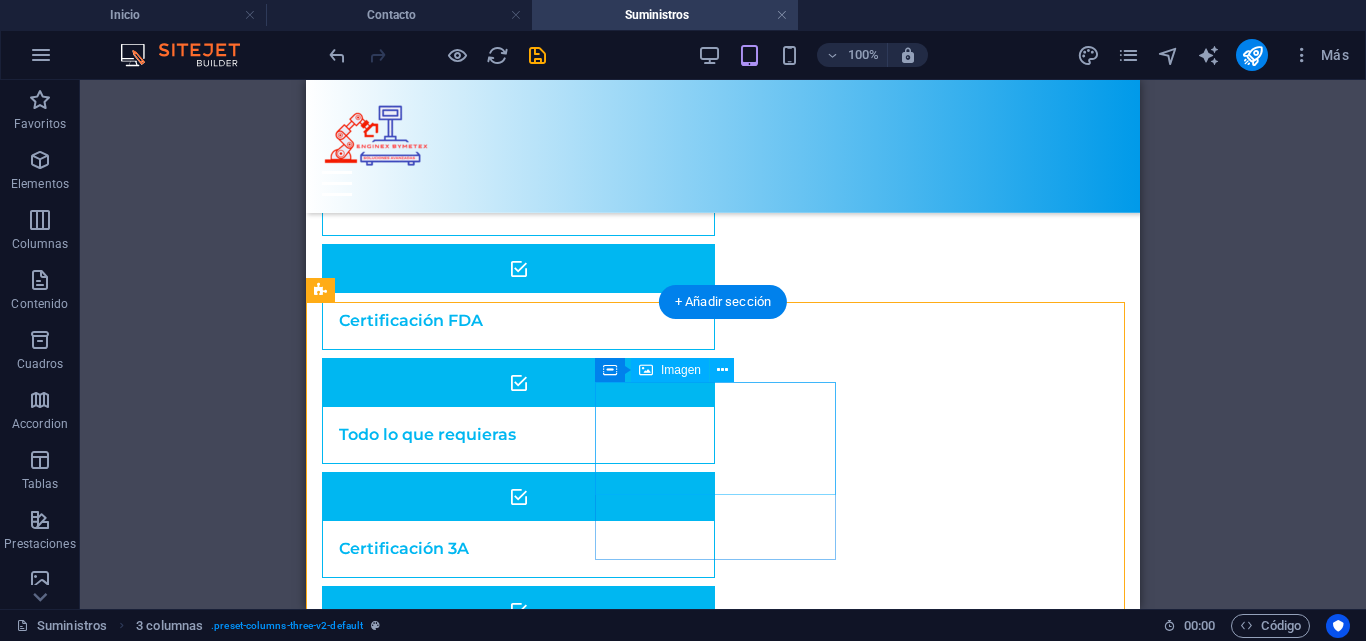 click at bounding box center (445, 1185) 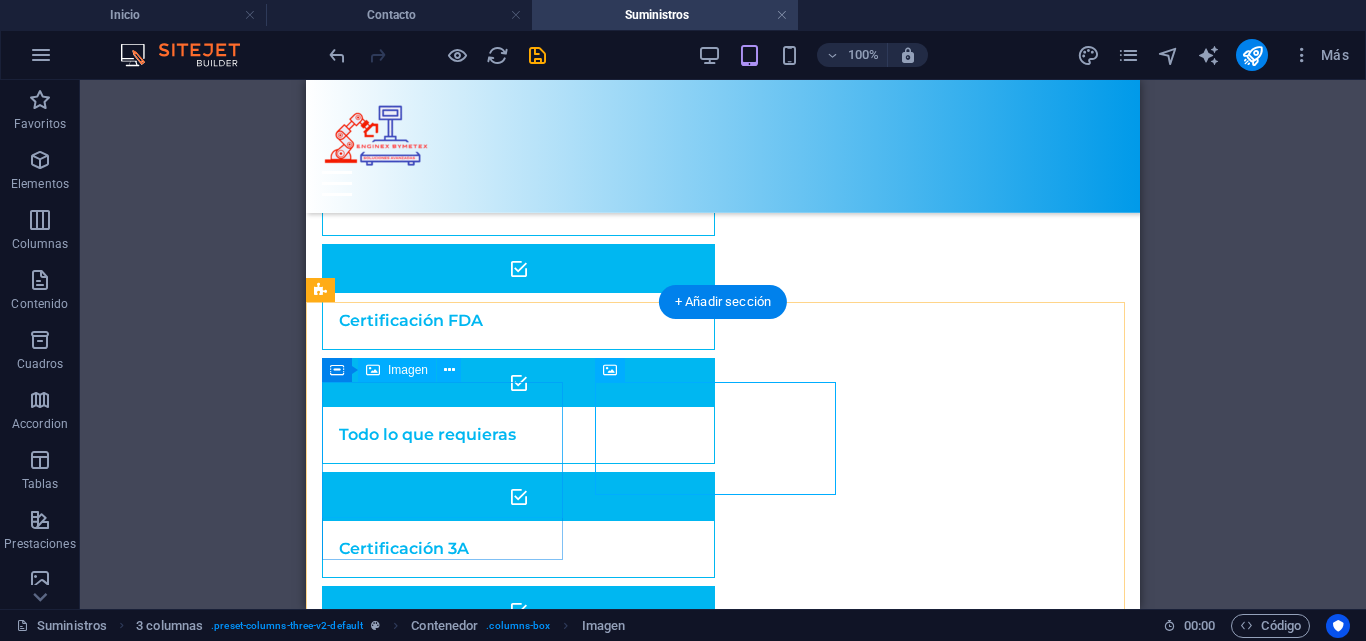click at bounding box center (445, 964) 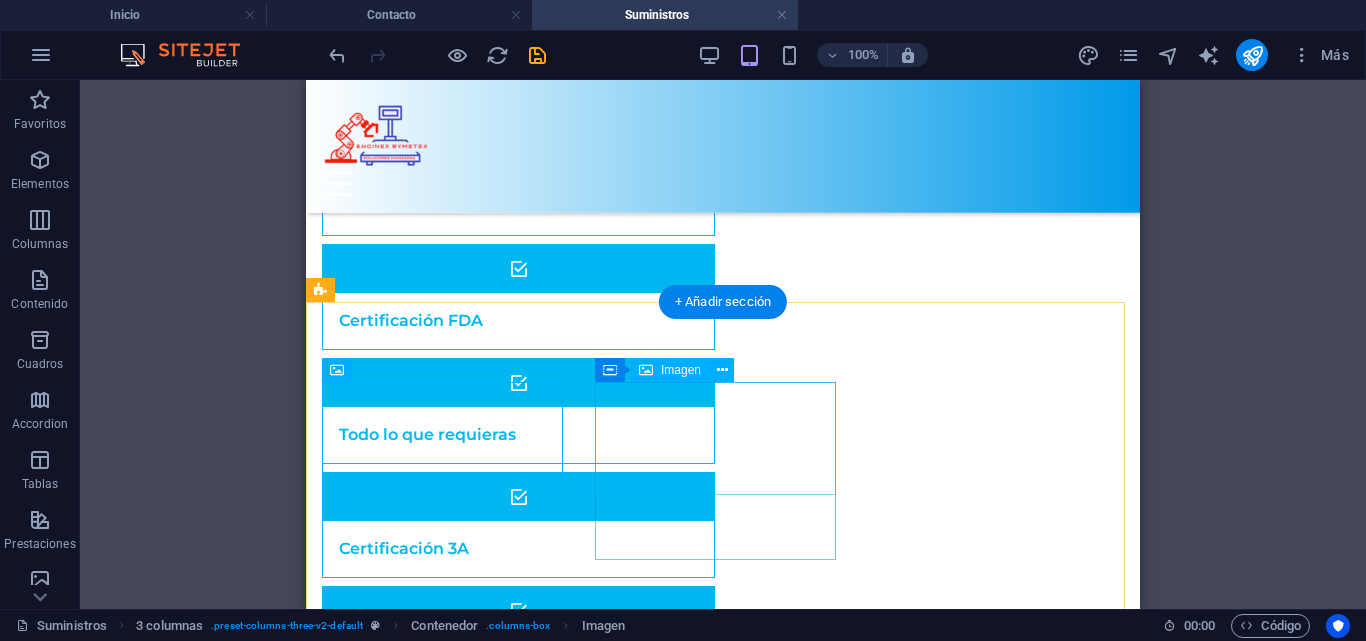 click at bounding box center (445, 1185) 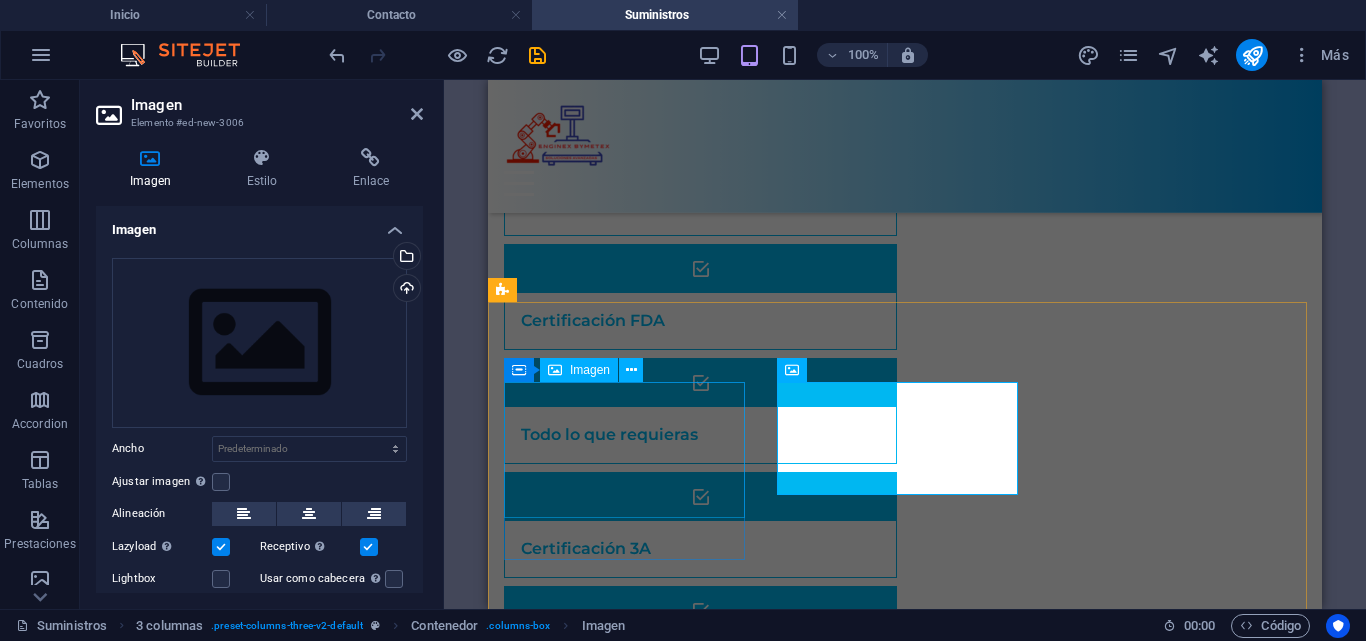 click at bounding box center [627, 964] 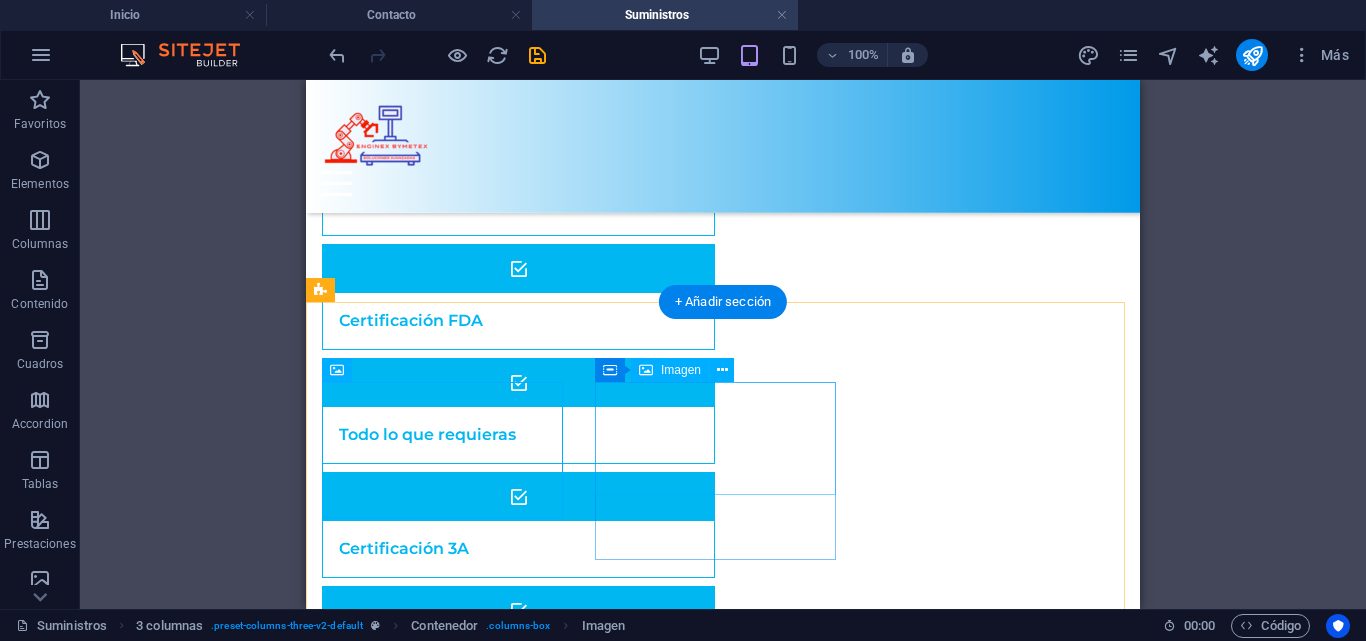 click at bounding box center (445, 1185) 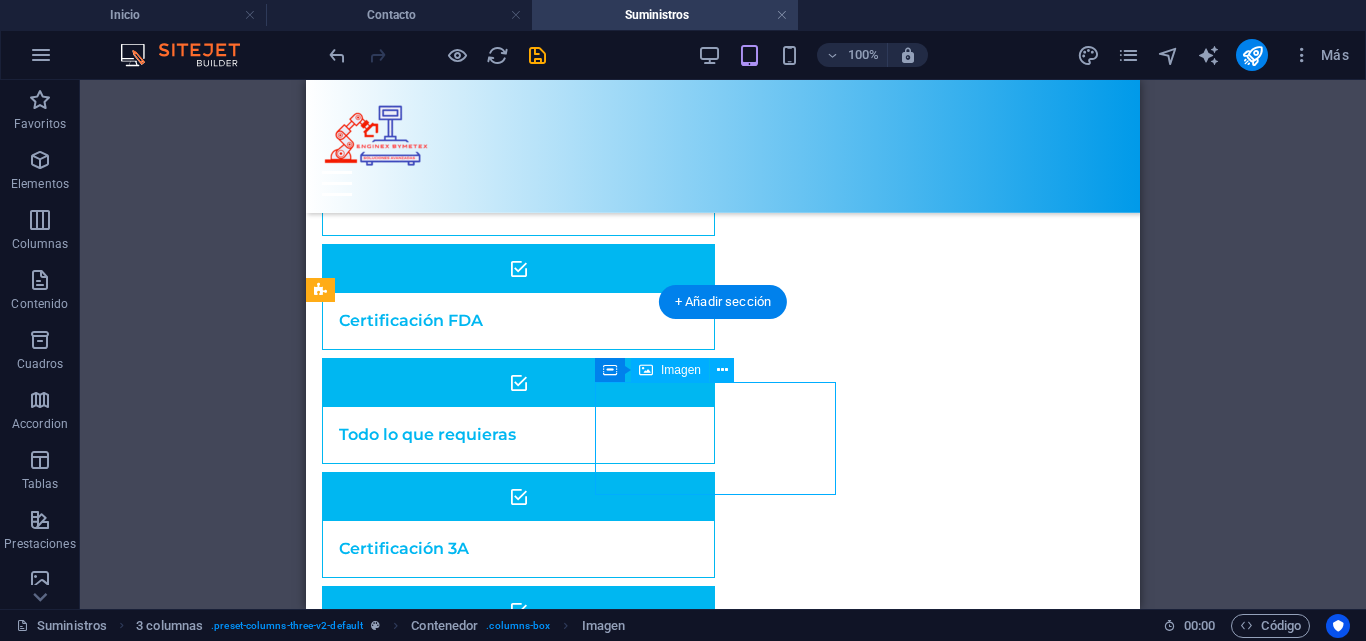 click at bounding box center (445, 1185) 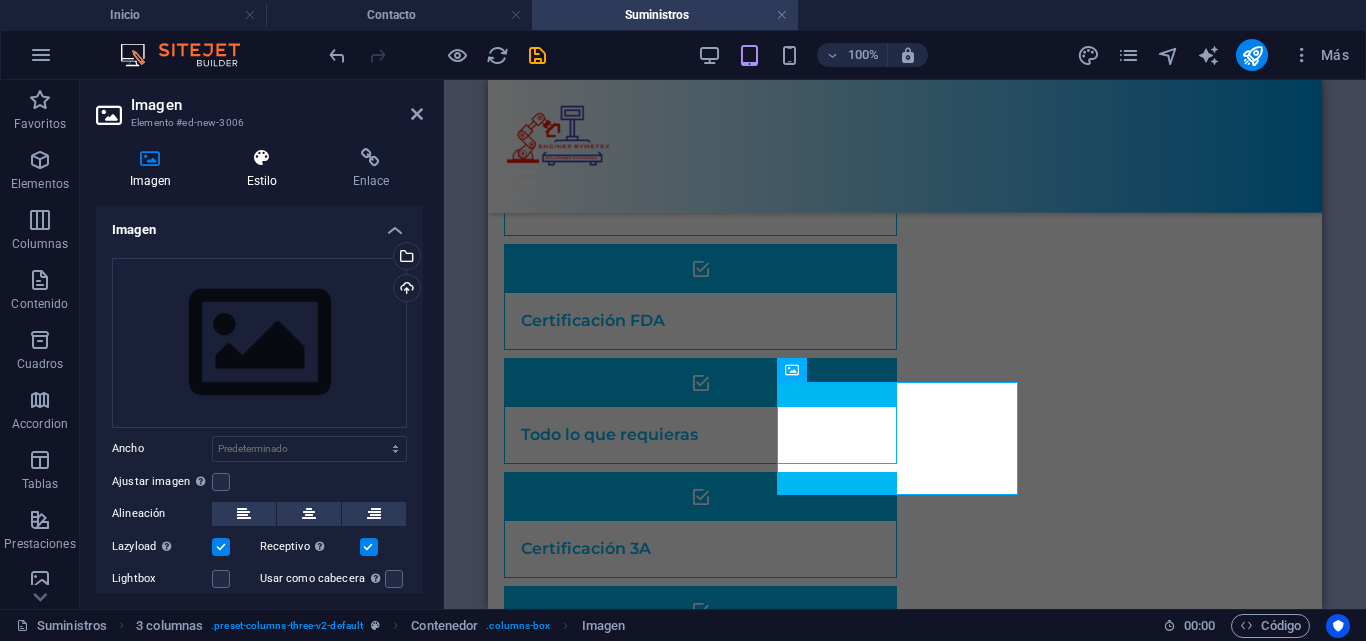 click at bounding box center (262, 158) 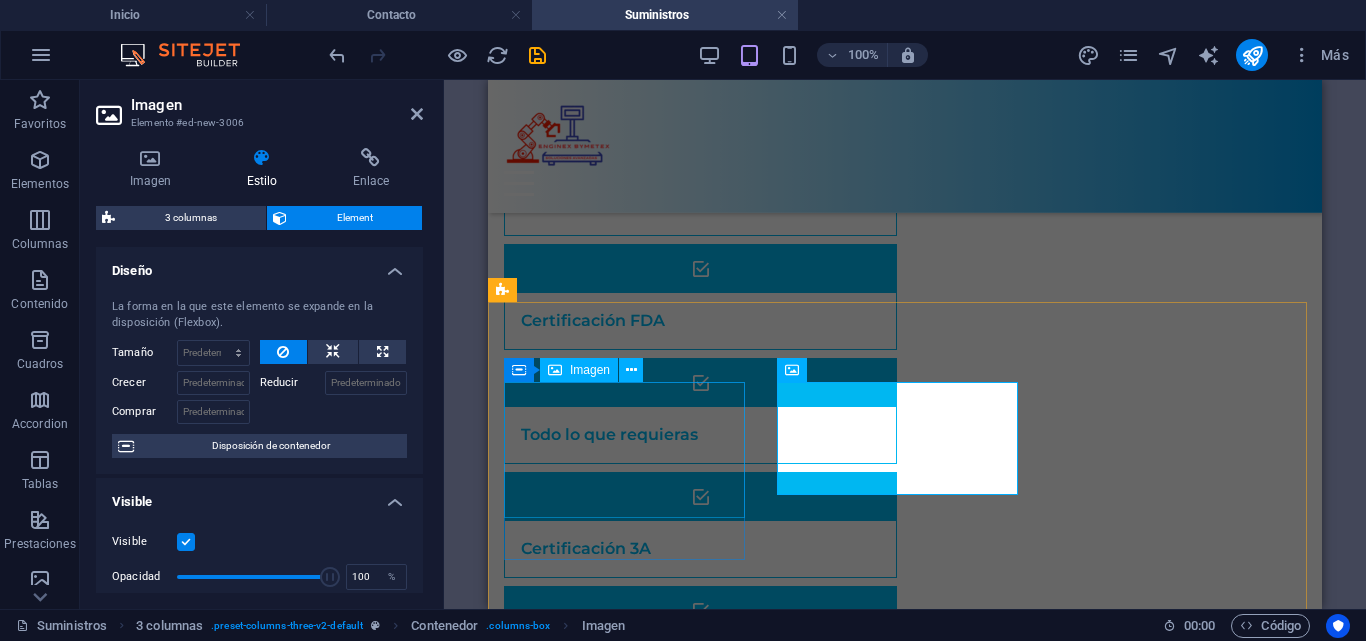 click at bounding box center [627, 964] 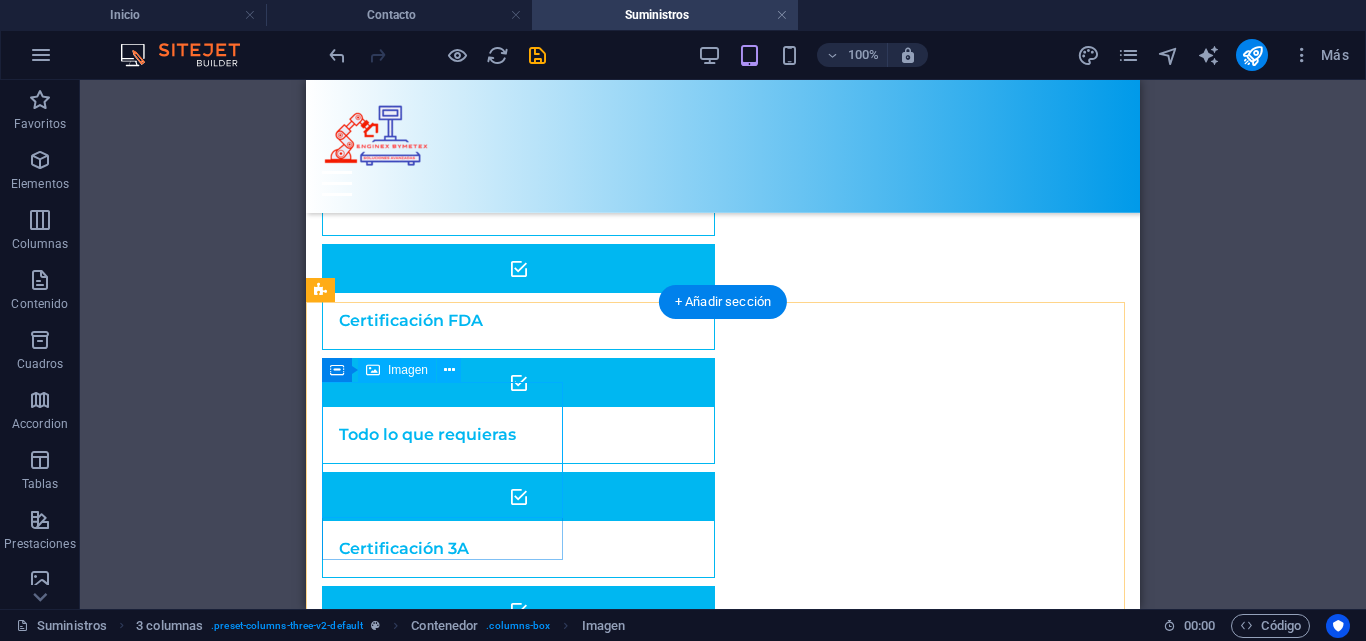 click at bounding box center [445, 964] 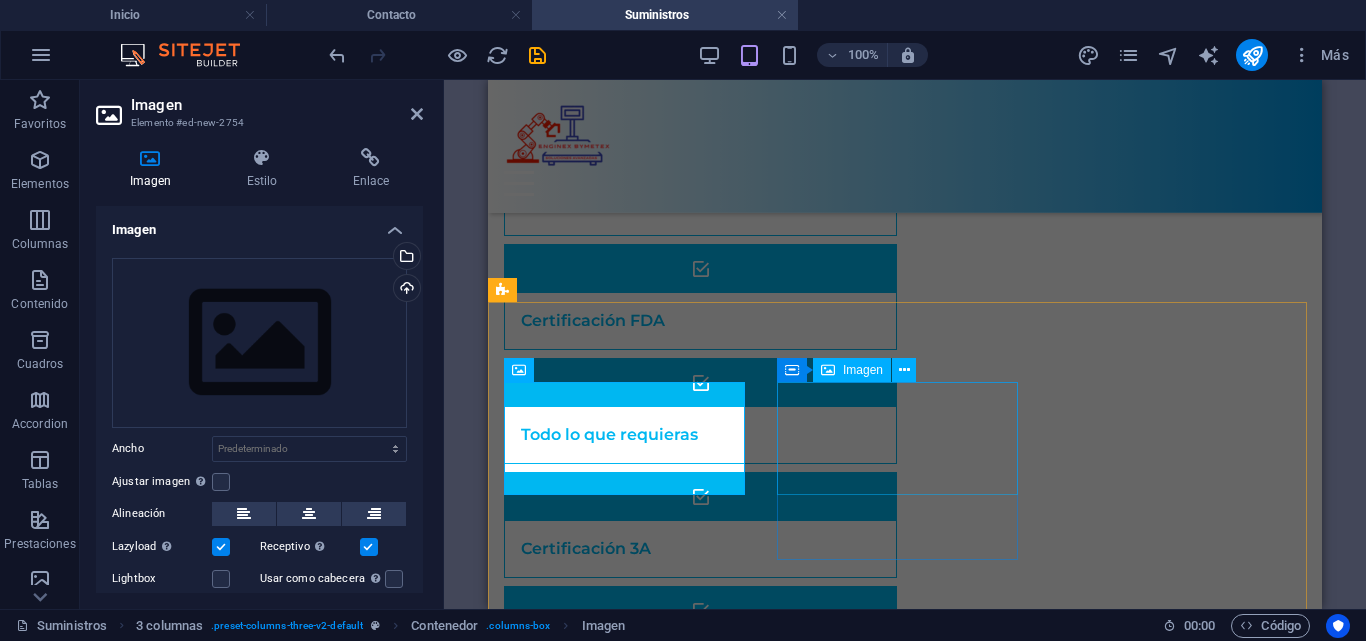 click at bounding box center [627, 1185] 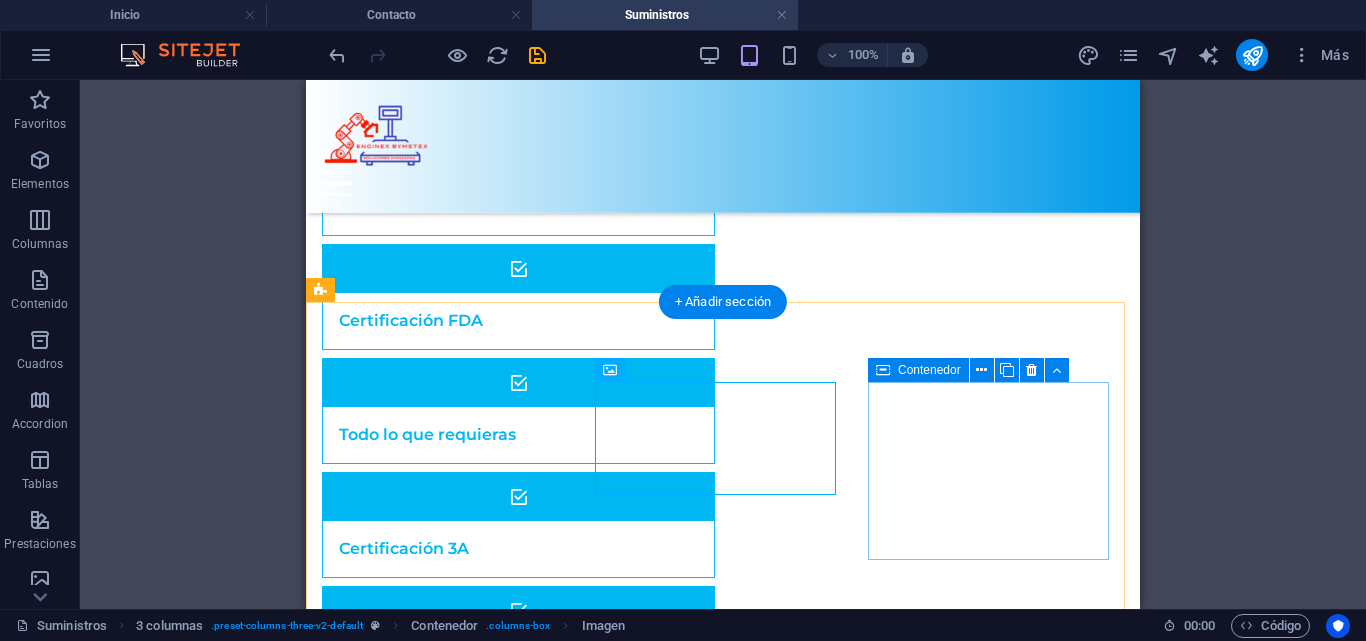 click on "Suelta el contenido aquí o  Añadir elementos  Pegar portapapeles" at bounding box center [445, 1383] 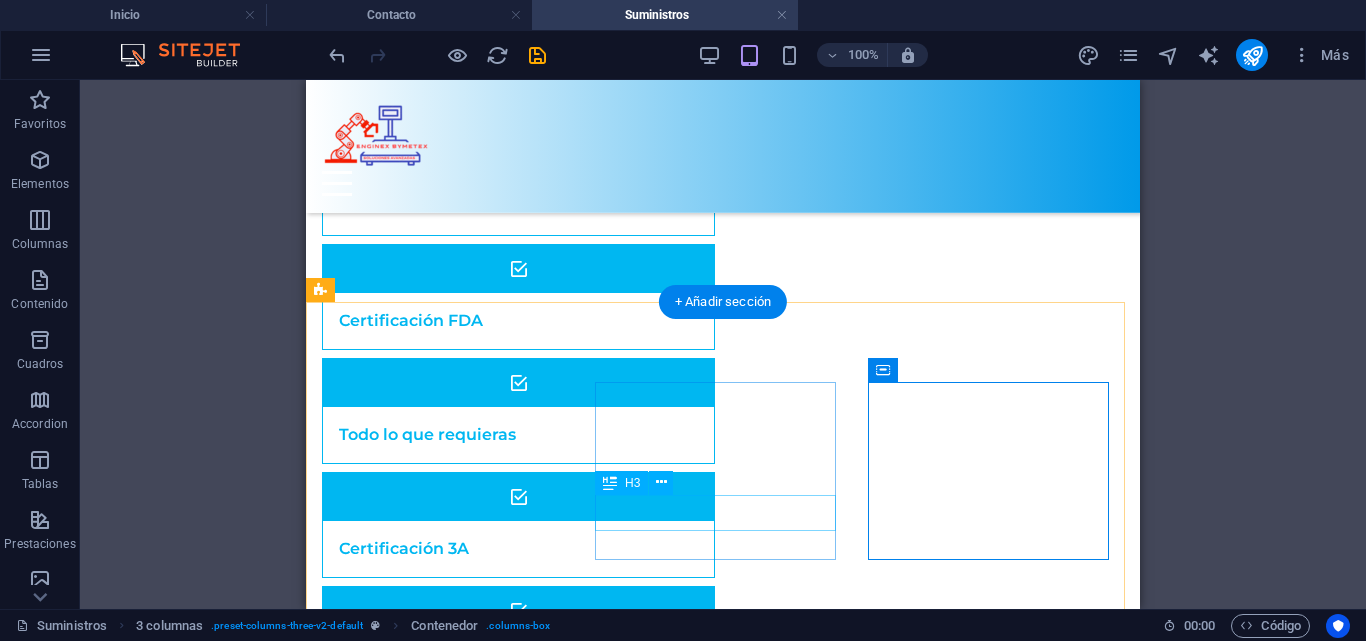 click on "Suministros" at bounding box center [445, 1260] 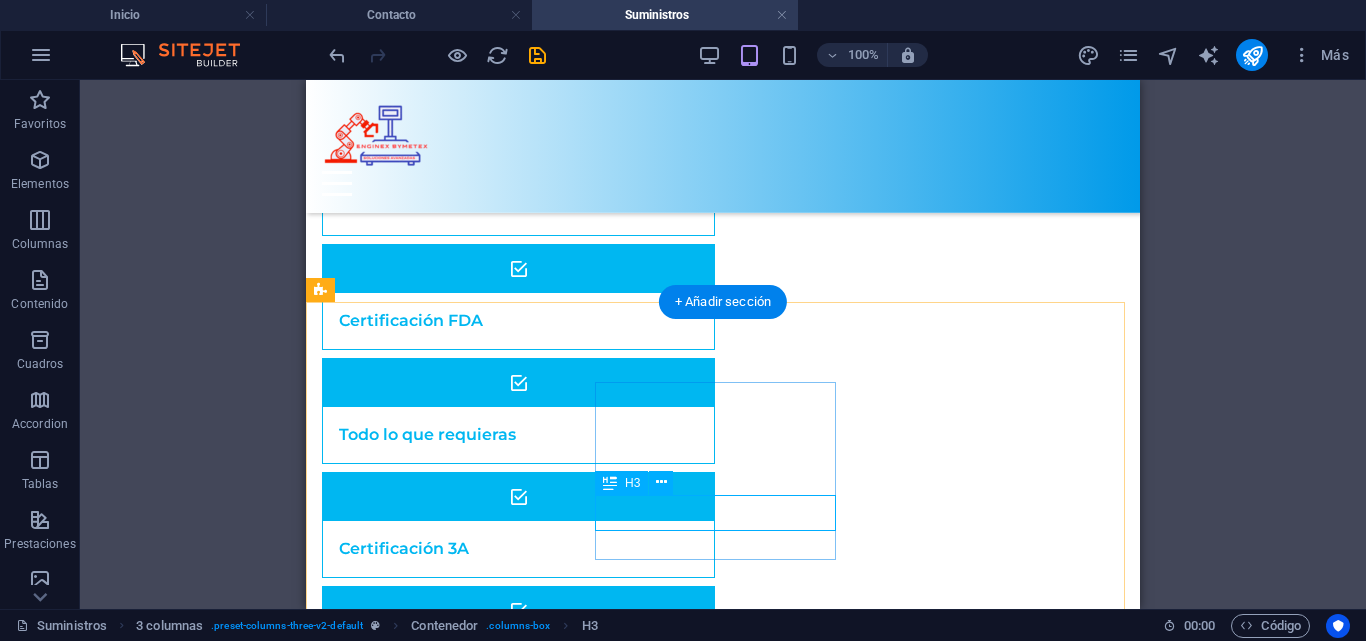 click on "Suministros" at bounding box center (445, 1260) 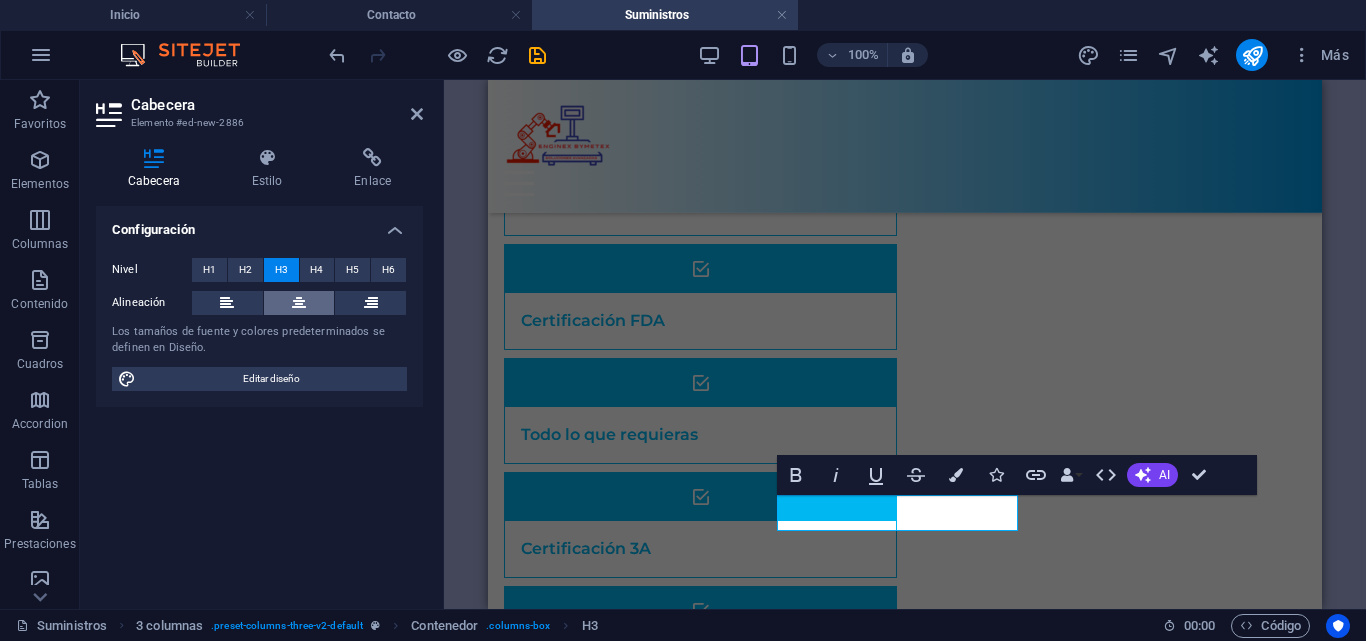 click at bounding box center [299, 303] 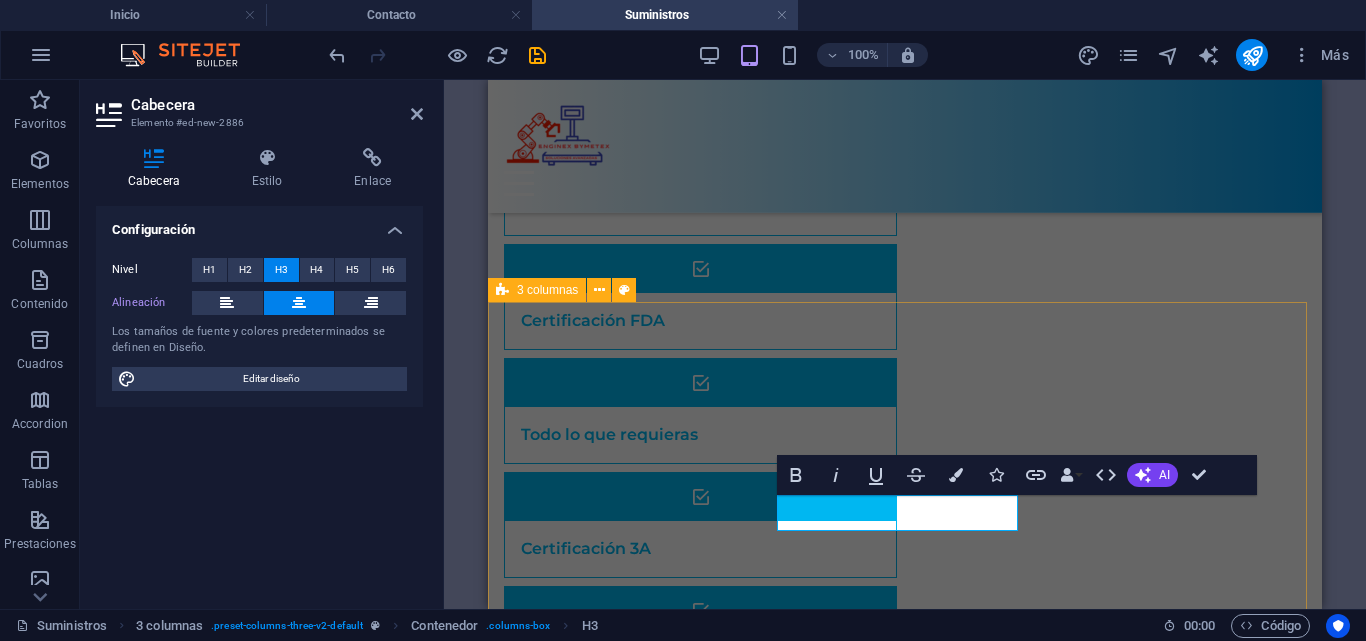 click on "Electrónica Suministros Suelta el contenido aquí o  Añadir elementos  Pegar portapapeles" at bounding box center (905, 1162) 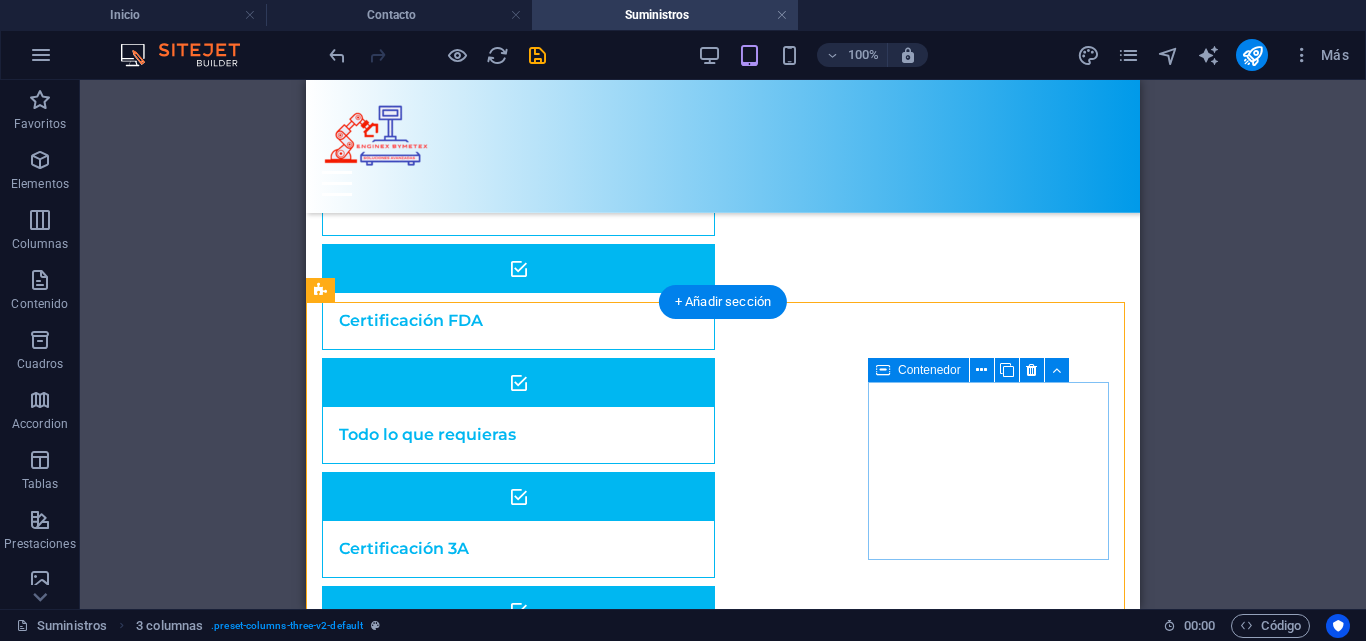 click on "Añadir elementos" at bounding box center (445, 1395) 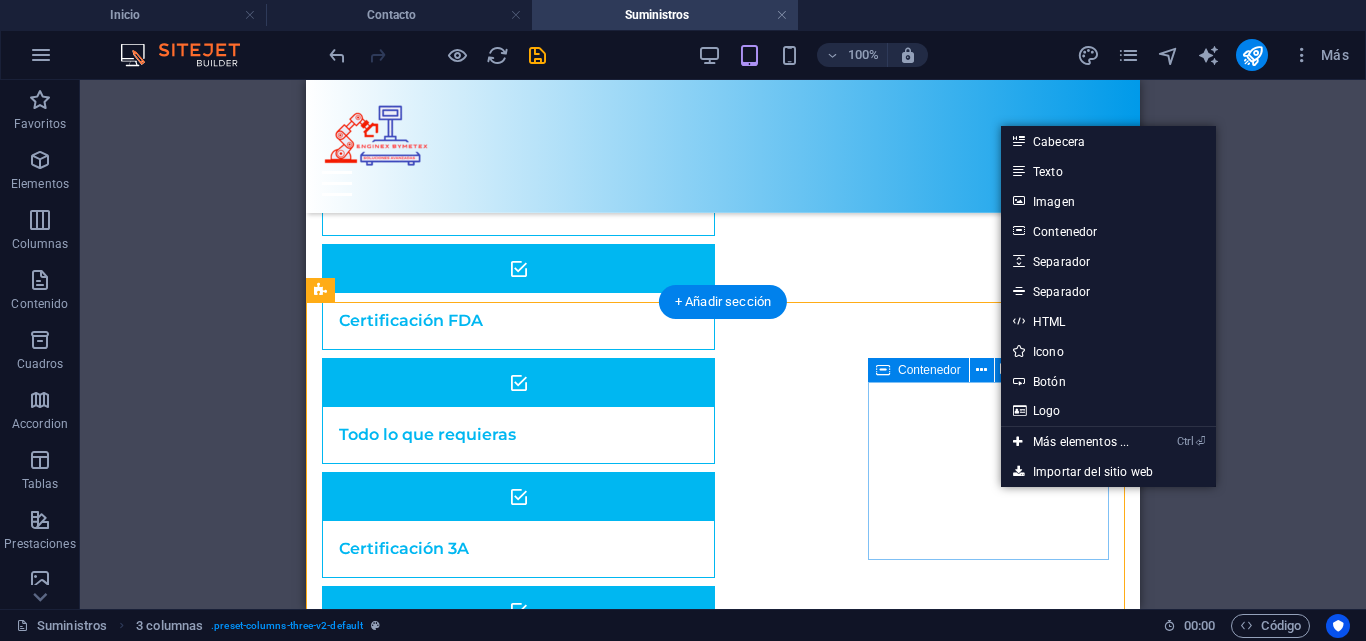 click on "Añadir elementos" at bounding box center [445, 1395] 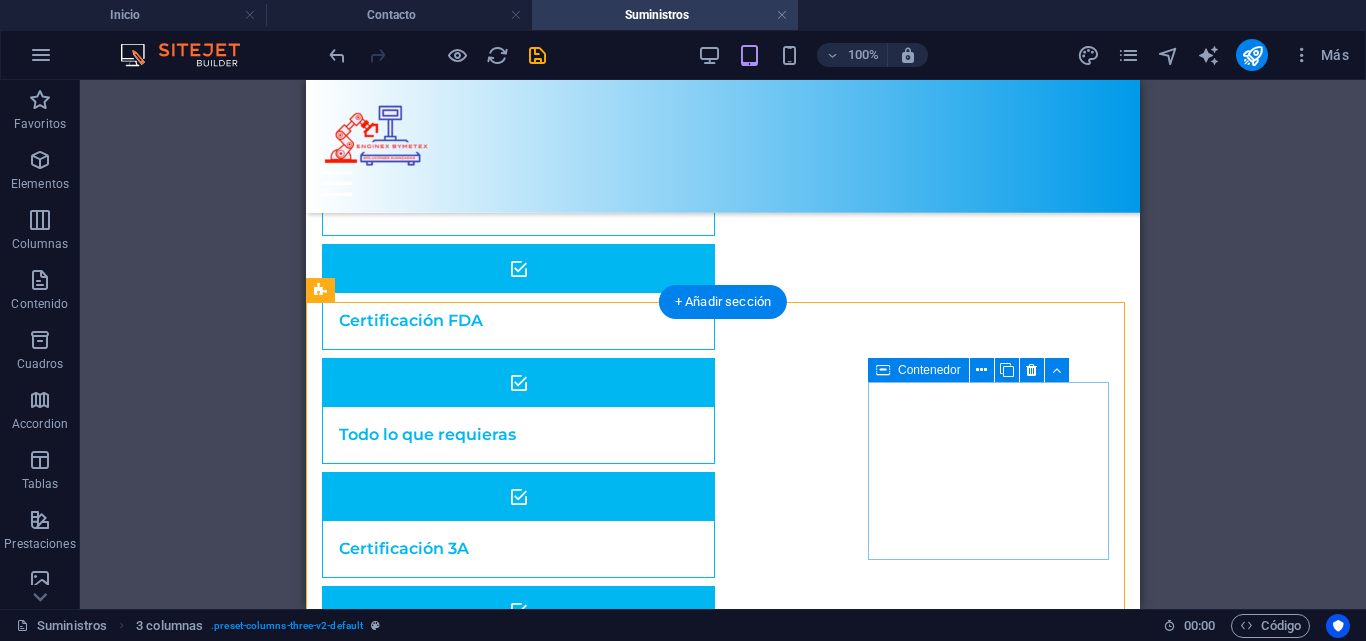 click on "Añadir elementos" at bounding box center [445, 1395] 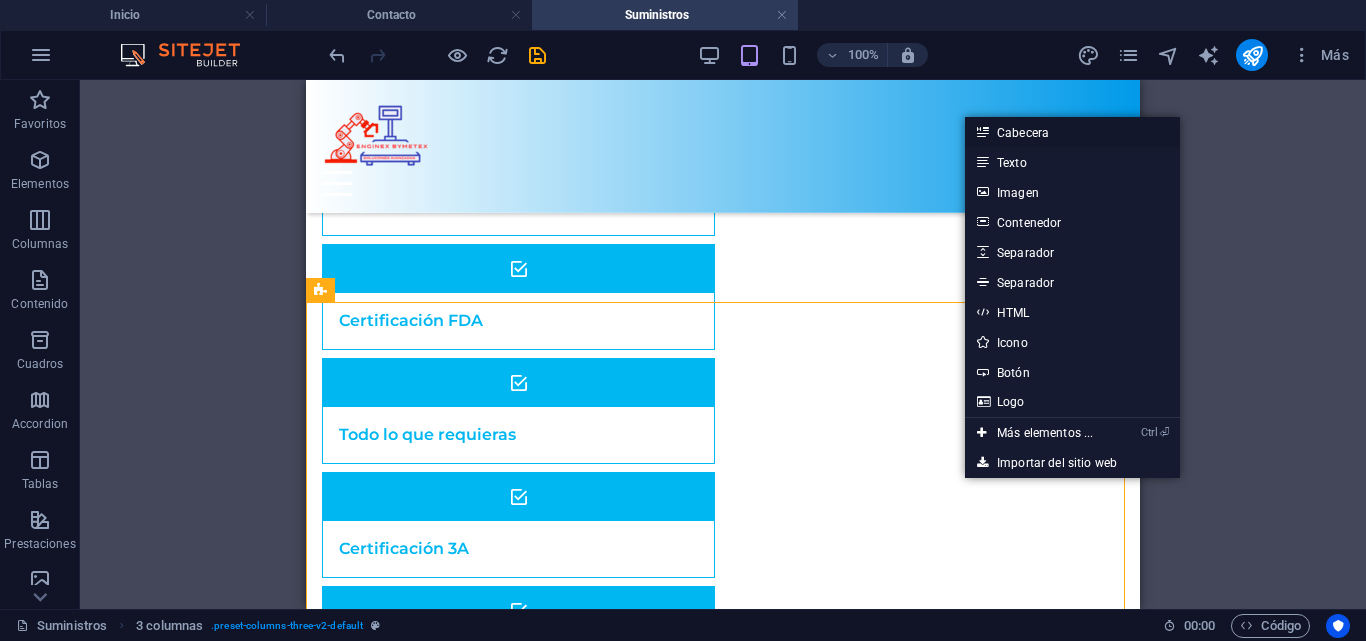 click on "Cabecera" at bounding box center [1072, 132] 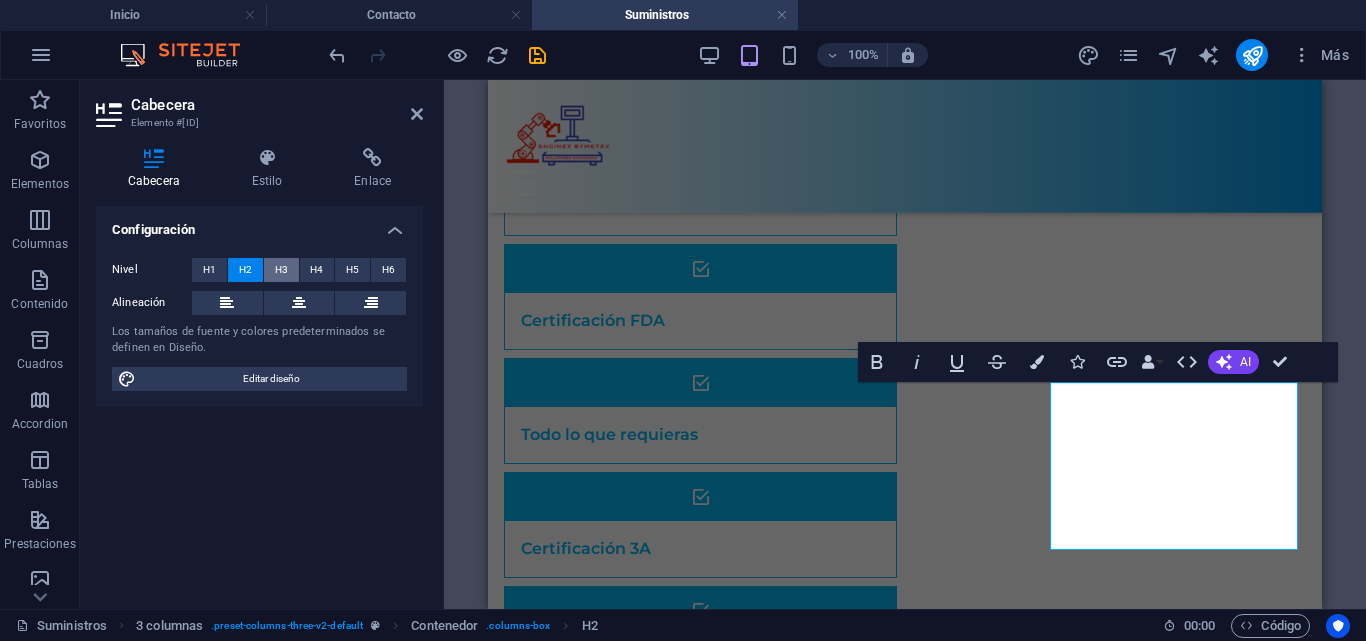 click on "H3" at bounding box center [281, 270] 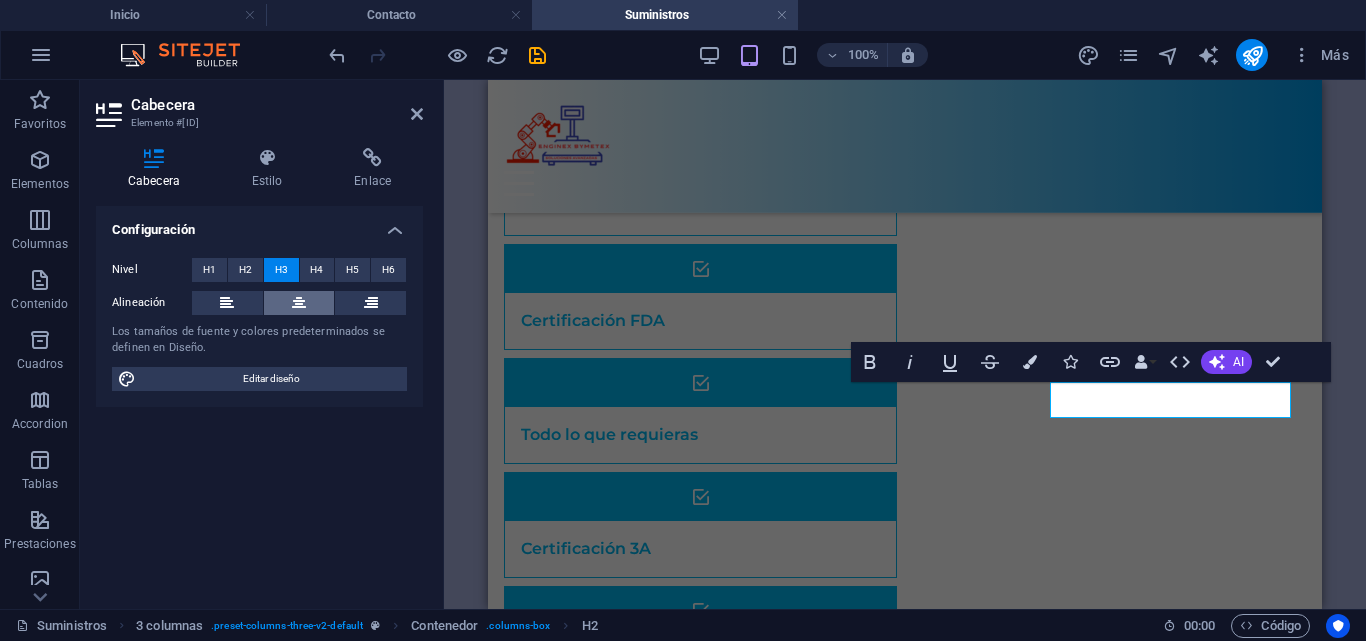 click at bounding box center (299, 303) 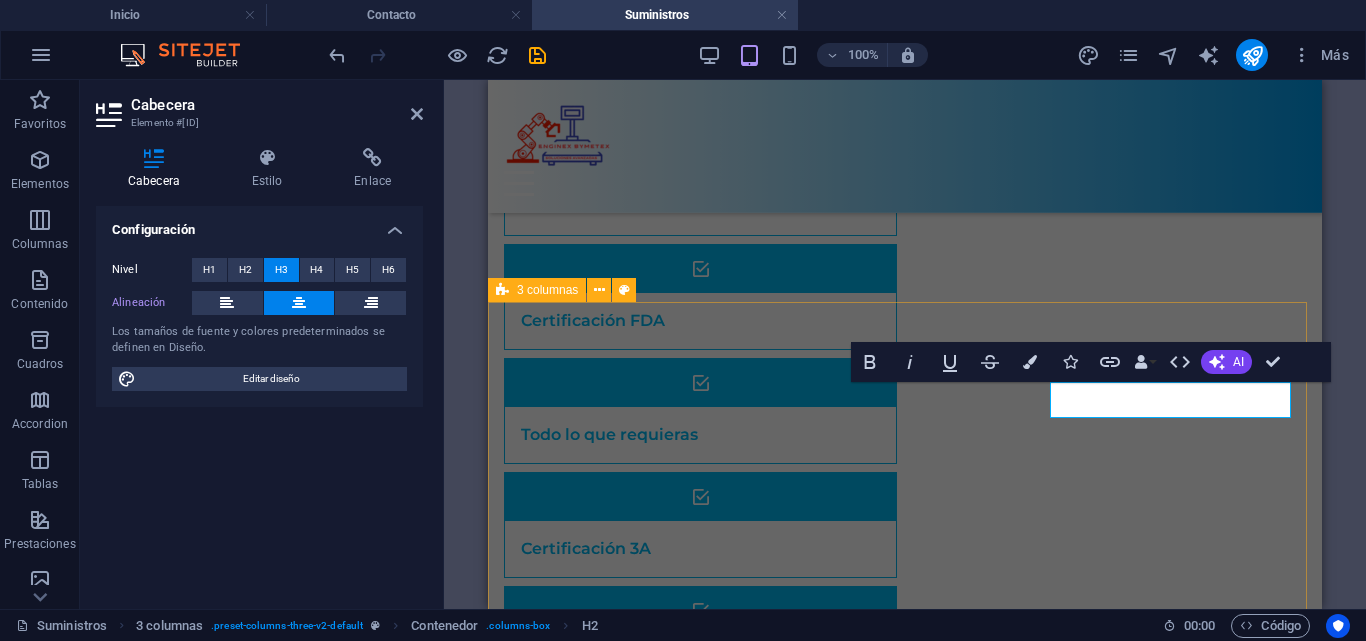 drag, startPoint x: 1270, startPoint y: 405, endPoint x: 1037, endPoint y: 407, distance: 233.00859 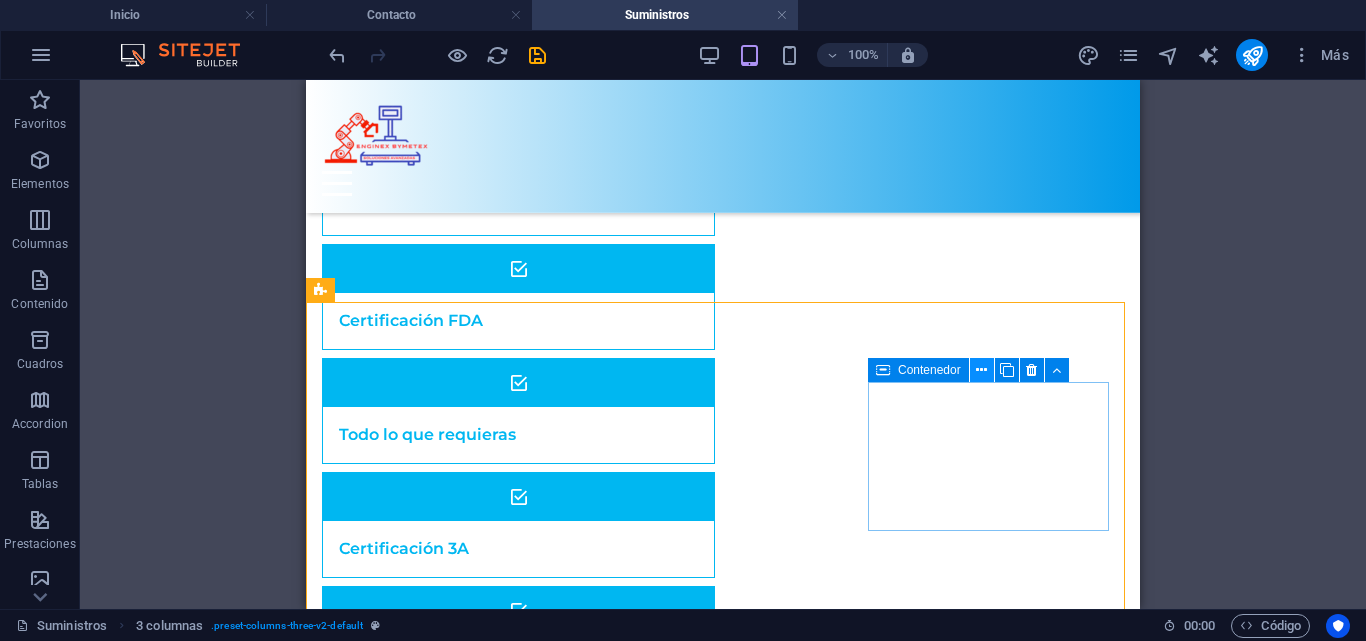 click at bounding box center [982, 370] 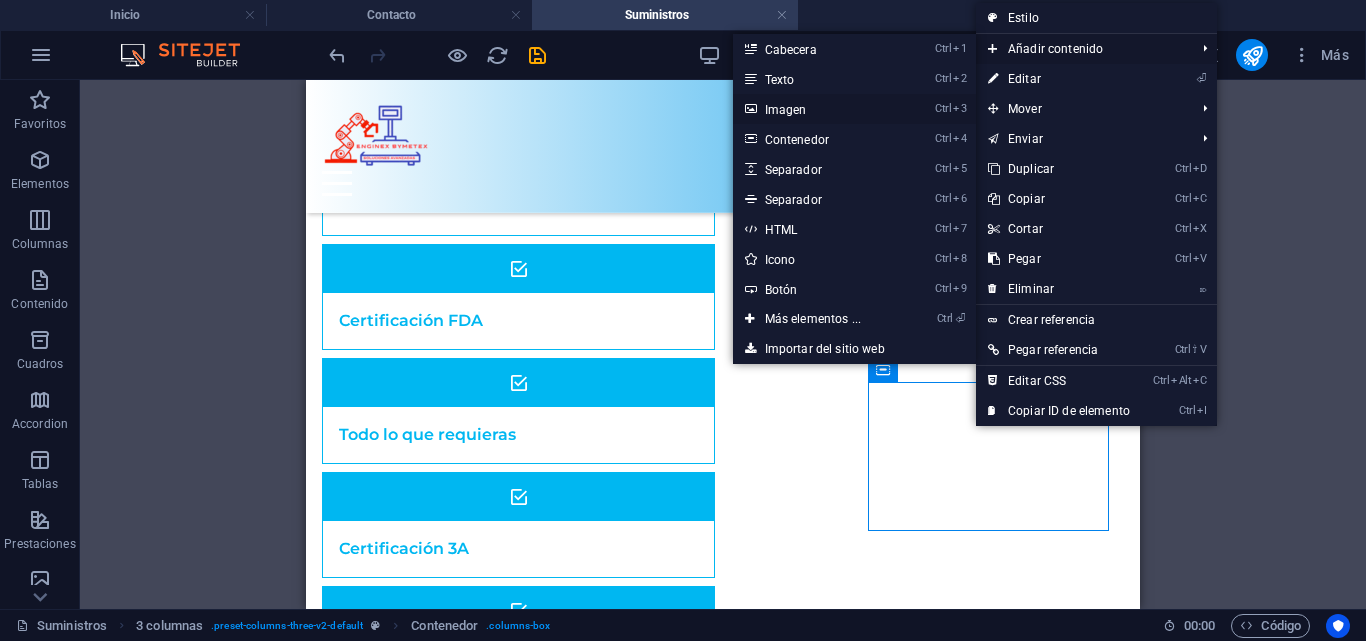click on "Ctrl 3  Imagen" at bounding box center (817, 109) 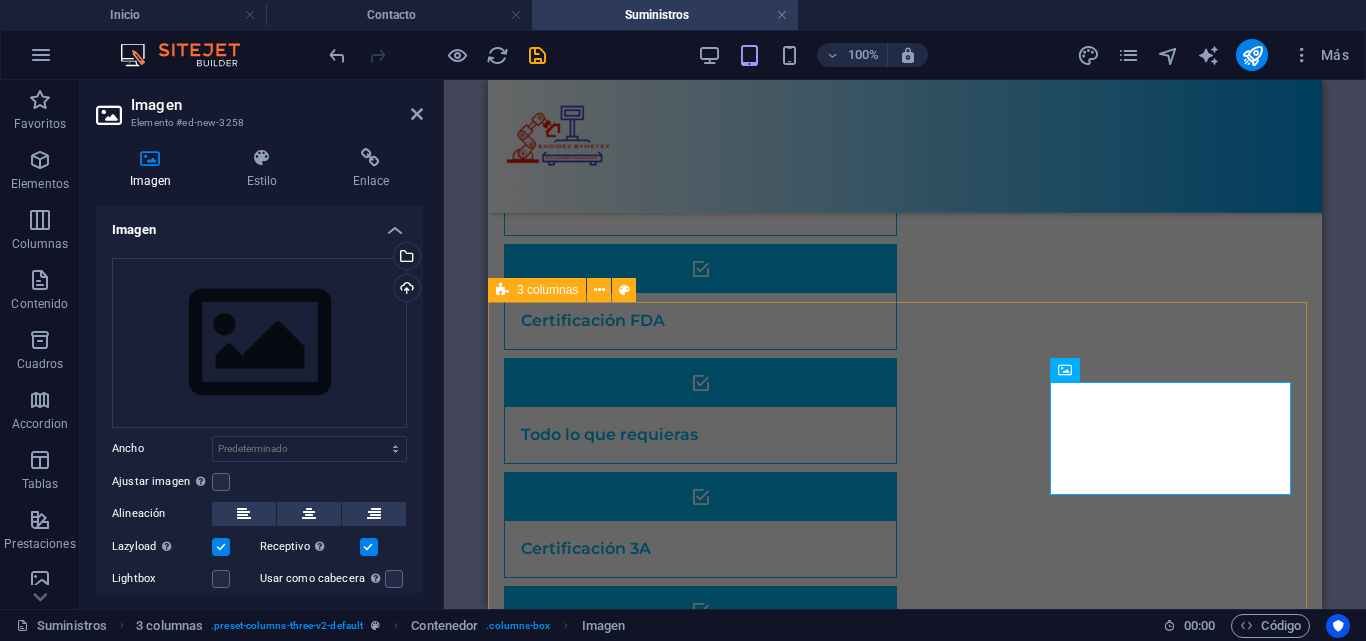 click on "Electrónica Suministros Refacciones" at bounding box center (905, 1147) 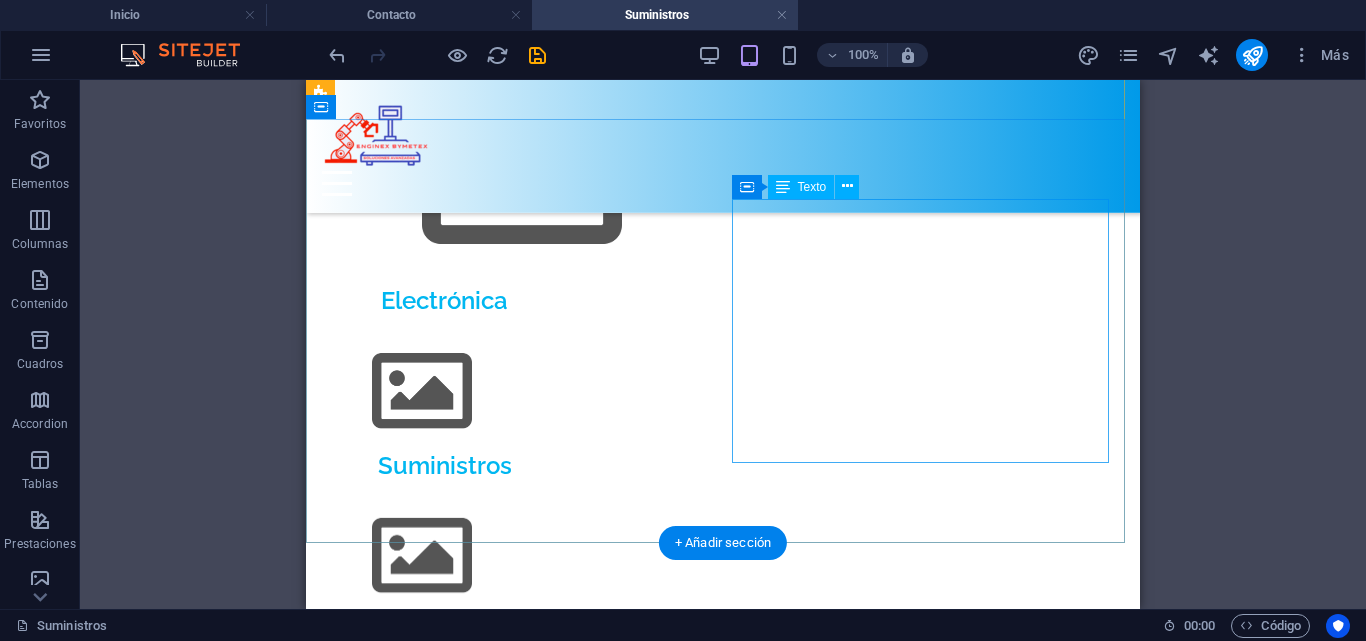 scroll, scrollTop: 1760, scrollLeft: 0, axis: vertical 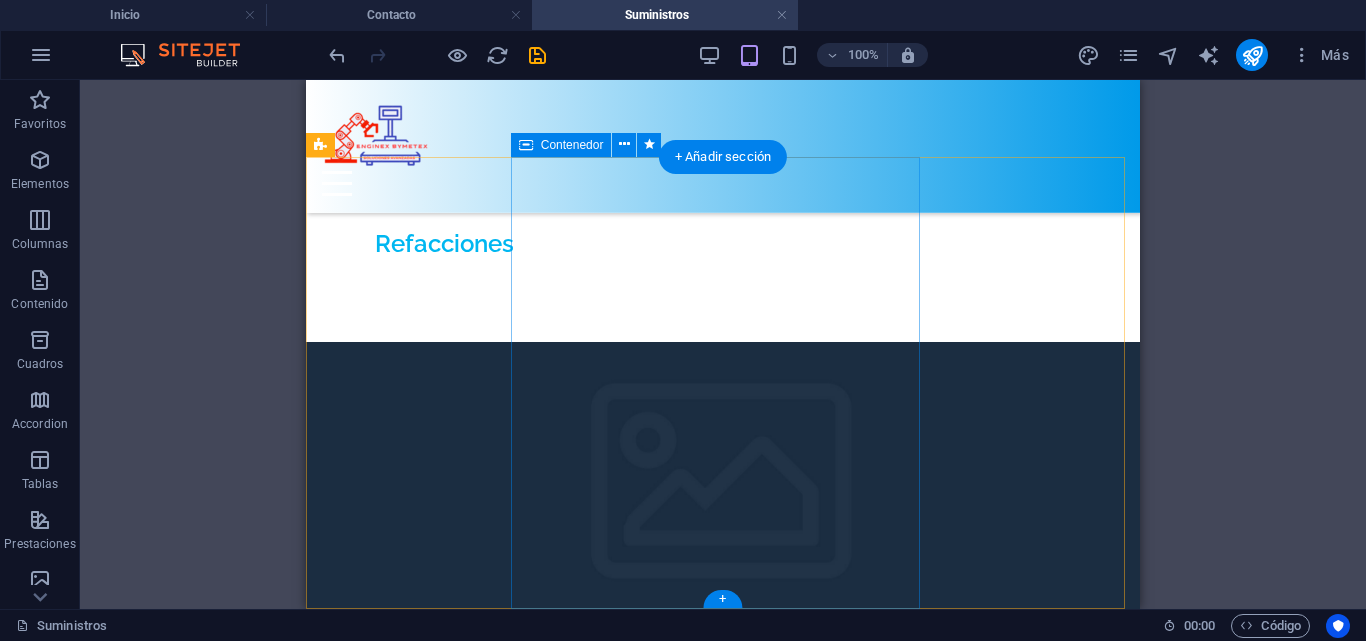 click on "Headline Lorem ipsum dolor sit amet, consectetuer adipiscing elit. Aenean commodo ligula eget dolor. Lorem ipsum dolor sit amet, consectetuer adipiscing elit leget dolor. Lorem ipsum dolor sit amet, consectetuer adipiscing elit. Aenean commodo ligula eget dolor. Lorem ipsum dolor sit amet, consectetuer adipiscing elit dolor." at bounding box center [723, 2283] 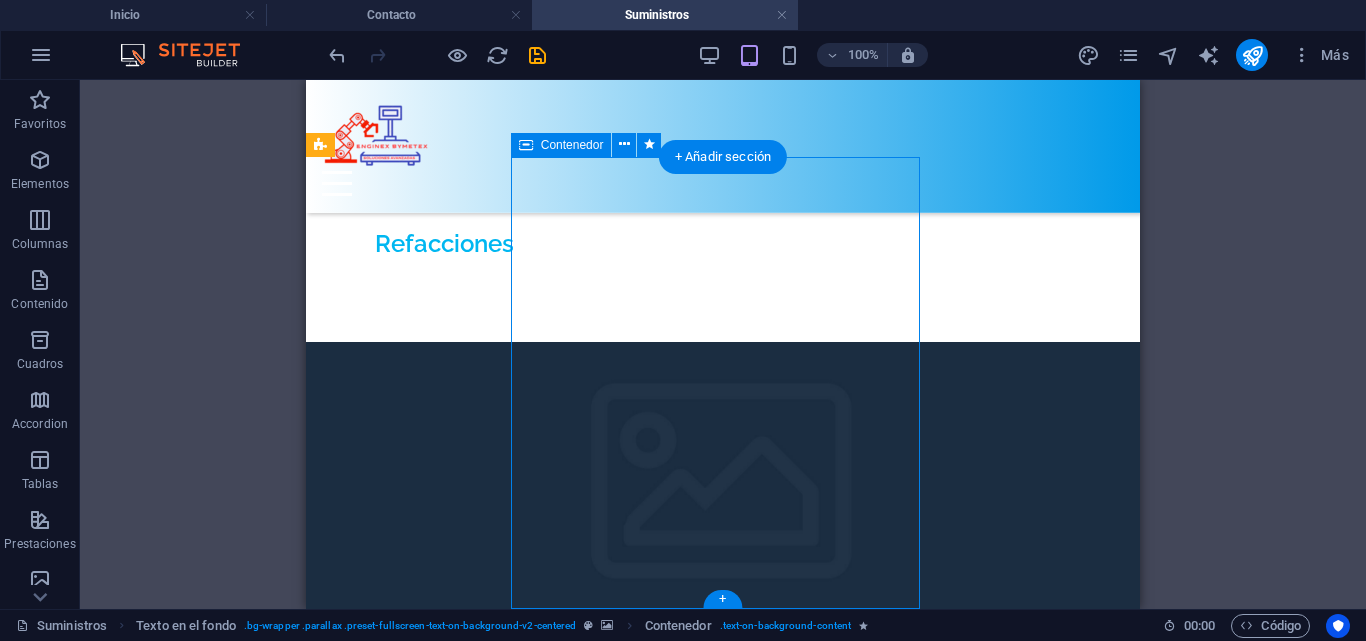 click on "Headline Lorem ipsum dolor sit amet, consectetuer adipiscing elit. Aenean commodo ligula eget dolor. Lorem ipsum dolor sit amet, consectetuer adipiscing elit leget dolor. Lorem ipsum dolor sit amet, consectetuer adipiscing elit. Aenean commodo ligula eget dolor. Lorem ipsum dolor sit amet, consectetuer adipiscing elit dolor." at bounding box center [723, 2283] 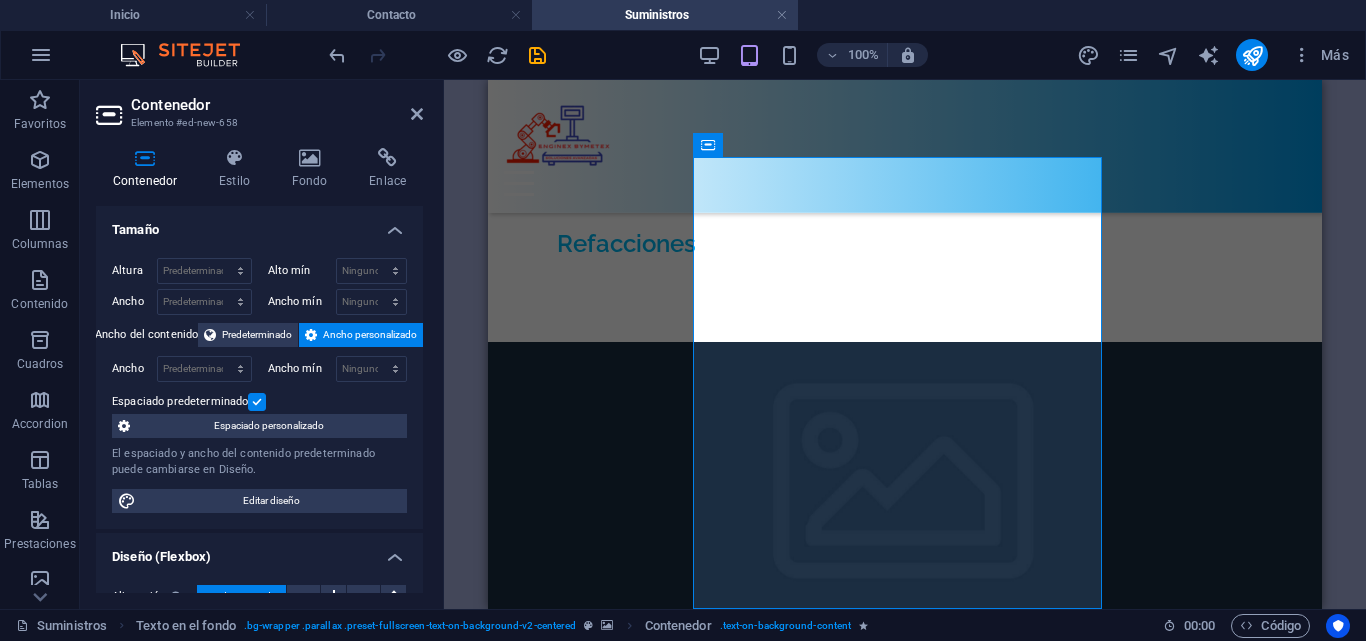 click at bounding box center (905, 1845) 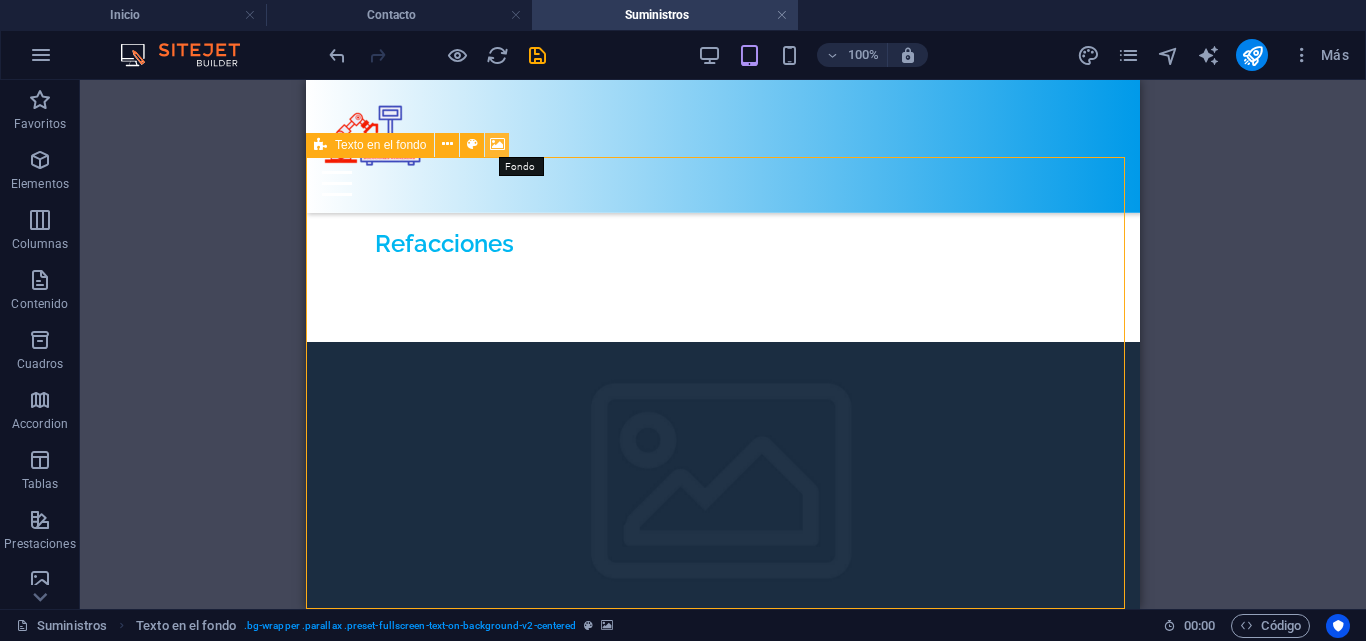 click at bounding box center [497, 144] 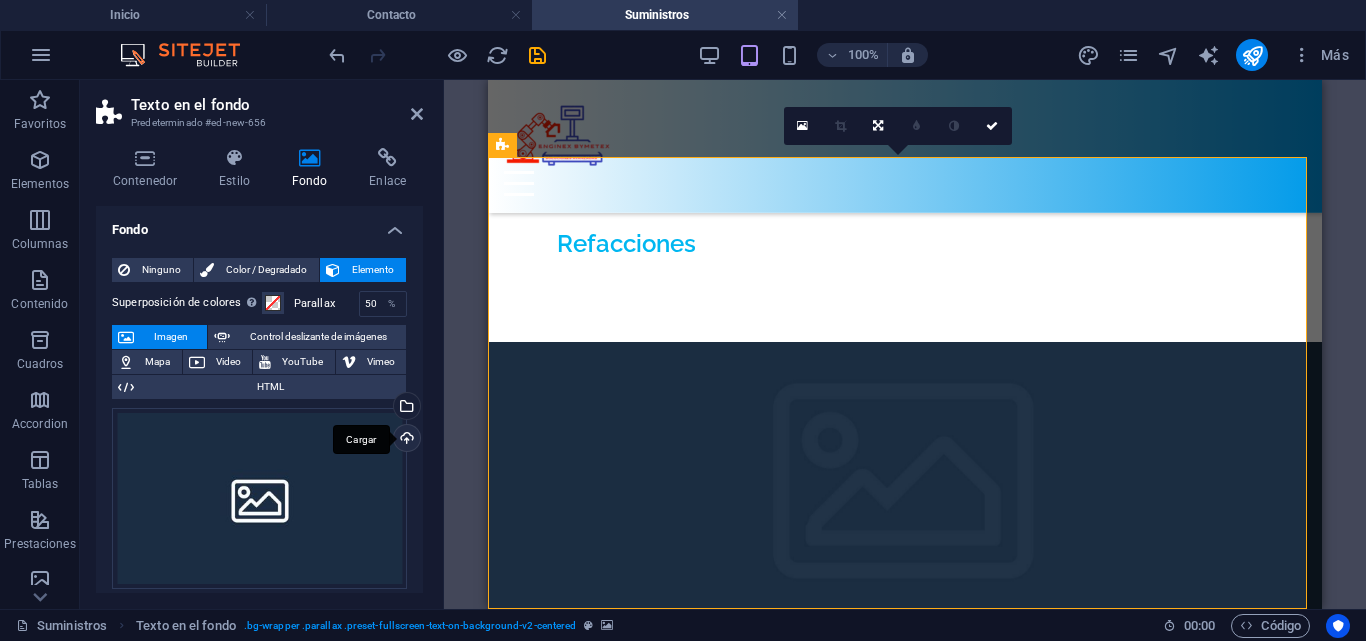 click on "Cargar" at bounding box center (405, 440) 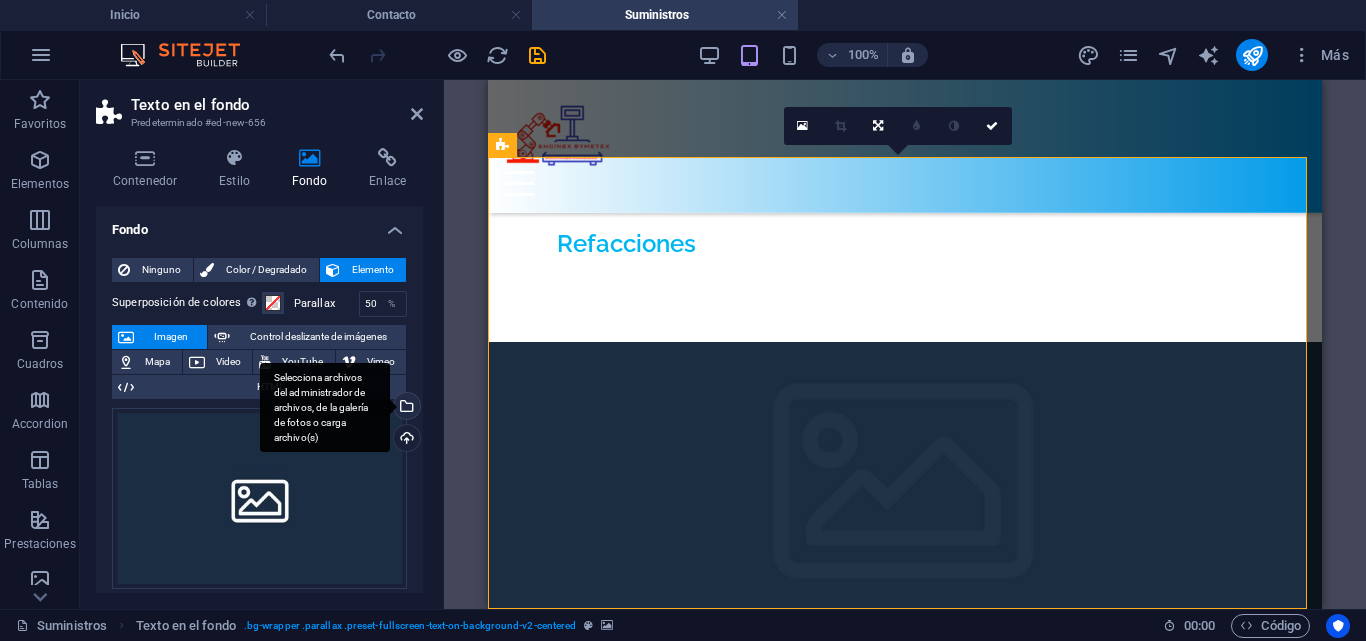 click on "Selecciona archivos del administrador de archivos, de la galería de fotos o carga archivo(s)" at bounding box center (325, 408) 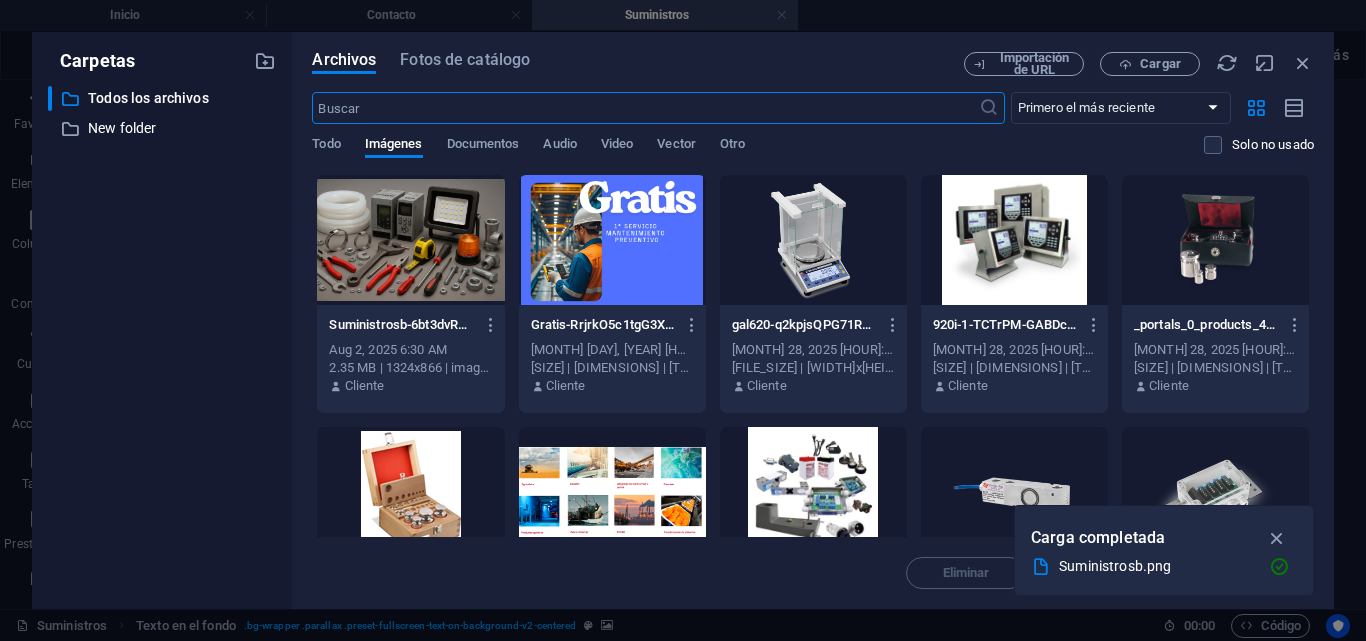 scroll, scrollTop: 2069, scrollLeft: 0, axis: vertical 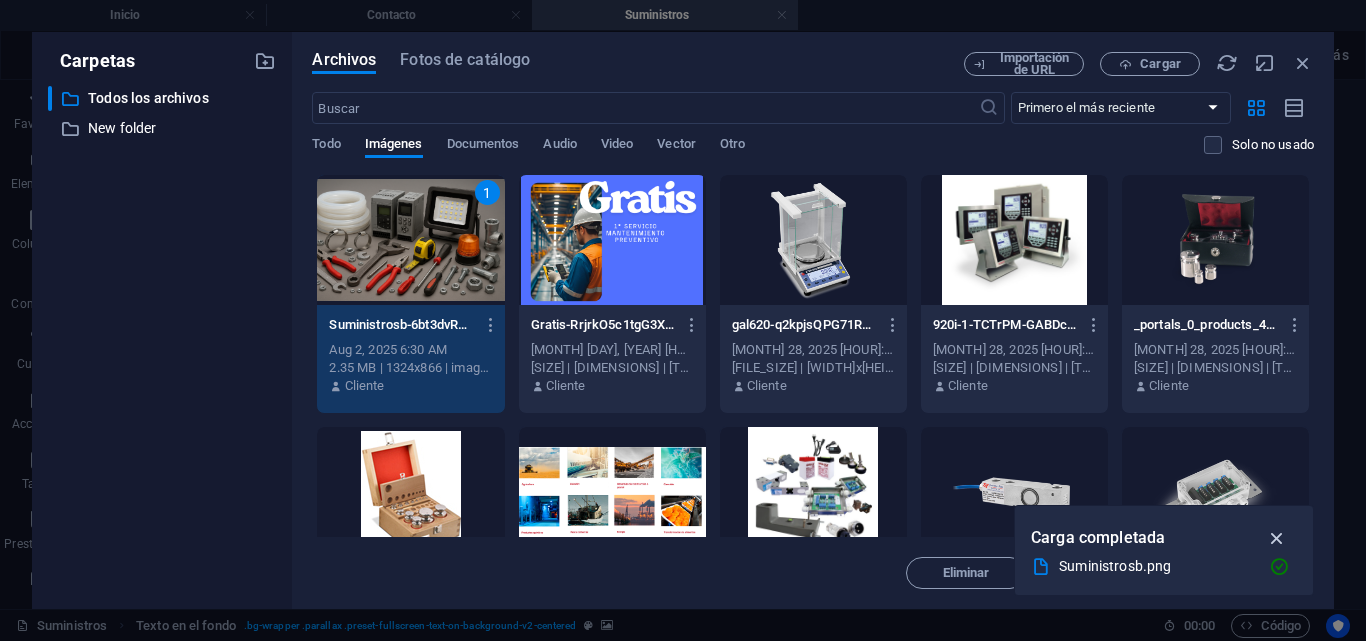 click at bounding box center (1277, 538) 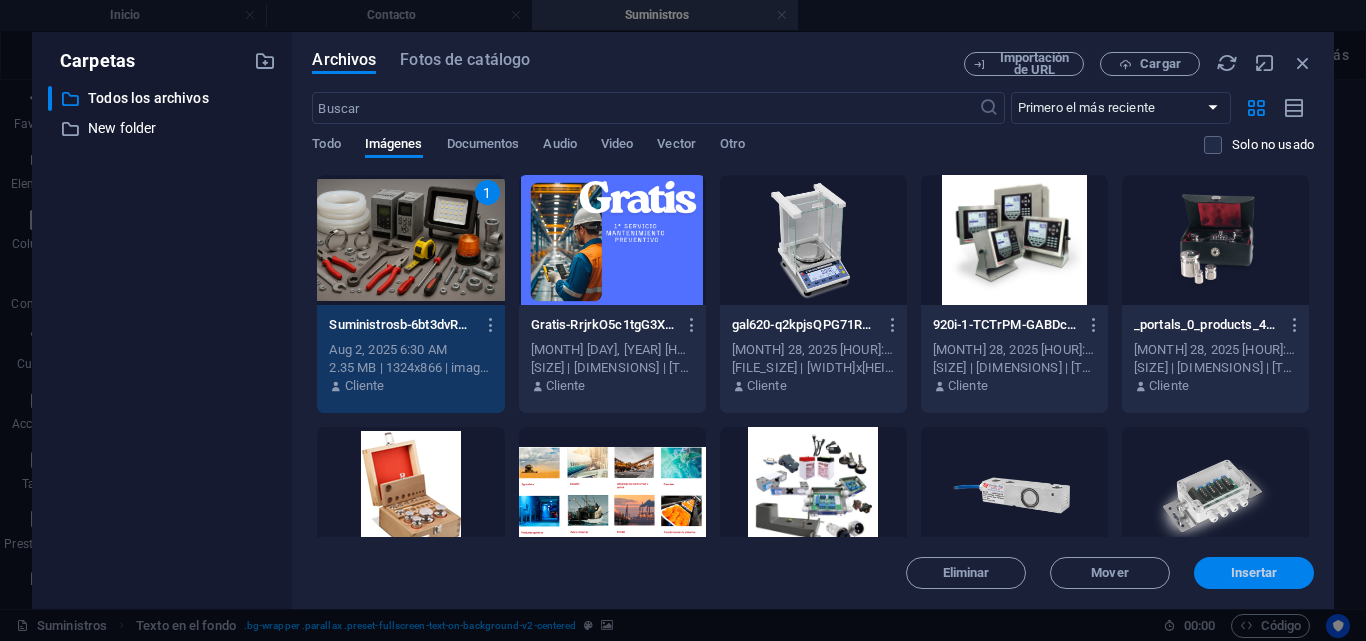 click on "Insertar" at bounding box center (1254, 573) 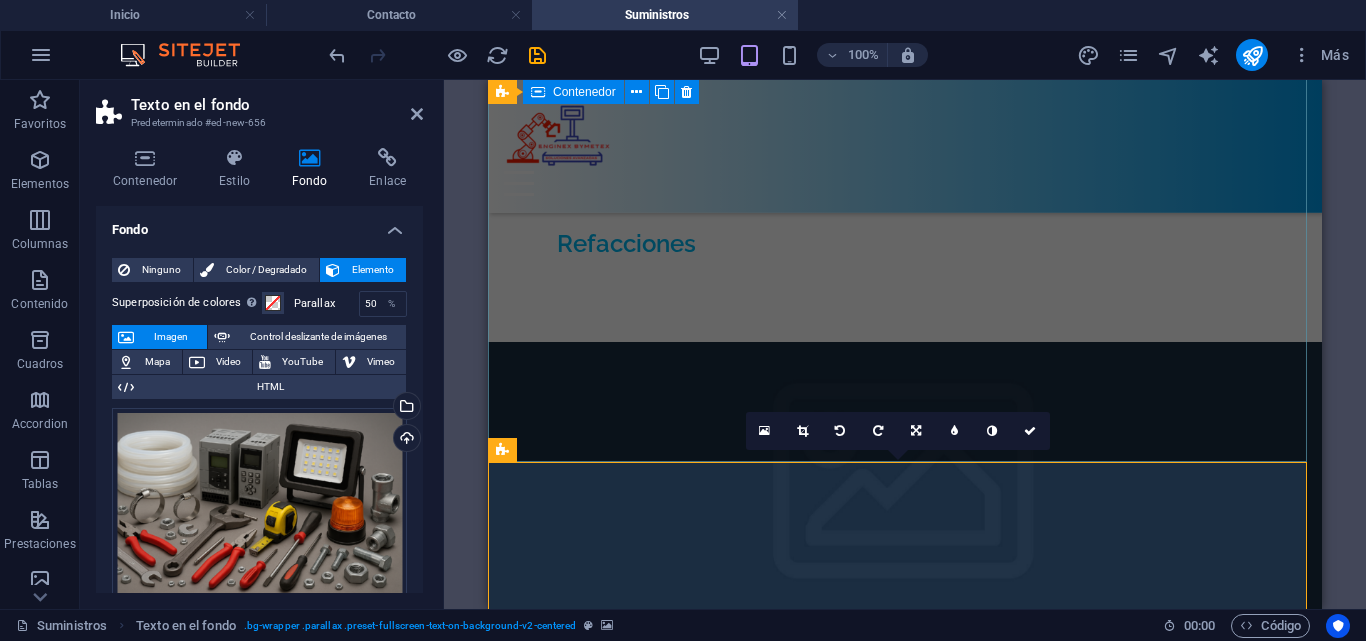 scroll, scrollTop: 1158, scrollLeft: 0, axis: vertical 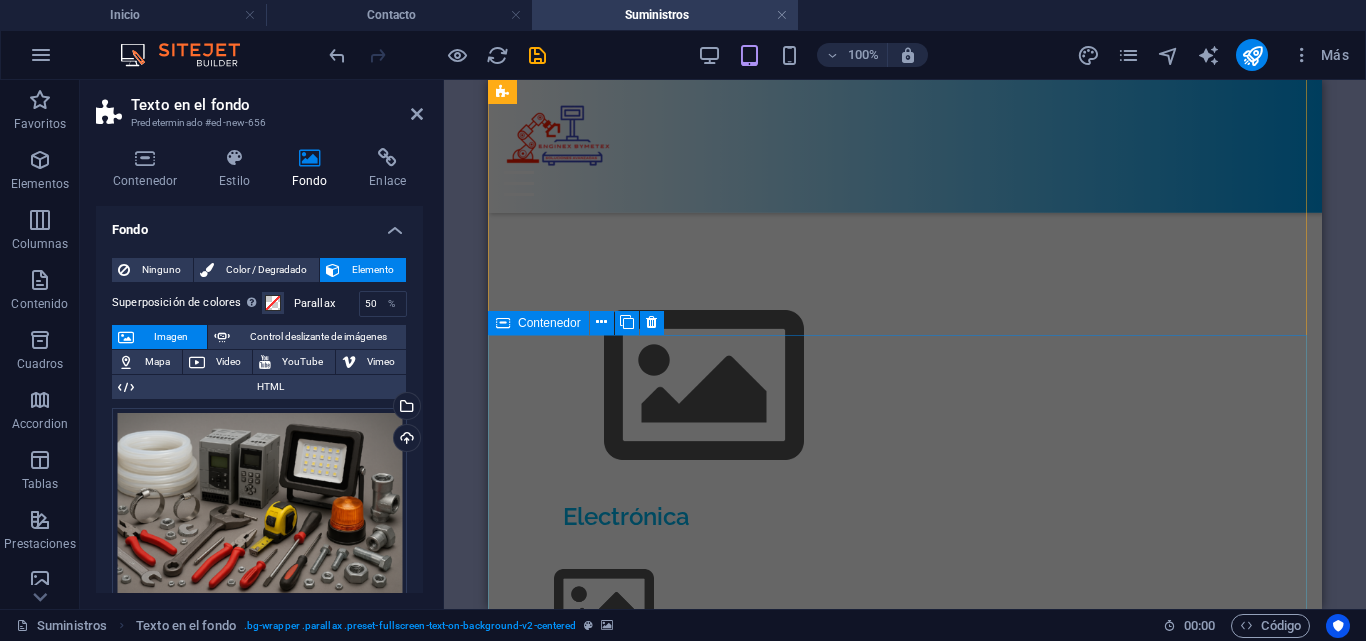 click on "Lorem ipsum dolor sit amet consectetur Quo facere optio ut repellat ipsam sed. Culpa deleniti molestiae ex. A doloremque provident eveniet est eligendi recusandae hic. Quam commodi aut omnis autem facilis eos. Omnis vitae quibusdam provident provident. Quia libero iste id eligendi est consequatur vel id. Natus iste in dicta qui consequuntur optio. Soluta voluptas harum quod ut officia quia. Nesciunt in quod suscipit sed animi laborum. Aut aut quia et quas iusto quae quos." at bounding box center (905, 1894) 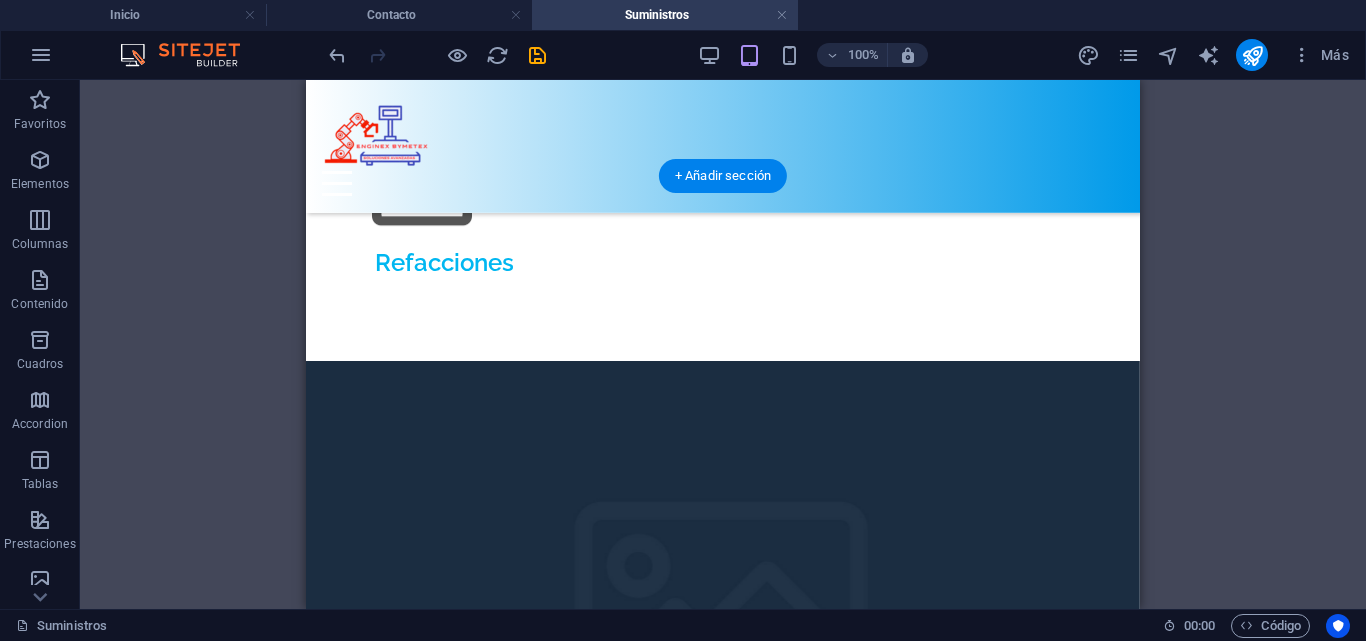 scroll, scrollTop: 1760, scrollLeft: 0, axis: vertical 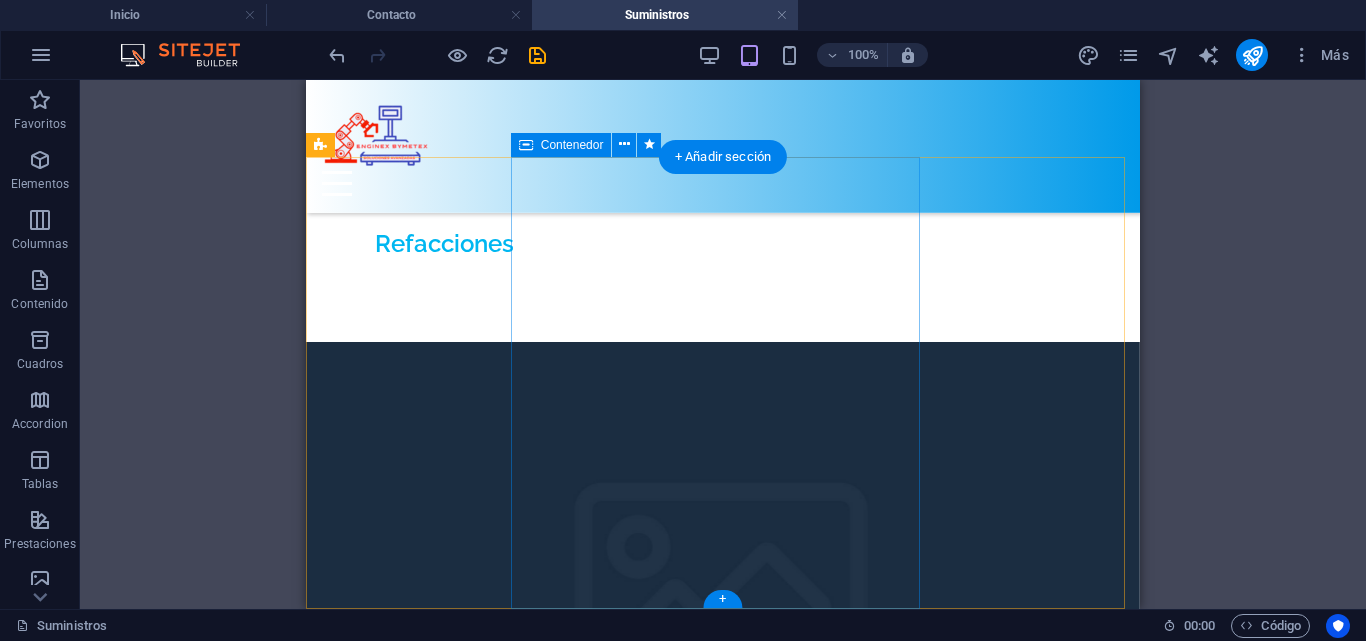 click on "Headline Lorem ipsum dolor sit amet, consectetuer adipiscing elit. Aenean commodo ligula eget dolor. Lorem ipsum dolor sit amet, consectetuer adipiscing elit leget dolor. Lorem ipsum dolor sit amet, consectetuer adipiscing elit. Aenean commodo ligula eget dolor. Lorem ipsum dolor sit amet, consectetuer adipiscing elit dolor." at bounding box center [723, 2283] 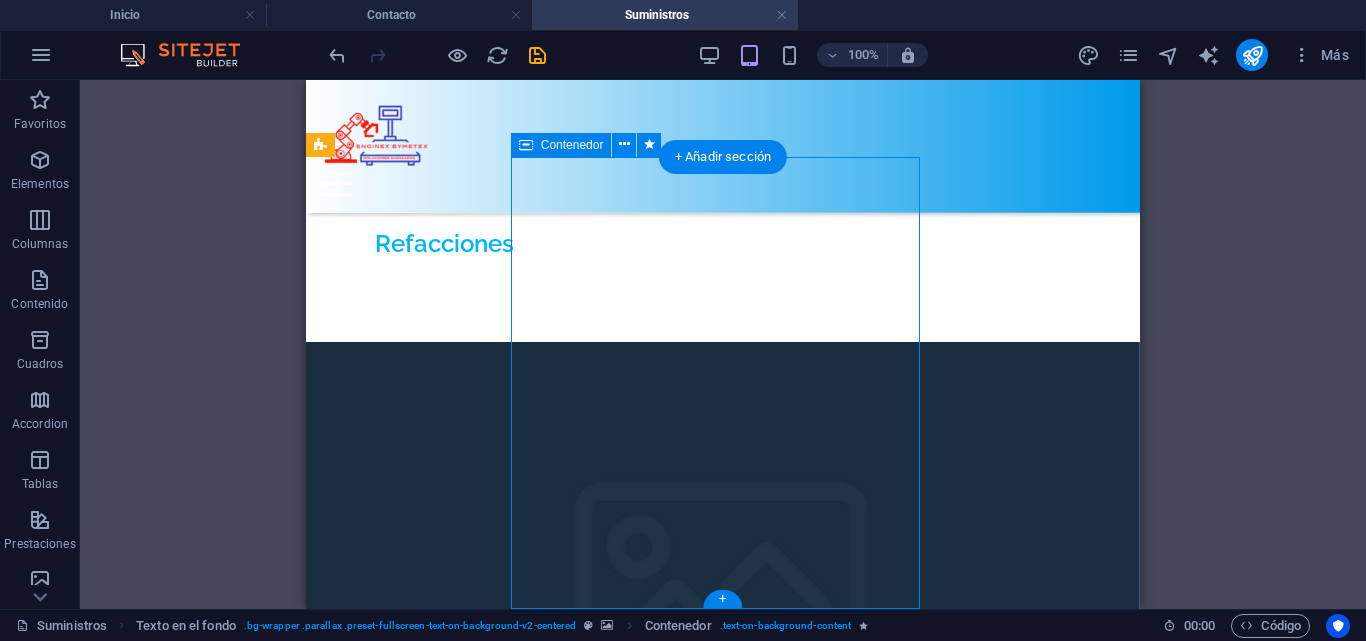 click on "Headline Lorem ipsum dolor sit amet, consectetuer adipiscing elit. Aenean commodo ligula eget dolor. Lorem ipsum dolor sit amet, consectetuer adipiscing elit leget dolor. Lorem ipsum dolor sit amet, consectetuer adipiscing elit. Aenean commodo ligula eget dolor. Lorem ipsum dolor sit amet, consectetuer adipiscing elit dolor." at bounding box center (723, 2283) 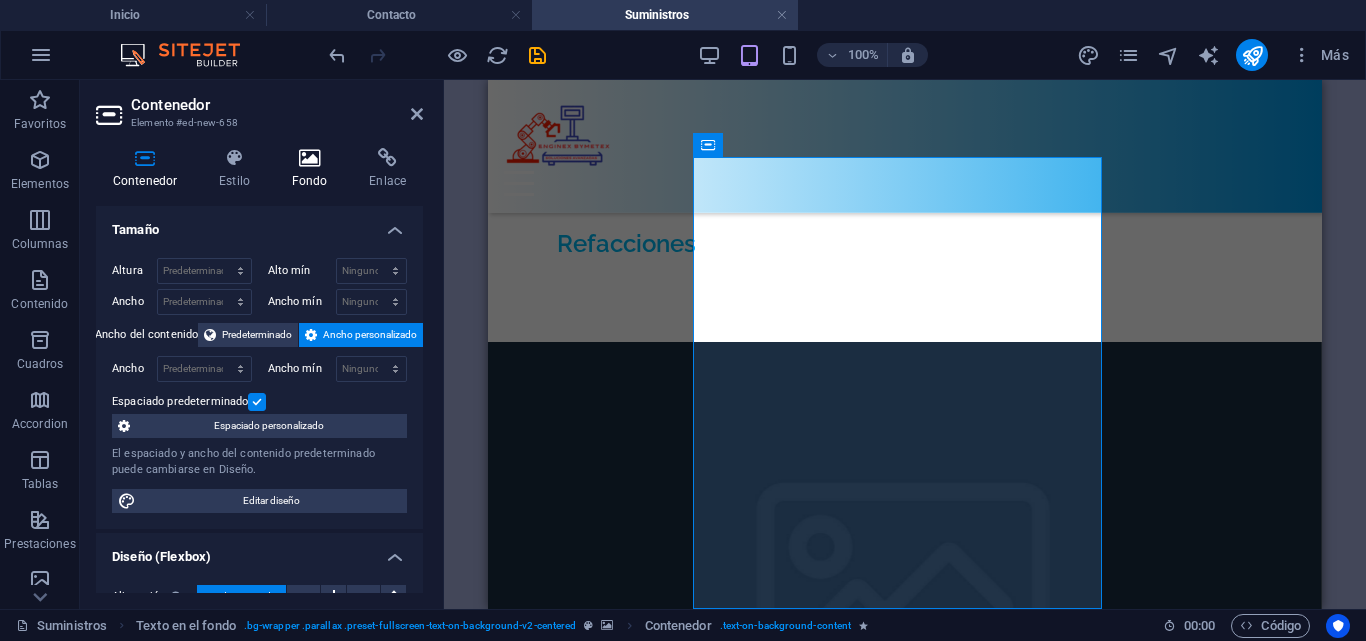 click at bounding box center (310, 158) 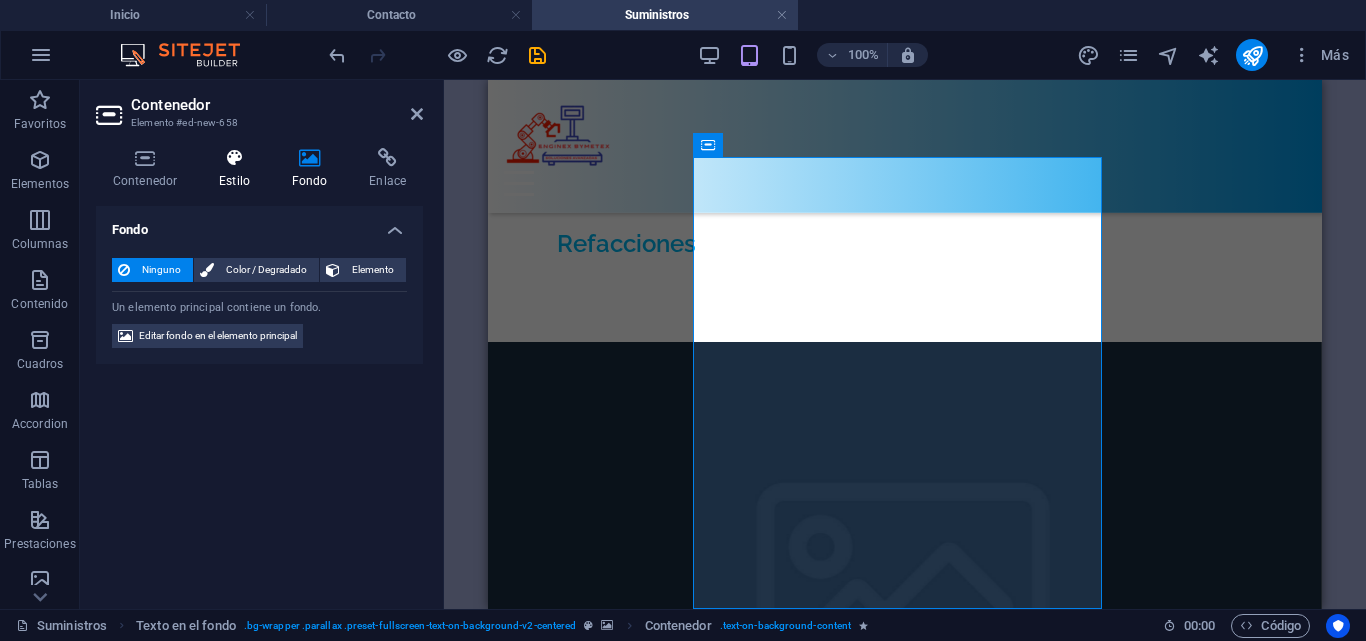 click at bounding box center (234, 158) 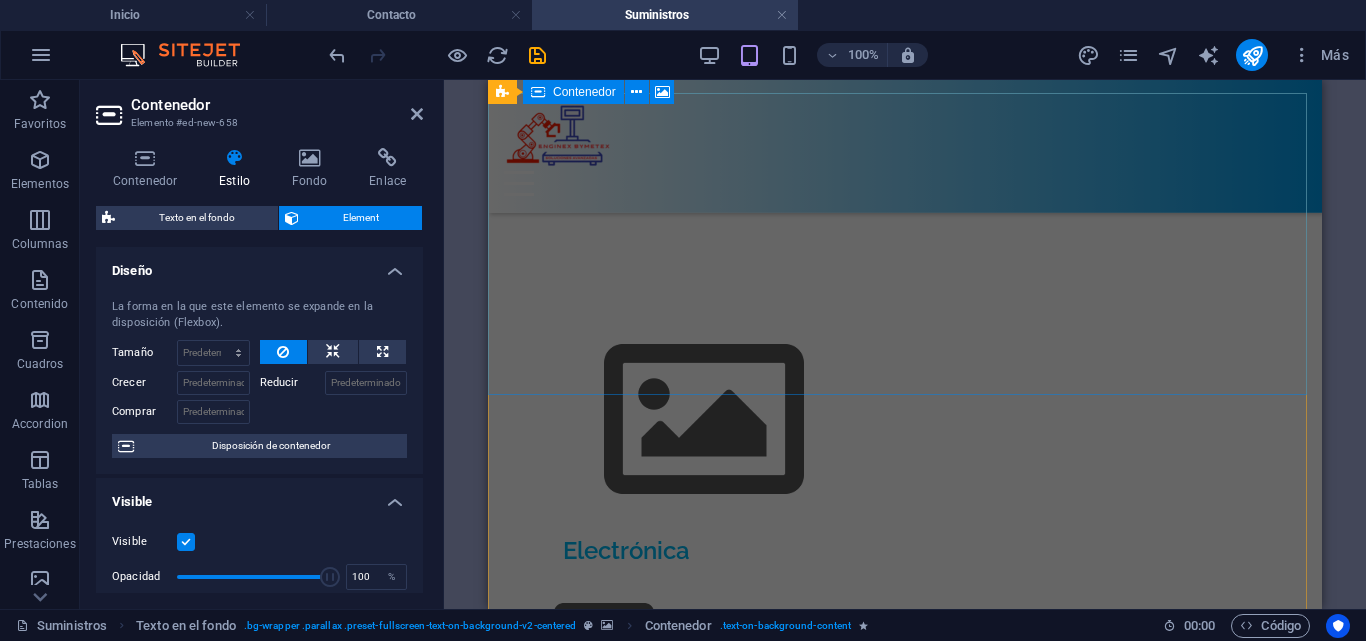 scroll, scrollTop: 697, scrollLeft: 0, axis: vertical 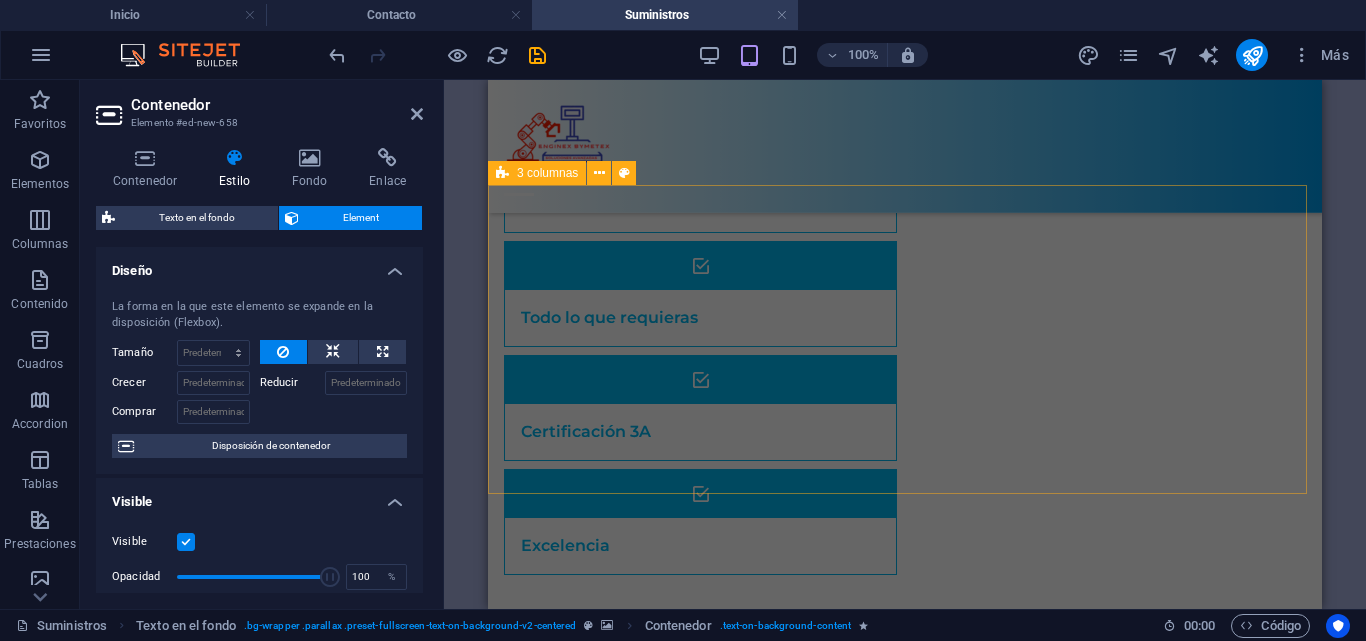 click on "Electrónica Suministros Refacciones" at bounding box center (905, 1030) 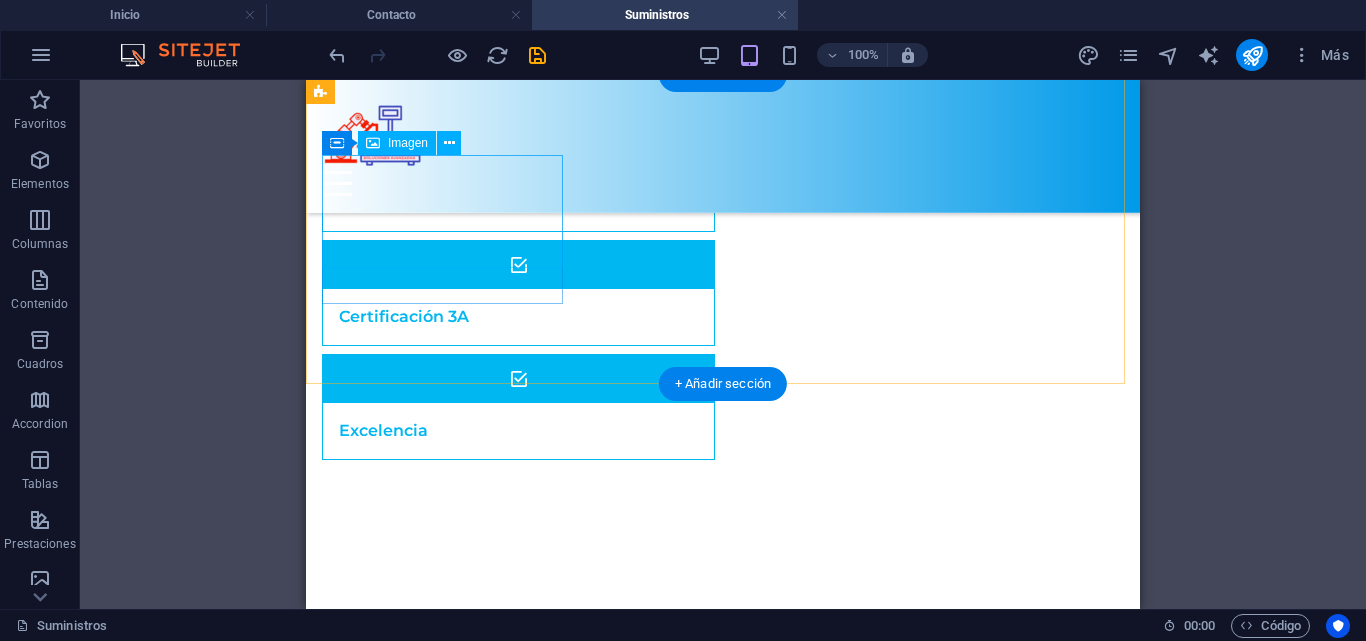 scroll, scrollTop: 807, scrollLeft: 0, axis: vertical 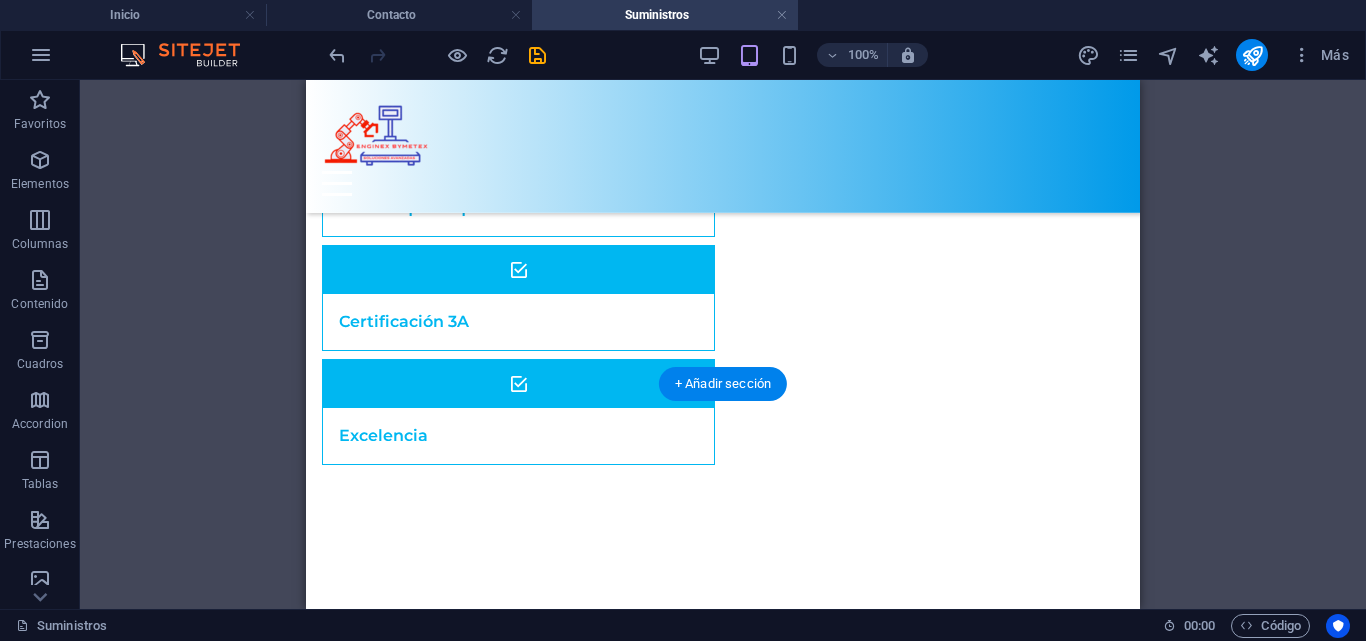 click at bounding box center [723, 1446] 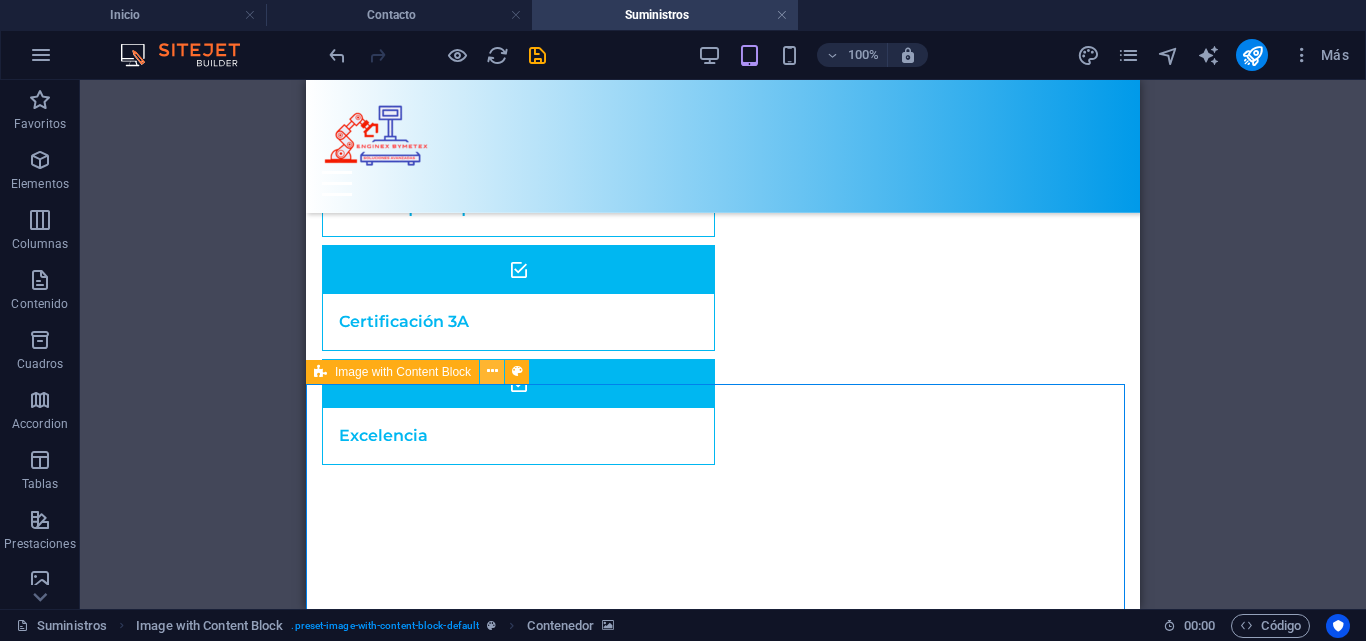 click at bounding box center (492, 371) 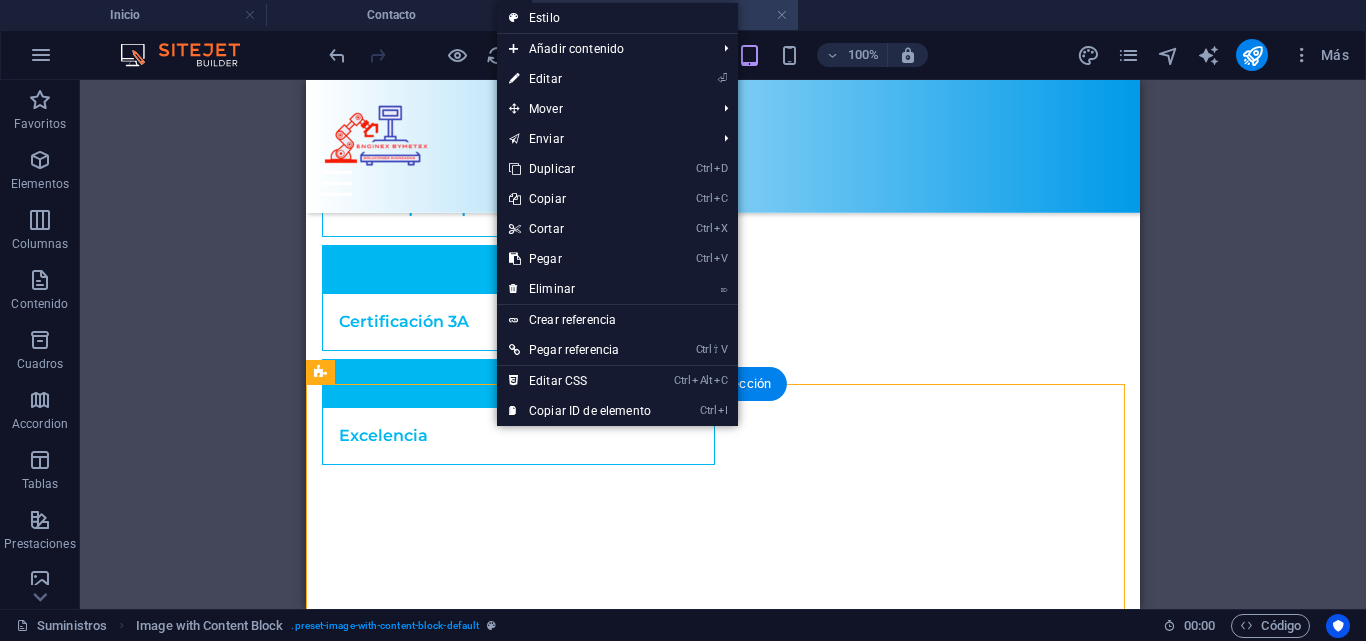 click at bounding box center (723, 1446) 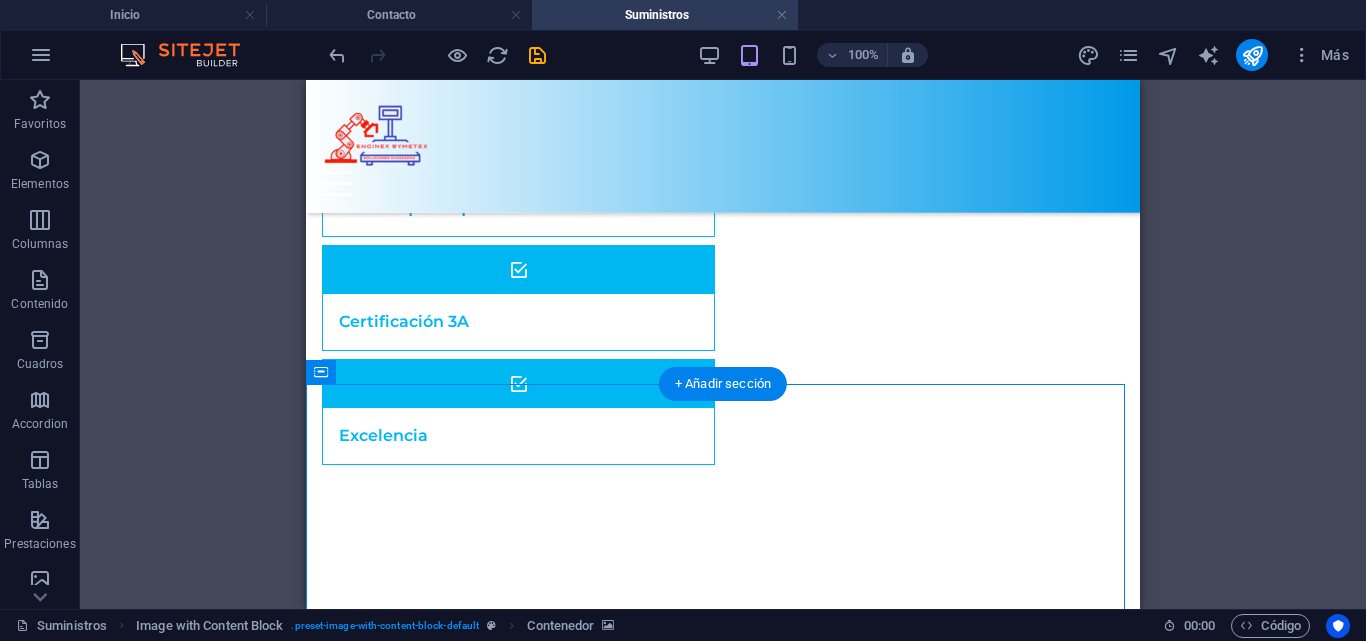 click at bounding box center [723, 1446] 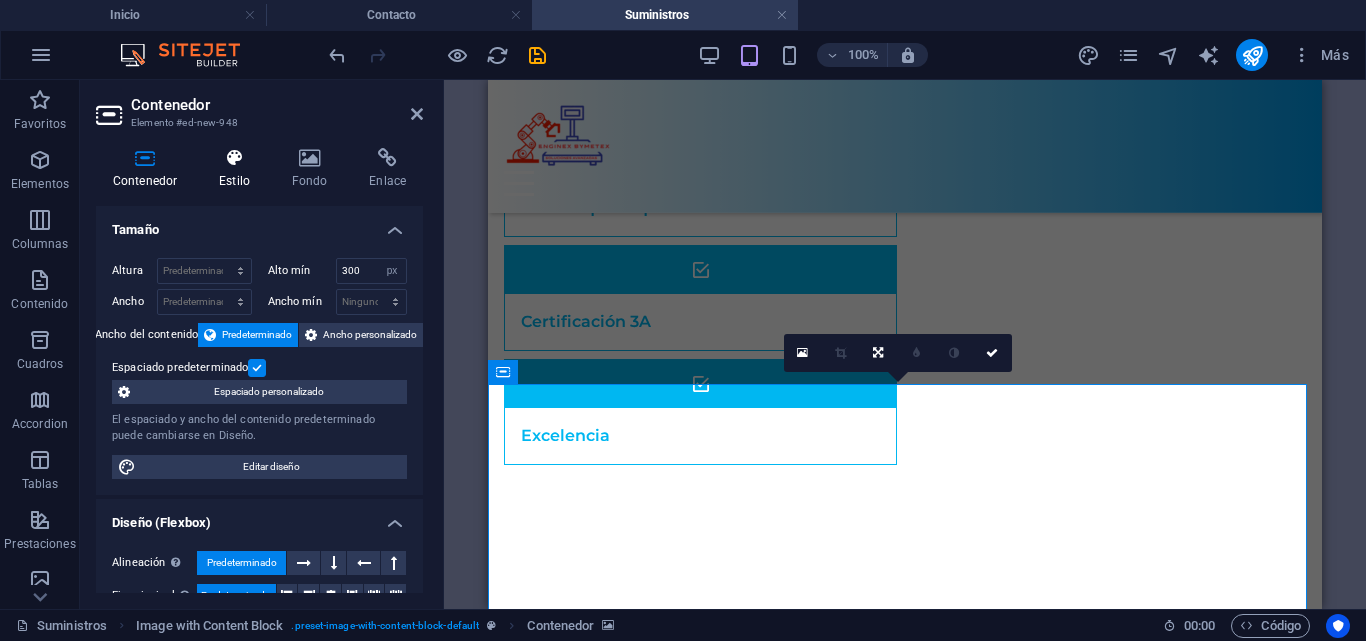 click on "Estilo" at bounding box center [238, 169] 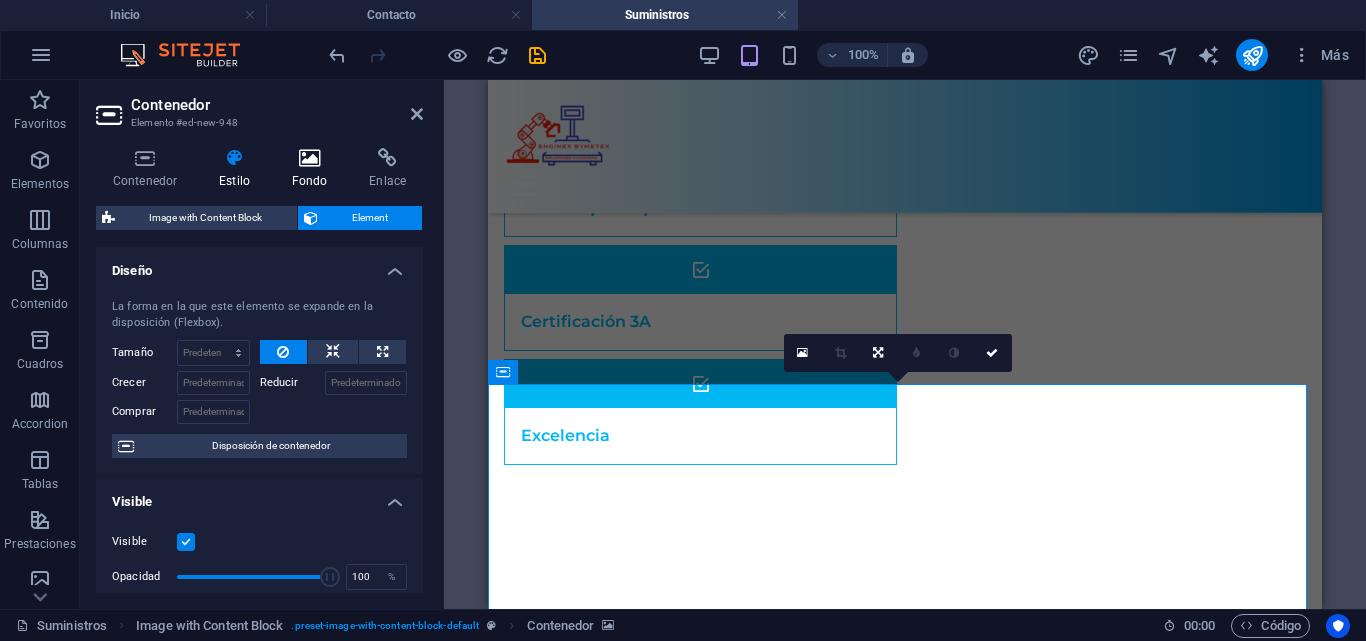 click at bounding box center [310, 158] 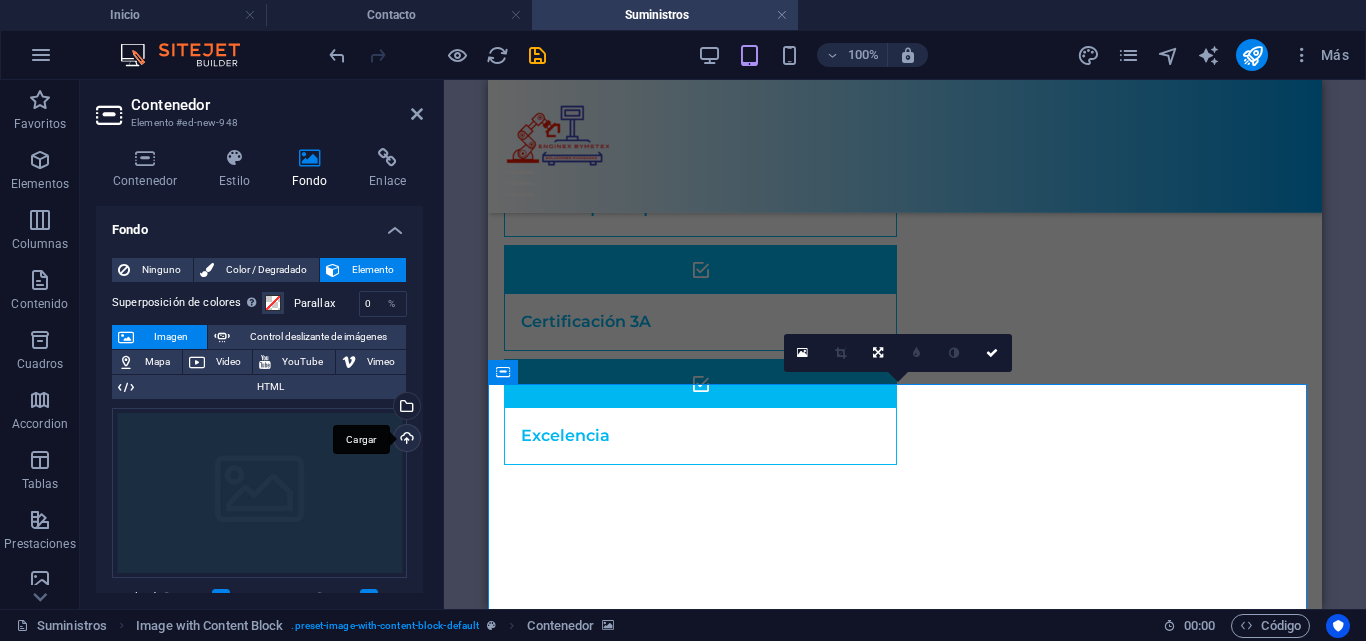 click on "Cargar" at bounding box center [405, 440] 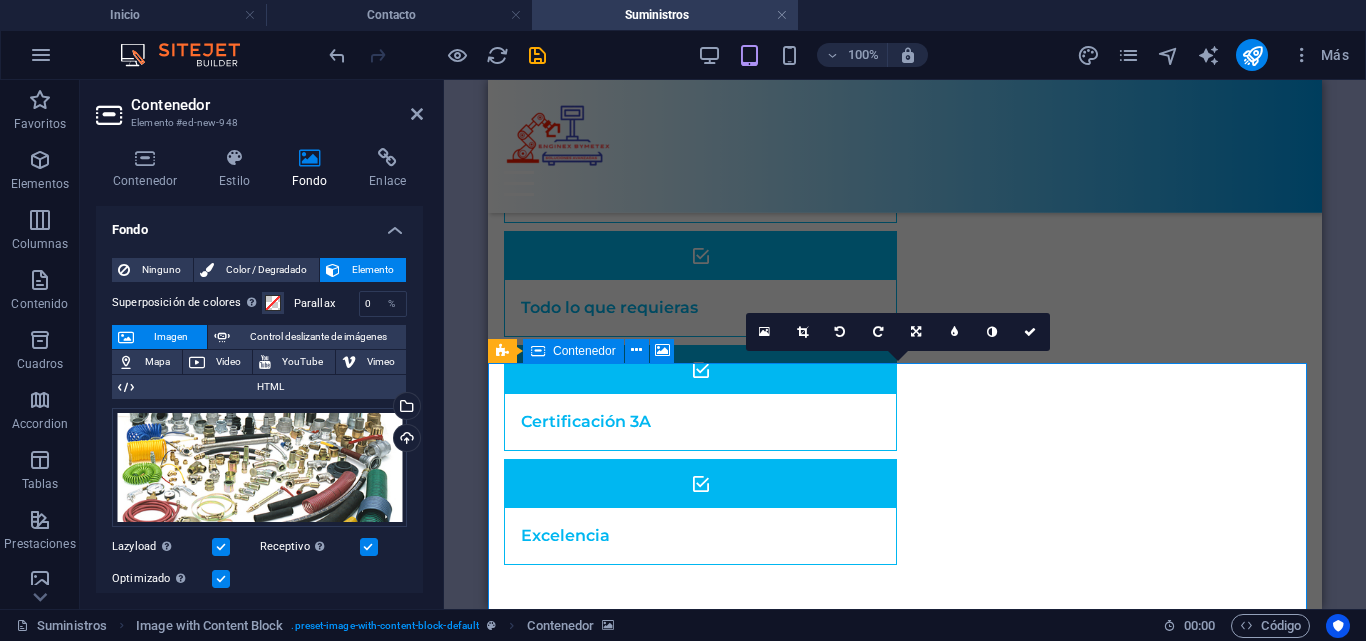 scroll, scrollTop: 849, scrollLeft: 0, axis: vertical 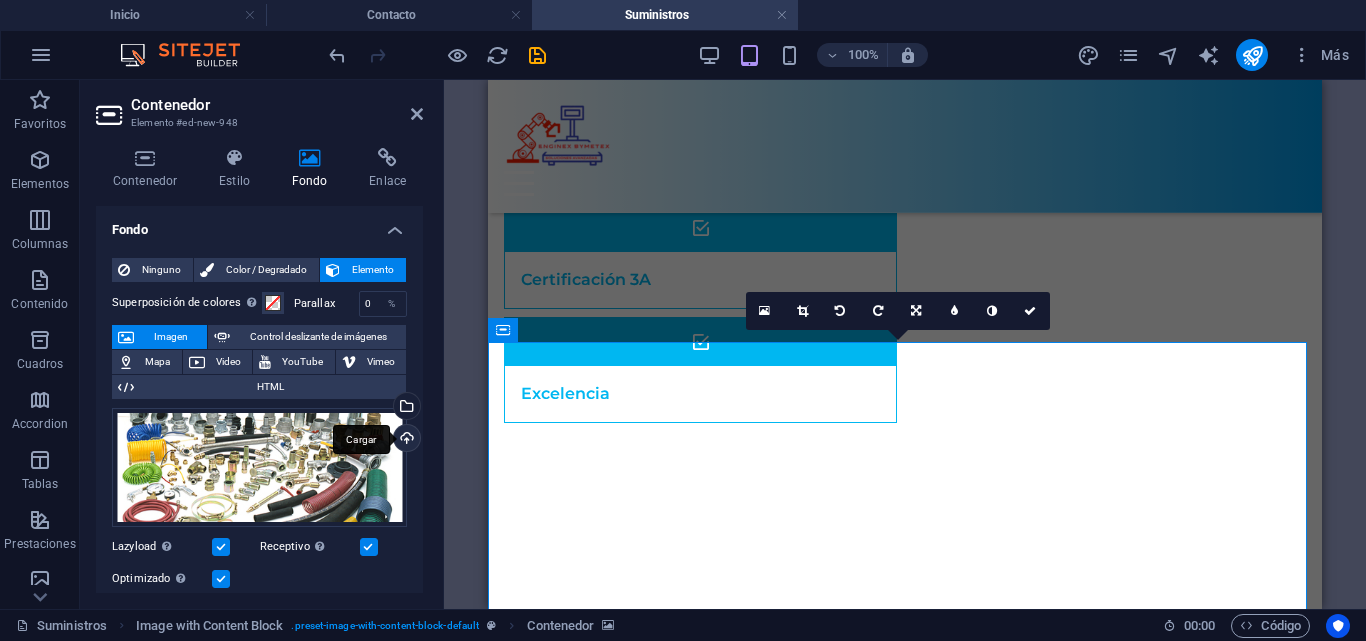 click on "Cargar" at bounding box center [405, 440] 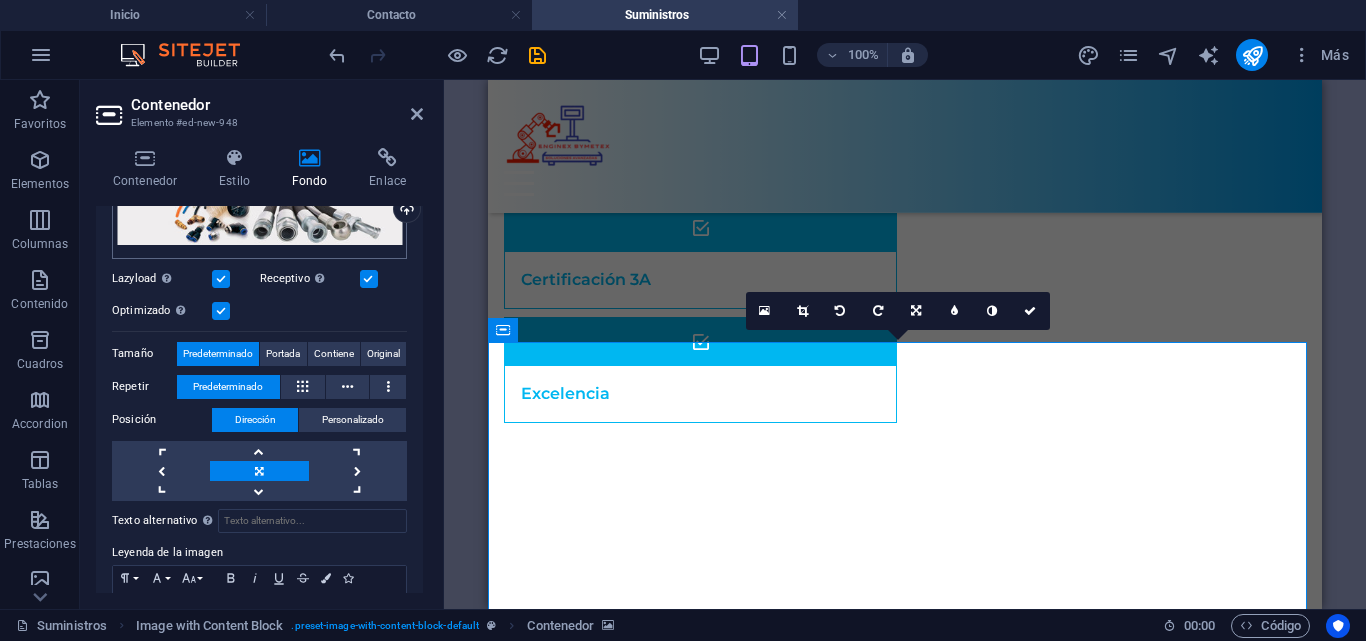 scroll, scrollTop: 273, scrollLeft: 0, axis: vertical 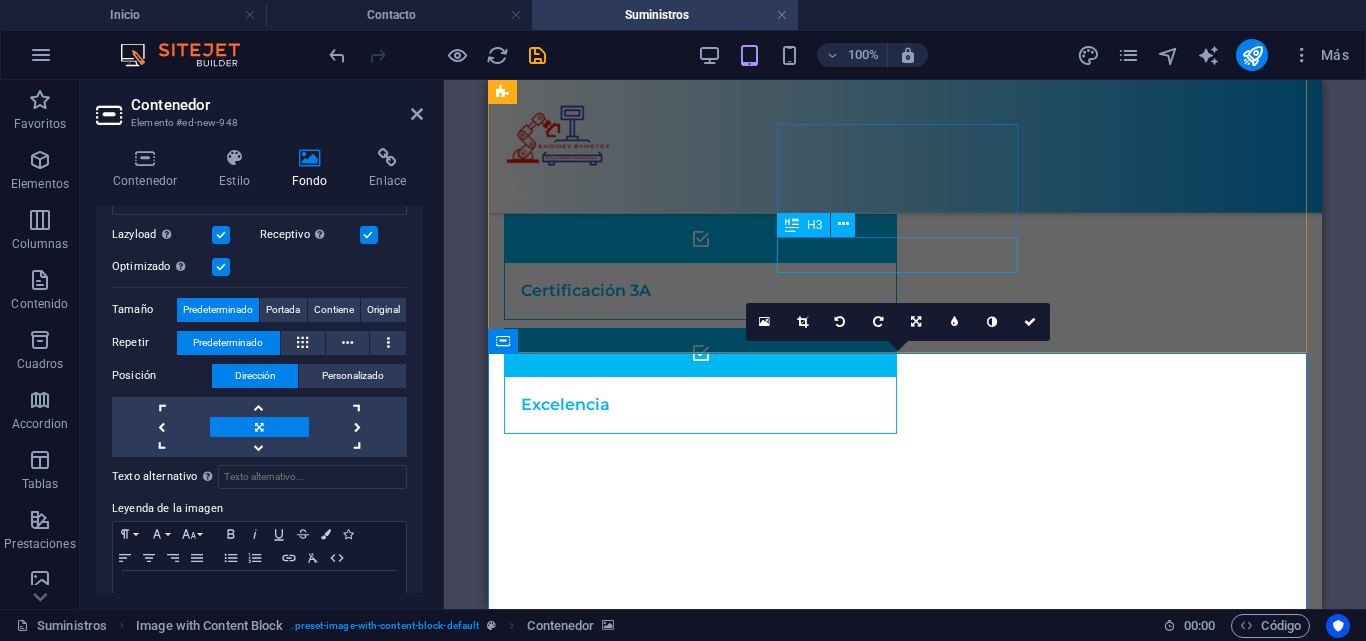 drag, startPoint x: 1337, startPoint y: 311, endPoint x: 903, endPoint y: 236, distance: 440.43274 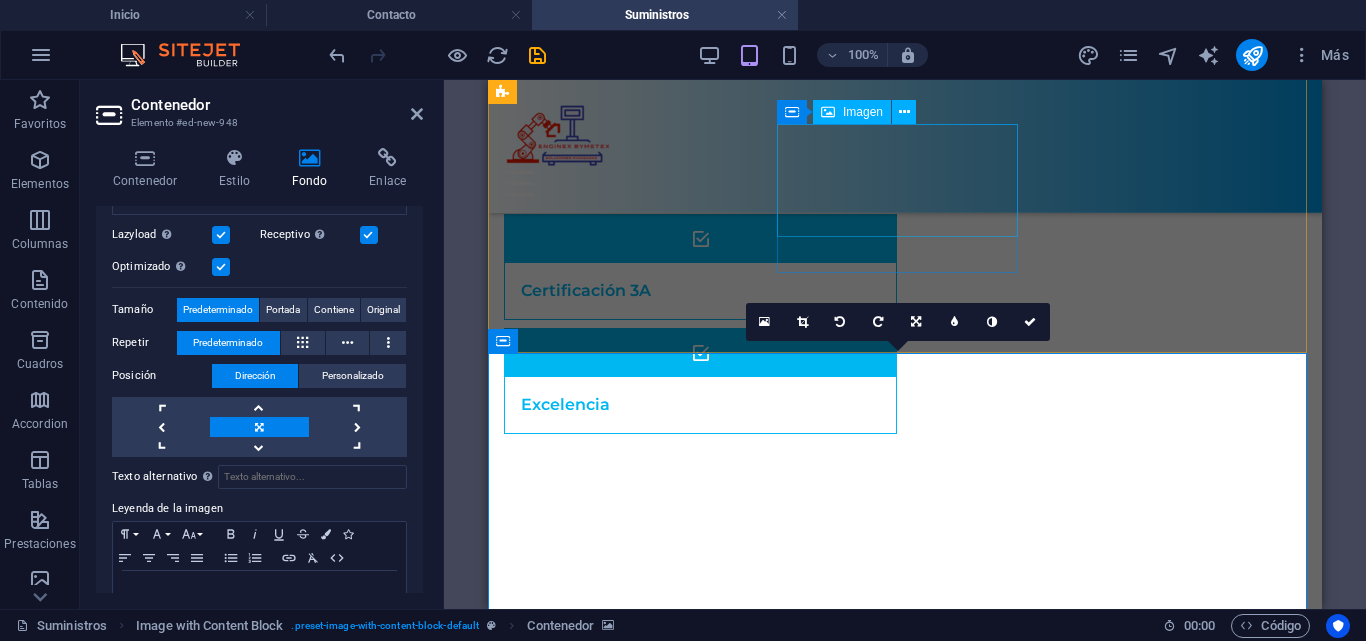 click at bounding box center (627, 927) 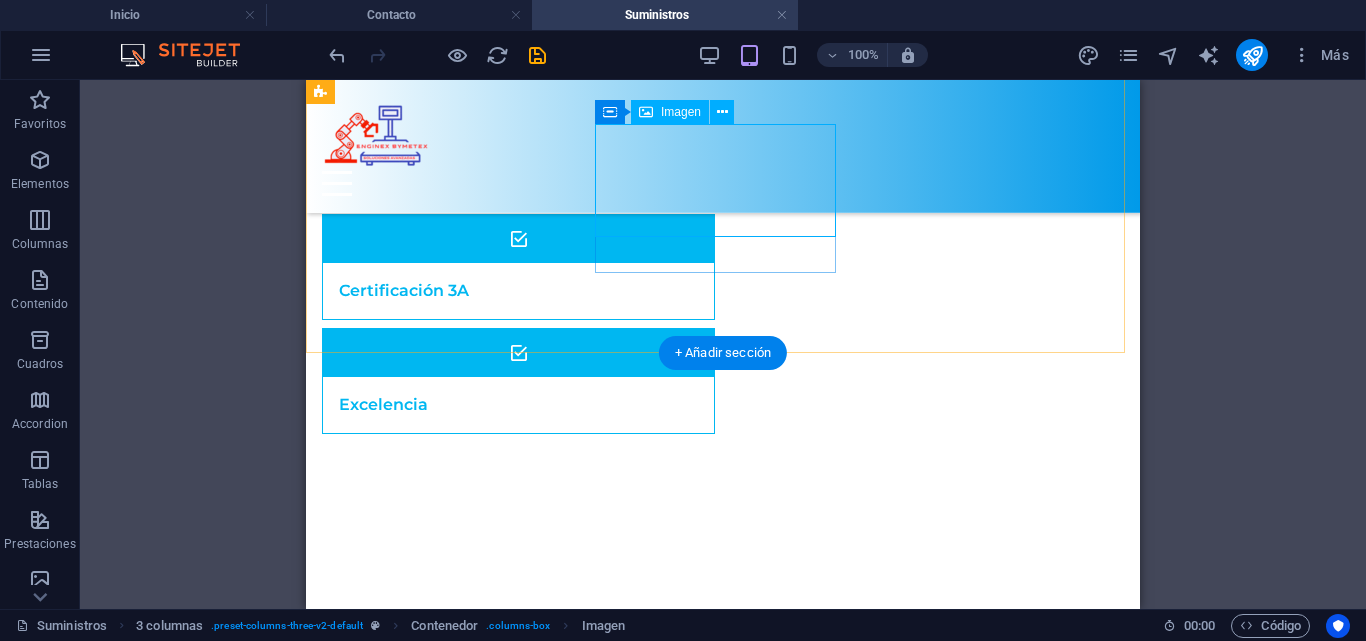click at bounding box center (445, 927) 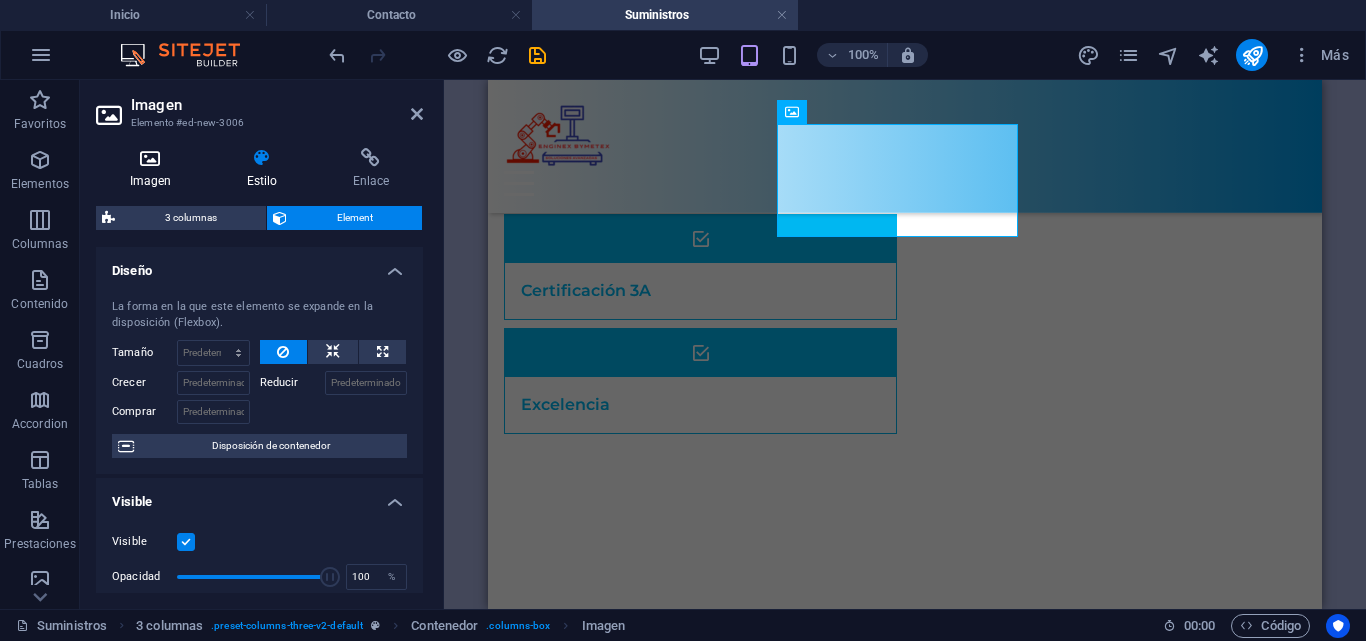 click at bounding box center (150, 158) 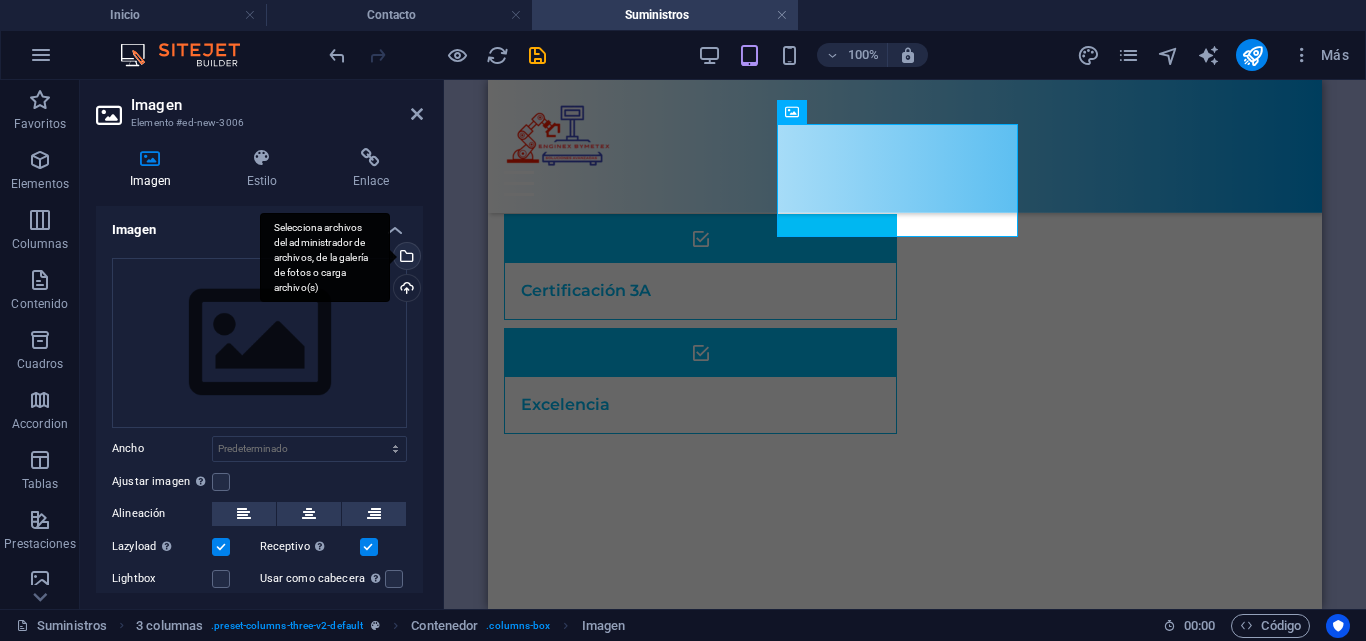 click on "Selecciona archivos del administrador de archivos, de la galería de fotos o carga archivo(s)" at bounding box center (405, 258) 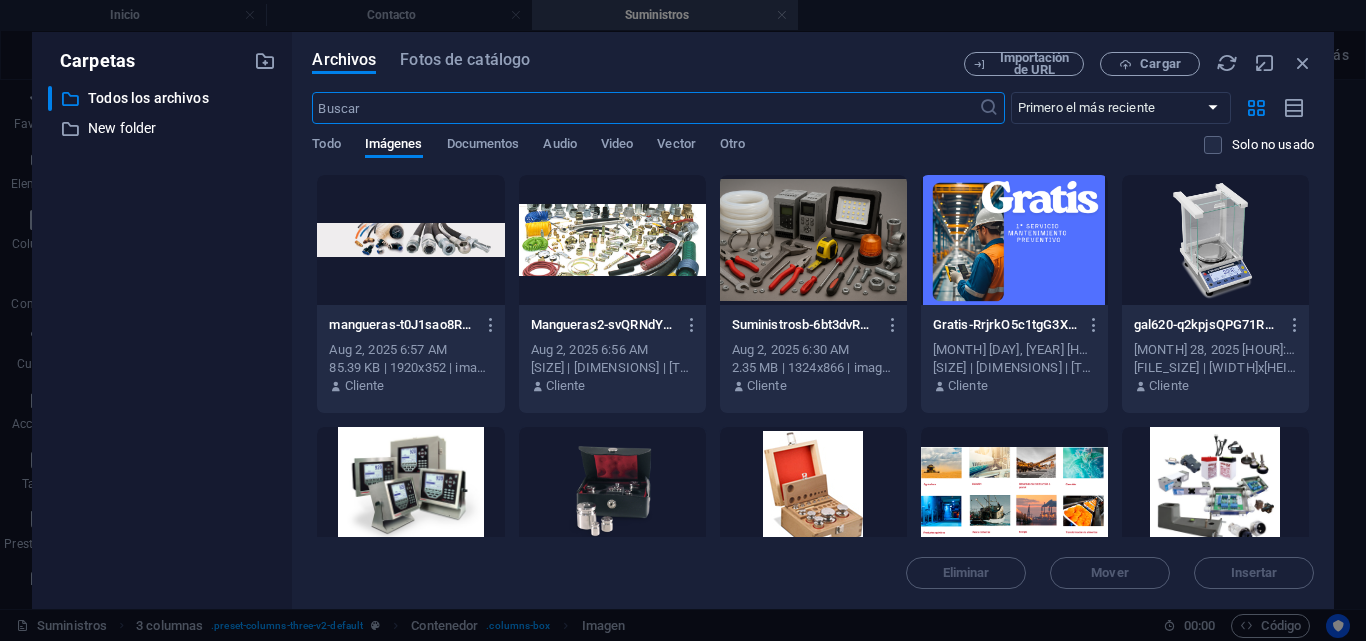 click at bounding box center [612, 240] 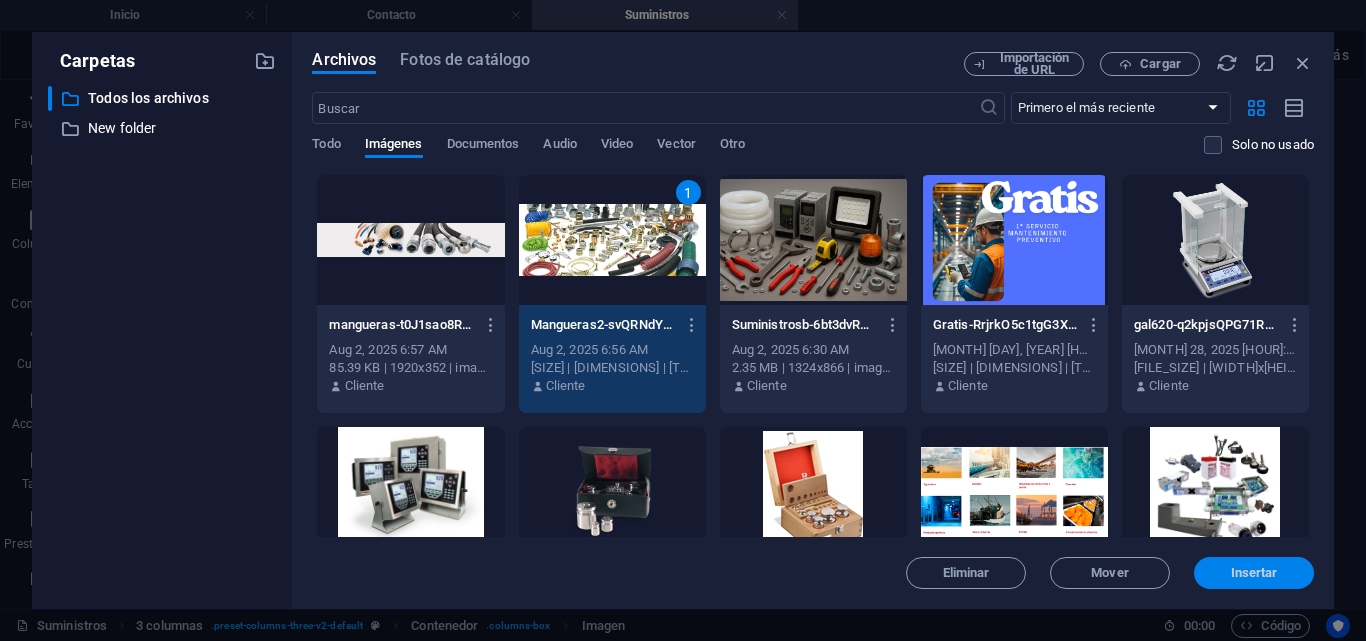 click on "Insertar" at bounding box center [1254, 573] 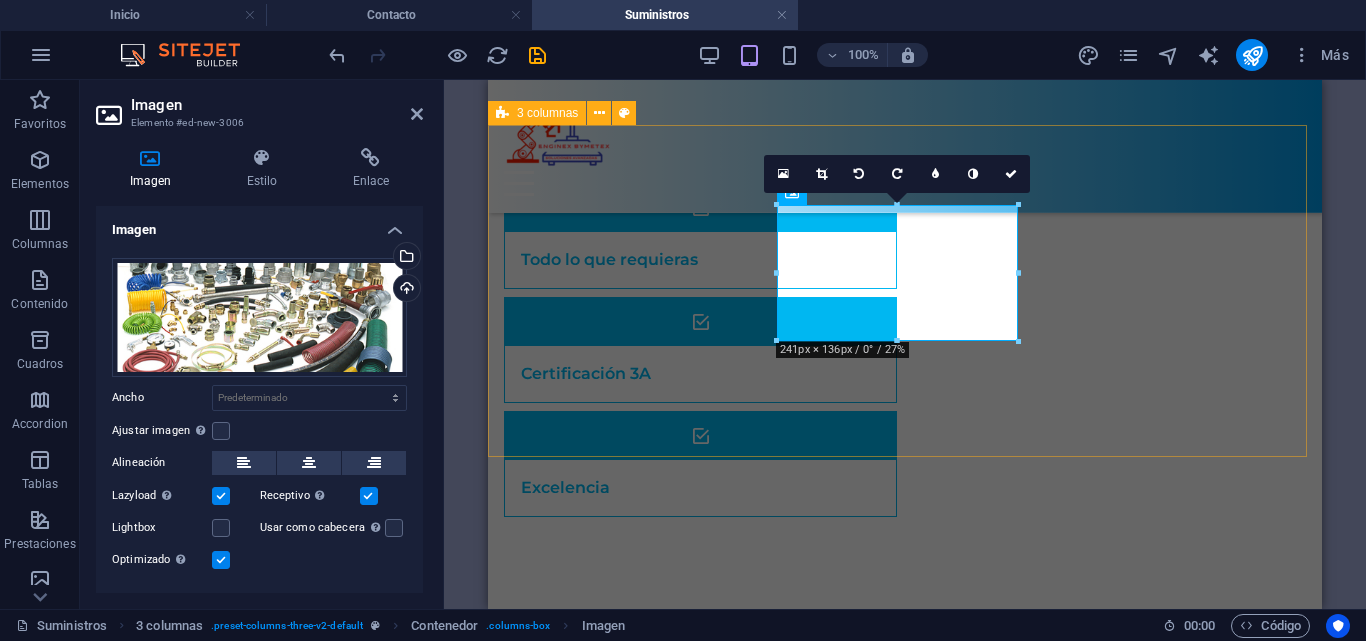 scroll, scrollTop: 753, scrollLeft: 0, axis: vertical 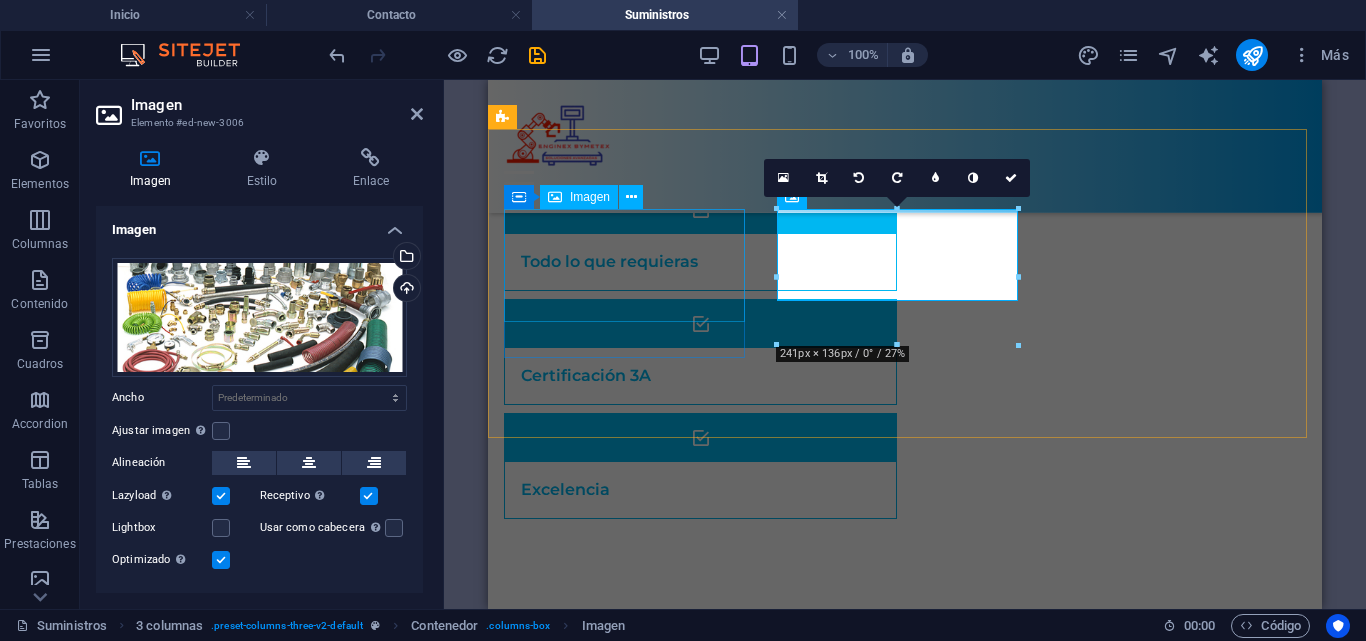 click at bounding box center (627, 791) 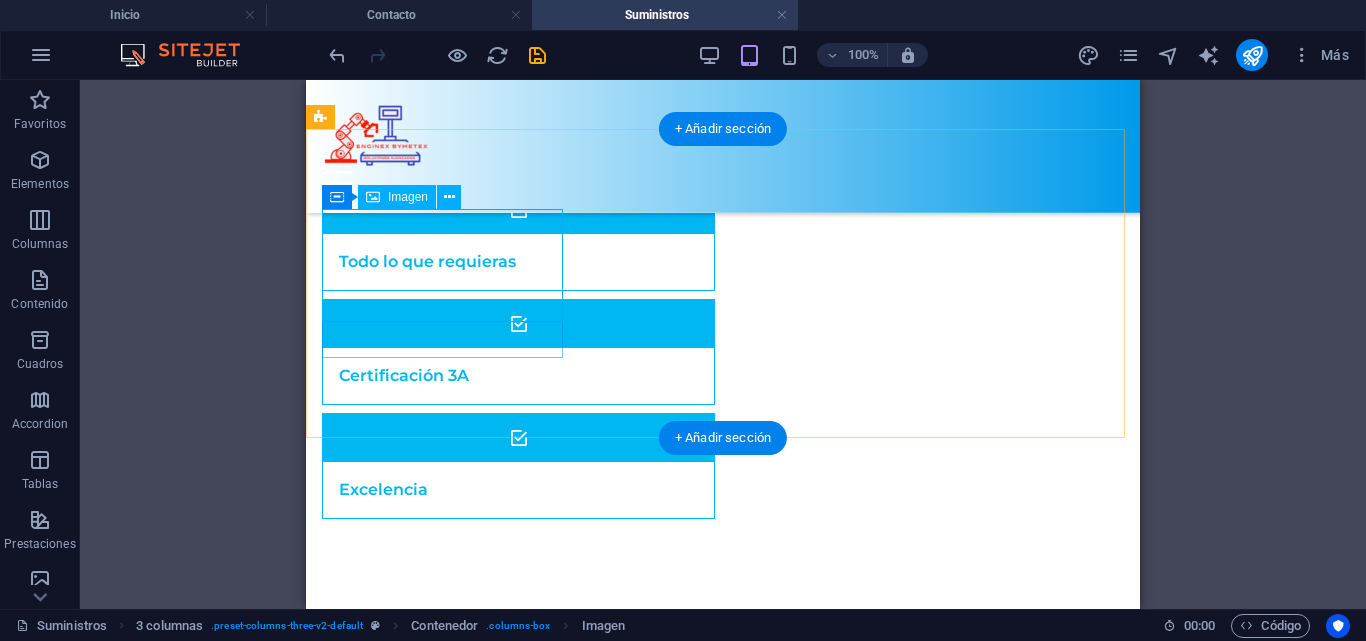 click at bounding box center [445, 791] 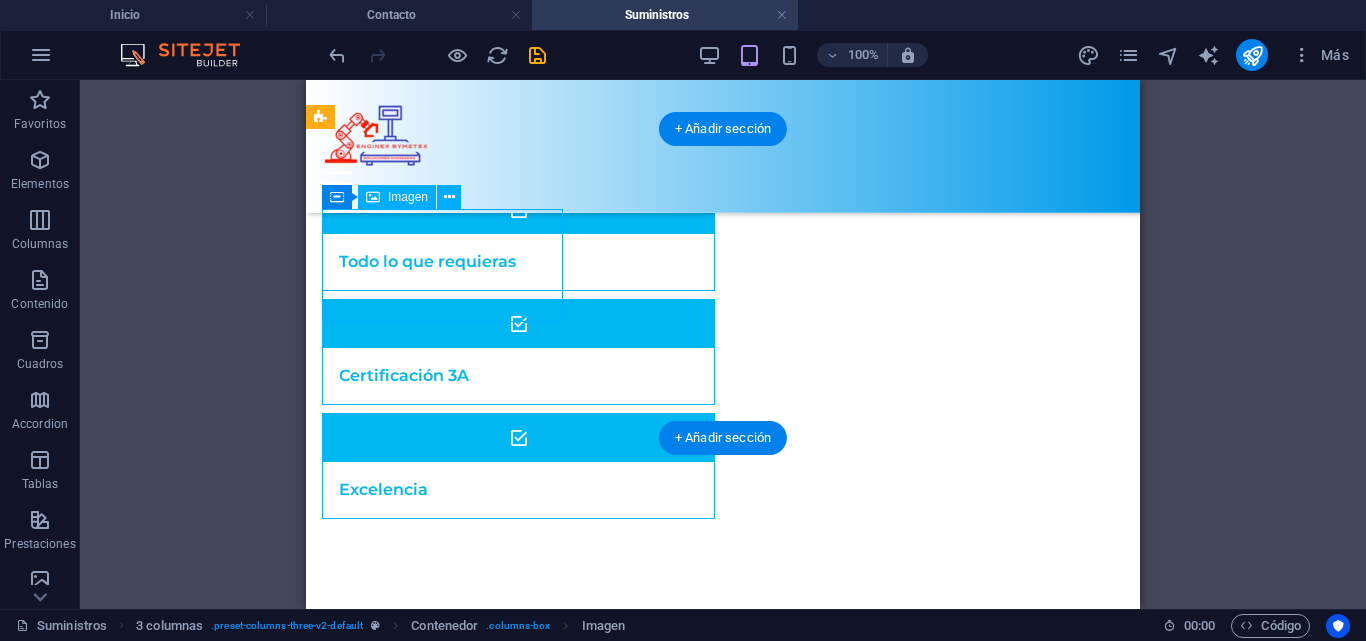 click at bounding box center (445, 791) 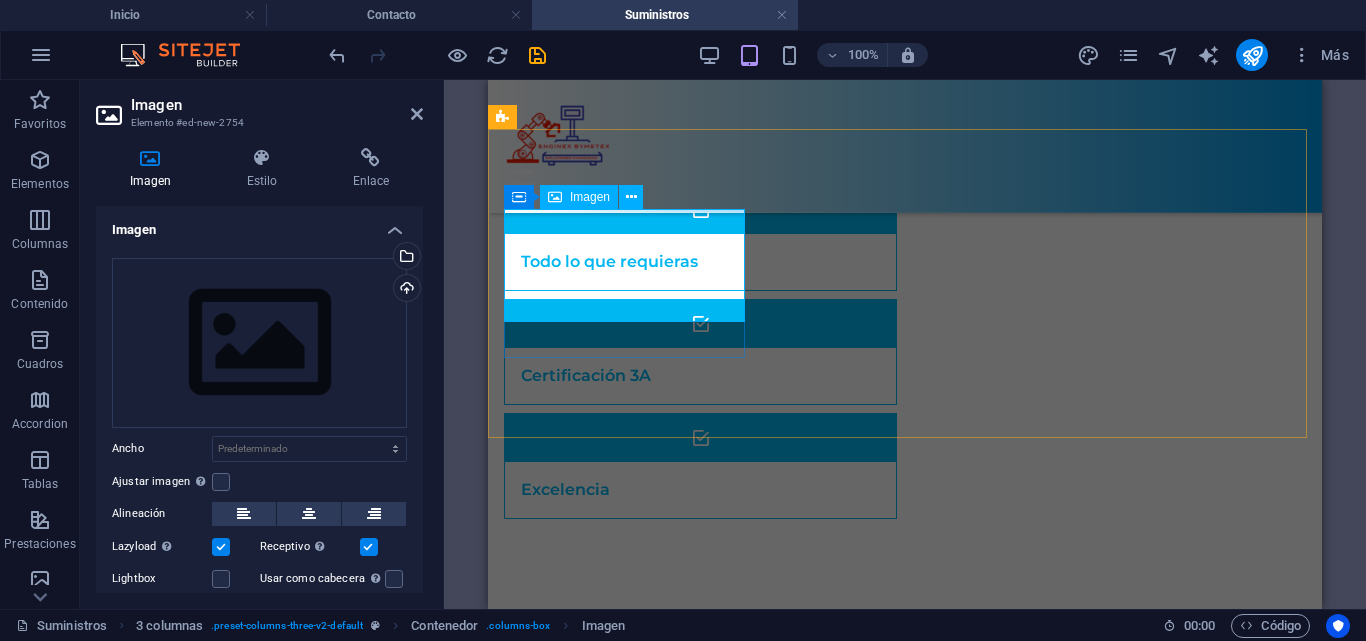 click on "Imagen" at bounding box center [590, 197] 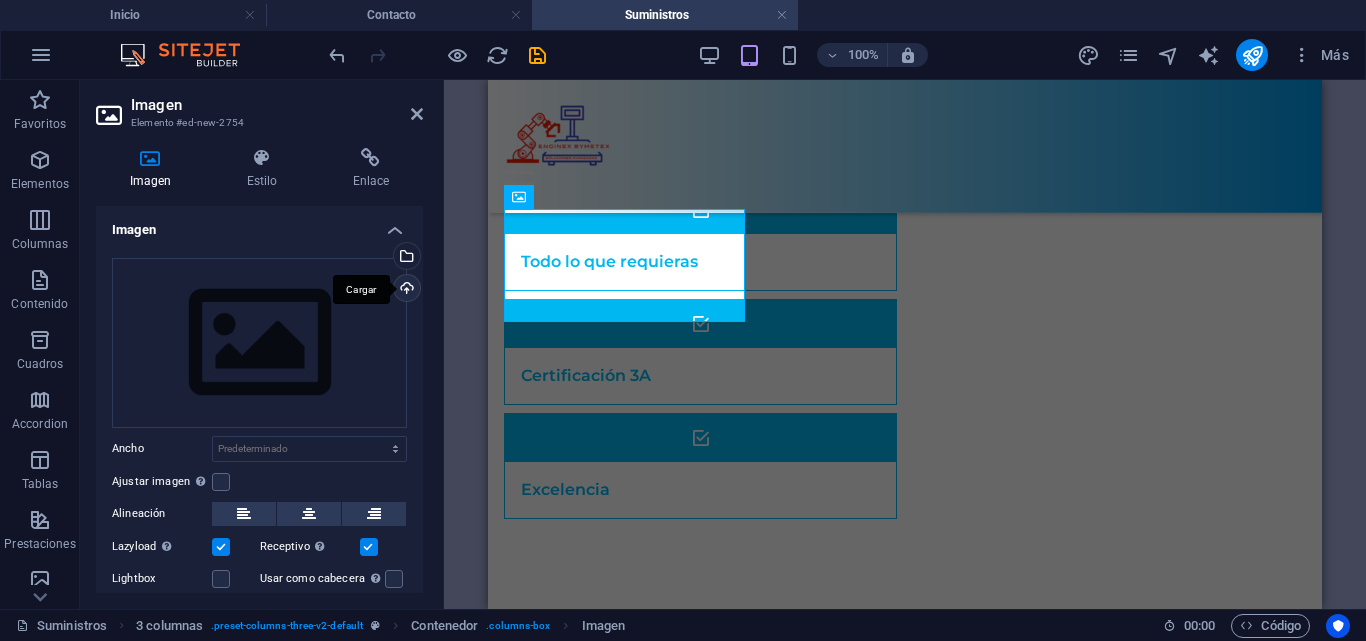 click on "Cargar" at bounding box center [405, 290] 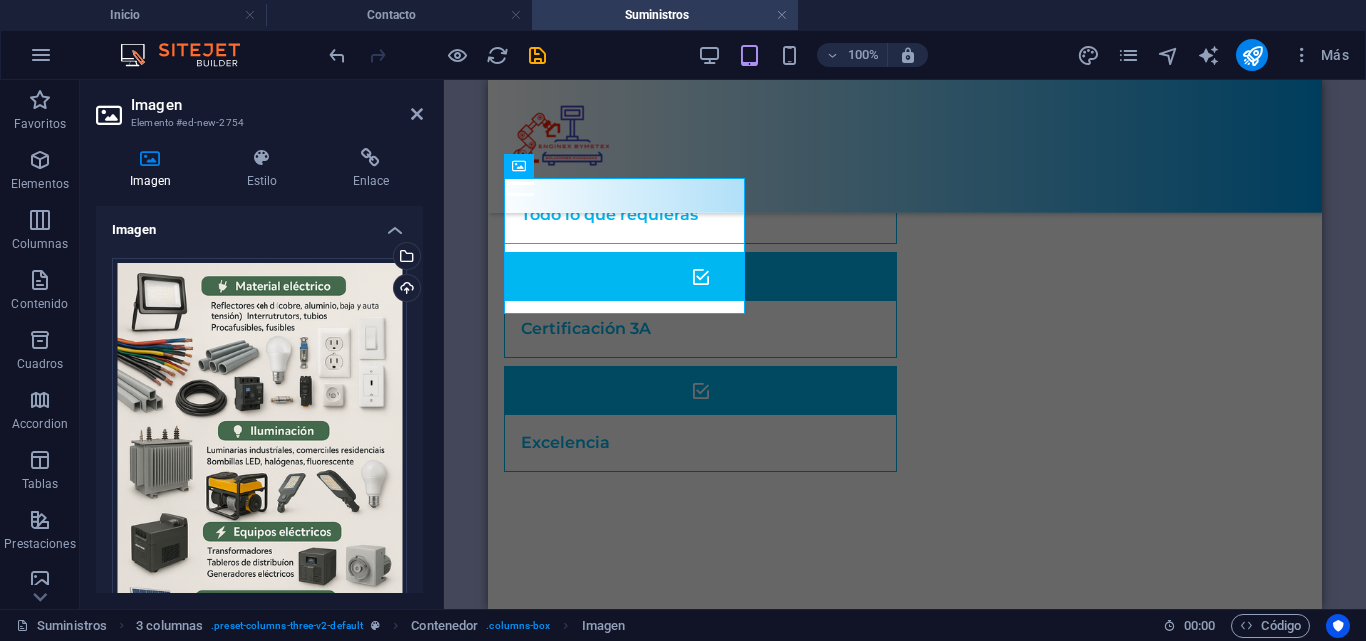 scroll, scrollTop: 600, scrollLeft: 0, axis: vertical 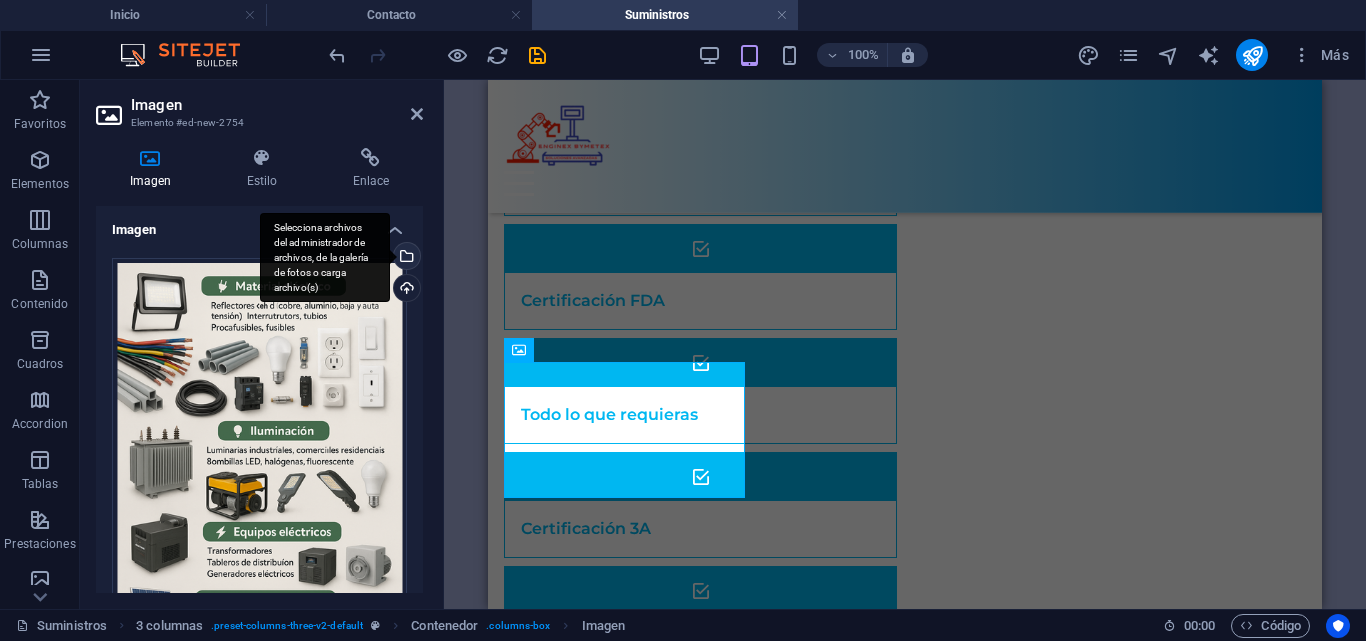 click on "Selecciona archivos del administrador de archivos, de la galería de fotos o carga archivo(s)" at bounding box center (325, 258) 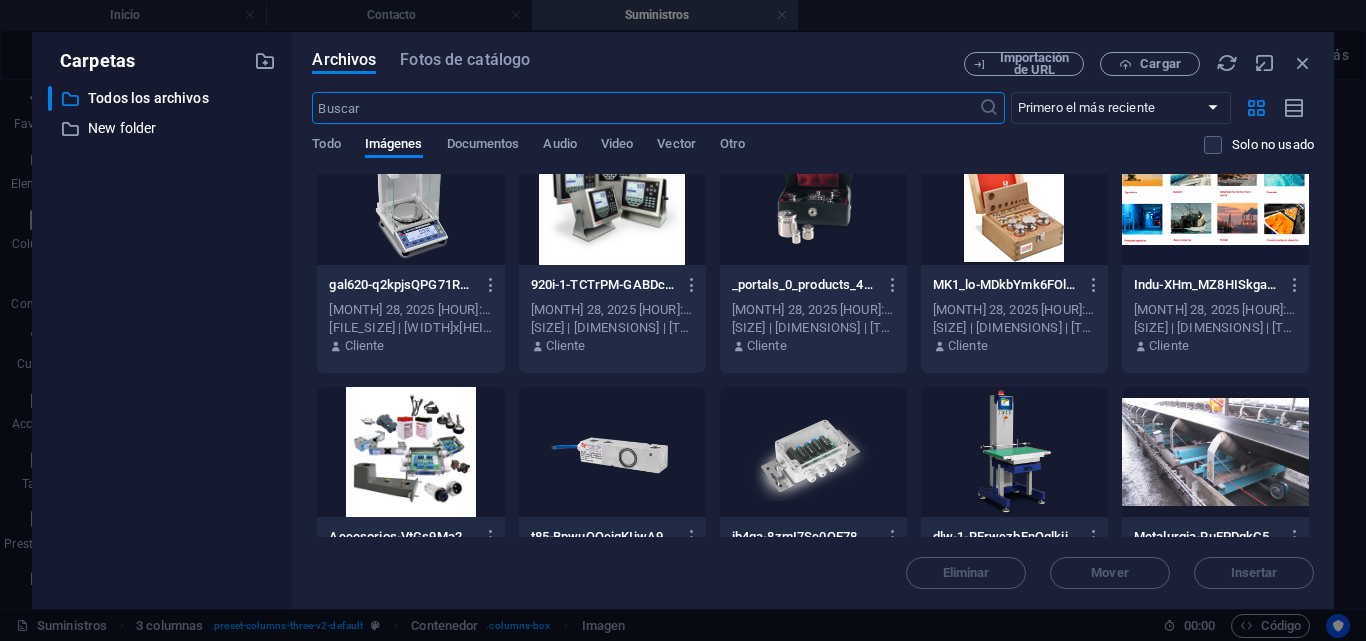 scroll, scrollTop: 0, scrollLeft: 0, axis: both 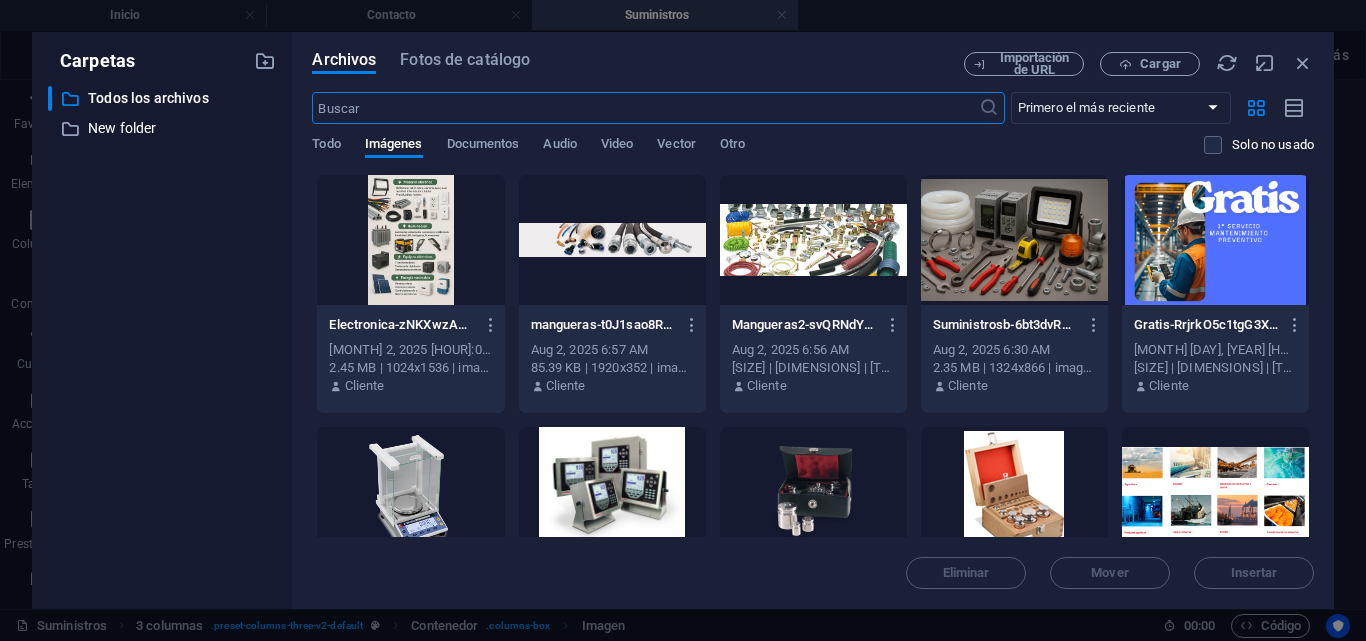 click at bounding box center (410, 240) 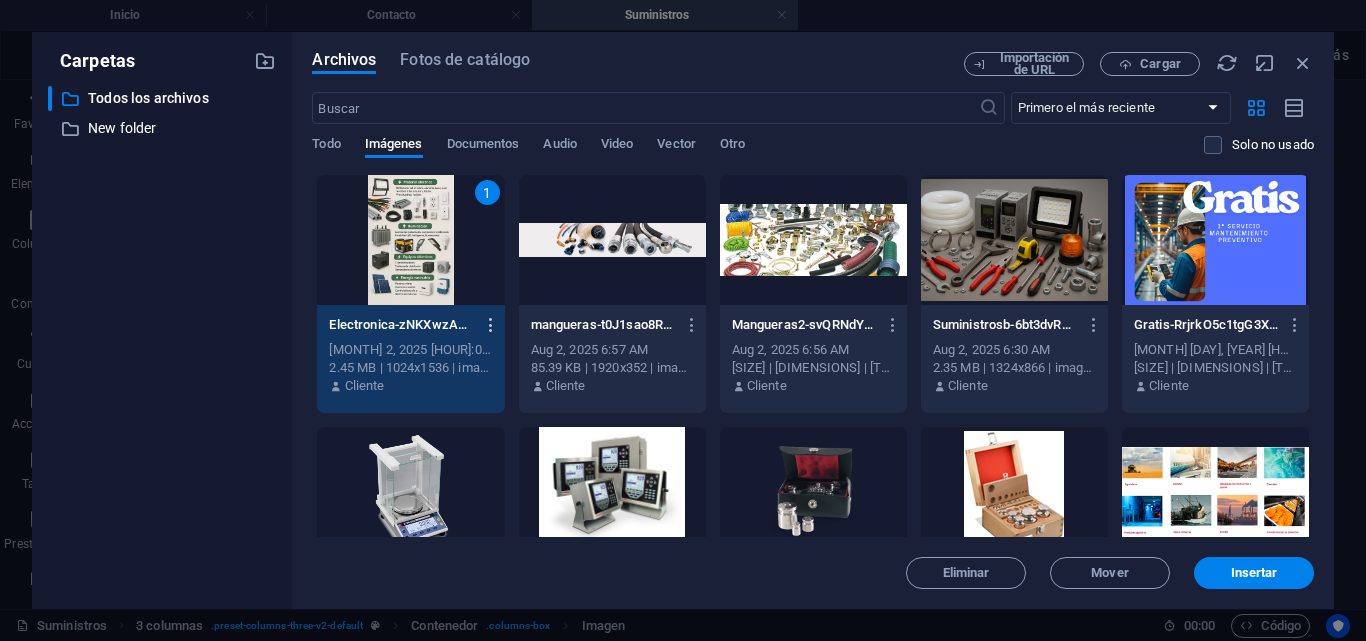 click at bounding box center (491, 325) 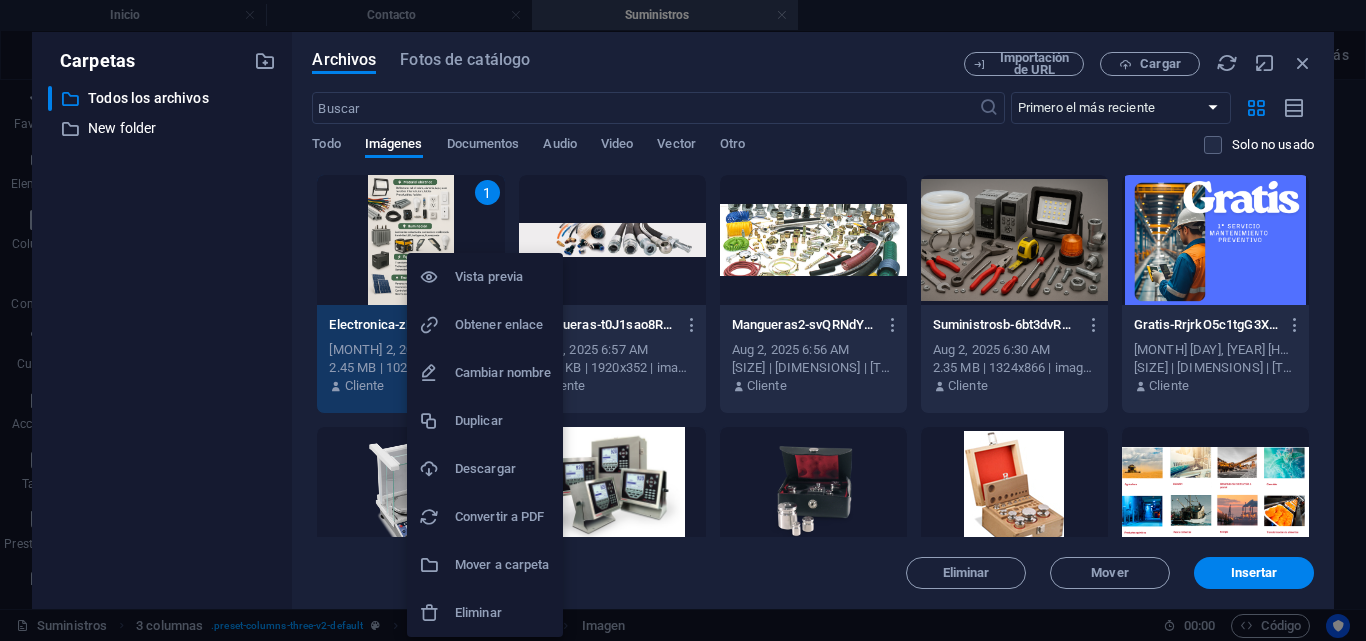 click at bounding box center (683, 320) 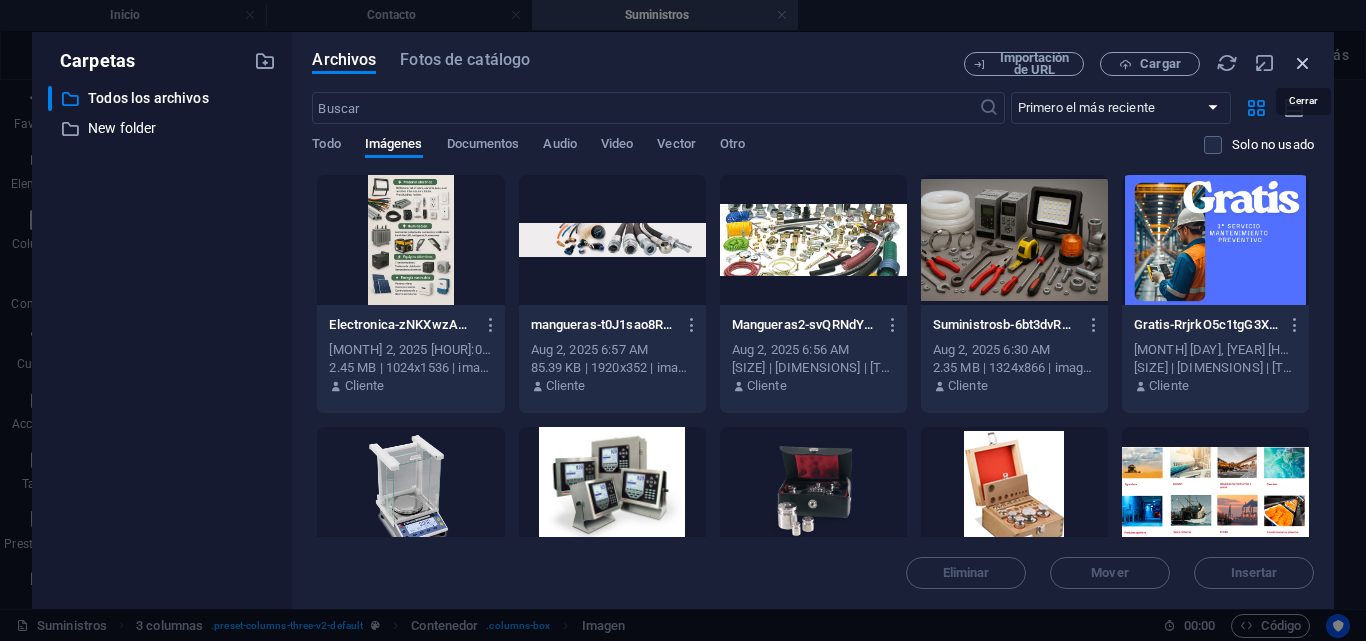 click at bounding box center (1303, 63) 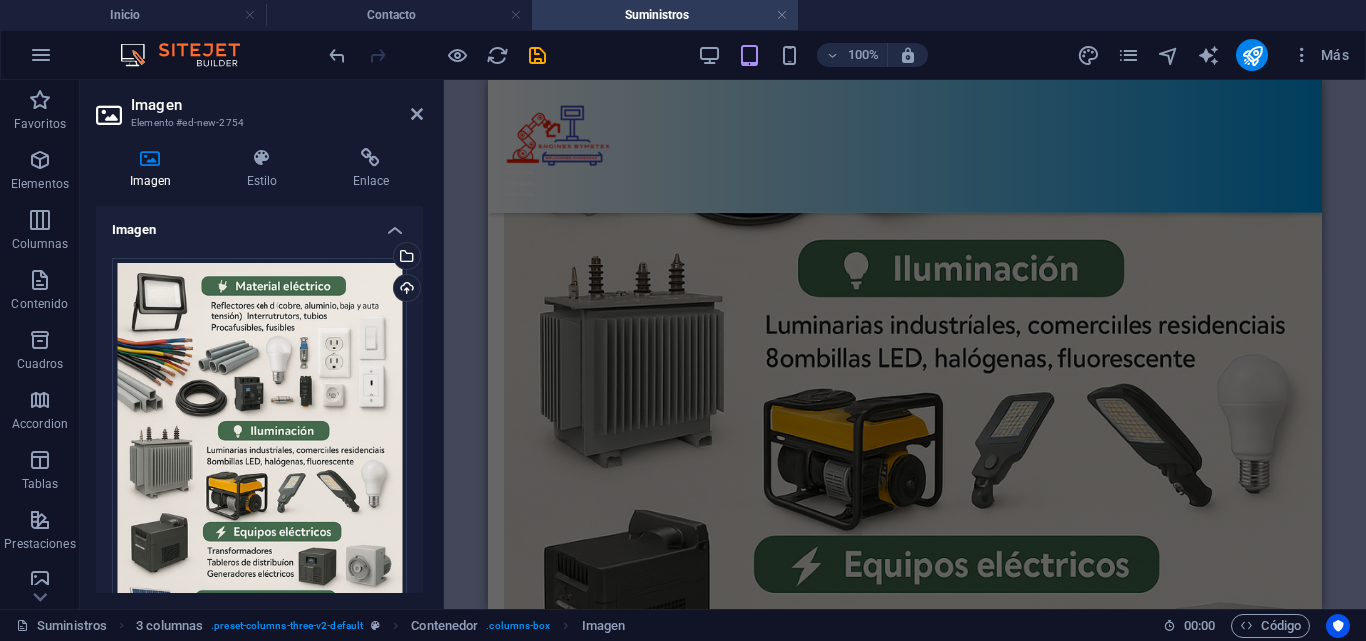 scroll, scrollTop: 1783, scrollLeft: 0, axis: vertical 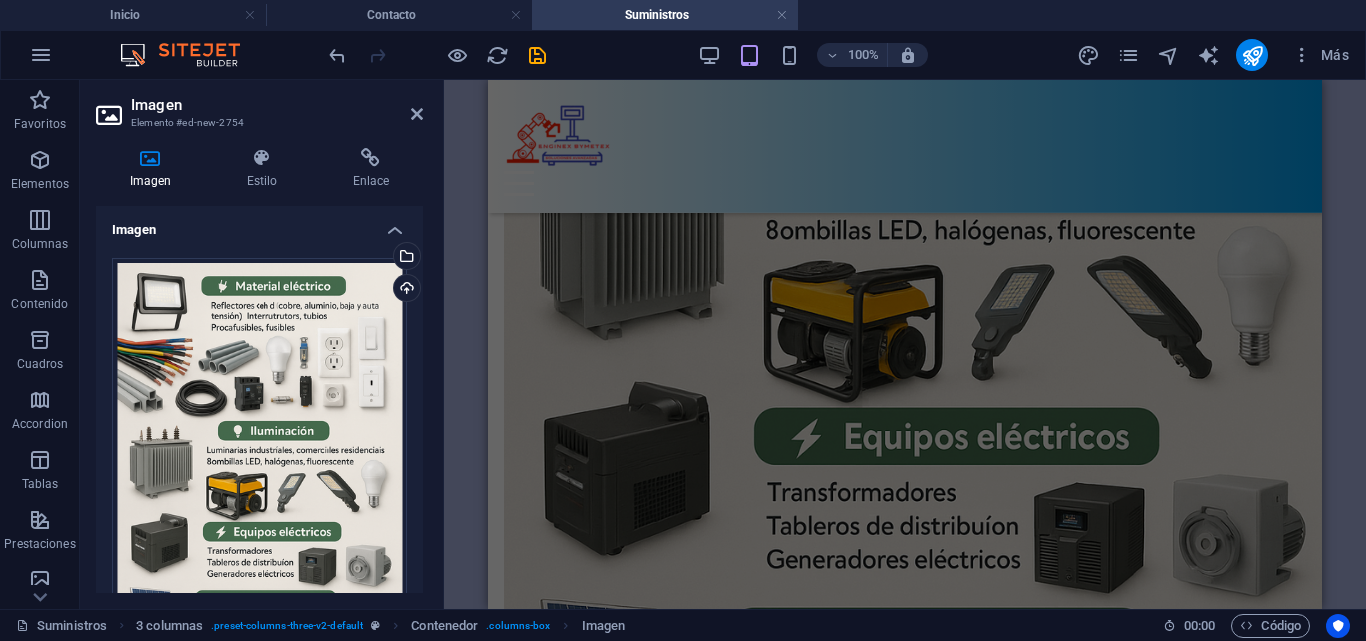 click at bounding box center [905, 3054] 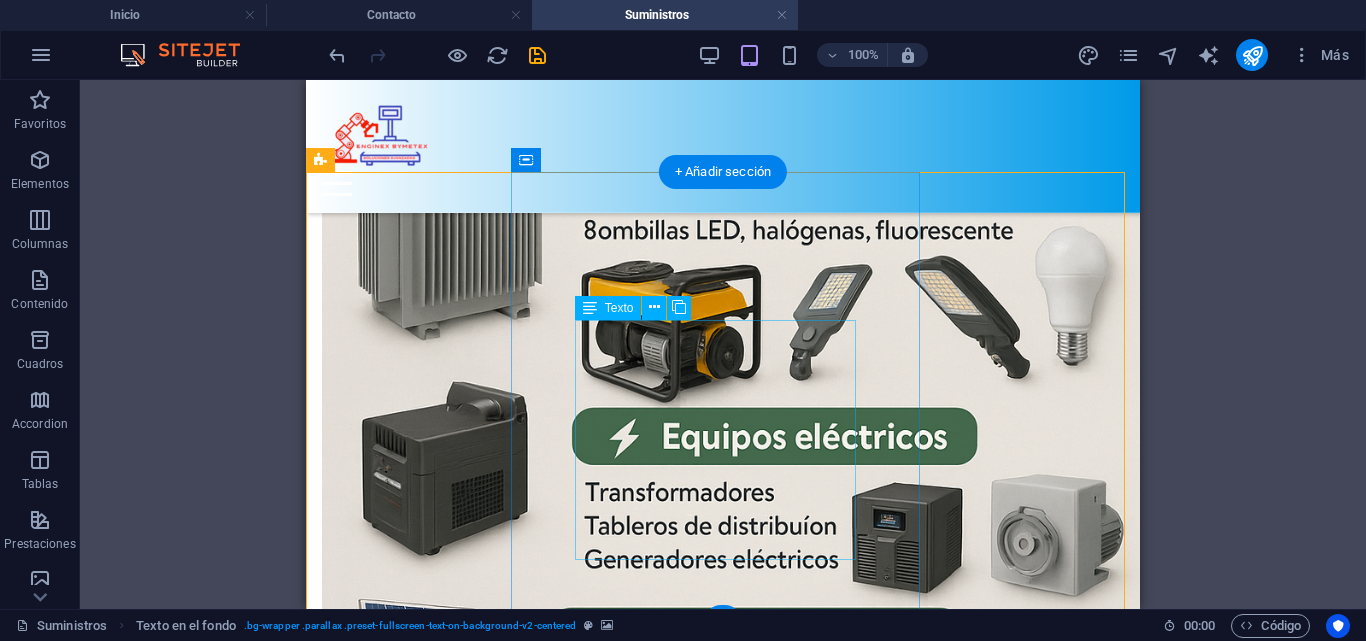 scroll, scrollTop: 1683, scrollLeft: 0, axis: vertical 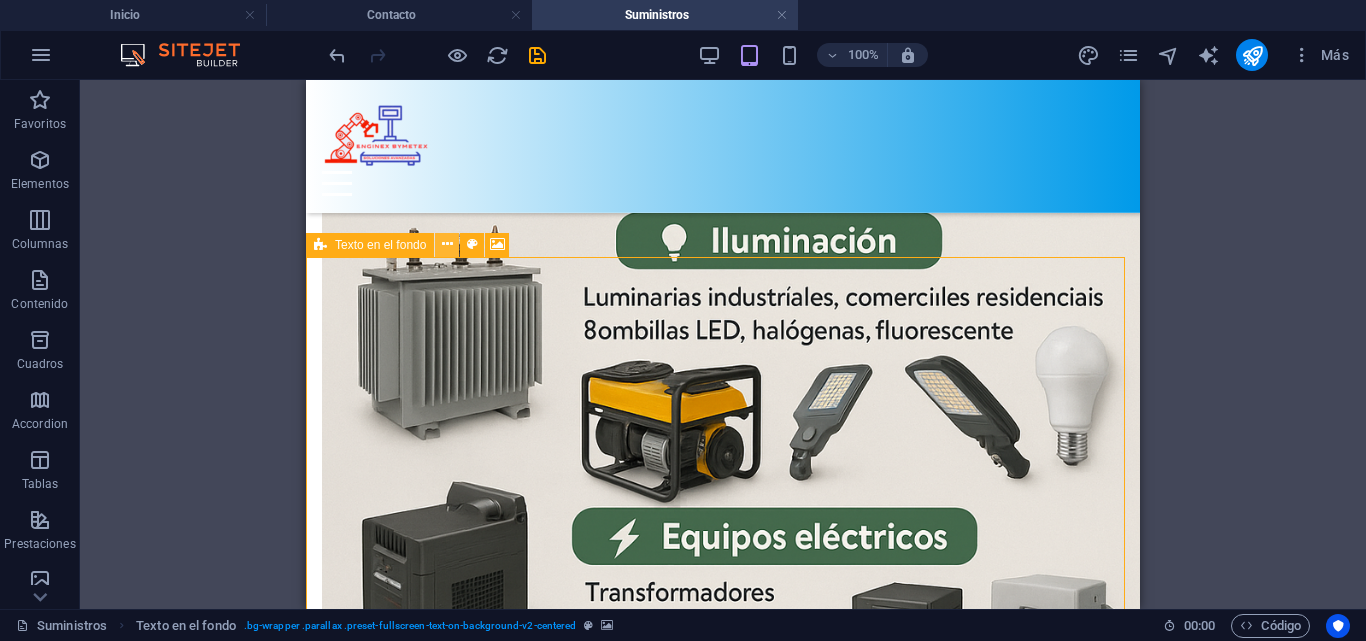 click at bounding box center (447, 244) 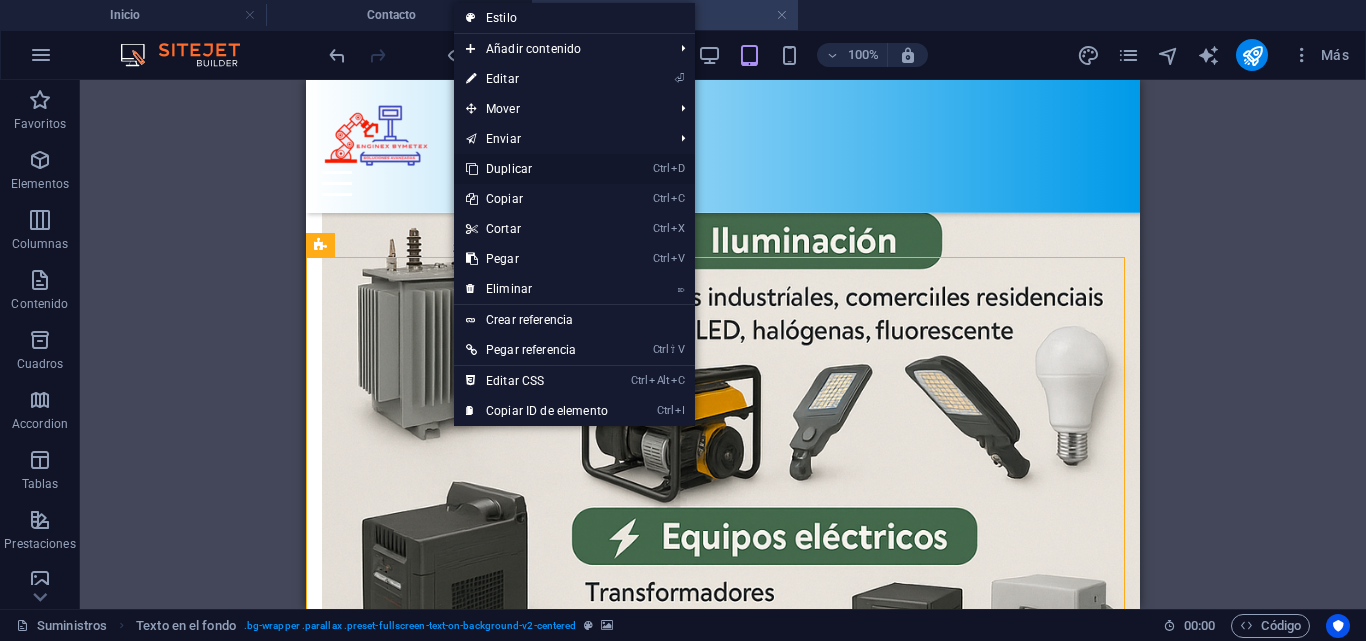 click on "Ctrl D  Duplicar" at bounding box center [537, 169] 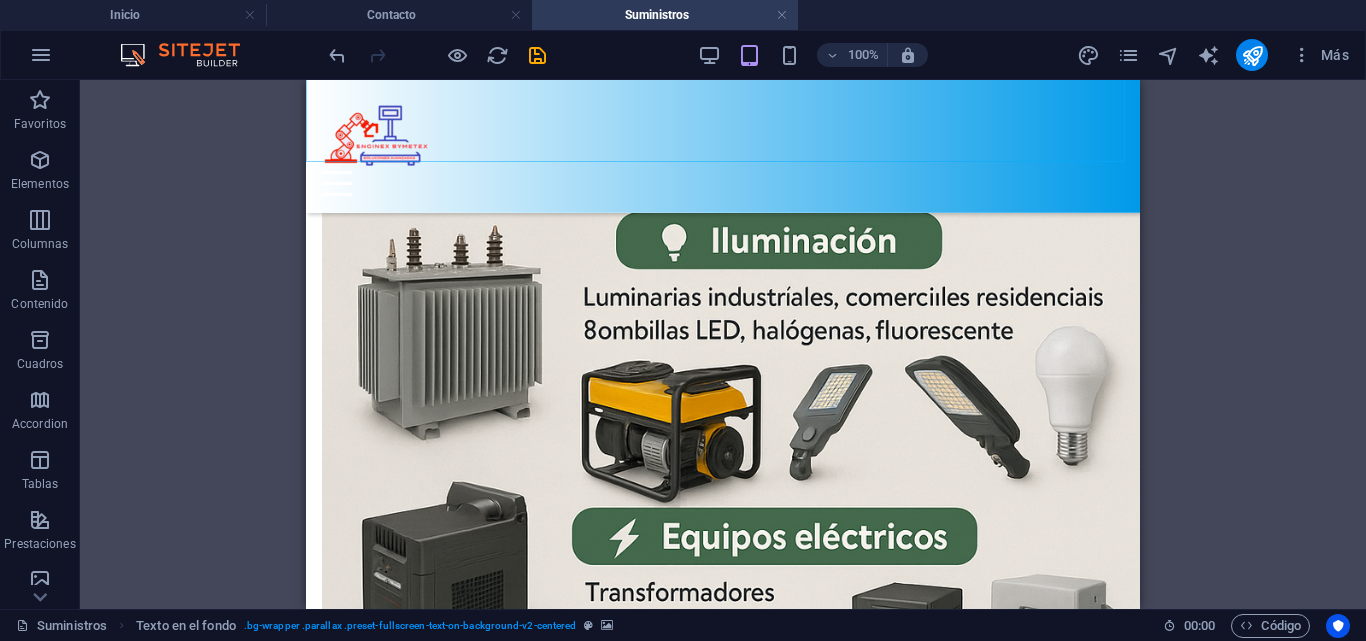 scroll, scrollTop: 2235, scrollLeft: 0, axis: vertical 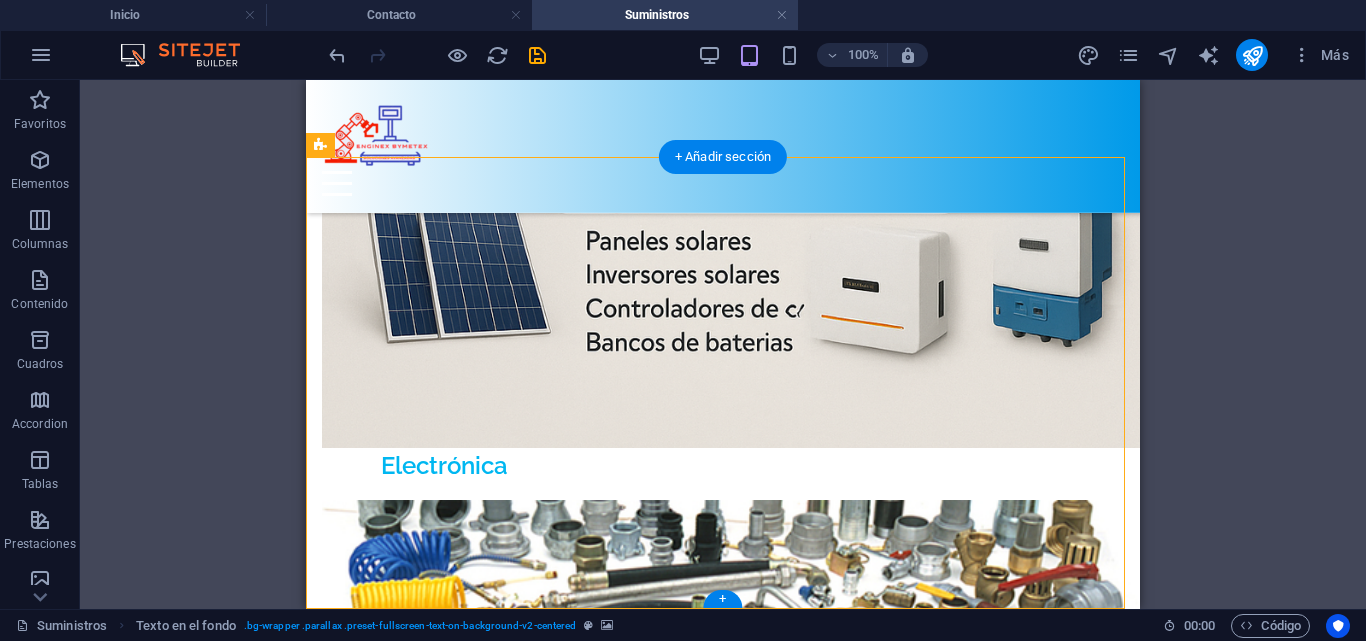 click at bounding box center [723, 3429] 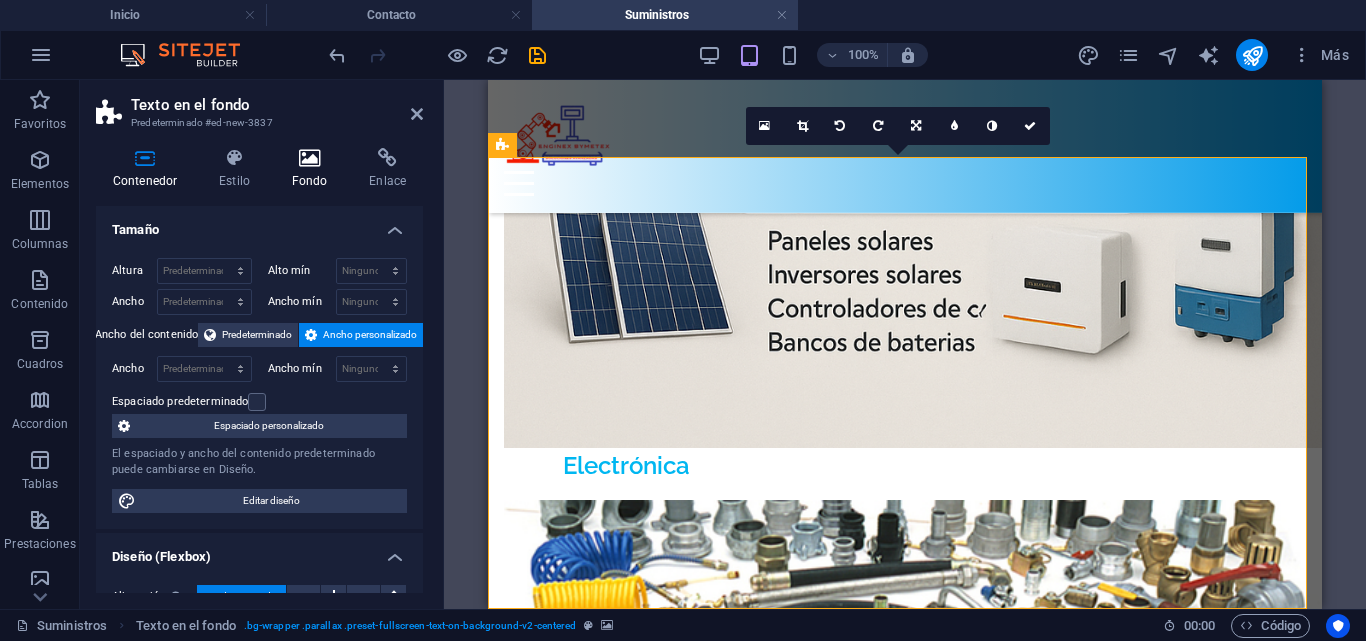 click at bounding box center [310, 158] 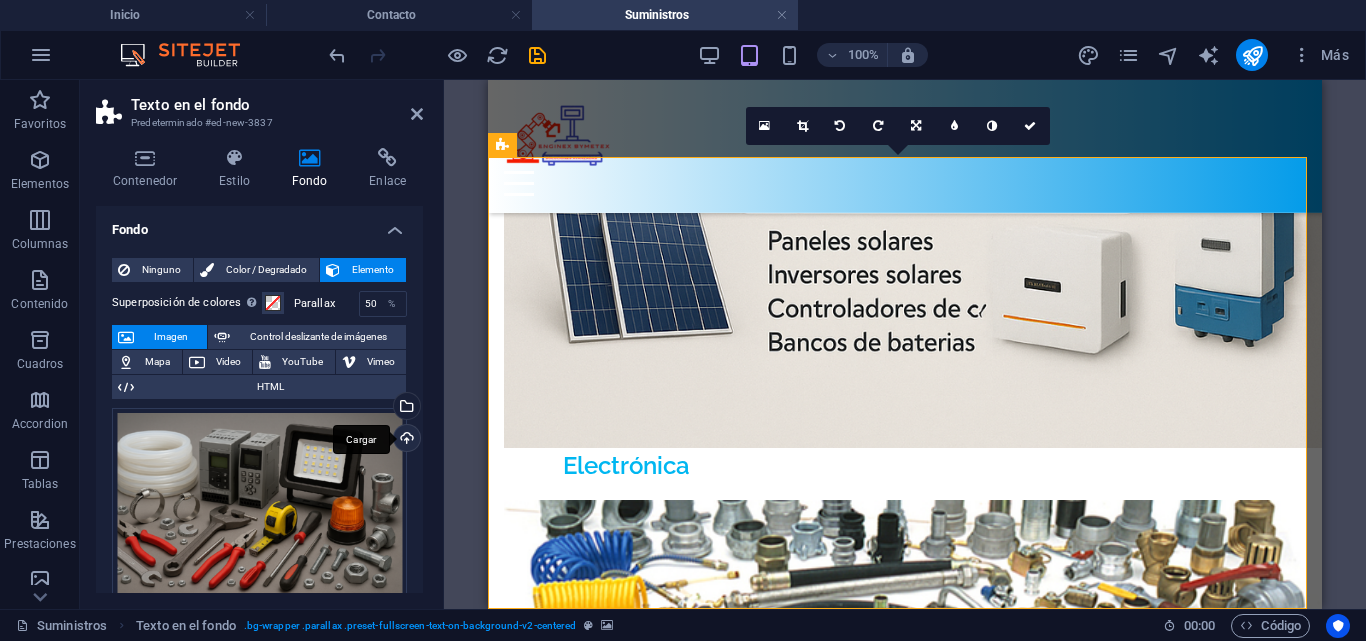 click on "Cargar" at bounding box center (405, 440) 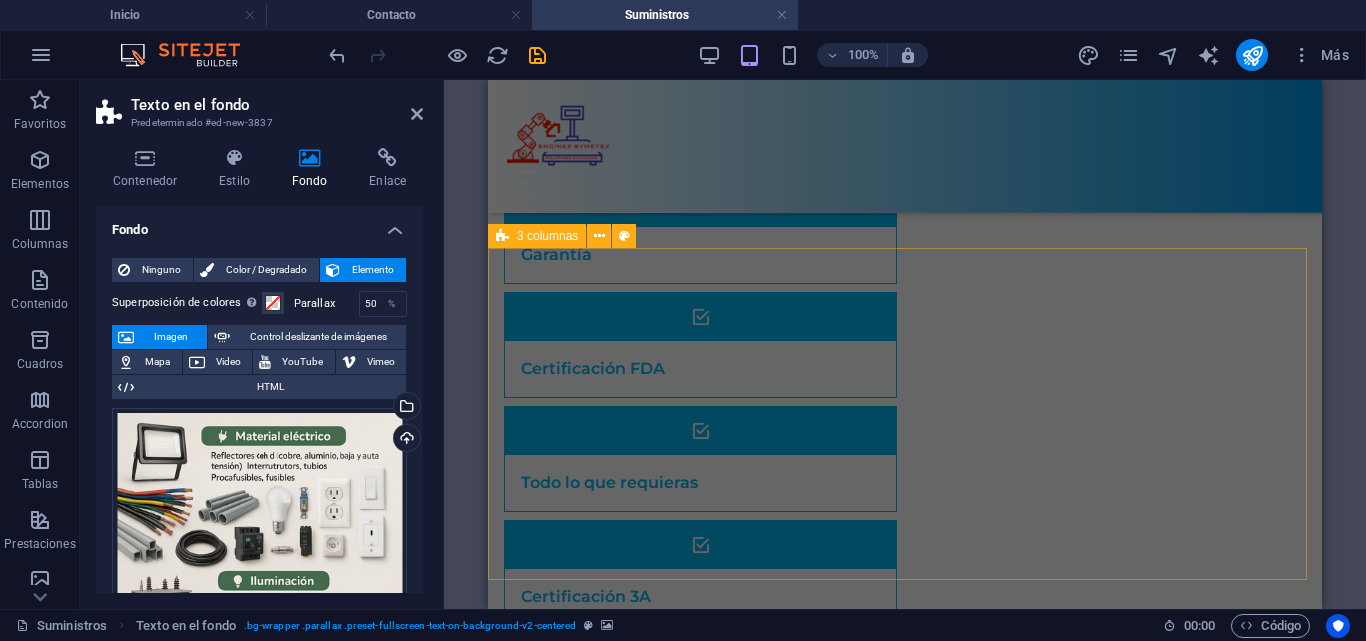 scroll, scrollTop: 635, scrollLeft: 0, axis: vertical 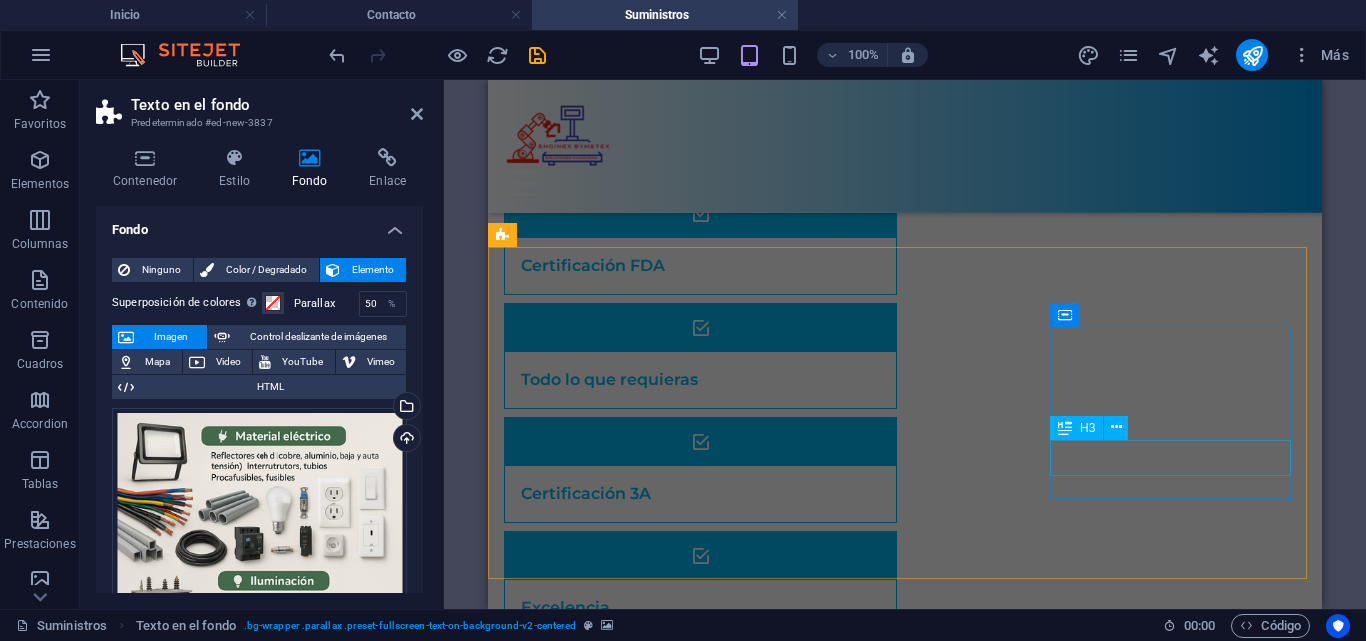 click on "H3" at bounding box center [1095, 428] 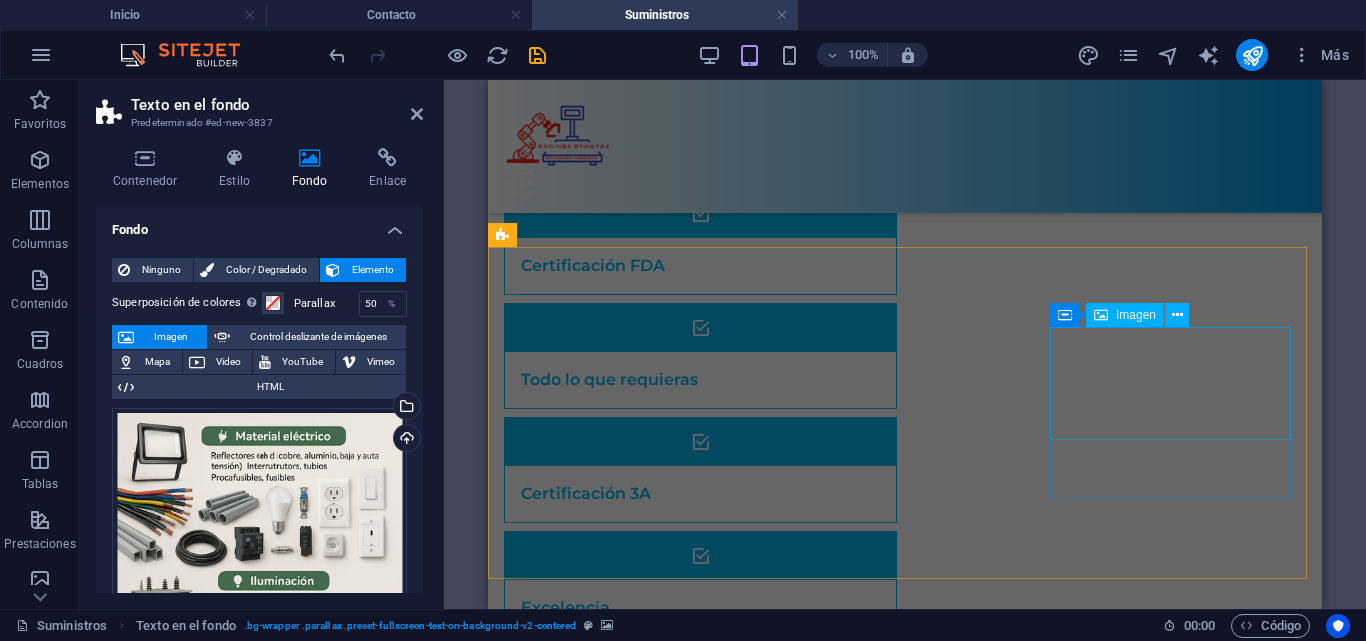 click at bounding box center (627, 2527) 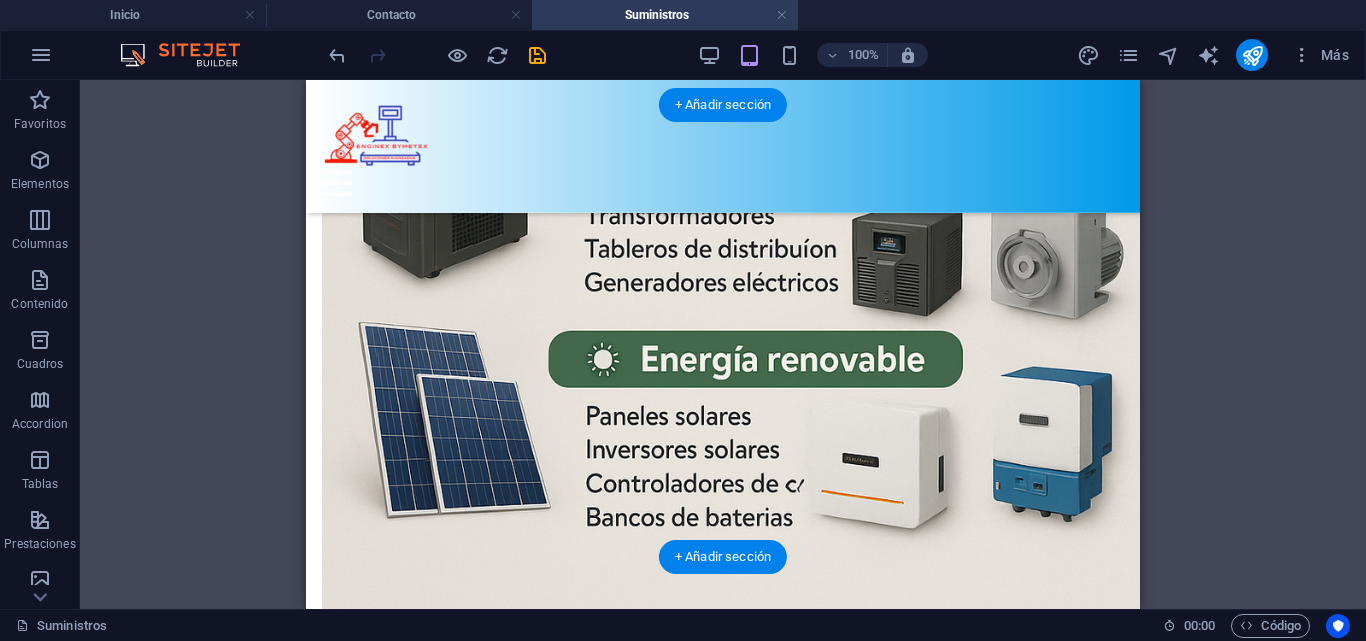 scroll, scrollTop: 2460, scrollLeft: 0, axis: vertical 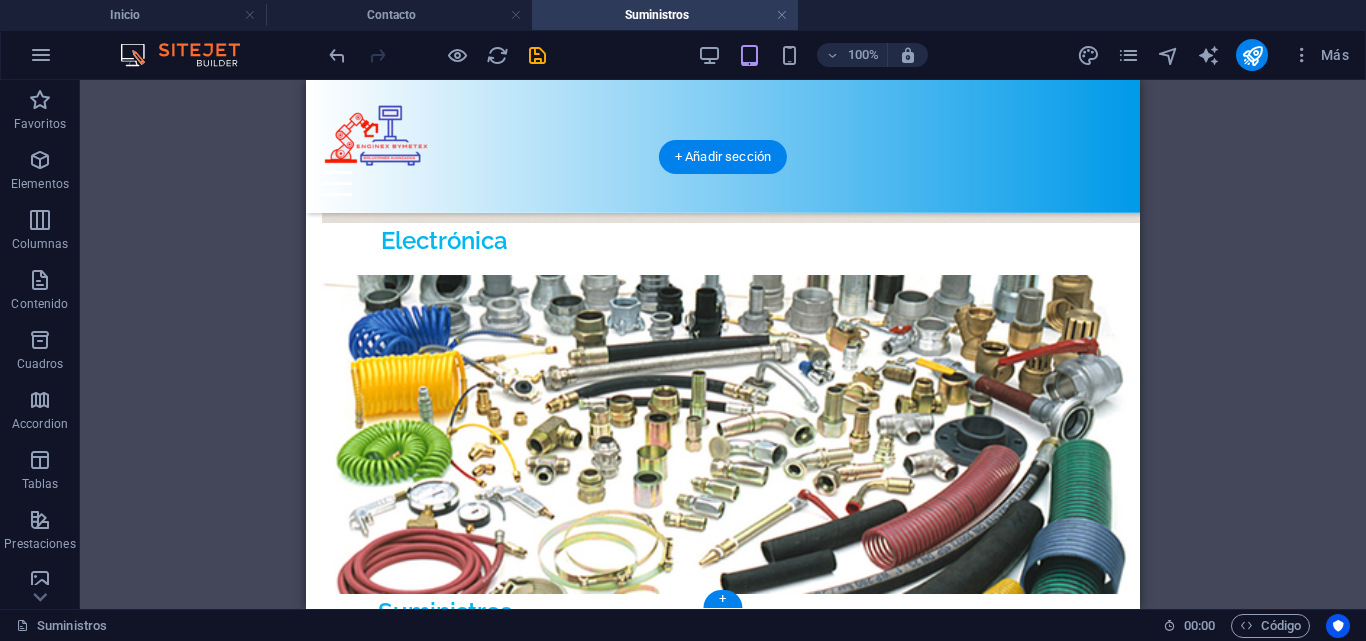 click at bounding box center (723, 3203) 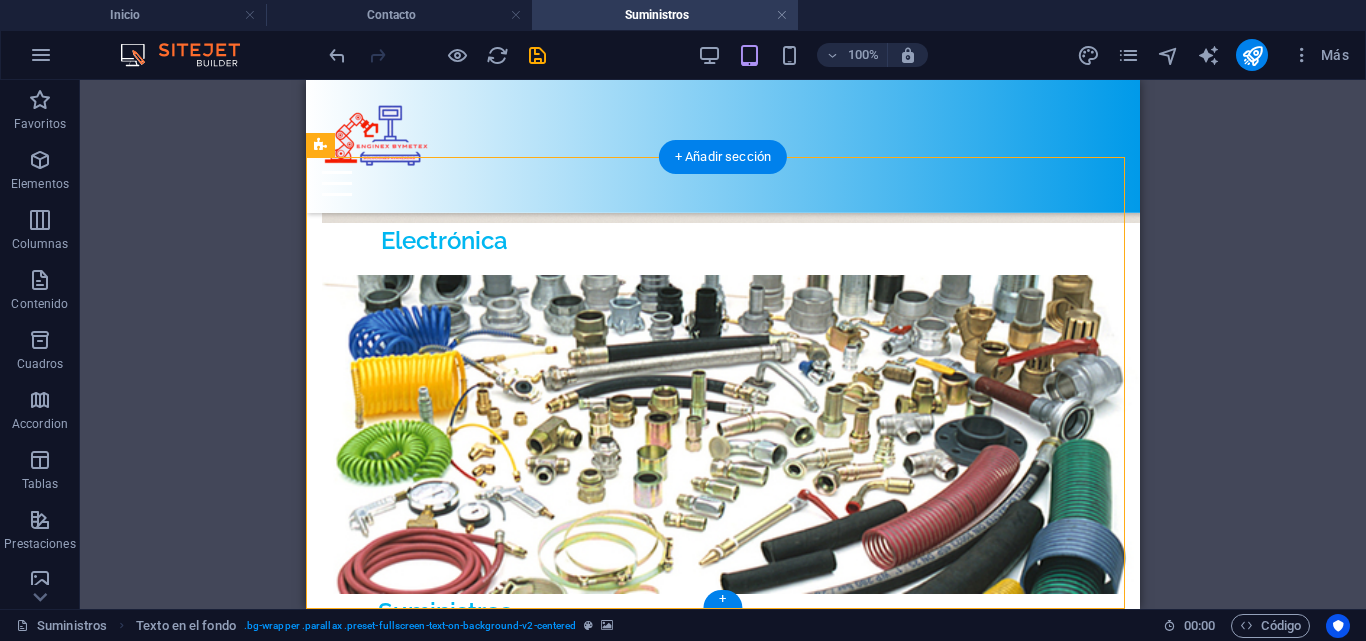 click at bounding box center [723, 3203] 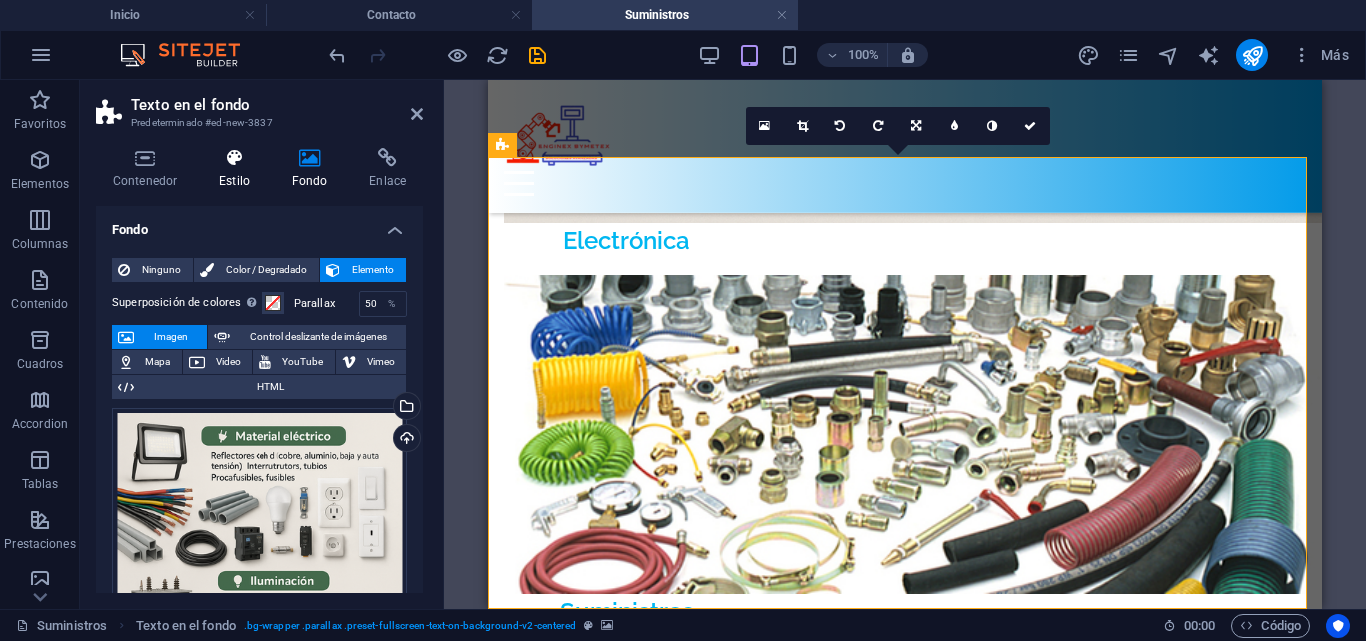 click at bounding box center (234, 158) 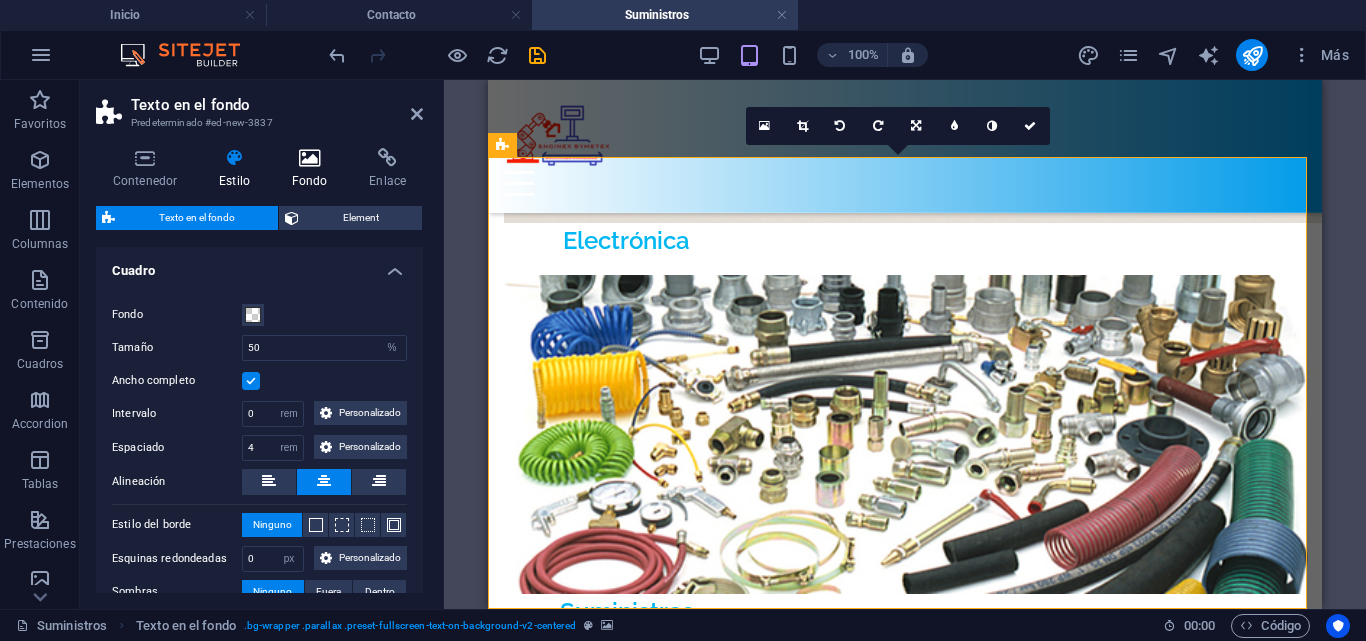 click on "Fondo" at bounding box center [314, 169] 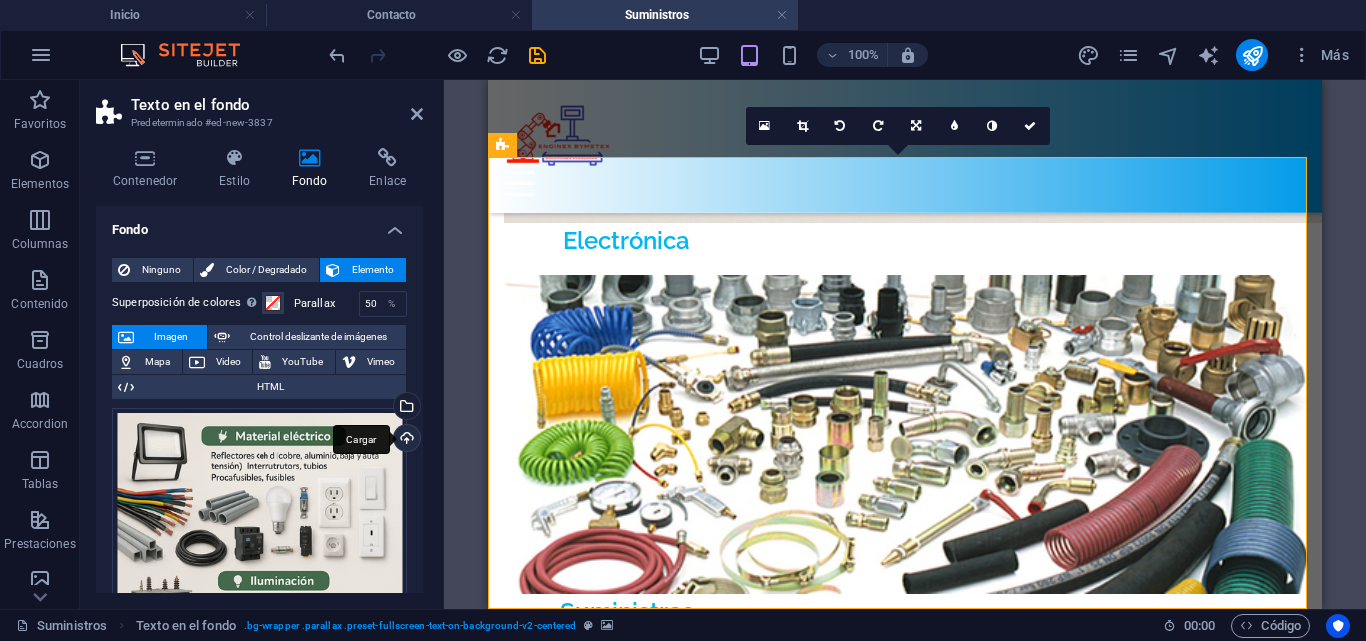 click on "Cargar" at bounding box center [405, 440] 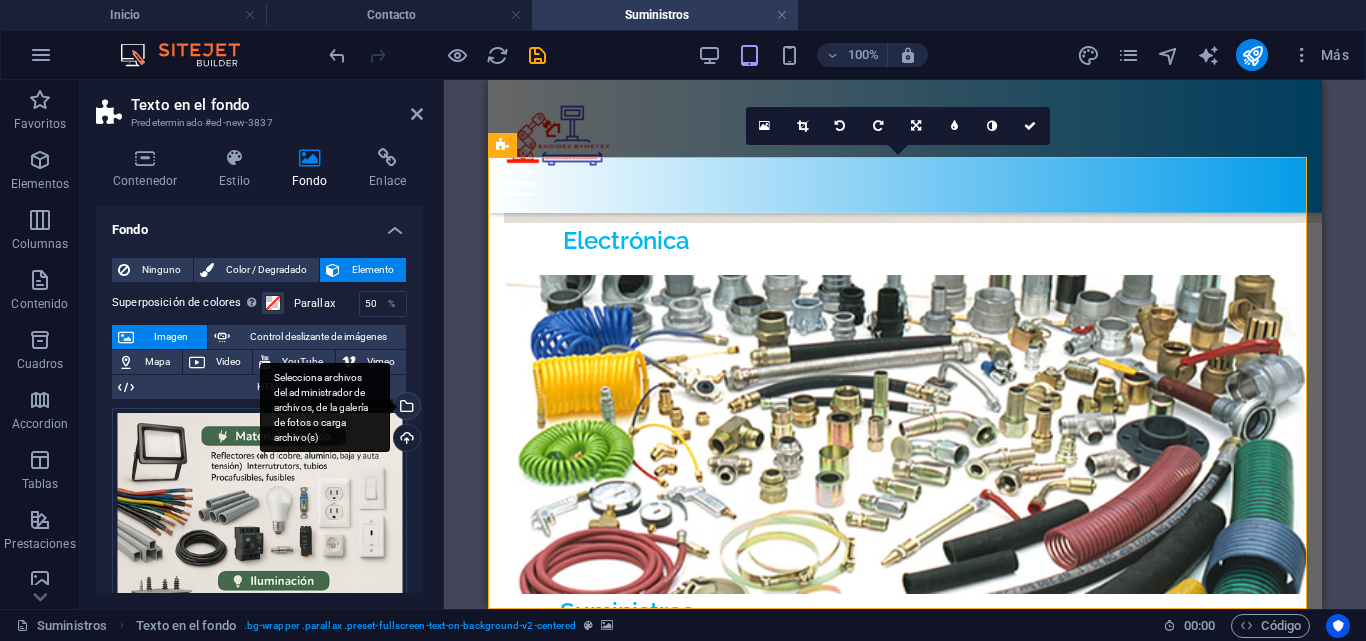click on "Selecciona archivos del administrador de archivos, de la galería de fotos o carga archivo(s)" at bounding box center [325, 408] 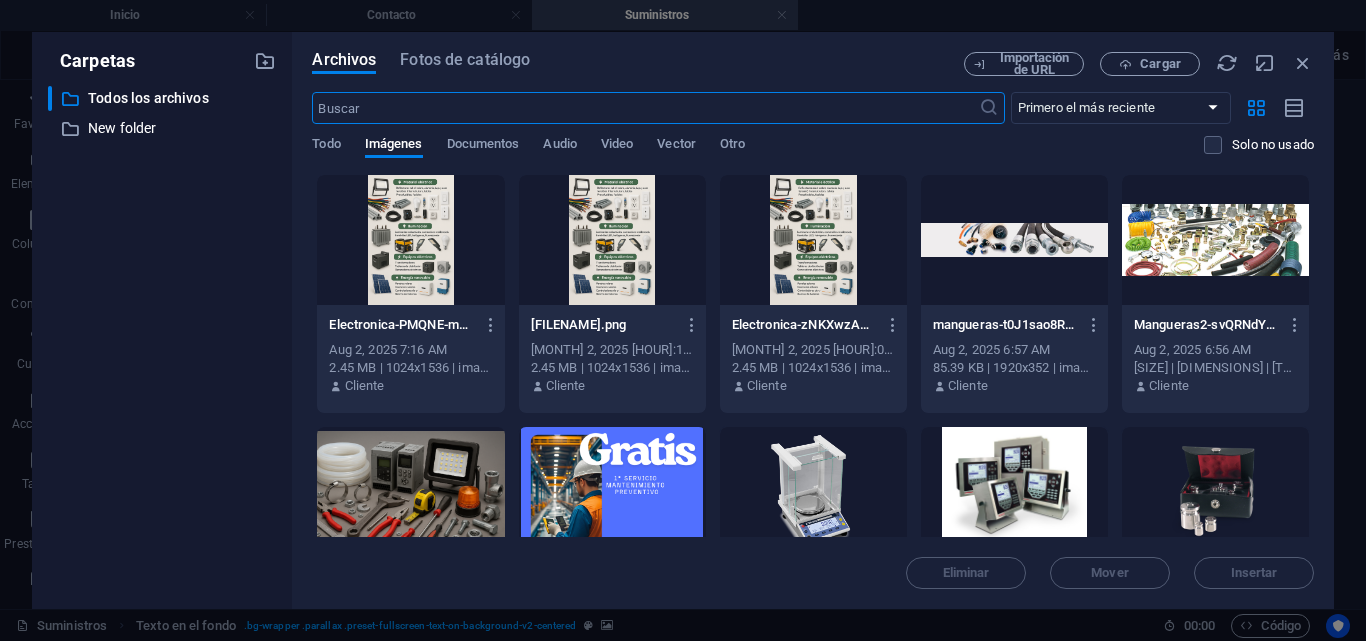 scroll, scrollTop: 2872, scrollLeft: 0, axis: vertical 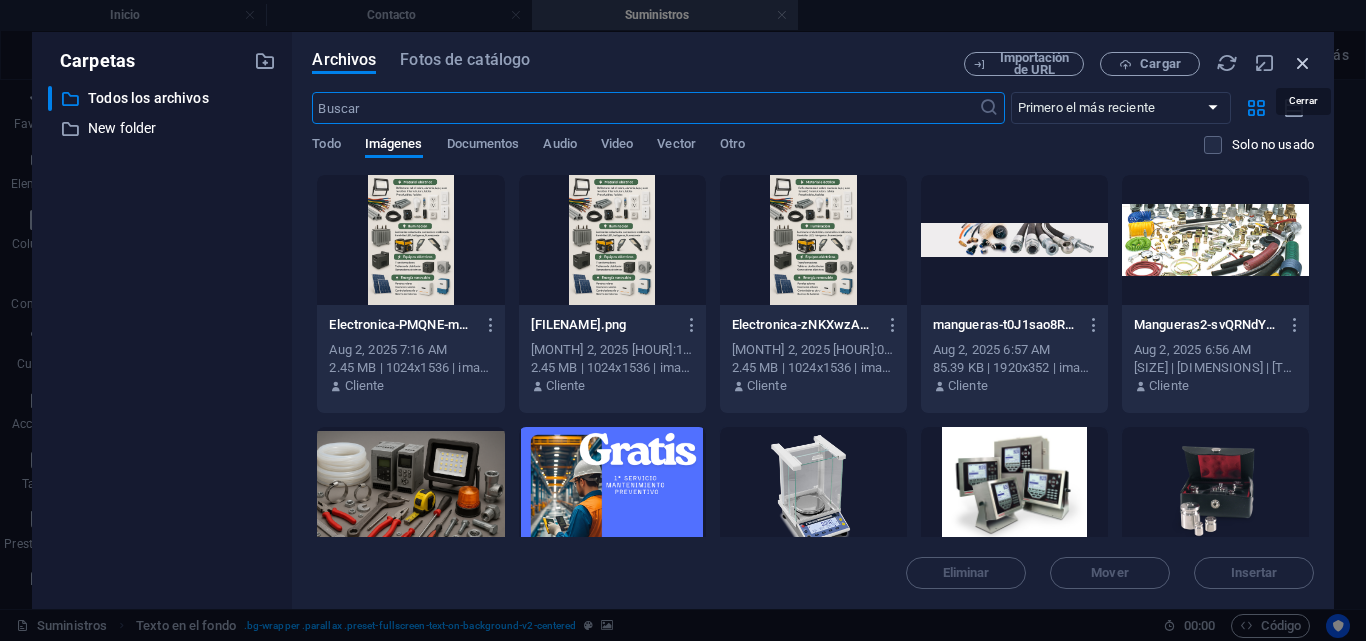 click at bounding box center [1303, 63] 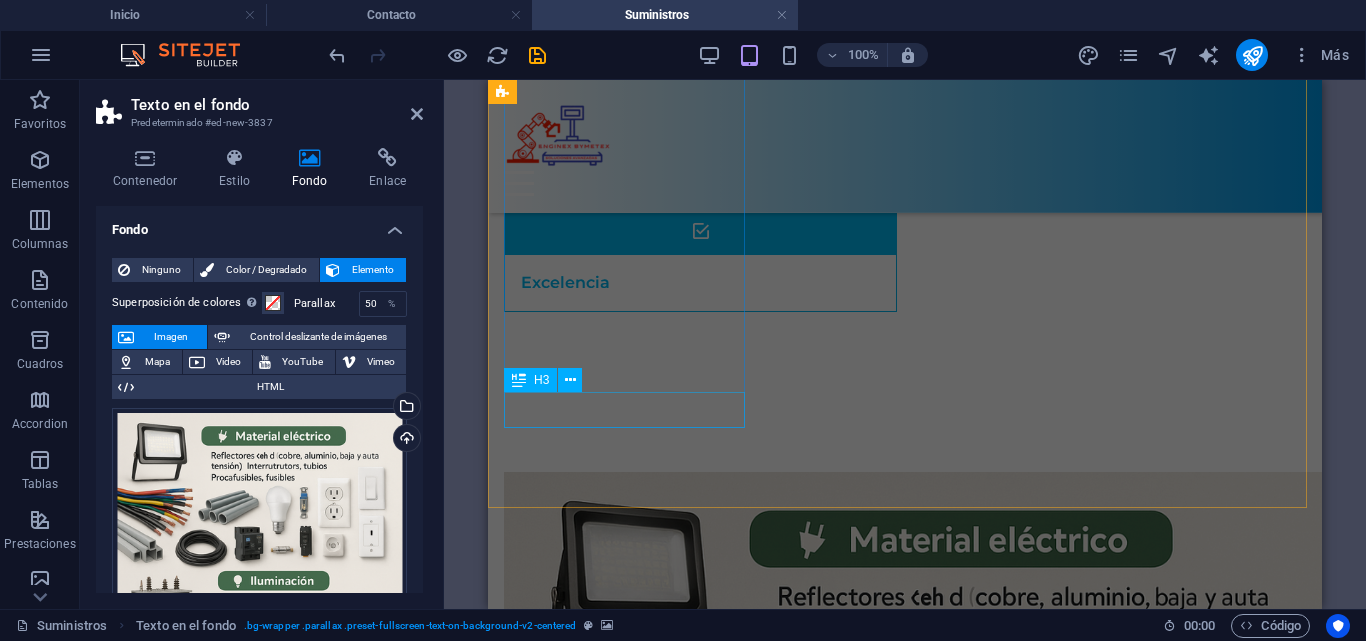 scroll, scrollTop: 660, scrollLeft: 0, axis: vertical 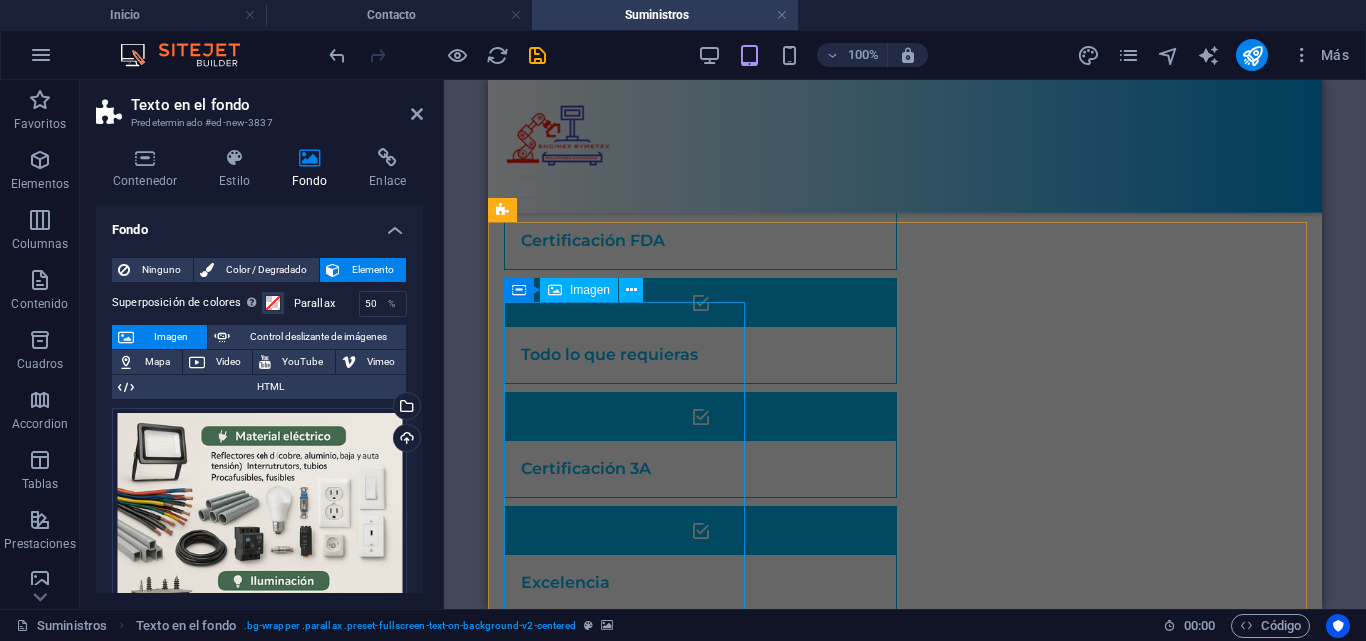 click at bounding box center [627, 1397] 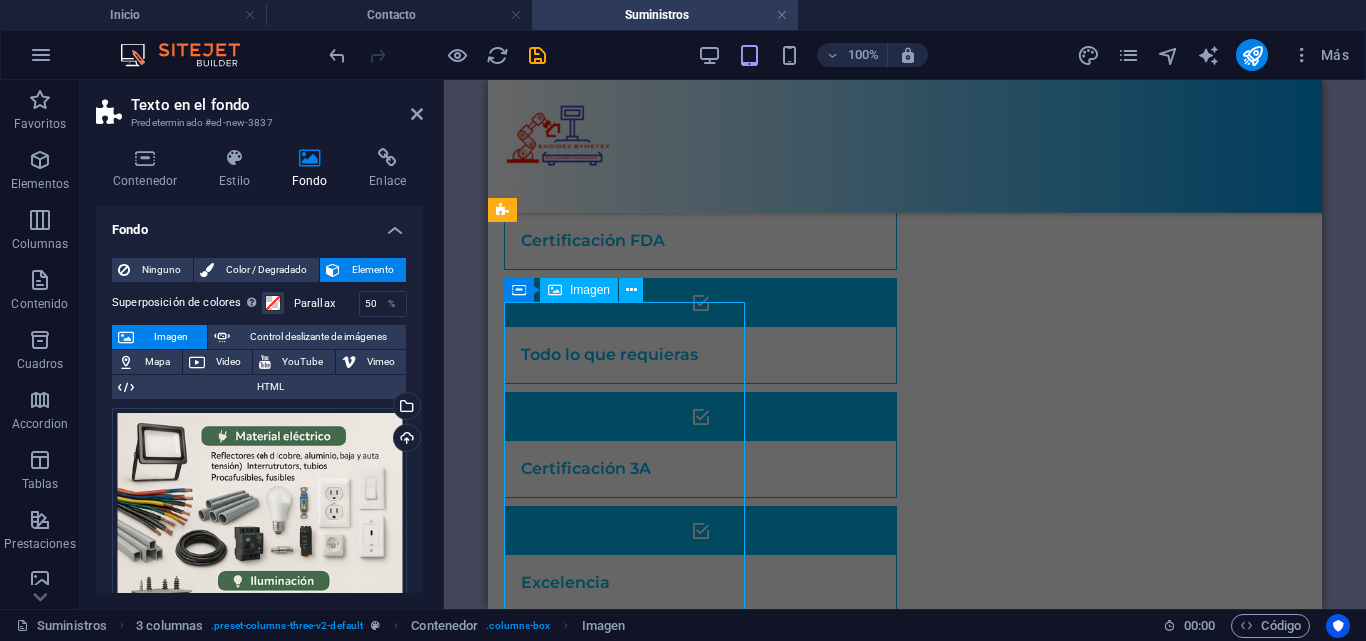 click on "Electrónica Suministros Refacciones" at bounding box center (905, 1683) 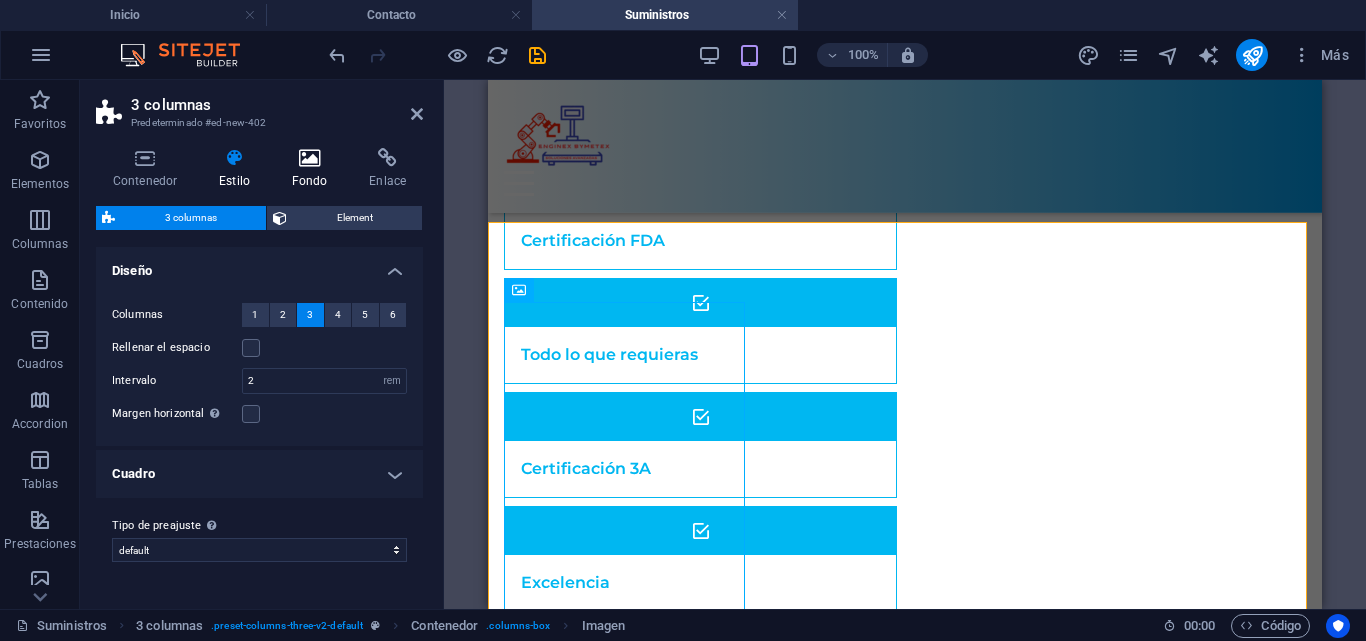 click at bounding box center (310, 158) 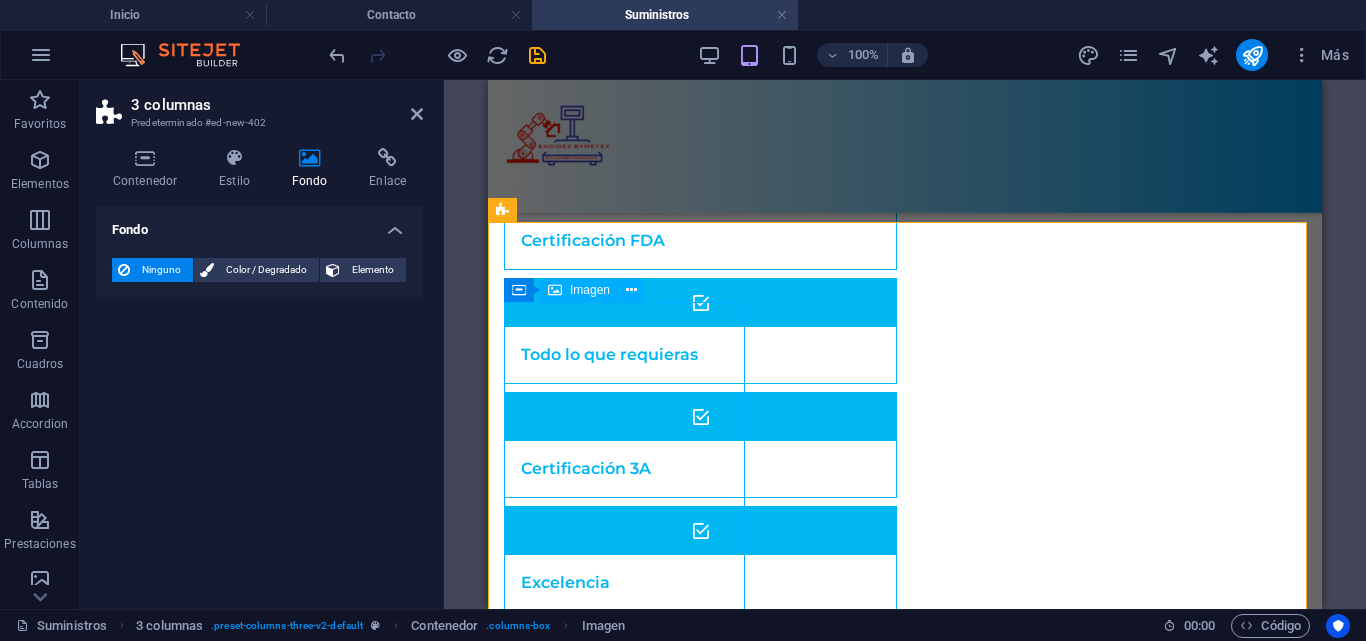 click at bounding box center (627, 1397) 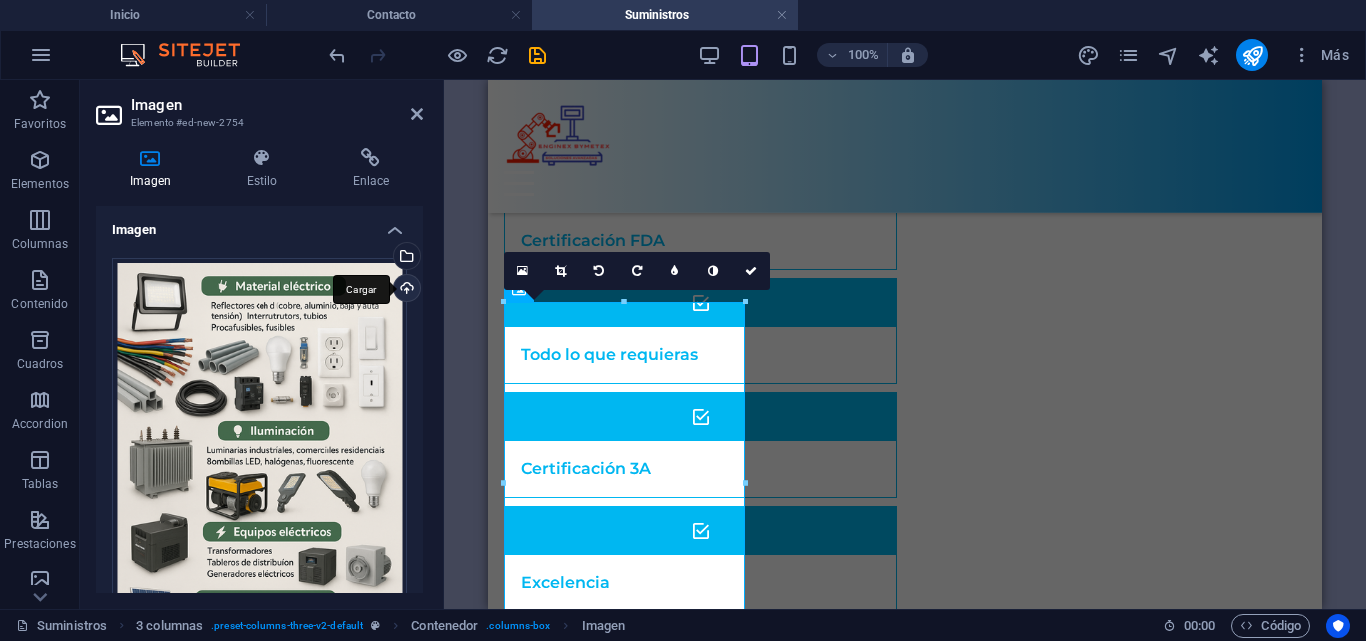 click on "Cargar" at bounding box center [405, 290] 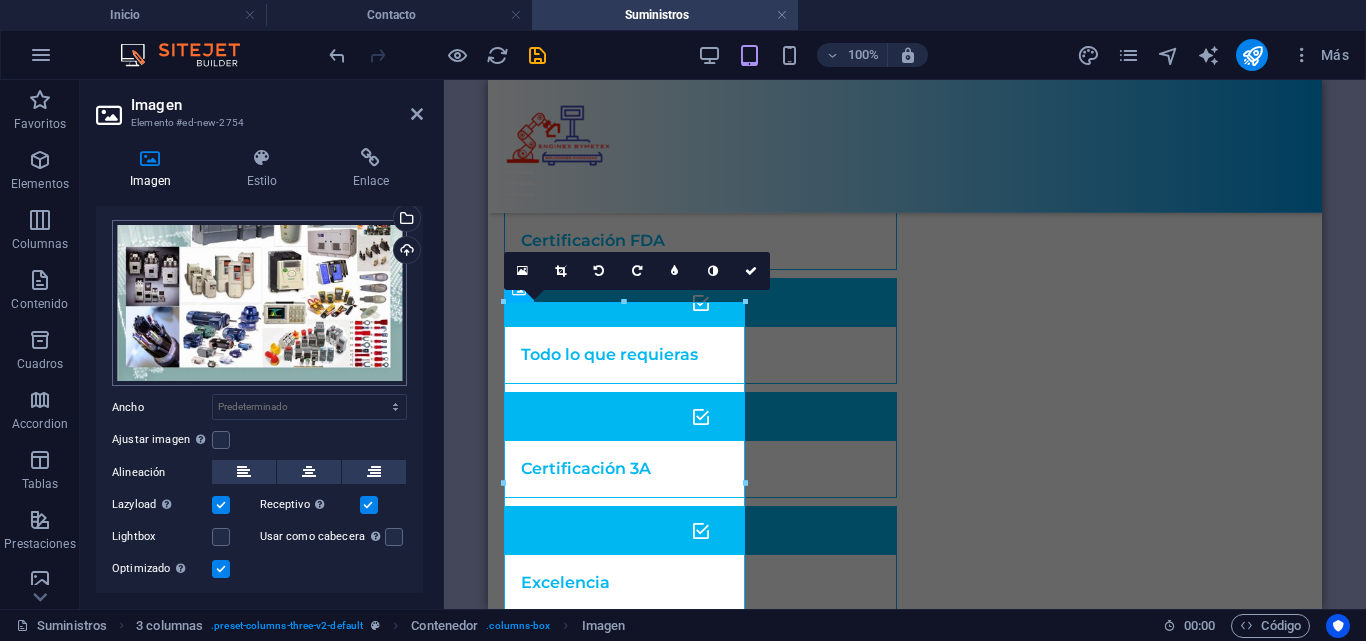 scroll, scrollTop: 0, scrollLeft: 0, axis: both 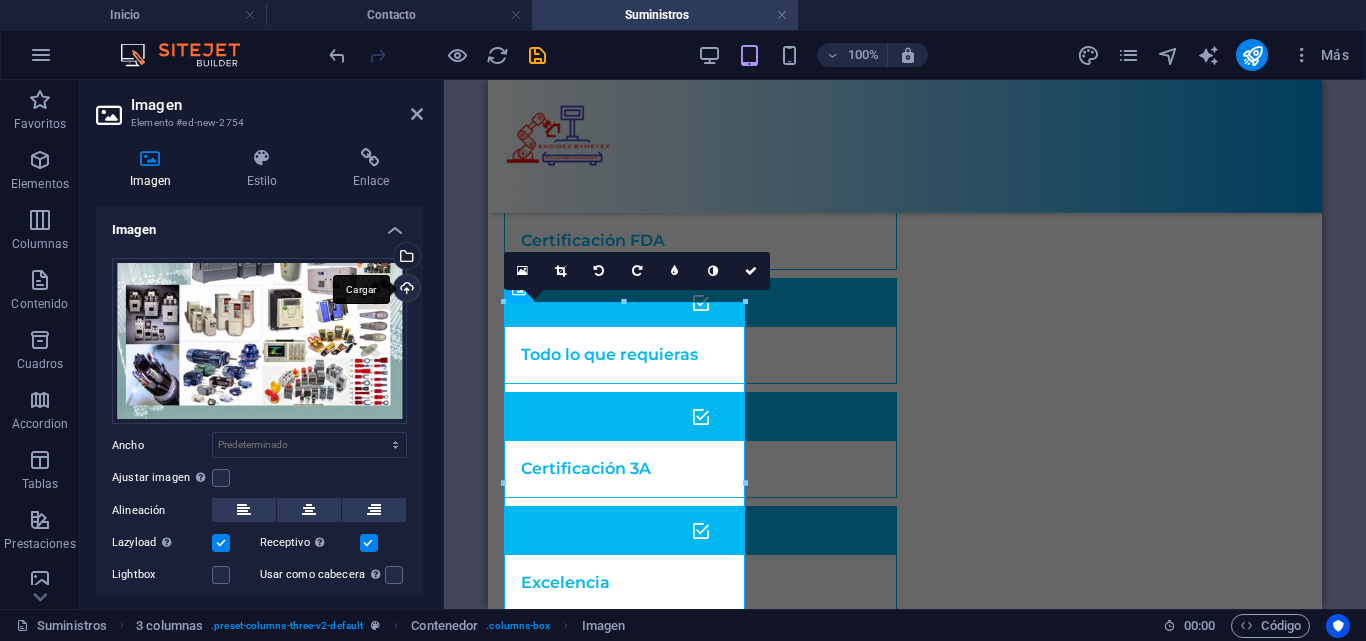 click on "Cargar" at bounding box center (405, 290) 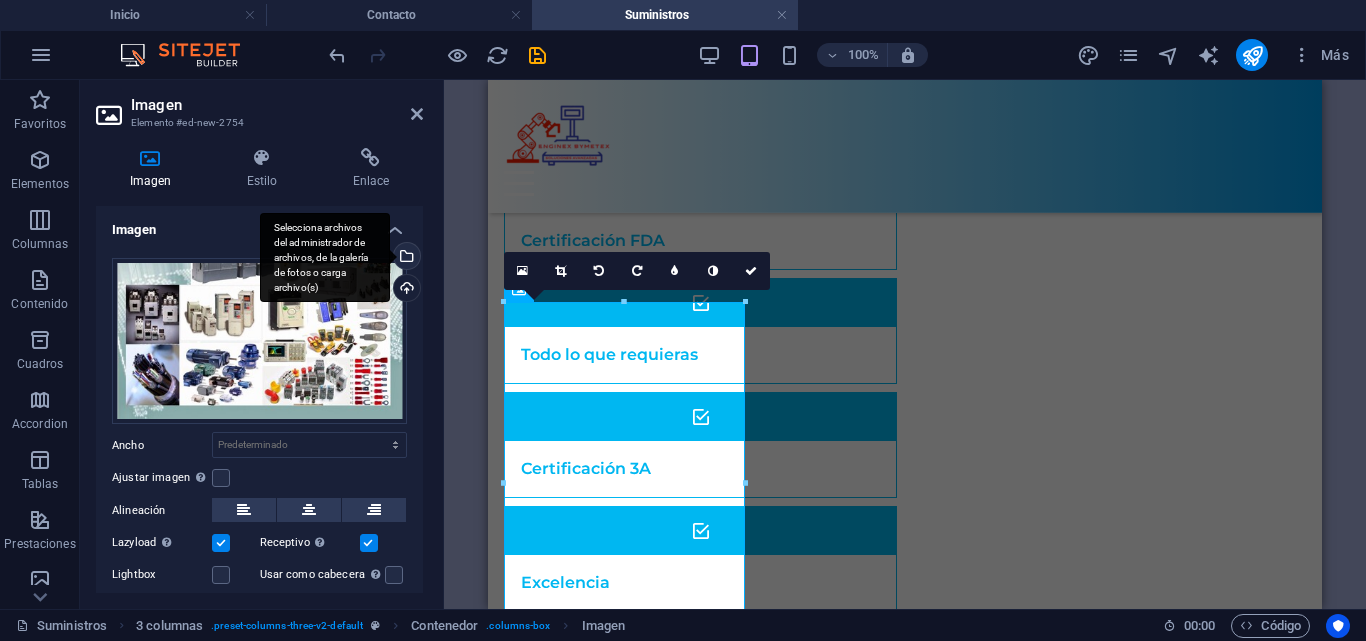 click on "Selecciona archivos del administrador de archivos, de la galería de fotos o carga archivo(s)" at bounding box center (405, 258) 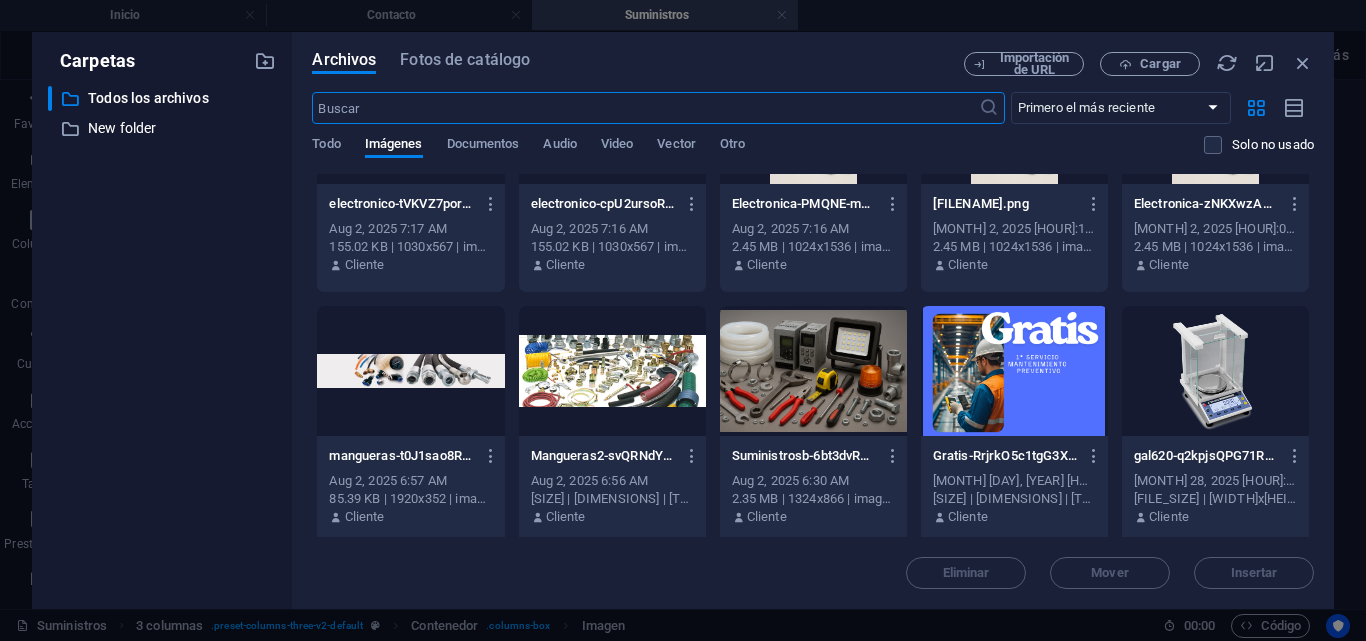 scroll, scrollTop: 0, scrollLeft: 0, axis: both 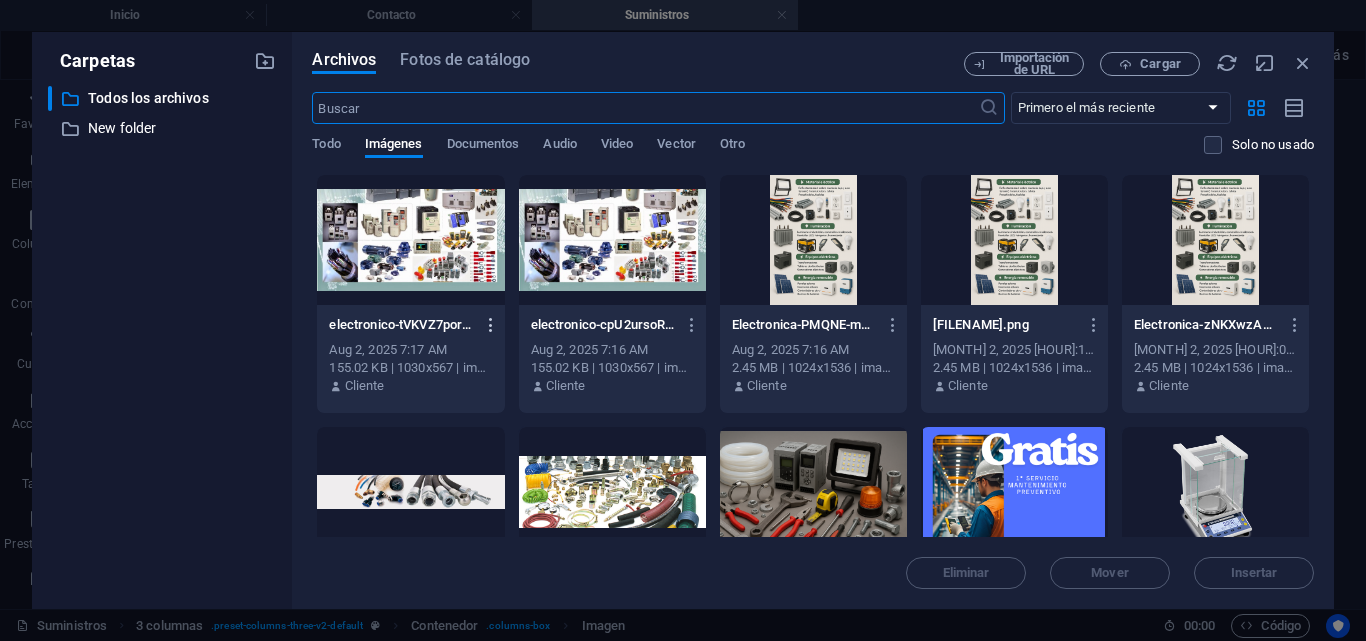 click at bounding box center [491, 325] 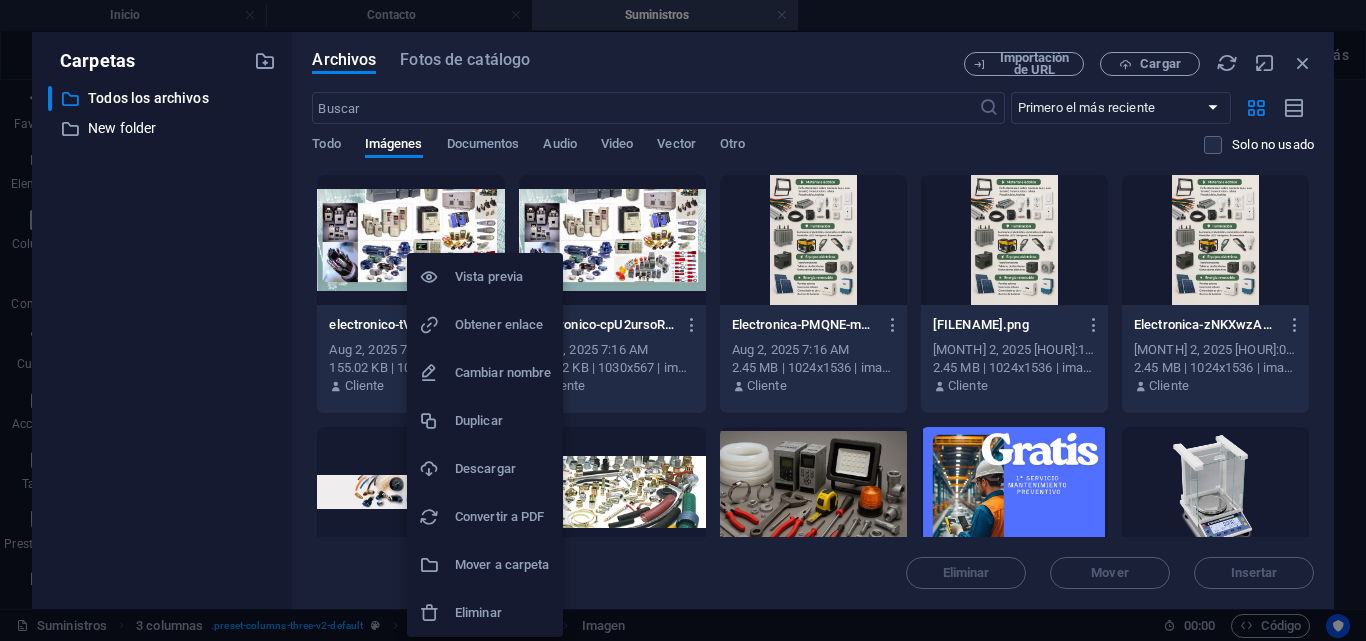 click at bounding box center [683, 320] 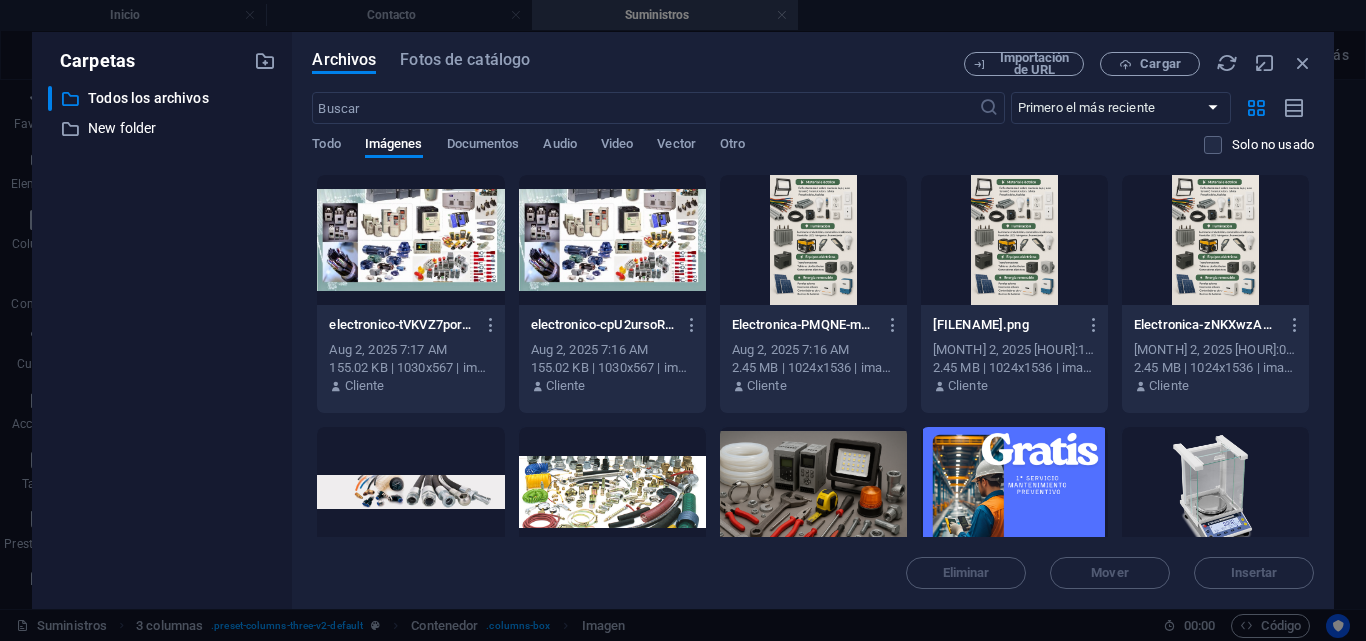 click at bounding box center (1303, 63) 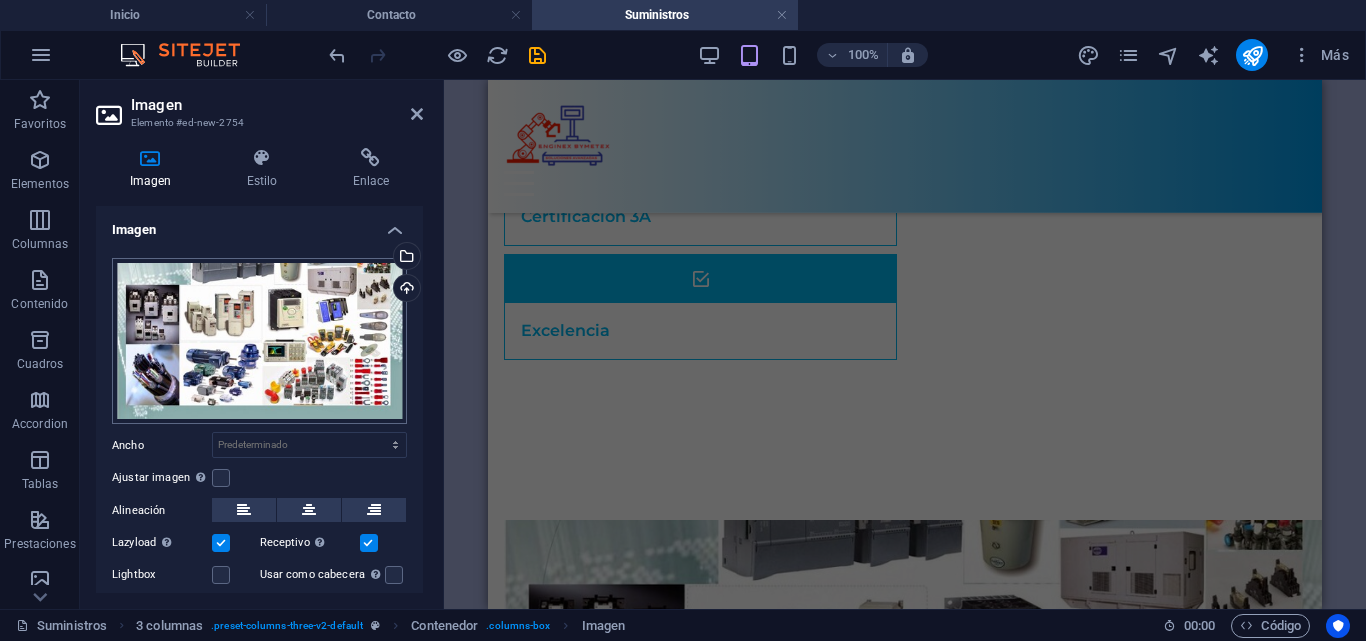 scroll, scrollTop: 1021, scrollLeft: 0, axis: vertical 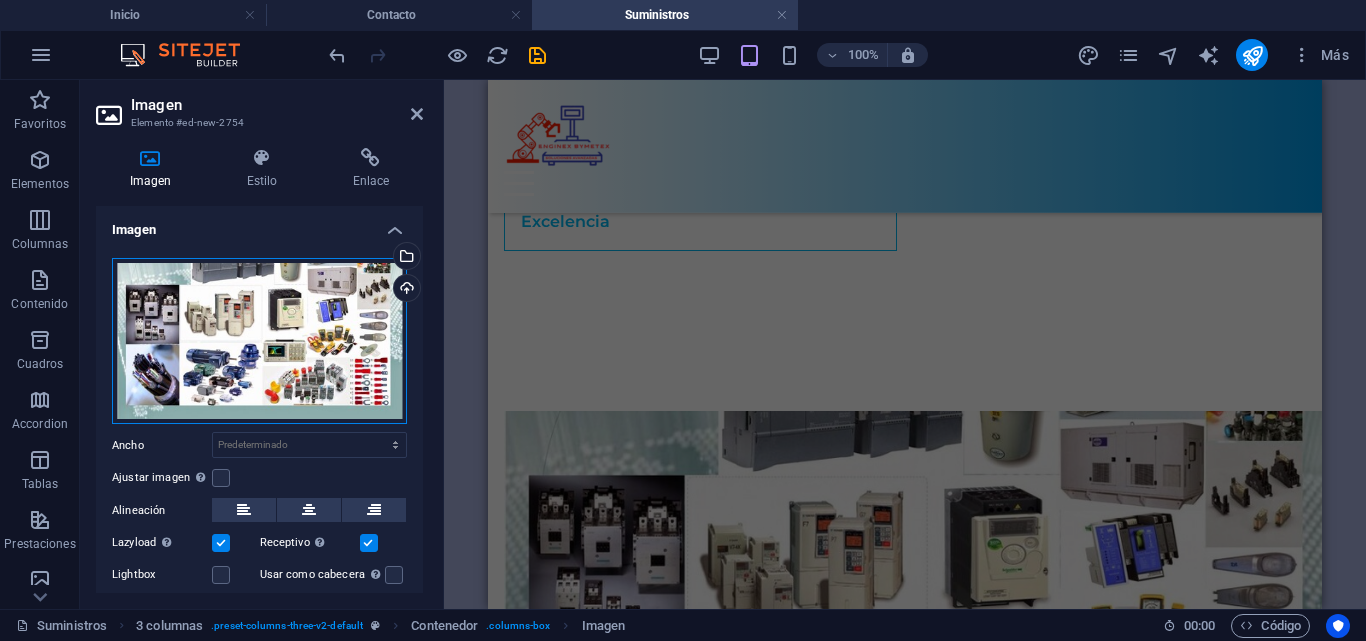 click on "Arrastra archivos aquí, haz clic para escoger archivos o  selecciona archivos de Archivos o de nuestra galería gratuita de fotos y vídeos" at bounding box center [259, 341] 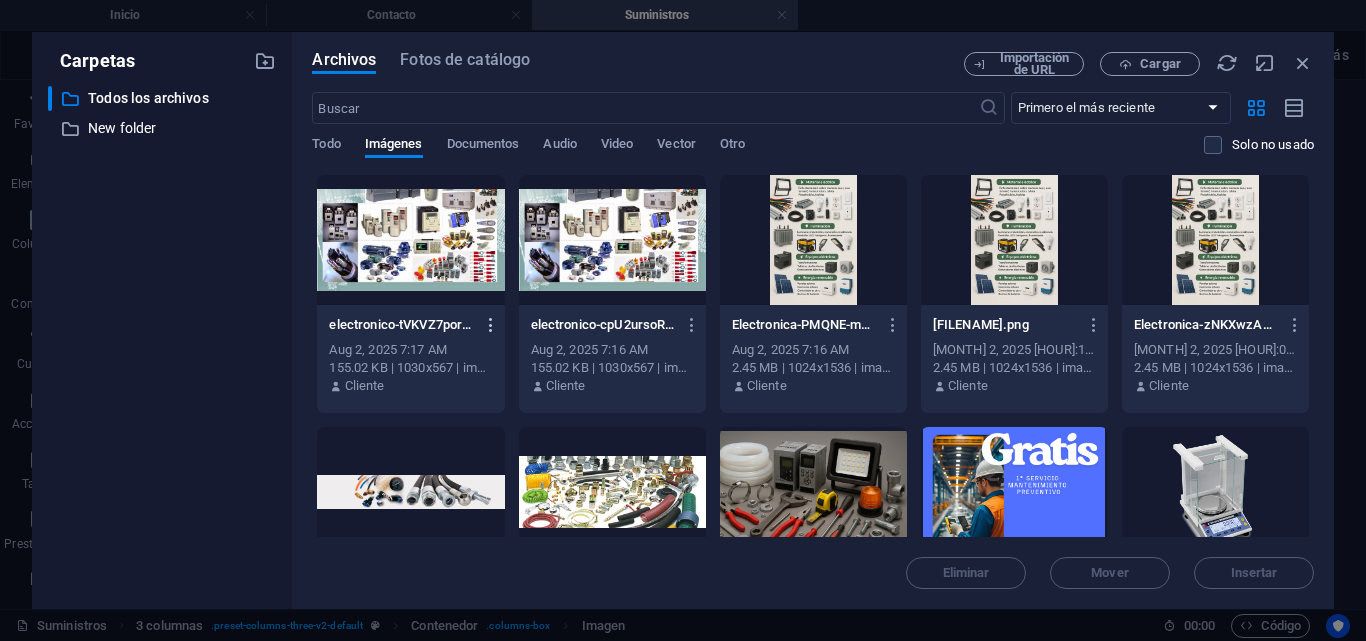 click at bounding box center (491, 325) 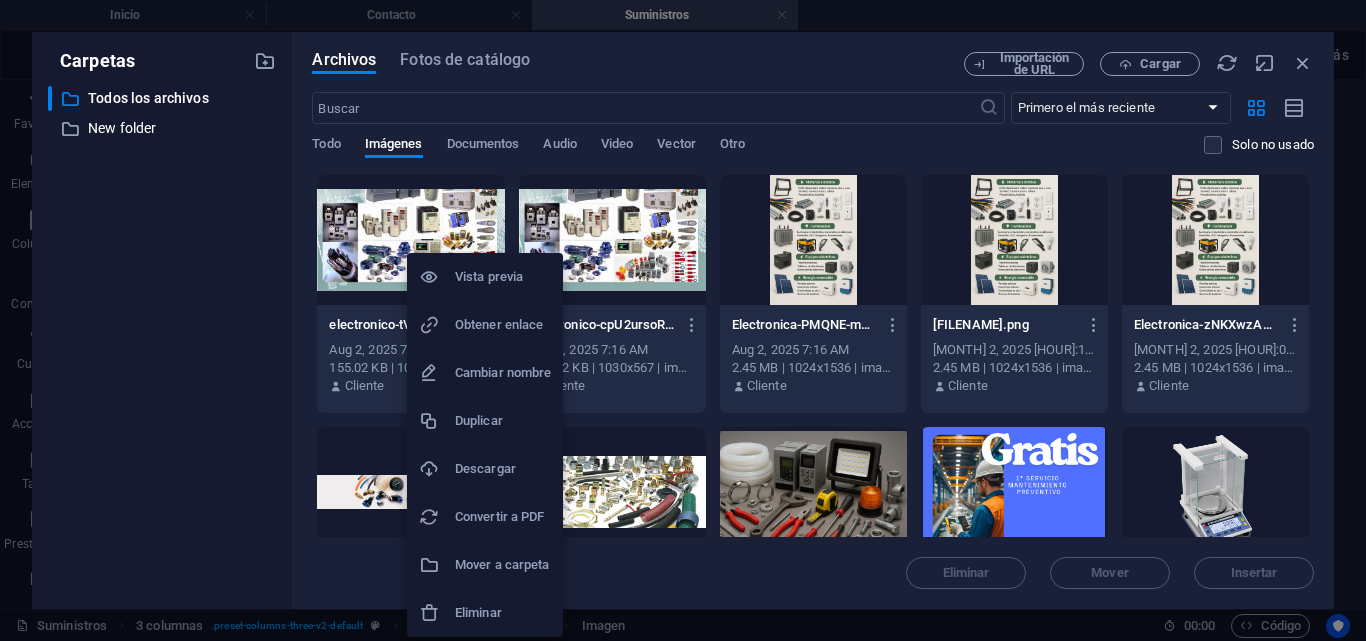 click on "Eliminar" at bounding box center (485, 613) 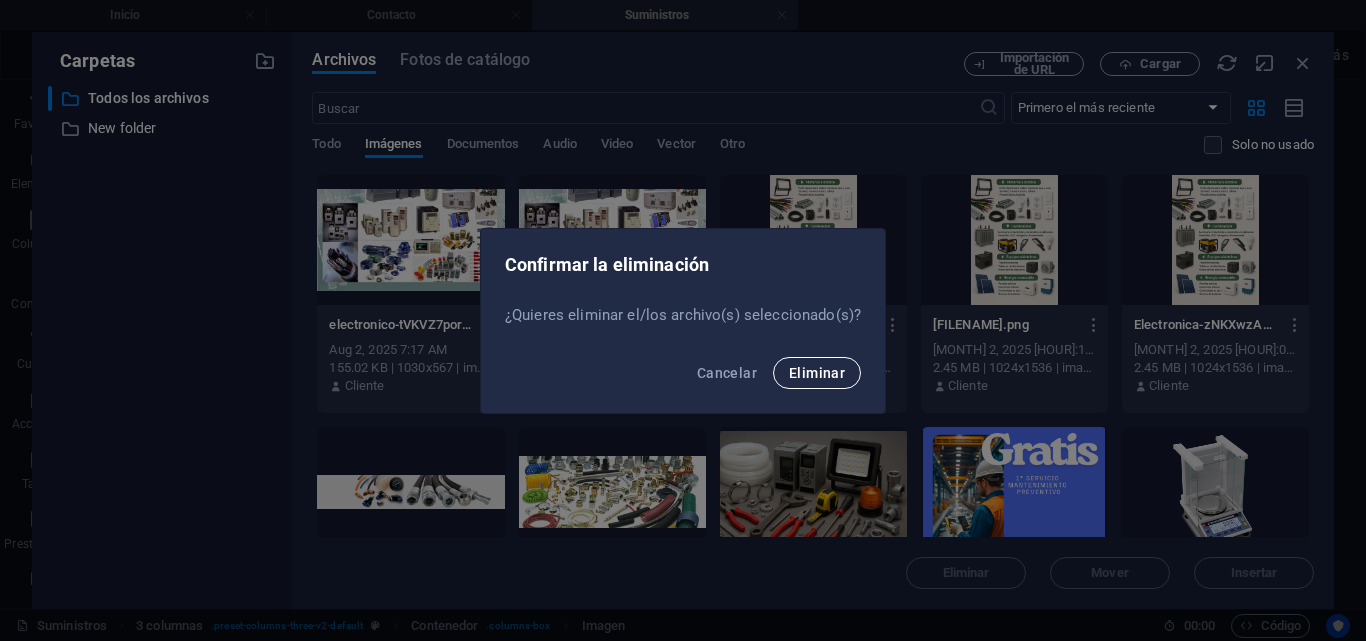 click on "Eliminar" at bounding box center [817, 373] 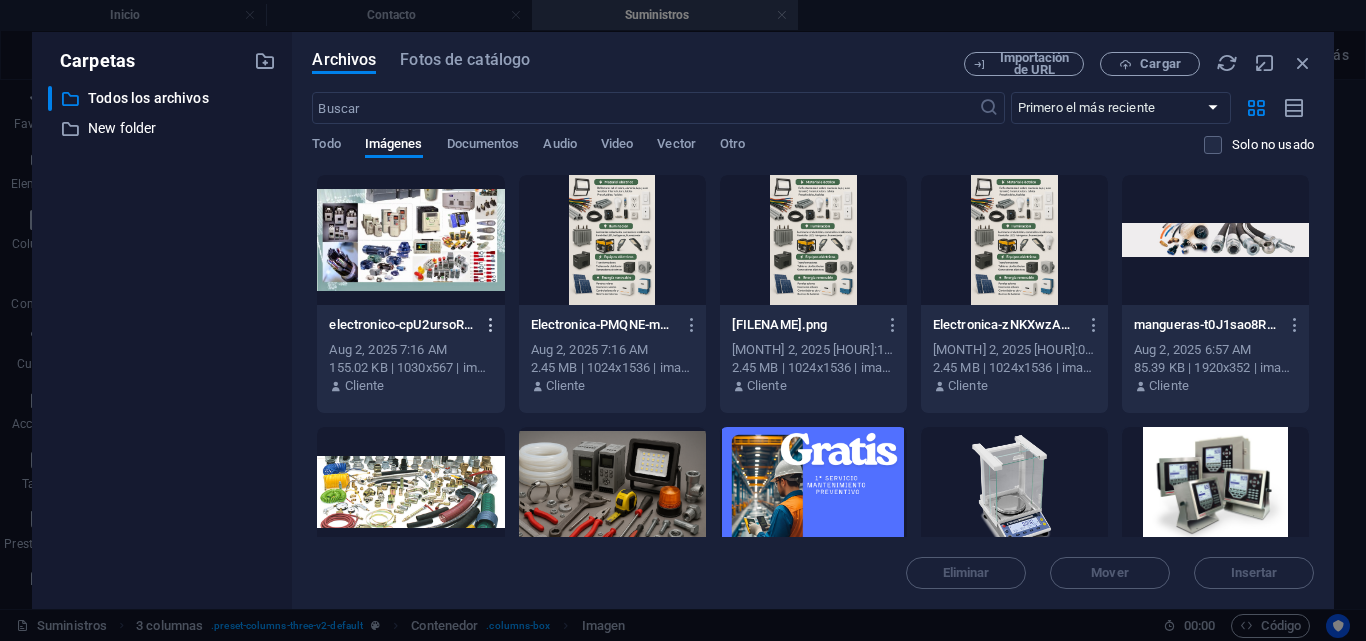 click at bounding box center [491, 325] 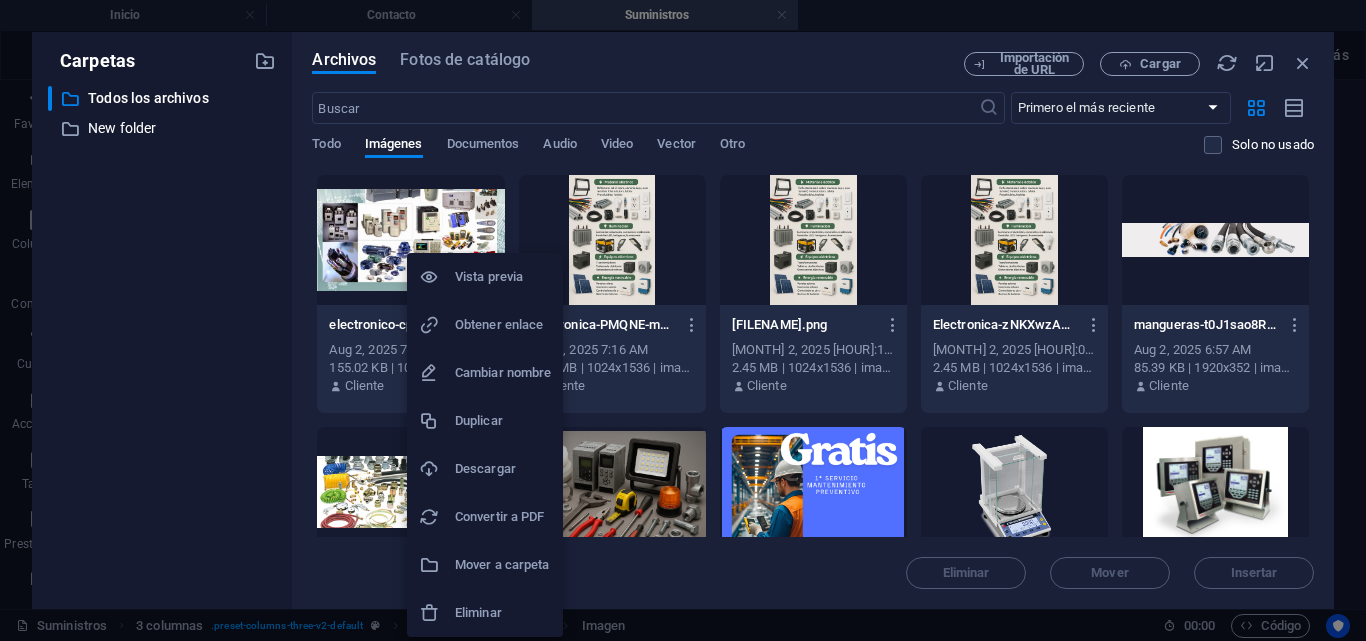 click on "Eliminar" at bounding box center [485, 613] 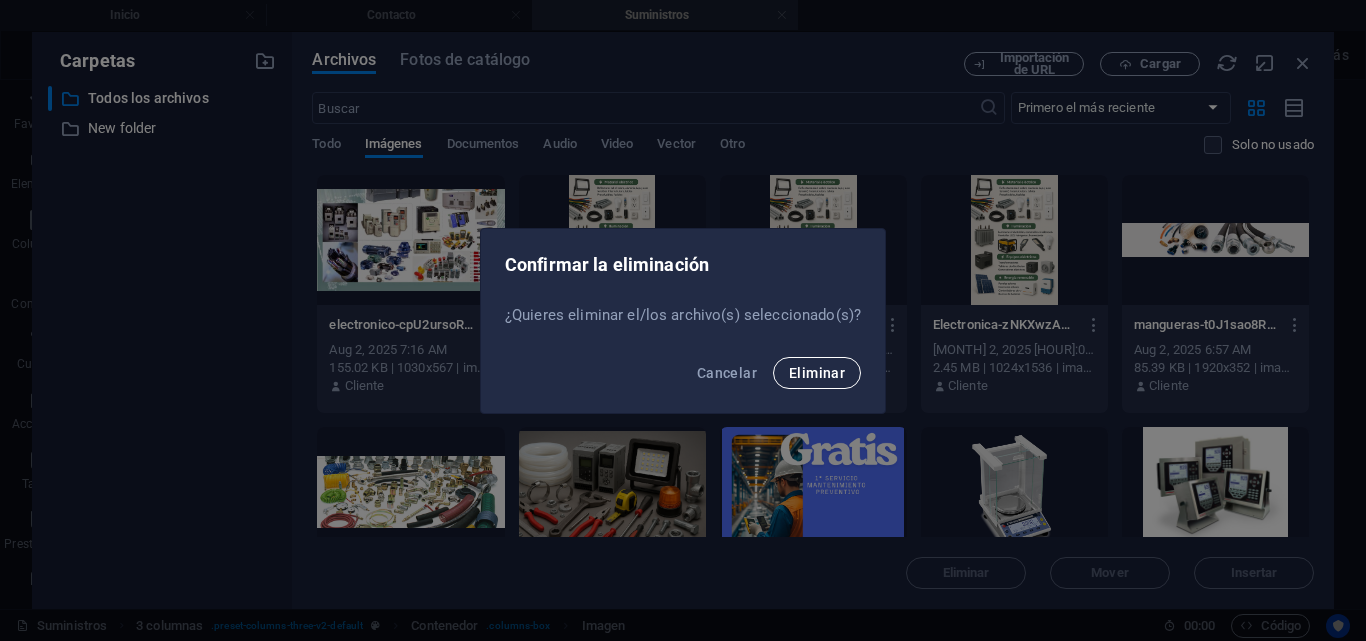 click on "Eliminar" at bounding box center (817, 373) 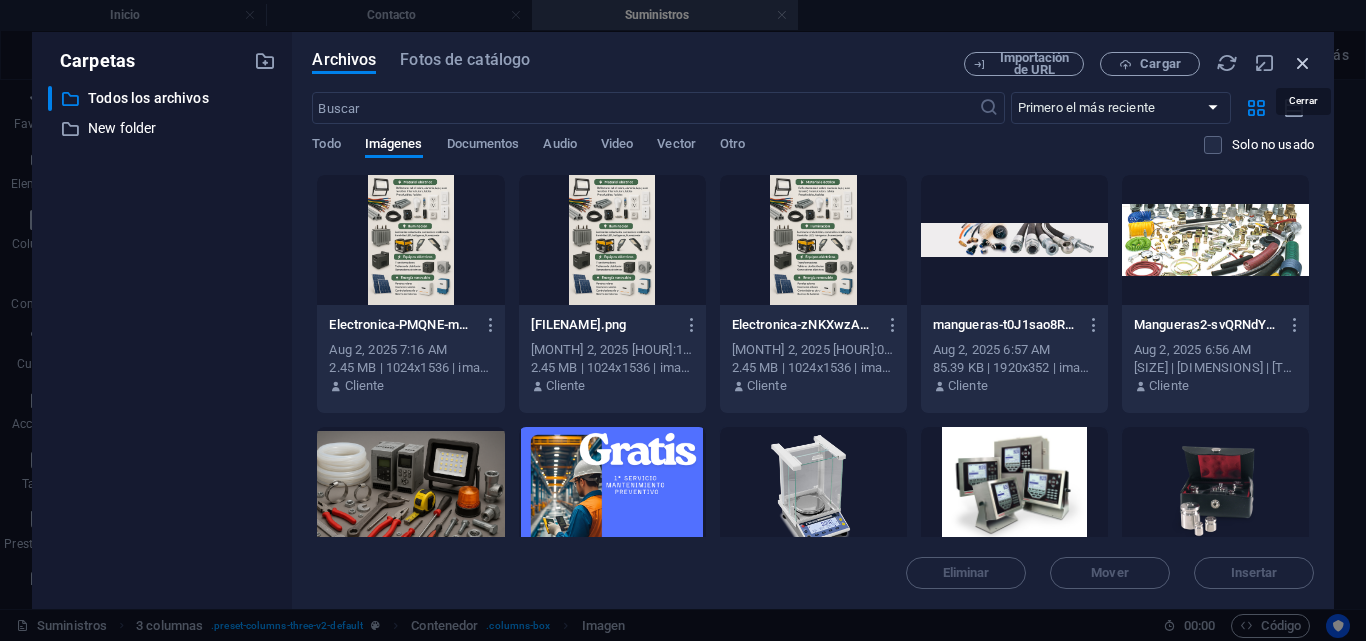 click at bounding box center [1303, 63] 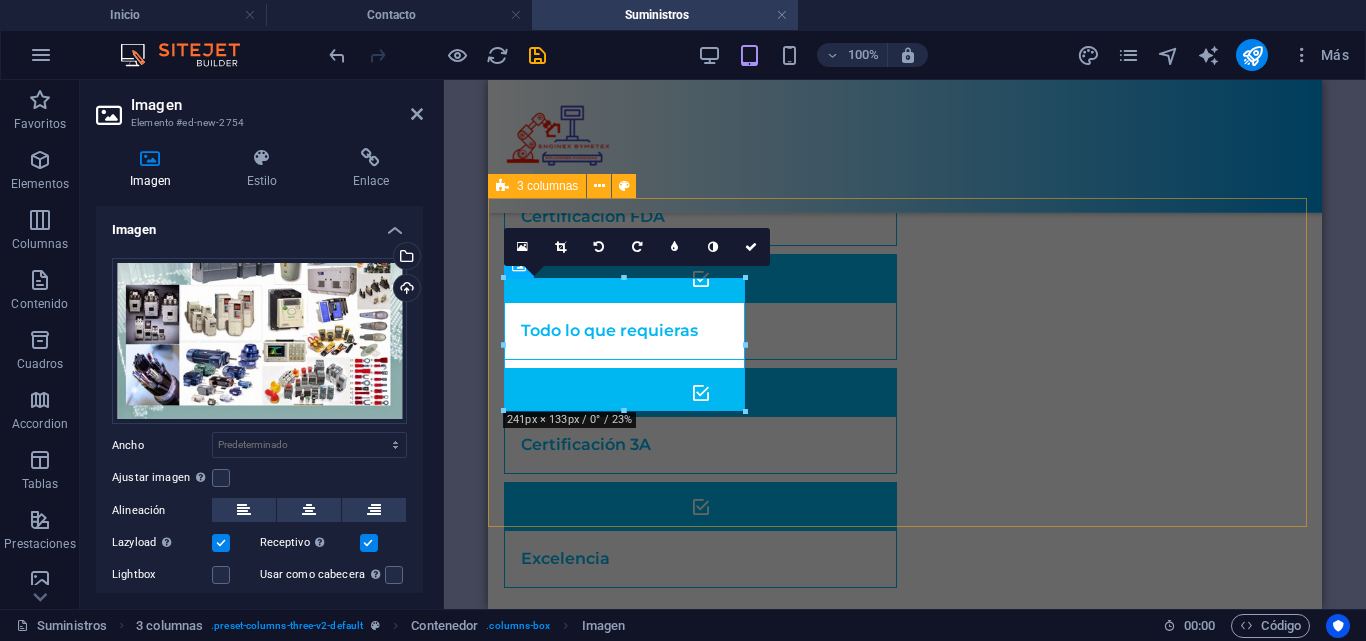 click on "Electrónica Suministros Refacciones" at bounding box center (905, 1263) 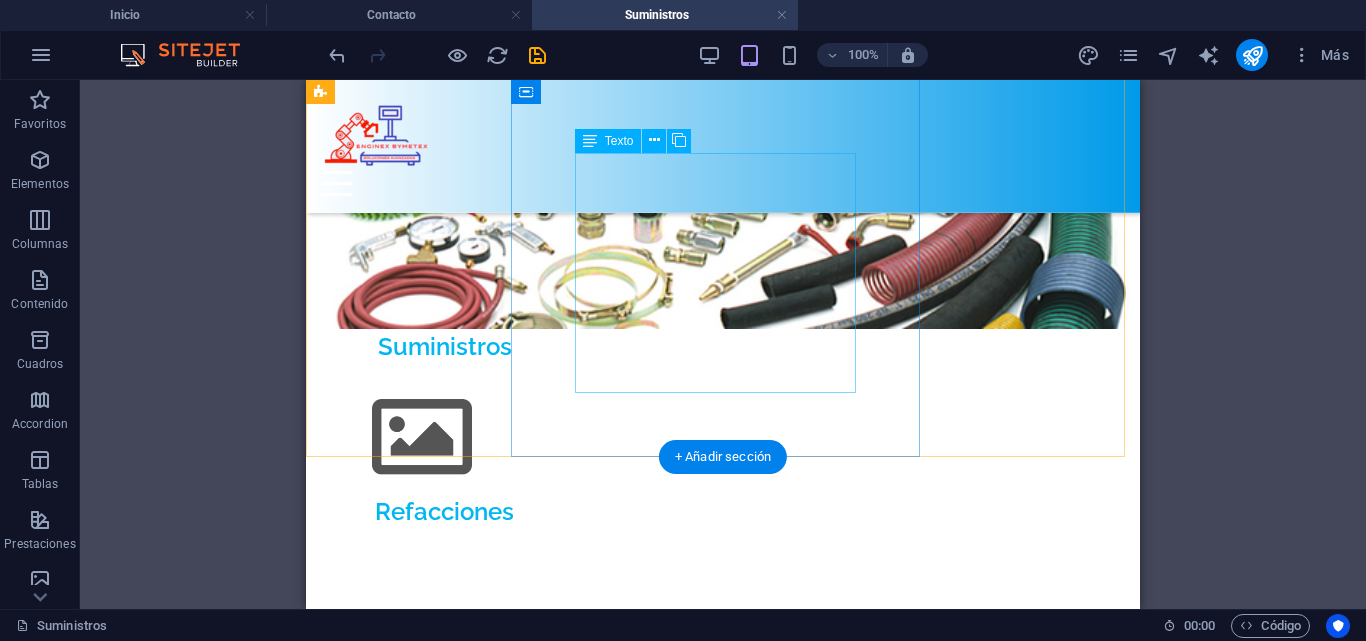 scroll, scrollTop: 2232, scrollLeft: 0, axis: vertical 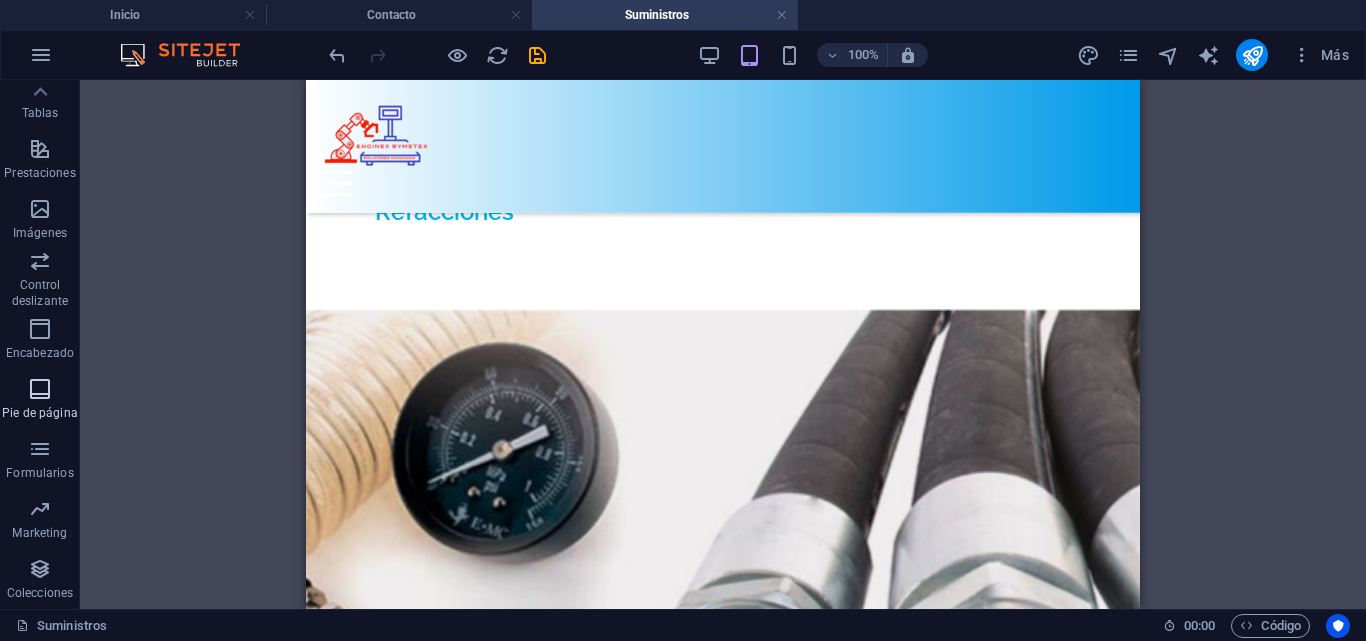 click on "Pie de página" at bounding box center (39, 413) 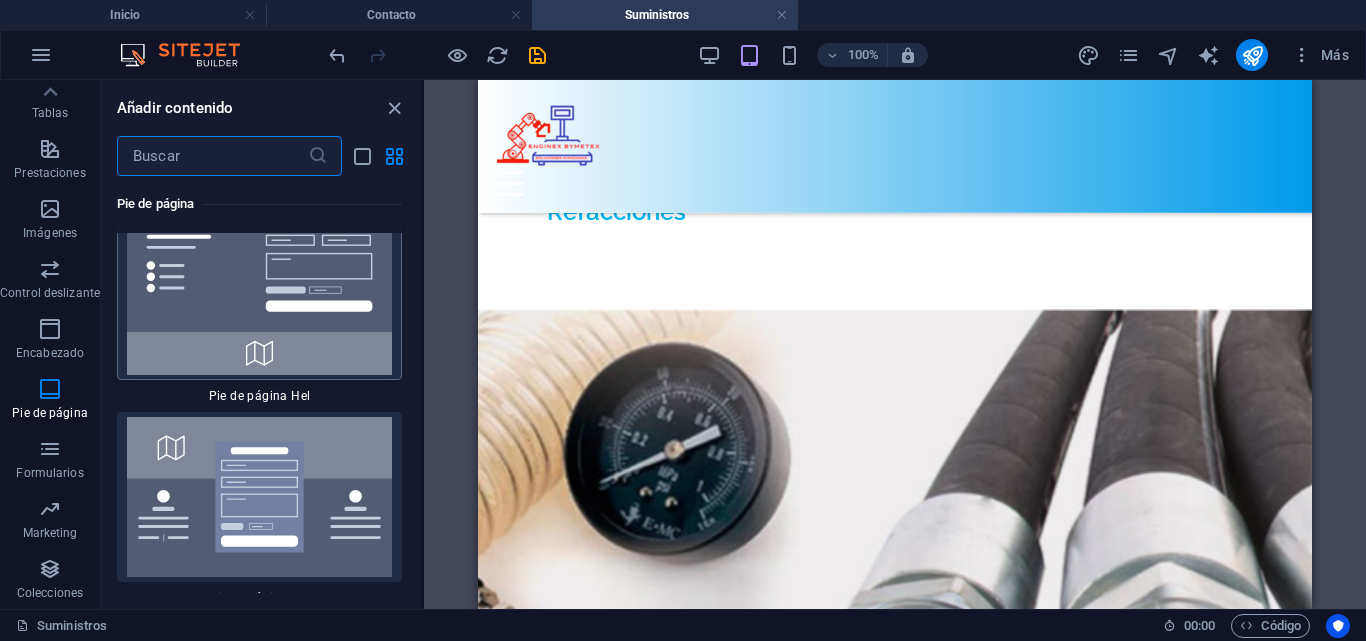 scroll, scrollTop: 26796, scrollLeft: 0, axis: vertical 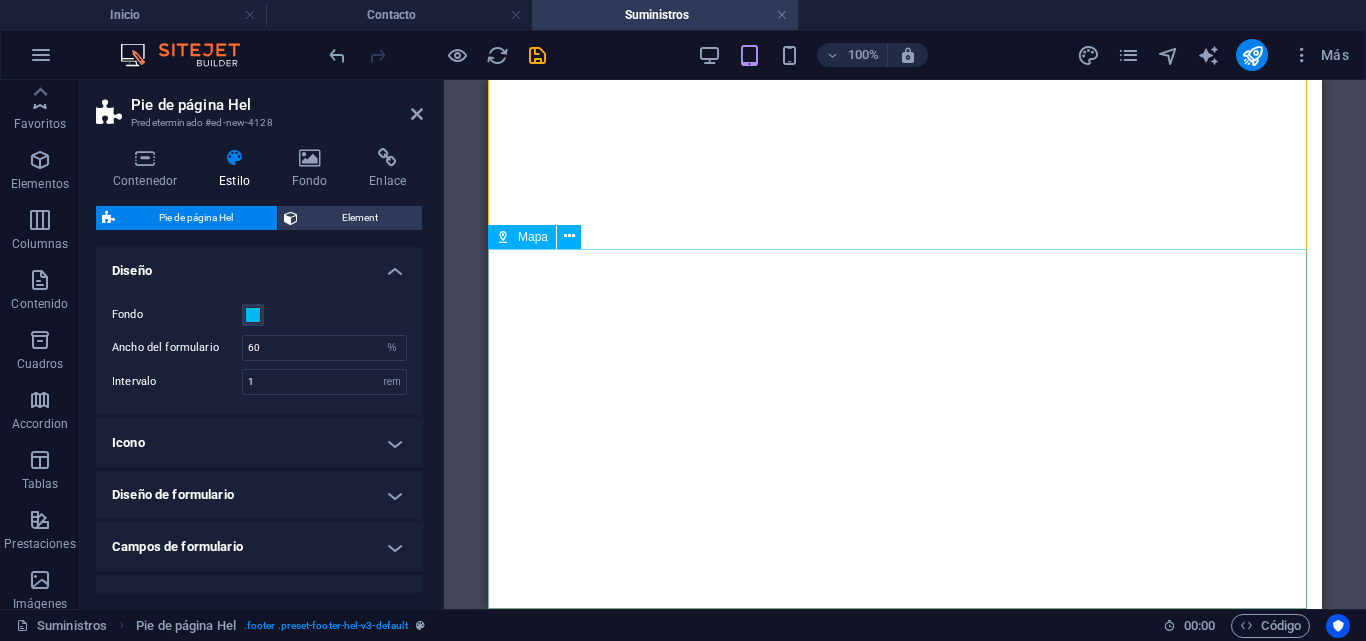select on "%" 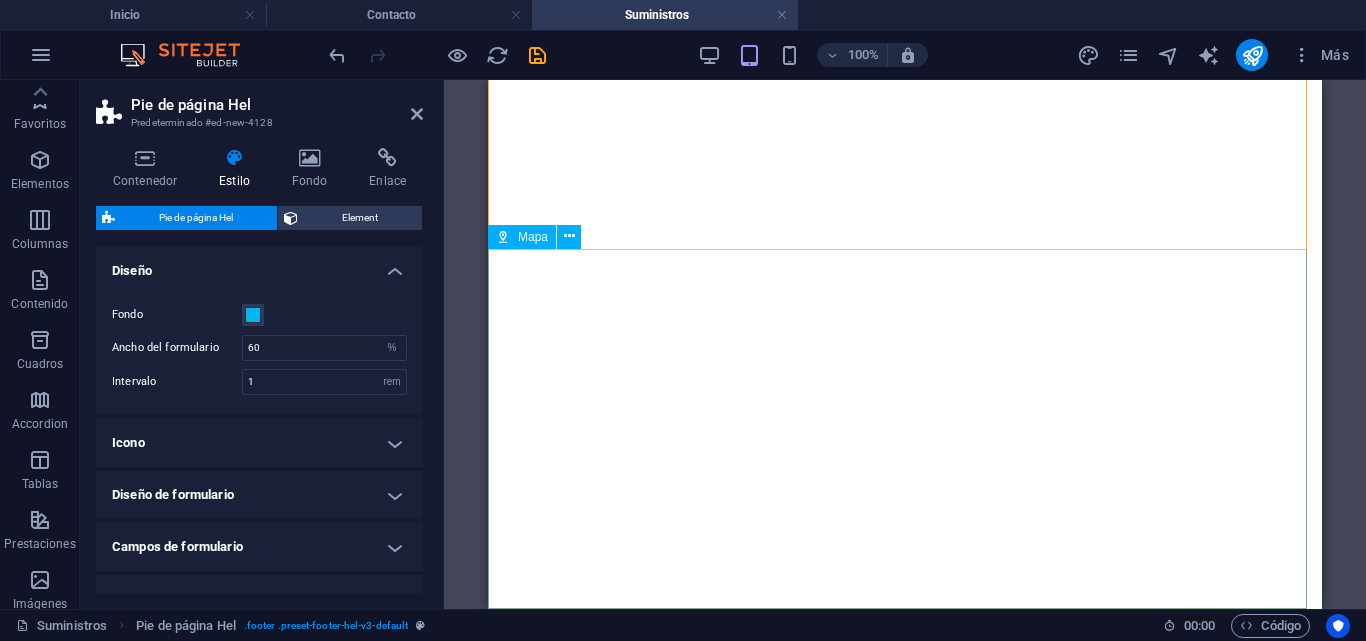 scroll, scrollTop: 0, scrollLeft: 0, axis: both 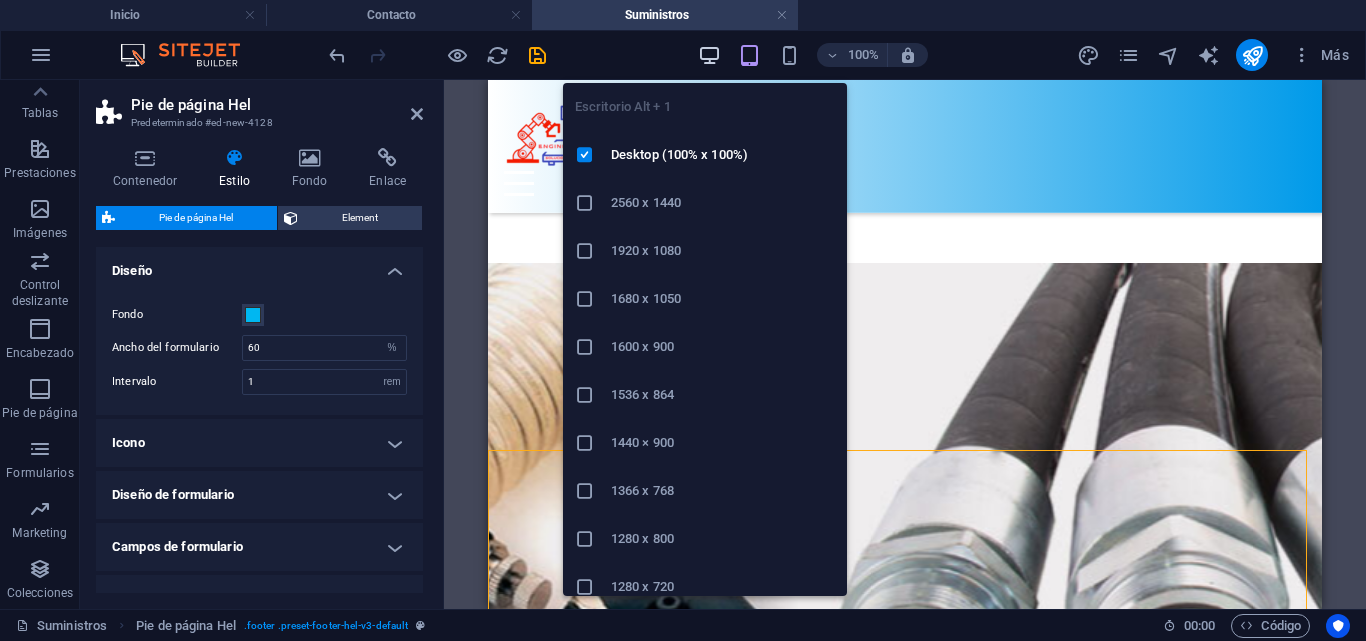 click at bounding box center [709, 55] 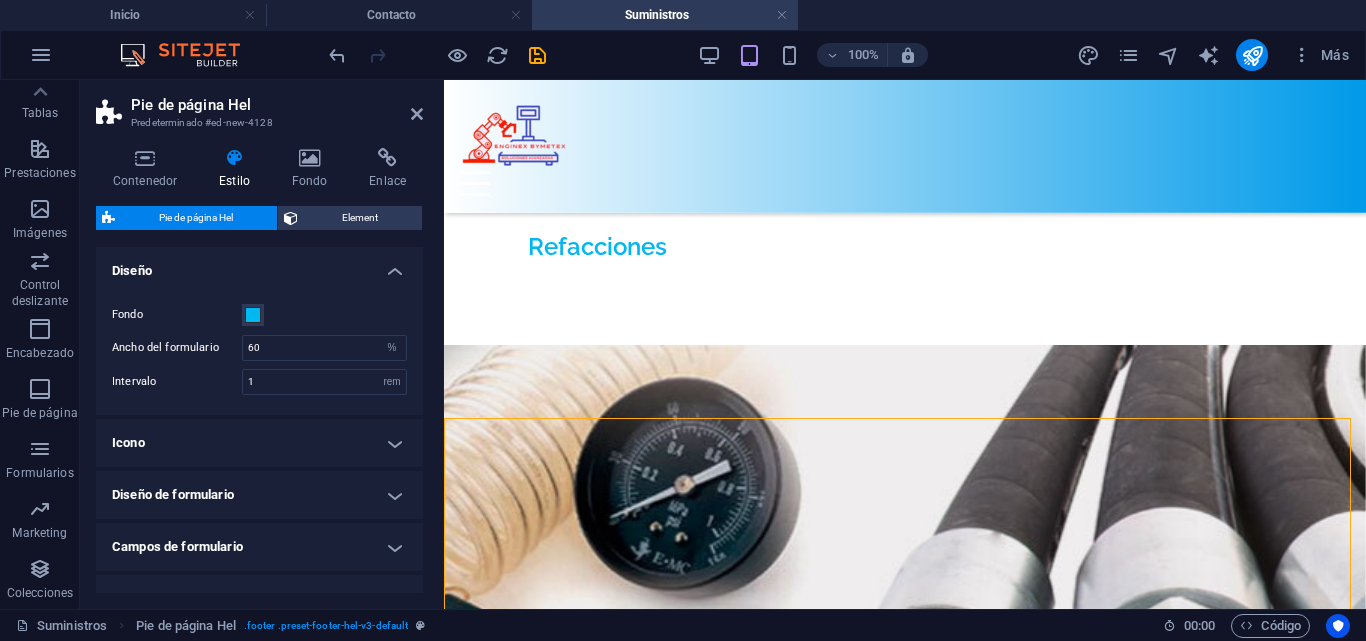 click on "Pie de página Hel Predeterminado #ed-new-4128" at bounding box center [259, 106] 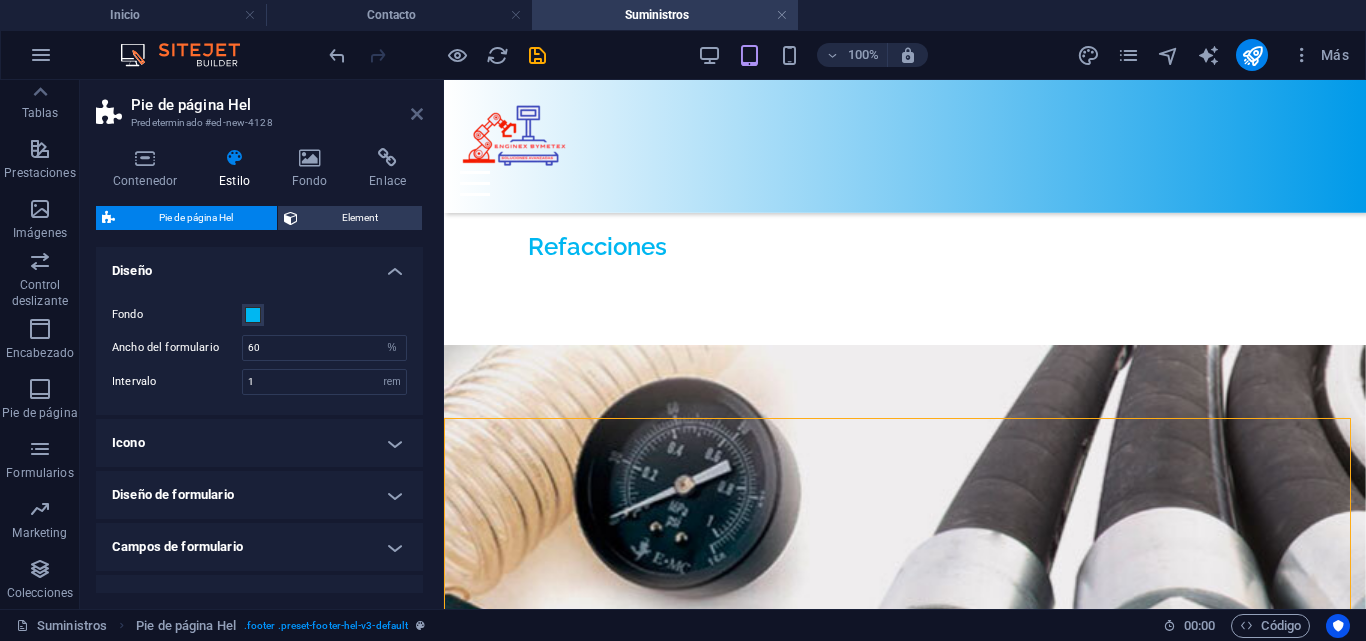 click at bounding box center (417, 114) 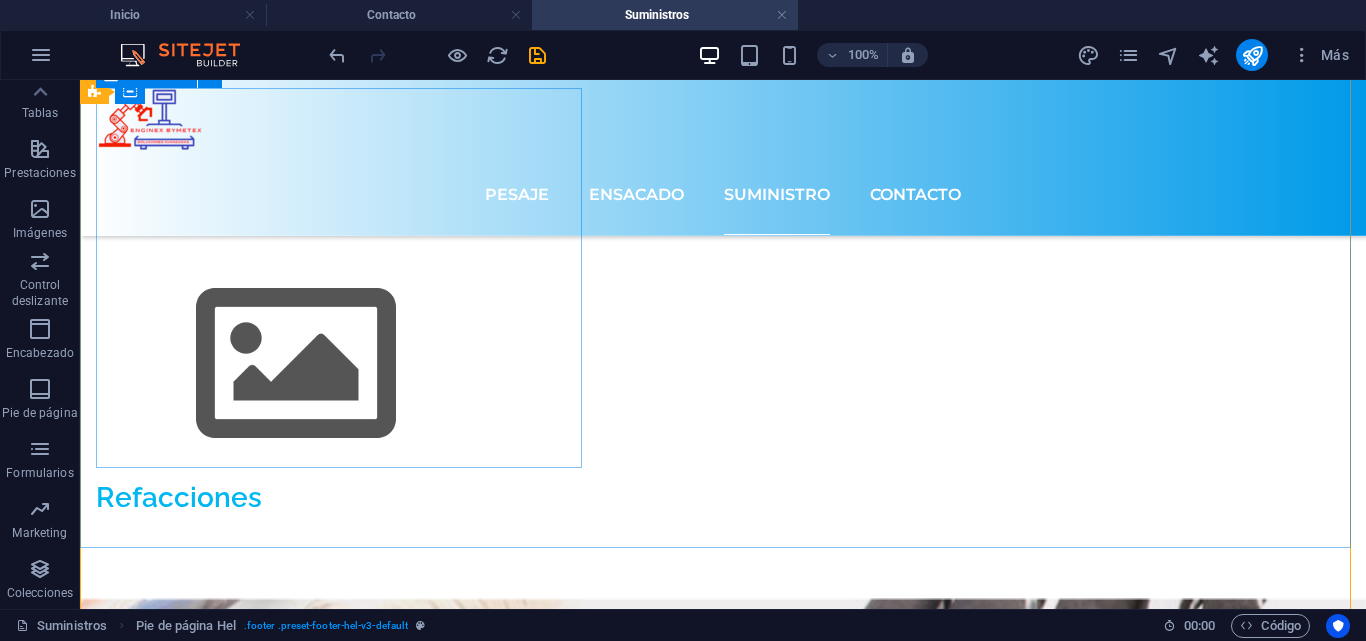 scroll, scrollTop: 3242, scrollLeft: 0, axis: vertical 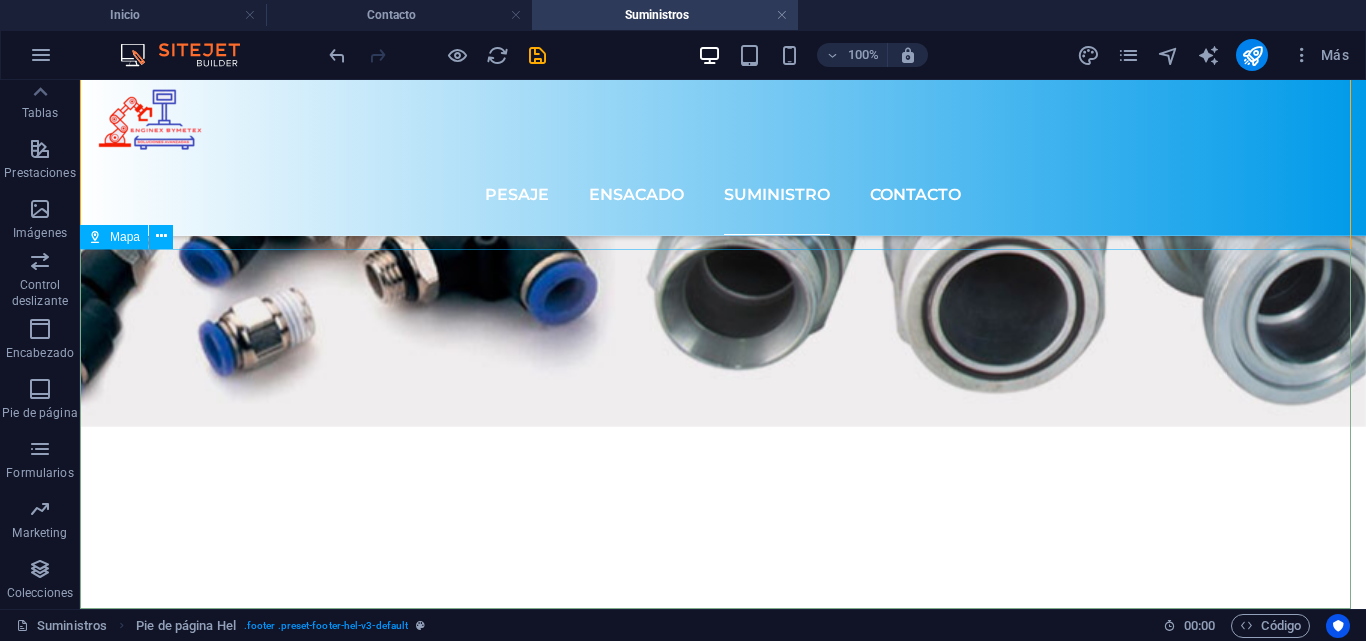 click on "Mapa" at bounding box center [125, 237] 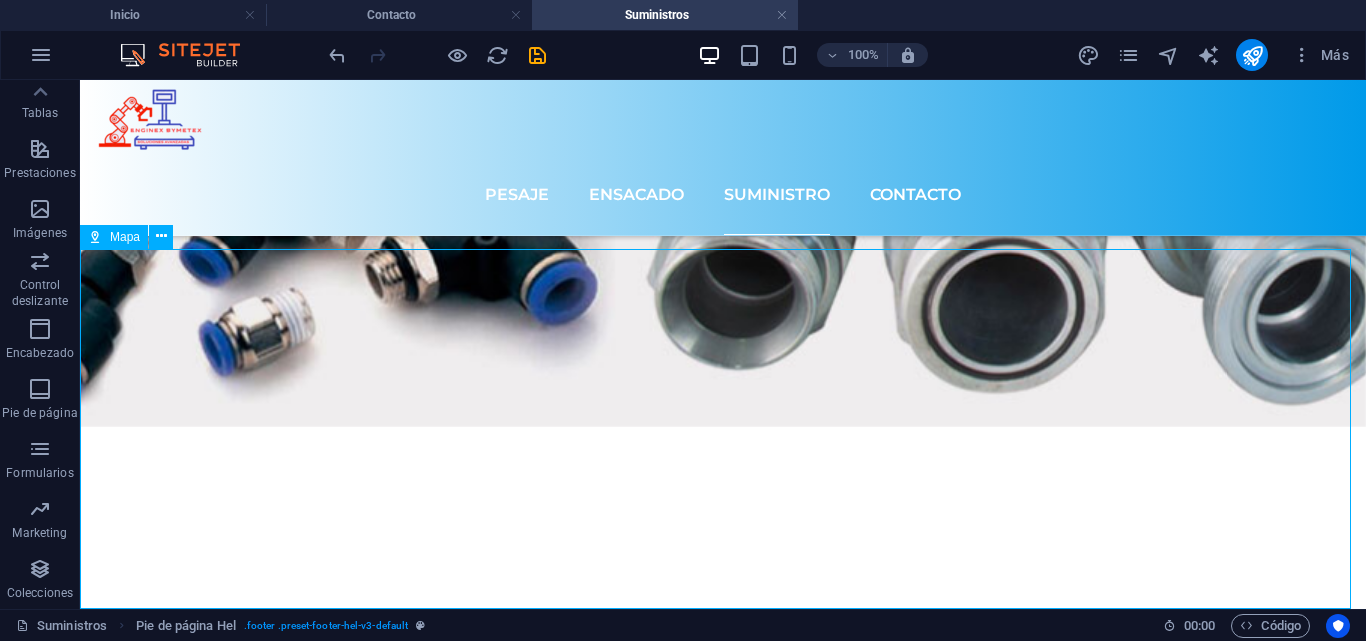 click on "Mapa" at bounding box center (125, 237) 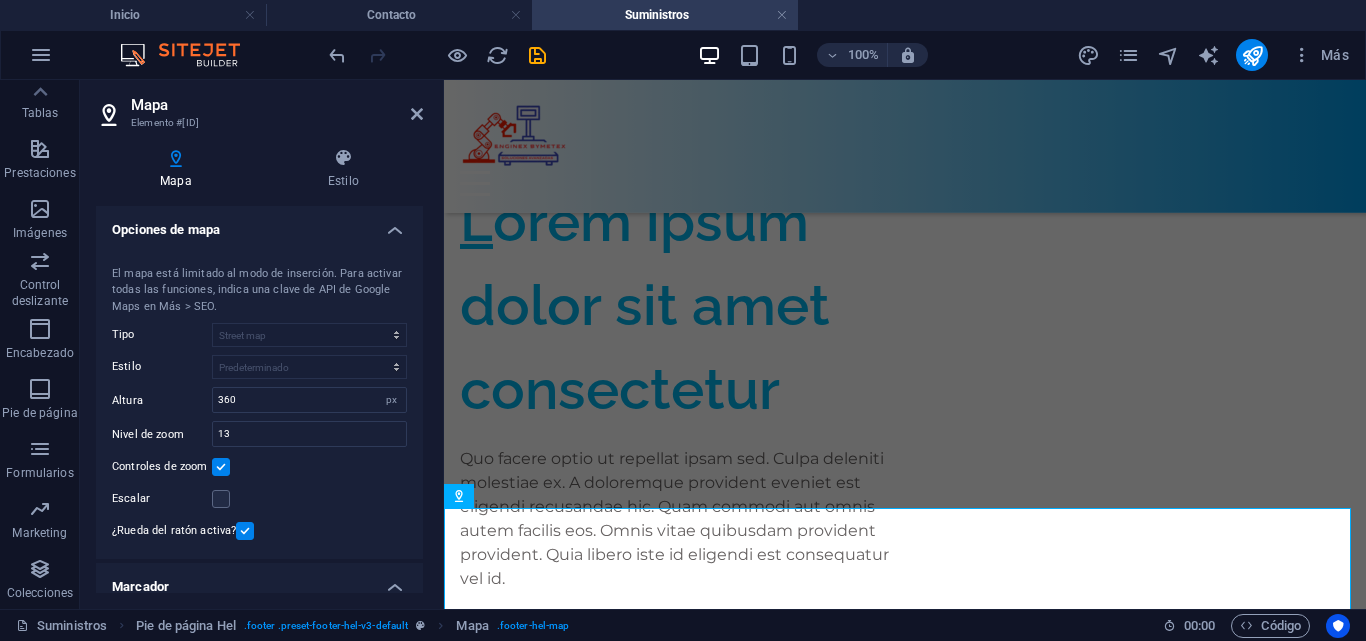 scroll, scrollTop: 3100, scrollLeft: 0, axis: vertical 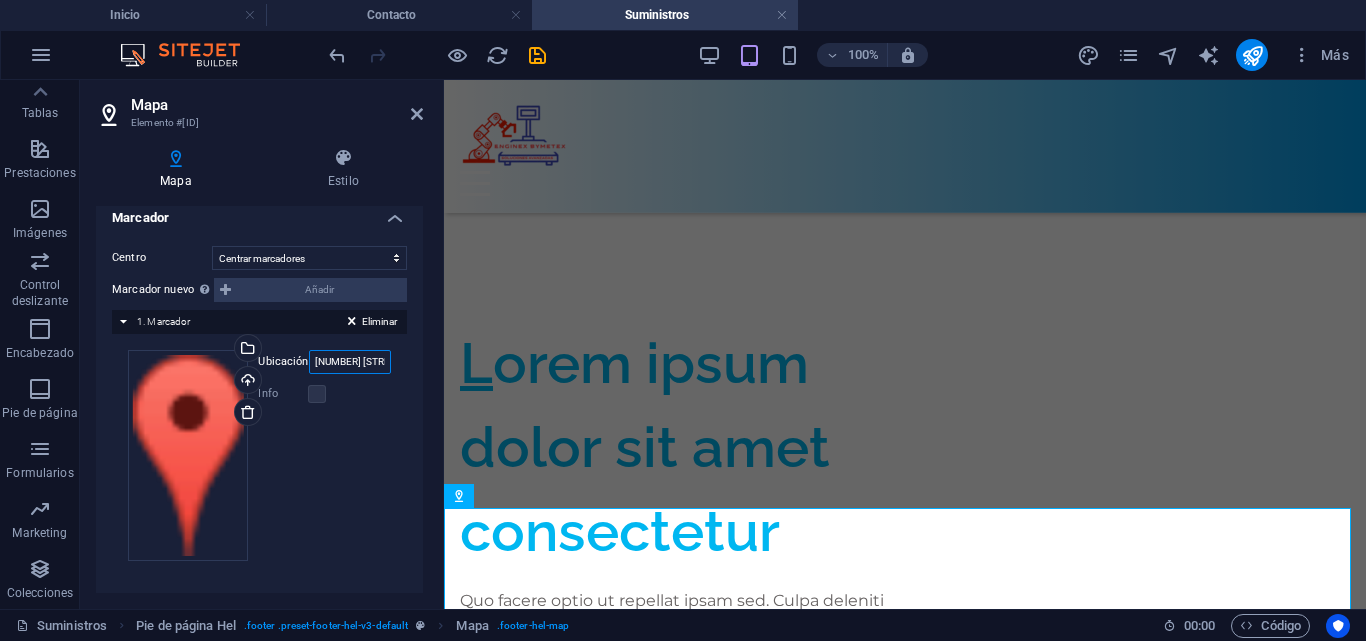 click on "643 Warner Street, 82601 Casper" at bounding box center [350, 362] 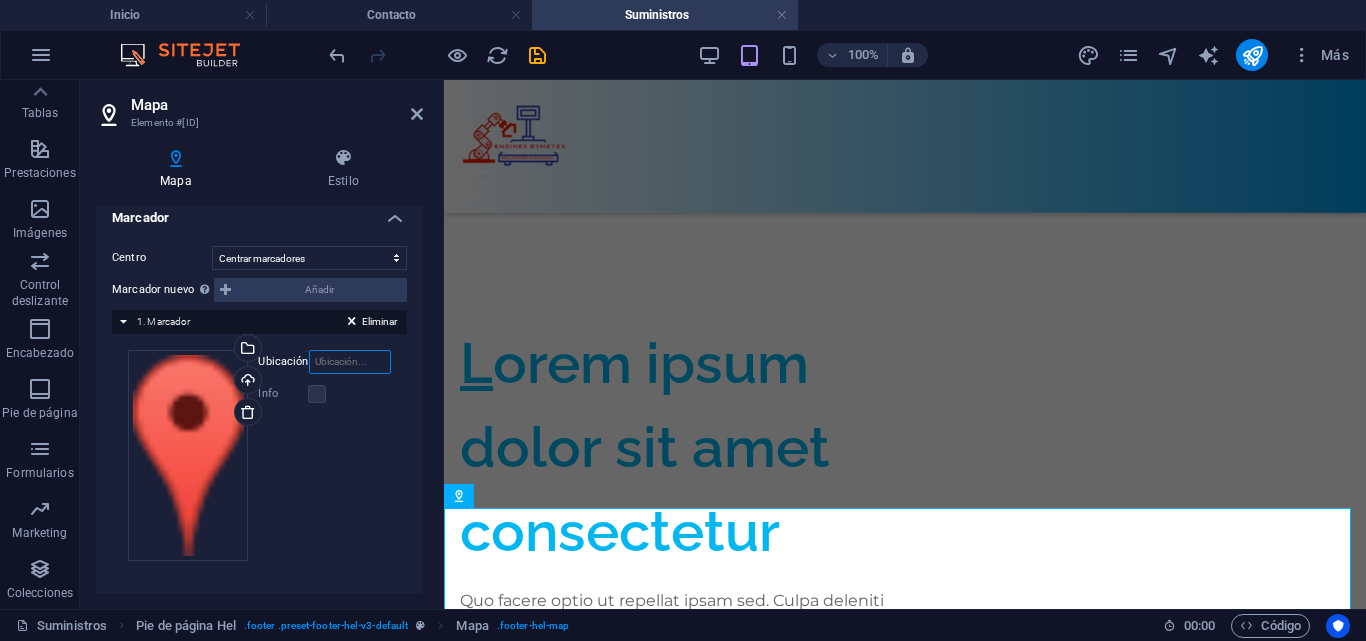 click on "Ubicación" at bounding box center [350, 362] 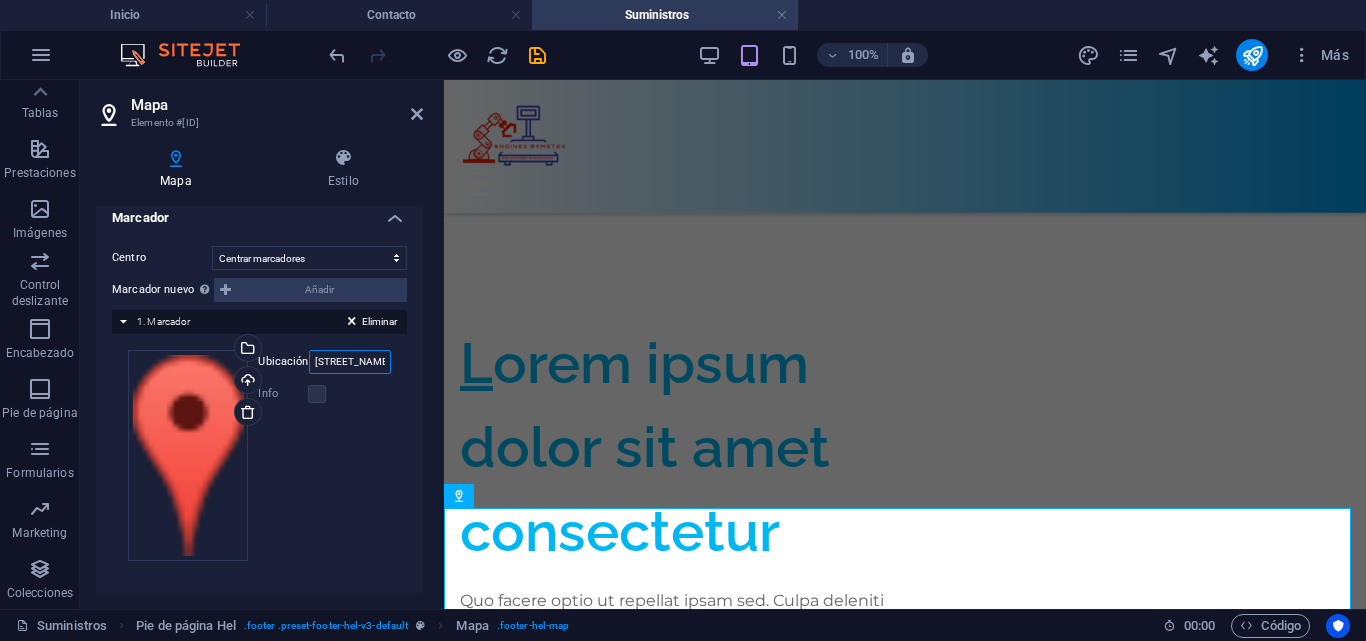 scroll, scrollTop: 0, scrollLeft: 216, axis: horizontal 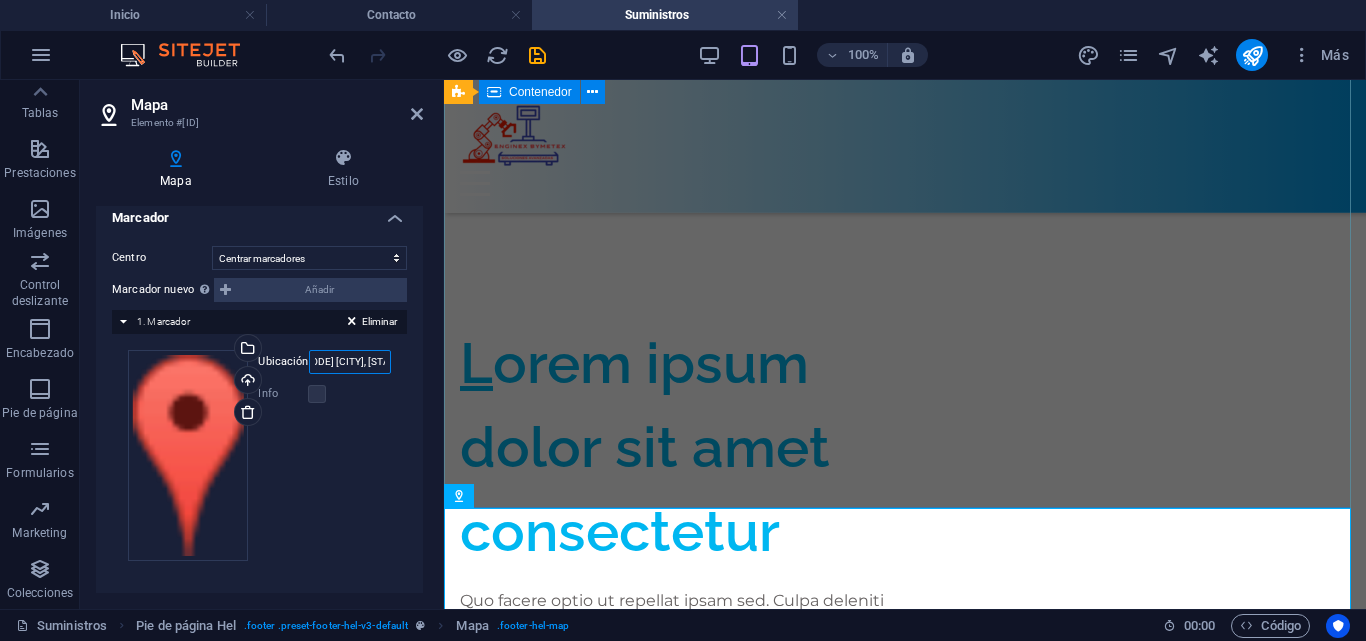 type on "Teresa de Calcuta, Mujeres Ilustres, 20299 Aguascalientes, Ags." 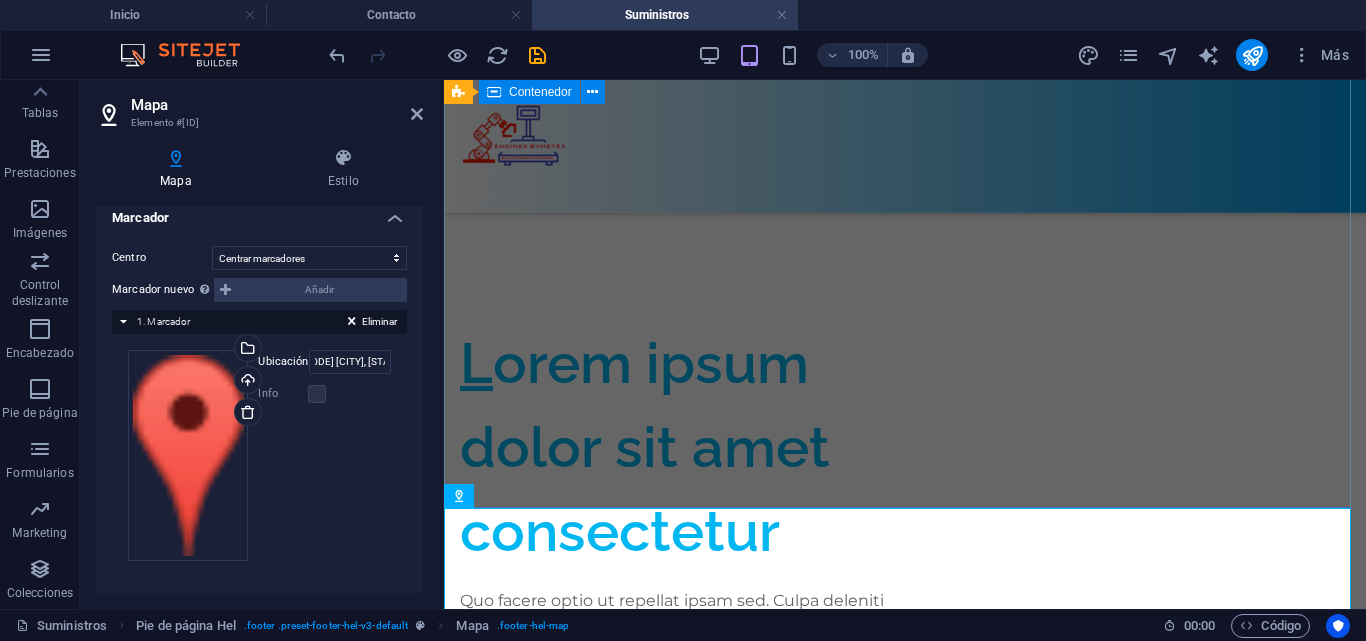 scroll, scrollTop: 3228, scrollLeft: 0, axis: vertical 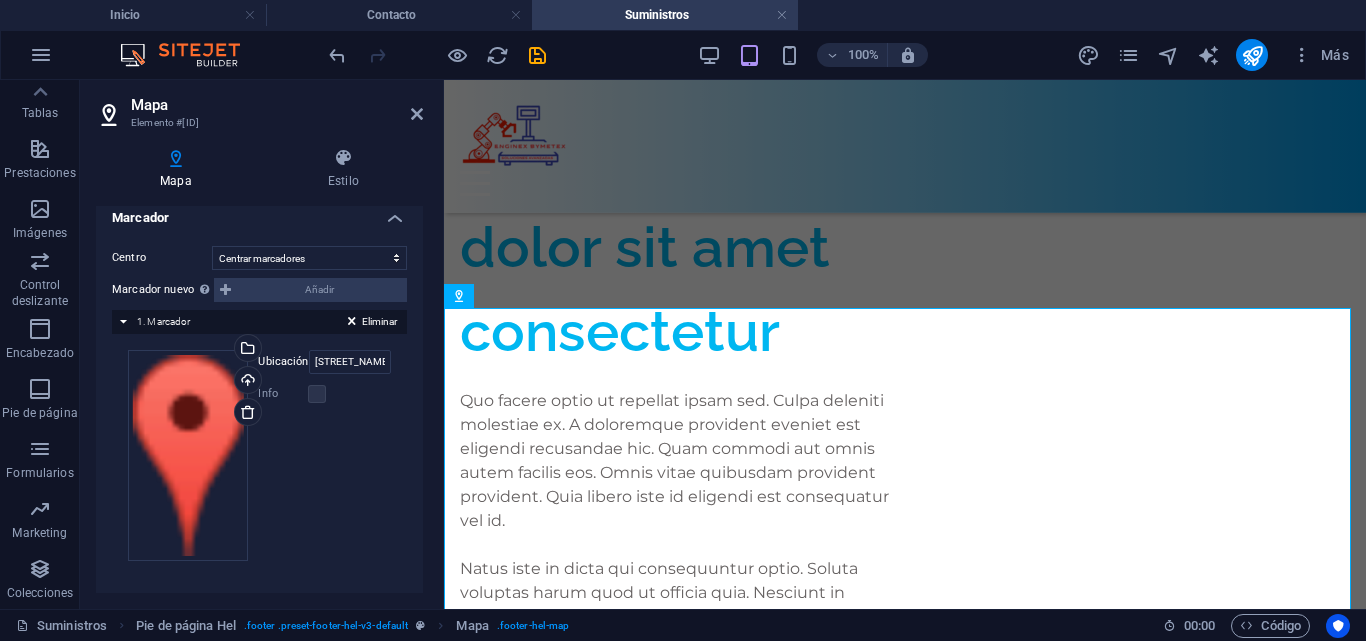 click on "Marcador nuevo Para activar esta prestación, indique una clave API de Google Maps en la configuración del sitio web. Añadir" at bounding box center (259, 290) 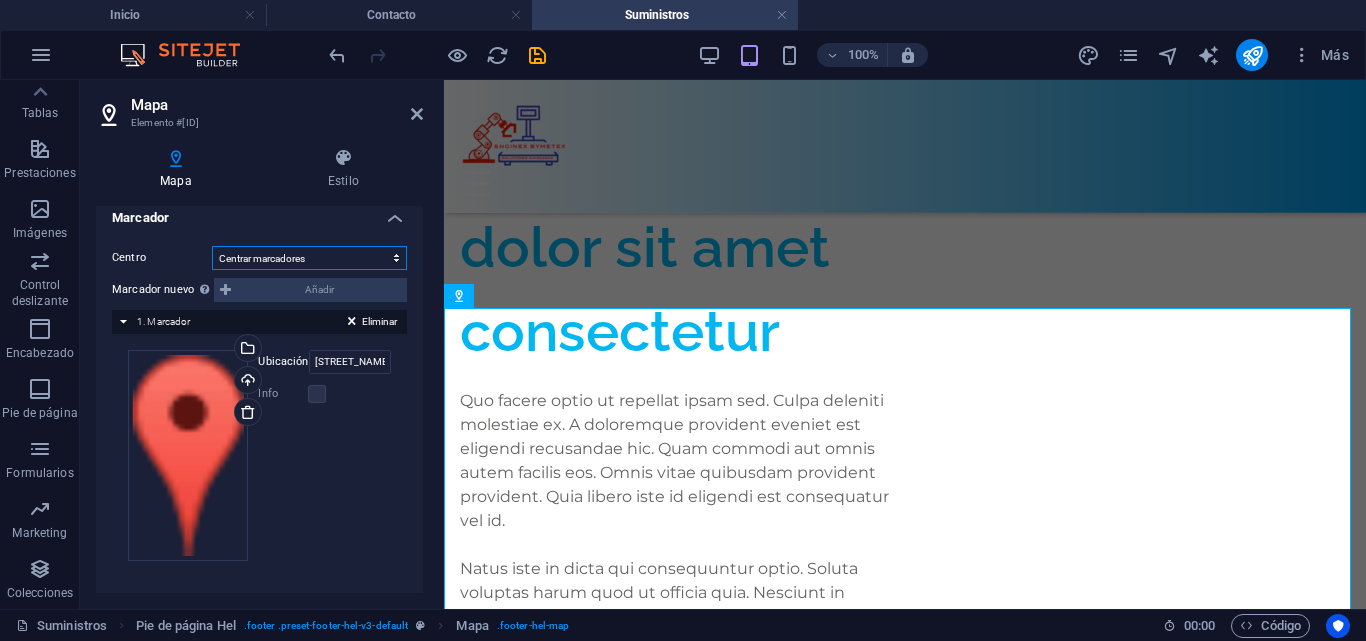 click on "No centrar Centrar marcadores Centrar y ampliar marcadores" at bounding box center (309, 258) 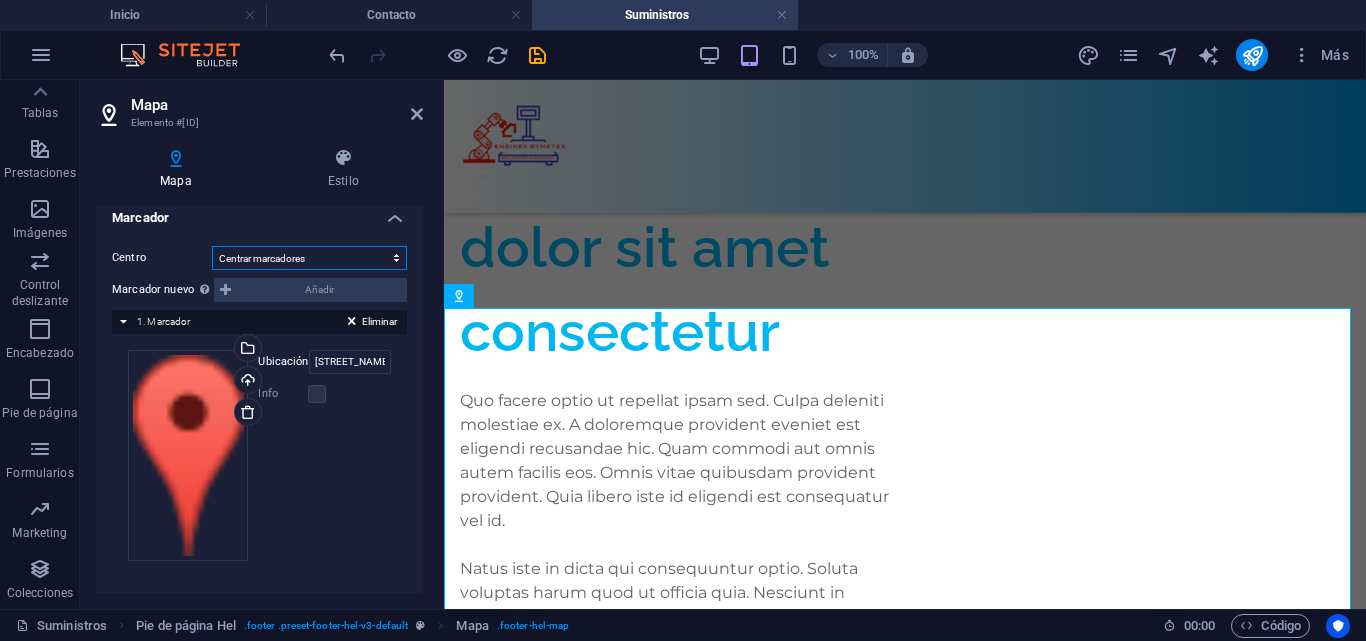 click on "No centrar Centrar marcadores Centrar y ampliar marcadores" at bounding box center [309, 258] 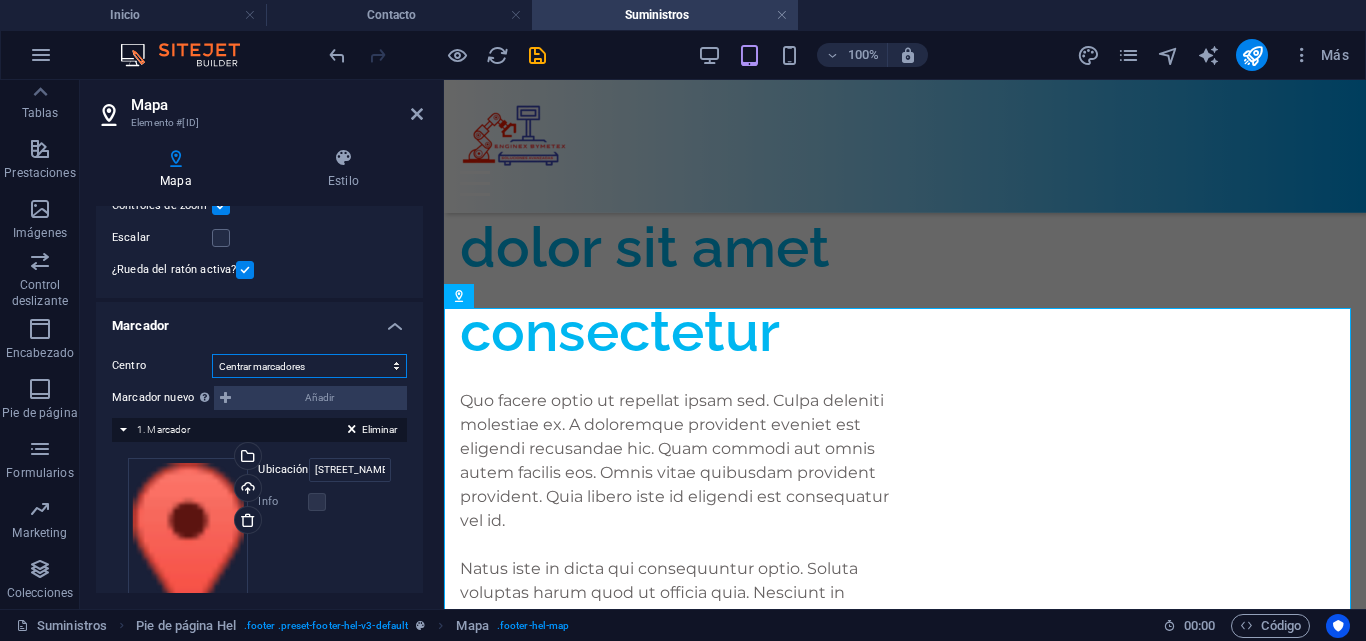 scroll, scrollTop: 369, scrollLeft: 0, axis: vertical 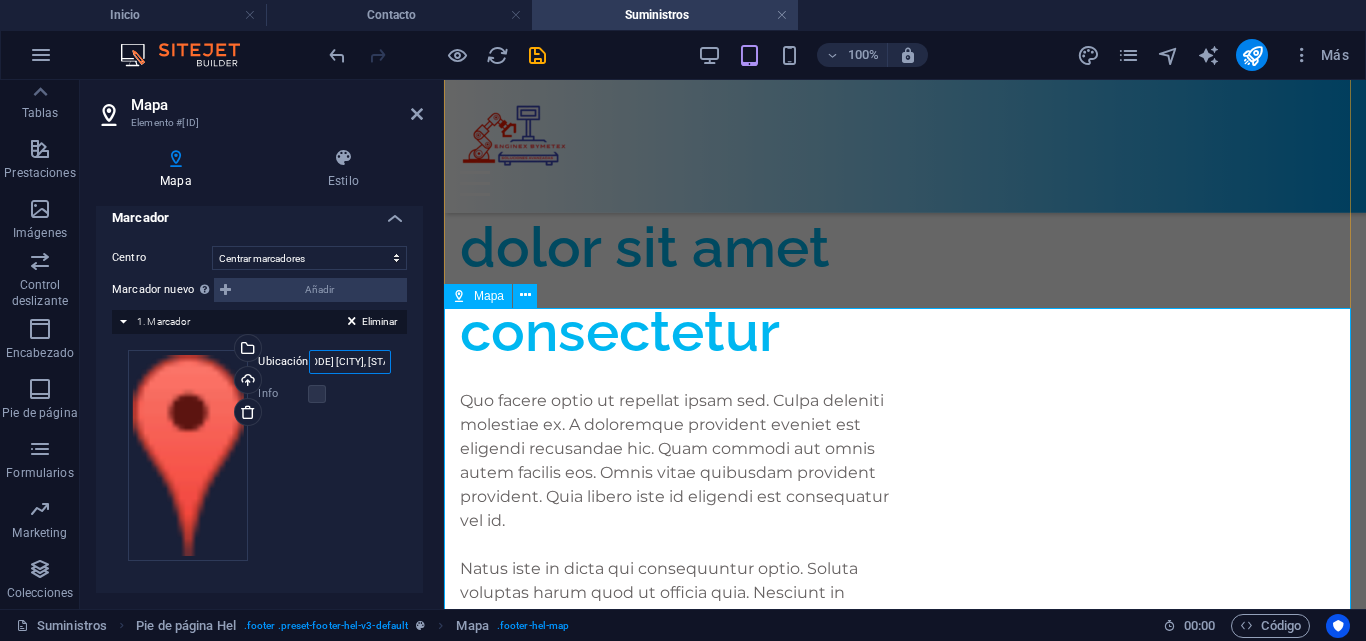 drag, startPoint x: 758, startPoint y: 434, endPoint x: 483, endPoint y: 368, distance: 282.8091 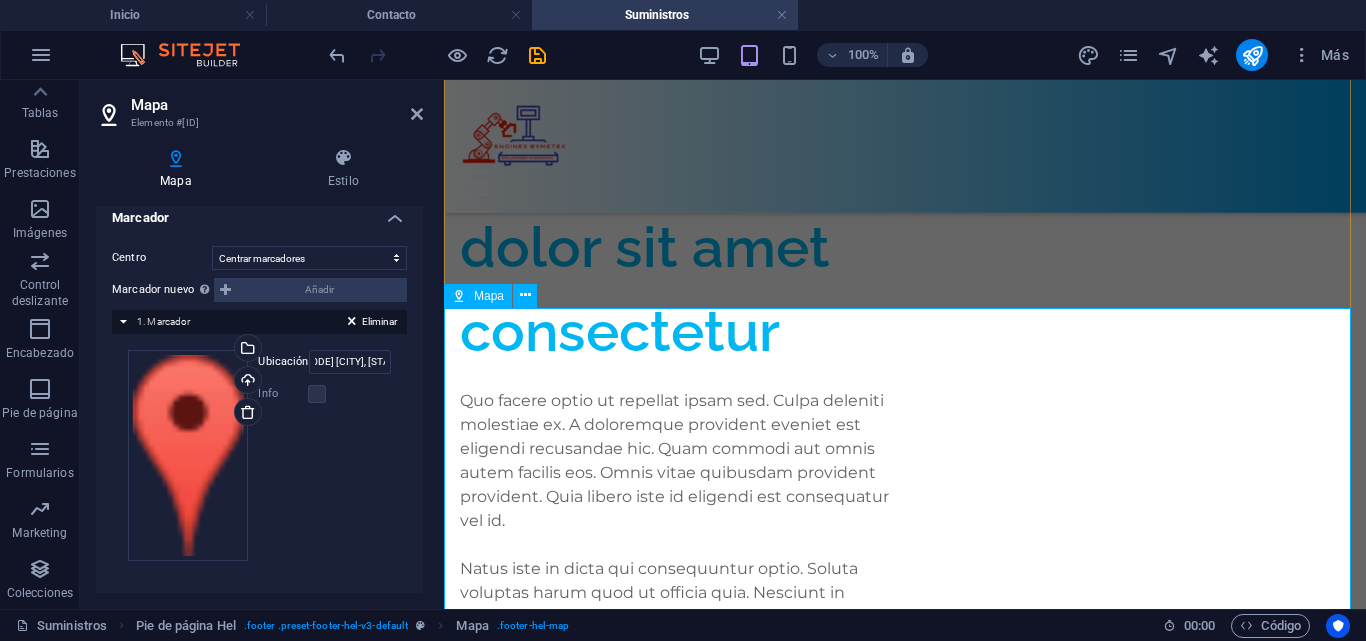 scroll, scrollTop: 0, scrollLeft: 0, axis: both 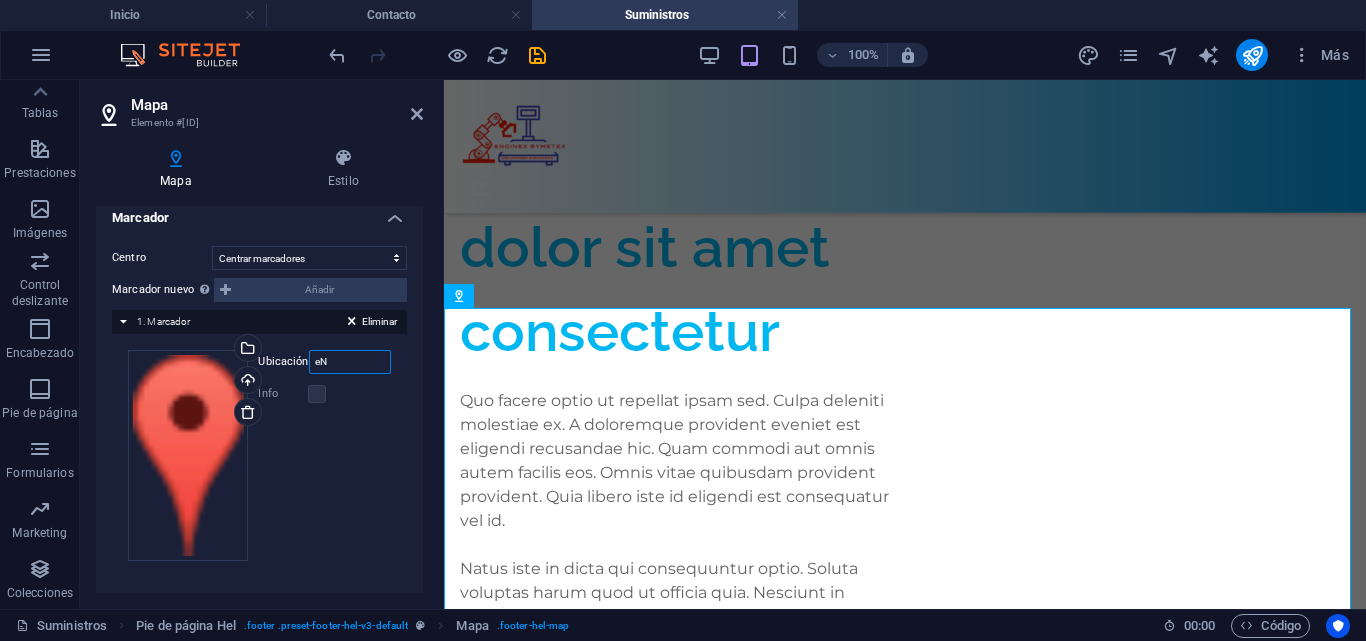 type on "e" 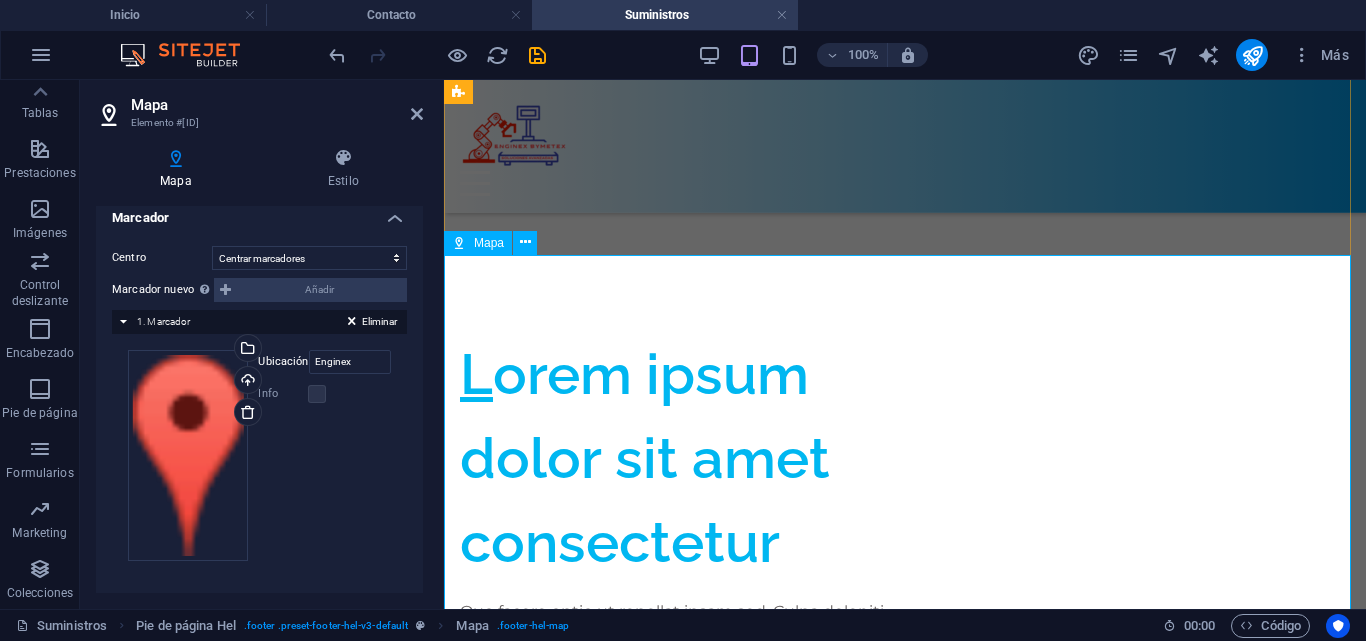 scroll, scrollTop: 3359, scrollLeft: 0, axis: vertical 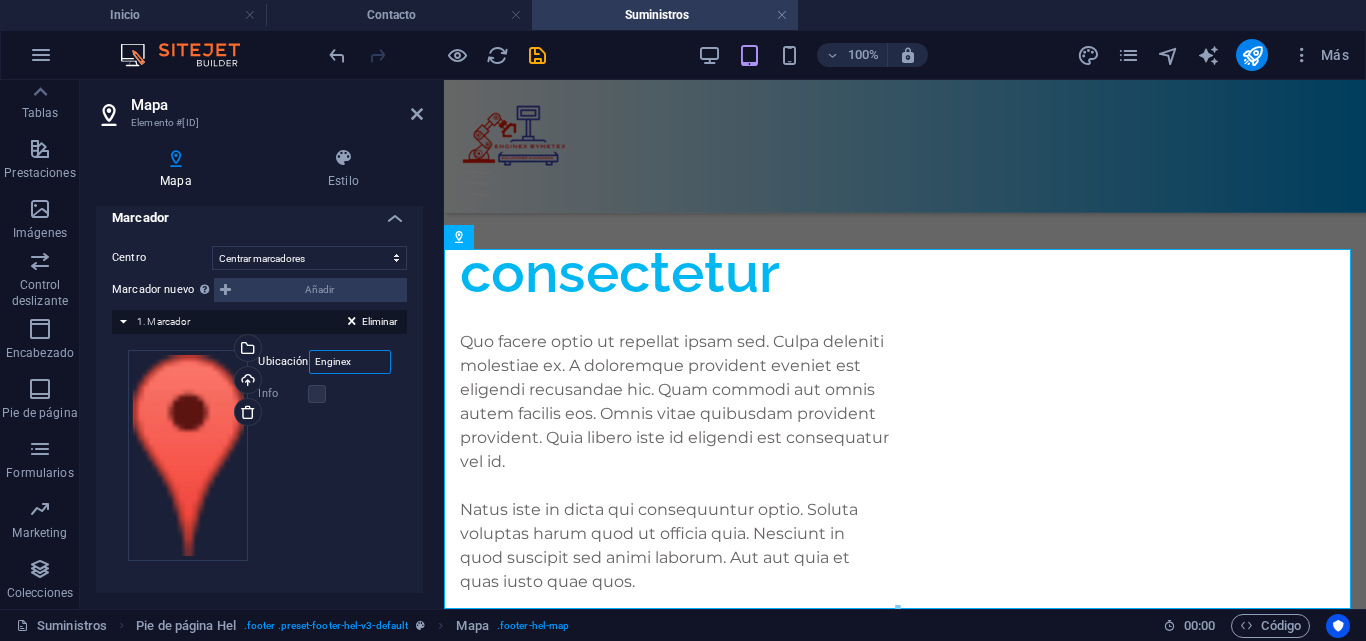 click on "Enginex" at bounding box center [350, 362] 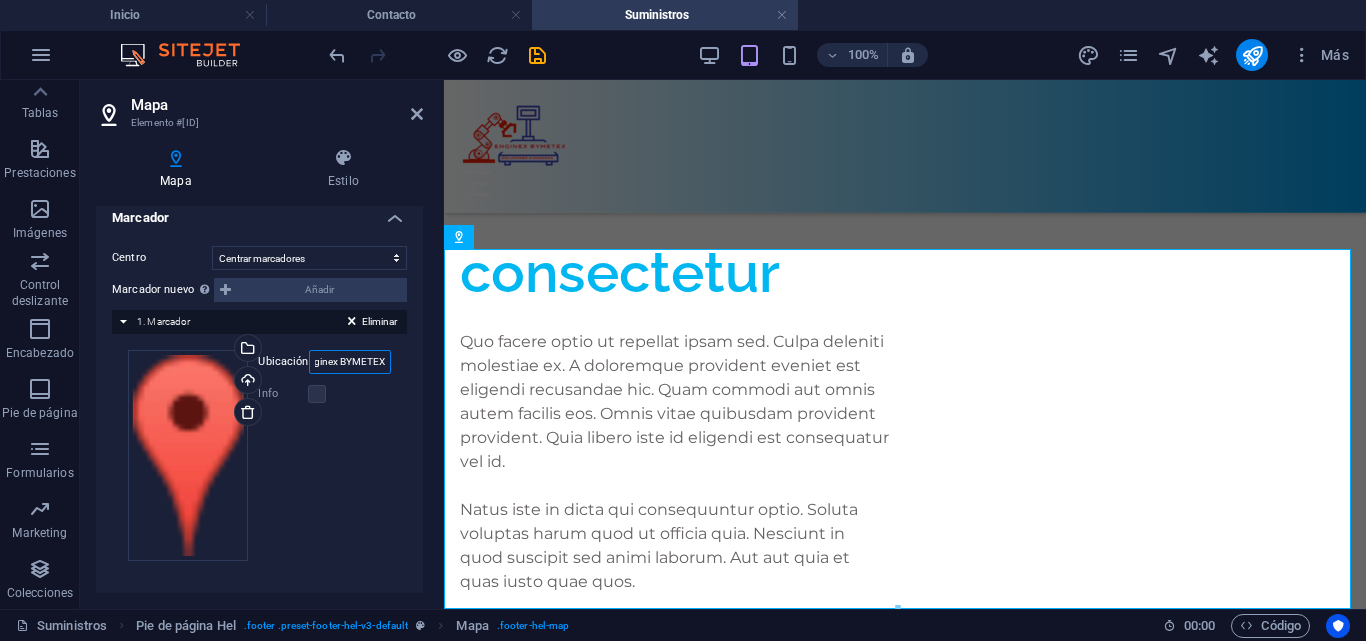 scroll, scrollTop: 0, scrollLeft: 17, axis: horizontal 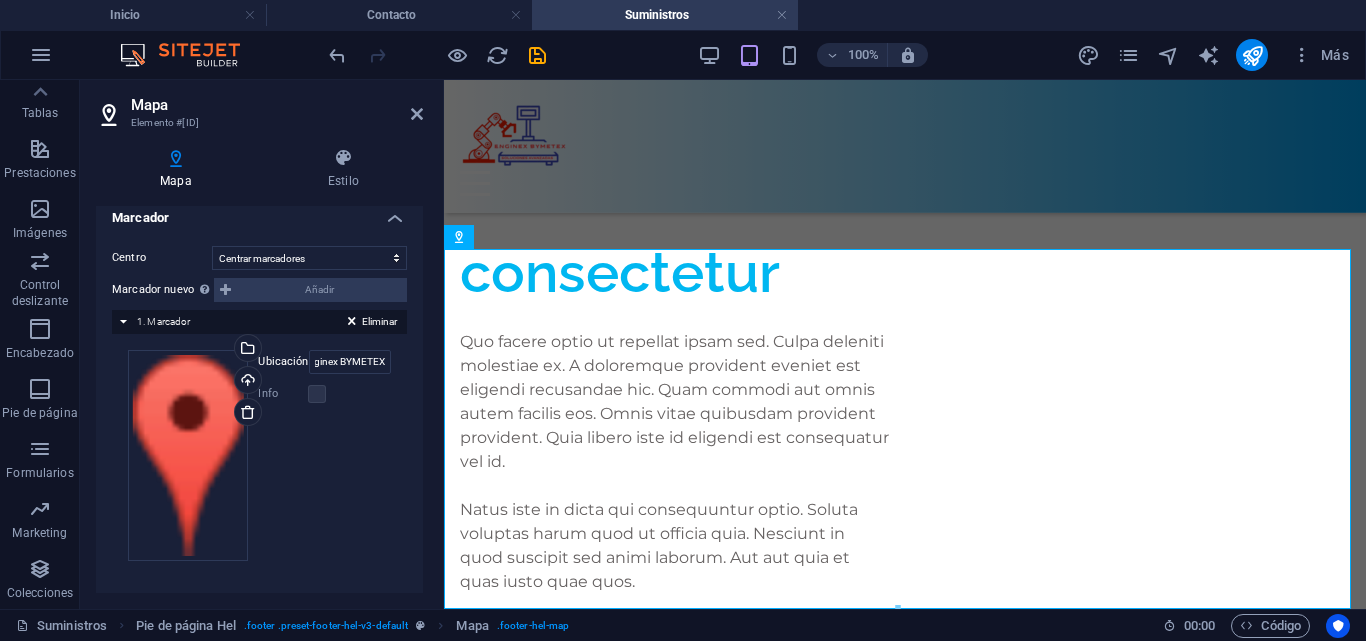 click on "Arrastra archivos aquí, haz clic para escoger archivos o  selecciona archivos de Archivos o de nuestra galería gratuita de fotos y vídeos Selecciona archivos del administrador de archivos, de la galería de fotos o carga archivo(s) Cargar Ubicación Enginex BYMETEX Ancho automático px Info ¿Abierto? Cabecera ingbymetex.com Descripción SEO Paragraph Format Normal Heading 1 Heading 2 Heading 3 Heading 4 Heading 5 Heading 6 Code Font Family Arial Georgia Impact Tahoma Times New Roman Verdana Lato Montserrat Open Sans Raleway Font Size 8 9 10 11 12 14 18 24 30 36 48 60 72 96 Bold Italic Underline Strikethrough Colors Icons Align Left Align Center Align Right Align Justify Unordered List Ordered List Insert Link Clear Formatting HTML" at bounding box center [259, 455] 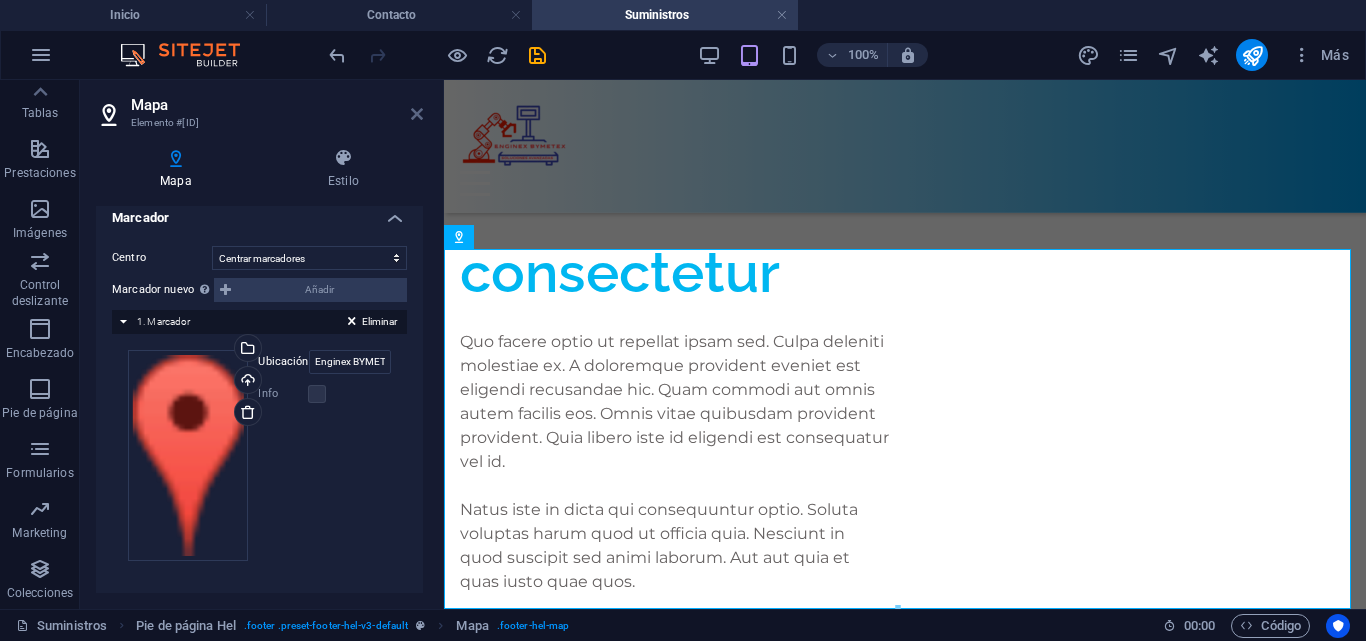 drag, startPoint x: 418, startPoint y: 113, endPoint x: 224, endPoint y: 278, distance: 254.67822 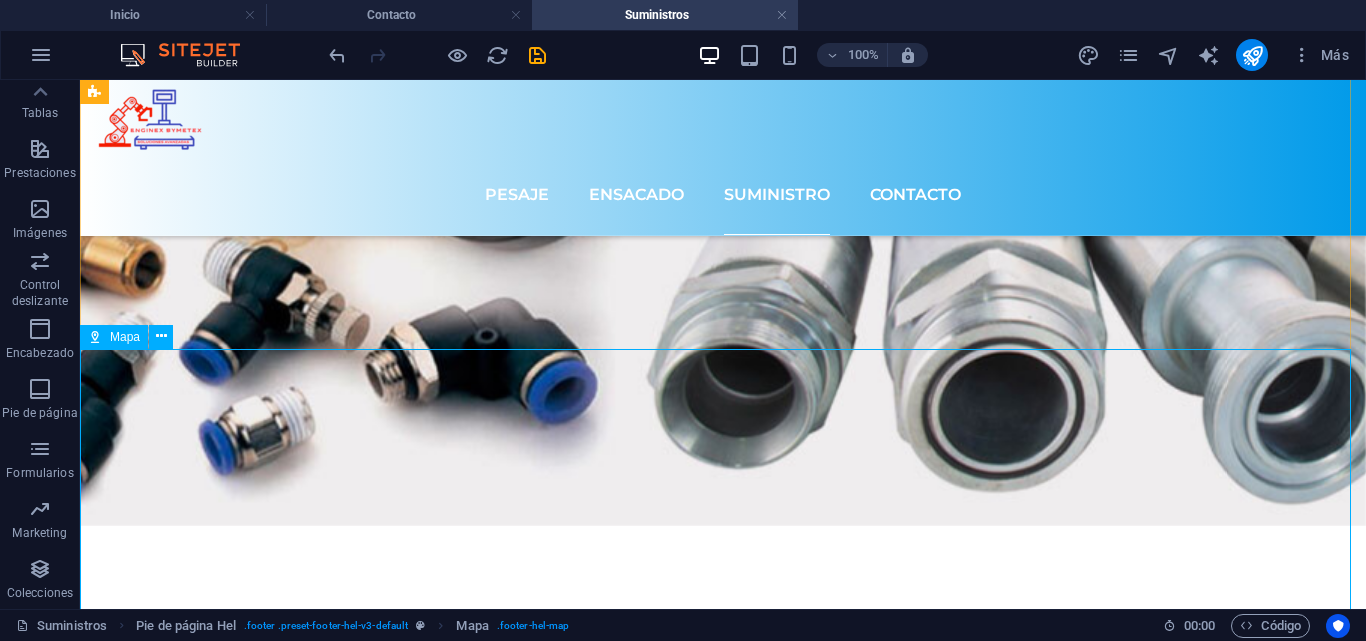 scroll, scrollTop: 3142, scrollLeft: 0, axis: vertical 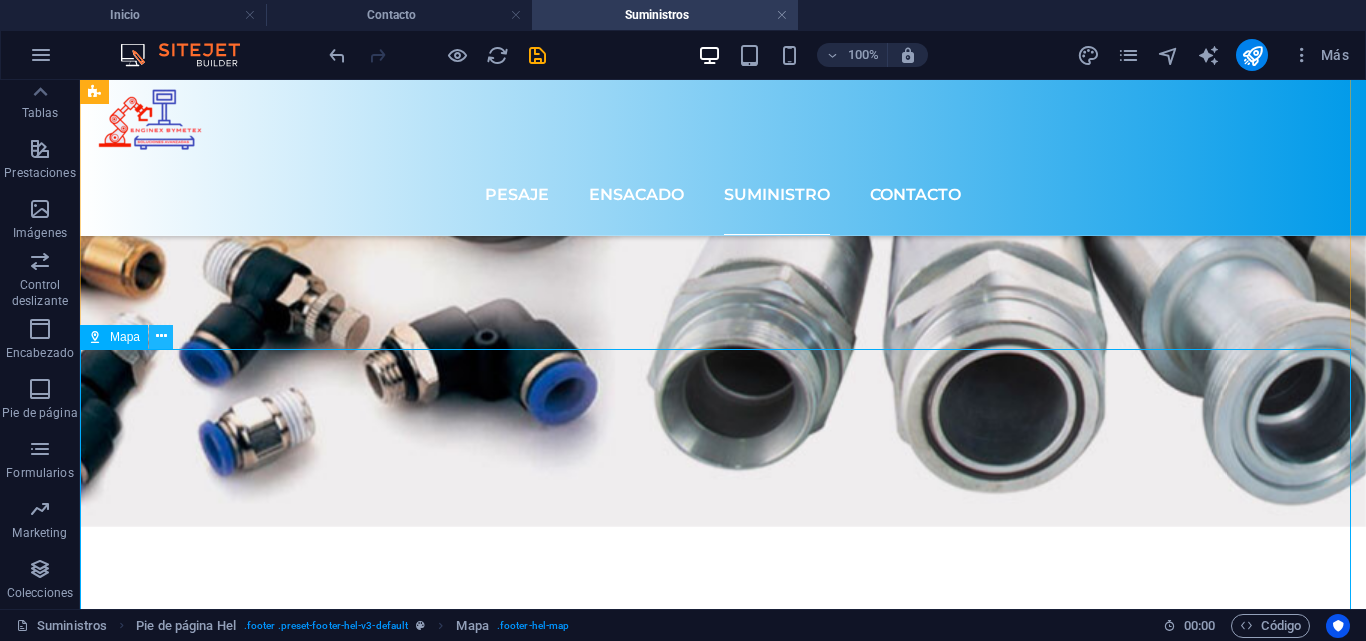 click at bounding box center (161, 337) 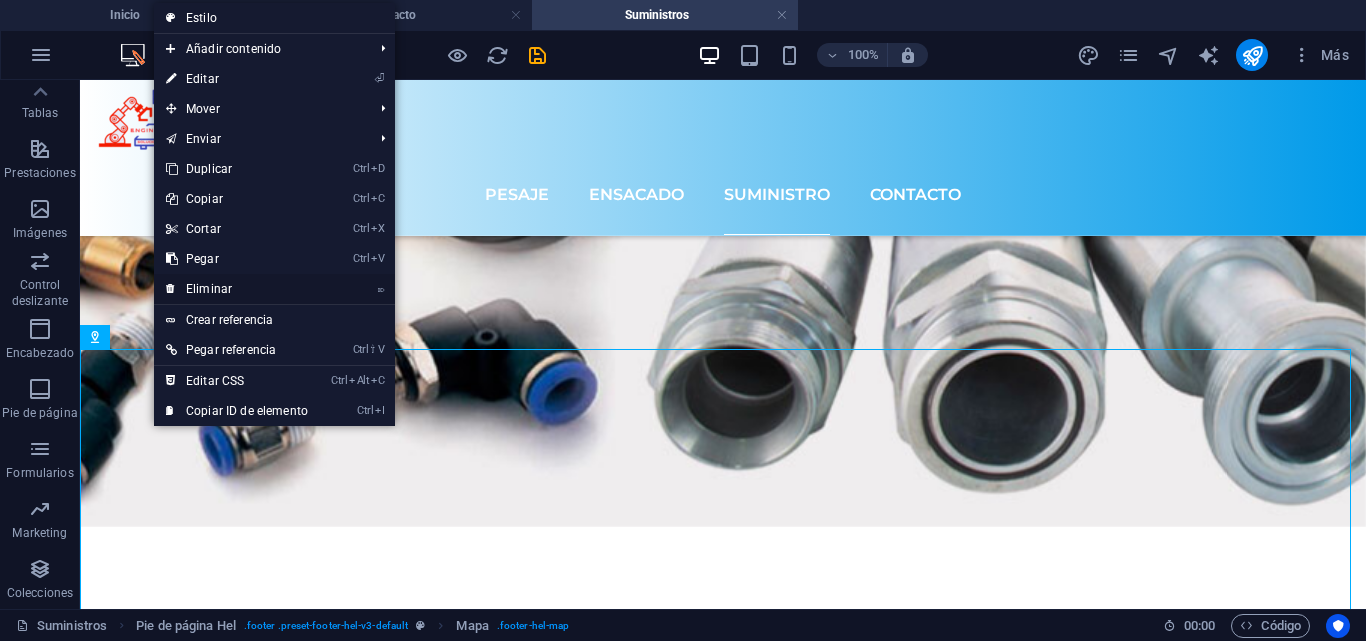 click on "⌦  Eliminar" at bounding box center [237, 289] 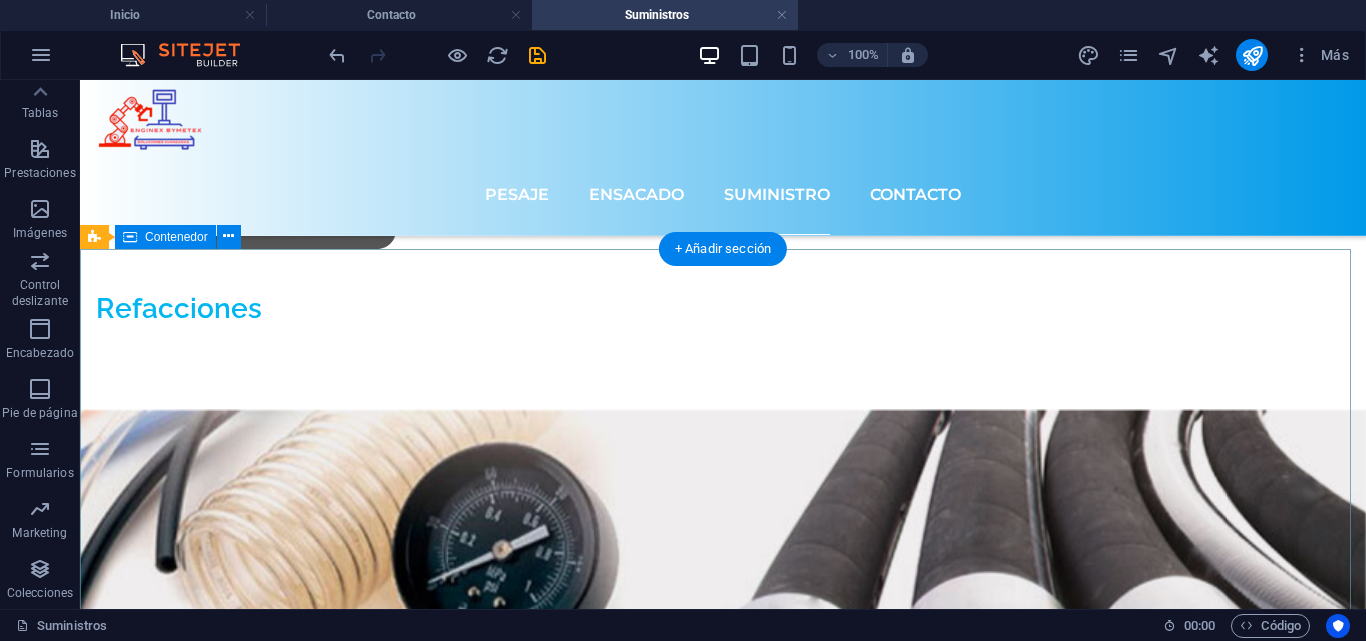 scroll, scrollTop: 2682, scrollLeft: 0, axis: vertical 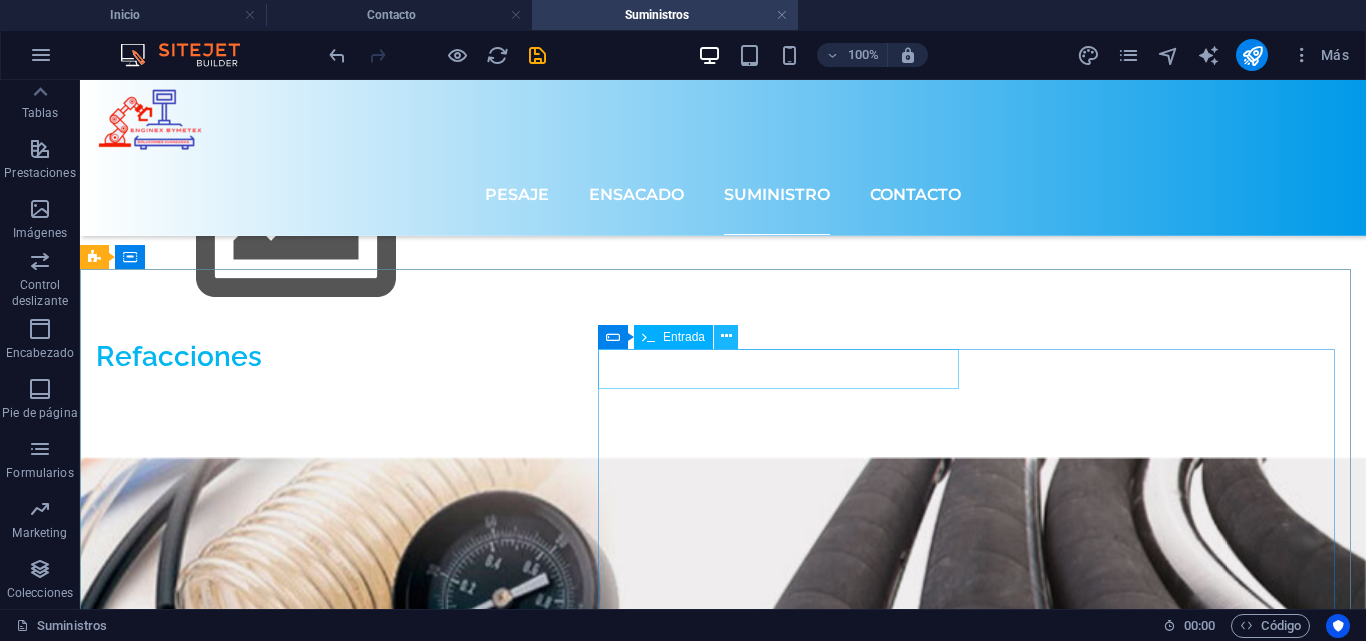 click at bounding box center [726, 336] 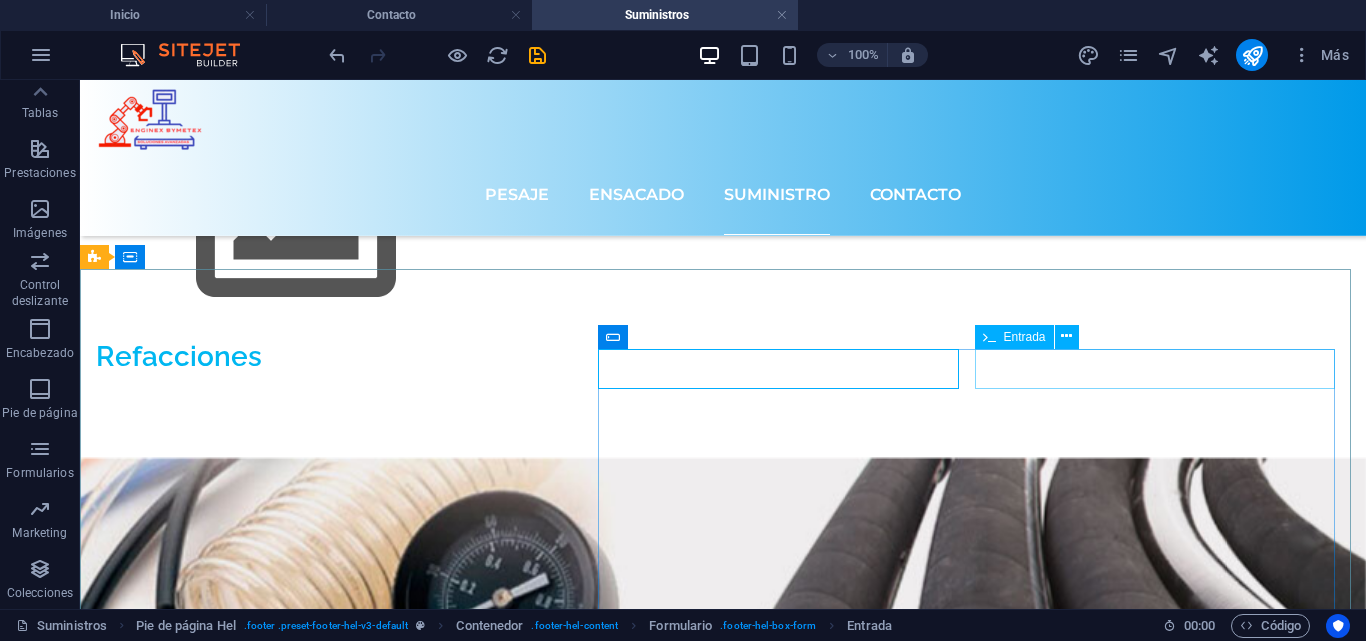 click on "Entrada" at bounding box center [1014, 337] 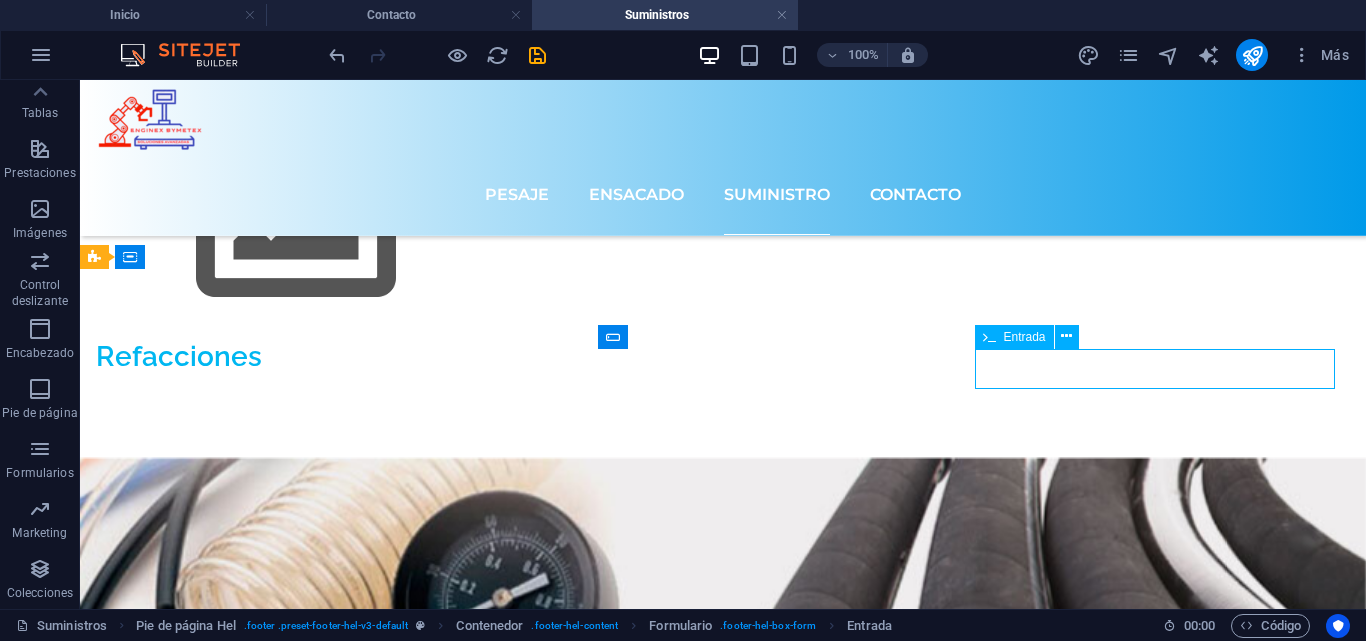 click on "Entrada" at bounding box center (1014, 337) 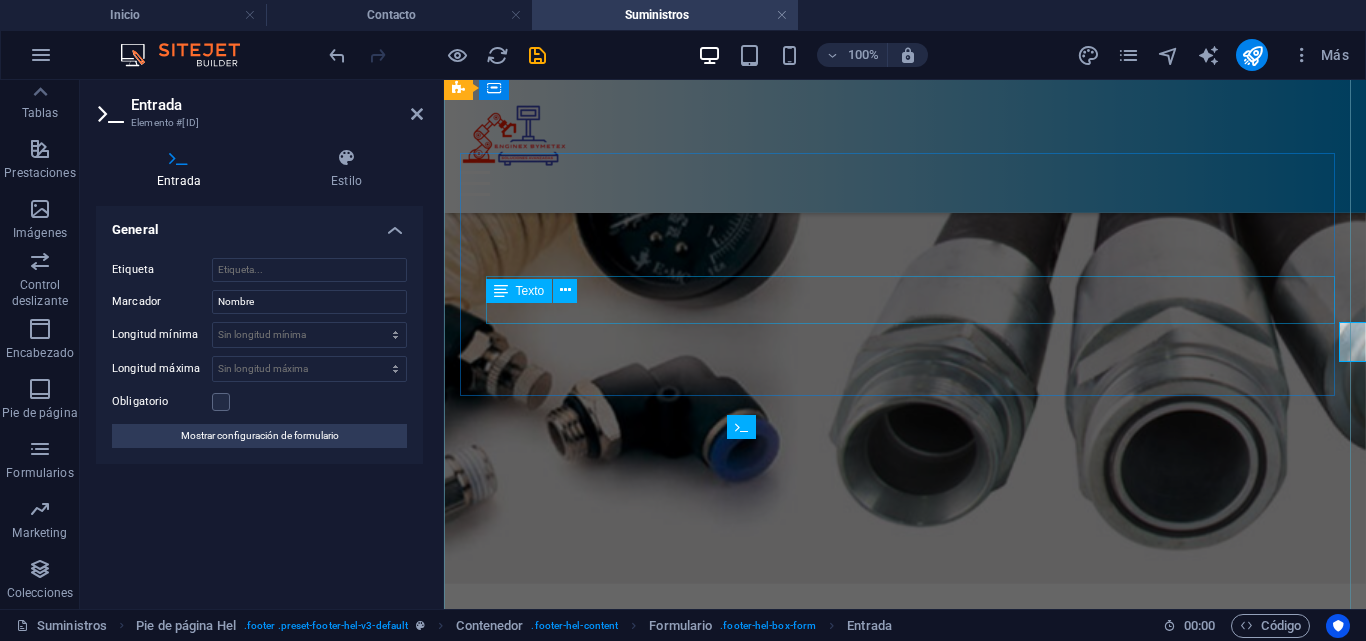 scroll, scrollTop: 2709, scrollLeft: 0, axis: vertical 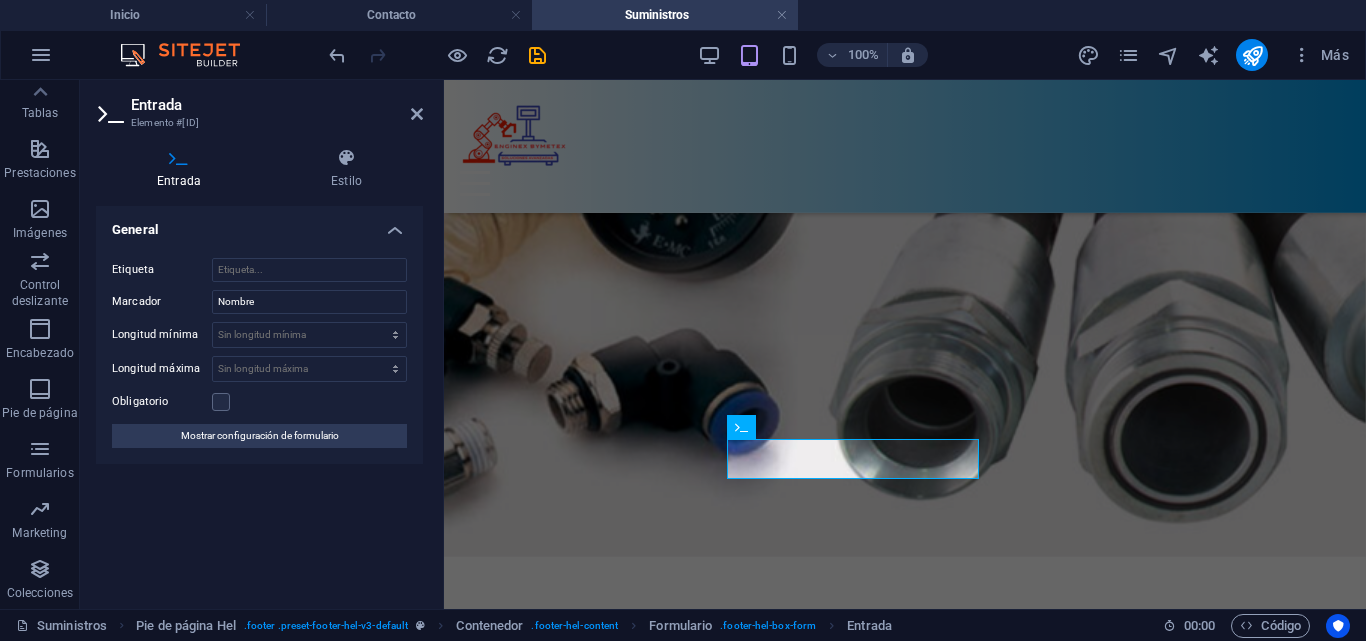 click on "Entrada" at bounding box center (277, 105) 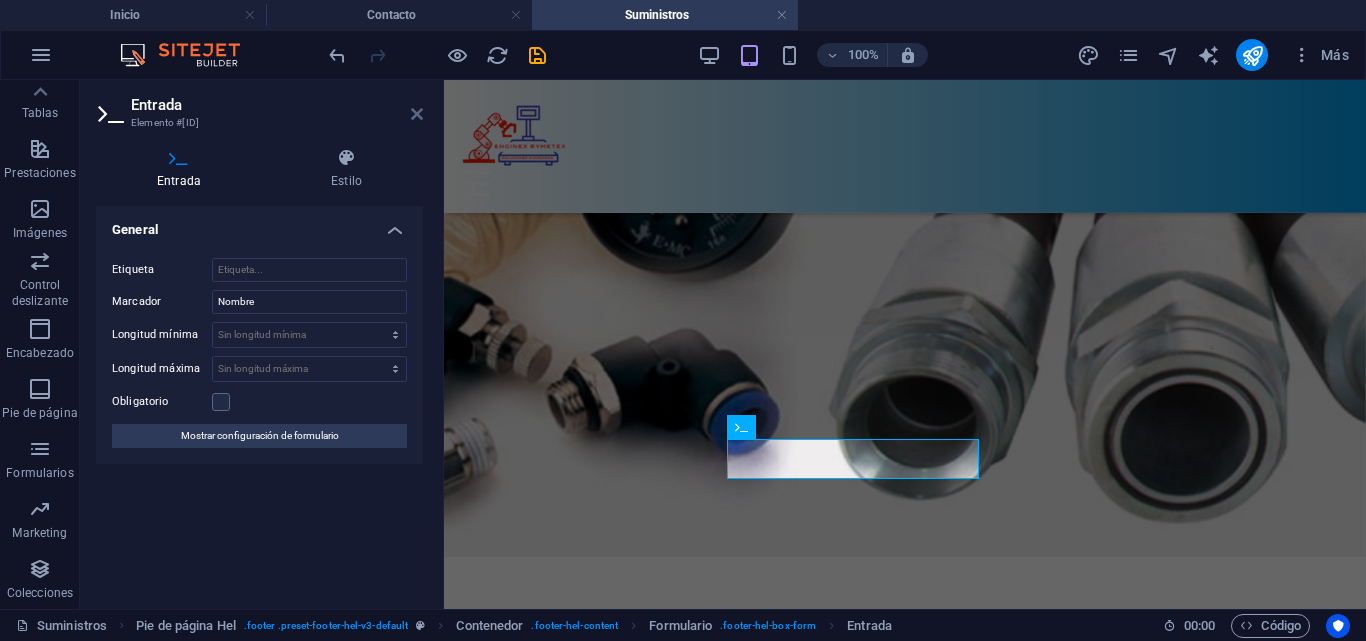 click at bounding box center (417, 114) 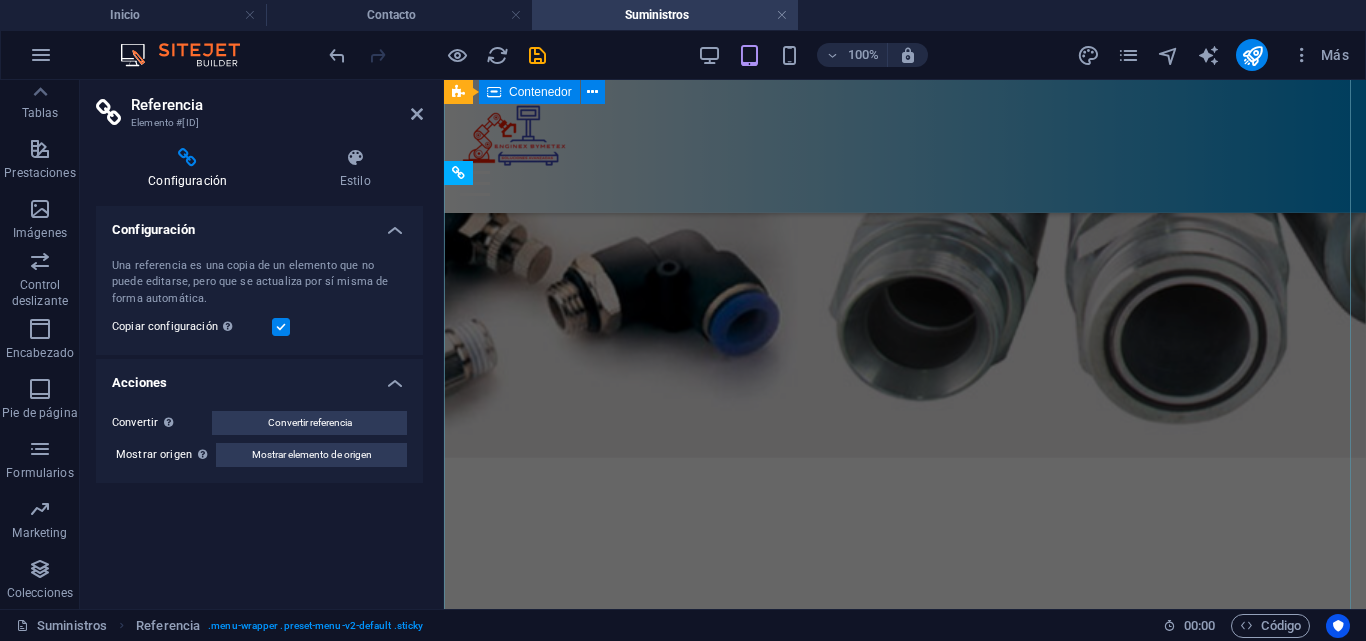 scroll, scrollTop: 2704, scrollLeft: 0, axis: vertical 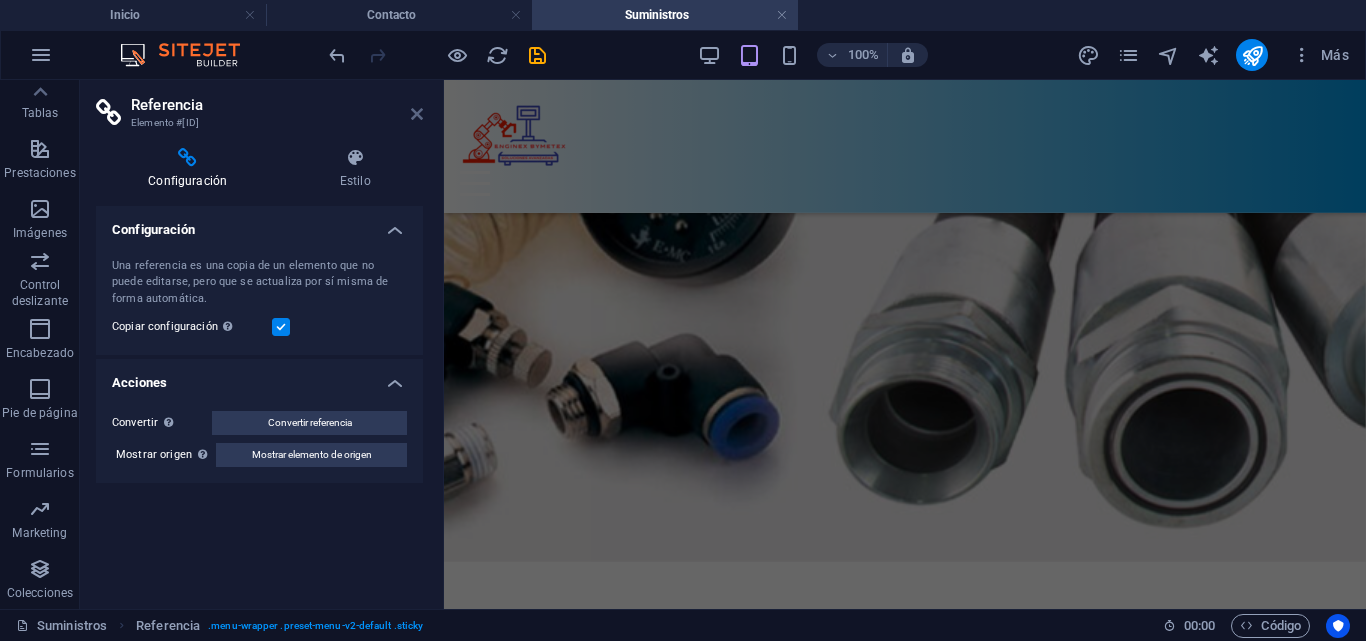 click at bounding box center (417, 114) 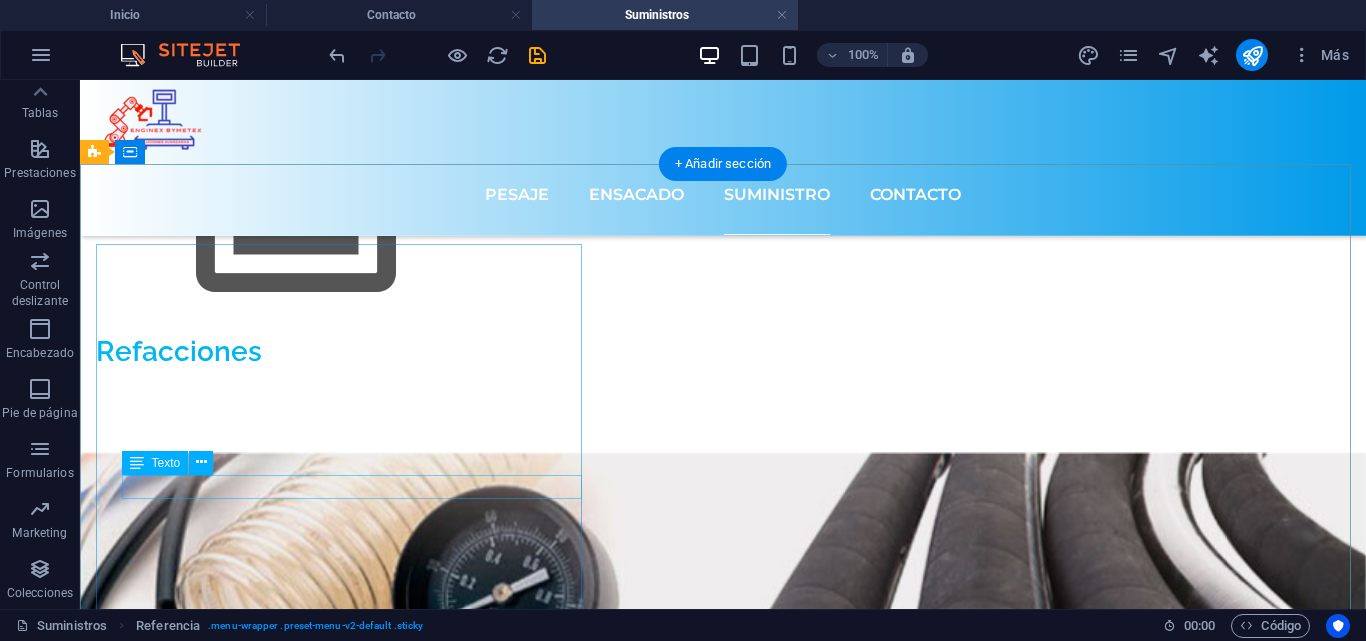 scroll, scrollTop: 2787, scrollLeft: 0, axis: vertical 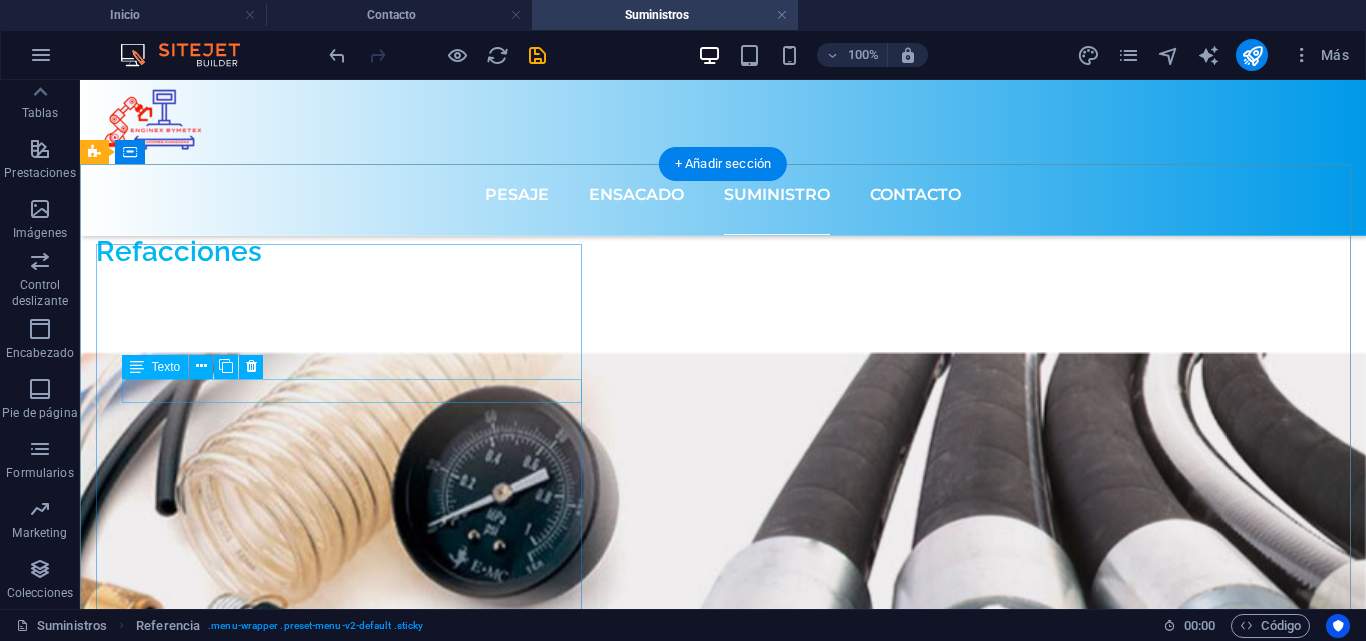 click on "ingbymetex.com" at bounding box center (165, 3553) 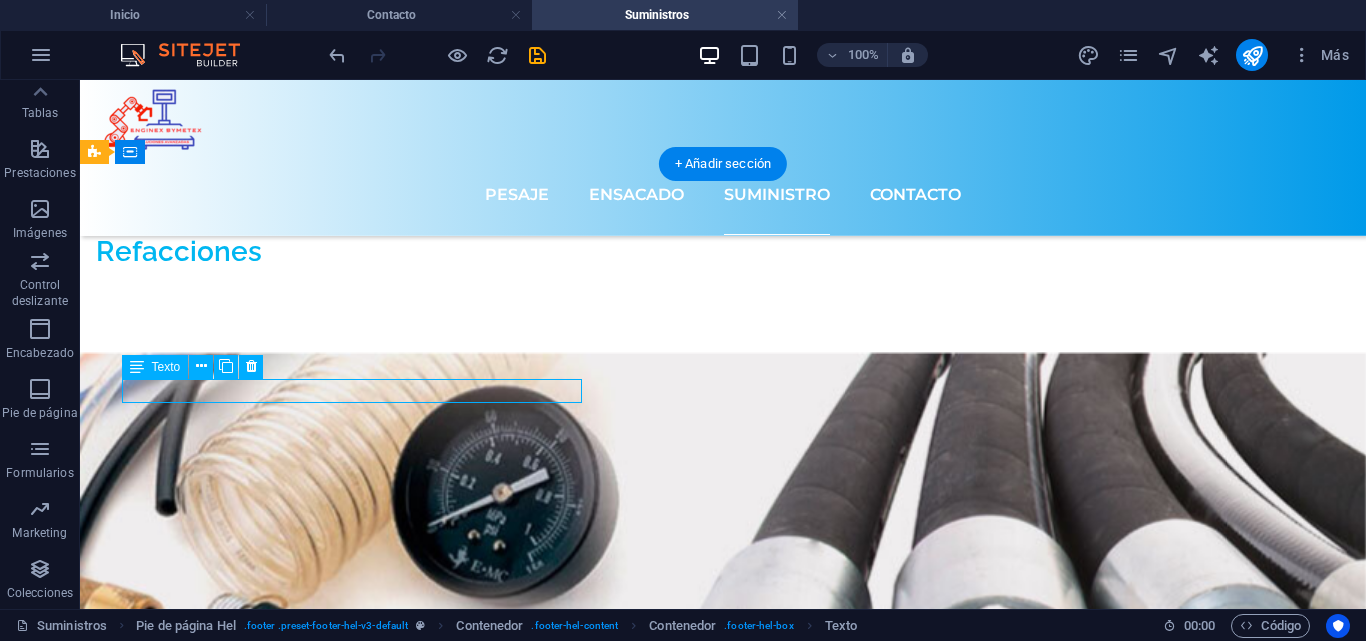 click on "ingbymetex.com" at bounding box center (165, 3553) 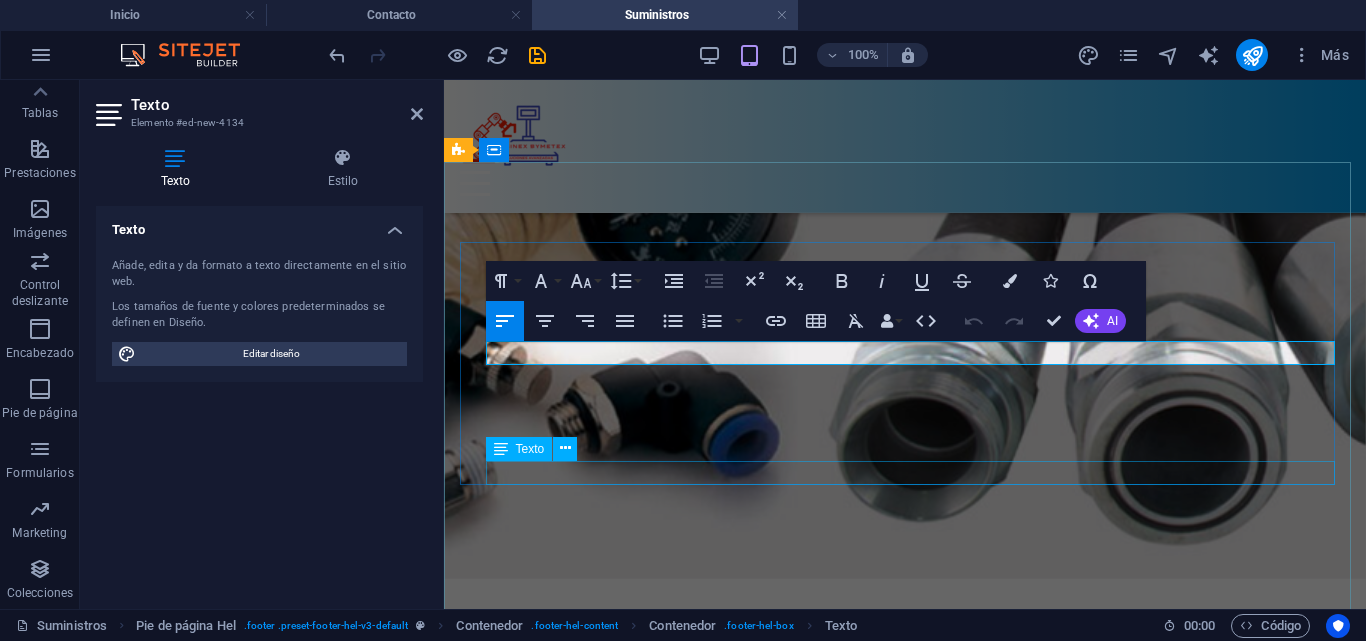 scroll, scrollTop: 2614, scrollLeft: 0, axis: vertical 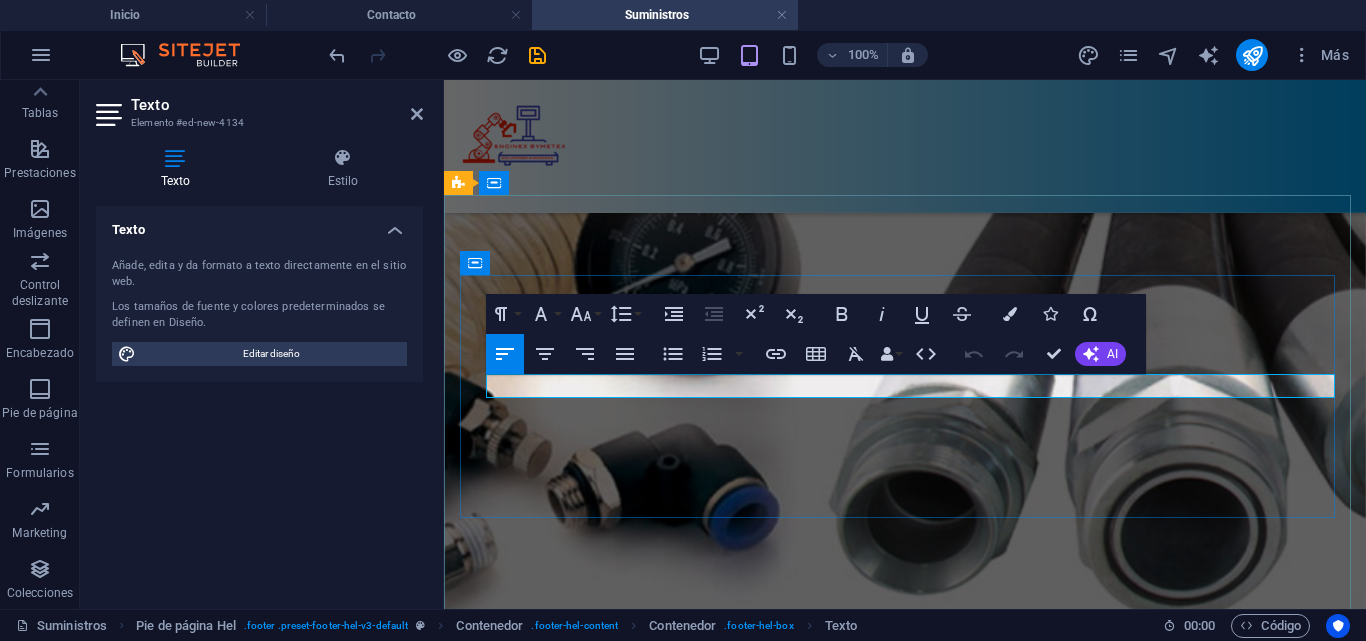 click on "ingbymetex.com" at bounding box center (905, 3264) 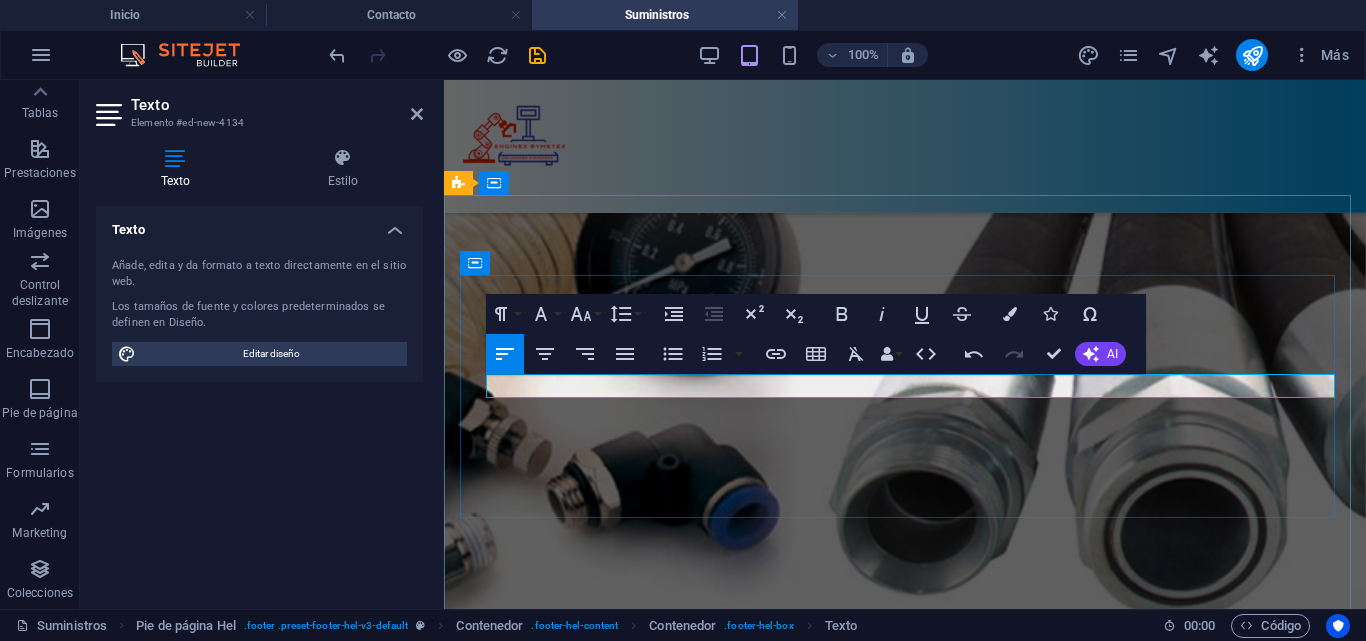 type 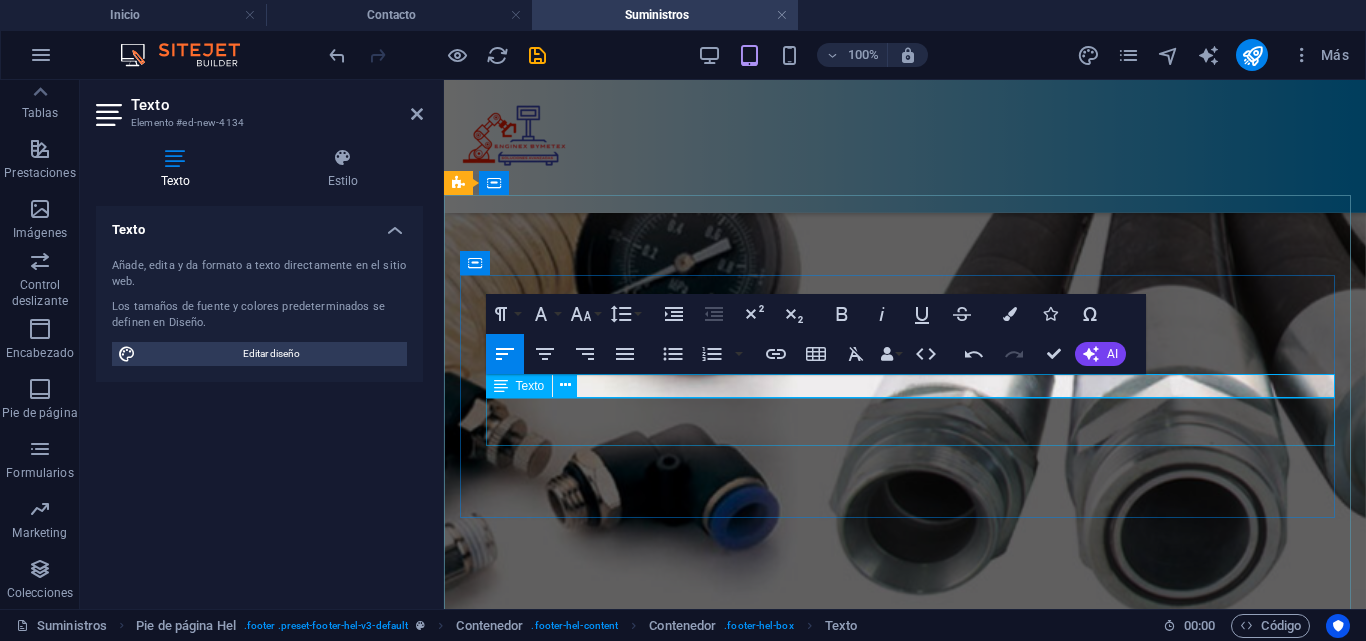 click on "[ADDRESS]" at bounding box center [541, 3311] 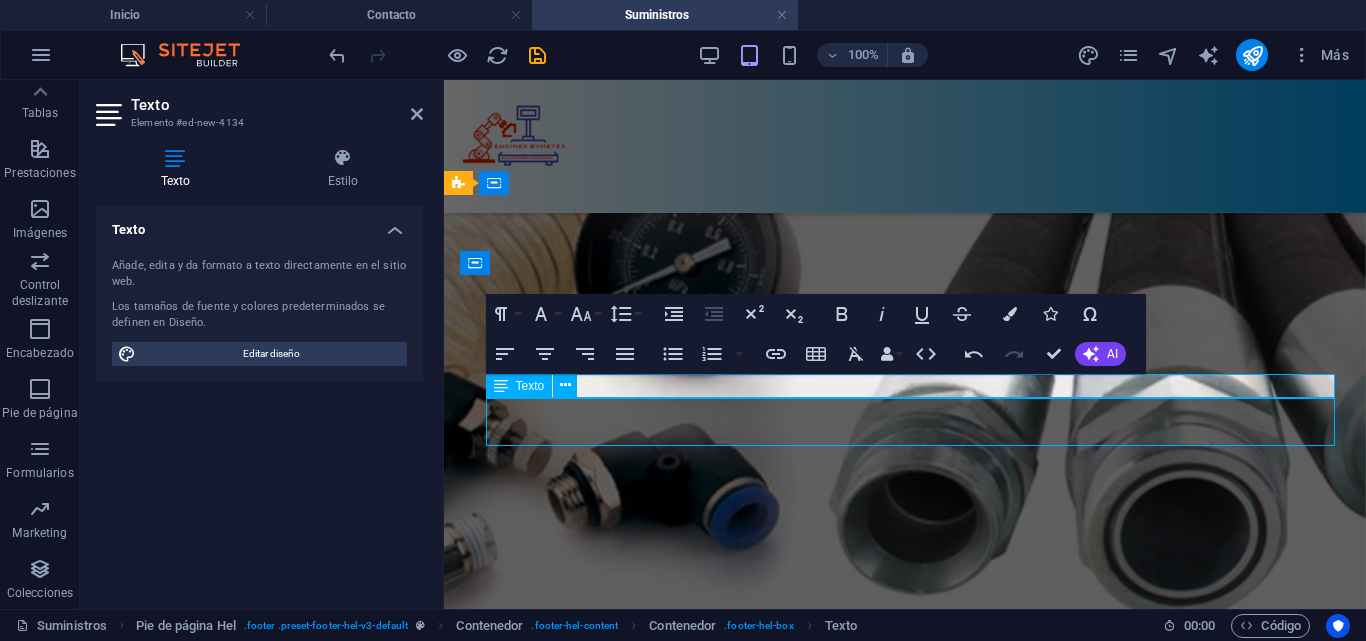click on "[ADDRESS]" at bounding box center (541, 3311) 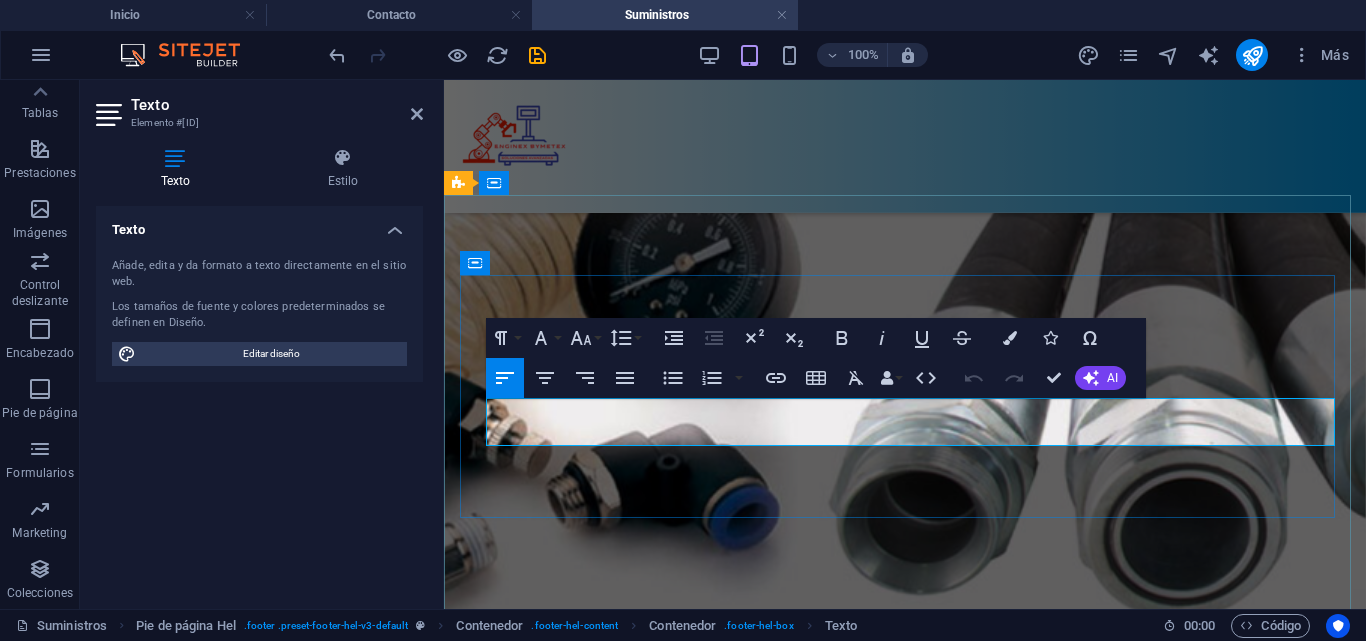click on "[ADDRESS]" at bounding box center (541, 3311) 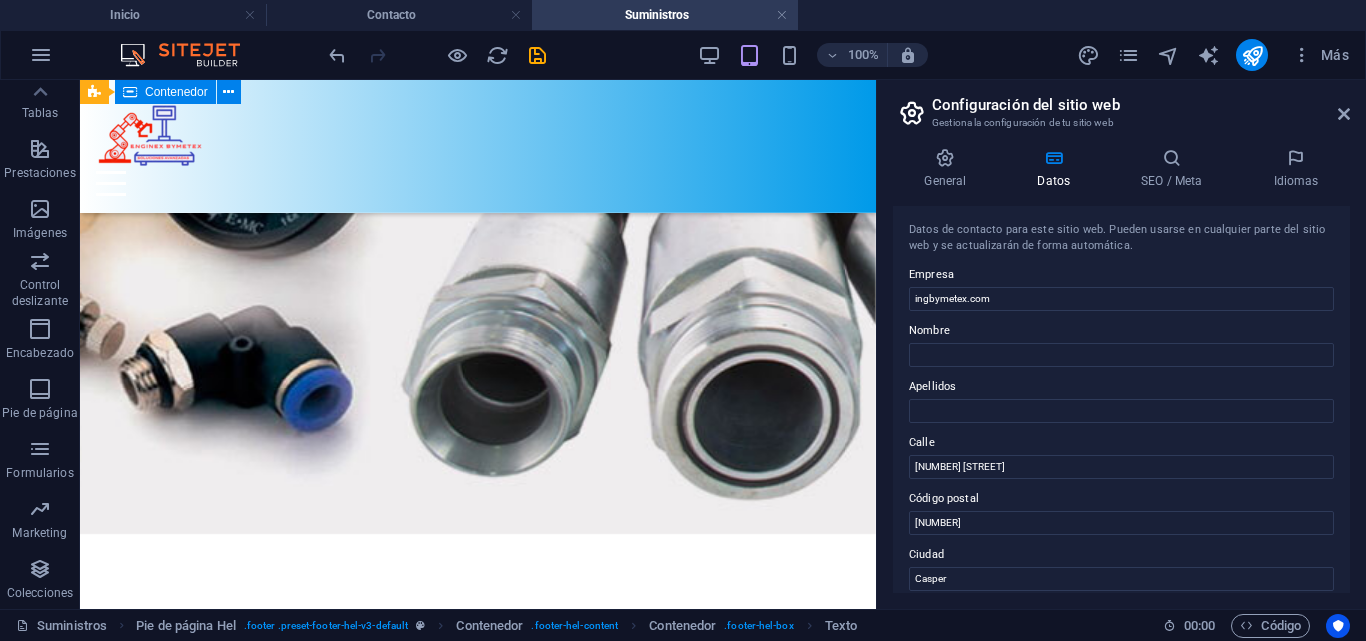 scroll, scrollTop: 2943, scrollLeft: 0, axis: vertical 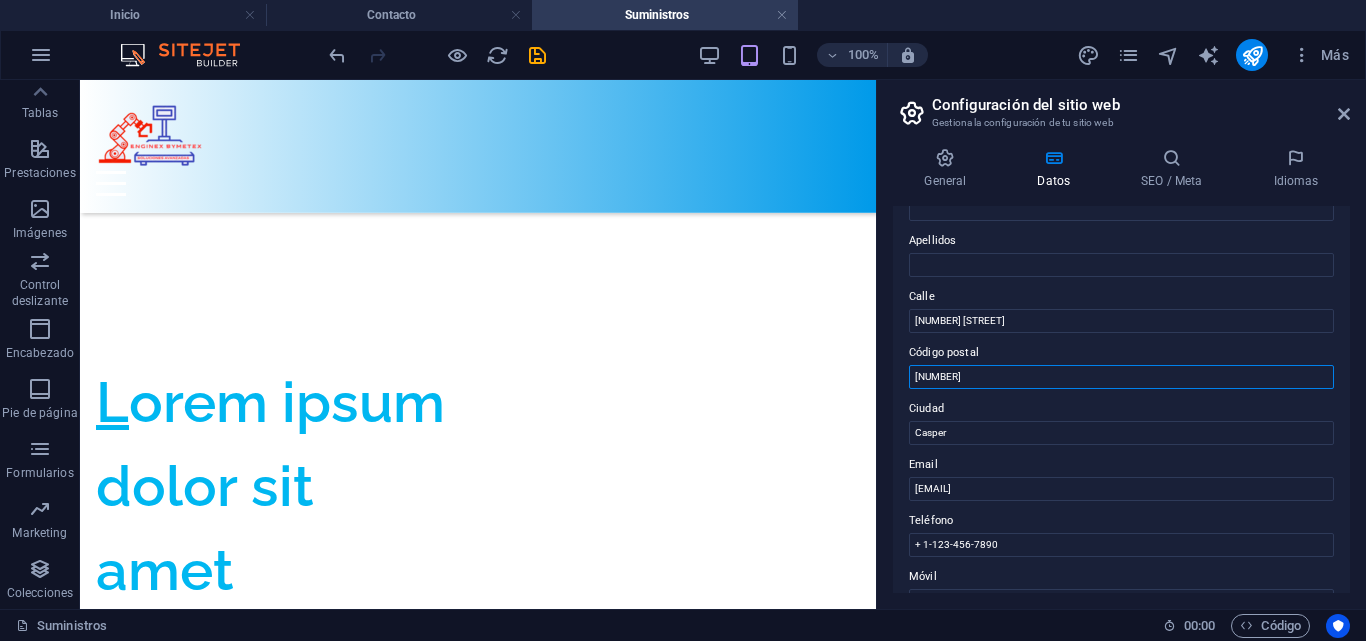 click on "[POSTAL_CODE]" at bounding box center [1121, 377] 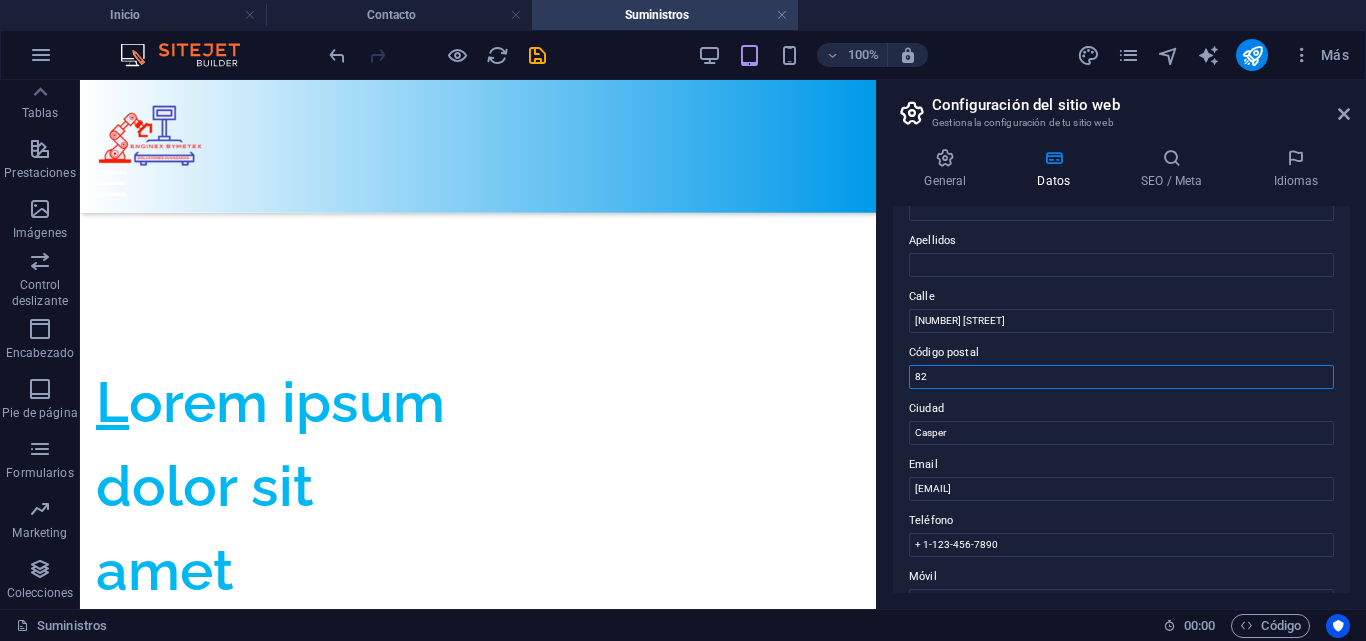 type on "8" 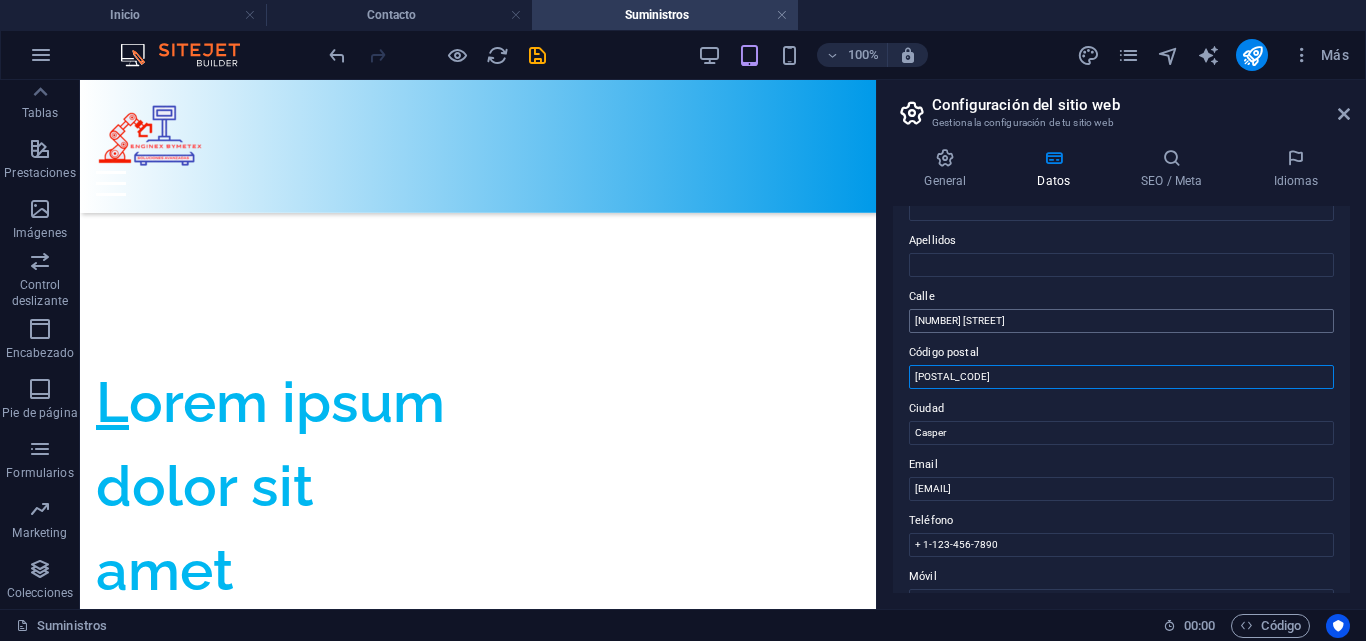 type on "20299" 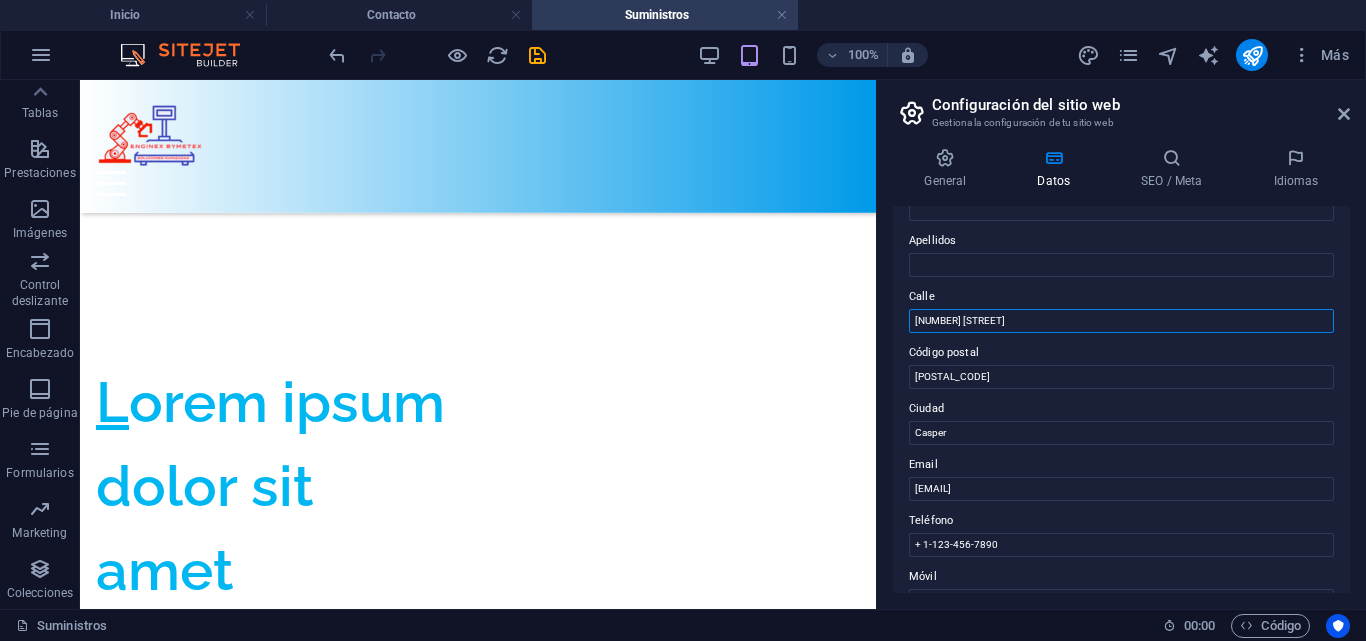 click on "[ADDRESS]" at bounding box center (1121, 321) 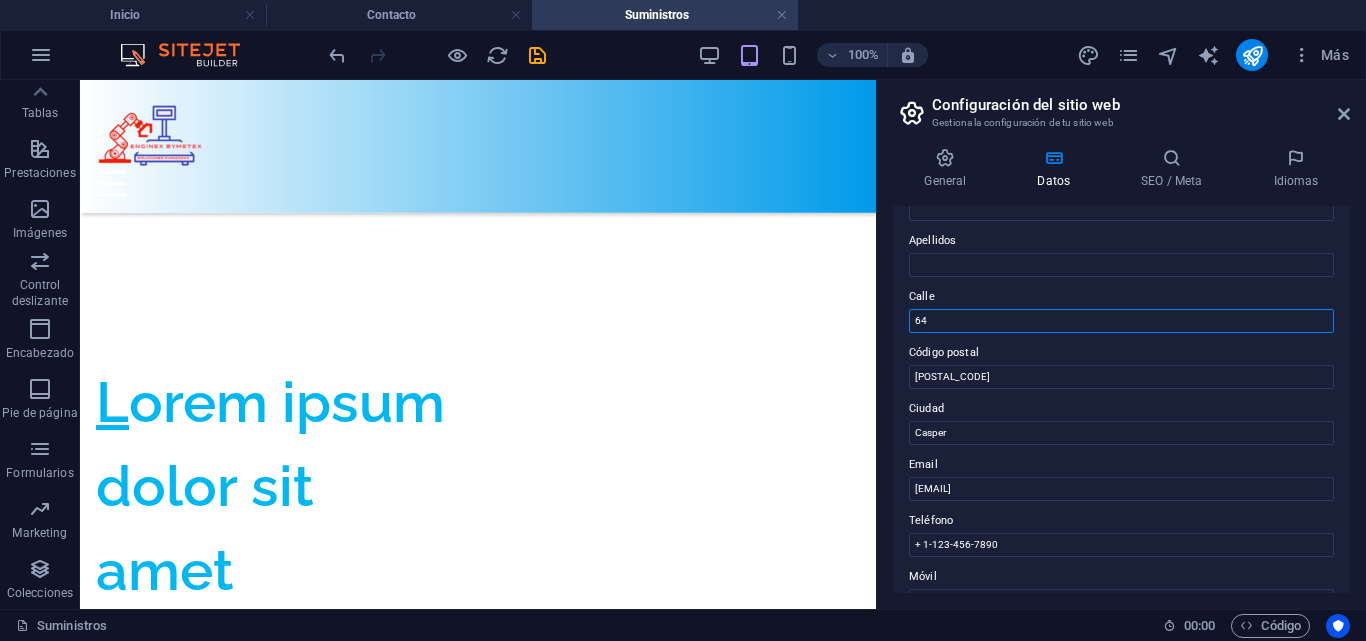 type on "6" 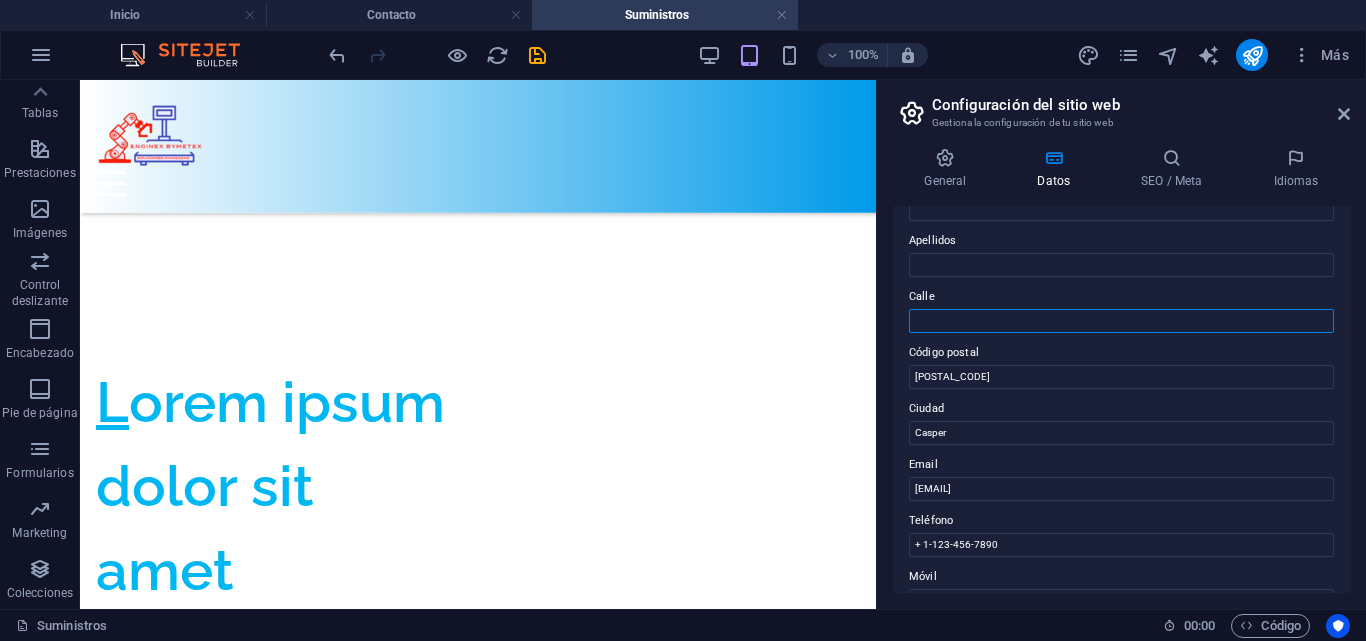type on "a" 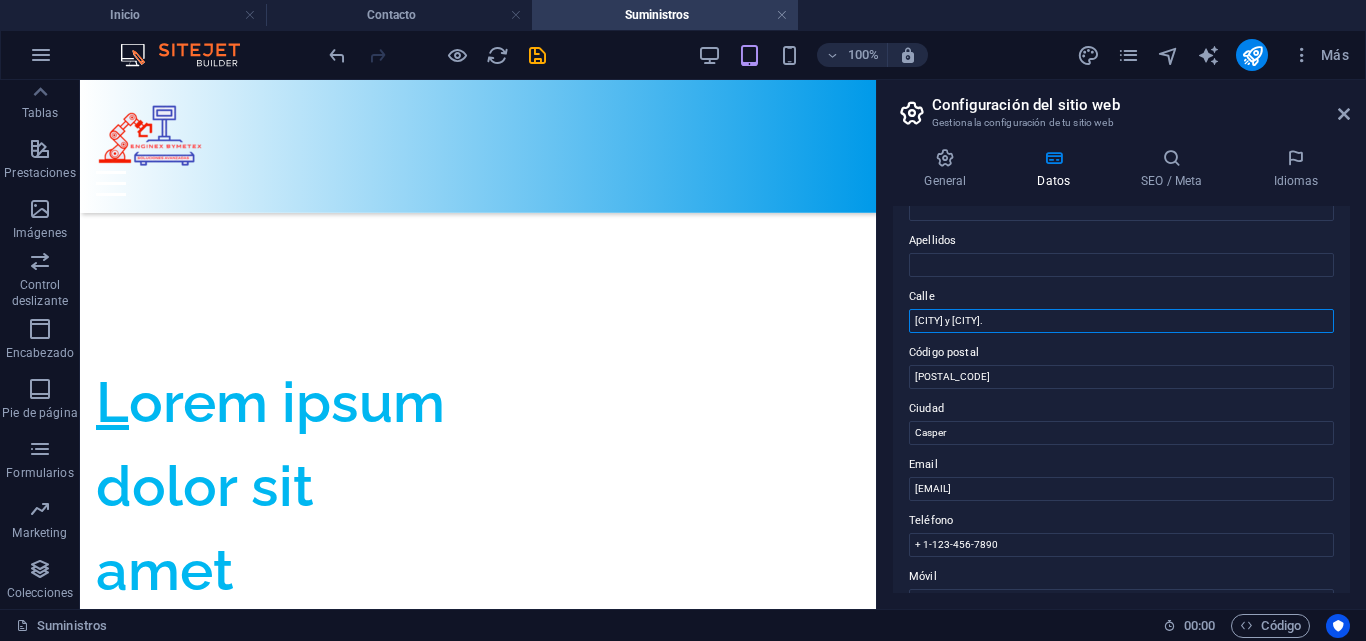 click on "Aguascalientes y Edo Mex." at bounding box center [1121, 321] 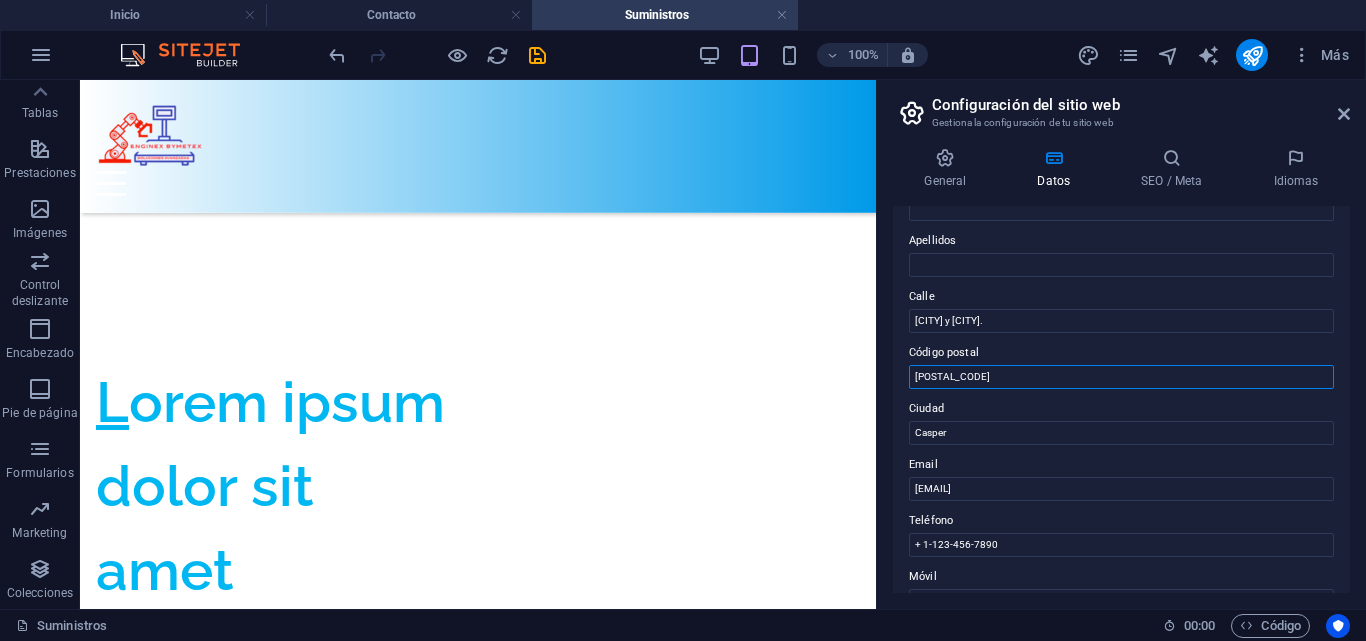 drag, startPoint x: 972, startPoint y: 322, endPoint x: 940, endPoint y: 378, distance: 64.49806 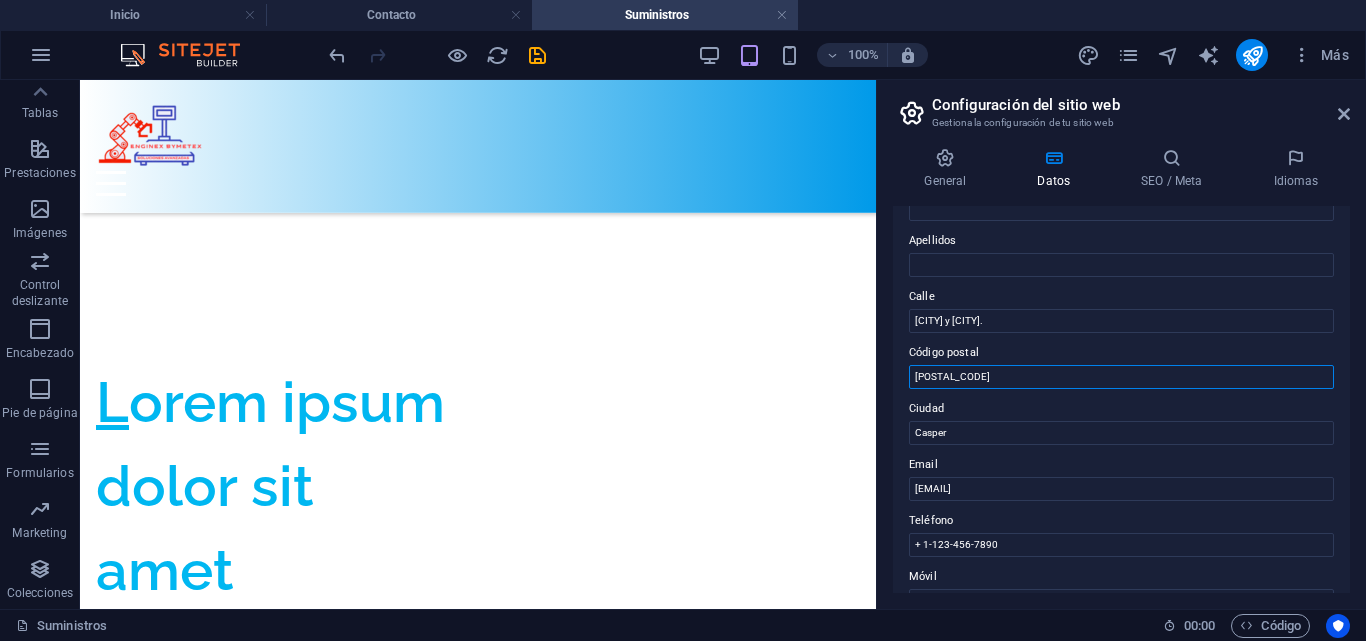 click on "20299" at bounding box center [1121, 377] 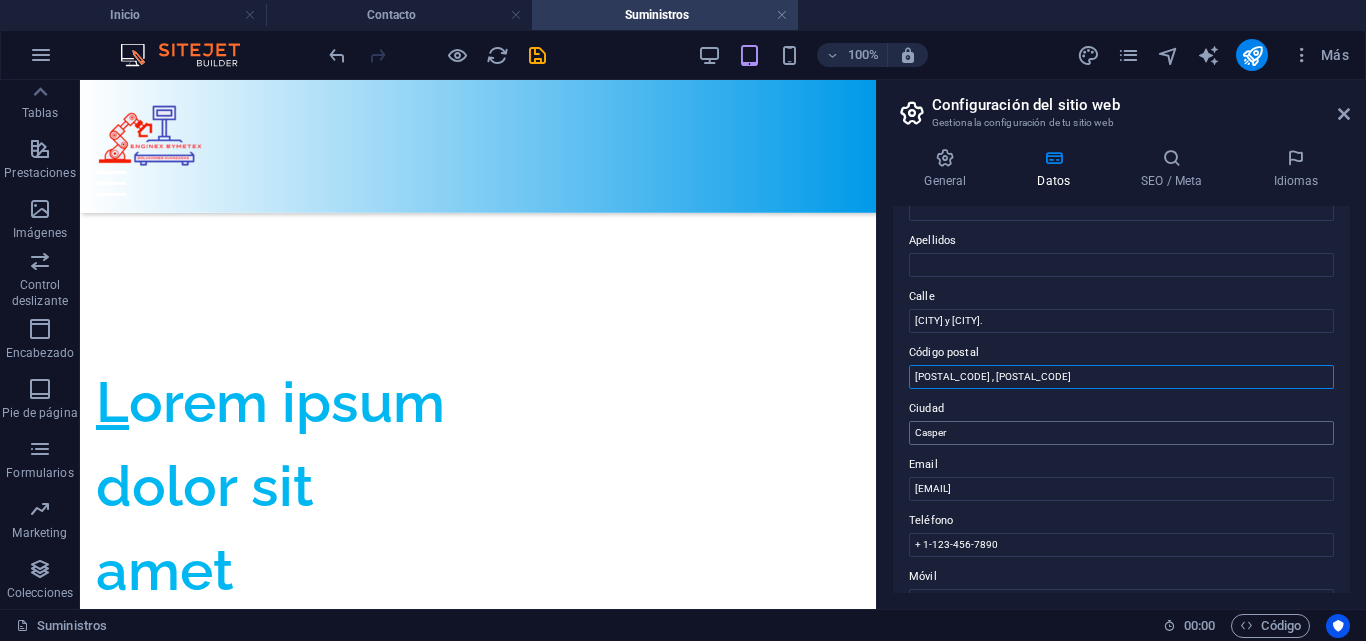 type on "20299 , 56377" 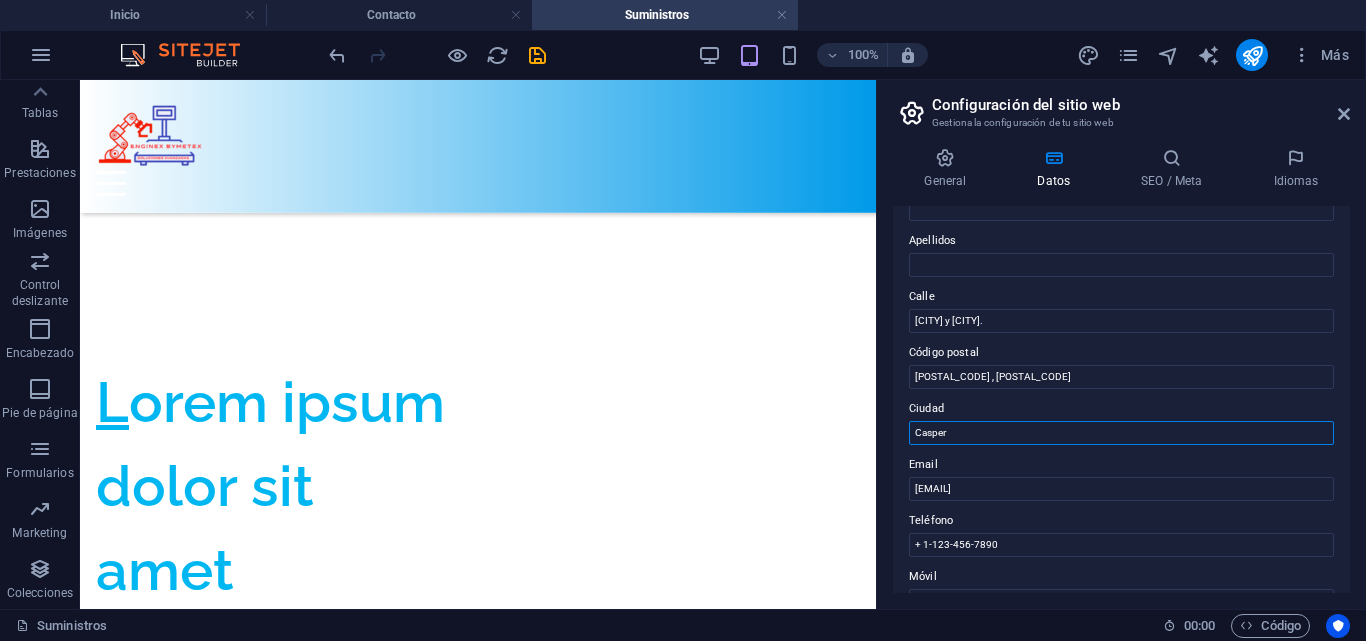 click on "Casper" at bounding box center (1121, 433) 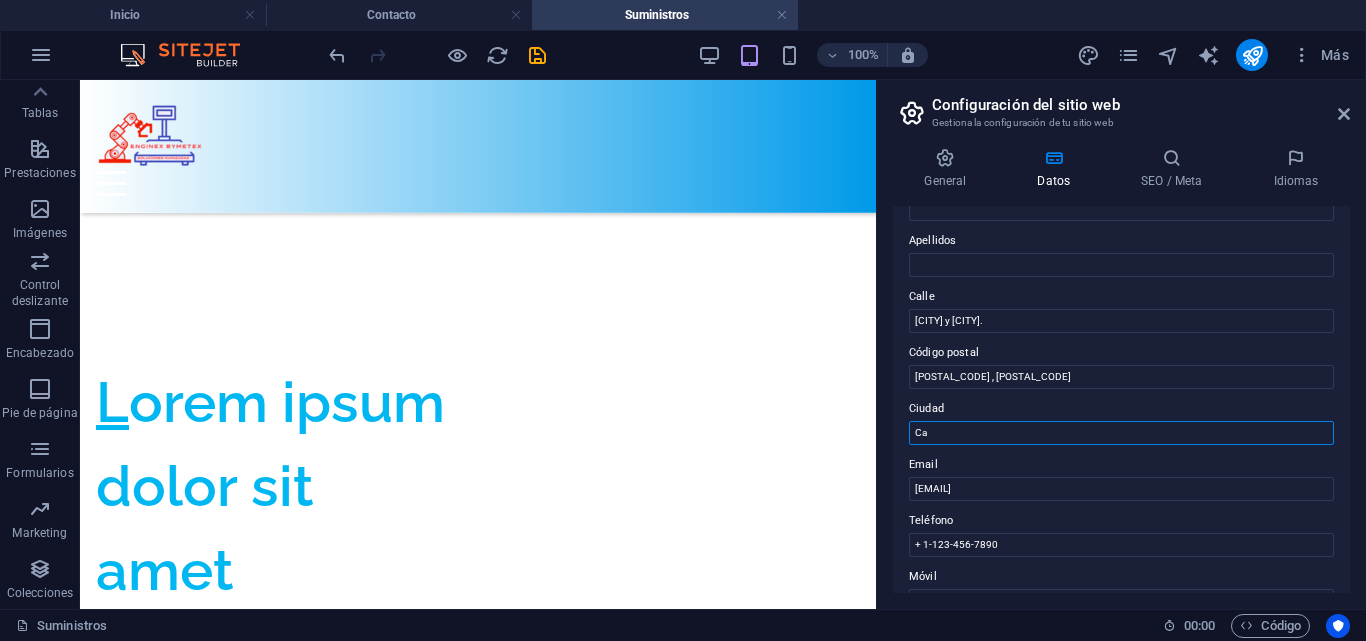 type on "C" 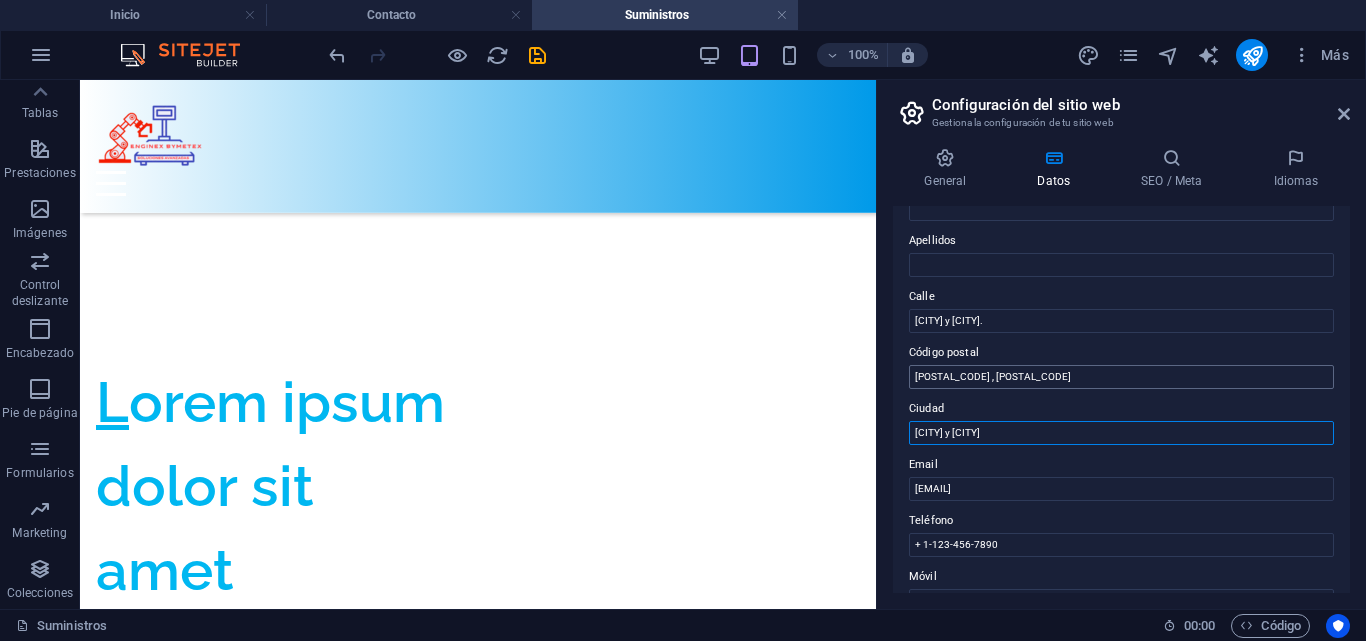 type on "Aguascalientes y Texcoco" 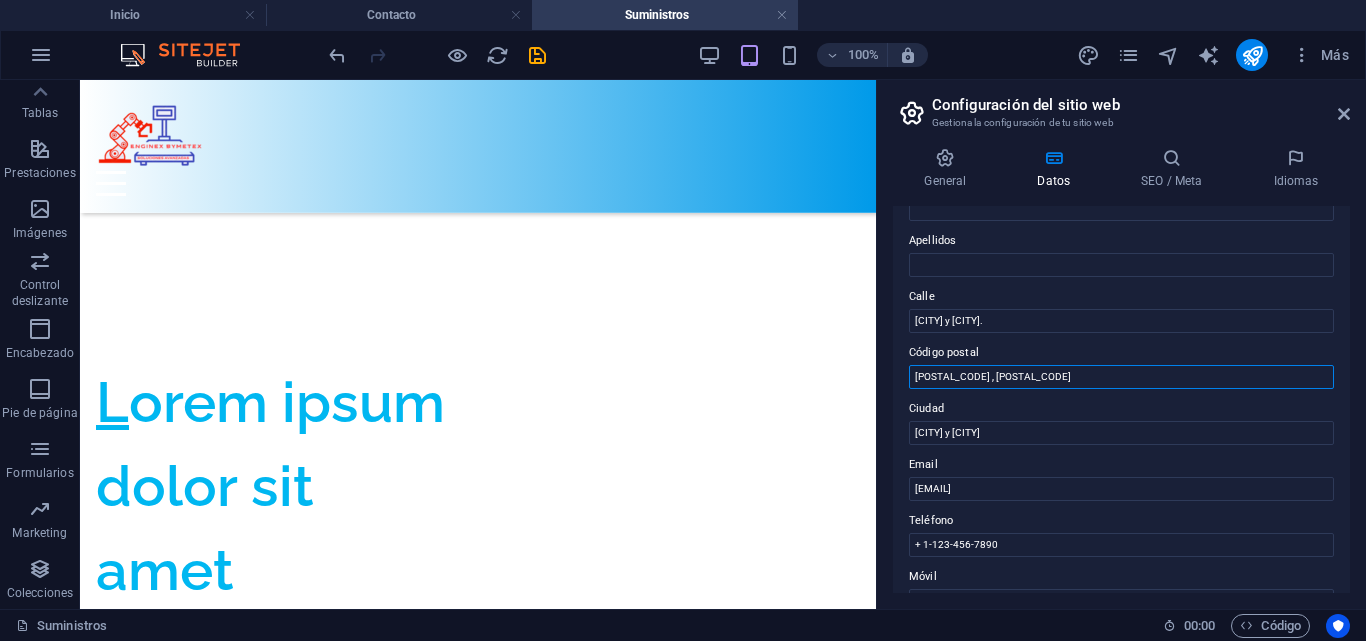 click on "20299 , 56377" at bounding box center (1121, 377) 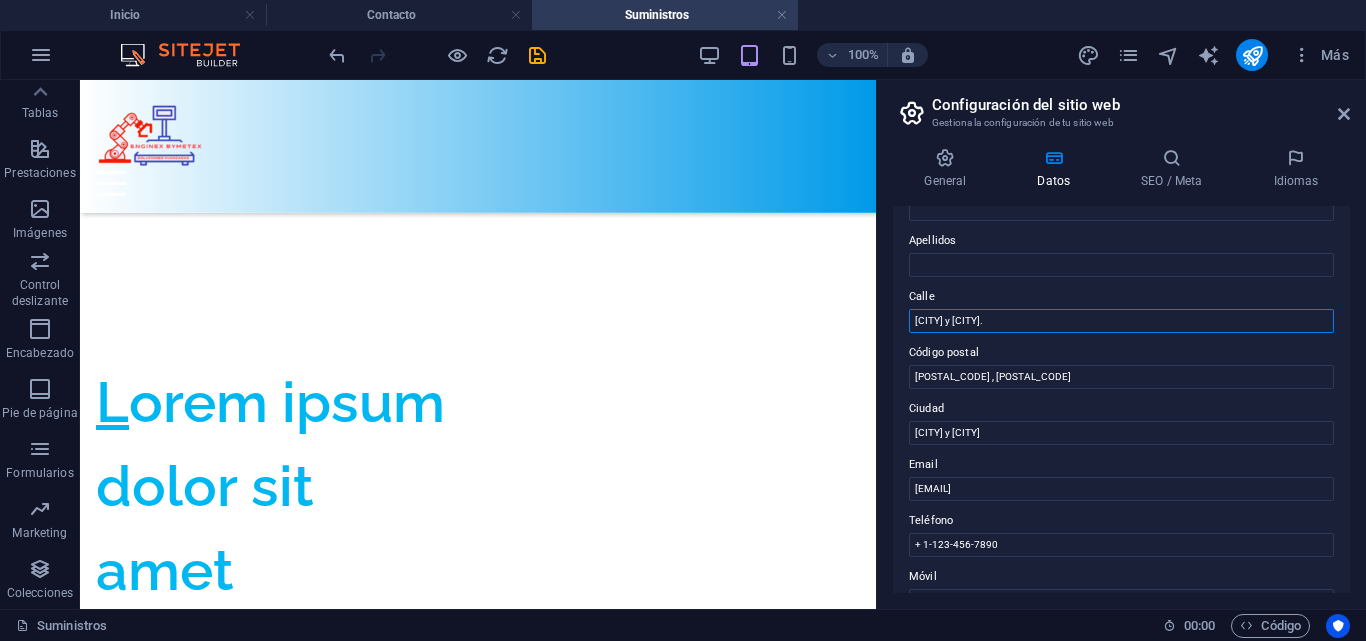 click on "Aguascalientes y Edo Mex." at bounding box center [1121, 321] 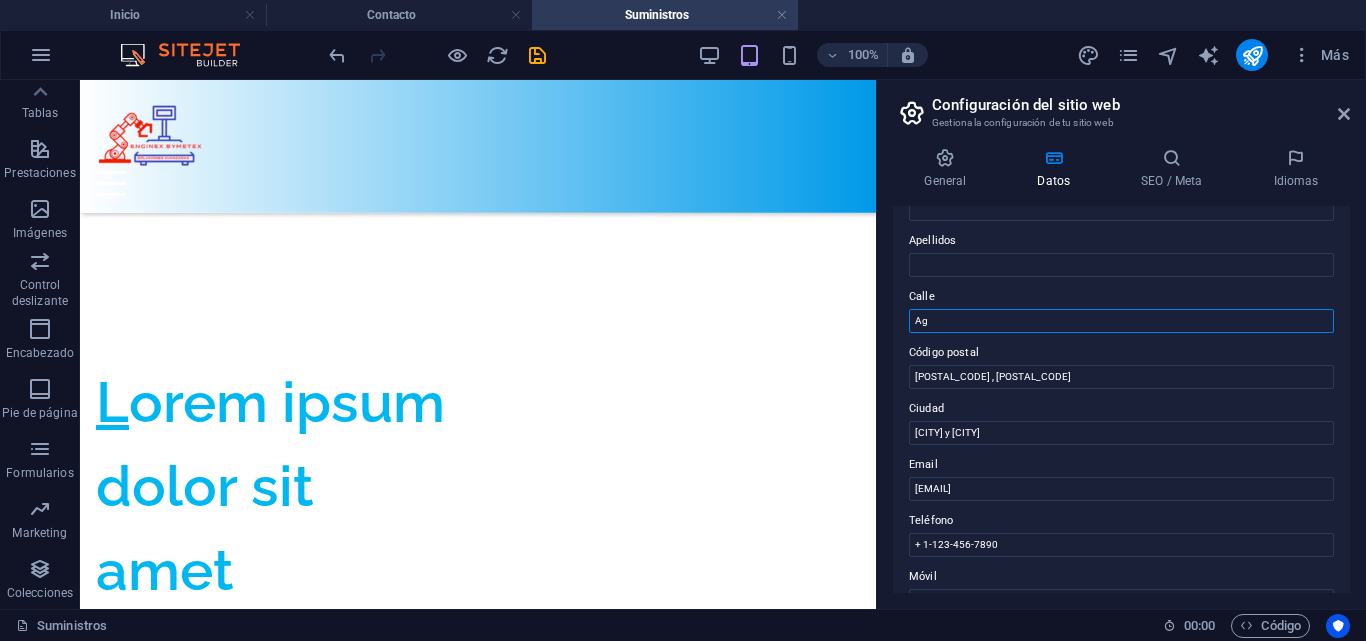 type on "A" 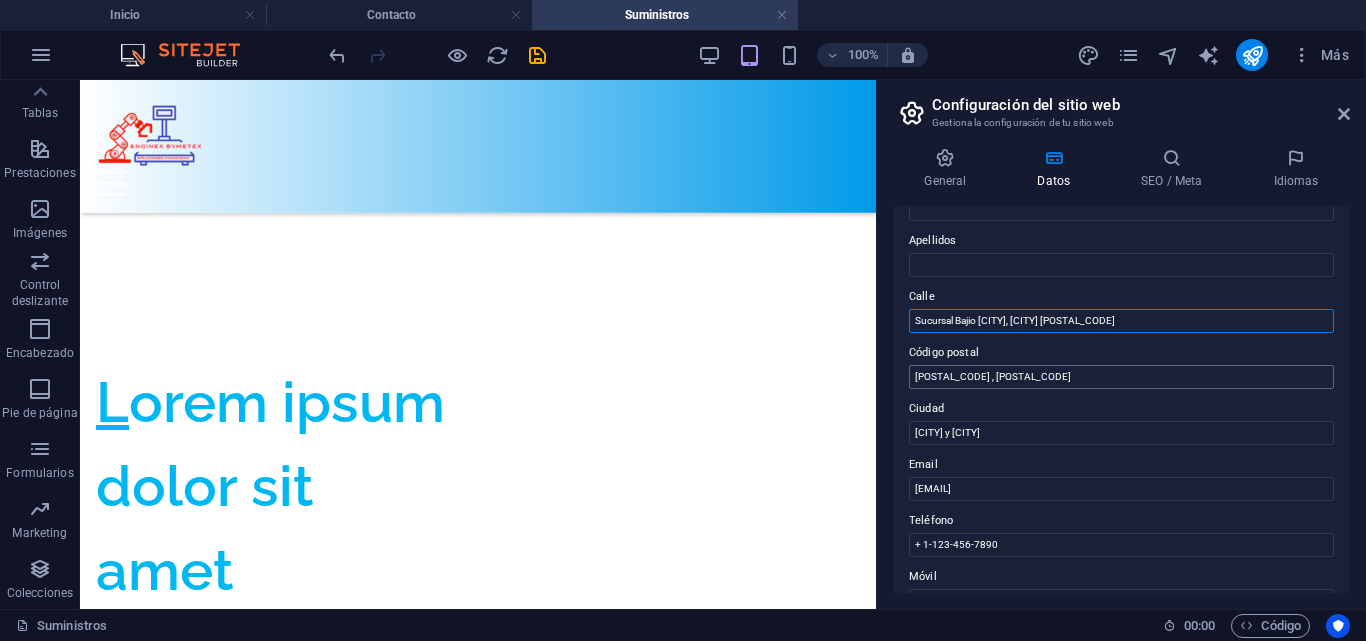 type on "Sucursal Bajio Aguascalientes, Aguascalientes 20299" 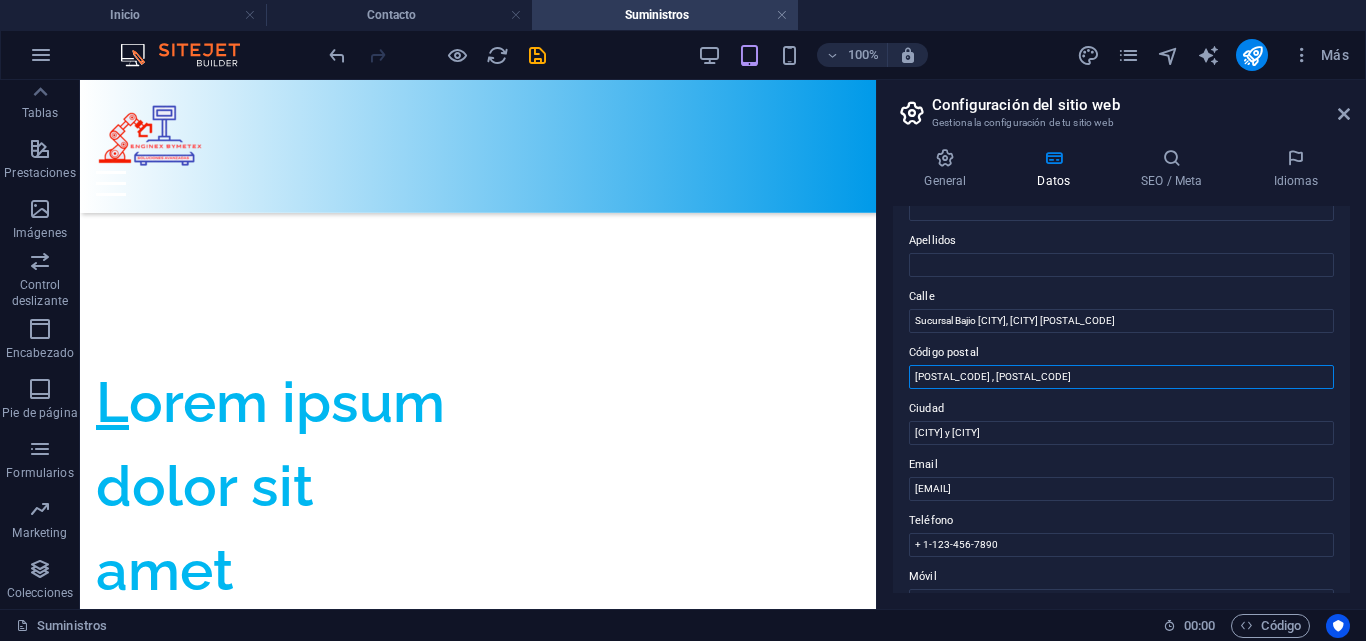 click on "20299 , 56377" at bounding box center [1121, 377] 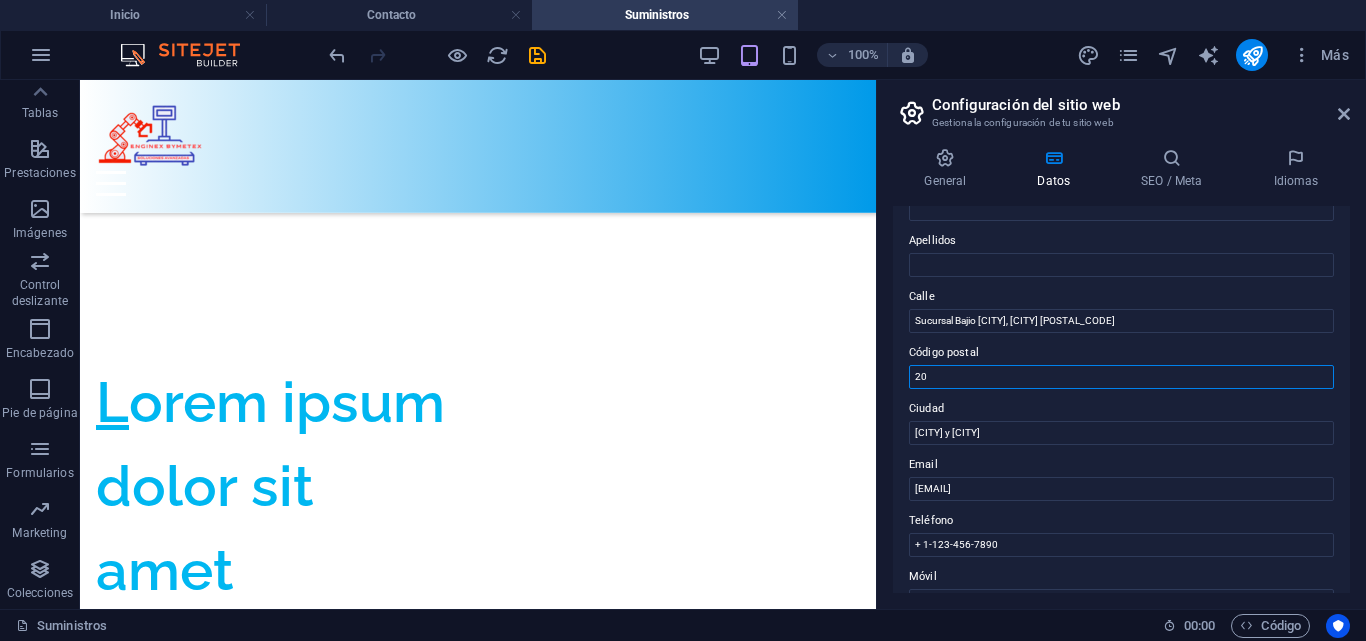 type on "2" 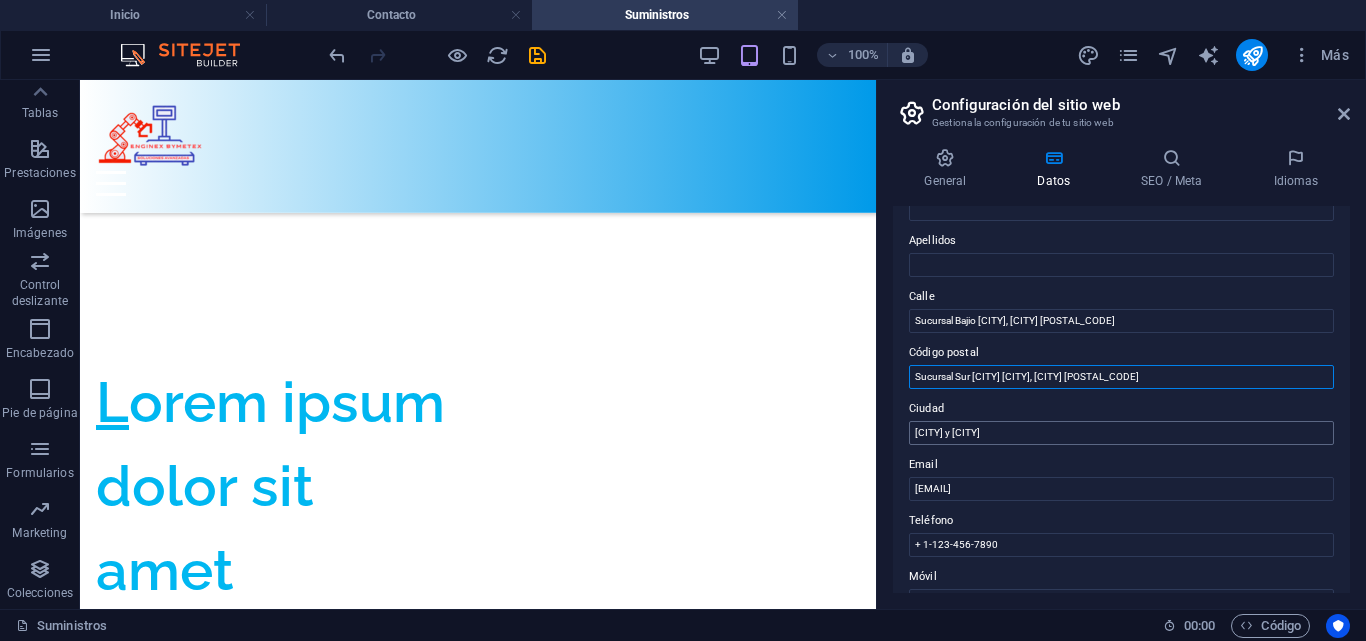 type on "Sucursal Sur Edo Mex, Chicoloapan 56377" 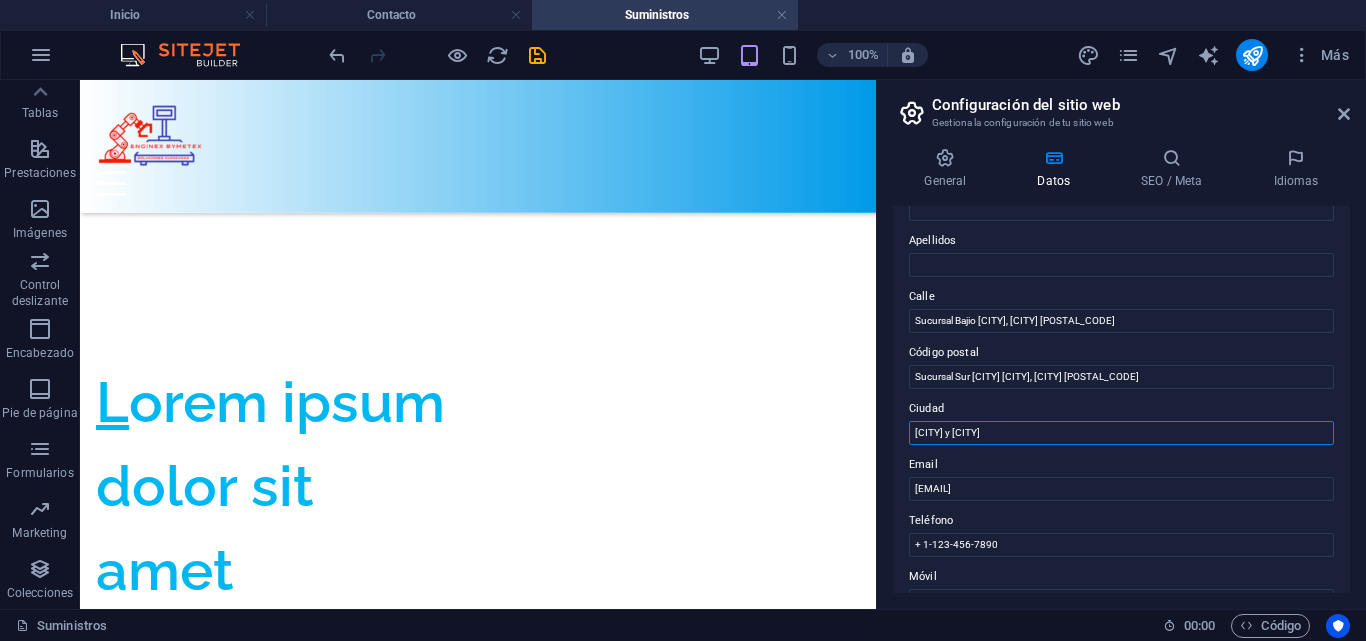 click on "Aguascalientes y Texcoco" at bounding box center [1121, 433] 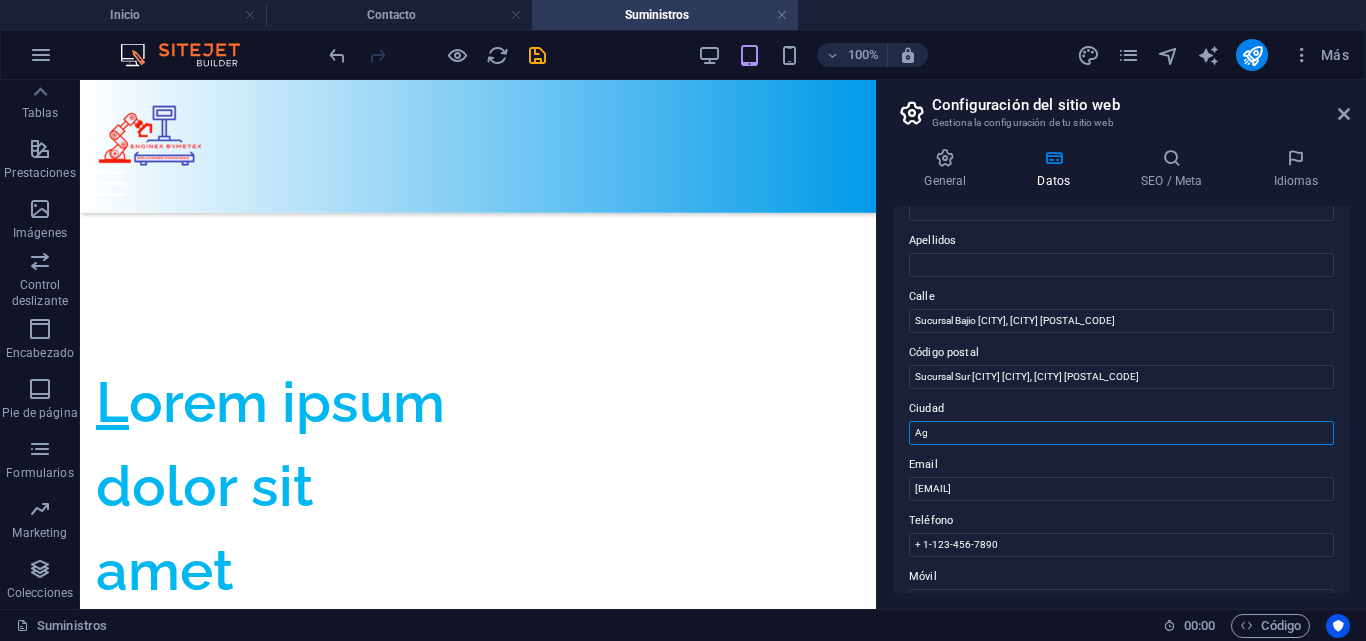 type on "A" 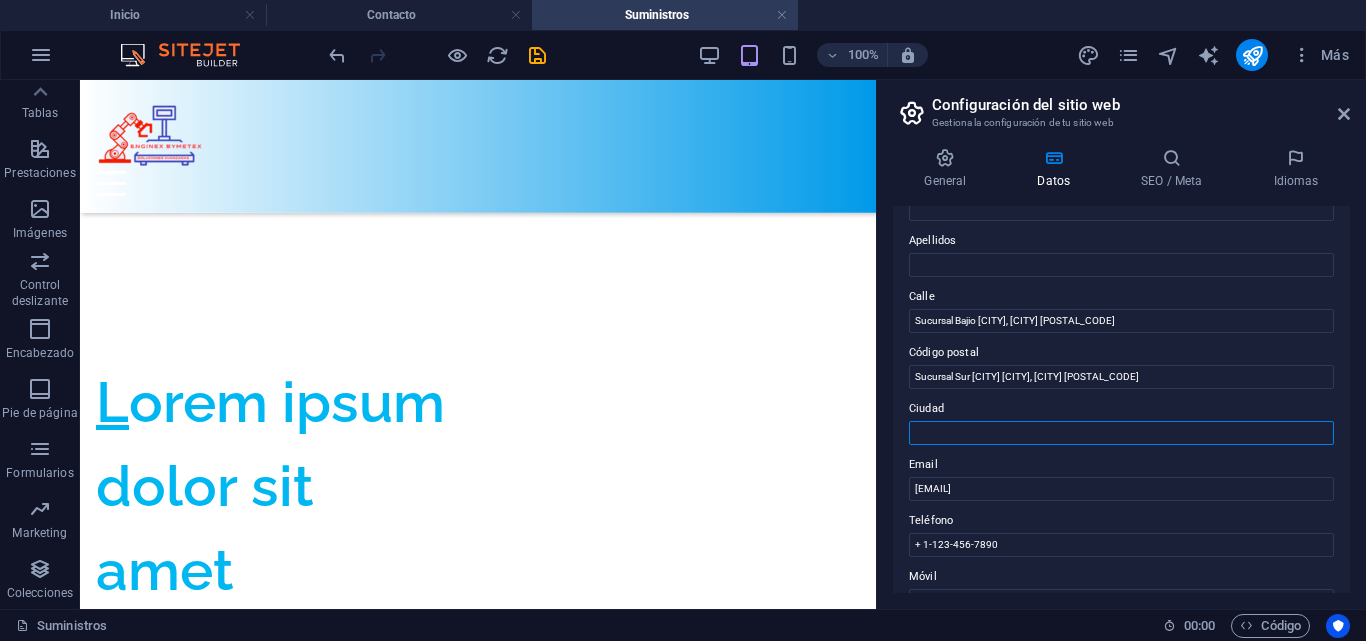 type 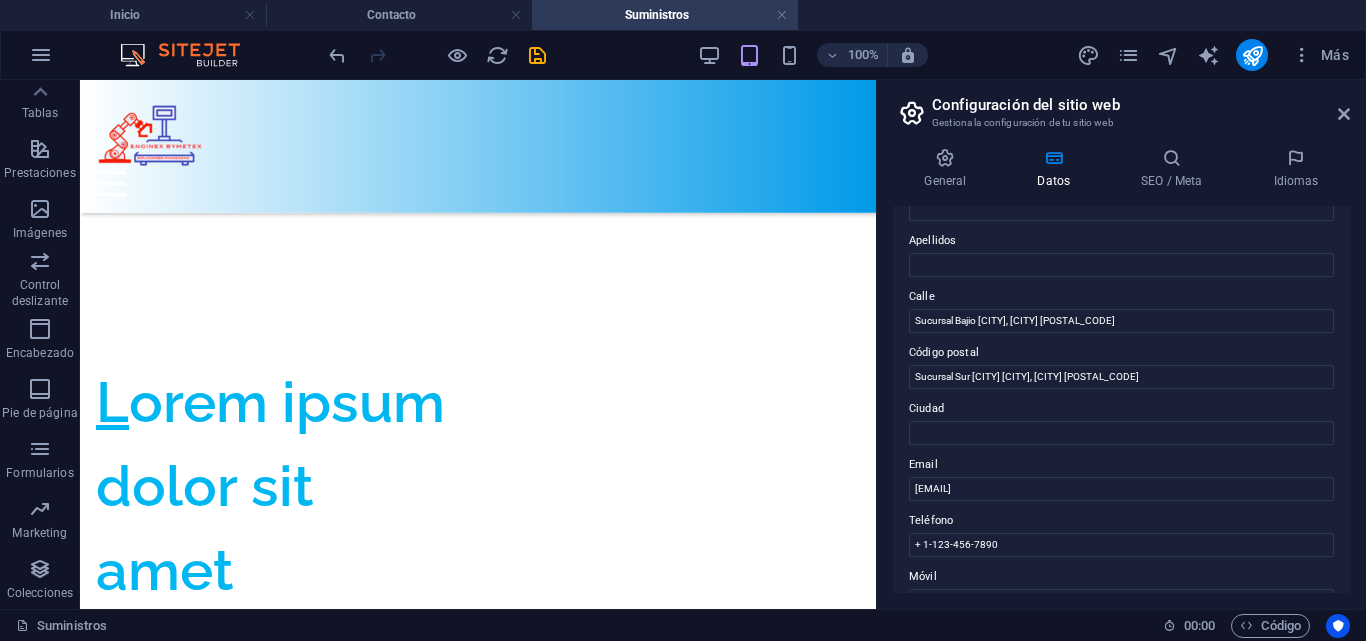 click on "Email" at bounding box center (1121, 465) 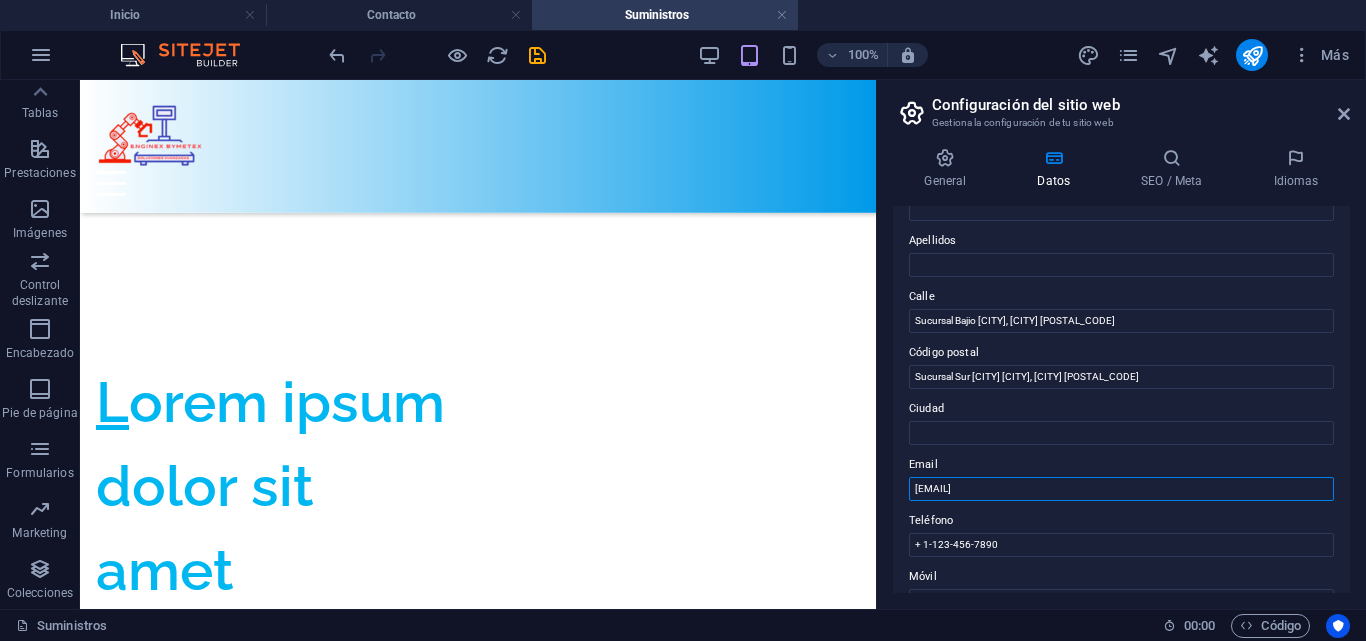 click on "d76898f5508d1bc379348d6c5a0a4a@[EMAIL]" at bounding box center [1121, 489] 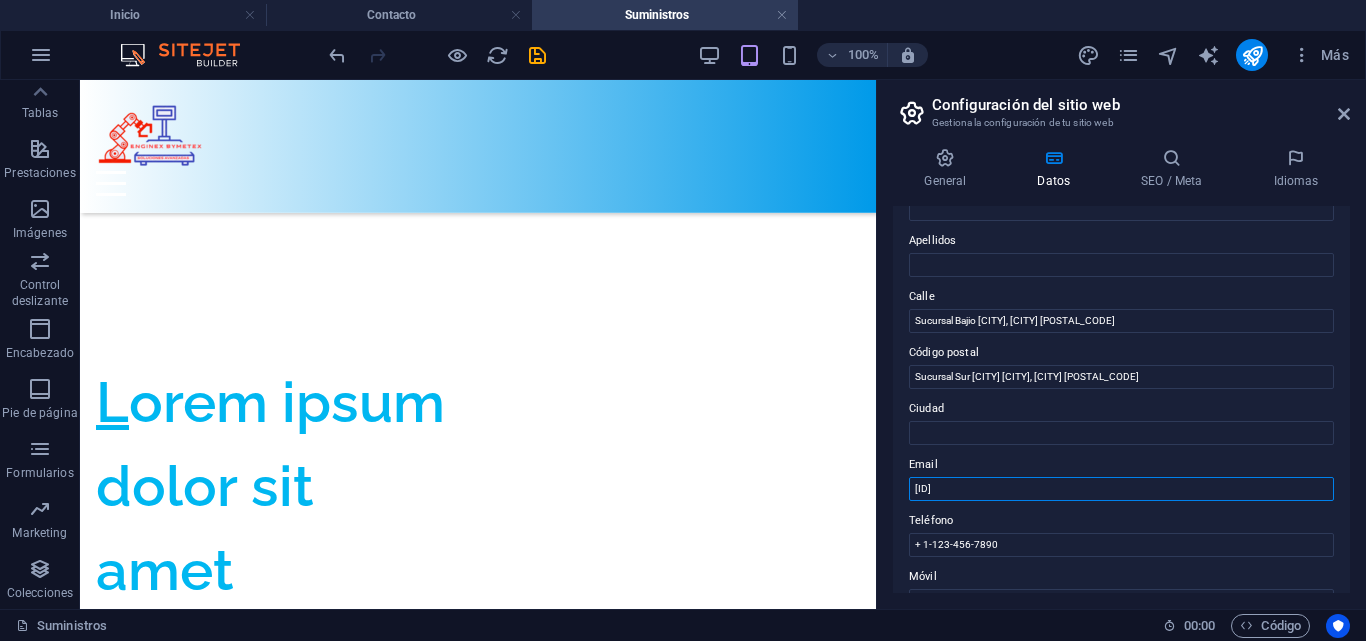 type on "d" 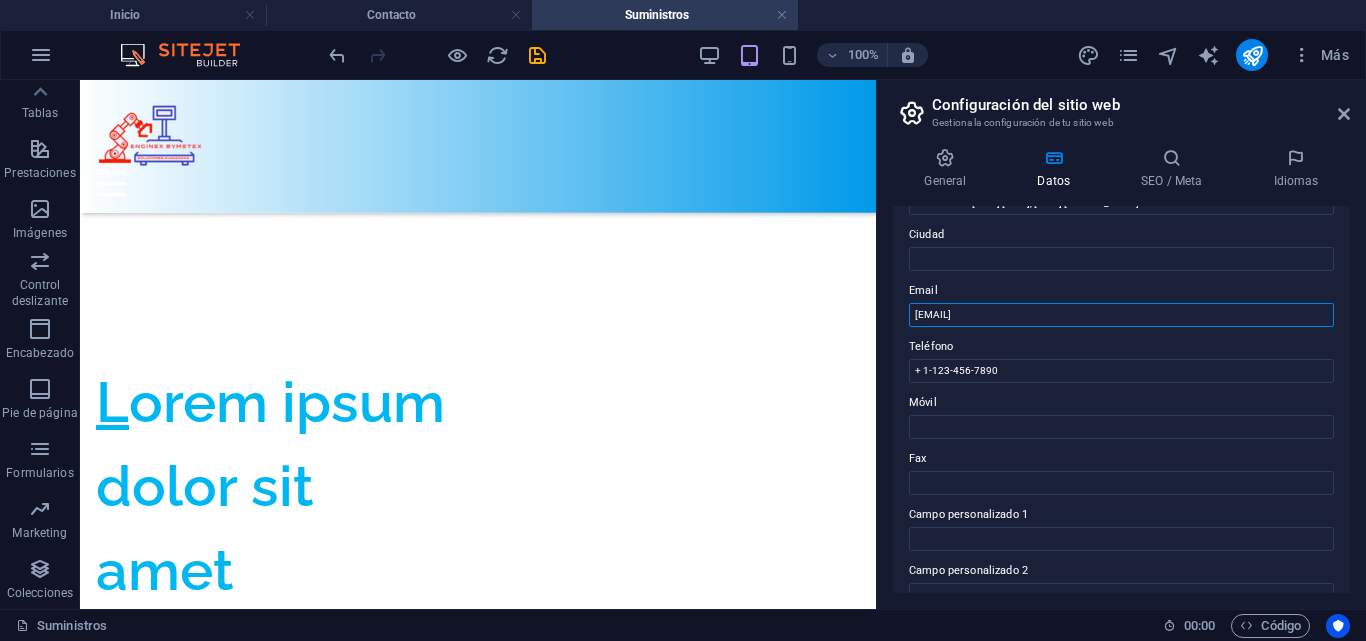 scroll, scrollTop: 346, scrollLeft: 0, axis: vertical 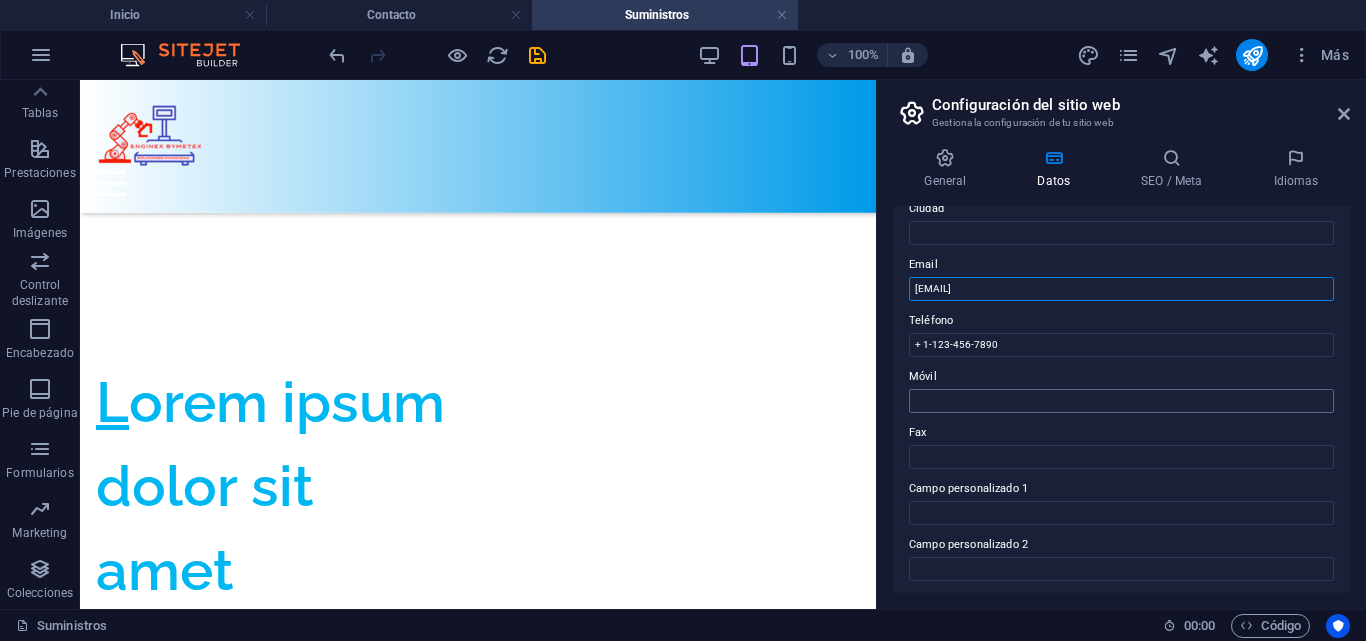 type on "proyectos@ingbymetex.com" 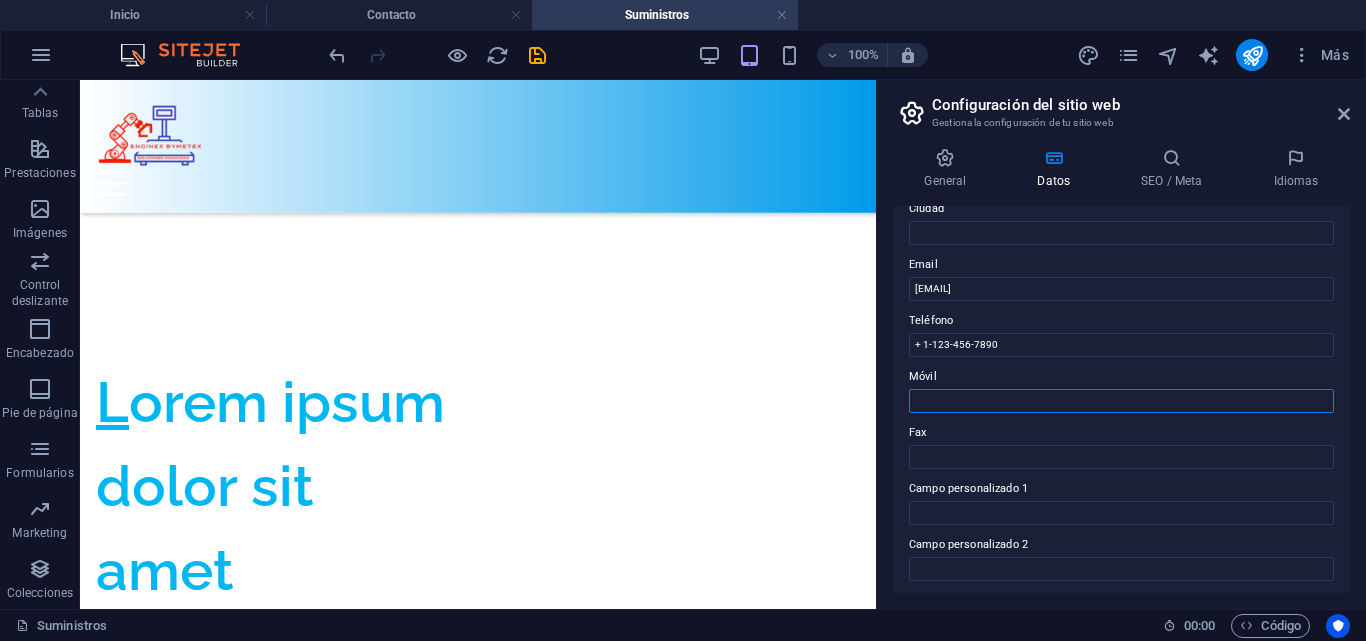 click on "Móvil" at bounding box center (1121, 401) 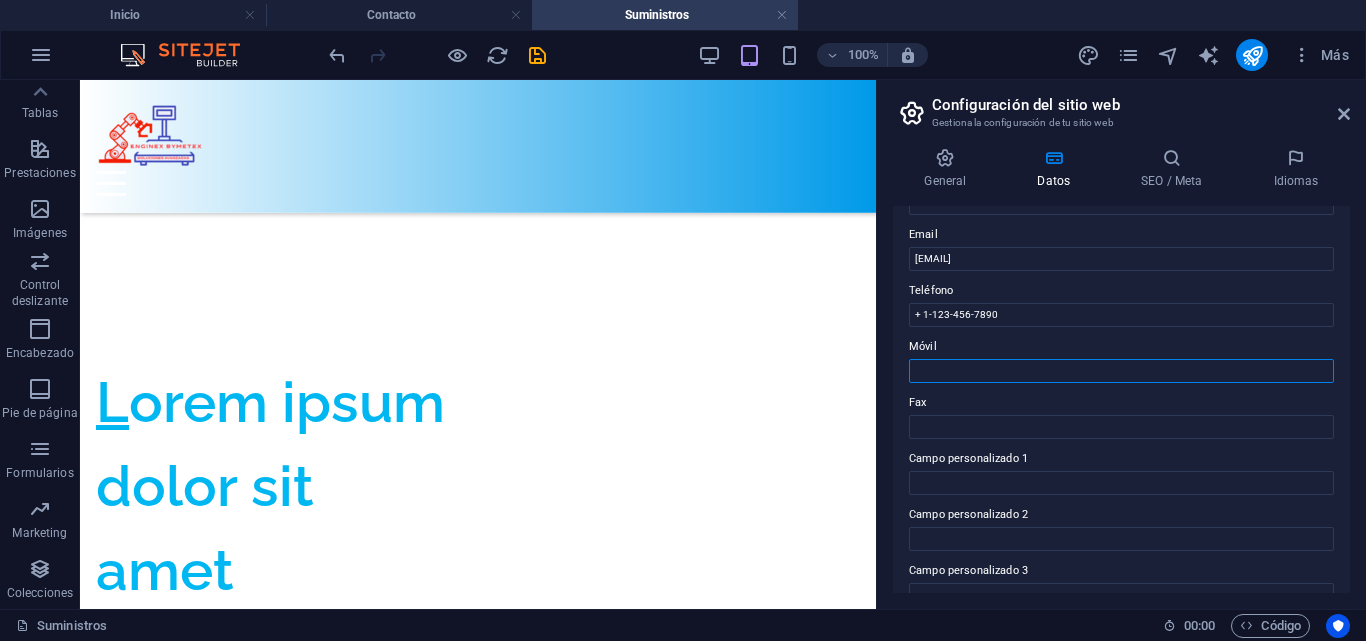 scroll, scrollTop: 374, scrollLeft: 0, axis: vertical 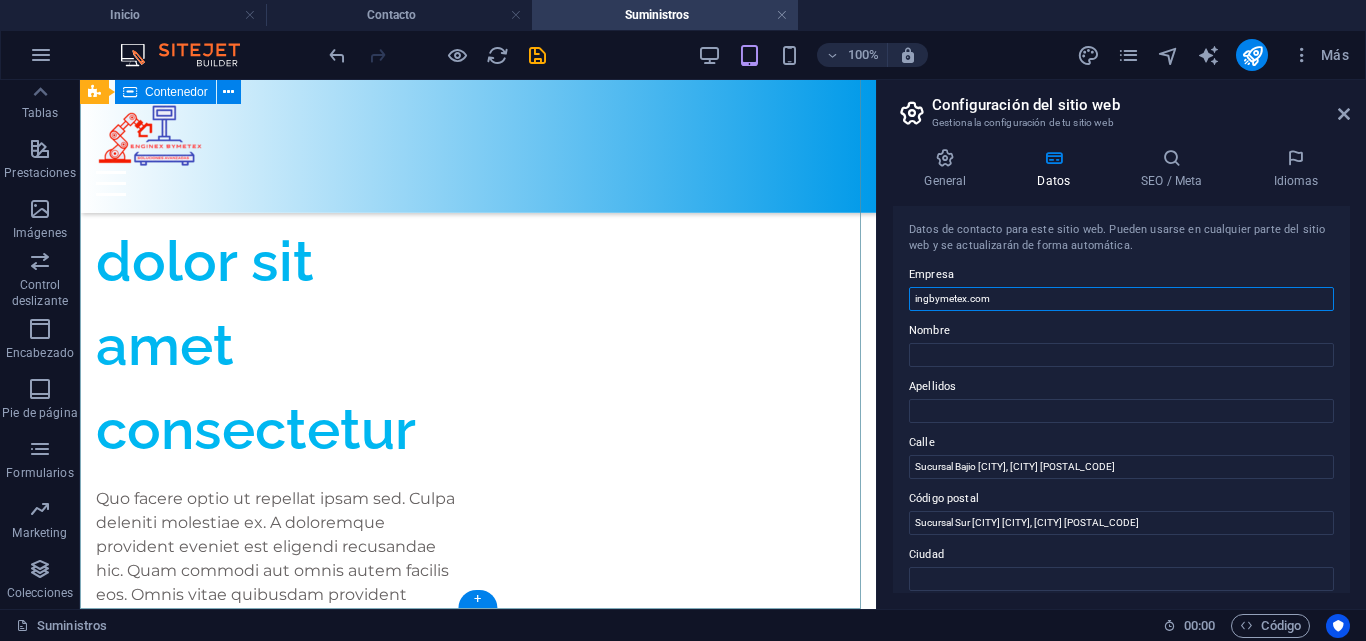 drag, startPoint x: 1070, startPoint y: 378, endPoint x: 814, endPoint y: 309, distance: 265.1358 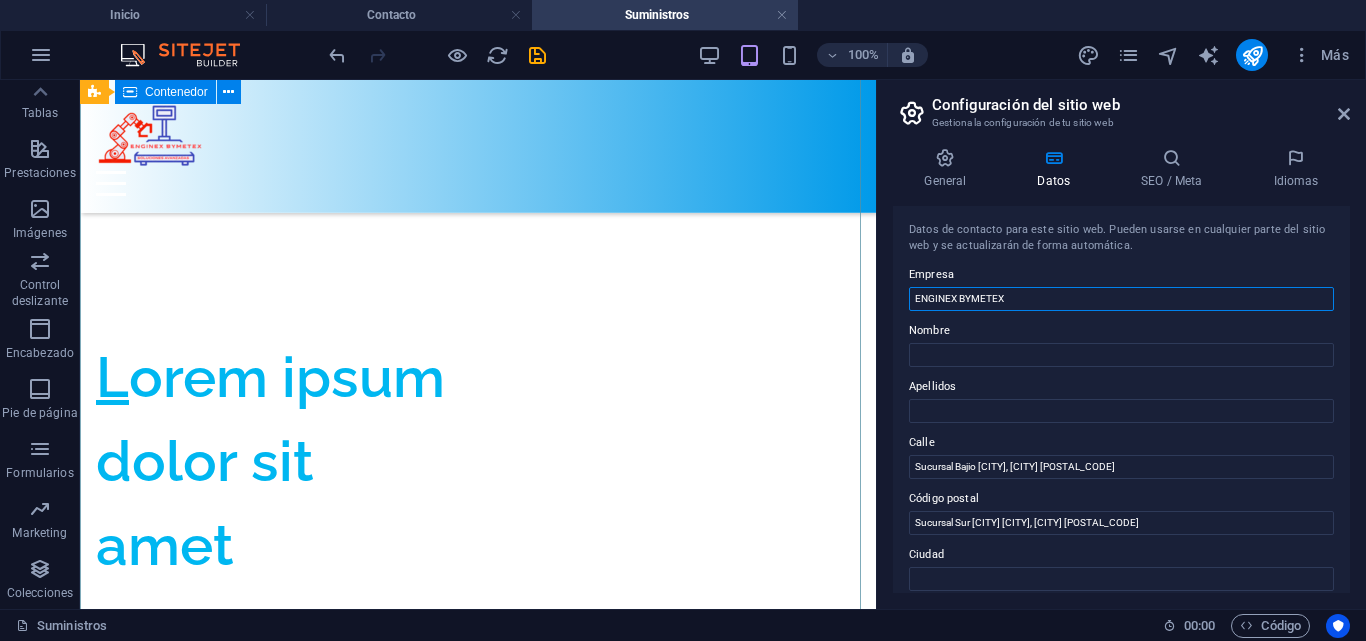 scroll, scrollTop: 2868, scrollLeft: 0, axis: vertical 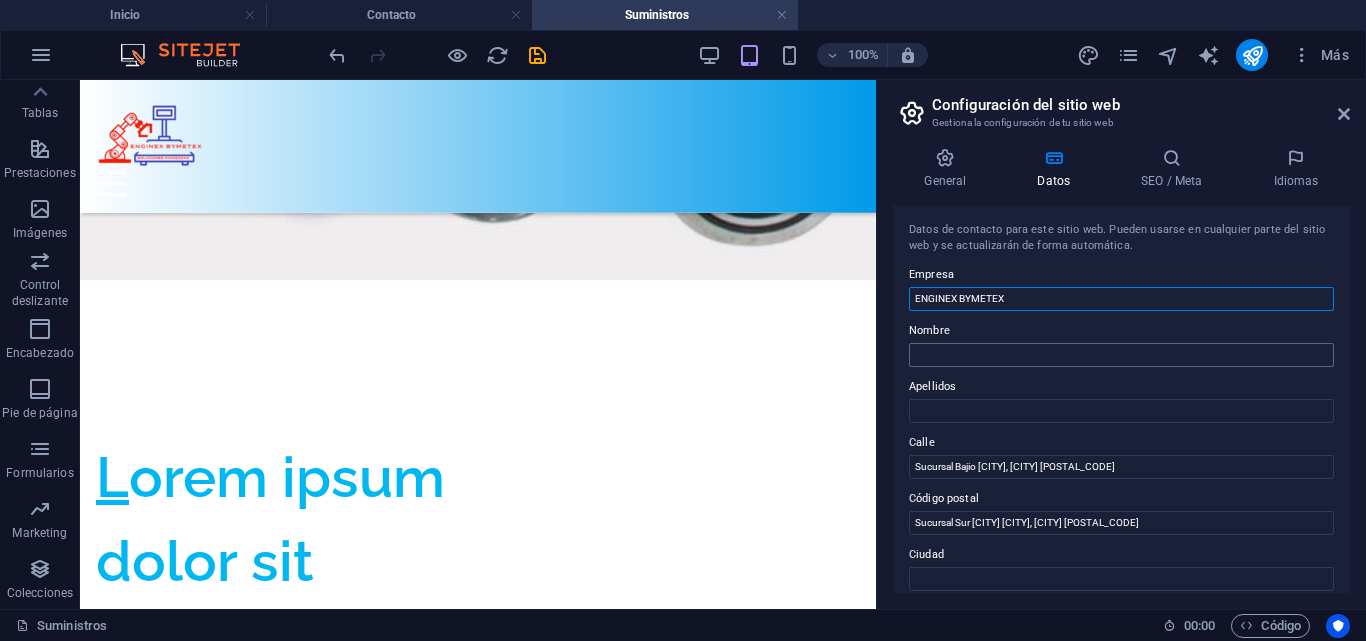 type on "ENGINEX BYMETEX" 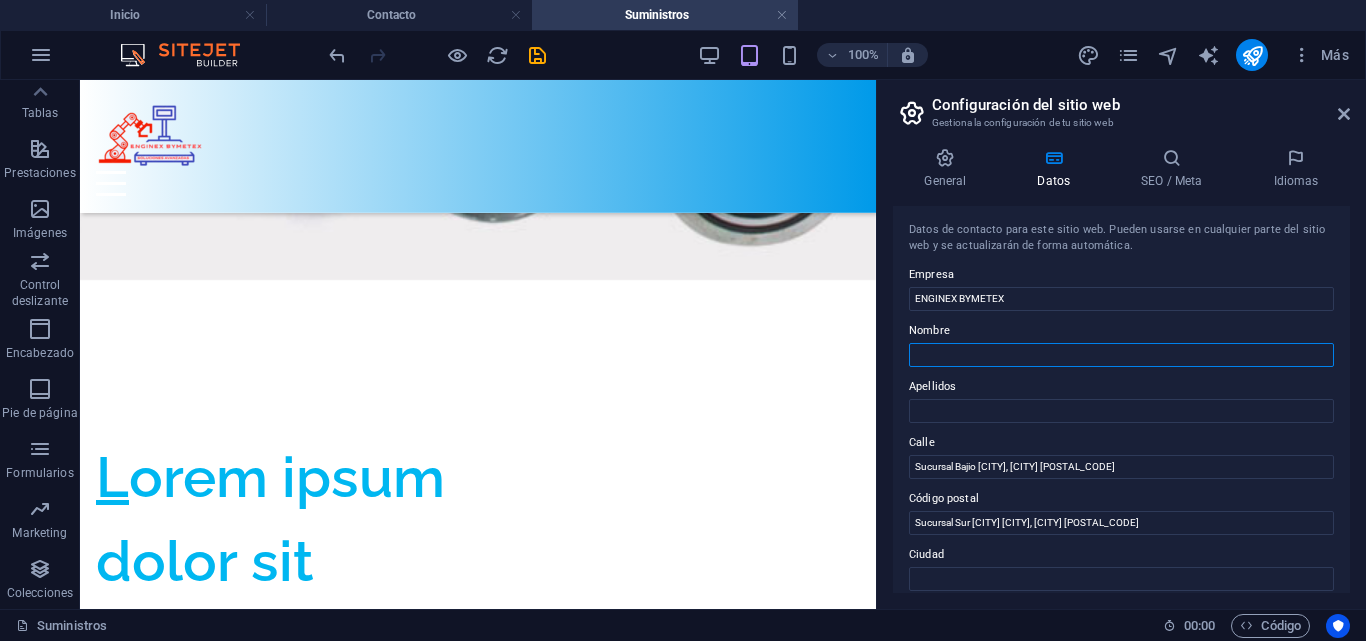 click on "Nombre" at bounding box center [1121, 355] 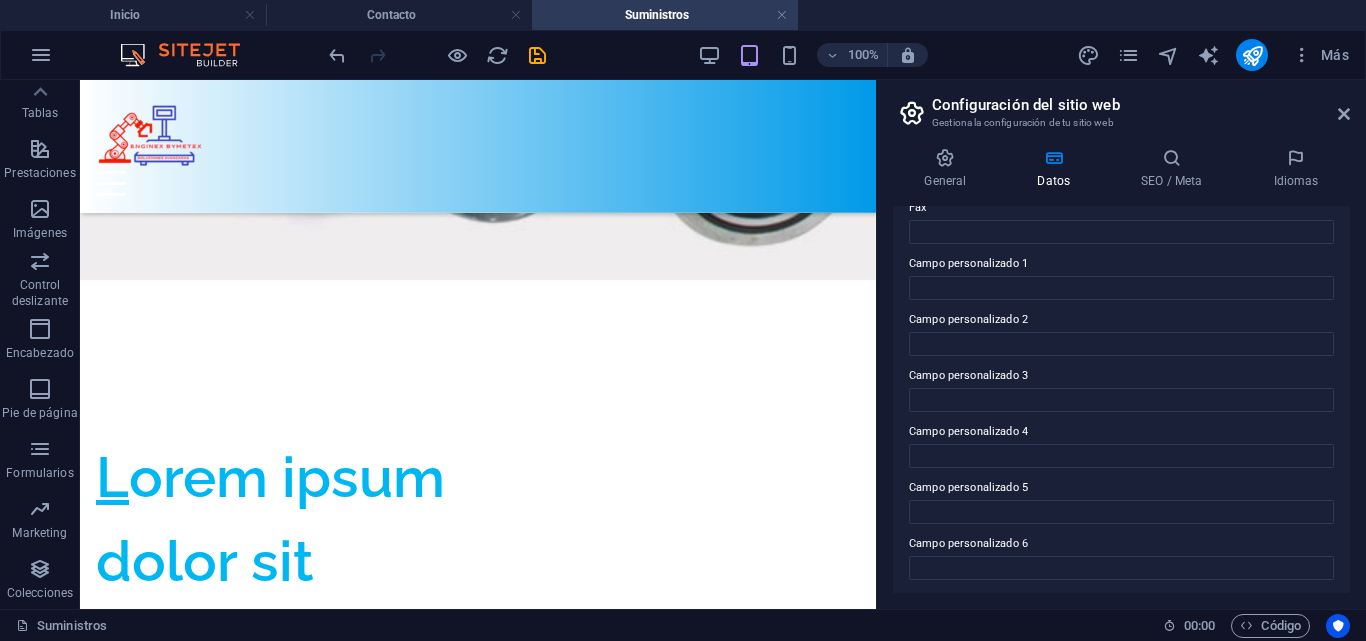 scroll, scrollTop: 574, scrollLeft: 0, axis: vertical 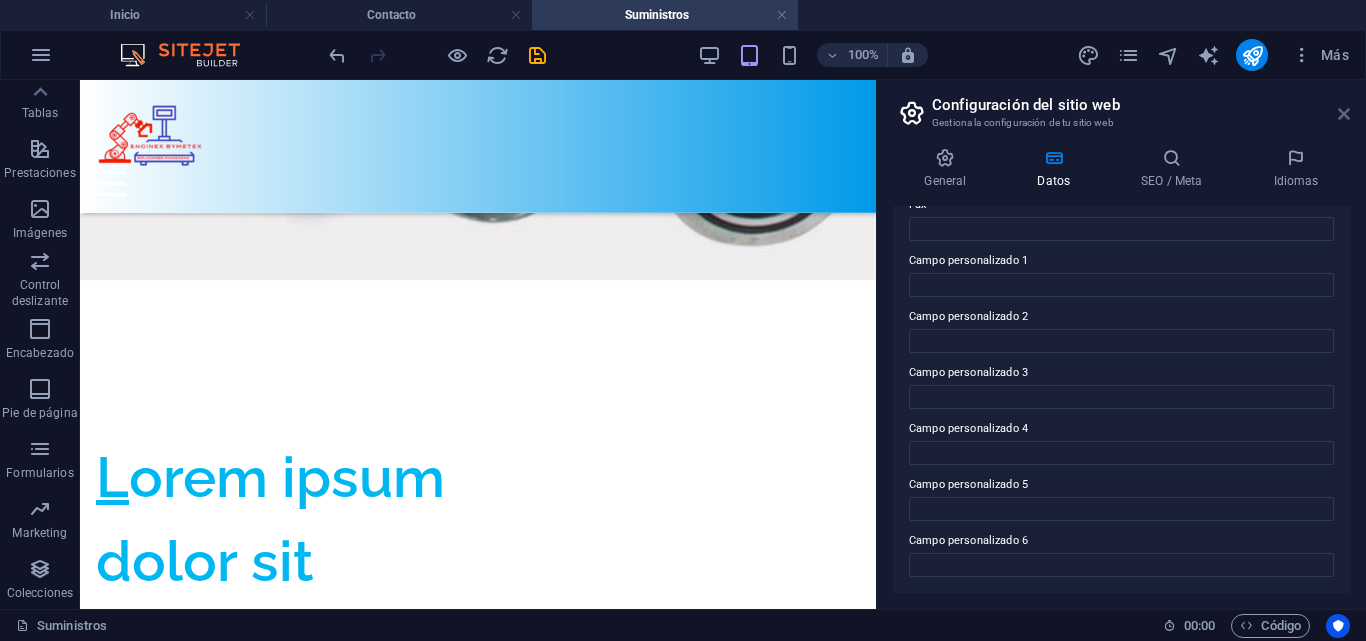 click at bounding box center [1344, 114] 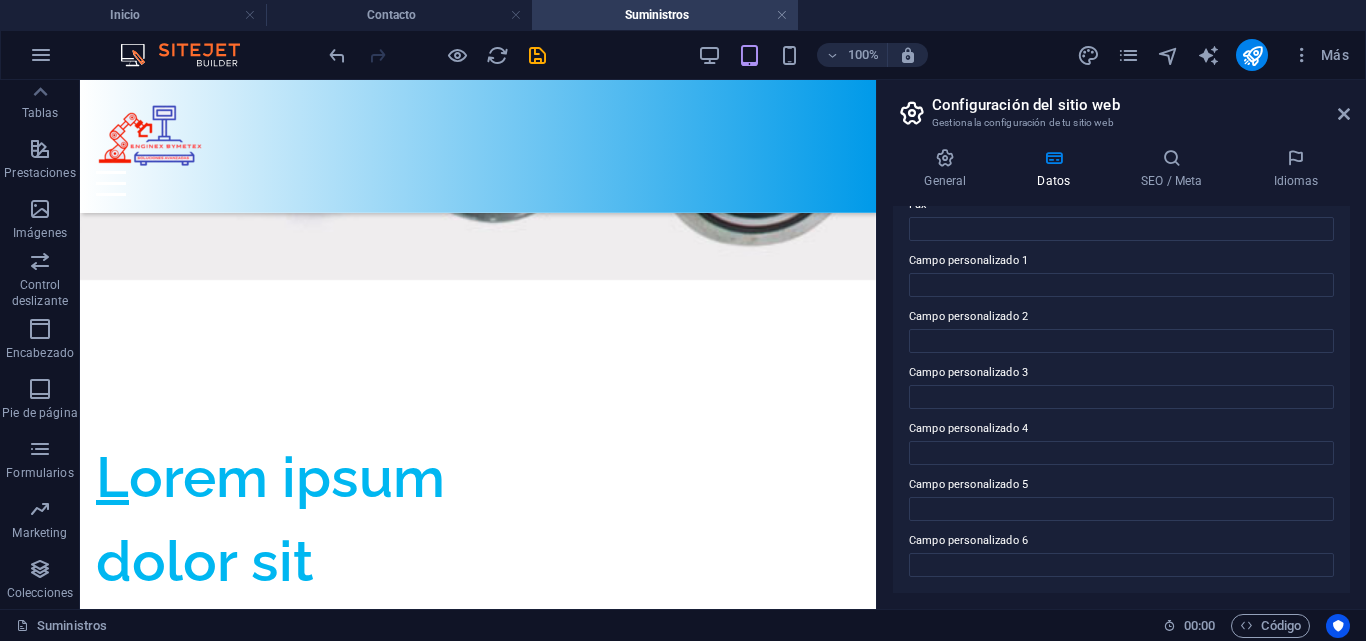 scroll, scrollTop: 2851, scrollLeft: 0, axis: vertical 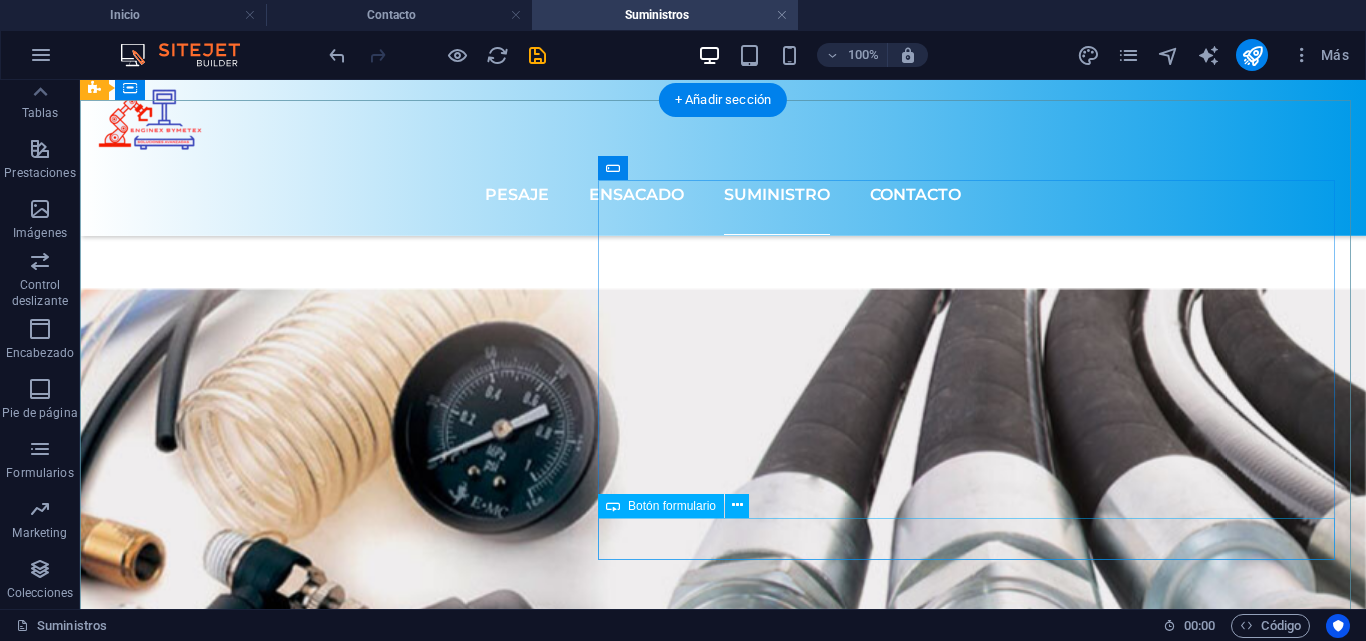 click on "Enviar" at bounding box center (723, 4050) 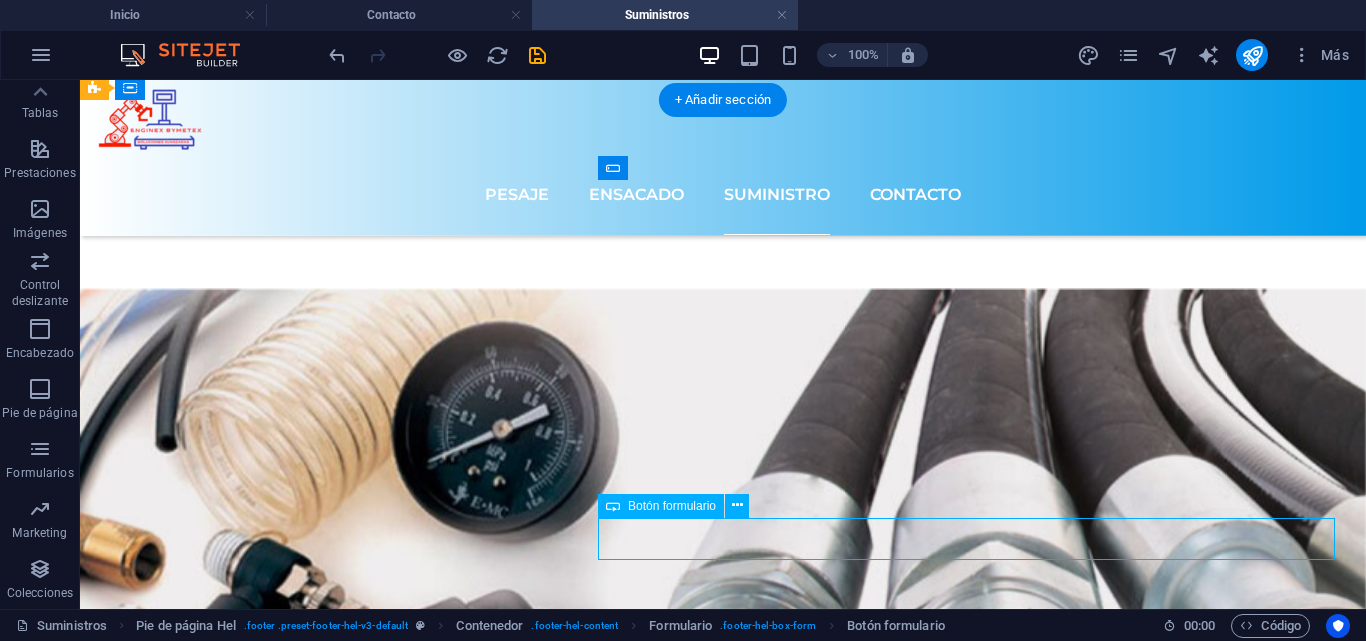 click on "Enviar" at bounding box center [723, 4050] 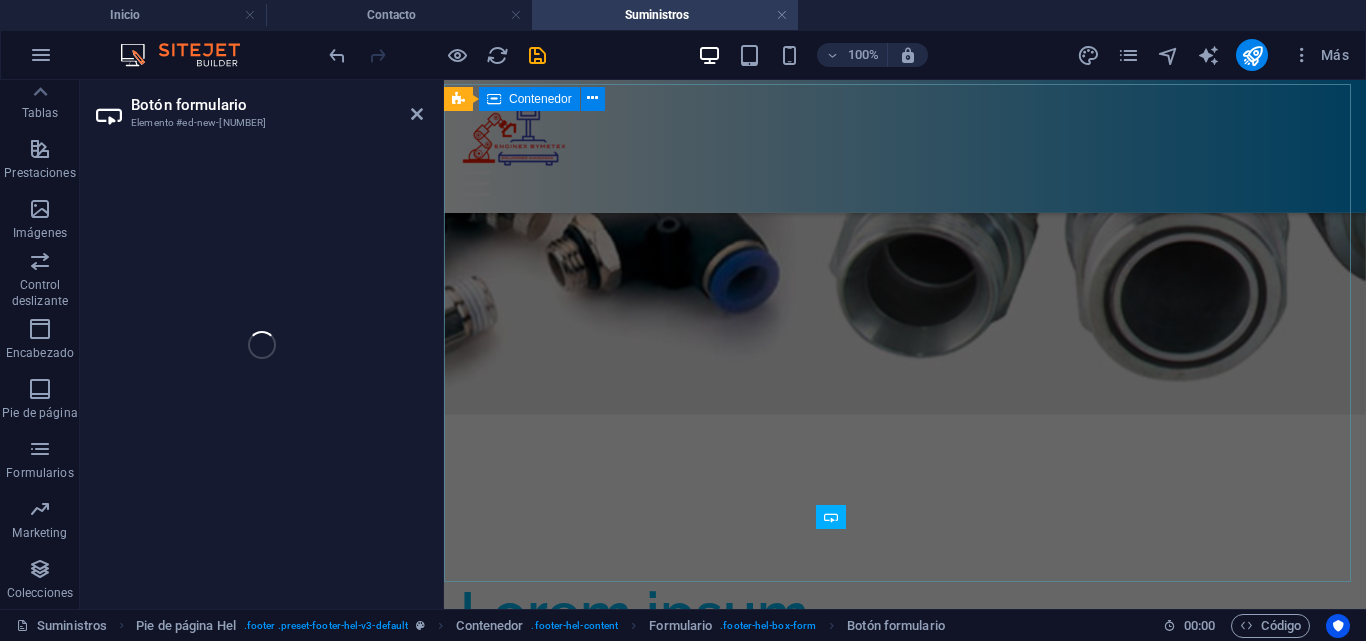 scroll, scrollTop: 2698, scrollLeft: 0, axis: vertical 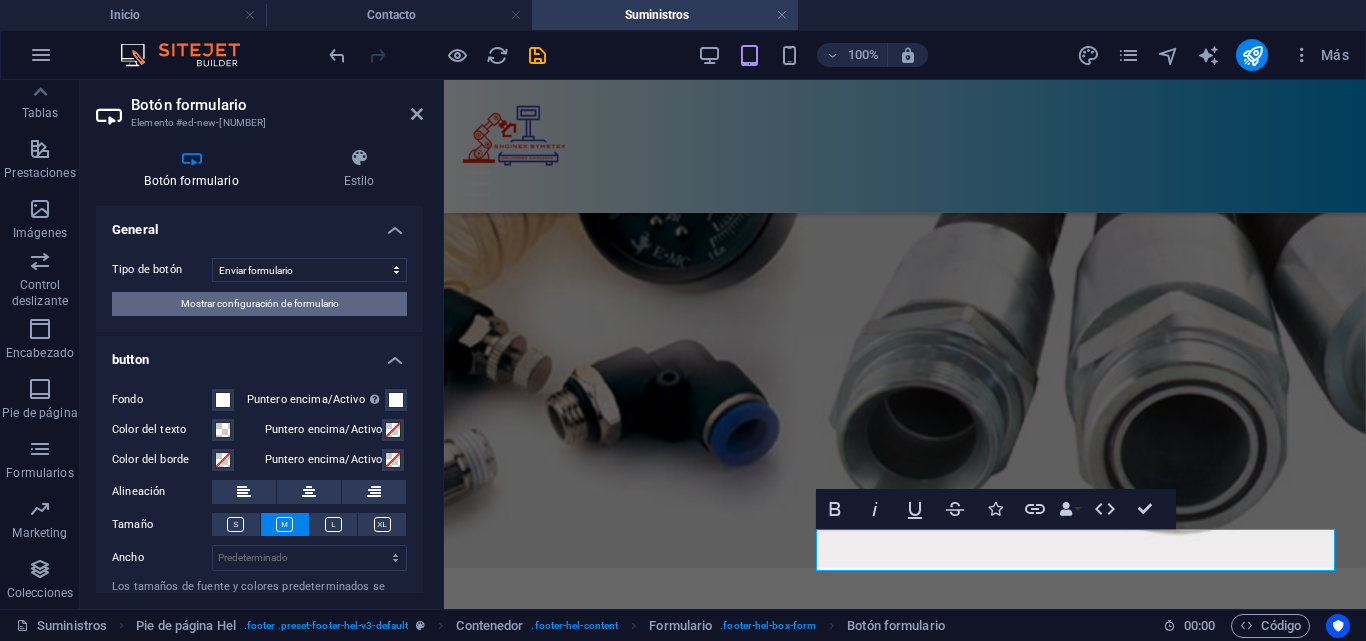 click on "Mostrar configuración de formulario" at bounding box center [260, 304] 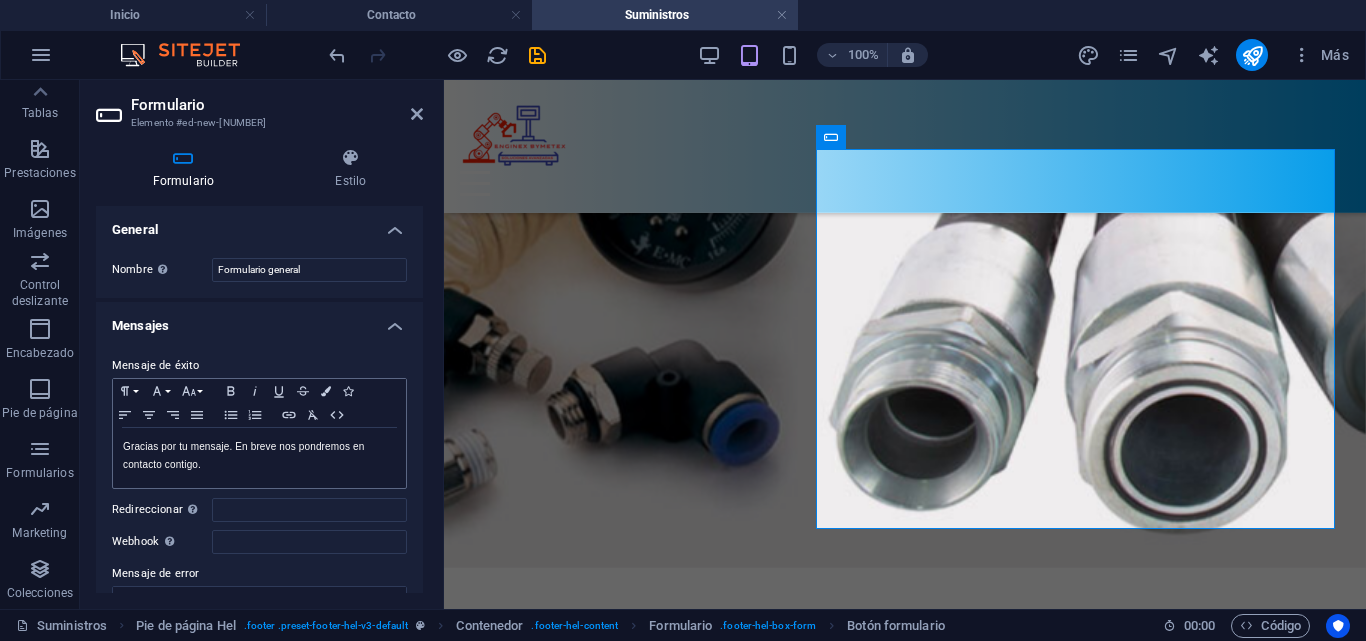 scroll, scrollTop: 2740, scrollLeft: 0, axis: vertical 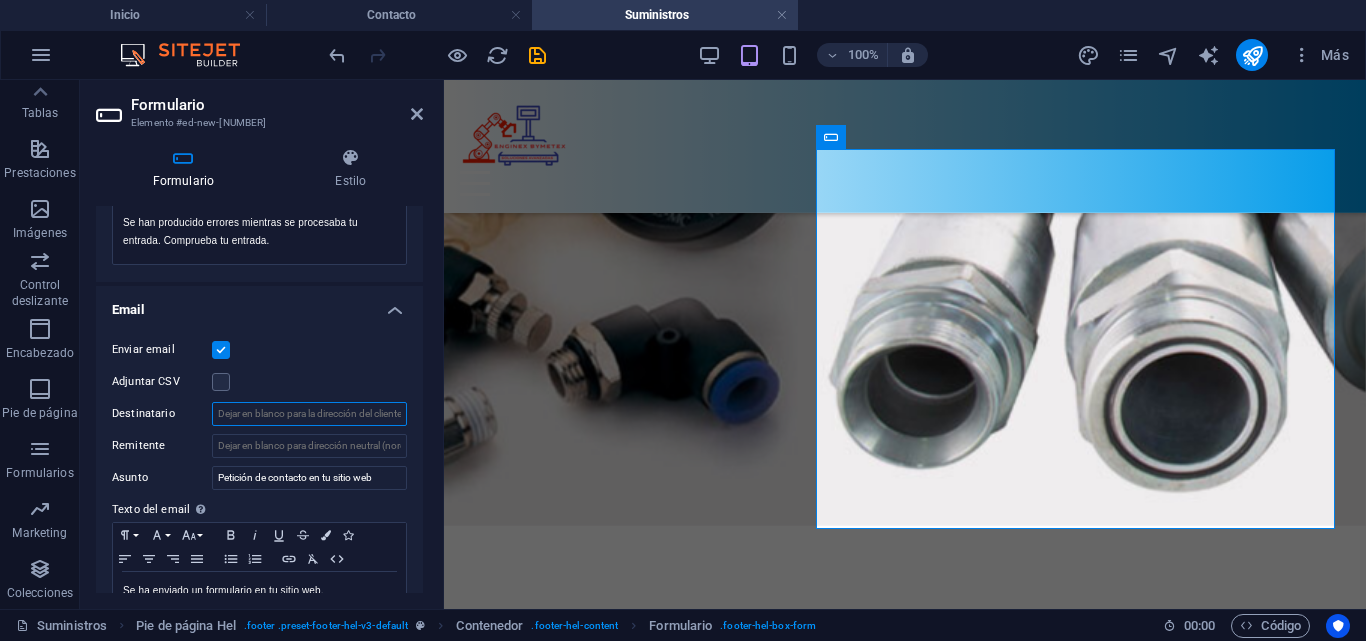 click on "Destinatario" at bounding box center (309, 414) 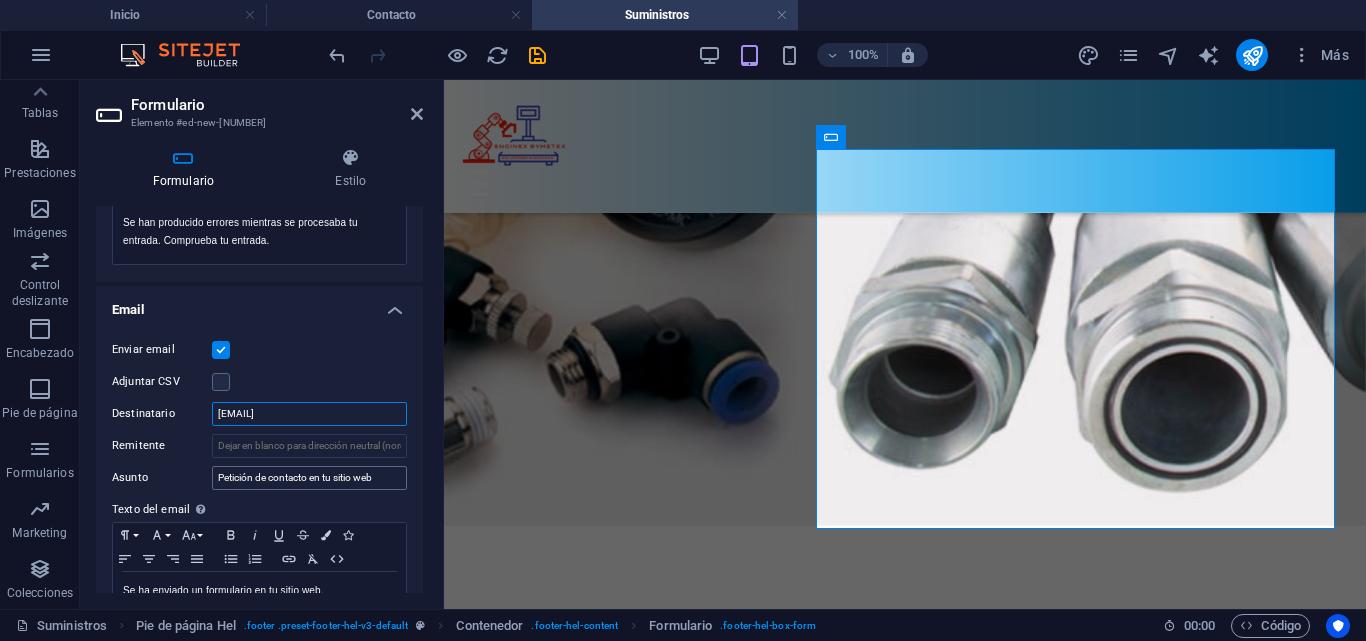type on "proyectos@ingbymetex.com" 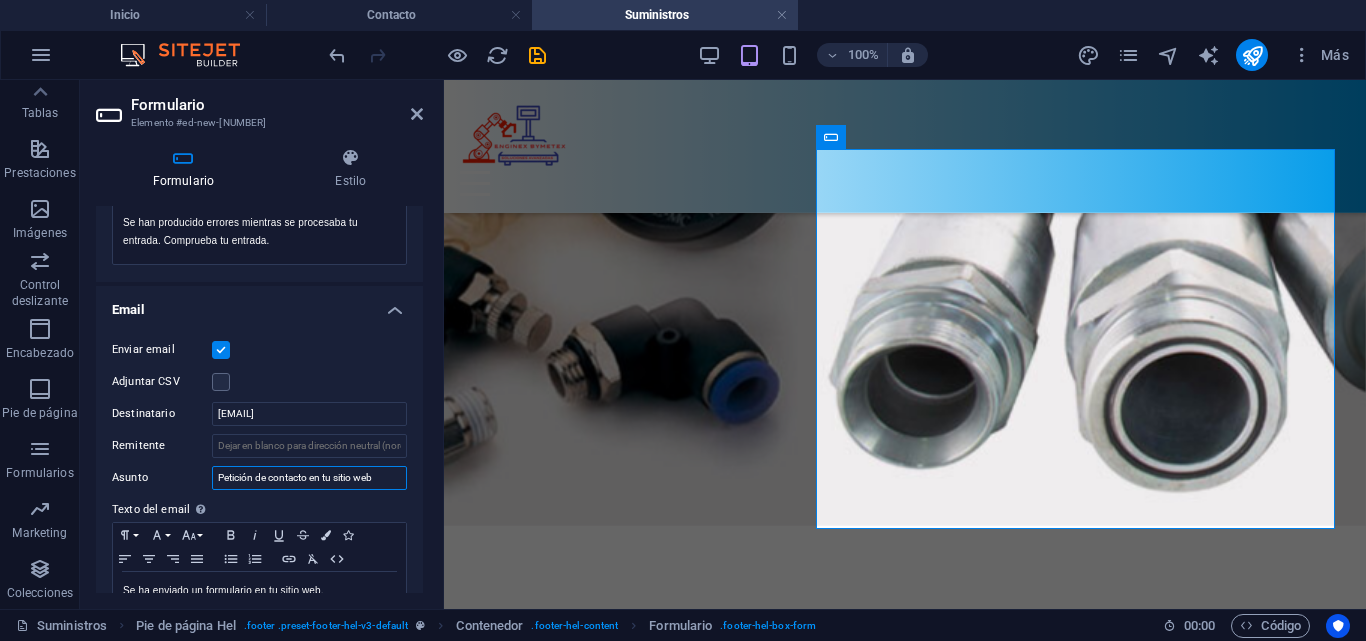 click on "Petición de contacto en tu sitio web" at bounding box center [309, 478] 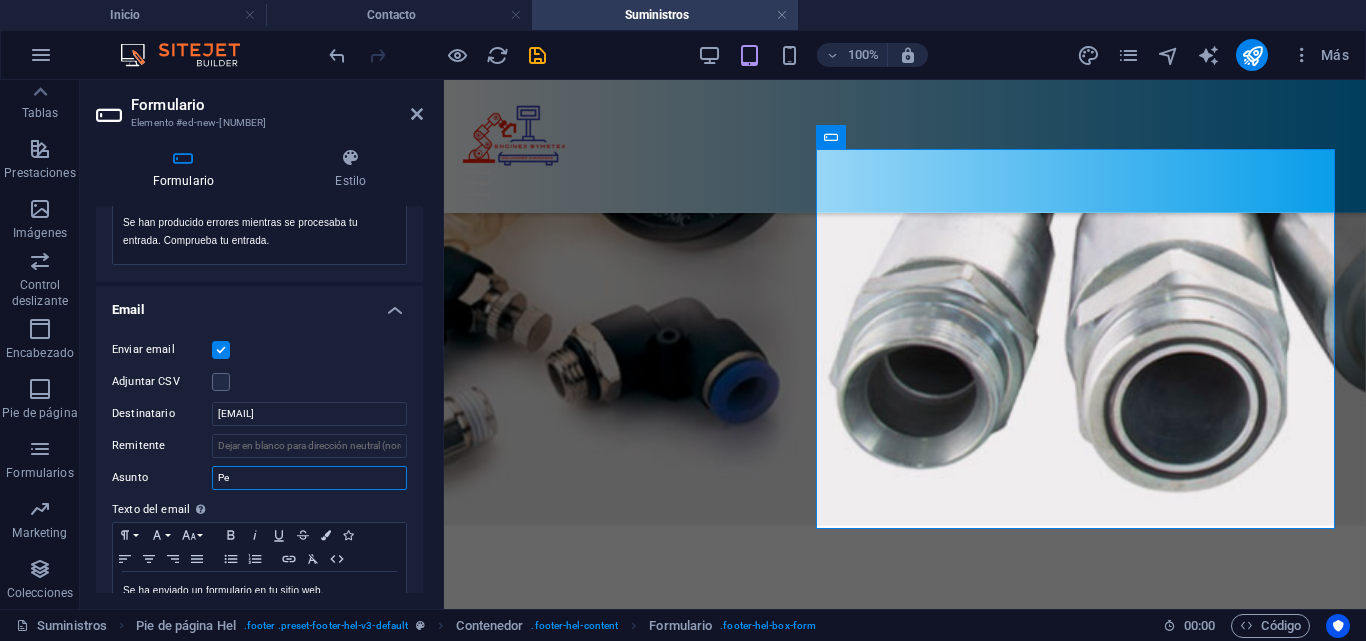 type on "P" 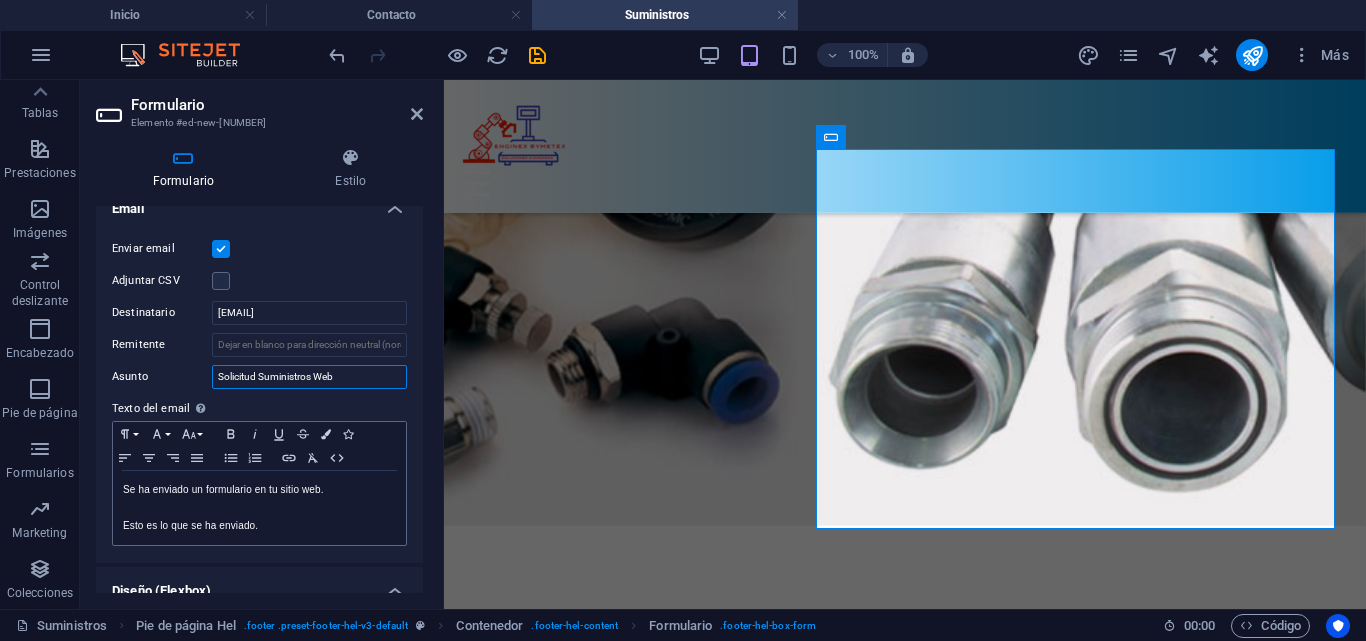 scroll, scrollTop: 632, scrollLeft: 0, axis: vertical 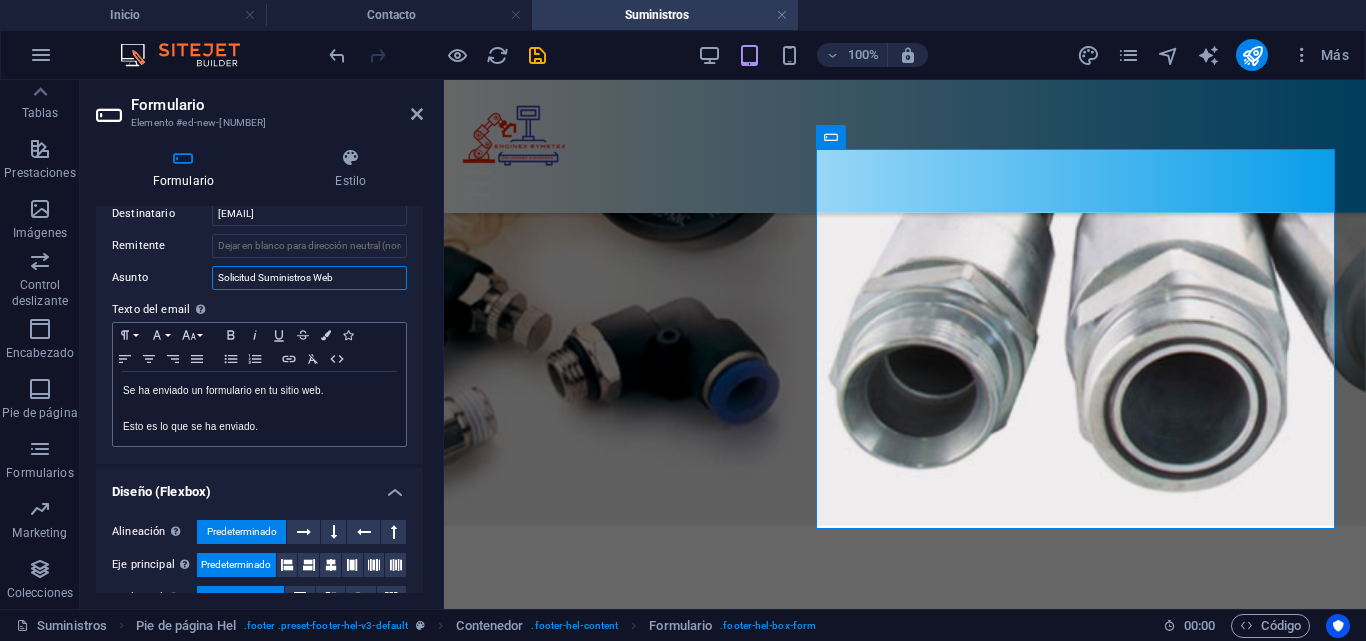 type on "Solicitud Suministros Web" 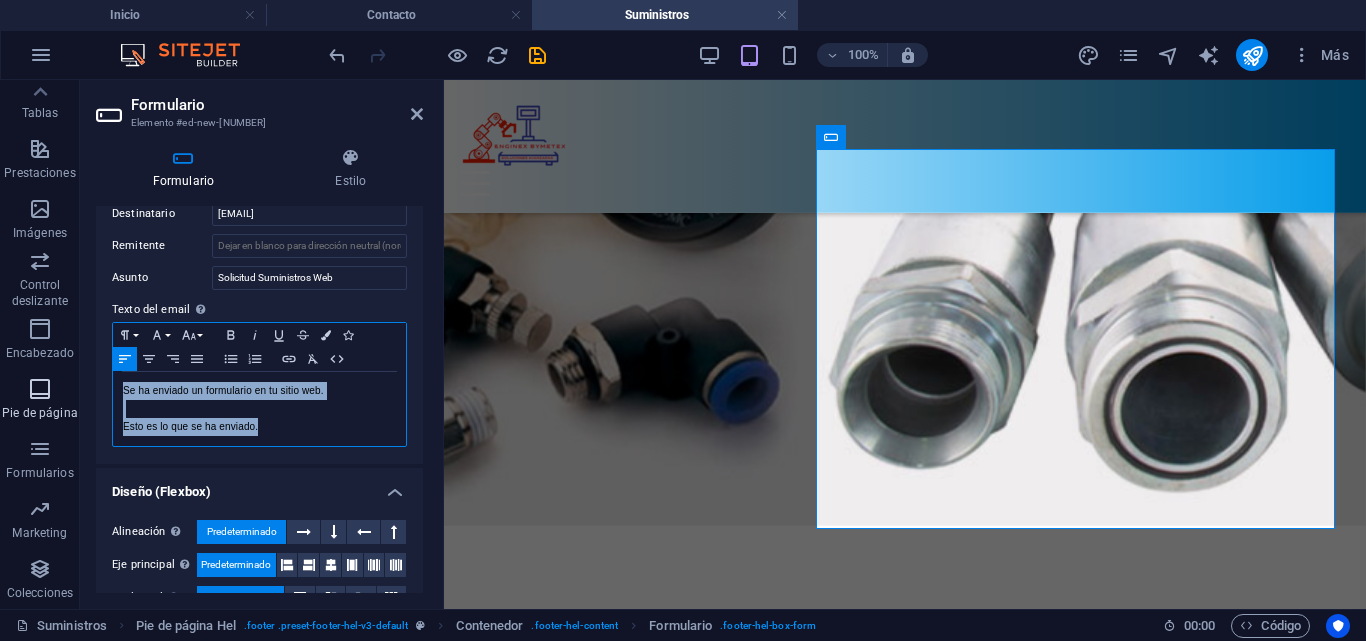 drag, startPoint x: 285, startPoint y: 424, endPoint x: 54, endPoint y: 372, distance: 236.78049 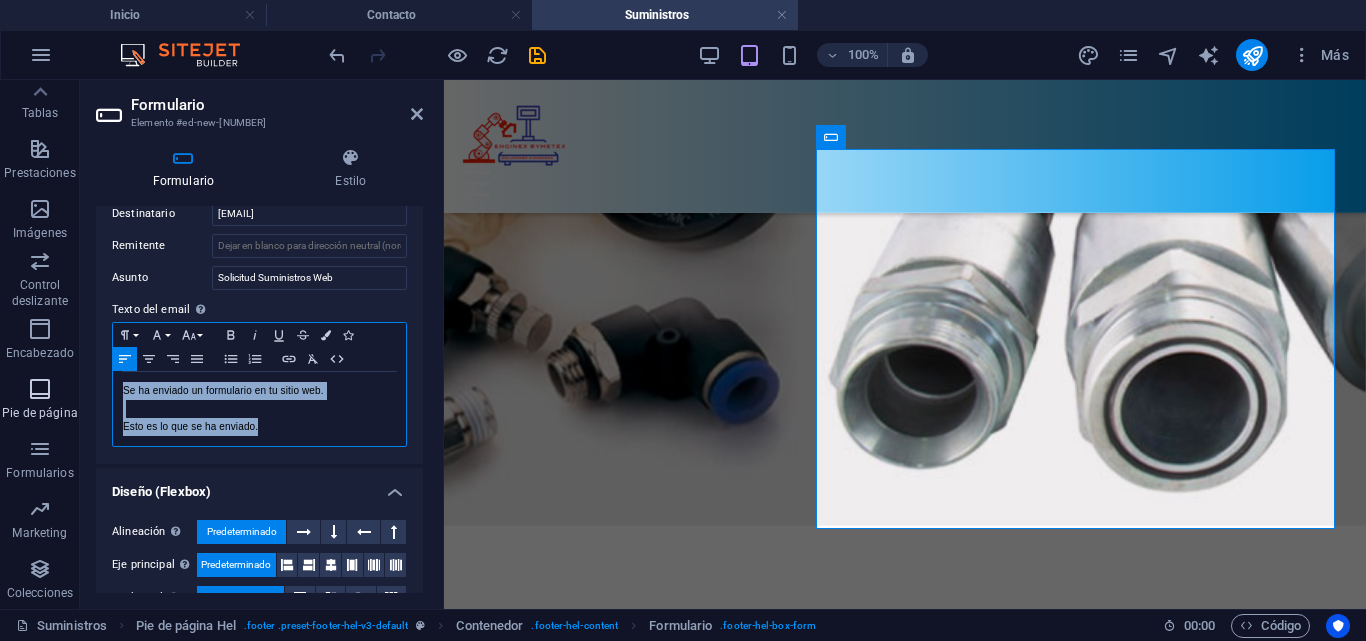 click on "Favoritos Elementos Columnas Contenido Cuadros Accordion Tablas Prestaciones Imágenes Control deslizante Encabezado Pie de página Formularios Marketing Colecciones Formulario Elemento #ed-new-4143 Formulario Estilo General Nombre Define un nombre para el formulario. Formulario general Mensajes Mensaje de éxito Paragraph Format Normal Heading 1 Heading 2 Heading 3 Heading 4 Heading 5 Heading 6 Code Font Family Arial Georgia Impact Tahoma Times New Roman Verdana Lato Montserrat Open Sans Raleway Font Size 8 9 10 11 12 14 18 24 30 36 48 60 72 96 Bold Italic Underline Strikethrough Colors Icons Align Left Align Center Align Right Align Justify Unordered List Ordered List Insert Link Clear Formatting HTML Gracias por tu mensaje. En breve nos pondremos en contacto contigo. Se muestra una vez el formulario se ha enviado correctamente... Redireccionar Defina un destino de redireccionamiento cuando un formulario se envíe correctamente. Por ejemplo, una página de éxito. Webhook Mensaje de error Paragraph Format 8" at bounding box center (683, 344) 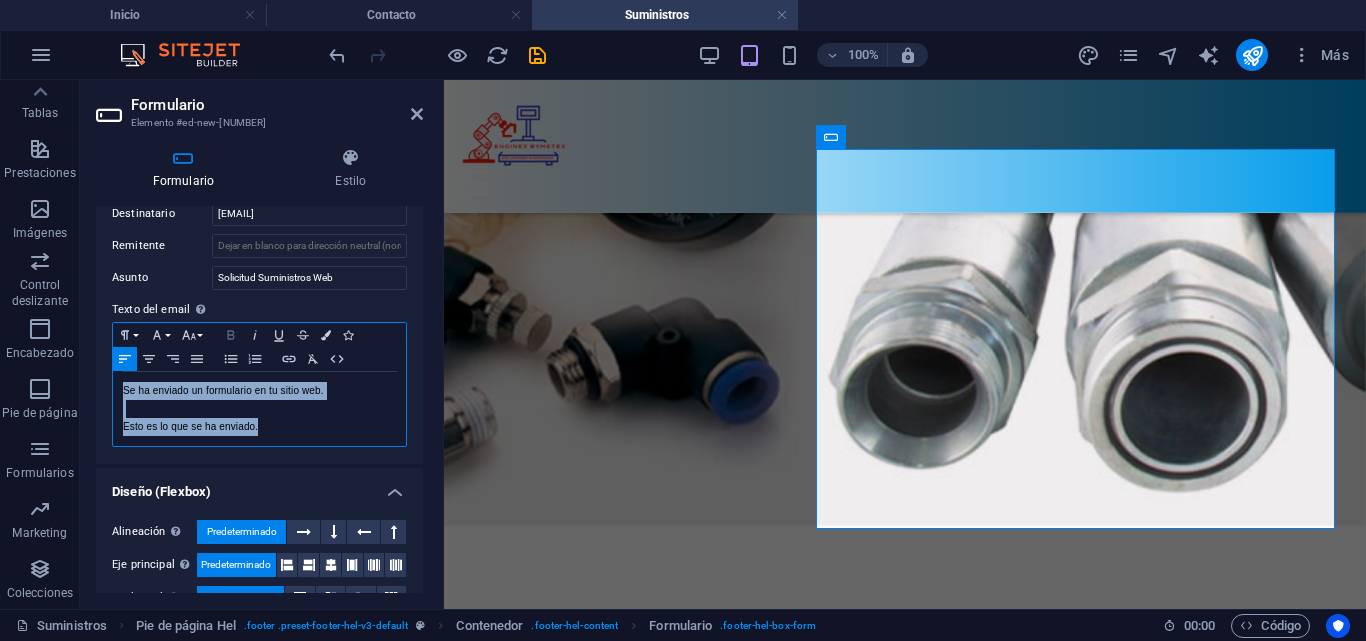 click 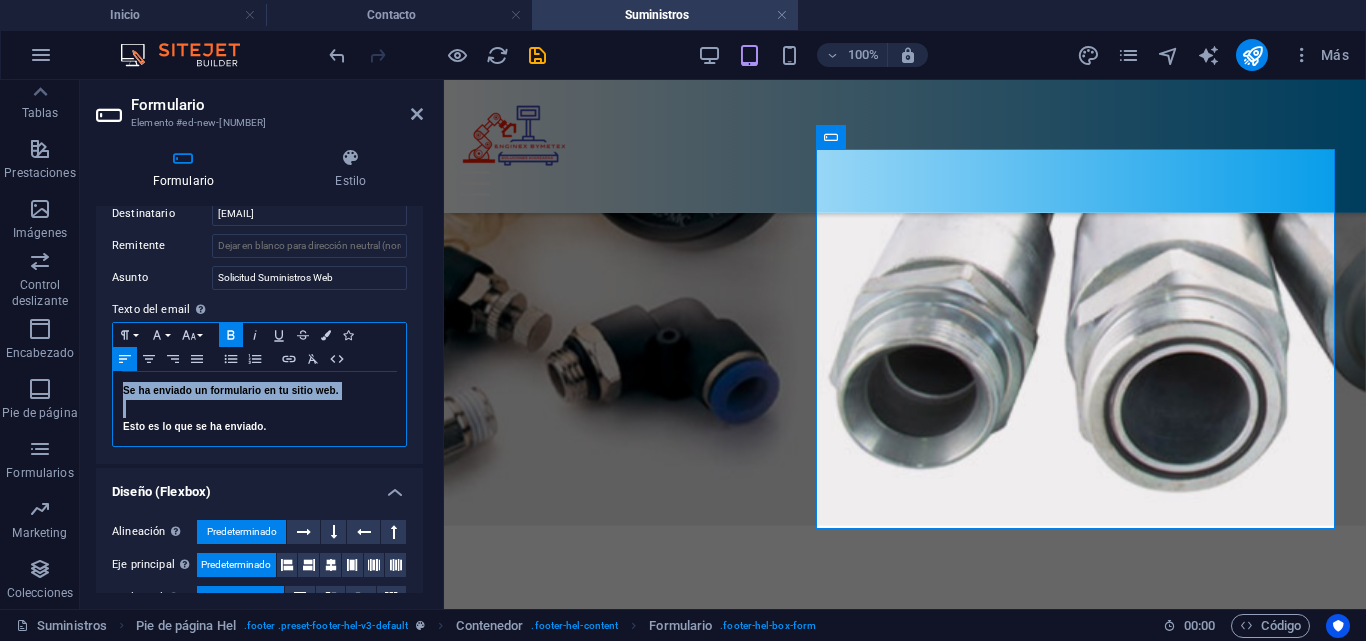 click on "Esto es lo que se ha enviado." at bounding box center [259, 427] 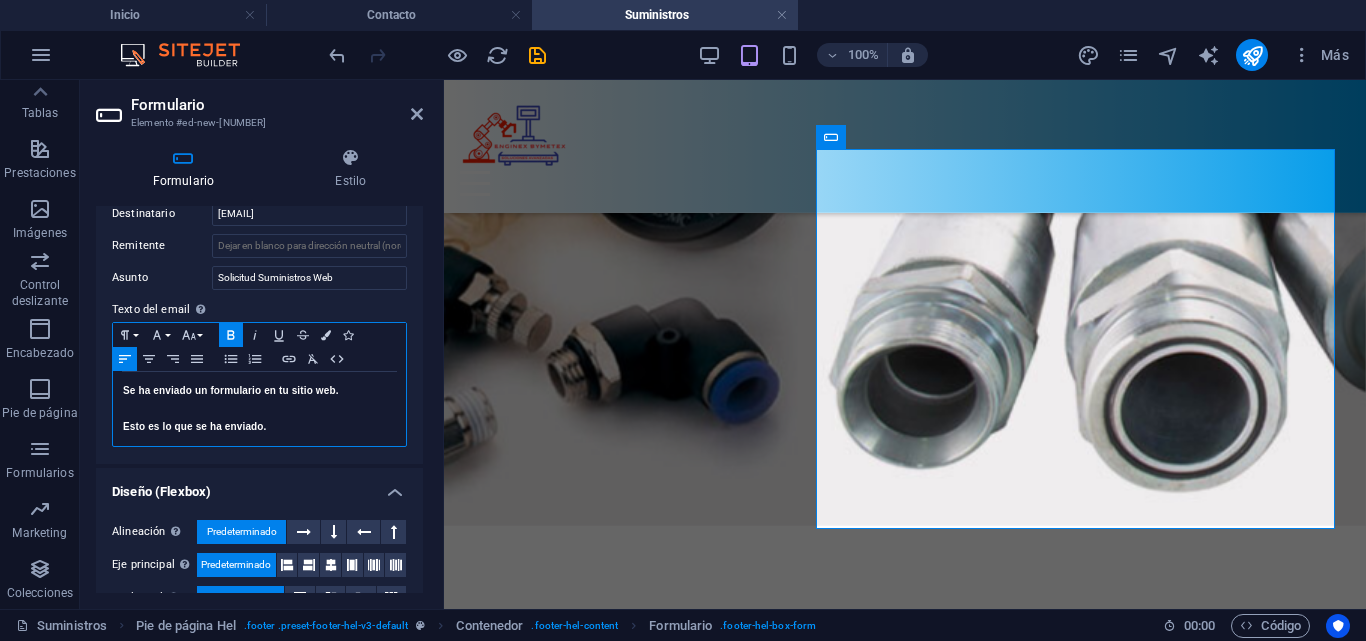 scroll, scrollTop: 732, scrollLeft: 0, axis: vertical 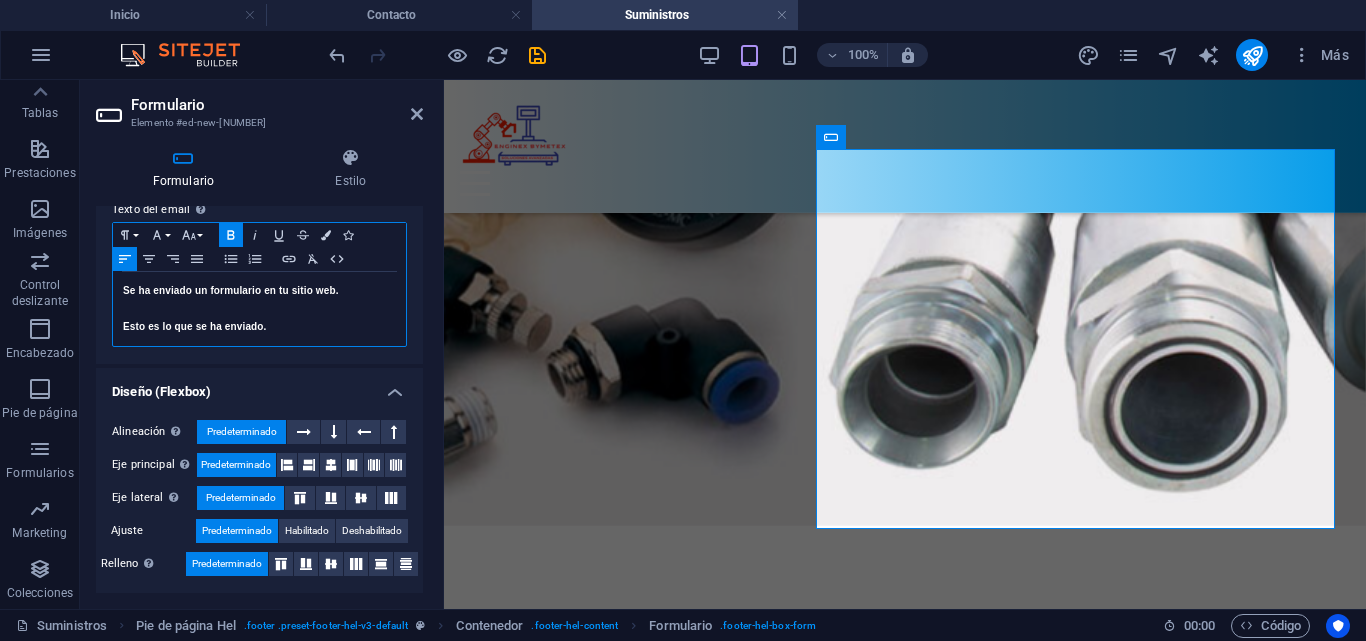 click at bounding box center (259, 309) 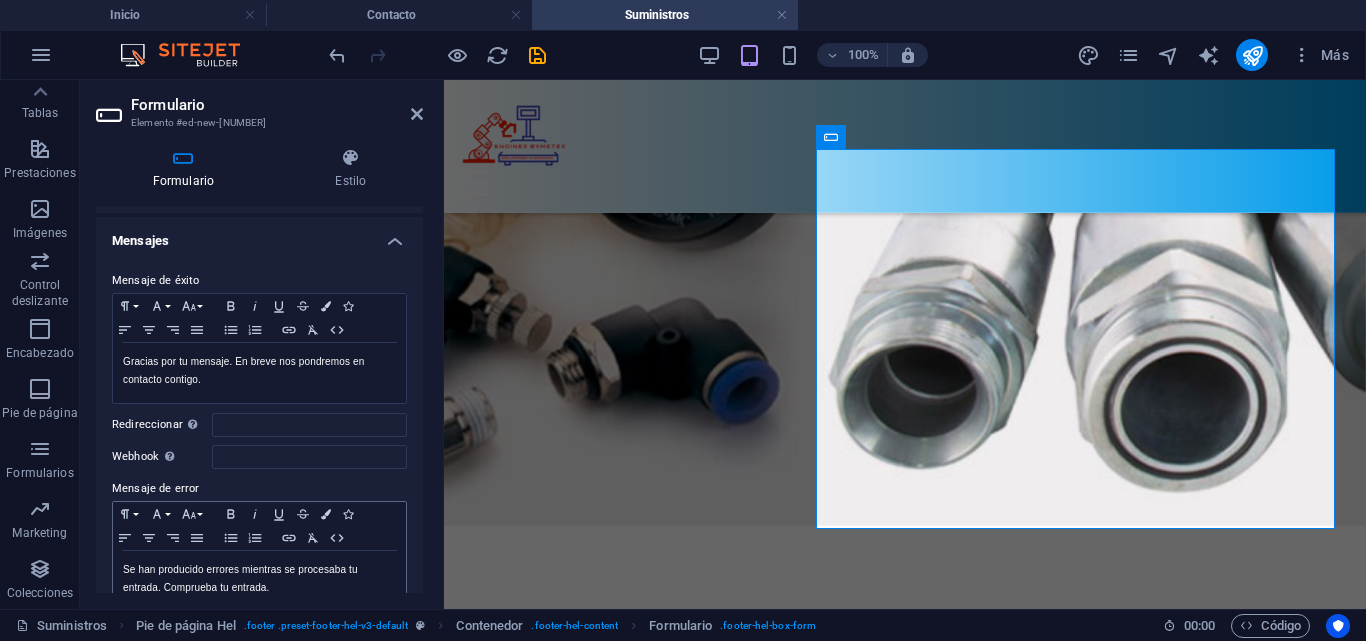 scroll, scrollTop: 18, scrollLeft: 0, axis: vertical 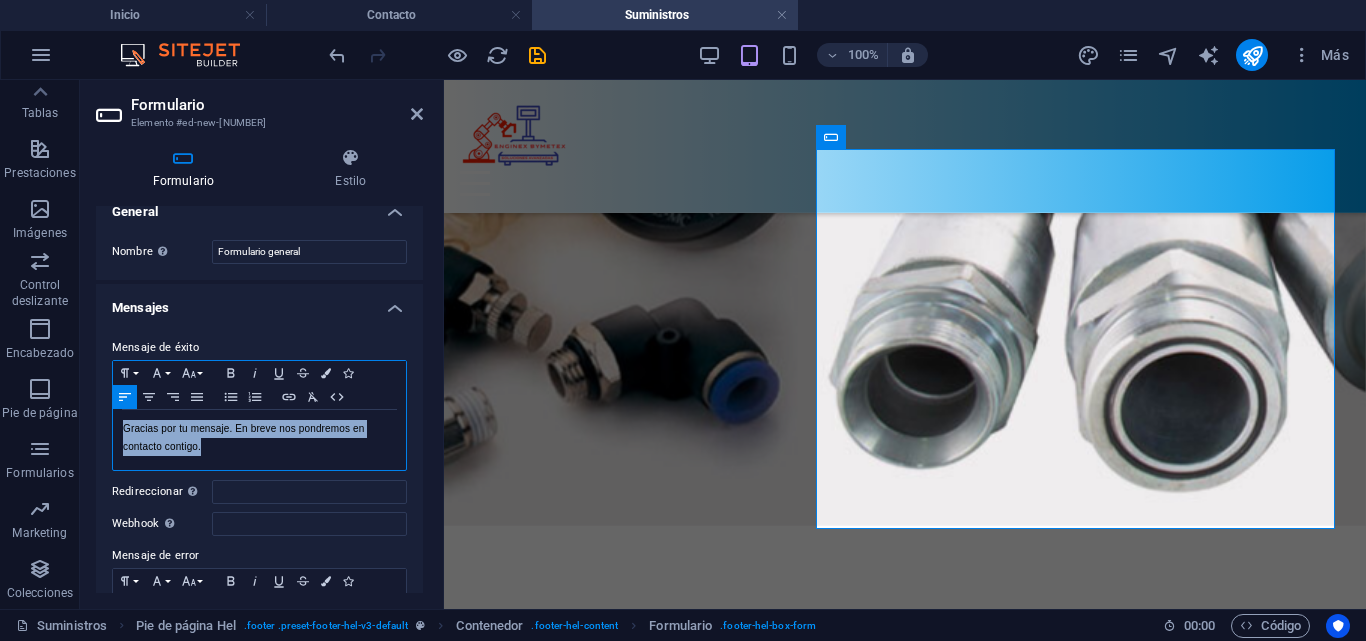 drag, startPoint x: 216, startPoint y: 452, endPoint x: 101, endPoint y: 431, distance: 116.901665 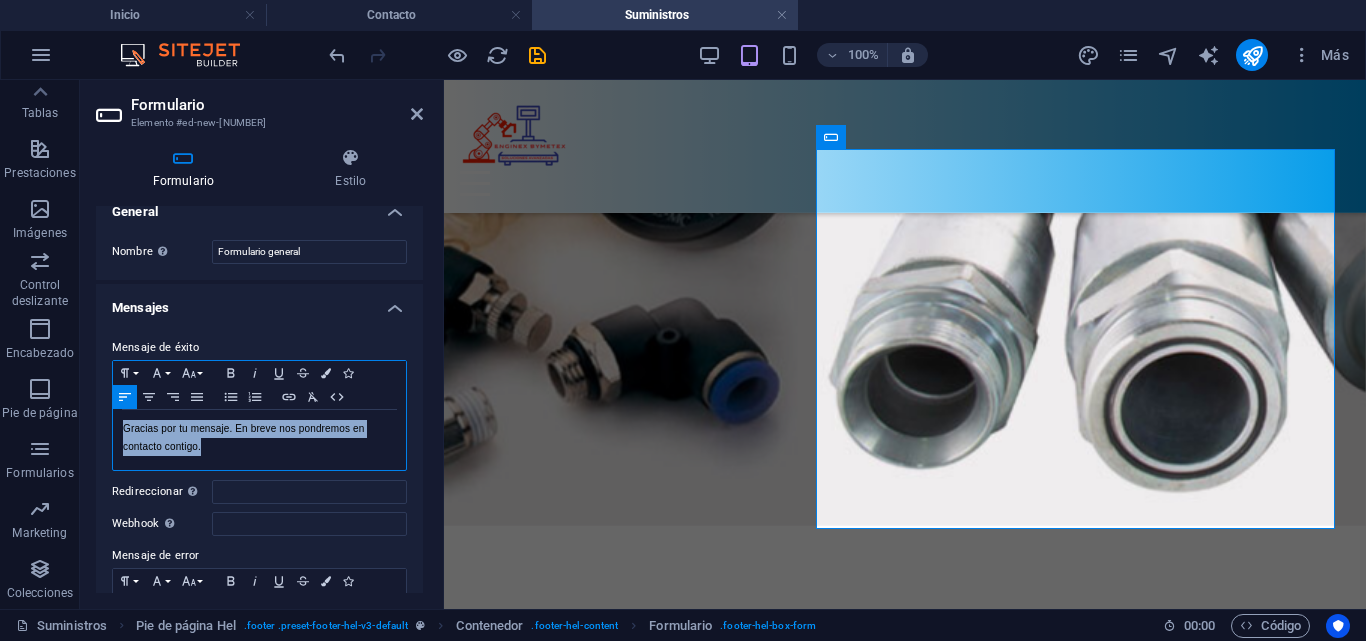 click on "Mensaje de éxito Paragraph Format Normal Heading 1 Heading 2 Heading 3 Heading 4 Heading 5 Heading 6 Code Font Family Arial Georgia Impact Tahoma Times New Roman Verdana Lato Montserrat Open Sans Raleway Font Size 8 9 10 11 12 14 18 24 30 36 48 60 72 96 Bold Italic Underline Strikethrough Colors Icons Align Left Align Center Align Right Align Justify Unordered List Ordered List Insert Link Clear Formatting HTML Gracias por tu mensaje. En breve nos pondremos en contacto contigo. Se muestra una vez el formulario se ha enviado correctamente... Redireccionar Defina un destino de redireccionamiento cuando un formulario se envíe correctamente. Por ejemplo, una página de éxito. Webhook Un webhook es una notificación push de este formulario a otro servidor. Cada vez que alguien envíe este formulario, los datos se enviarán a tu servidor.  Mensaje de error Paragraph Format Normal Heading 1 Heading 2 Heading 3 Heading 4 Heading 5 Heading 6 Code Font Family Arial Georgia Impact Tahoma Times New Roman Verdana Lato" at bounding box center [259, 508] 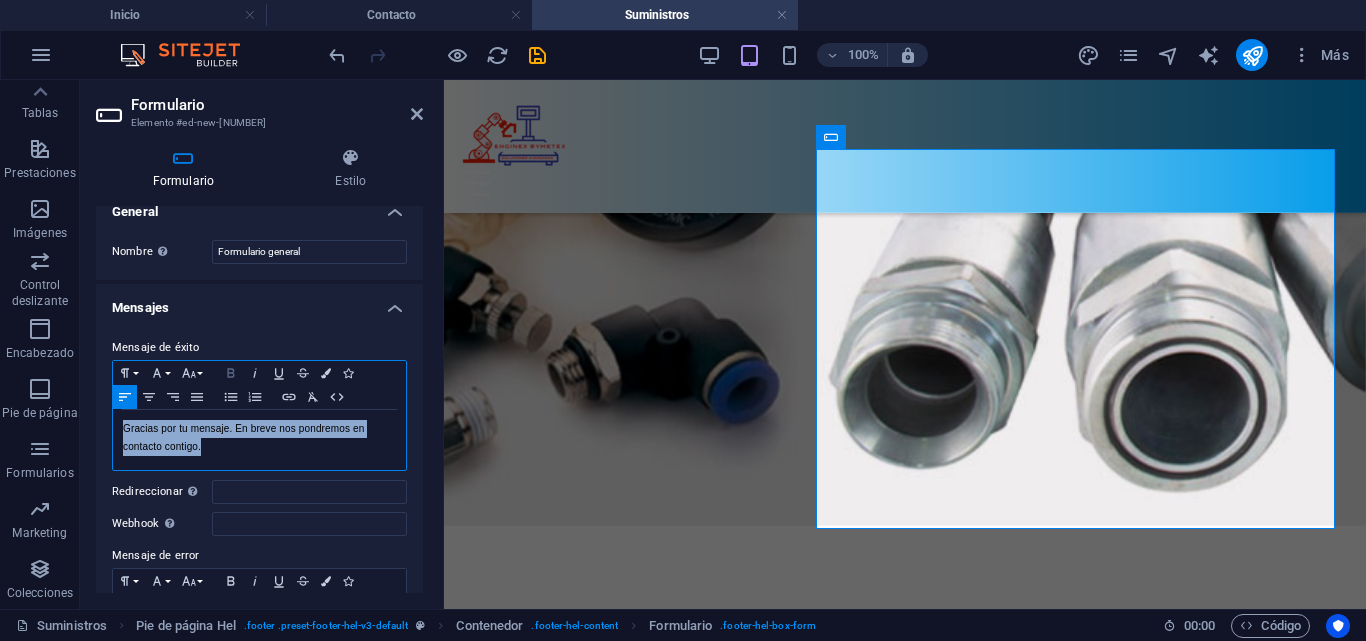 click 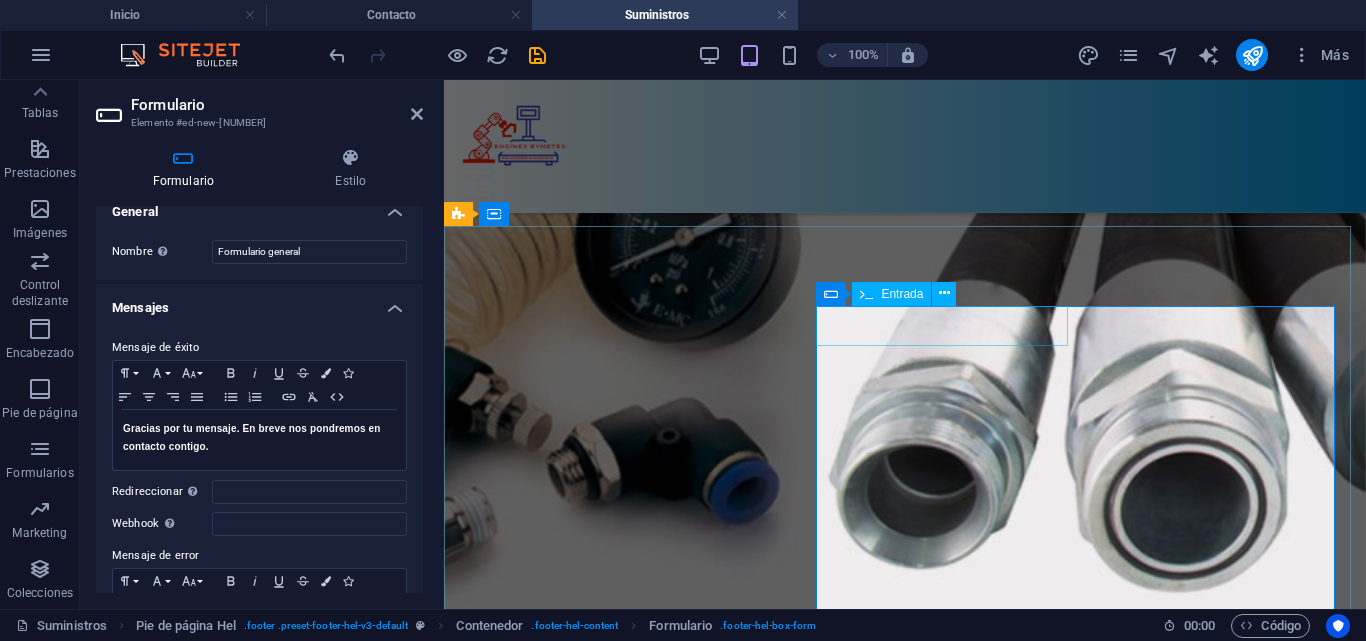 scroll, scrollTop: 2540, scrollLeft: 0, axis: vertical 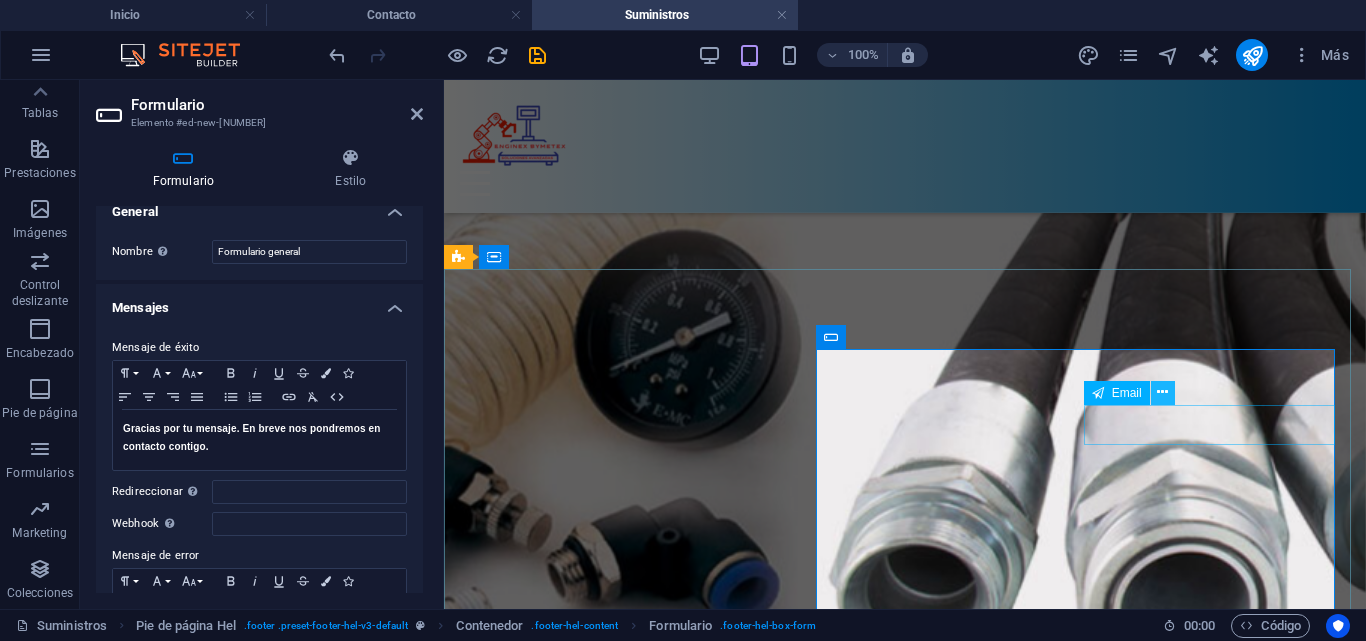 click at bounding box center [1163, 393] 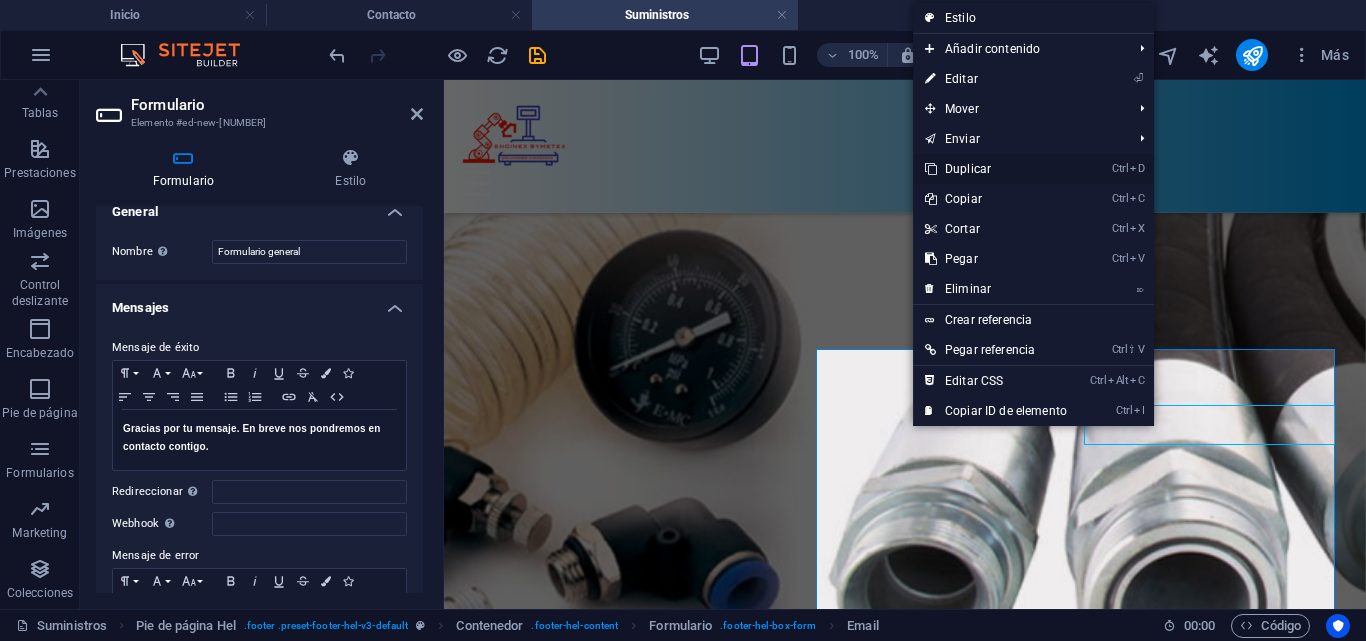 click on "Ctrl D  Duplicar" at bounding box center (996, 169) 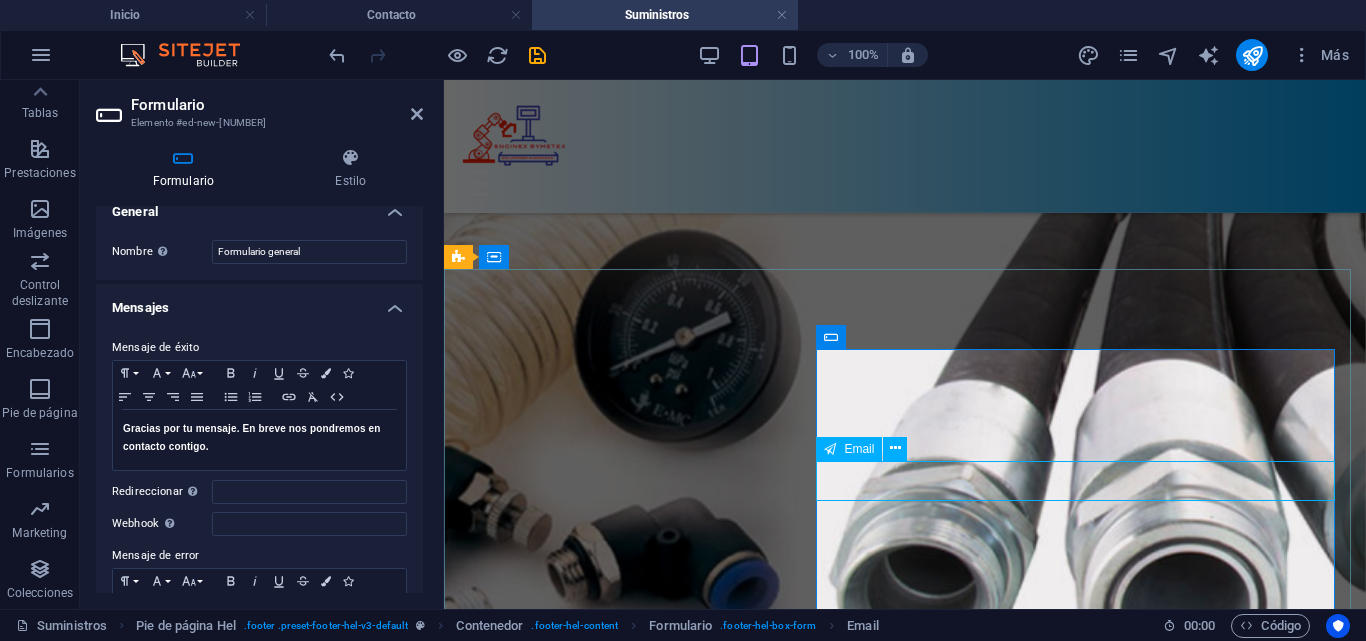 click at bounding box center [587, 3663] 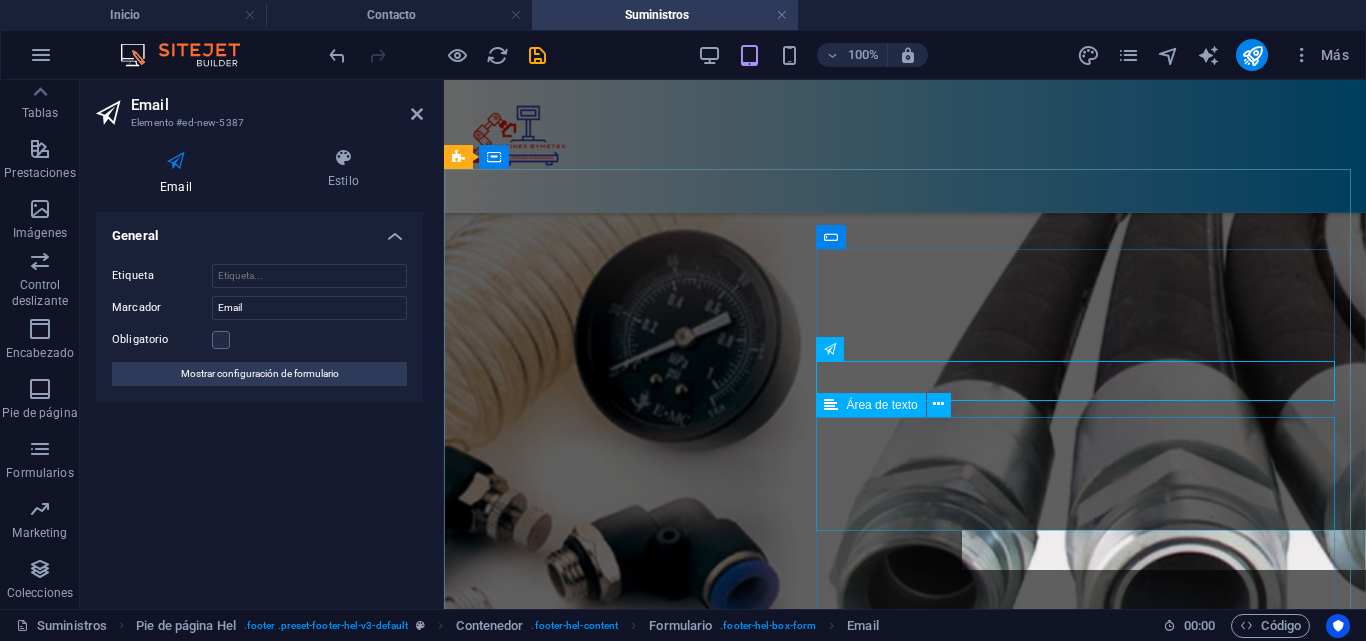 scroll, scrollTop: 2640, scrollLeft: 0, axis: vertical 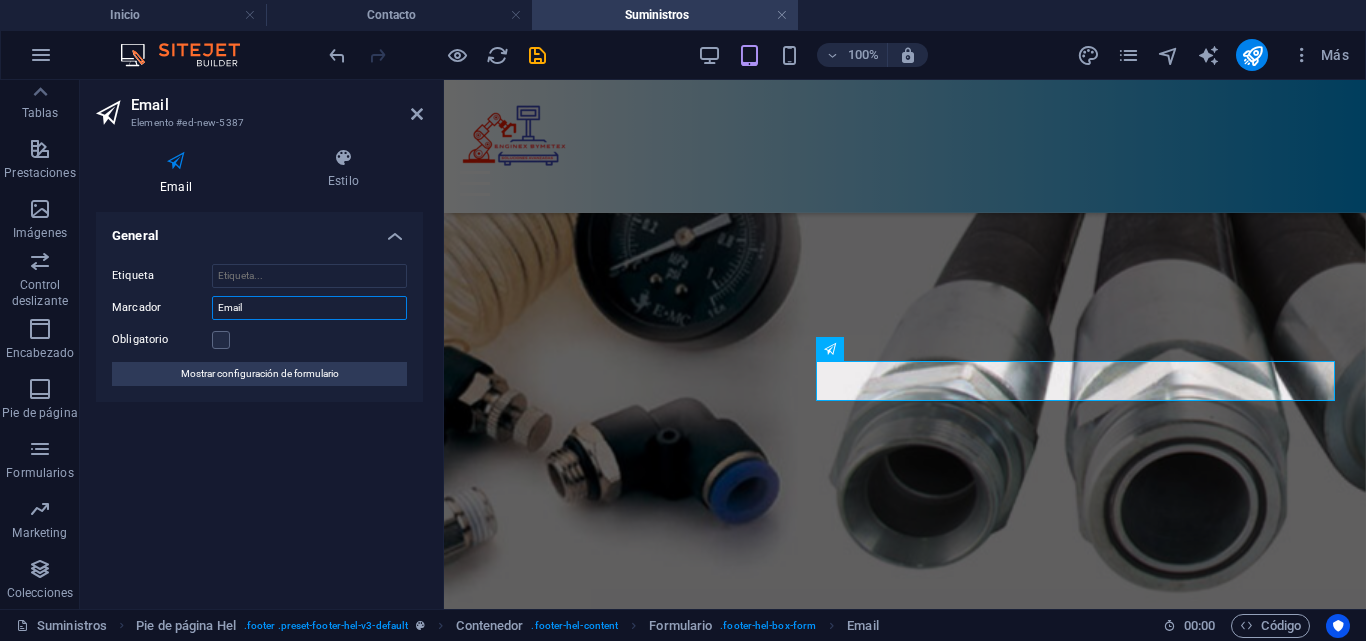 click on "Email" at bounding box center [309, 308] 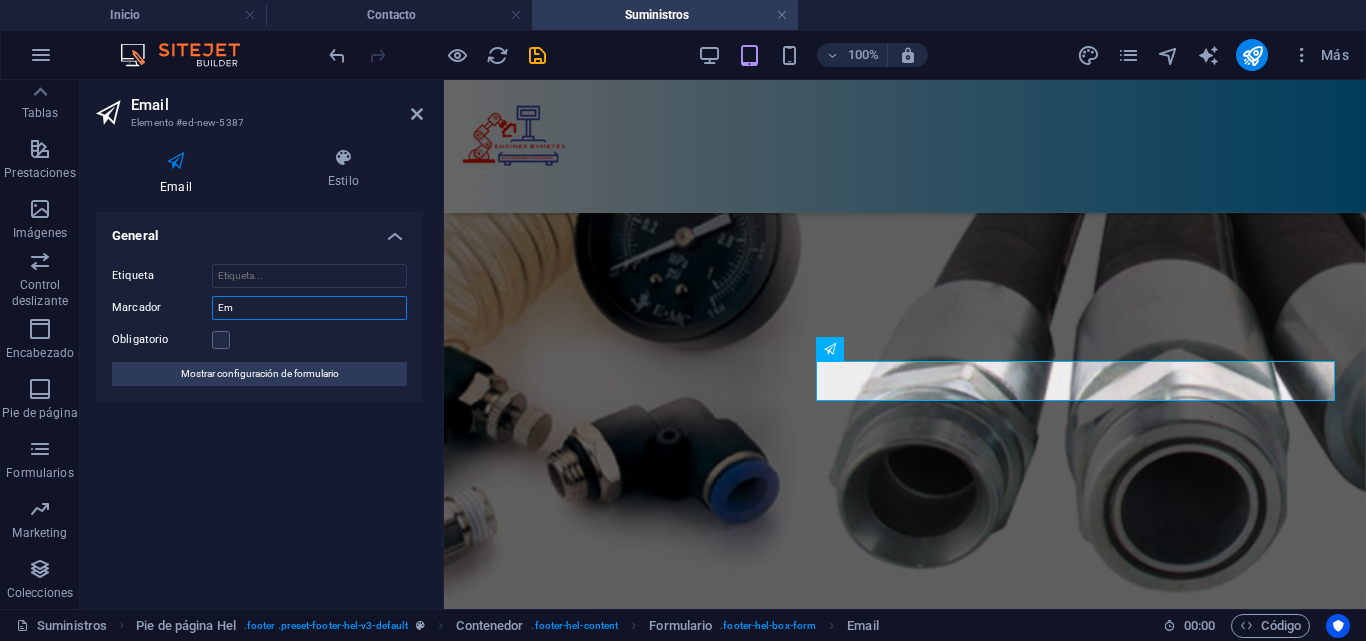 type on "E" 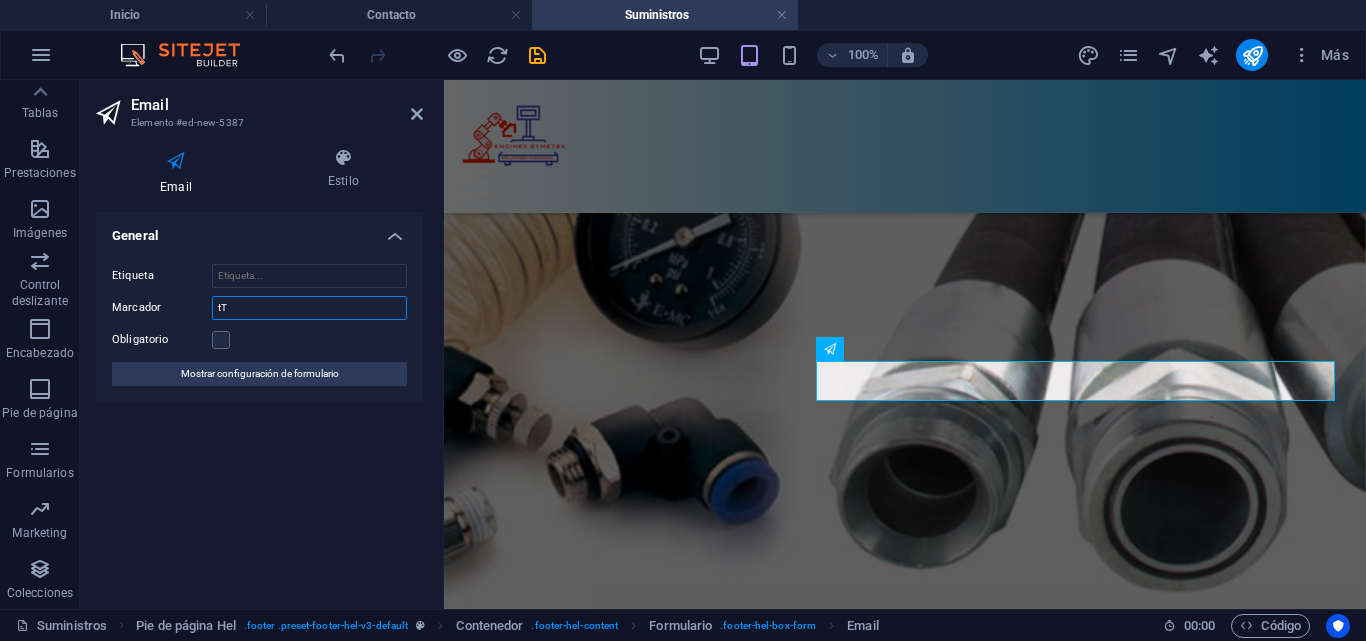 type on "t" 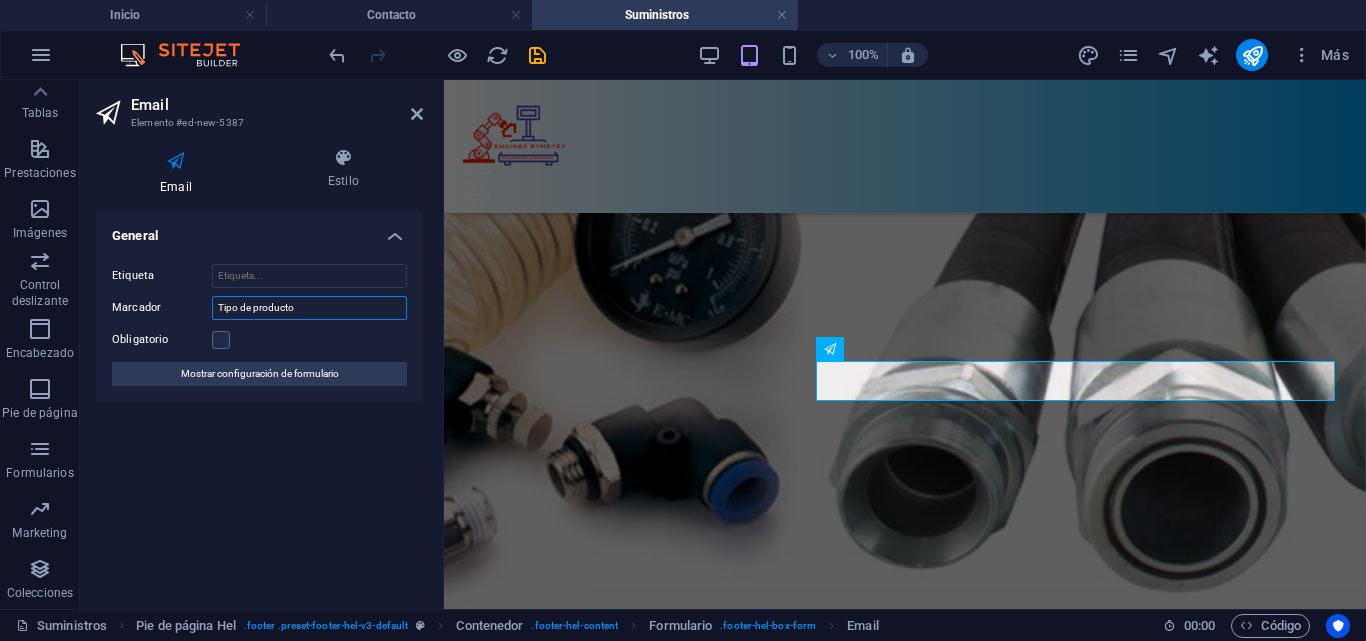 type on "Tipo de producto" 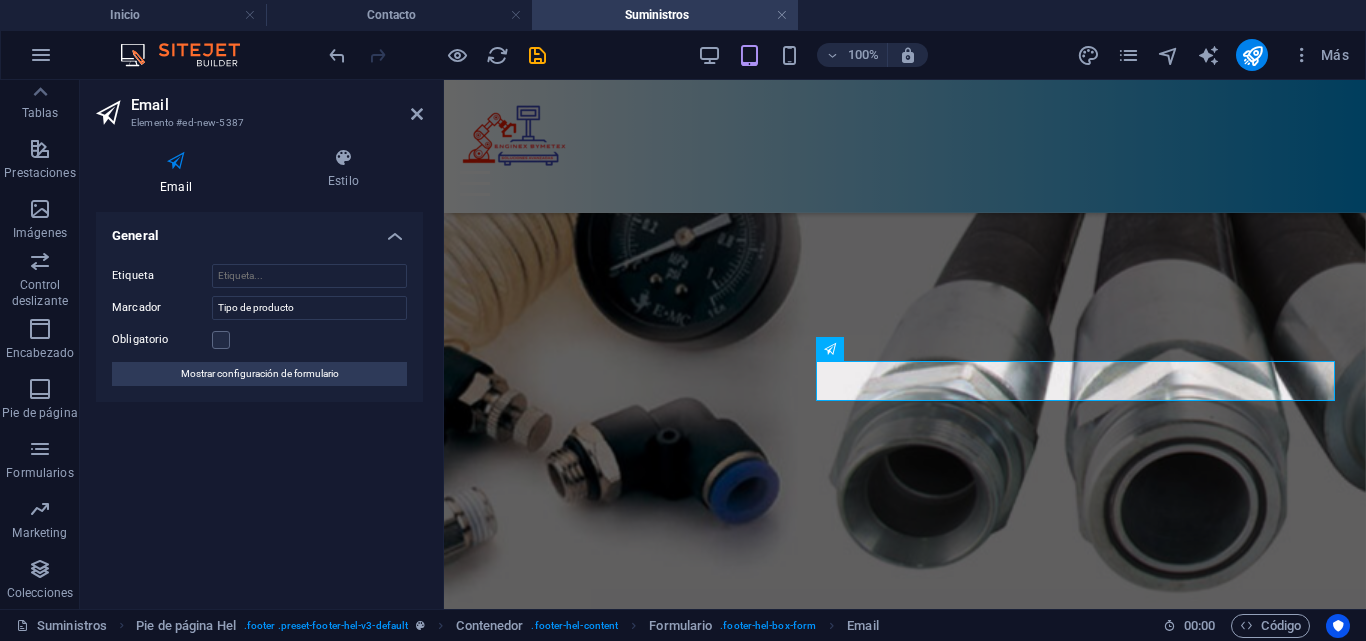 click on "General Etiqueta Marcador Tipo de producto Obligatorio Mostrar configuración de formulario" at bounding box center [259, 402] 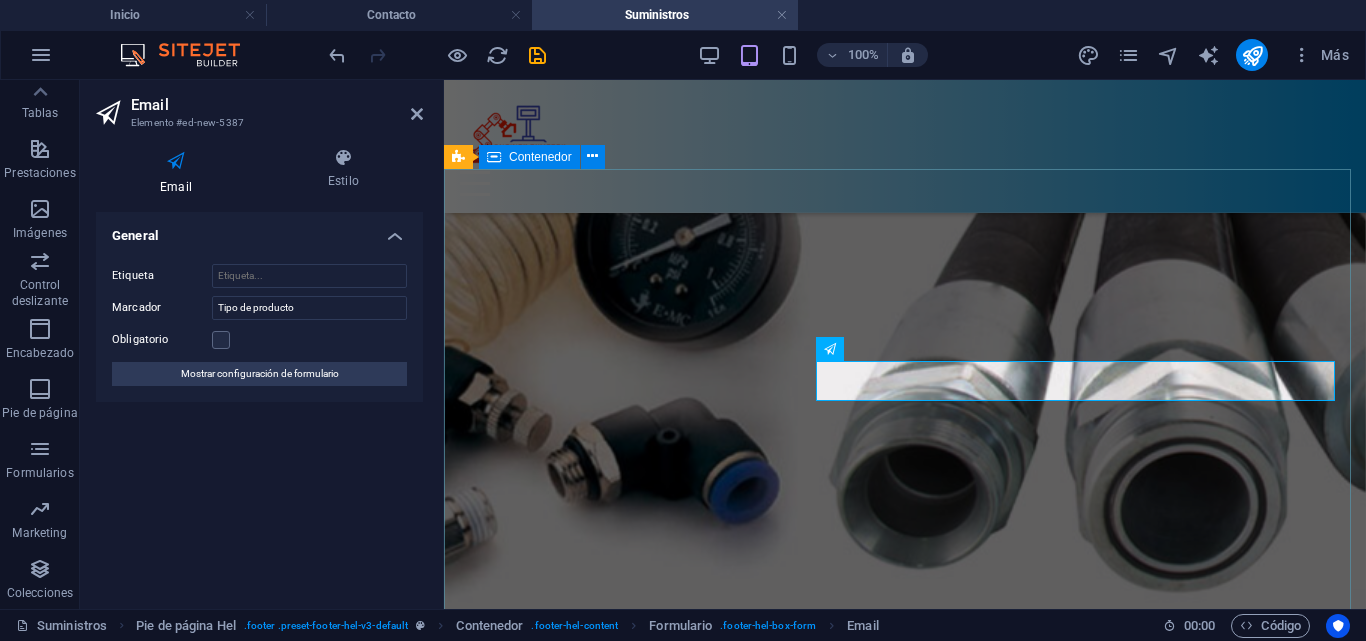 click on "Contáctenos Enginex BYMETEX Sucursal Bajio Aguascalientes, Aguascalientes 20299 , Sucursal Sur Edo Mex, Chicoloapan 56377   + 1-123-456-7890 Aviso legal  |  Directiva de privacidad   {{ 'content.forms.privacy'|trans }} ¿Ilegible? Cargar nuevo Enviar" at bounding box center (905, 3490) 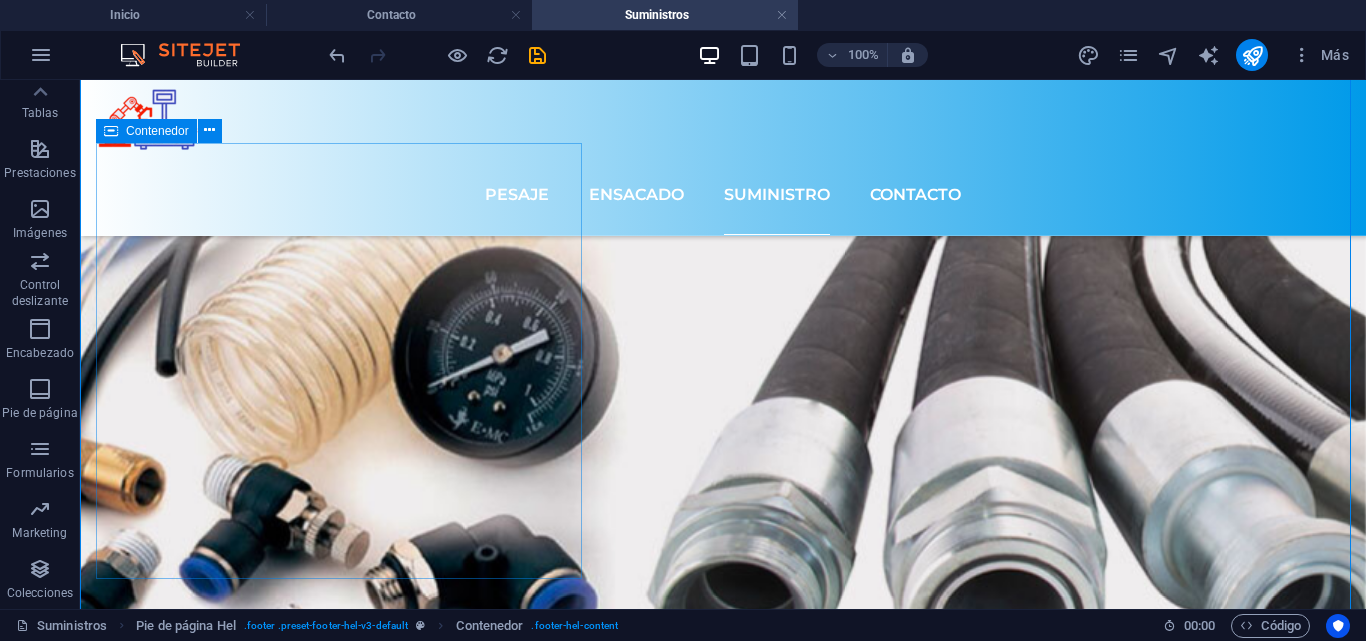 scroll, scrollTop: 2938, scrollLeft: 0, axis: vertical 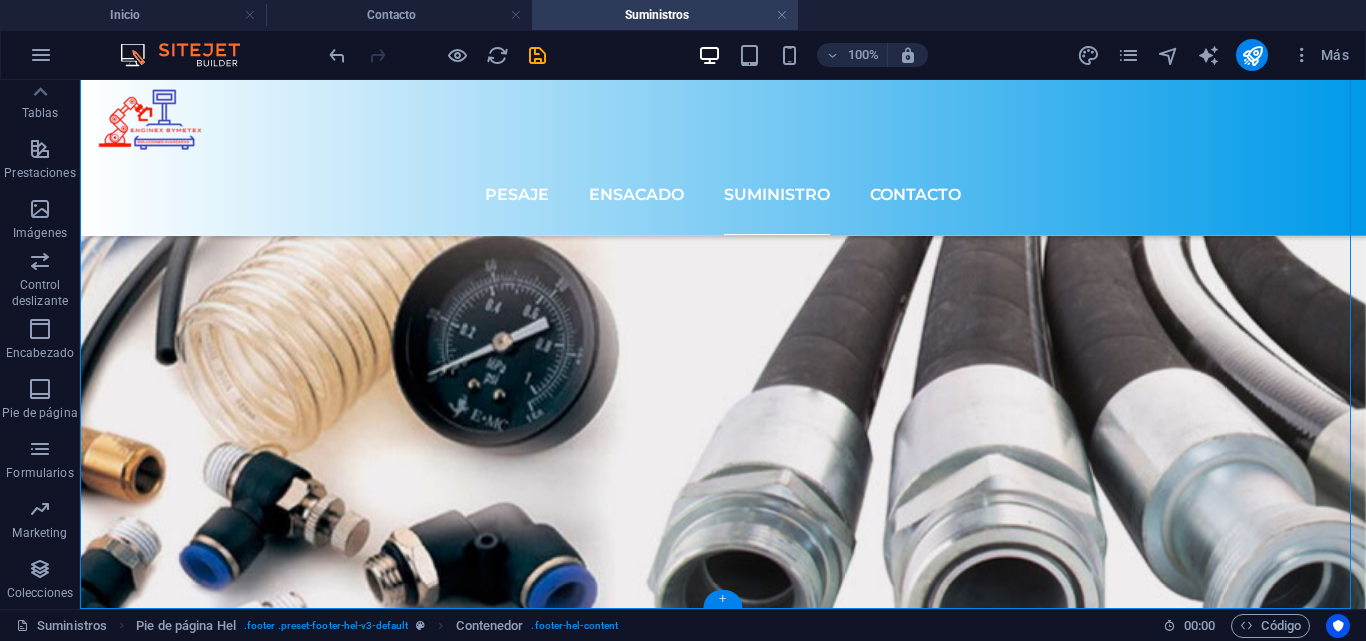 click on "+" at bounding box center [722, 599] 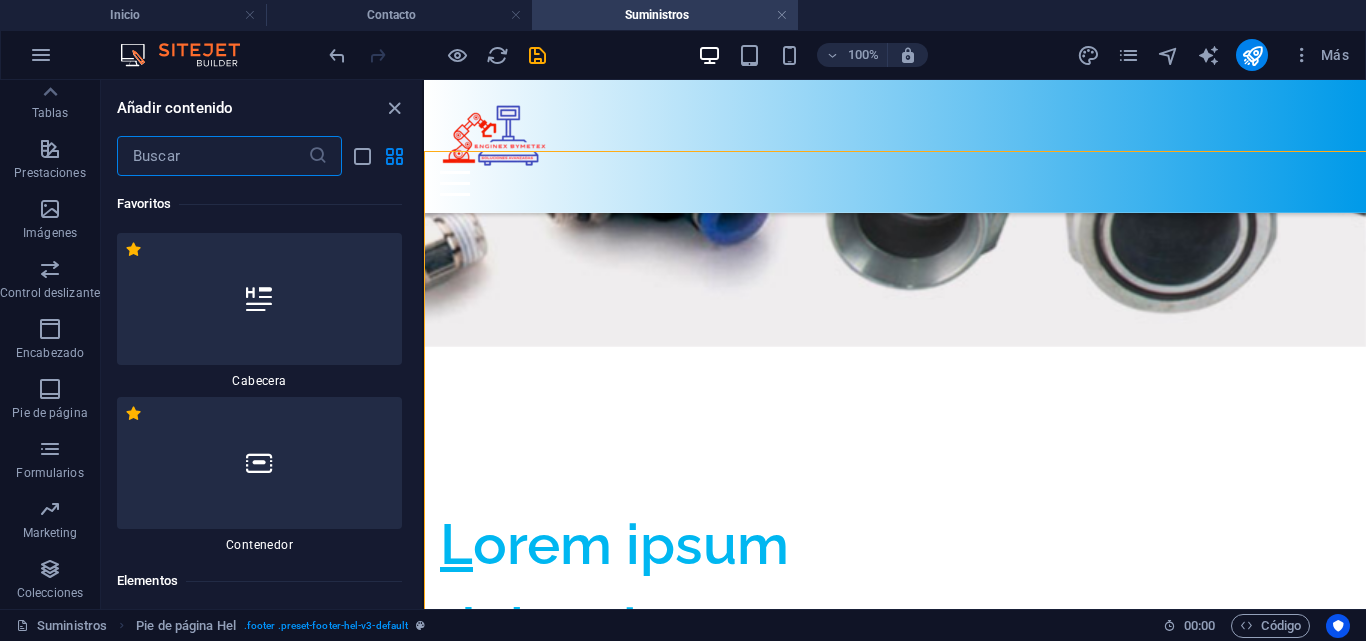 scroll, scrollTop: 2800, scrollLeft: 0, axis: vertical 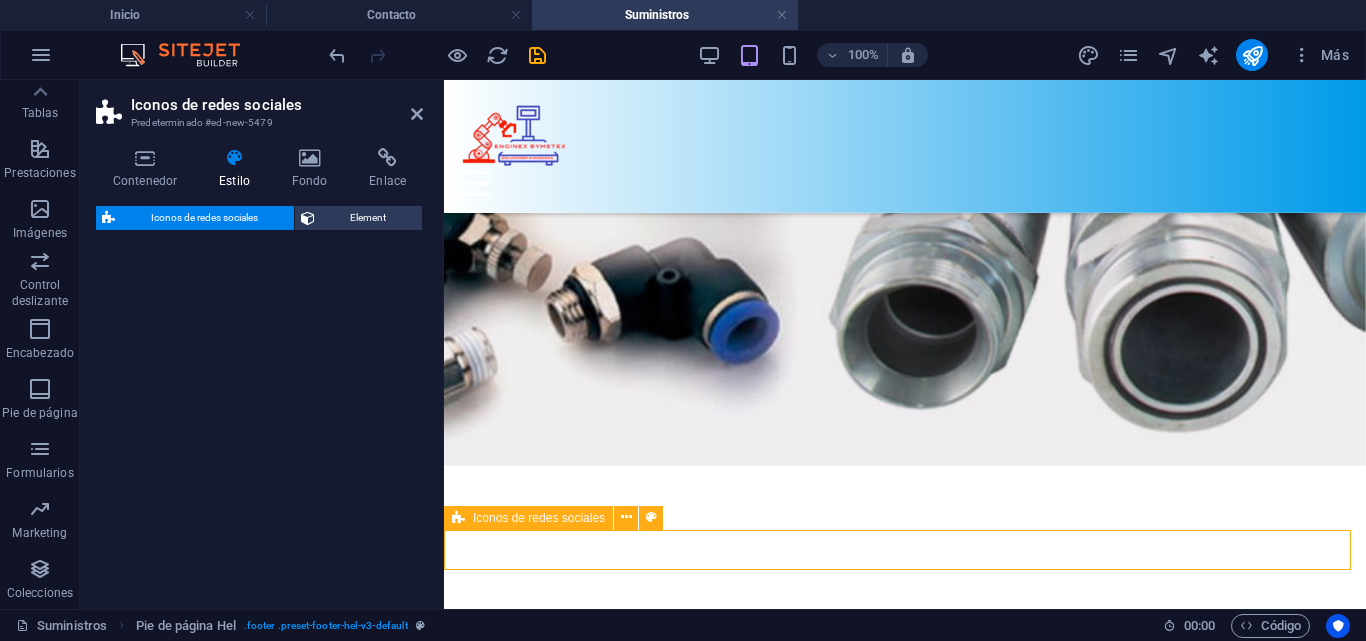 select on "rem" 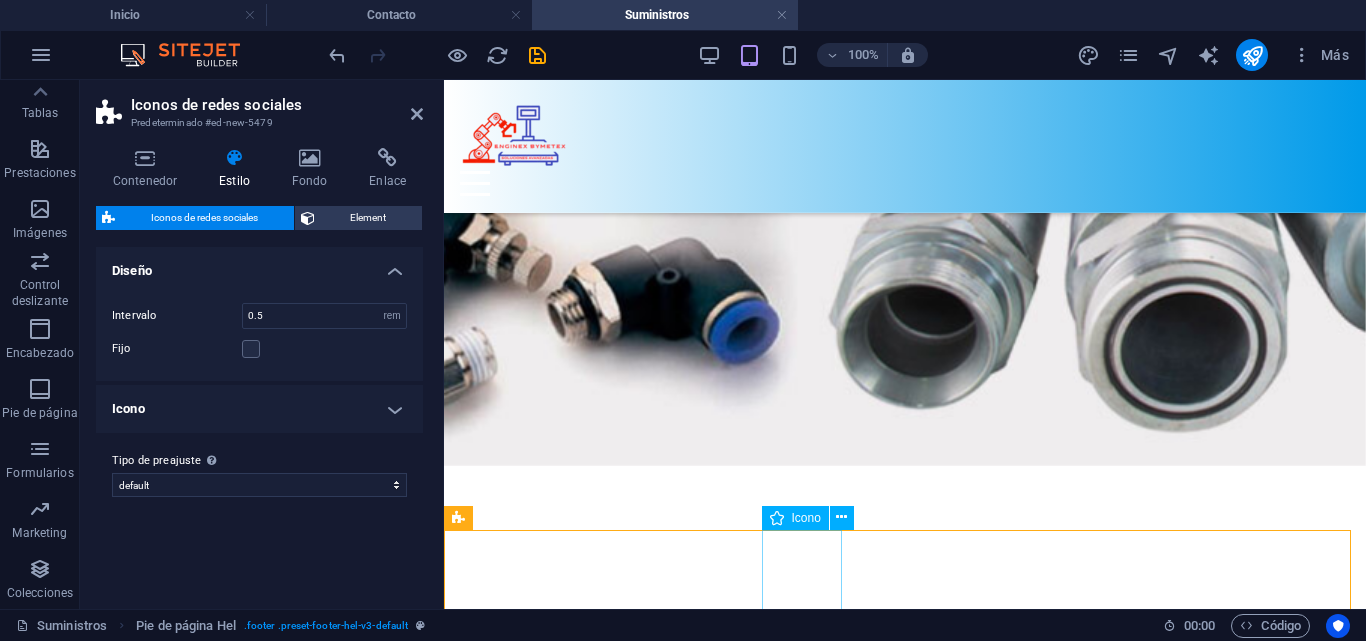 scroll, scrollTop: 2875, scrollLeft: 0, axis: vertical 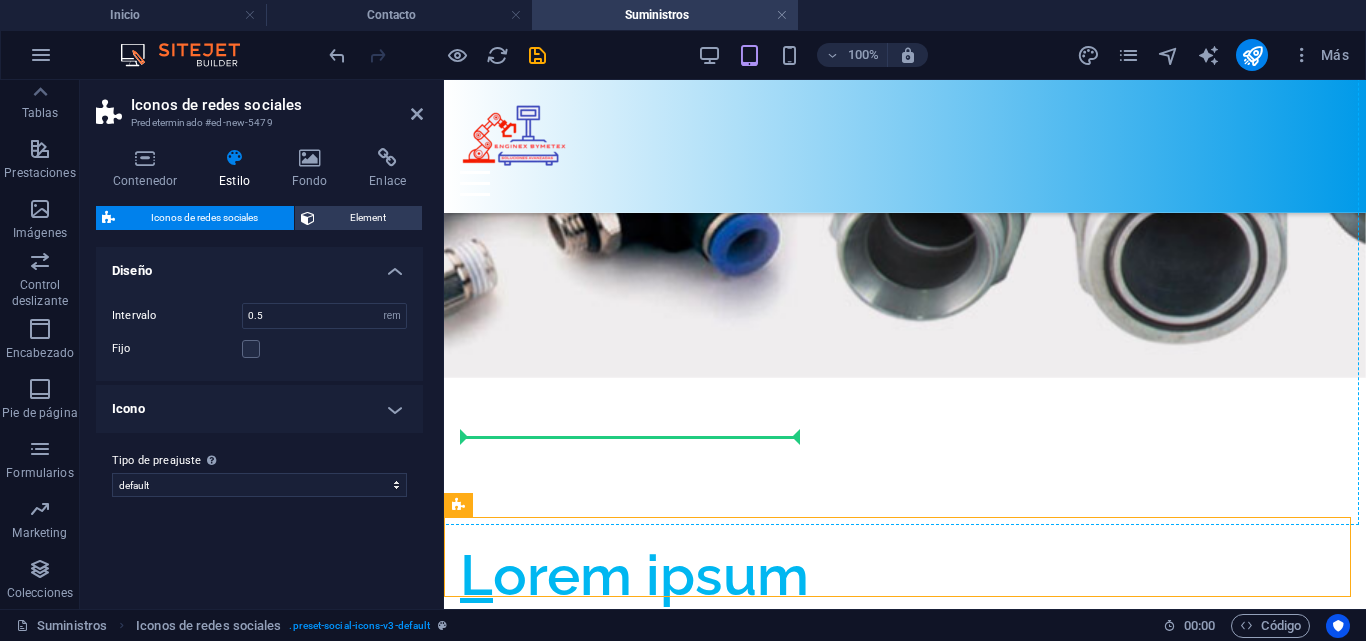 drag, startPoint x: 698, startPoint y: 558, endPoint x: 668, endPoint y: 429, distance: 132.44244 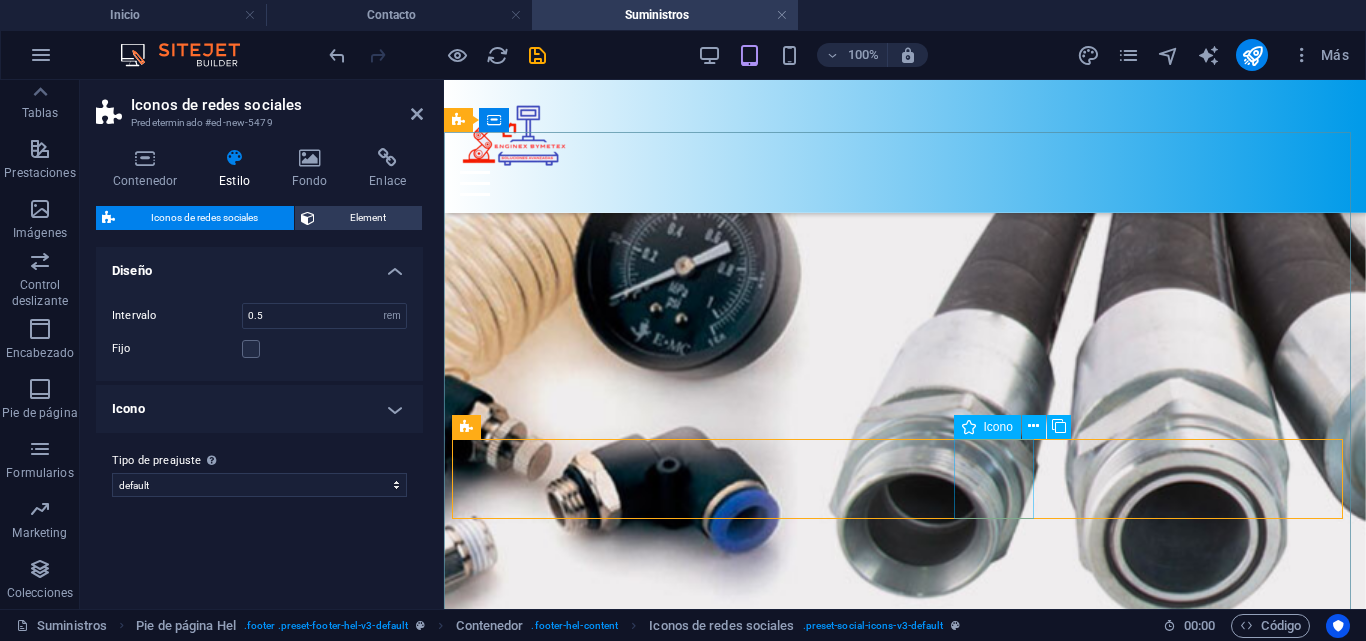 scroll, scrollTop: 2911, scrollLeft: 0, axis: vertical 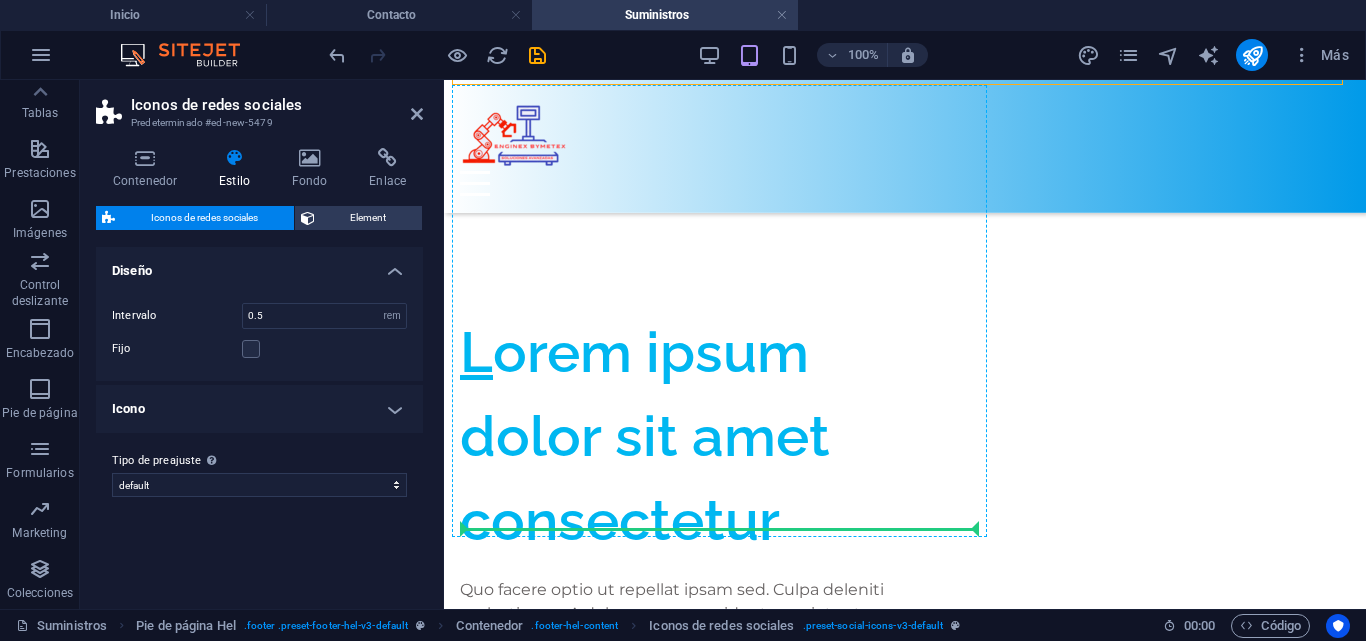drag, startPoint x: 1057, startPoint y: 367, endPoint x: 730, endPoint y: 520, distance: 361.02356 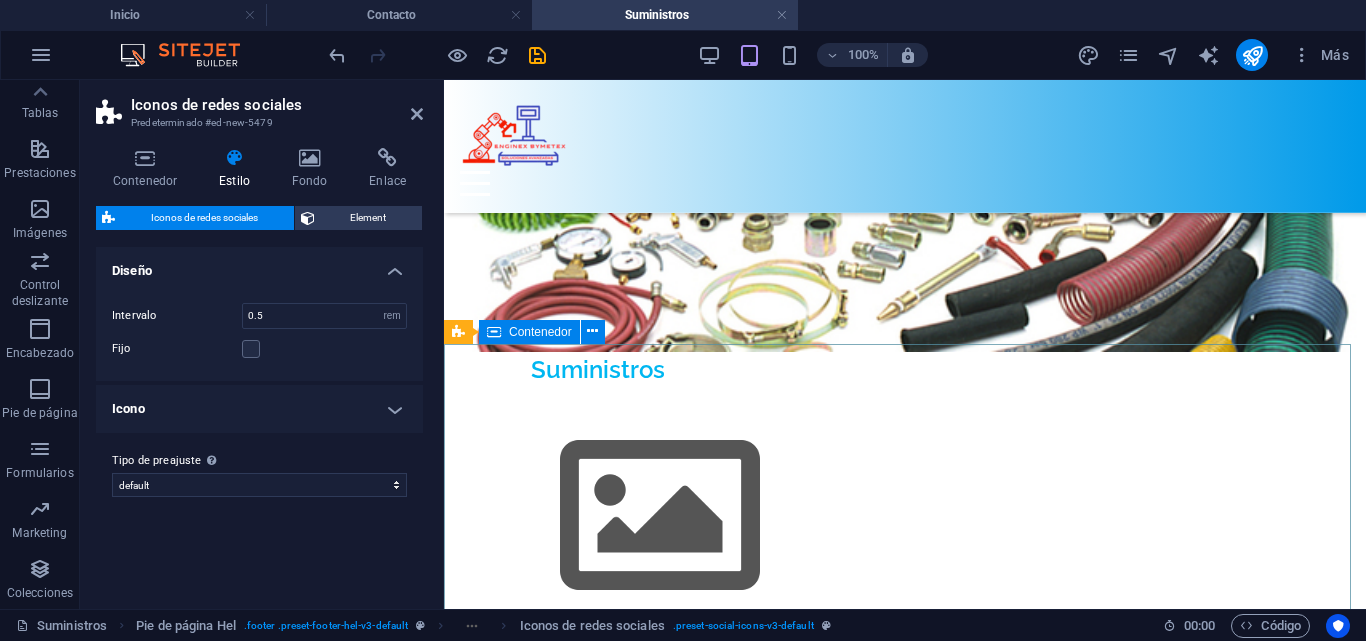 scroll, scrollTop: 2492, scrollLeft: 0, axis: vertical 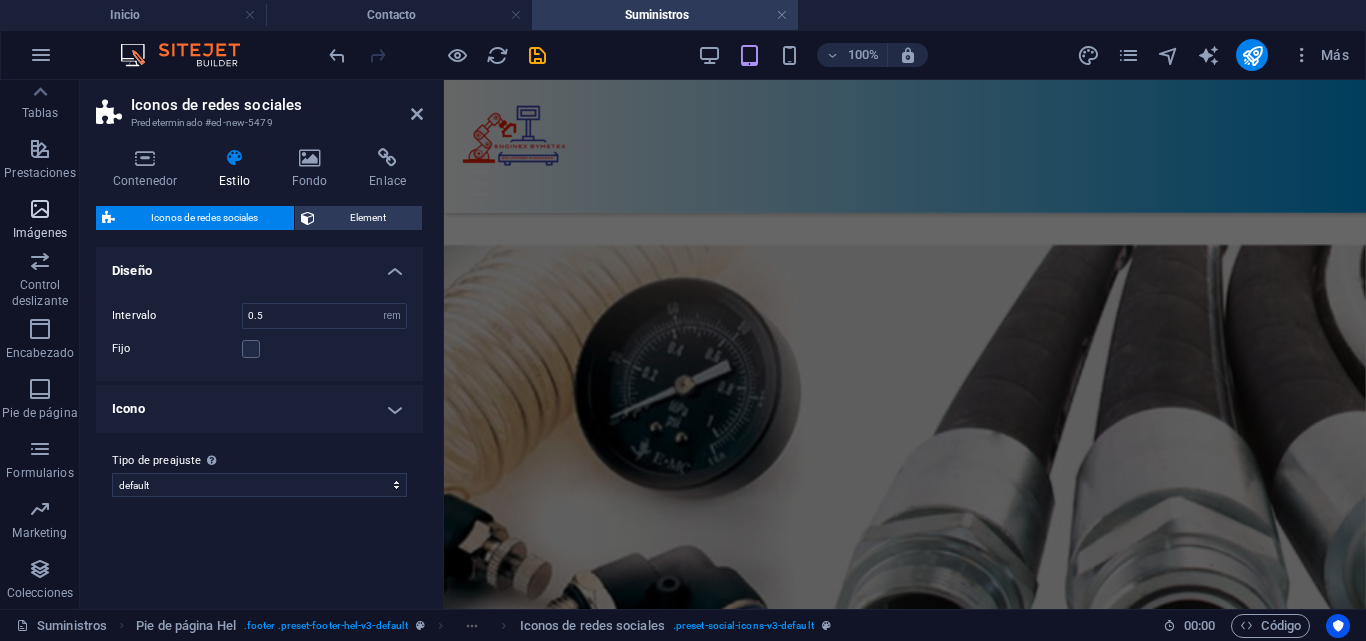 click on "Imágenes" at bounding box center (40, 233) 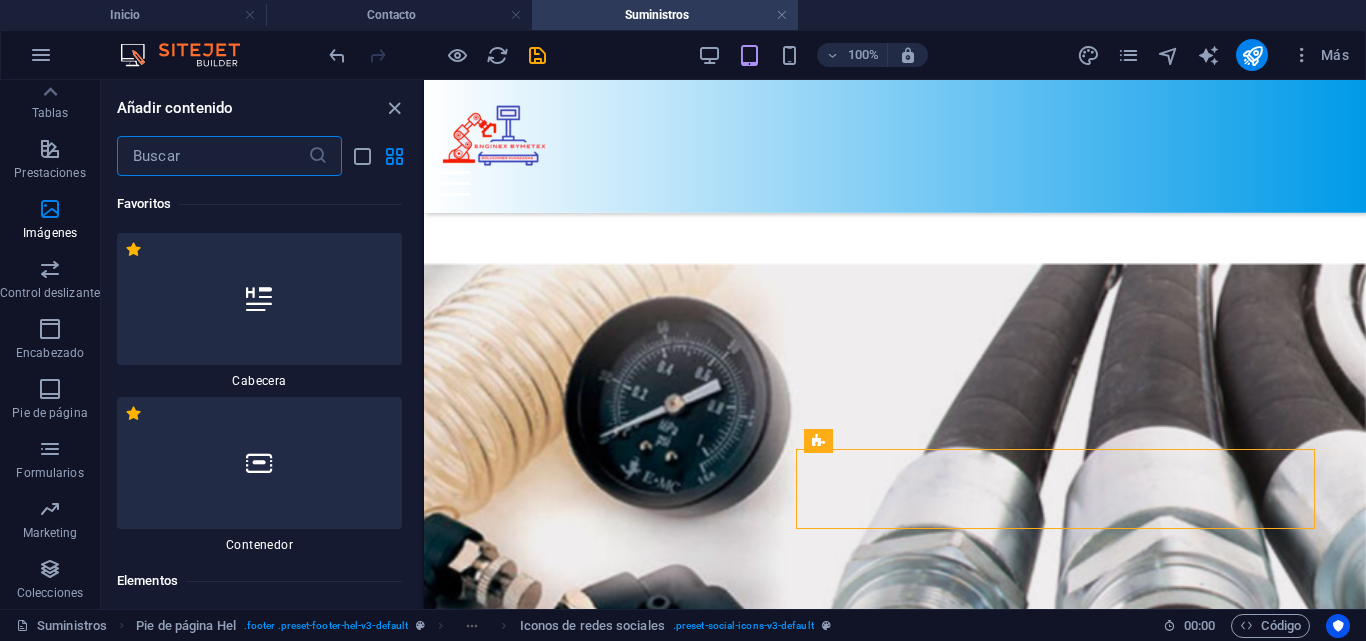 scroll, scrollTop: 2892, scrollLeft: 0, axis: vertical 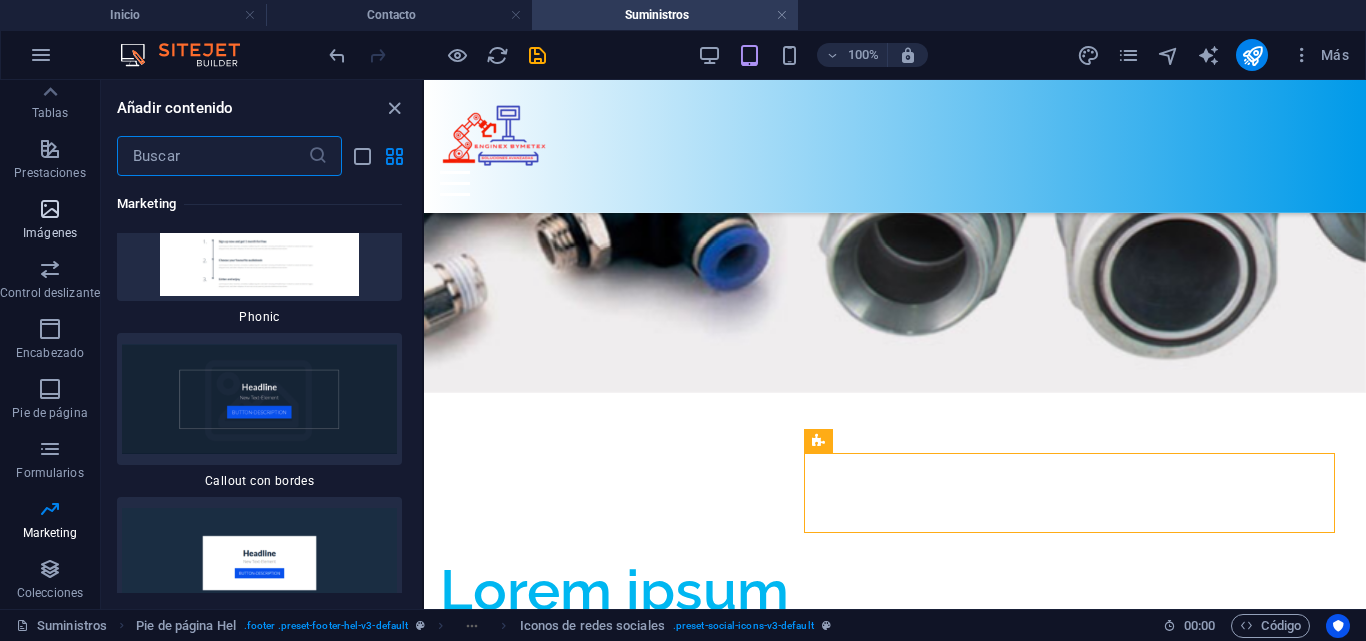 click on "Imágenes" at bounding box center (50, 221) 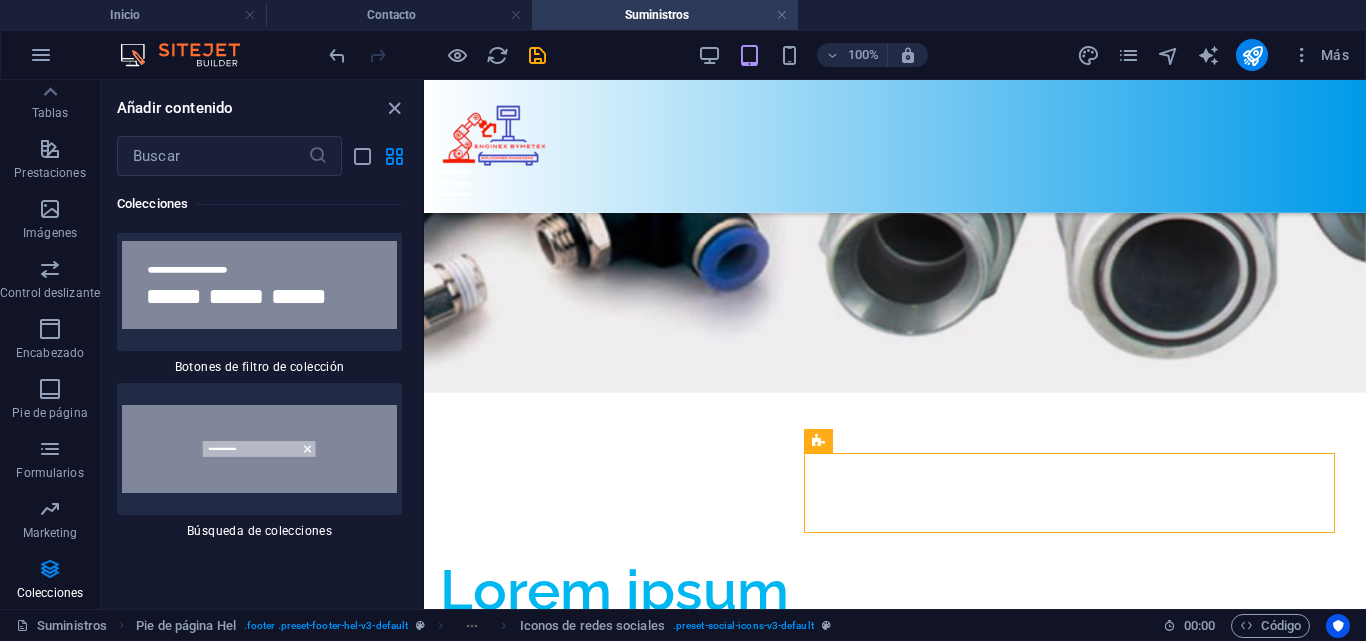 scroll, scrollTop: 39083, scrollLeft: 0, axis: vertical 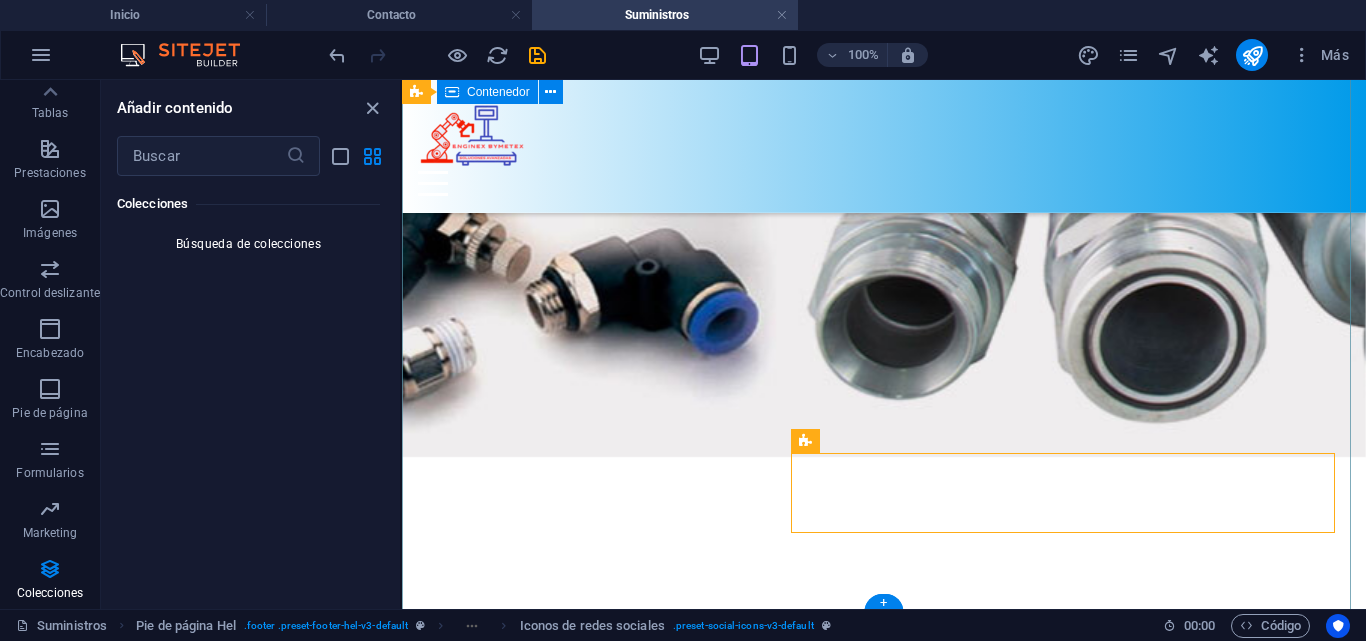 click on "Contáctenos Enginex BYMETEX Sucursal Bajio Aguascalientes, Aguascalientes 20299 , Sucursal Sur Edo Mex, Chicoloapan 56377   + 1-123-456-7890 Aviso legal  |  Directiva de privacidad   {{ 'content.forms.privacy'|trans }} ¿Ilegible? Cargar nuevo Enviar" at bounding box center [884, 3433] 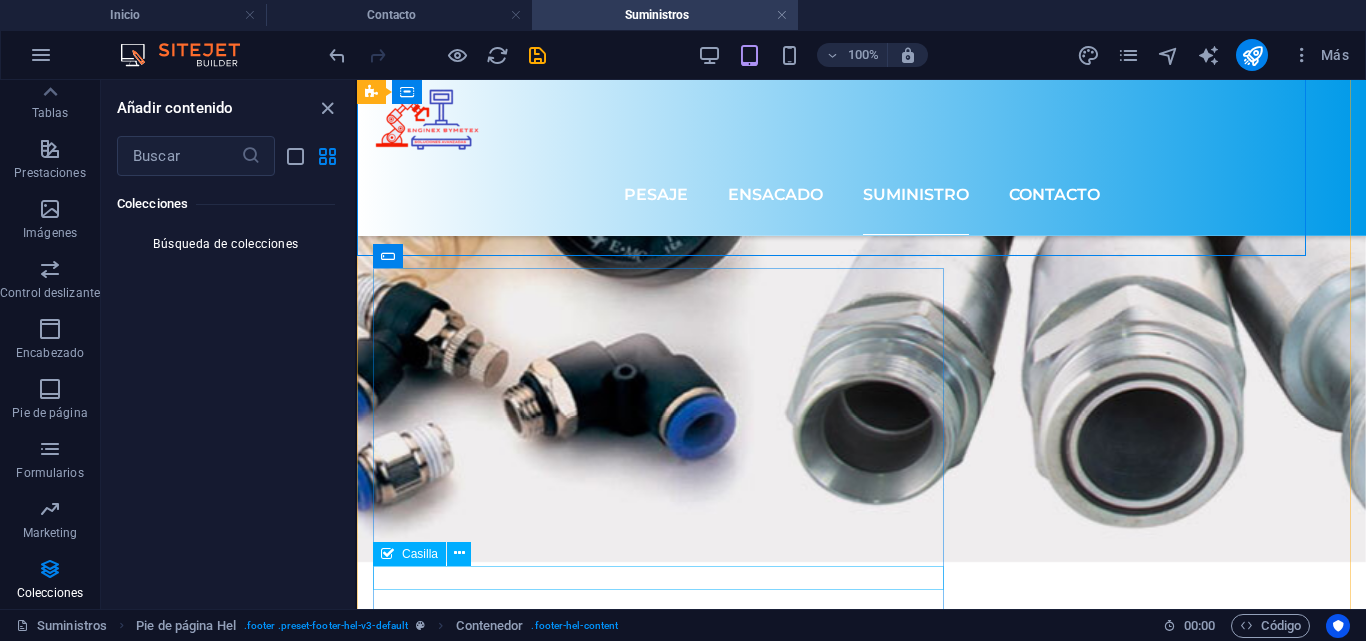 scroll, scrollTop: 36176, scrollLeft: 0, axis: vertical 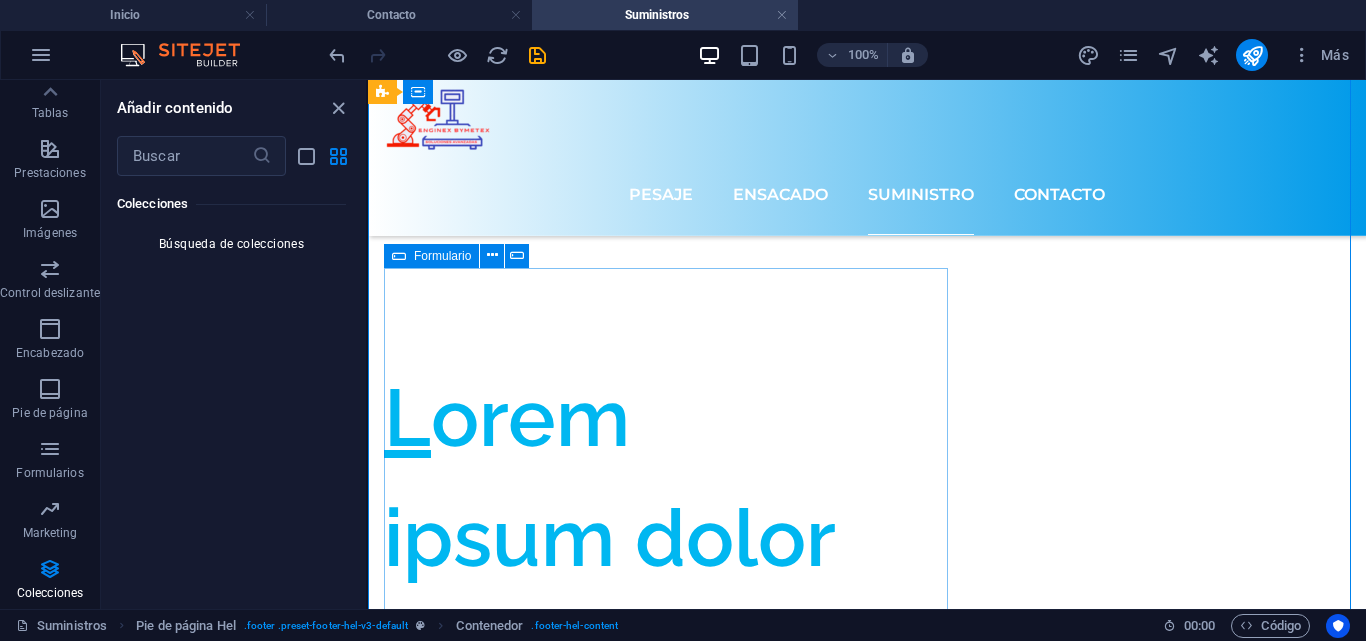 click on "{{ 'content.forms.privacy'|trans }} ¿Ilegible? Cargar nuevo Enviar" at bounding box center (867, 3556) 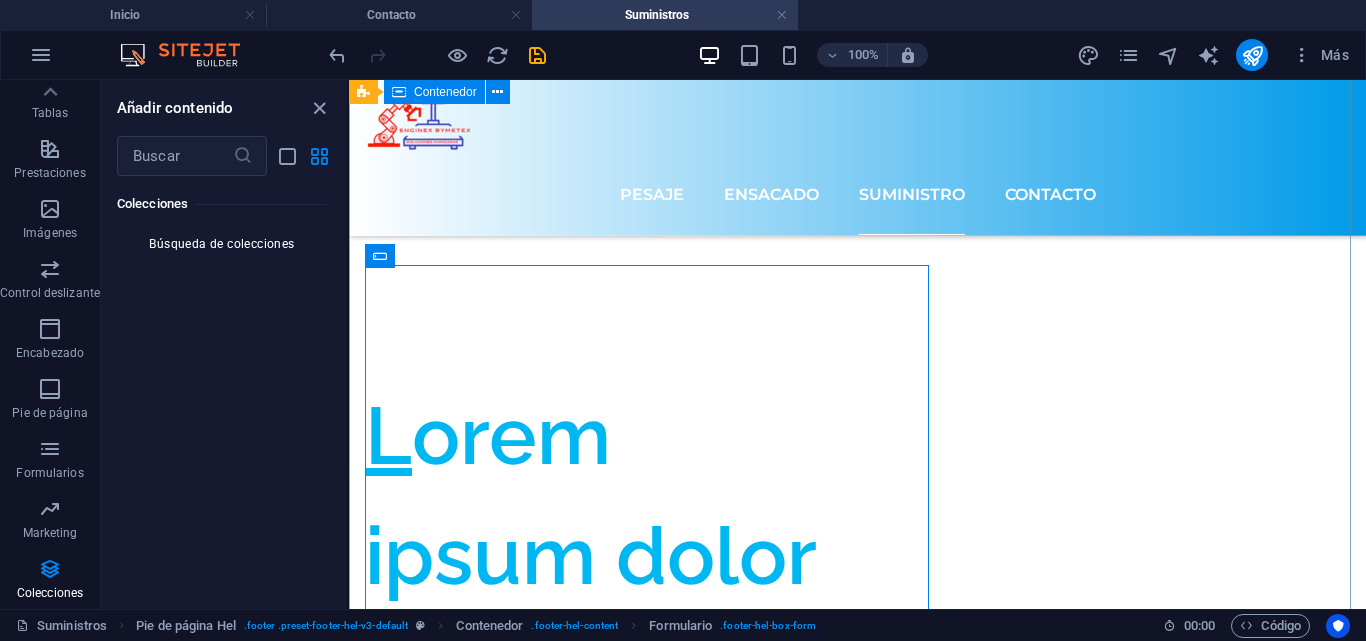 scroll, scrollTop: 36005, scrollLeft: 0, axis: vertical 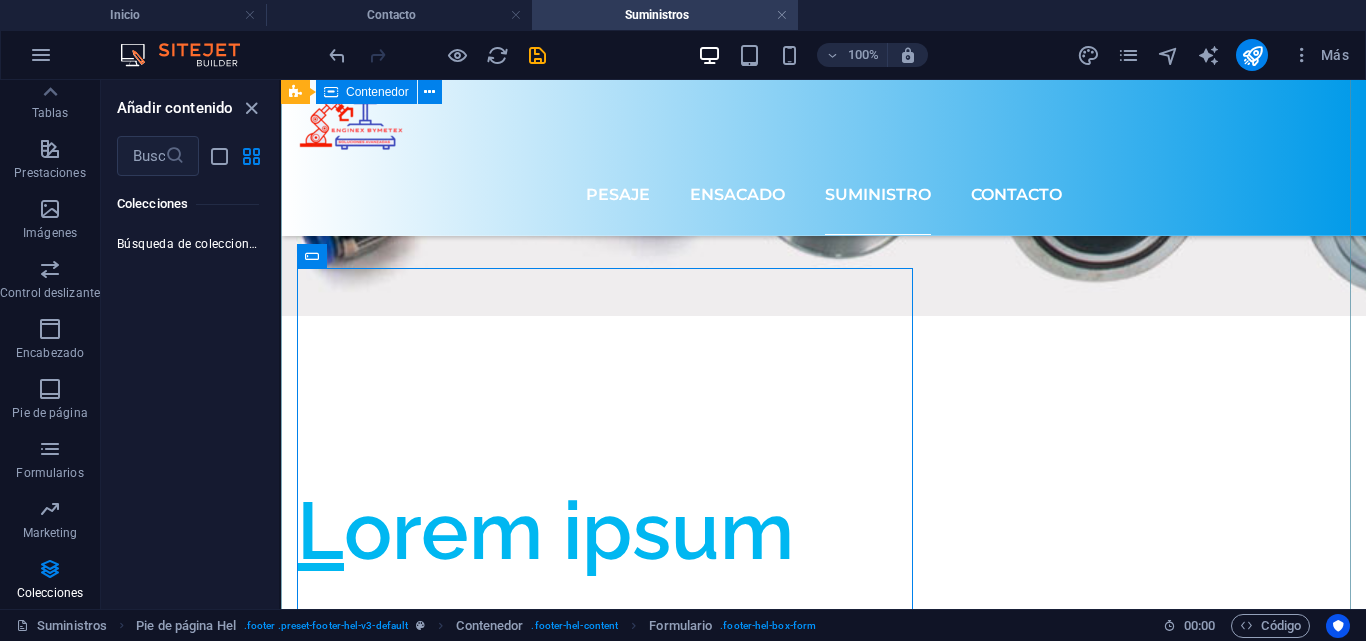 click on "Contáctenos Enginex BYMETEX Sucursal Bajio Aguascalientes, Aguascalientes 20299 , Sucursal Sur Edo Mex, Chicoloapan 56377   + 1-123-456-7890 Aviso legal  |  Directiva de privacidad   {{ 'content.forms.privacy'|trans }} ¿Ilegible? Cargar nuevo Enviar" at bounding box center (823, 3454) 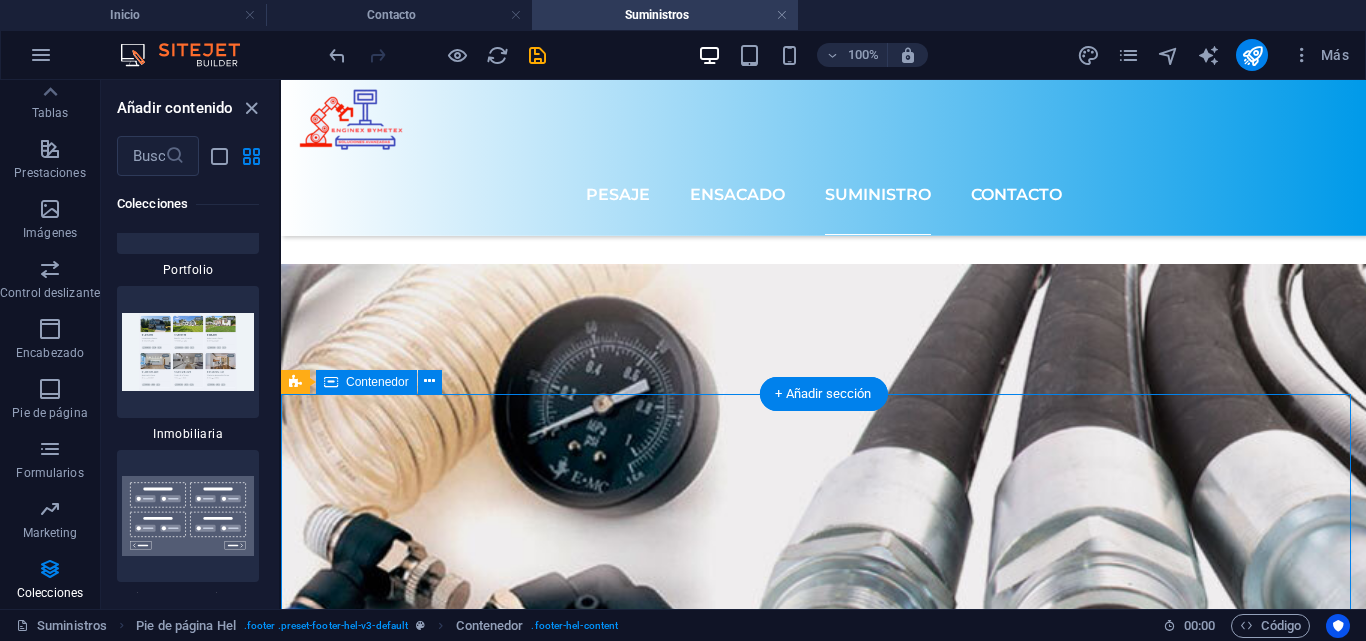 drag, startPoint x: 561, startPoint y: 500, endPoint x: 366, endPoint y: 412, distance: 213.9369 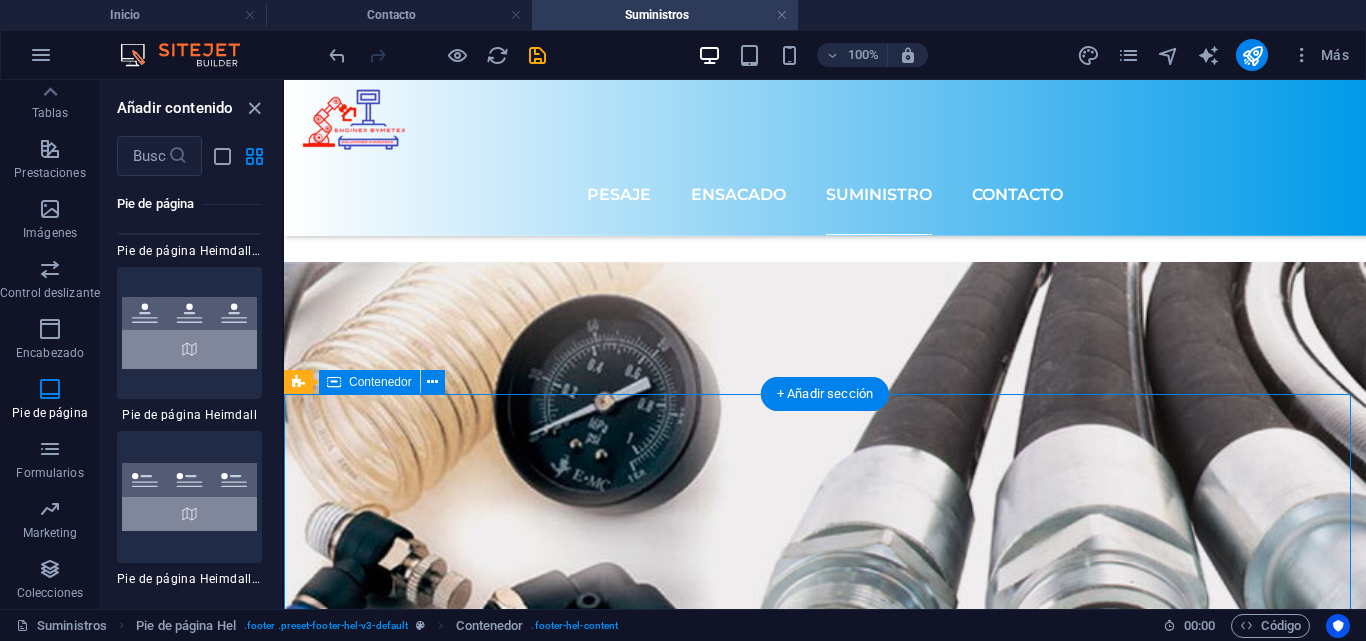 drag, startPoint x: 564, startPoint y: 504, endPoint x: 367, endPoint y: 427, distance: 211.5136 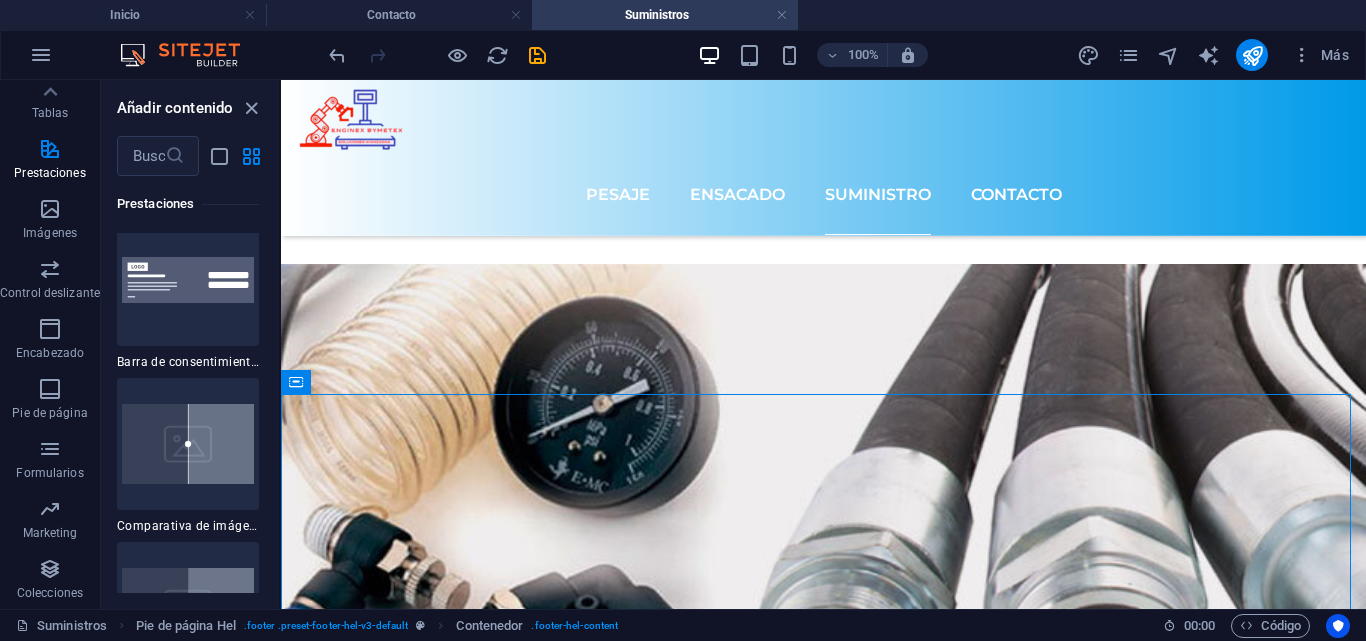 scroll, scrollTop: 15324, scrollLeft: 0, axis: vertical 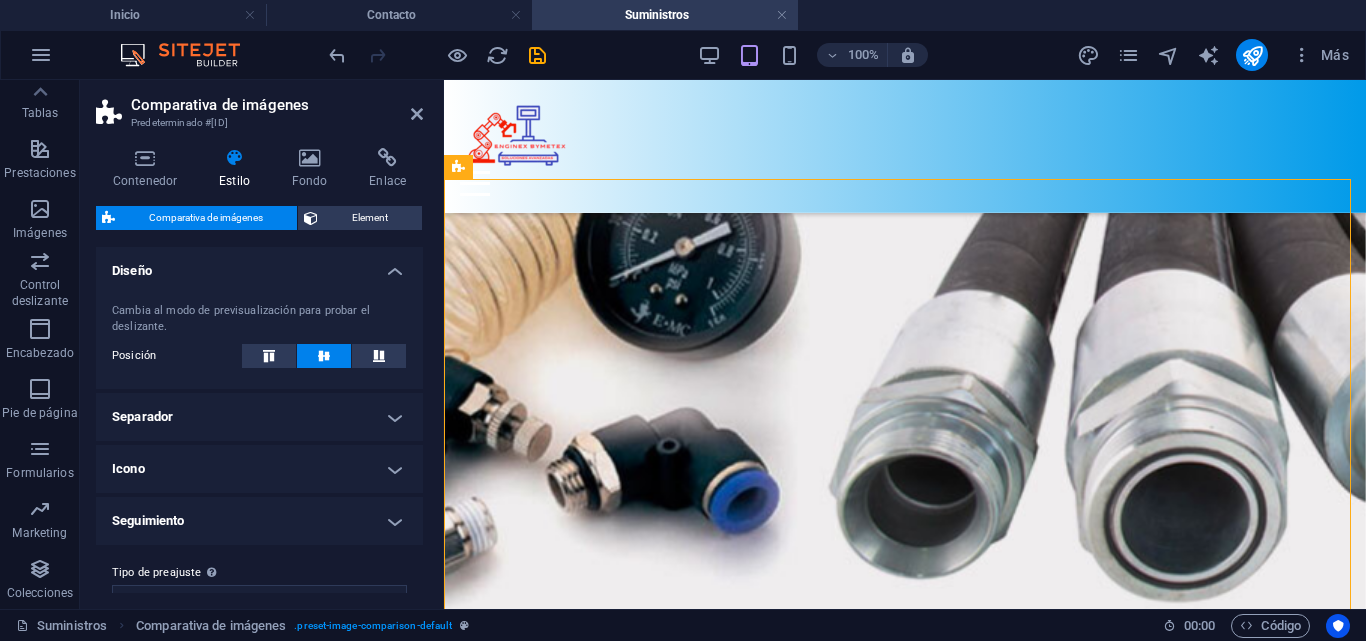drag, startPoint x: 775, startPoint y: 456, endPoint x: 928, endPoint y: 538, distance: 173.5886 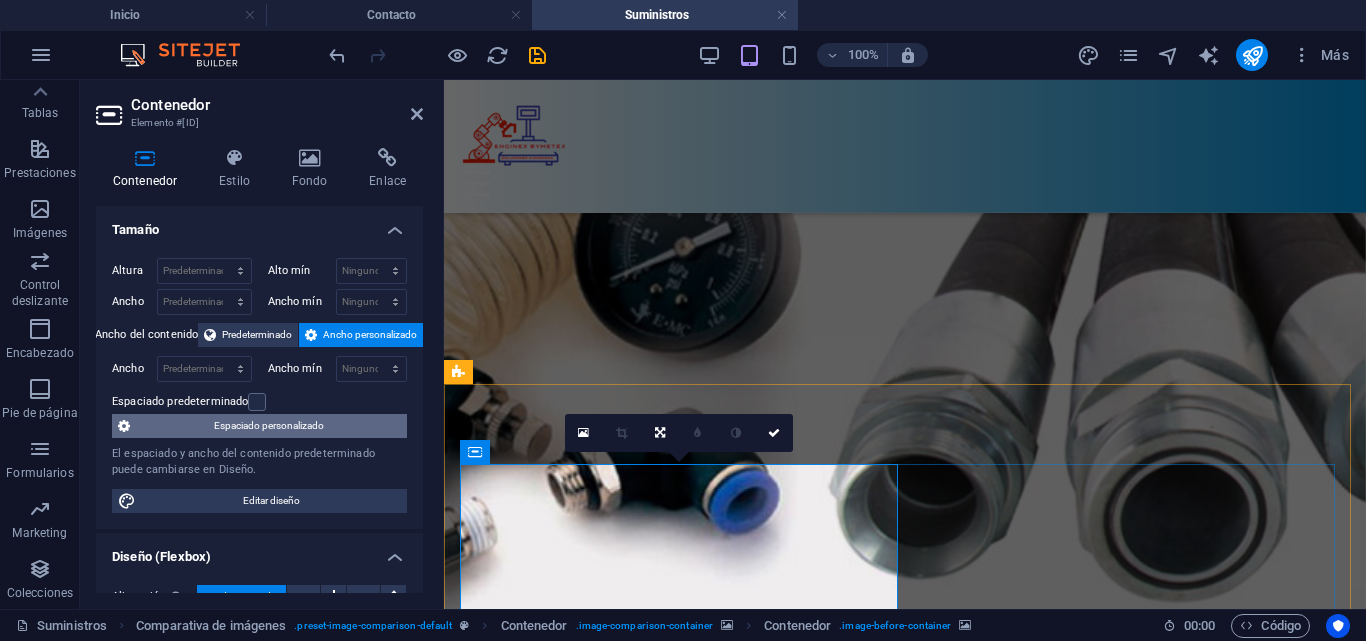scroll, scrollTop: 2425, scrollLeft: 0, axis: vertical 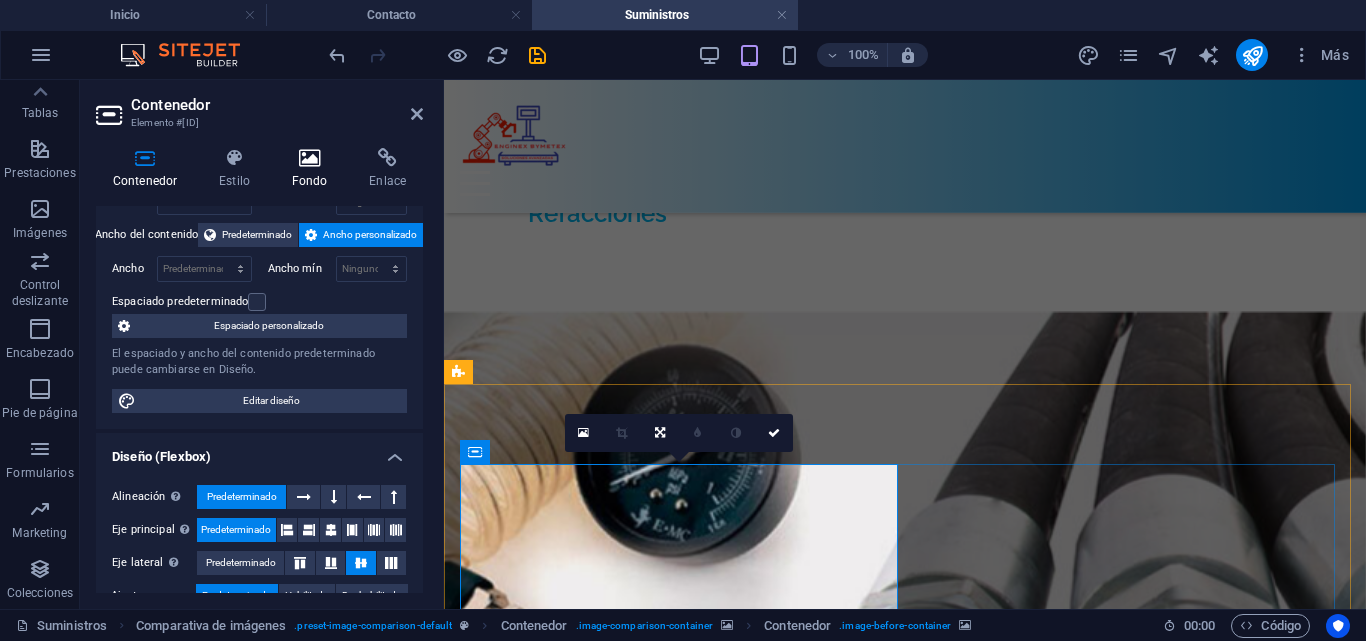 click on "Fondo" at bounding box center [314, 169] 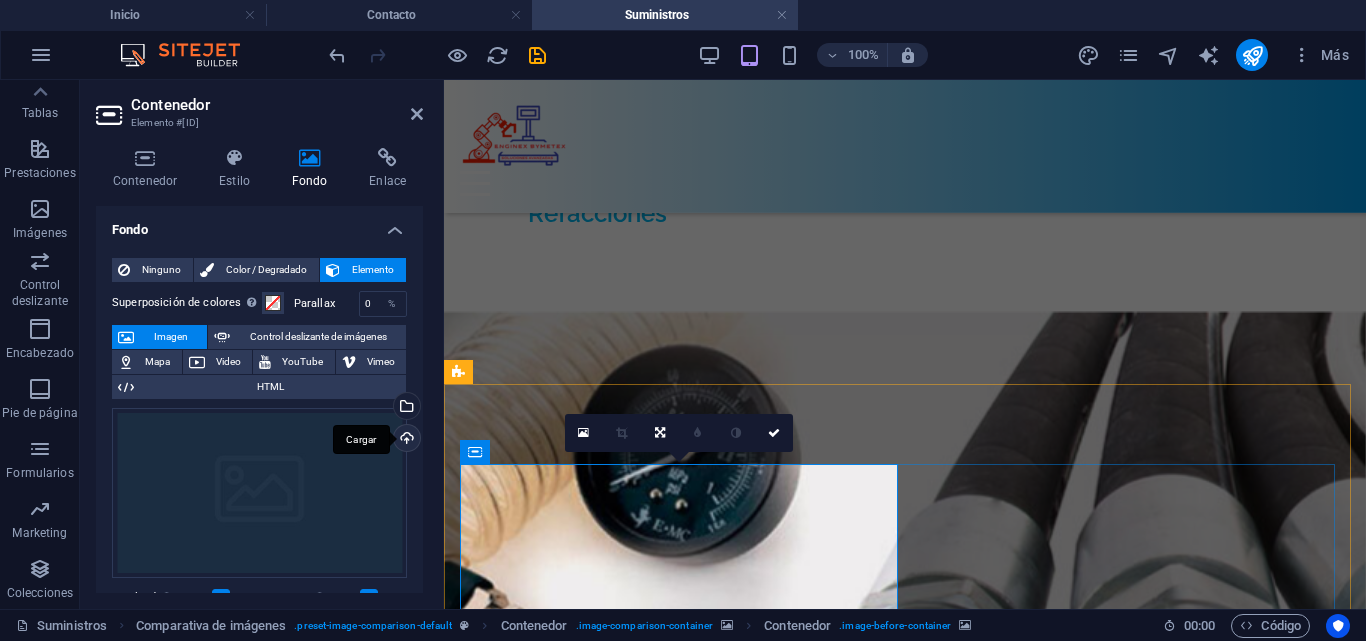 click on "Cargar" at bounding box center (405, 440) 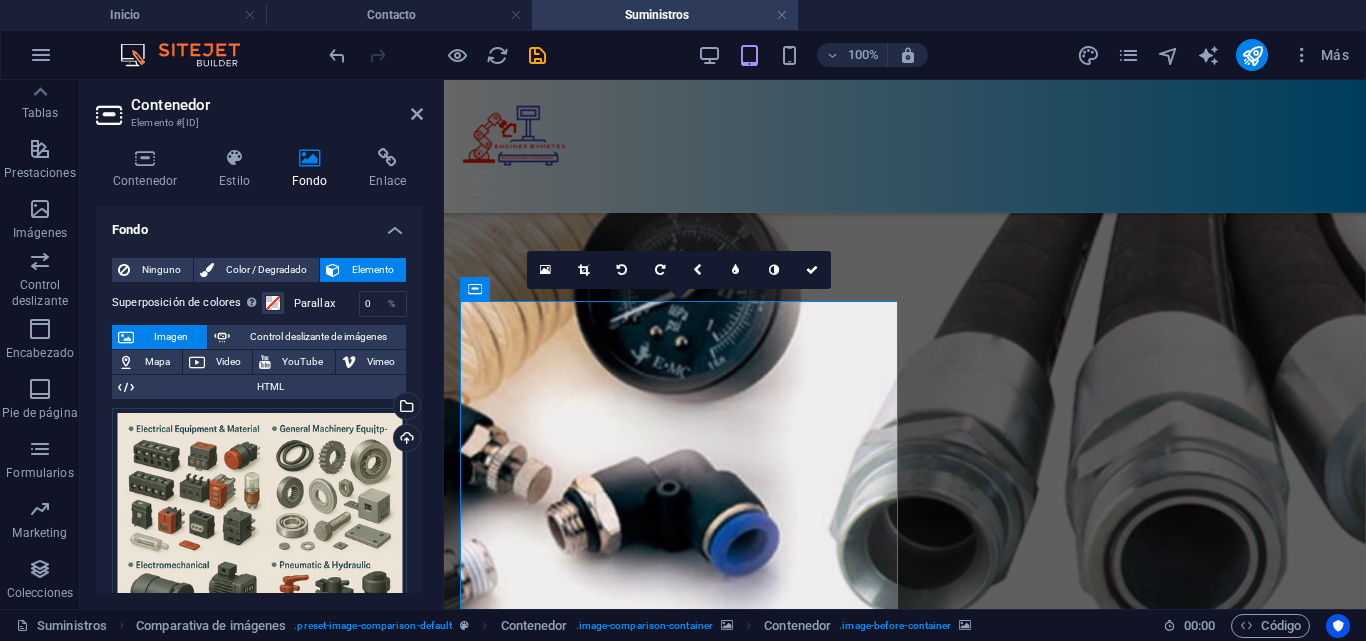 scroll, scrollTop: 2525, scrollLeft: 0, axis: vertical 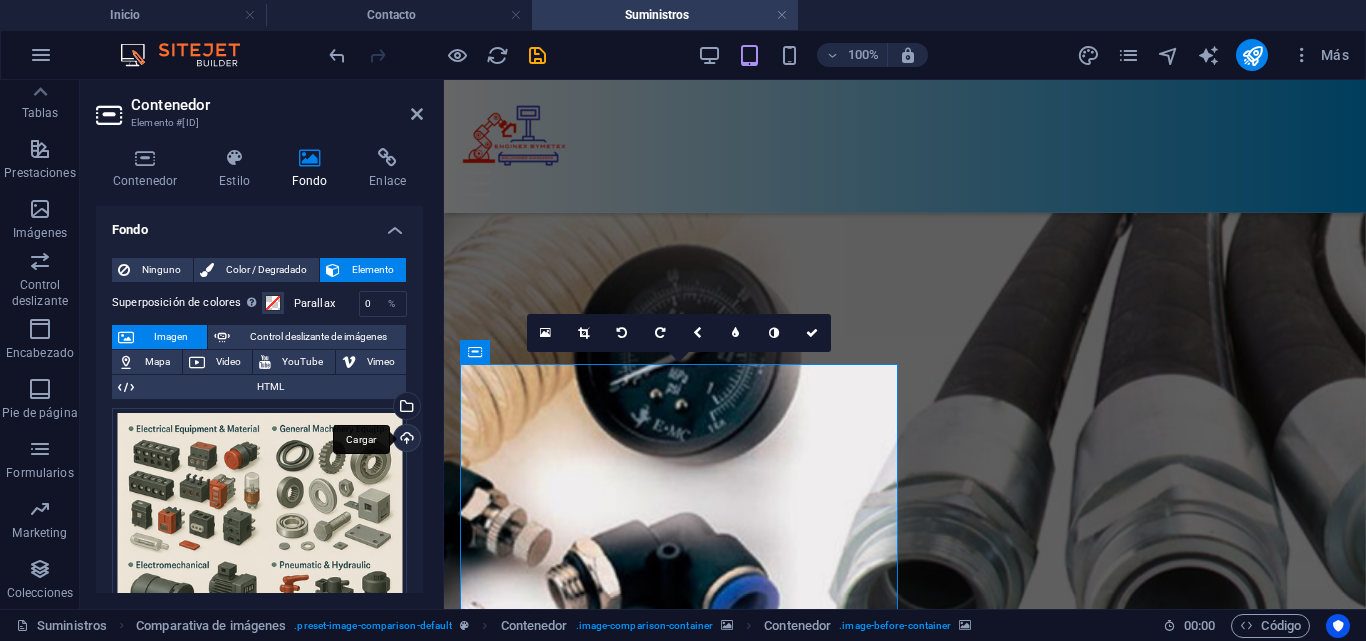 click on "Cargar" at bounding box center (405, 440) 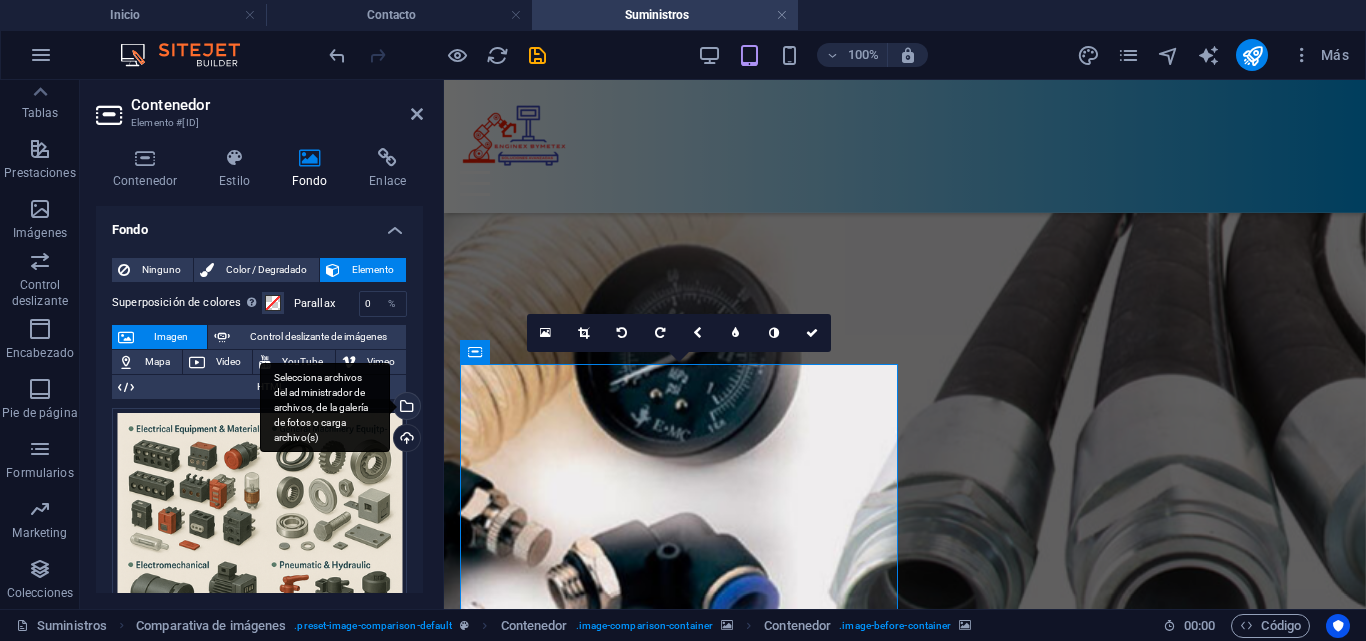 click on "Selecciona archivos del administrador de archivos, de la galería de fotos o carga archivo(s)" at bounding box center (405, 408) 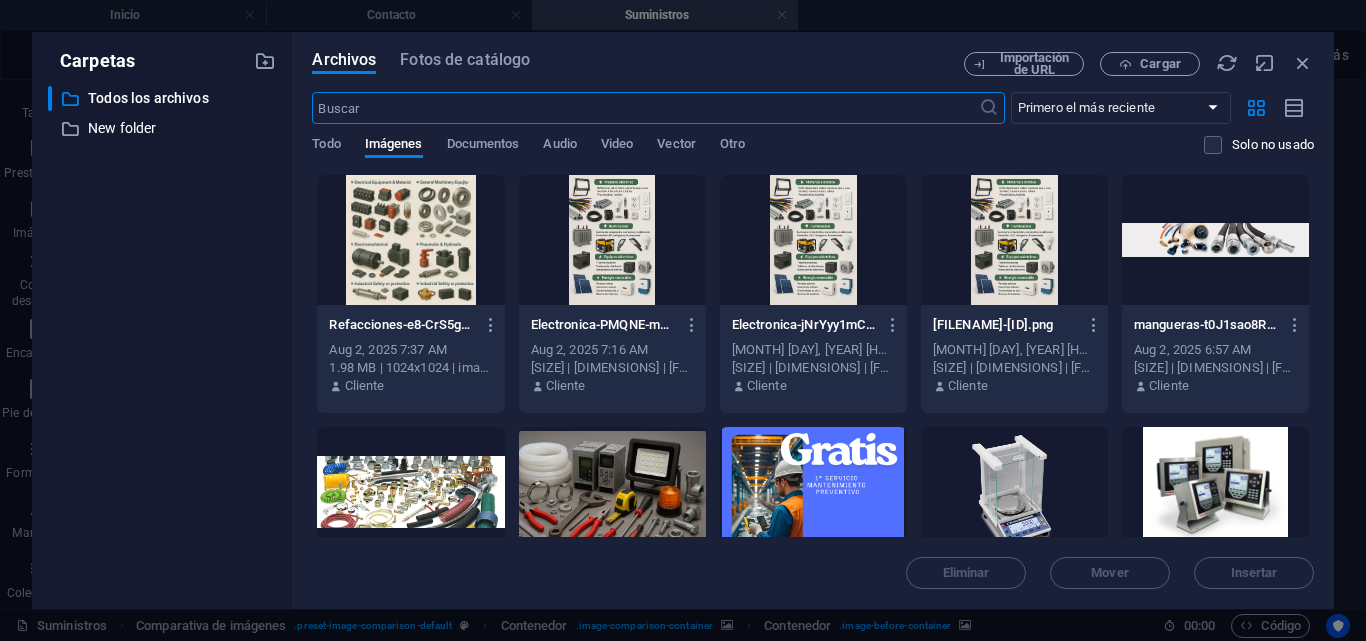 scroll, scrollTop: 2928, scrollLeft: 0, axis: vertical 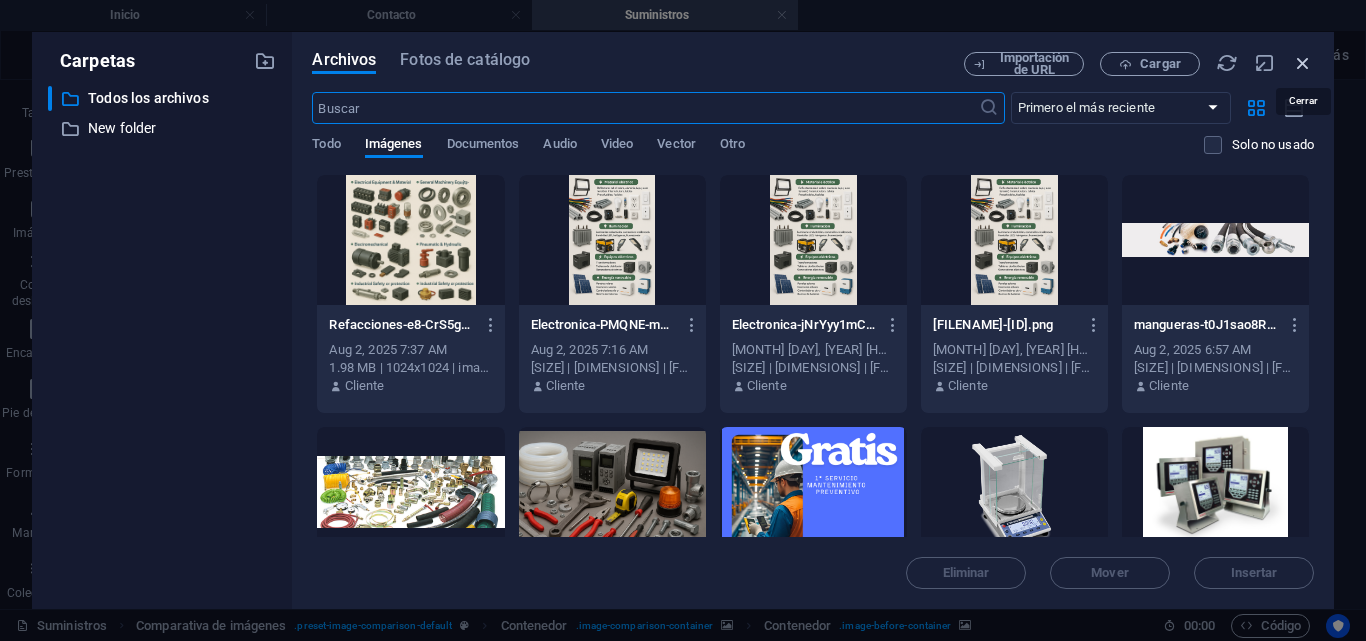 click at bounding box center (1303, 63) 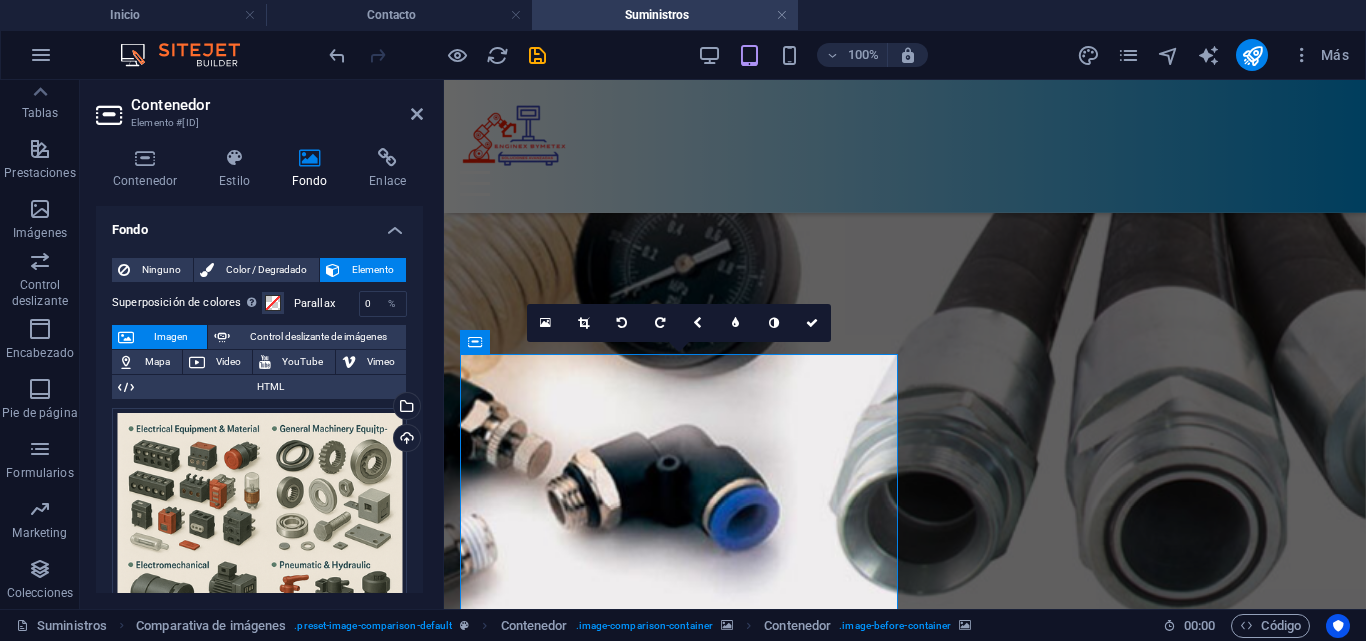 scroll, scrollTop: 2528, scrollLeft: 0, axis: vertical 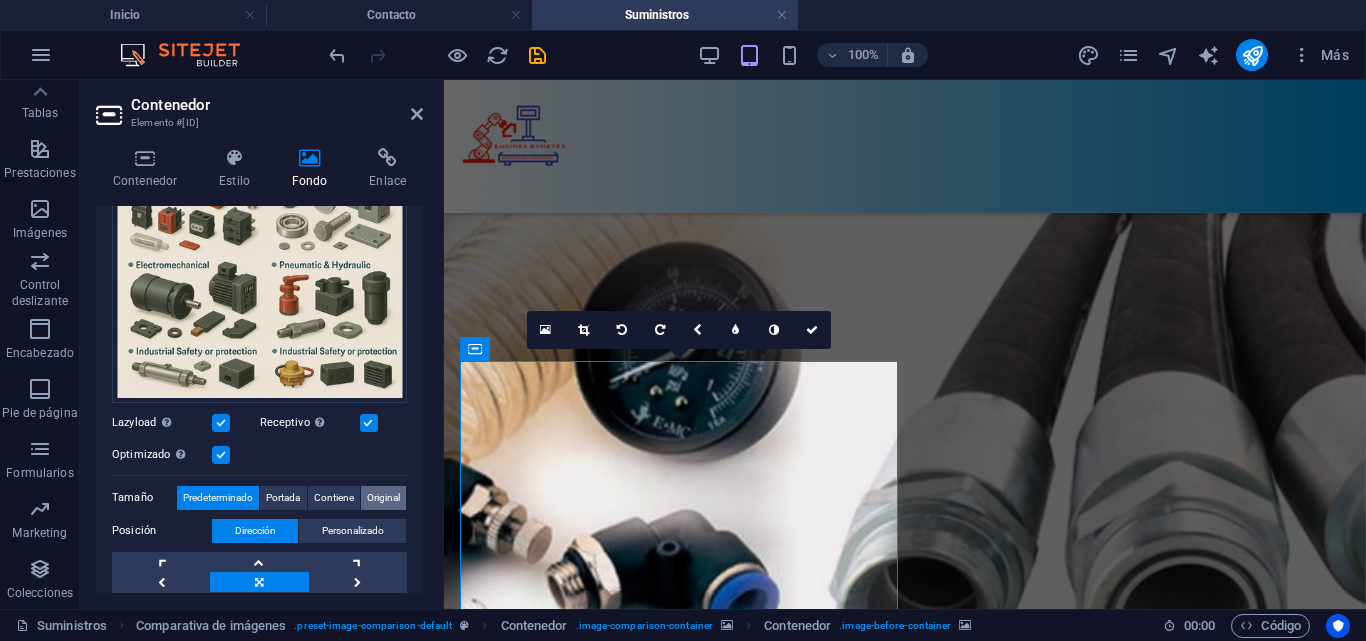 click on "Original" at bounding box center (383, 498) 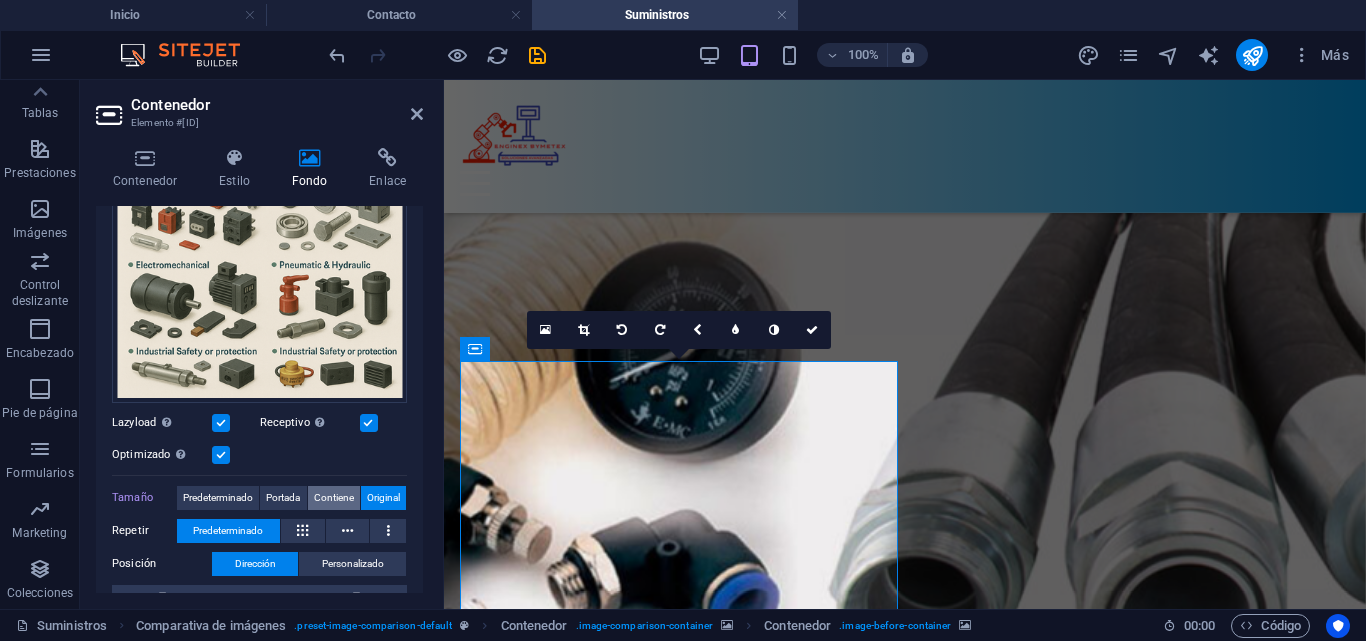click on "Contiene" at bounding box center (334, 498) 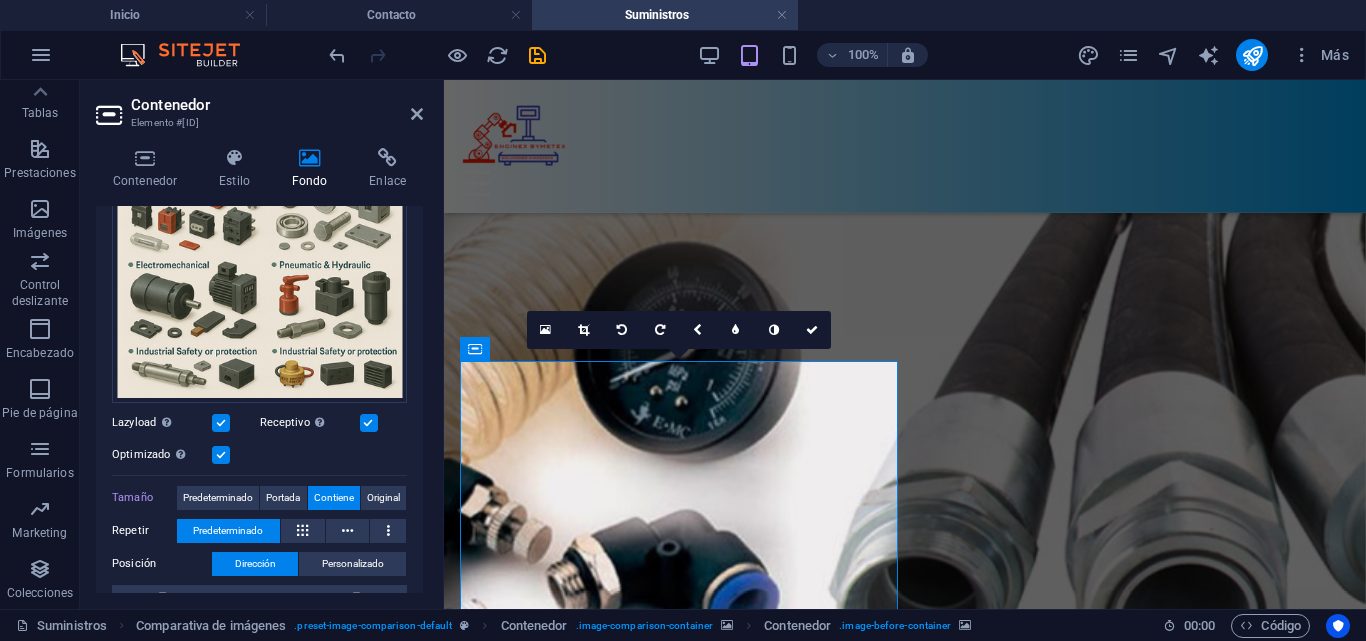 click at bounding box center (161, 615) 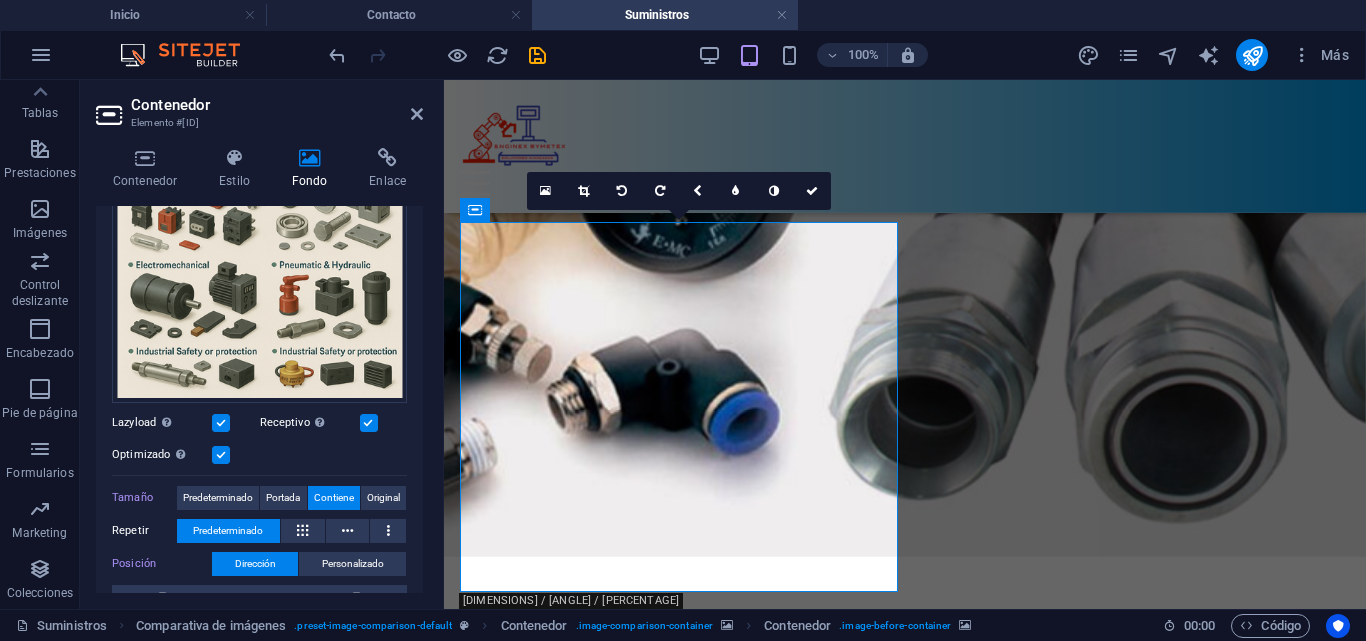 scroll, scrollTop: 2728, scrollLeft: 0, axis: vertical 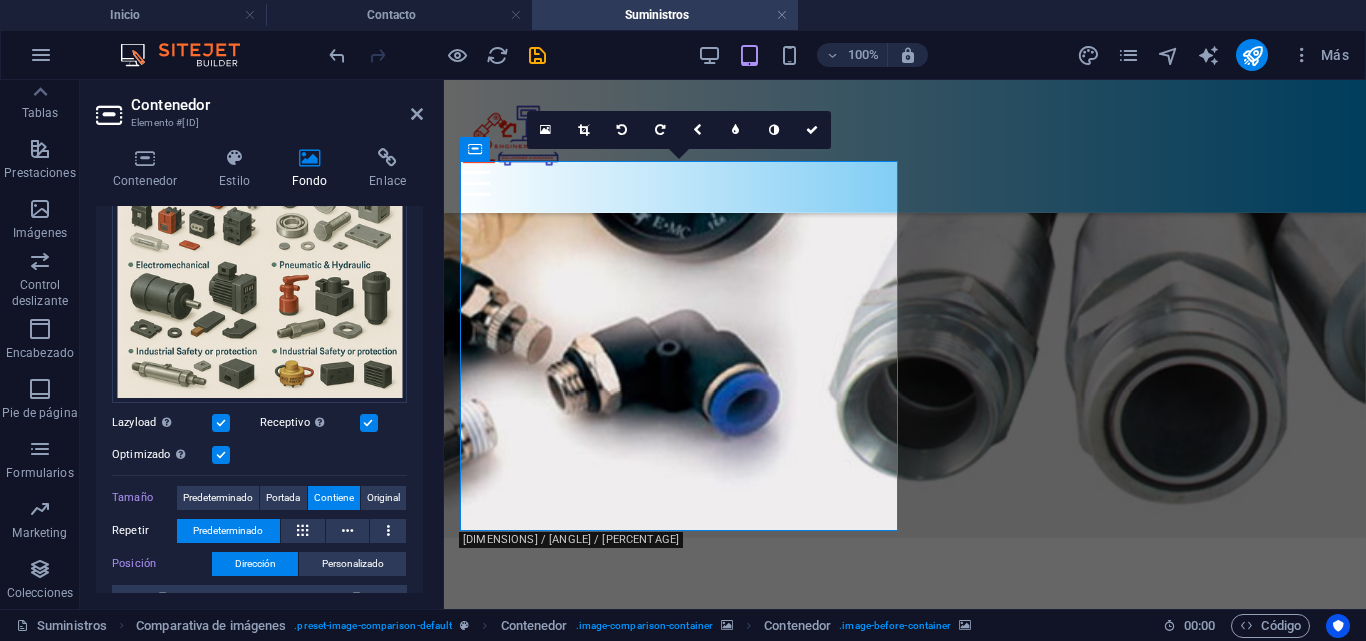 click at bounding box center [905, 3200] 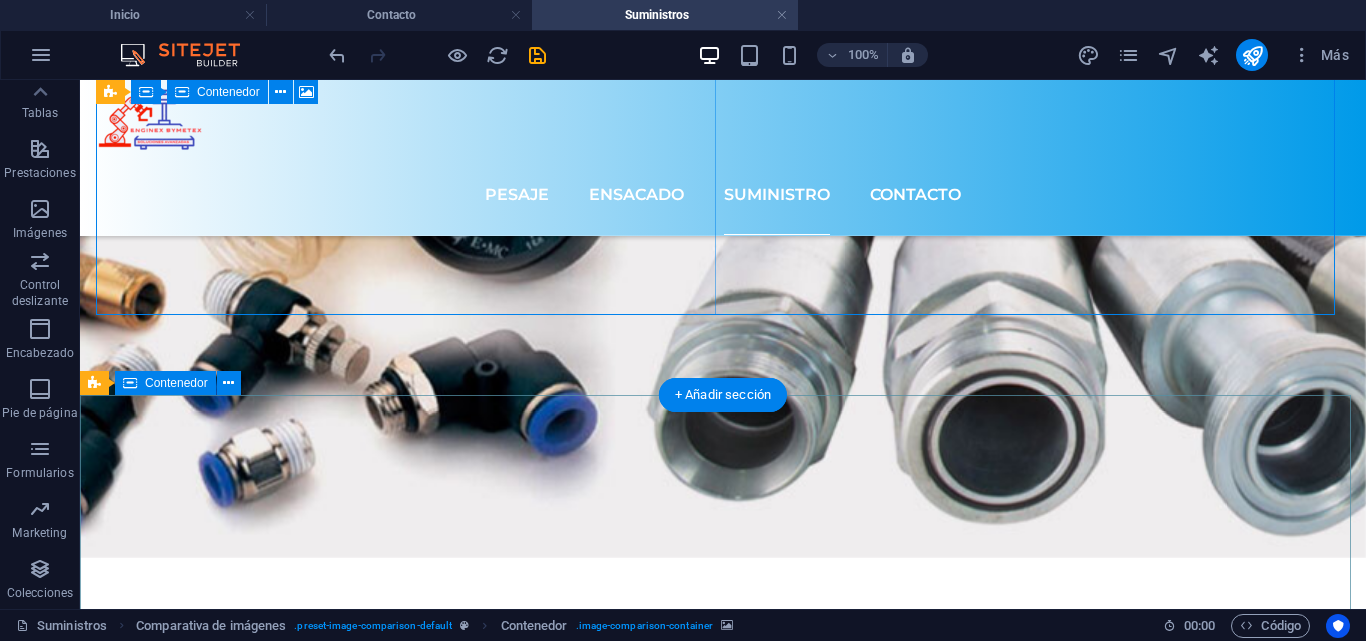 scroll, scrollTop: 2811, scrollLeft: 0, axis: vertical 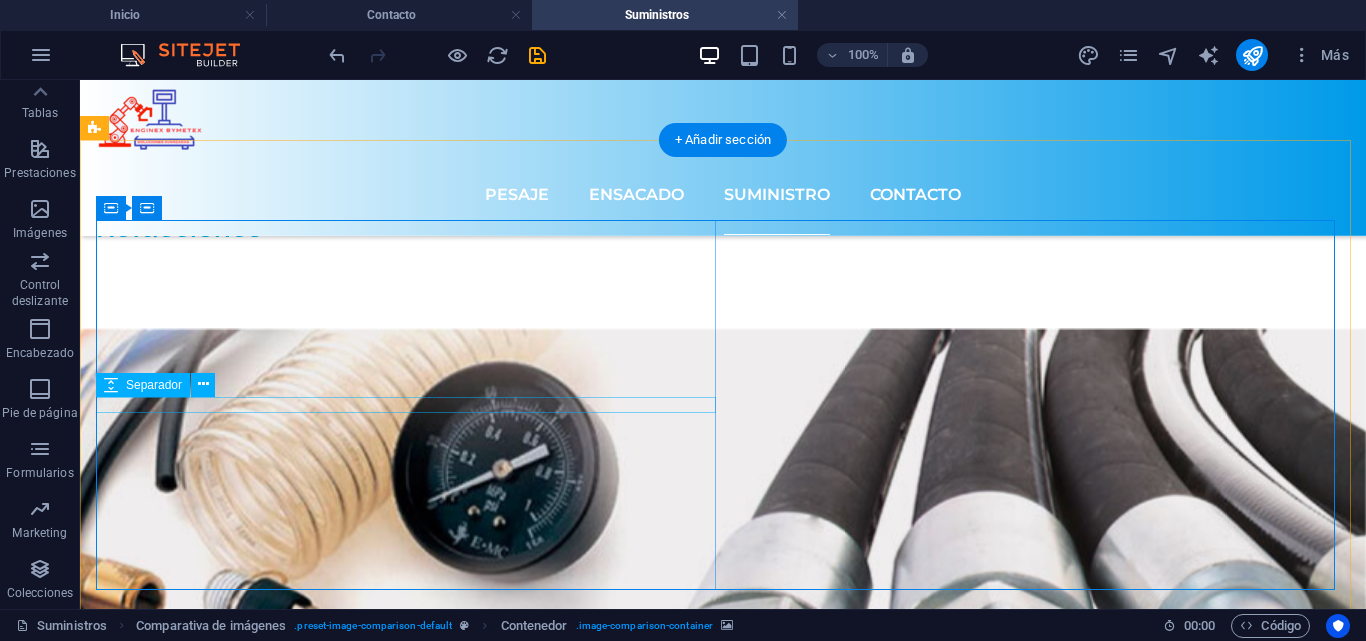 click at bounding box center [417, -2352] 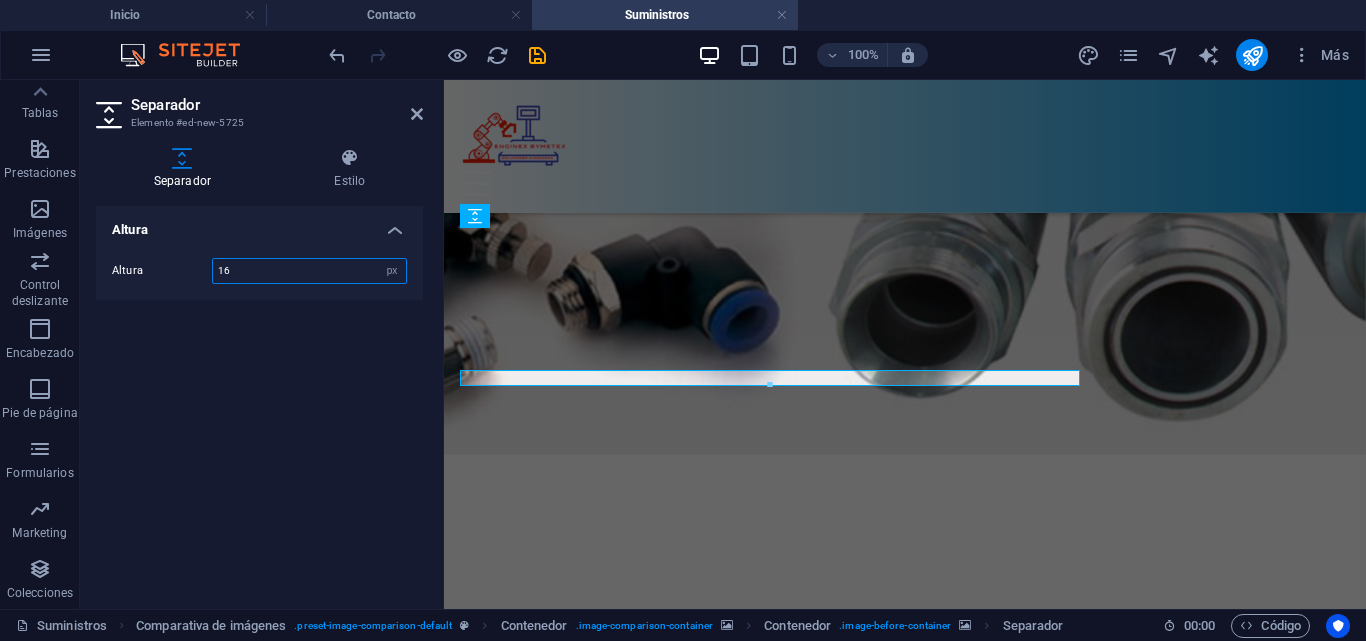 scroll, scrollTop: 2838, scrollLeft: 0, axis: vertical 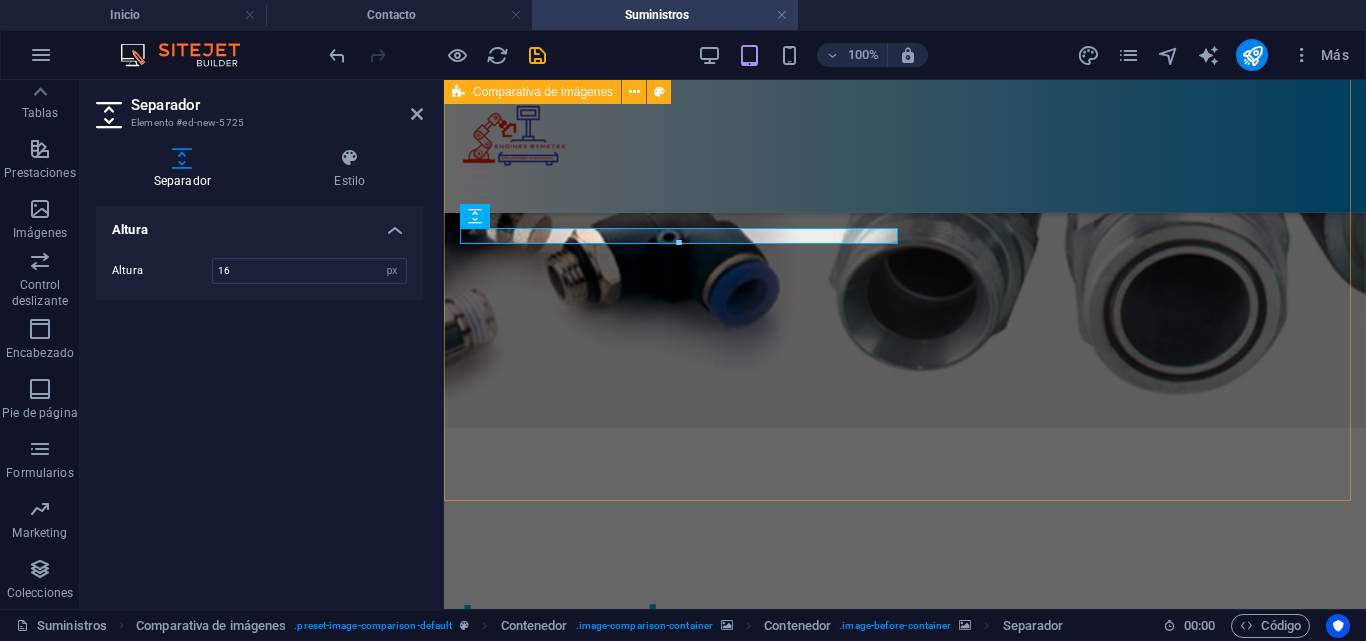 click at bounding box center (905, 3090) 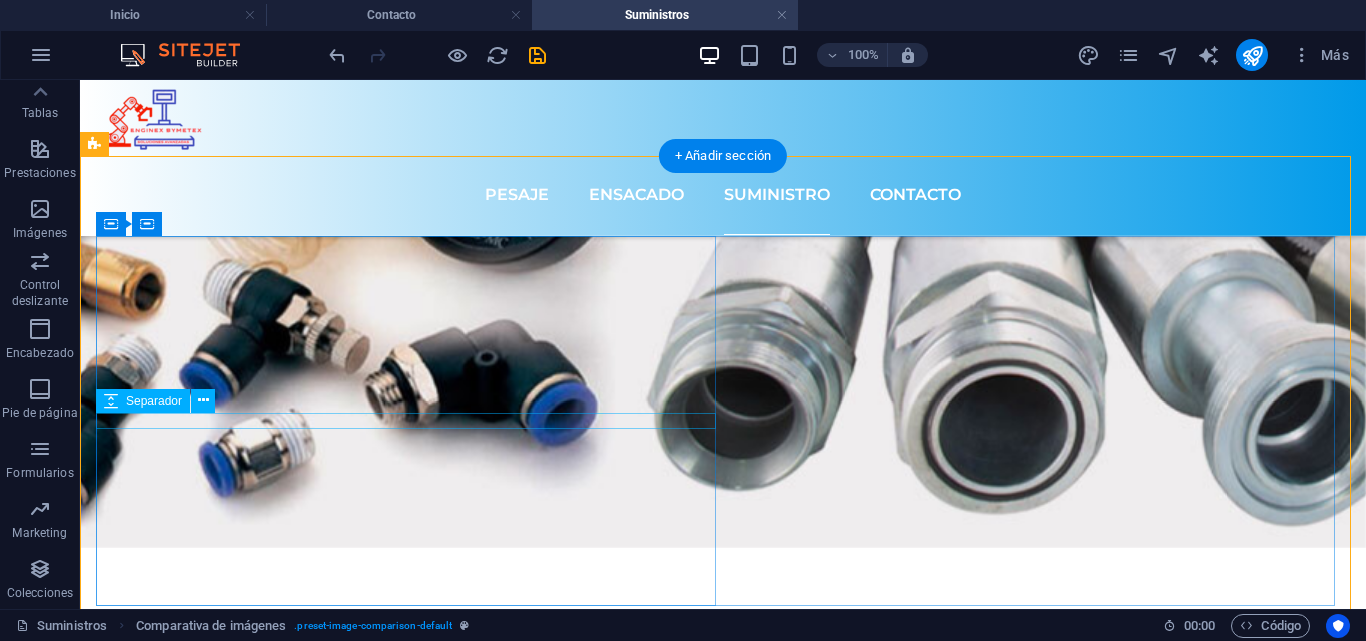 scroll, scrollTop: 2721, scrollLeft: 0, axis: vertical 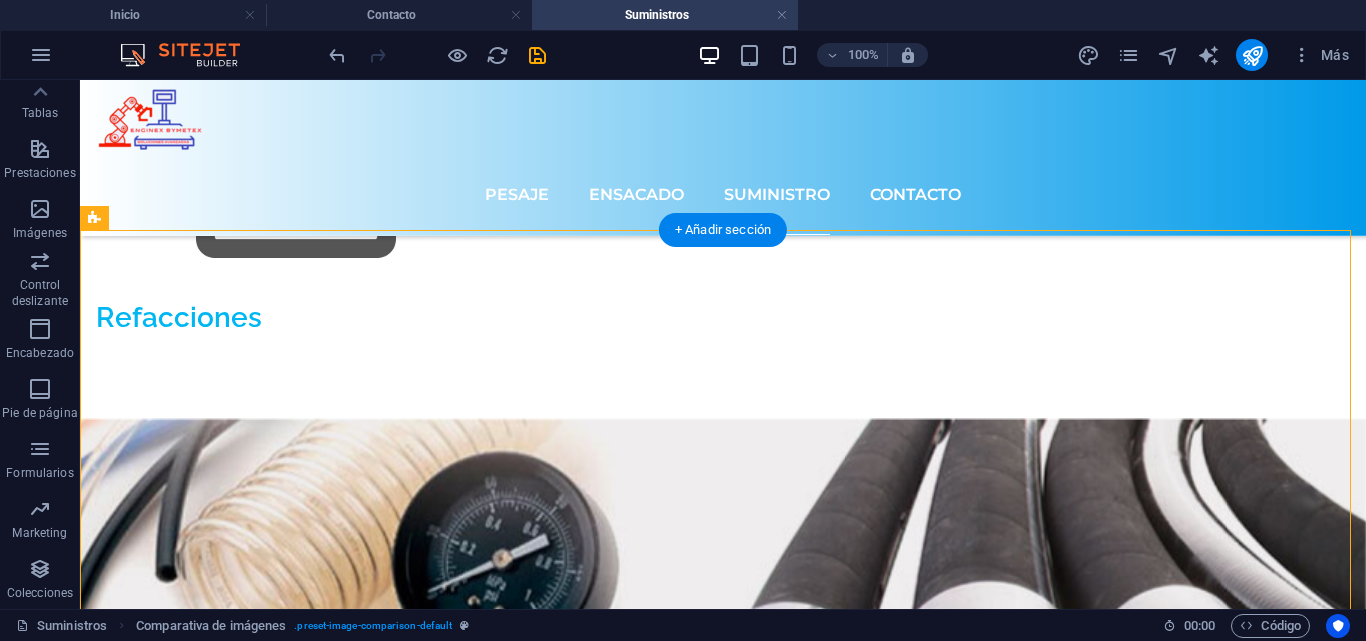 click at bounding box center [739, -2456] 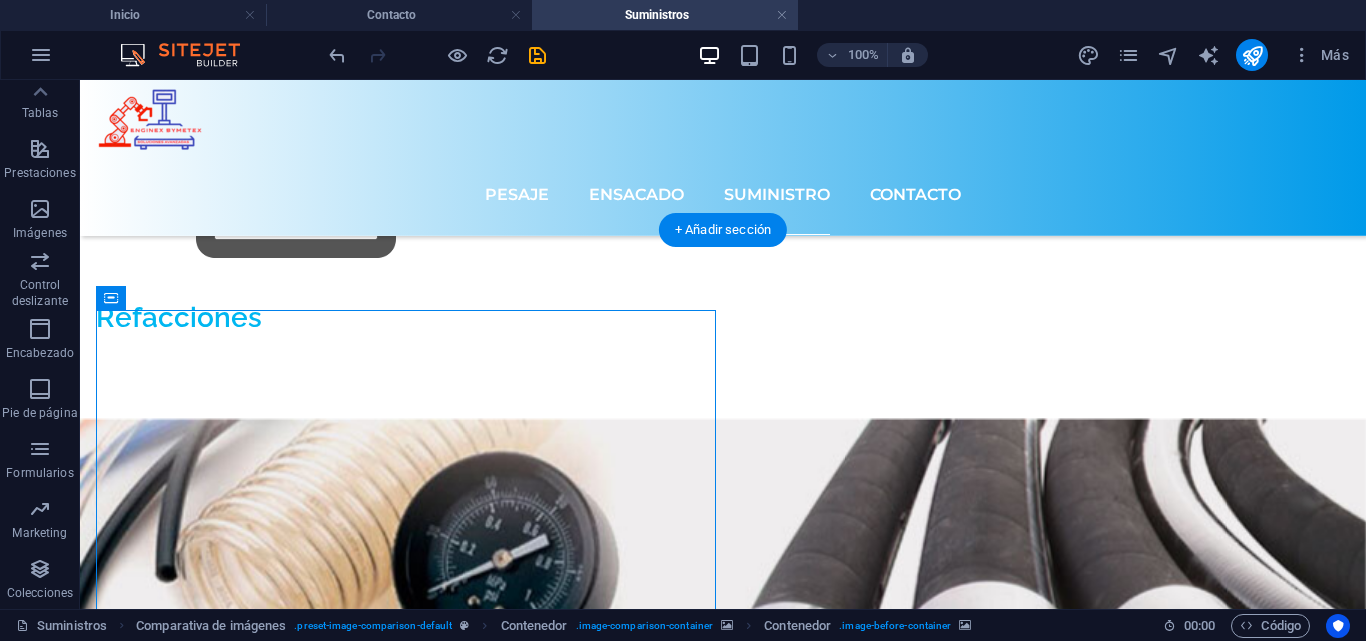 click at bounding box center (739, -2456) 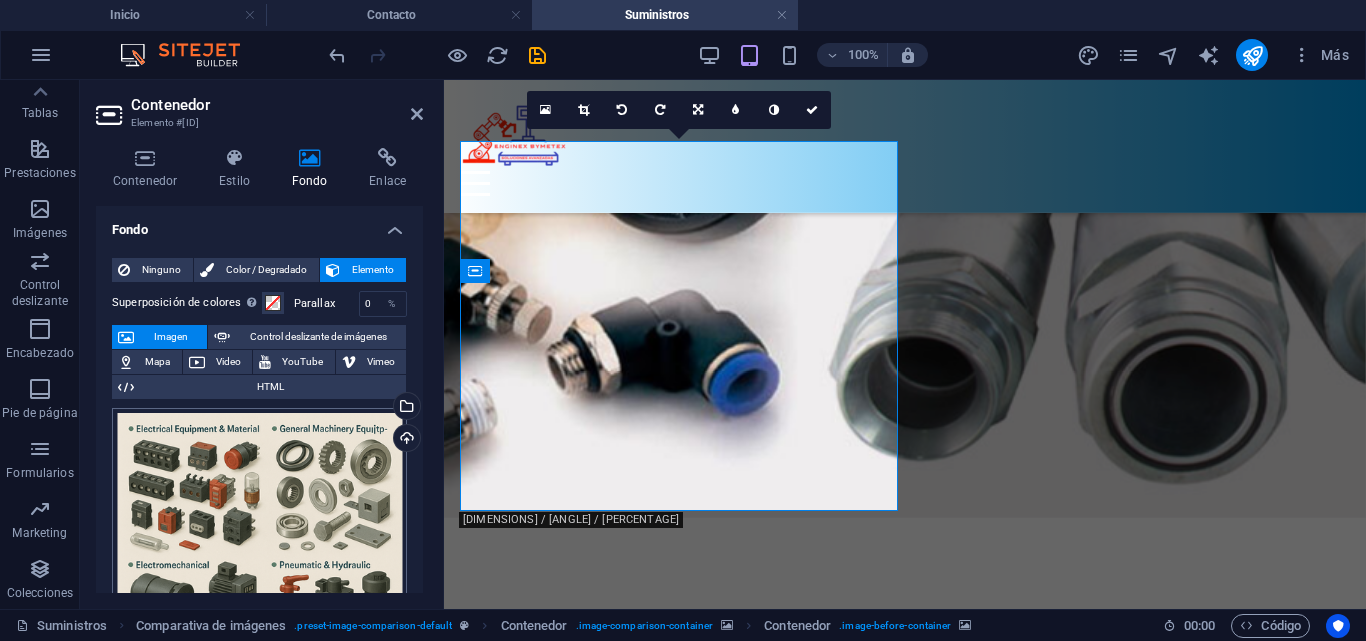 scroll, scrollTop: 100, scrollLeft: 0, axis: vertical 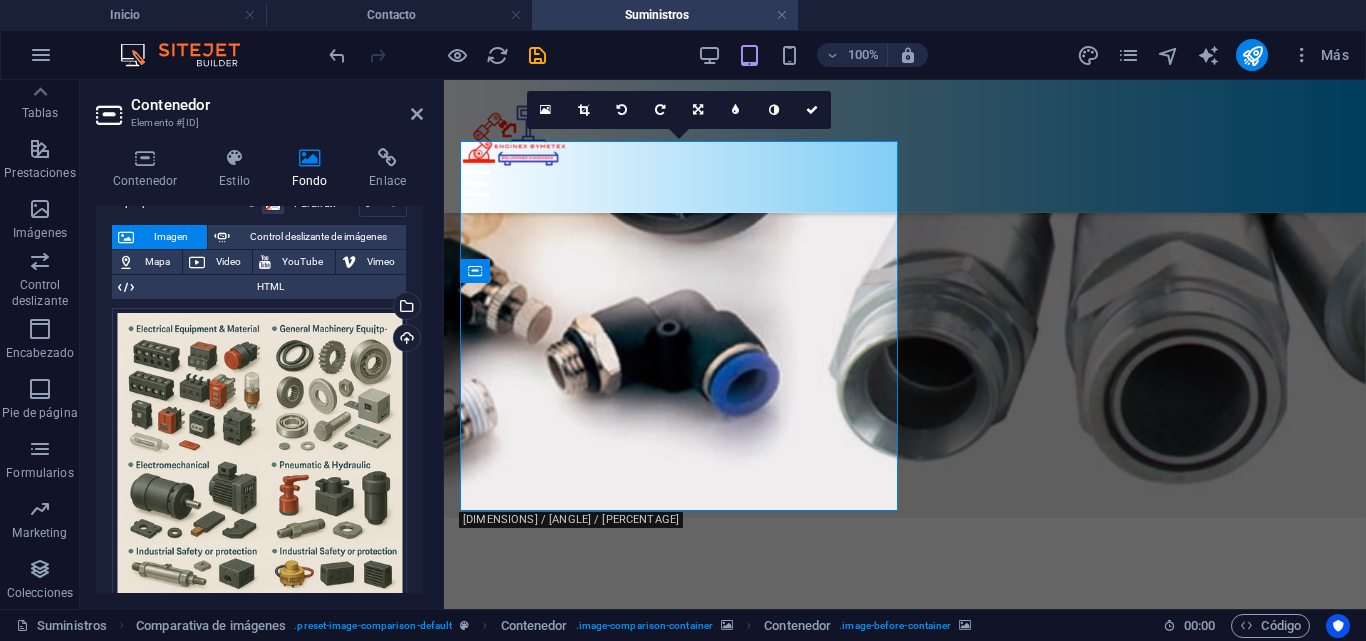 click on "Portada" at bounding box center (283, 698) 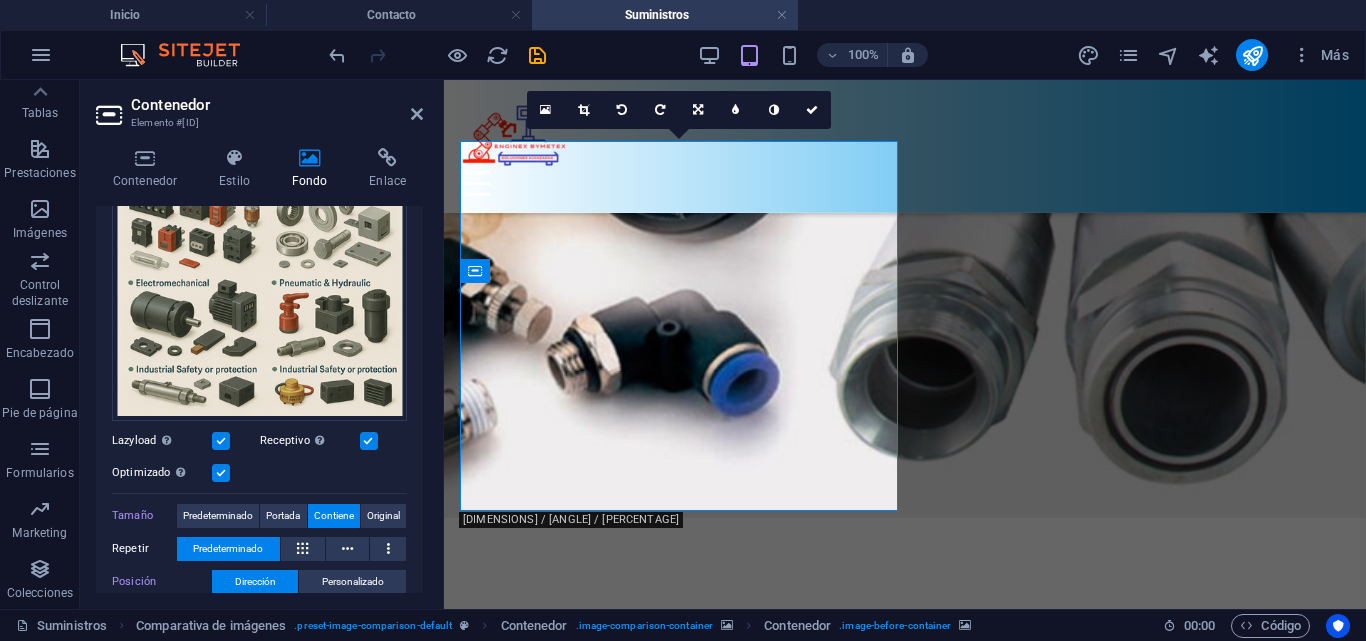 scroll, scrollTop: 300, scrollLeft: 0, axis: vertical 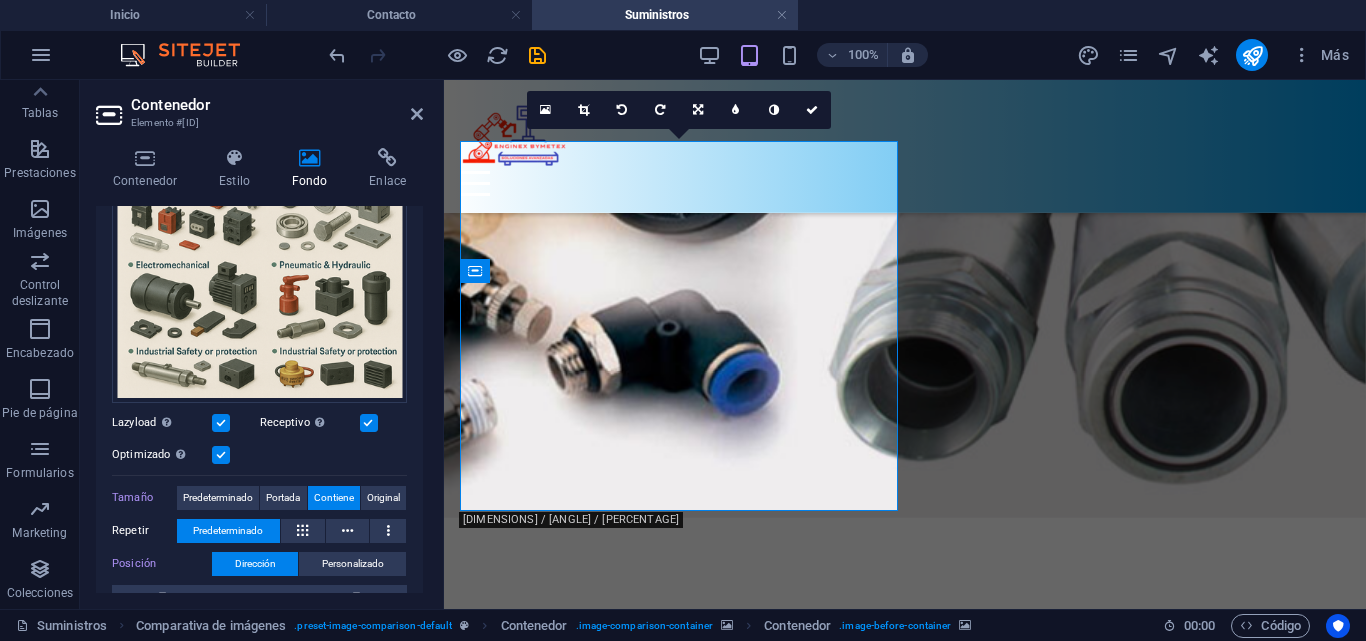 click at bounding box center [259, 615] 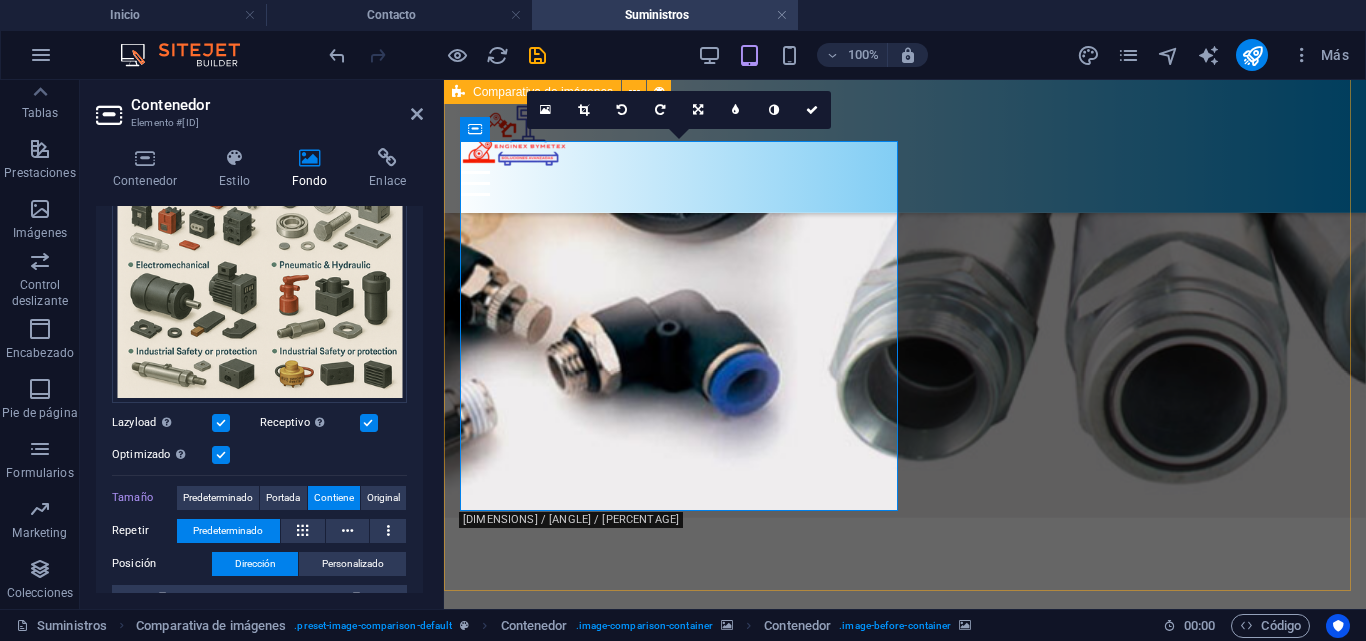 click at bounding box center (905, 3180) 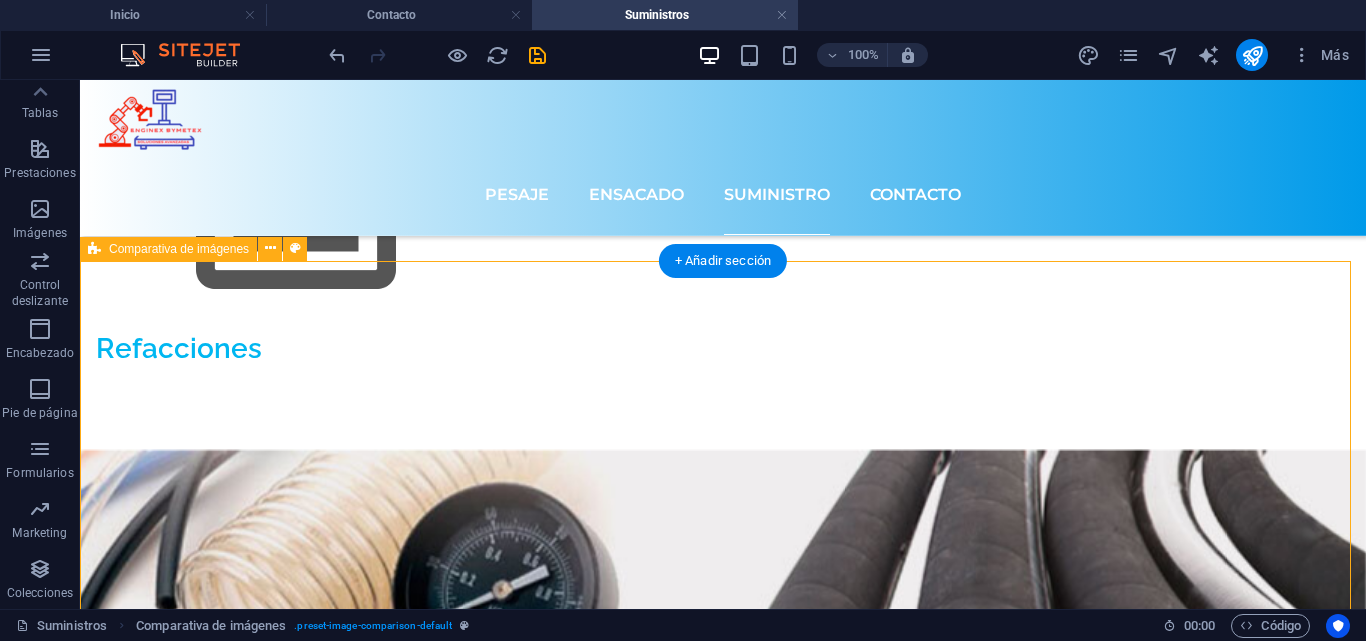 click at bounding box center (739, -2425) 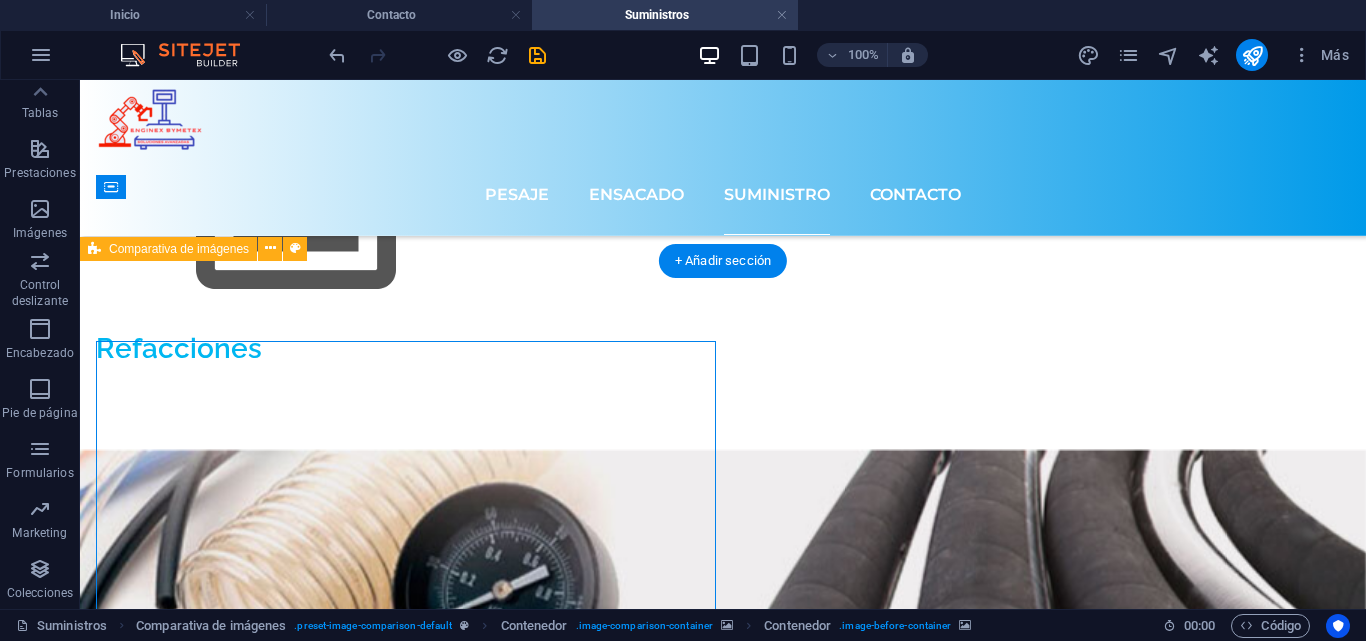 click at bounding box center (739, -2425) 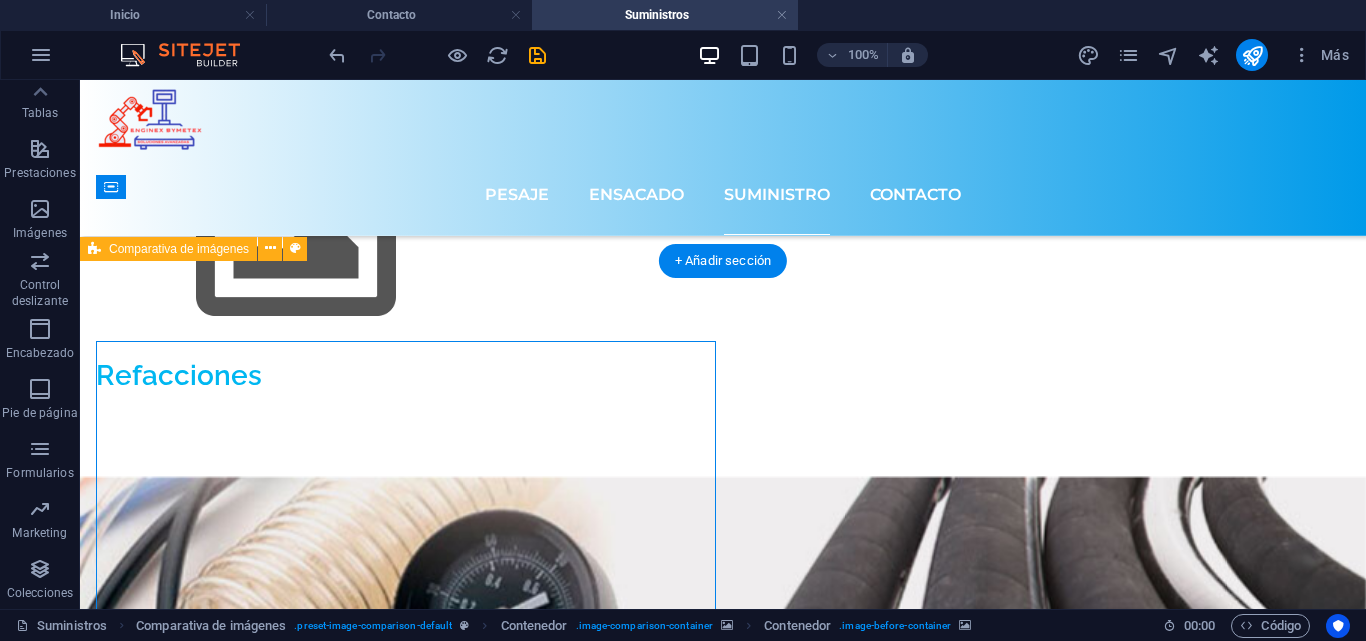 scroll, scrollTop: 2717, scrollLeft: 0, axis: vertical 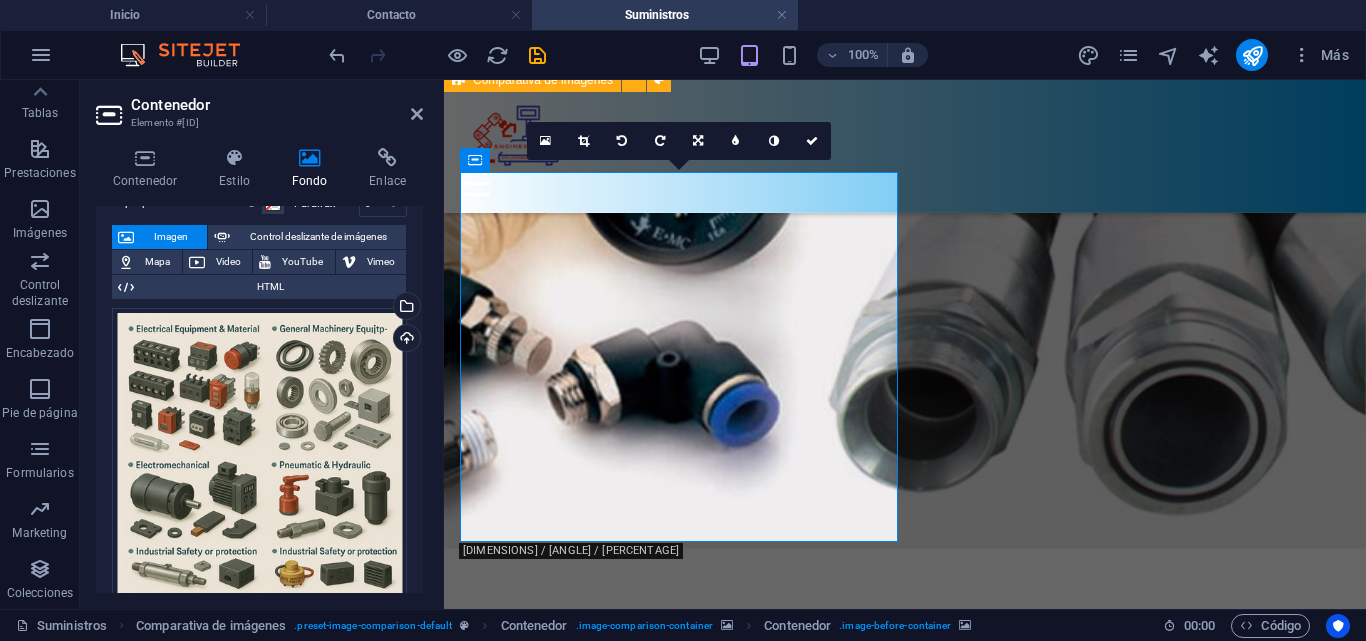 click at bounding box center (221, 623) 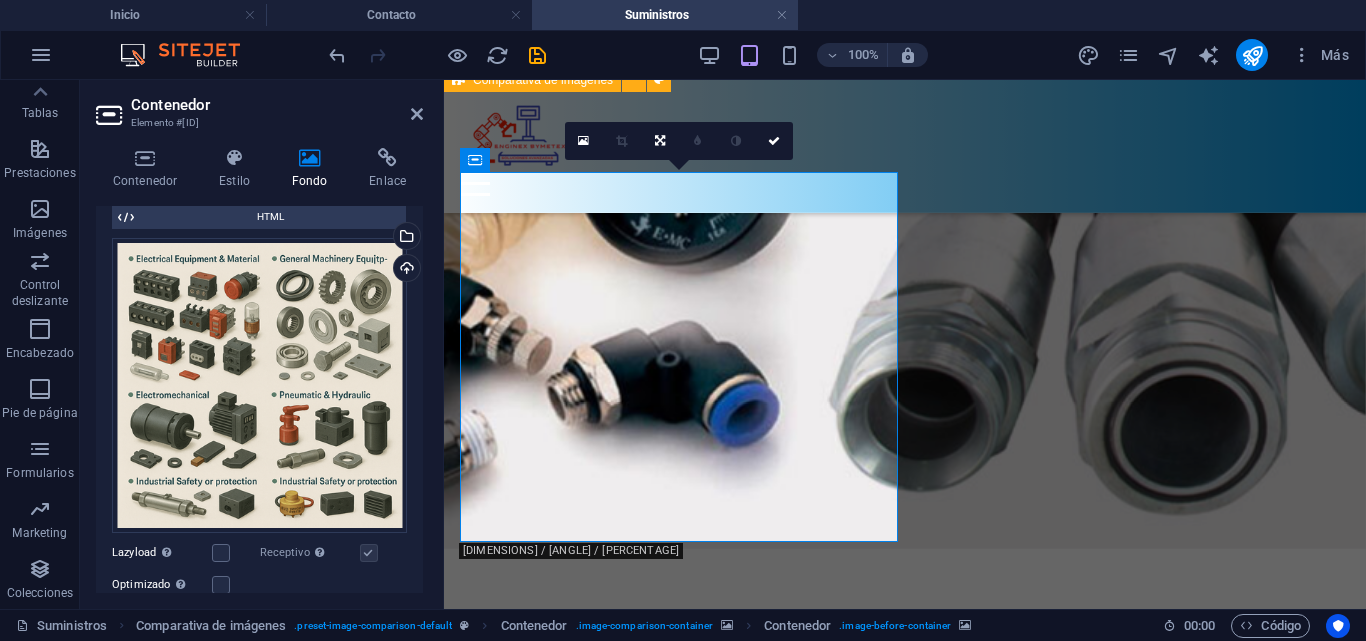 scroll, scrollTop: 200, scrollLeft: 0, axis: vertical 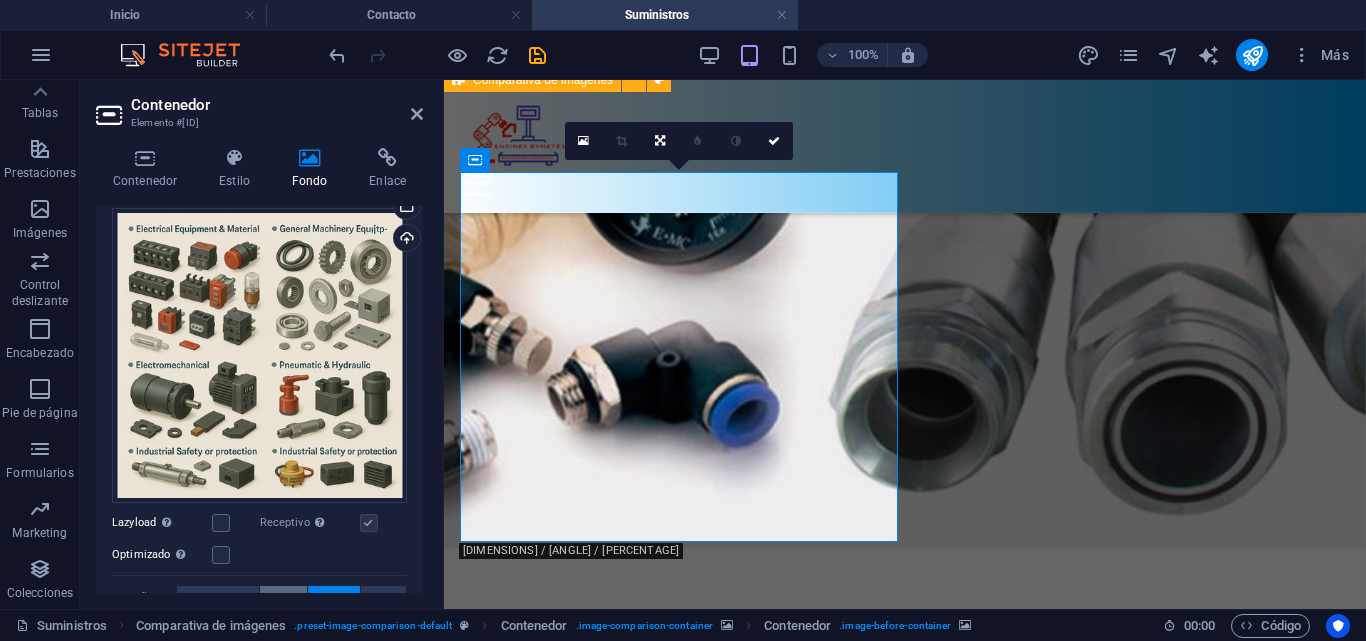 click on "Portada" at bounding box center [283, 598] 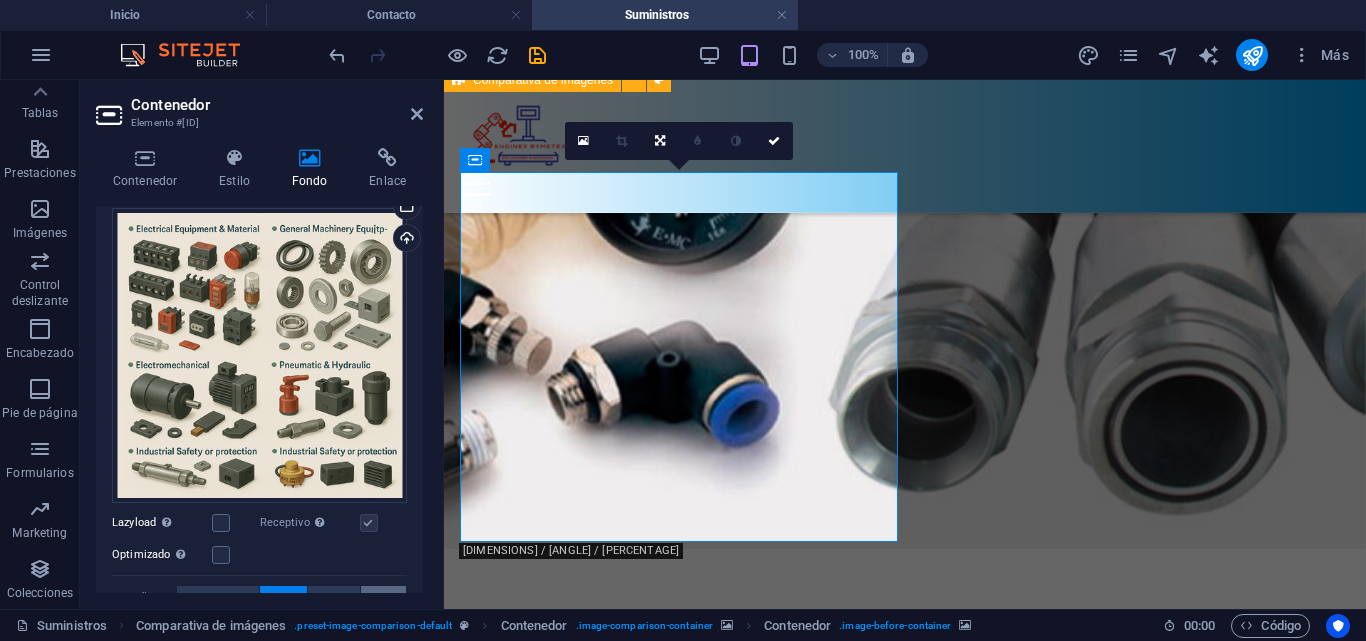 click on "Original" at bounding box center [383, 598] 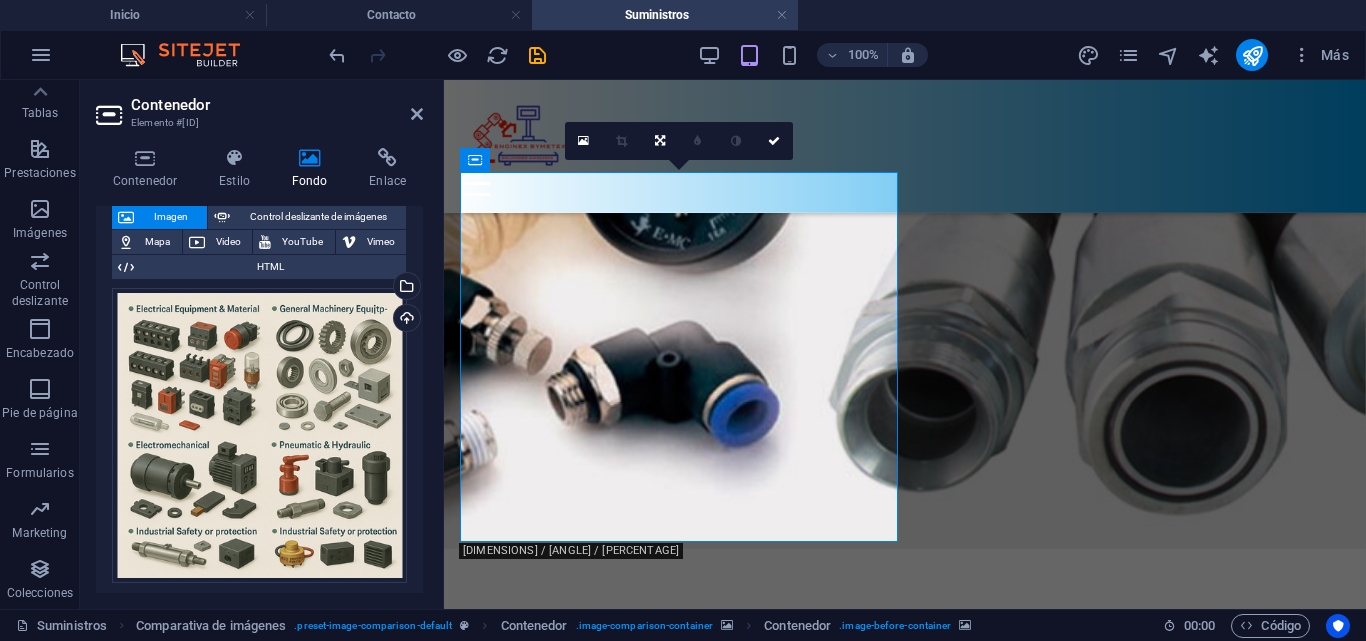 scroll, scrollTop: 100, scrollLeft: 0, axis: vertical 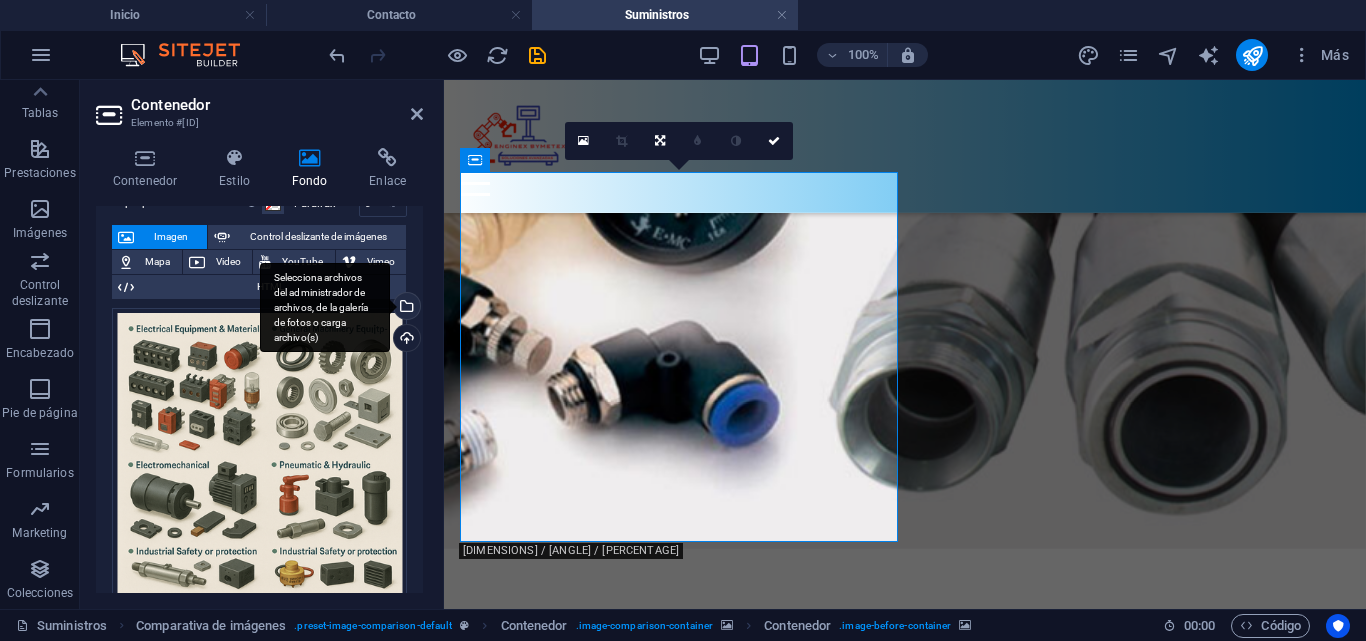 click on "Selecciona archivos del administrador de archivos, de la galería de fotos o carga archivo(s)" at bounding box center [405, 308] 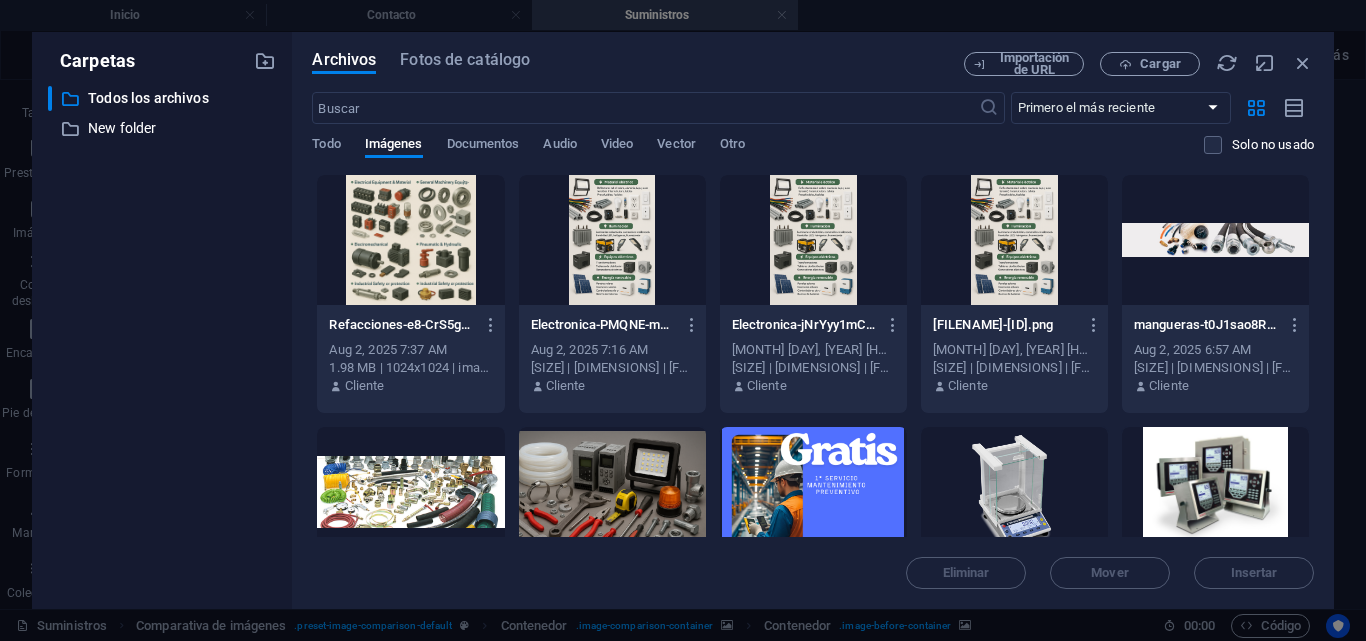 click at bounding box center (410, 240) 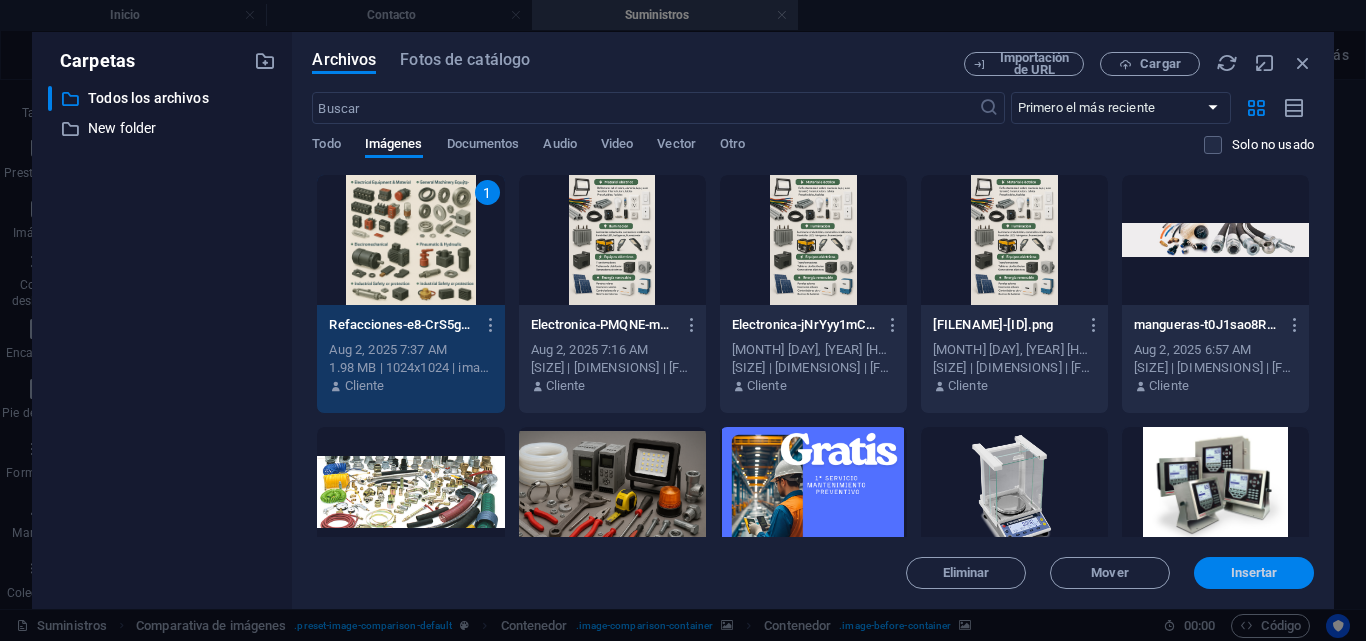 click on "Insertar" at bounding box center (1254, 573) 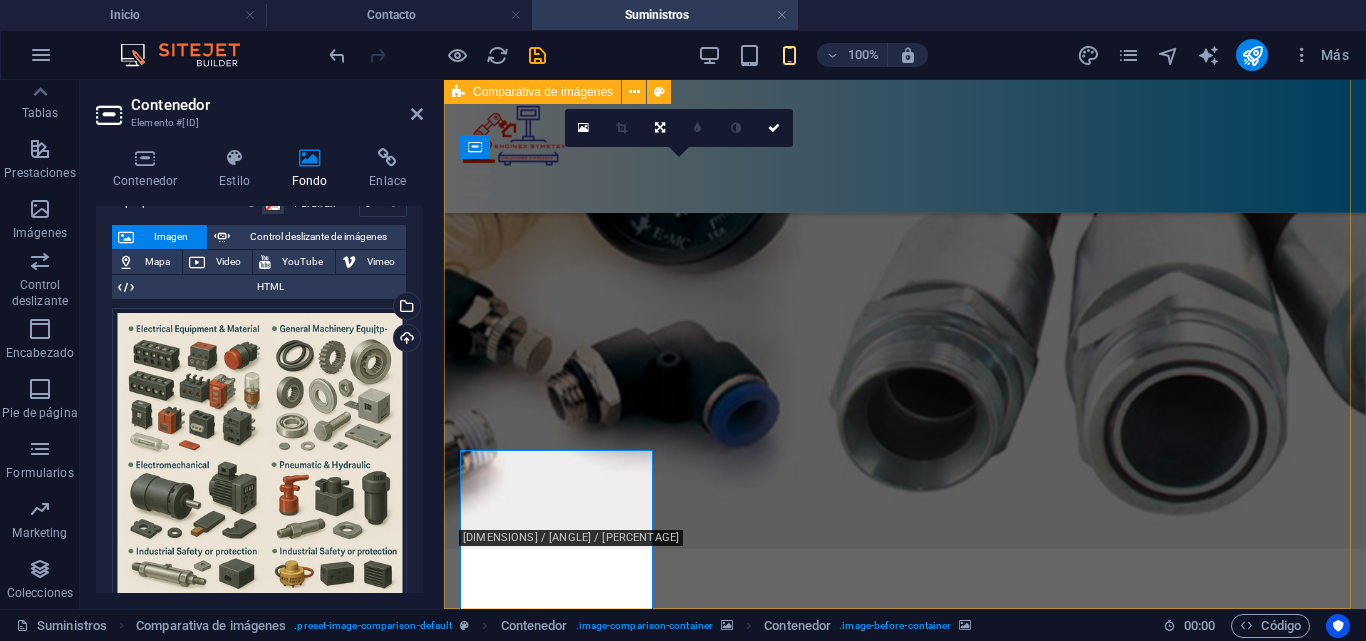 scroll, scrollTop: 2730, scrollLeft: 0, axis: vertical 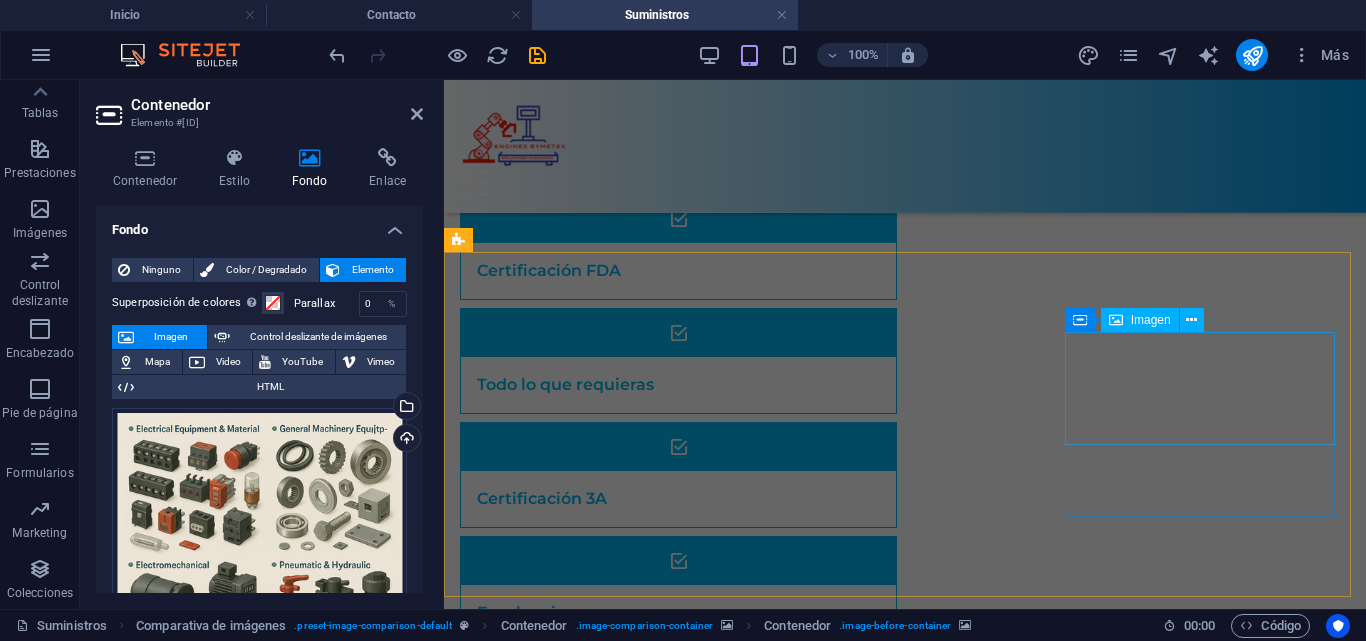 click at bounding box center [597, 1878] 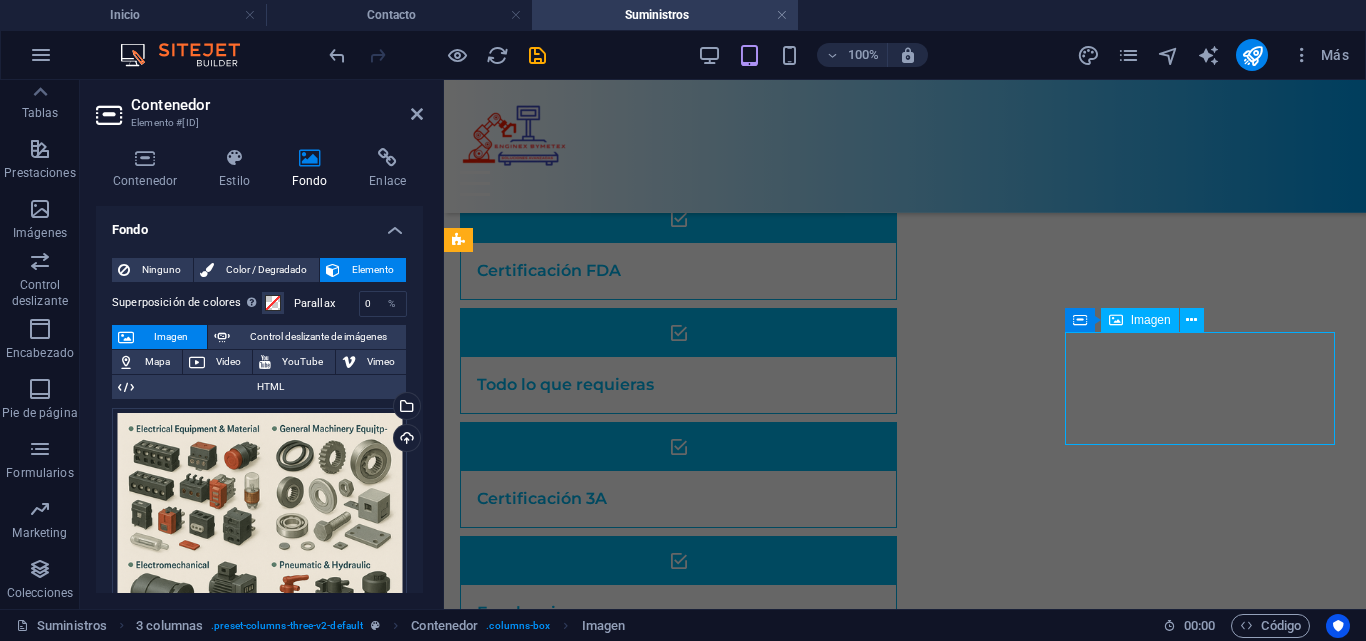 click at bounding box center (597, 1878) 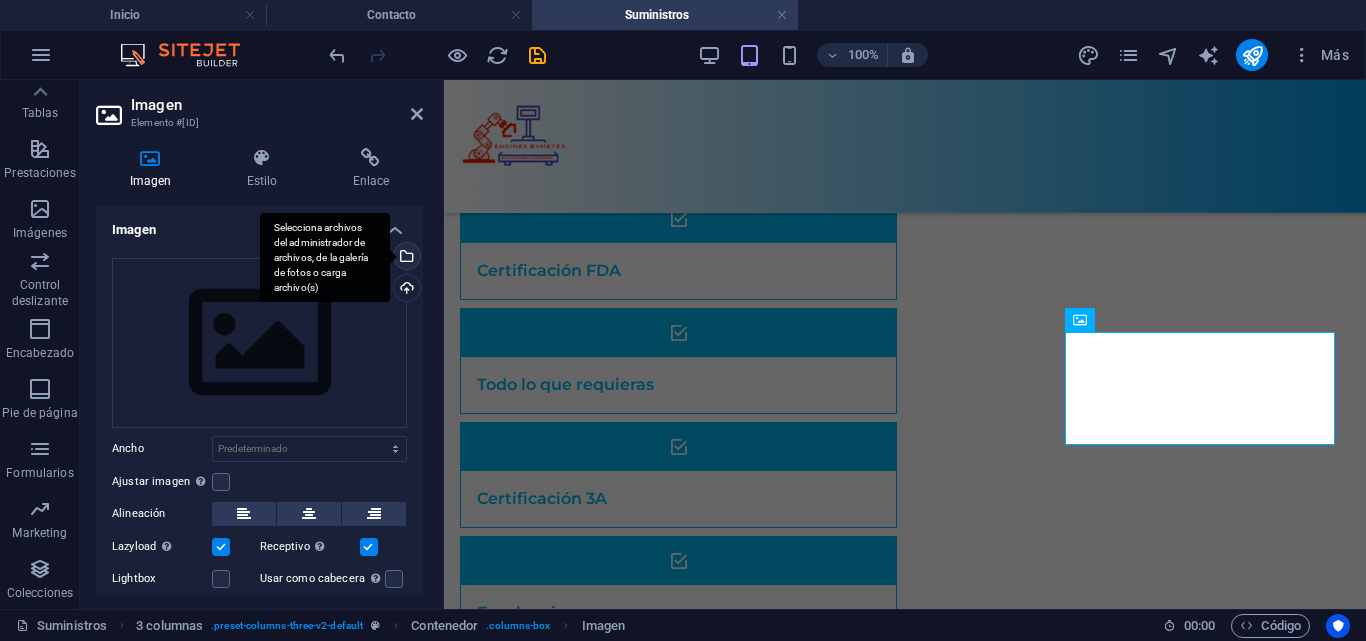 click on "Selecciona archivos del administrador de archivos, de la galería de fotos o carga archivo(s)" at bounding box center (325, 258) 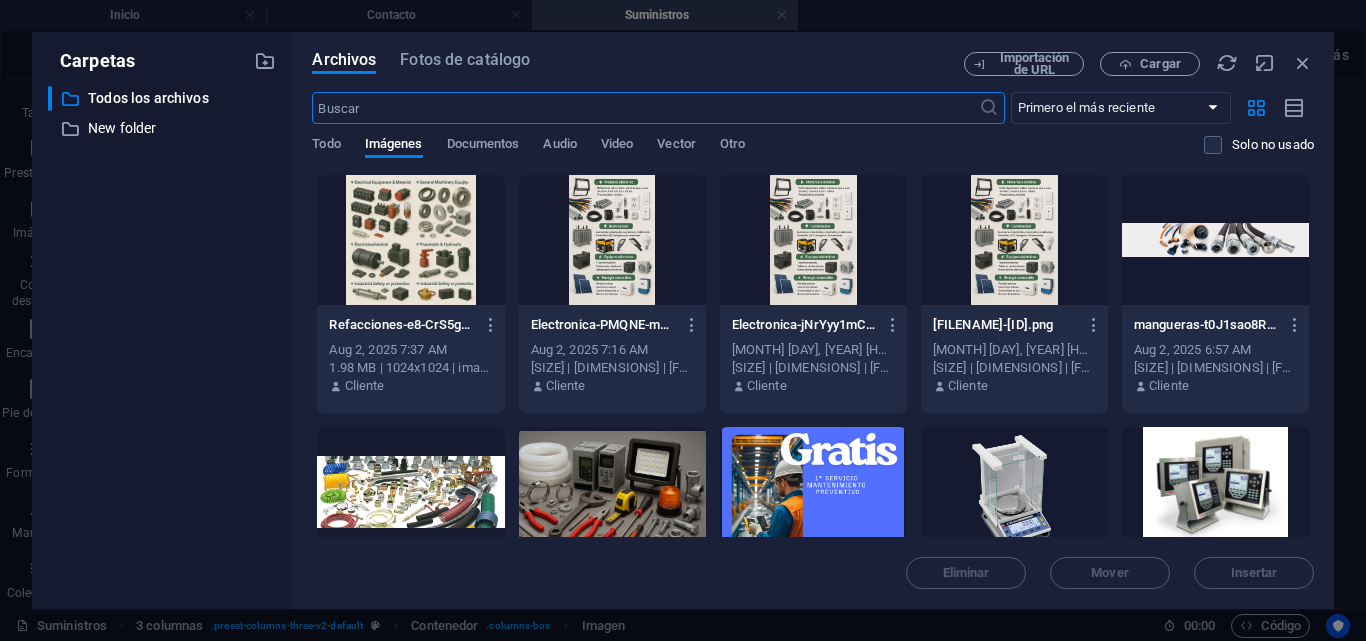 scroll, scrollTop: 1187, scrollLeft: 0, axis: vertical 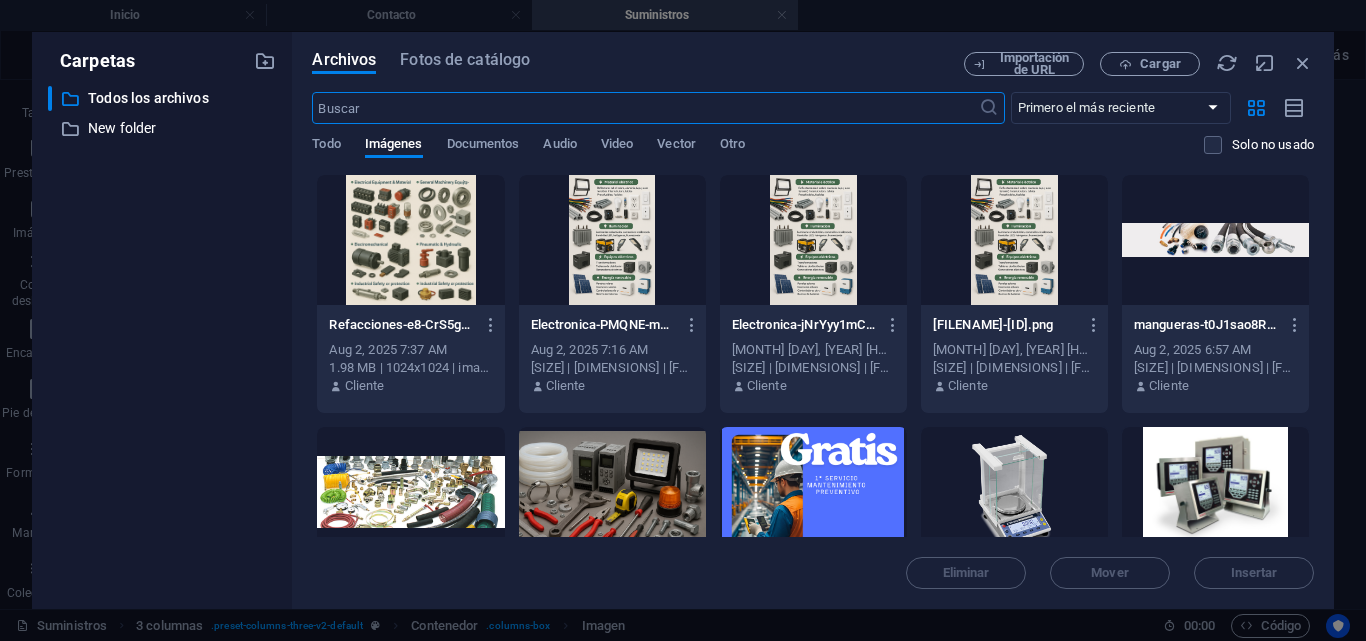 click at bounding box center [410, 240] 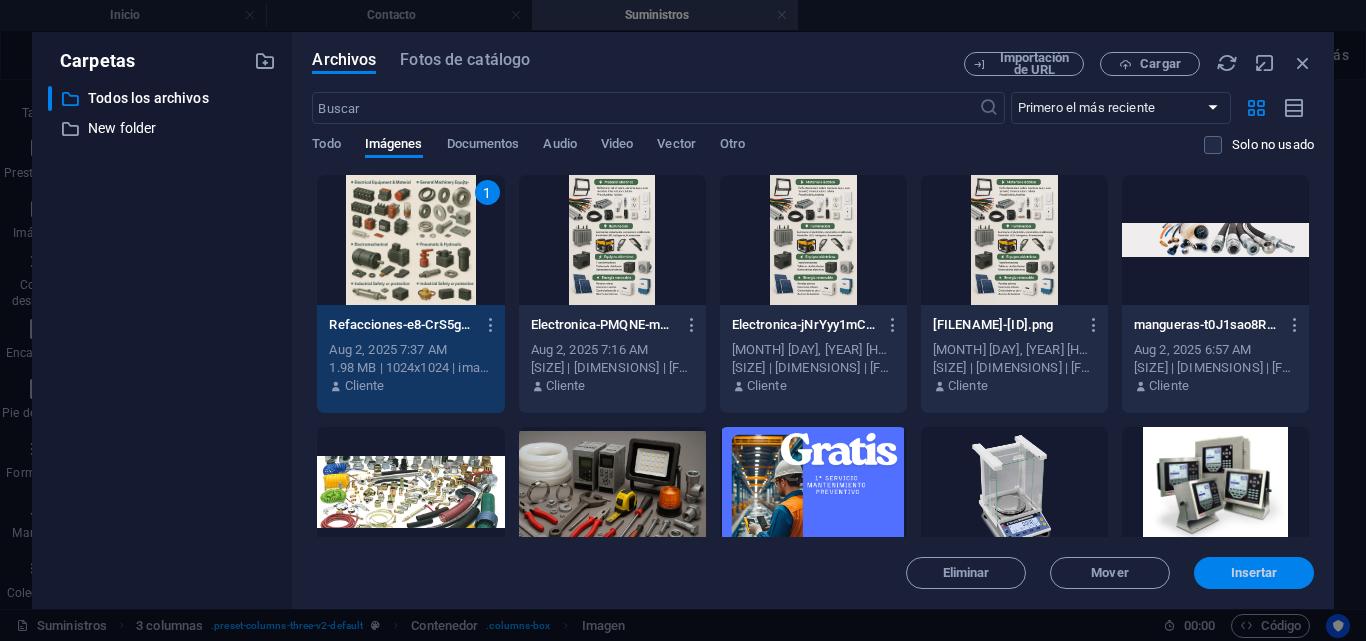 click on "Insertar" at bounding box center [1254, 573] 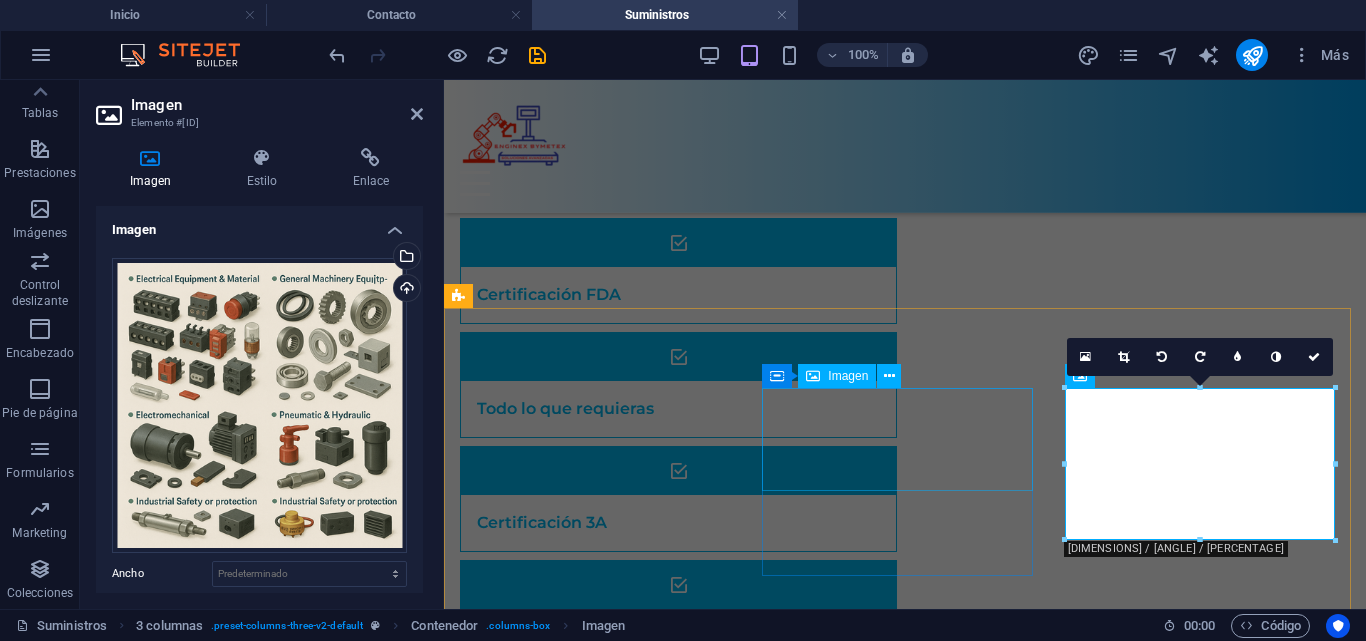 scroll, scrollTop: 574, scrollLeft: 0, axis: vertical 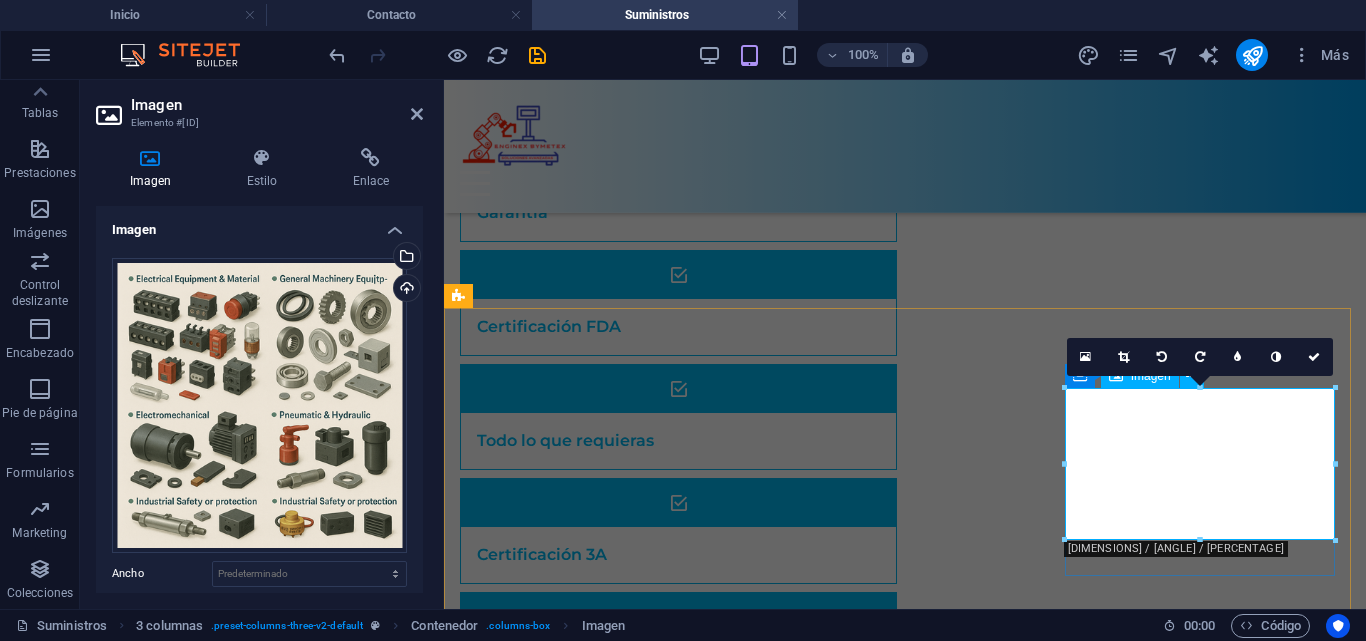 click at bounding box center (597, 2283) 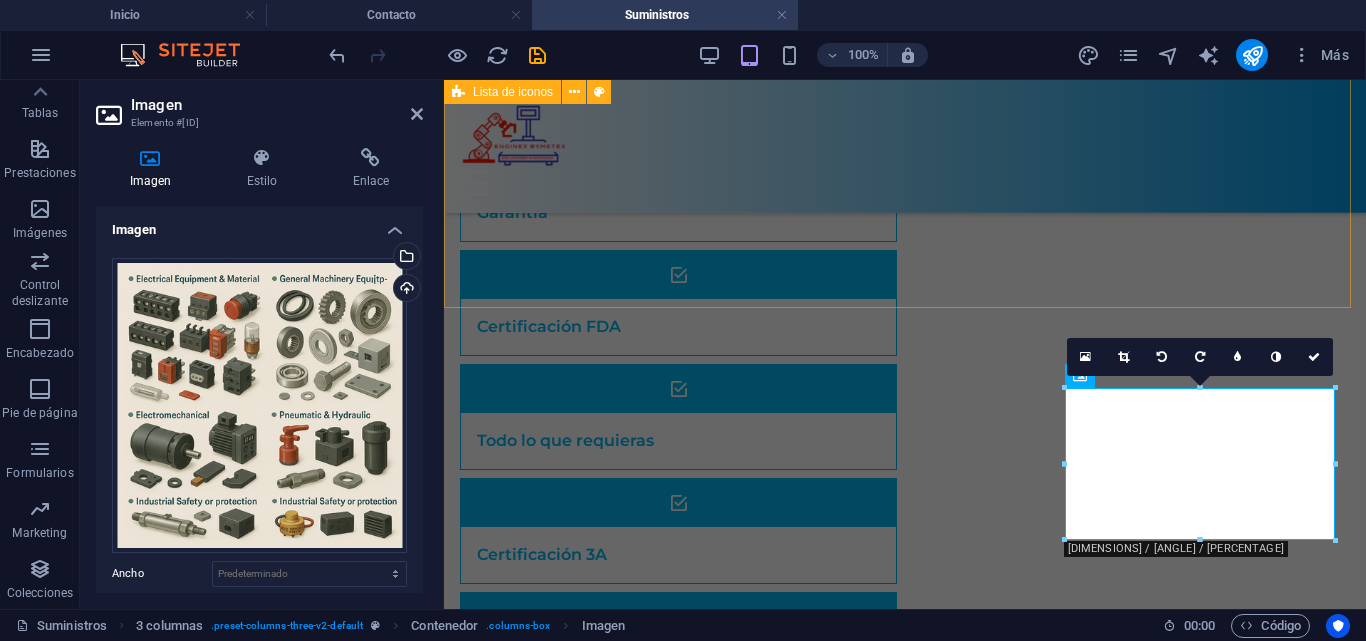 click on "Calidad Garantía Certificación FDA Todo lo que requieras Certificación 3A Excelencia" at bounding box center [905, 360] 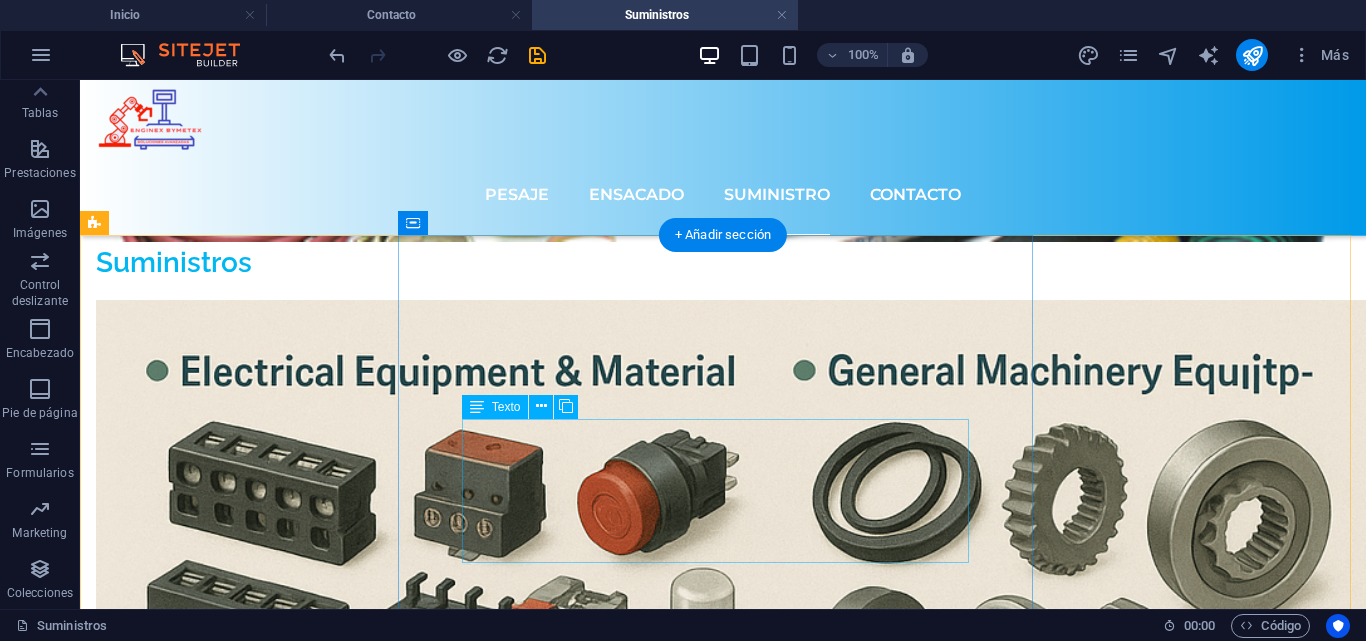 scroll, scrollTop: 2500, scrollLeft: 0, axis: vertical 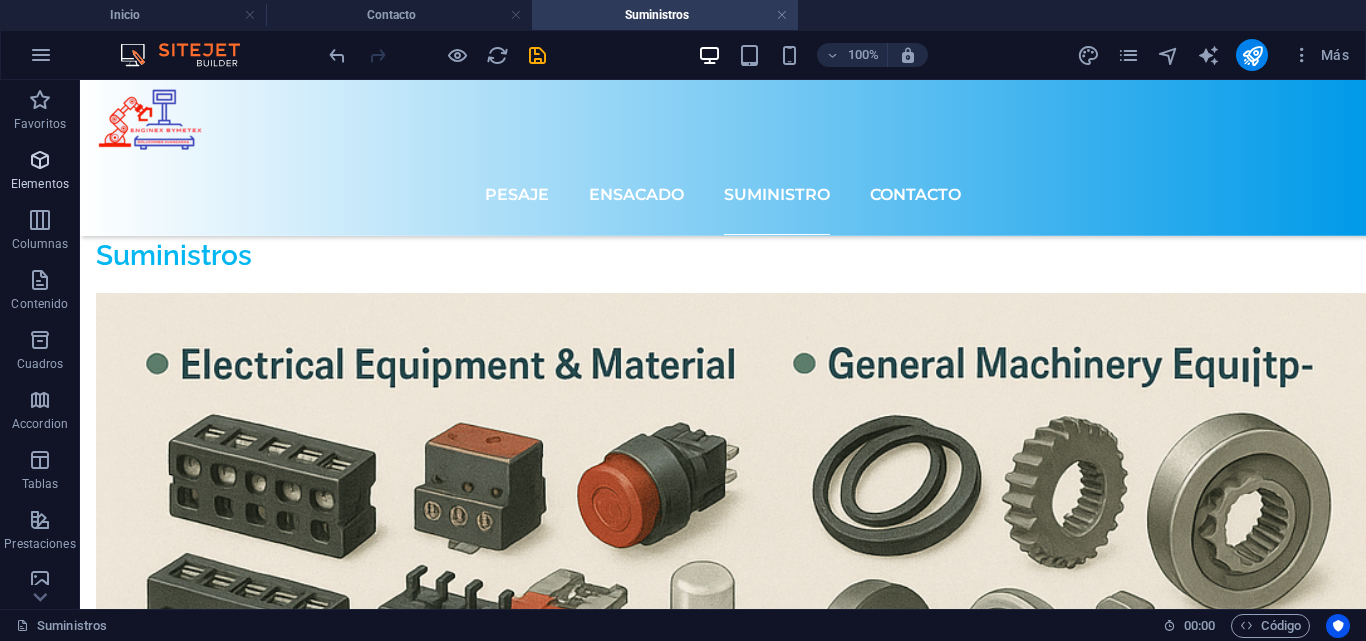click on "Elementos" at bounding box center [40, 184] 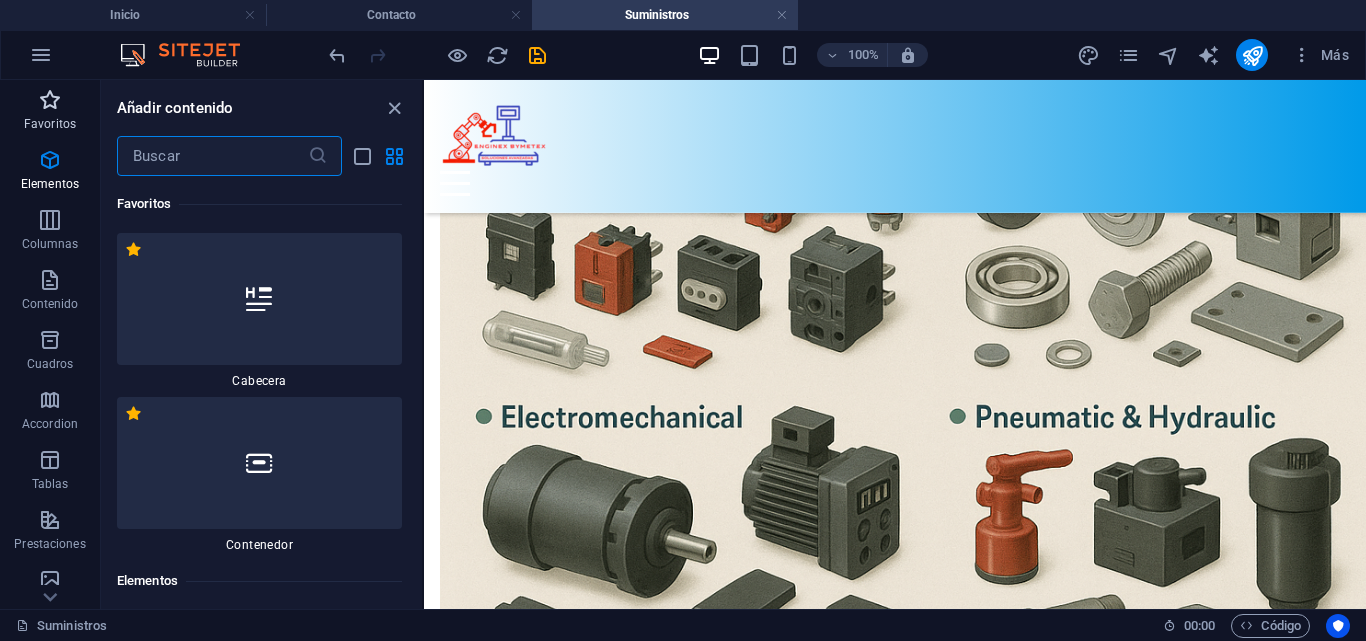 scroll, scrollTop: 2527, scrollLeft: 0, axis: vertical 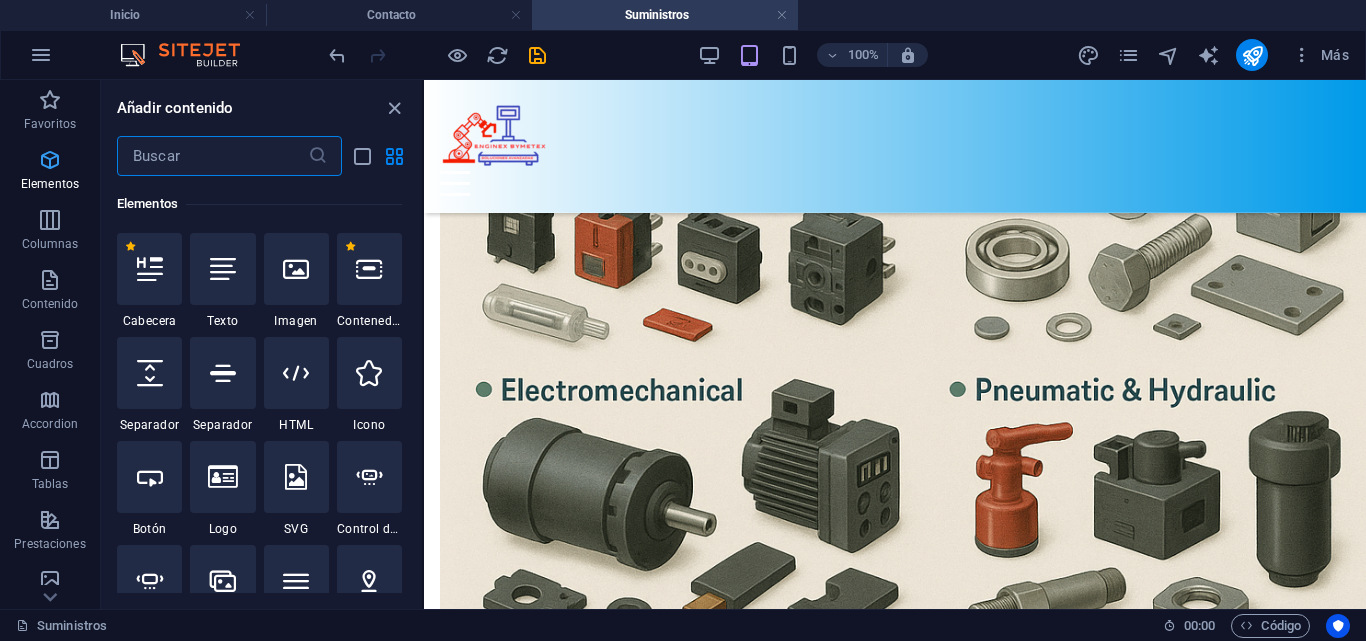 click at bounding box center [50, 160] 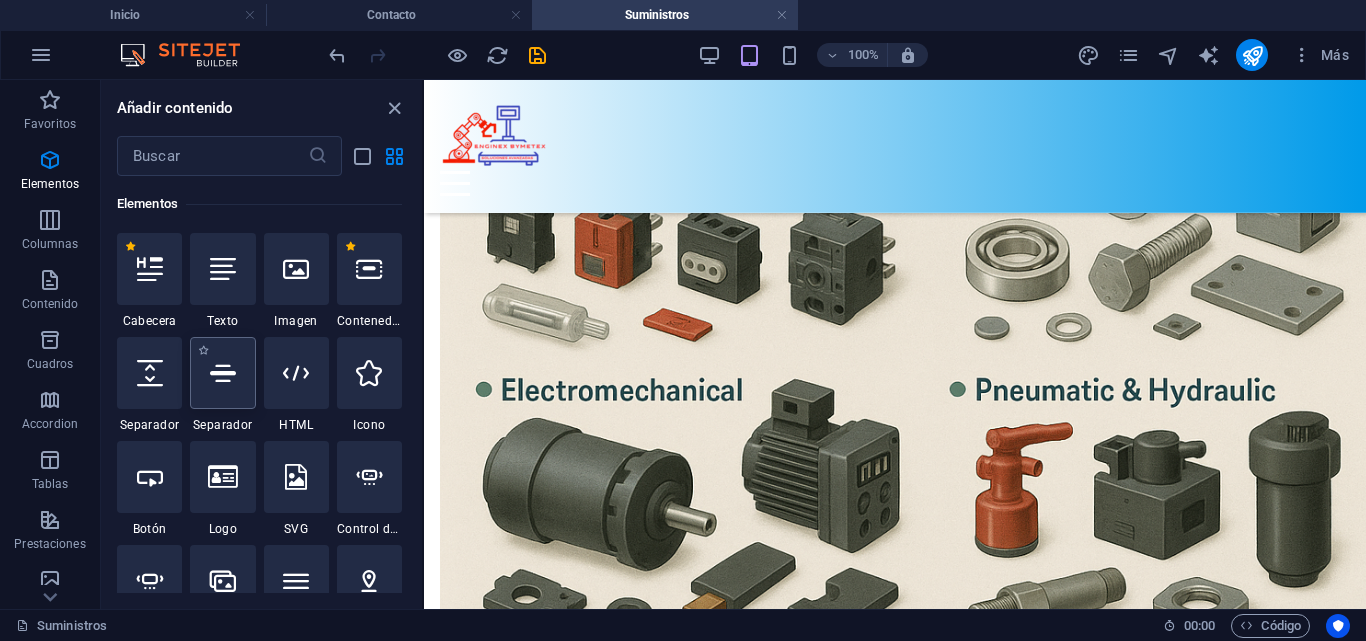 click at bounding box center [222, 373] 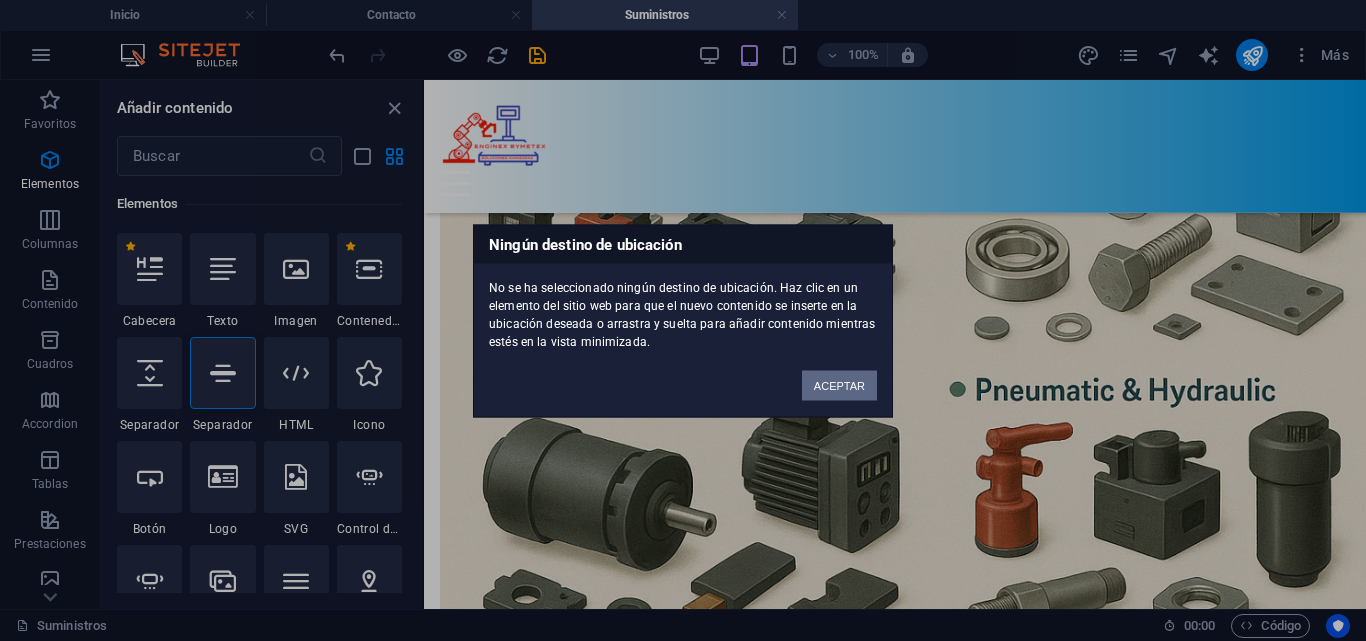 click on "ACEPTAR" at bounding box center [839, 385] 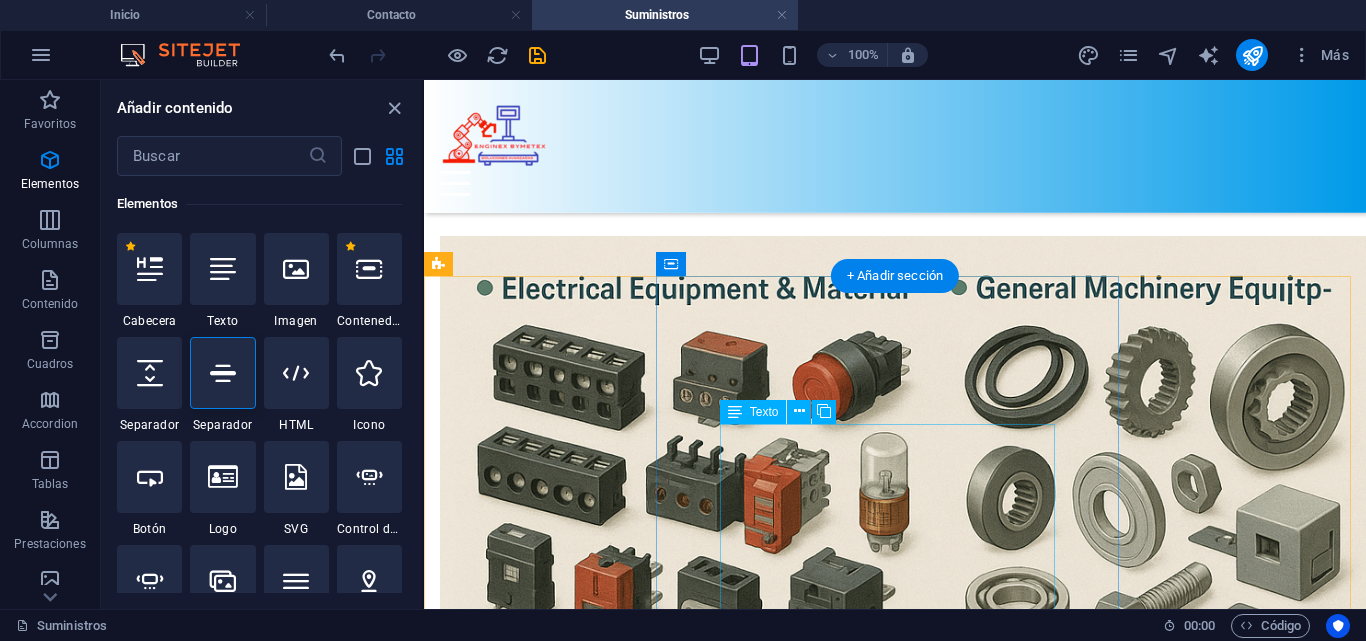 scroll, scrollTop: 2127, scrollLeft: 0, axis: vertical 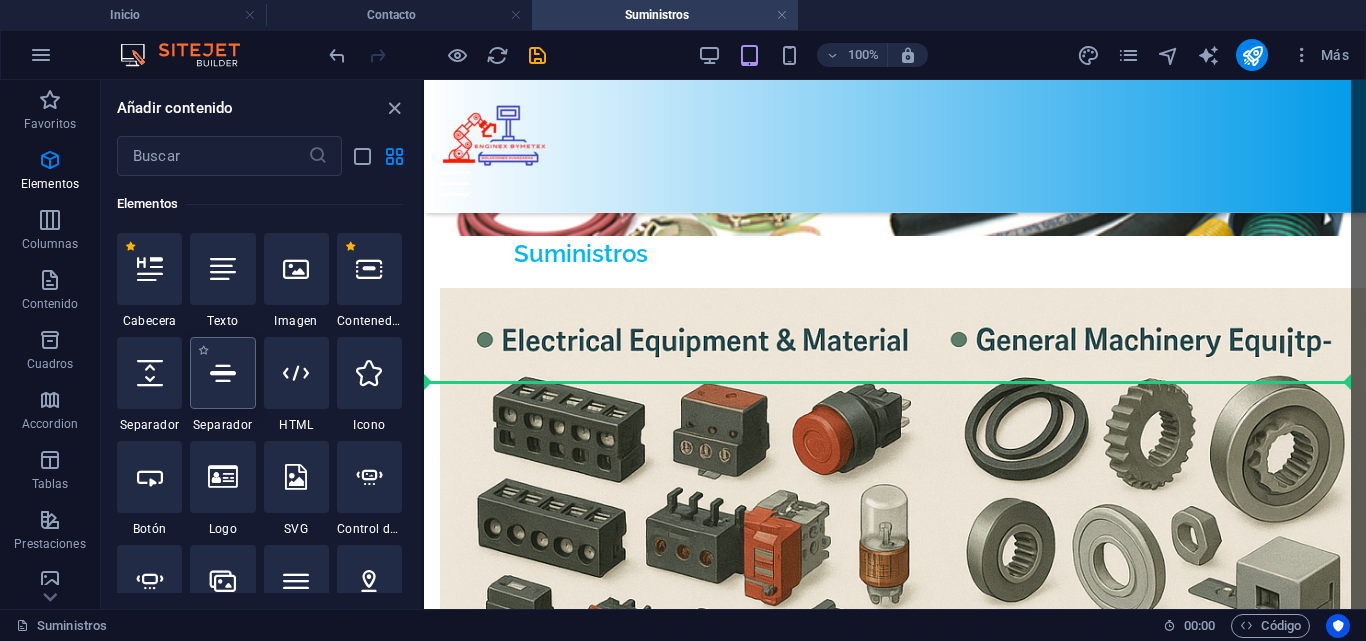 select on "%" 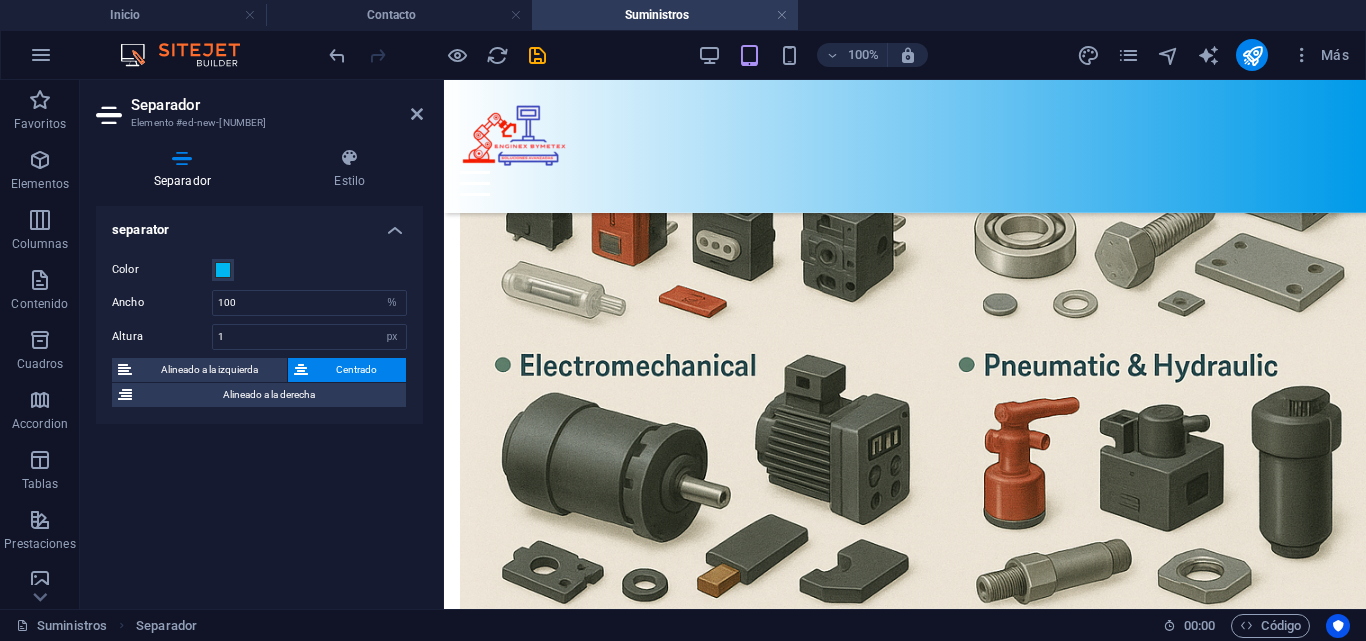 scroll, scrollTop: 2623, scrollLeft: 0, axis: vertical 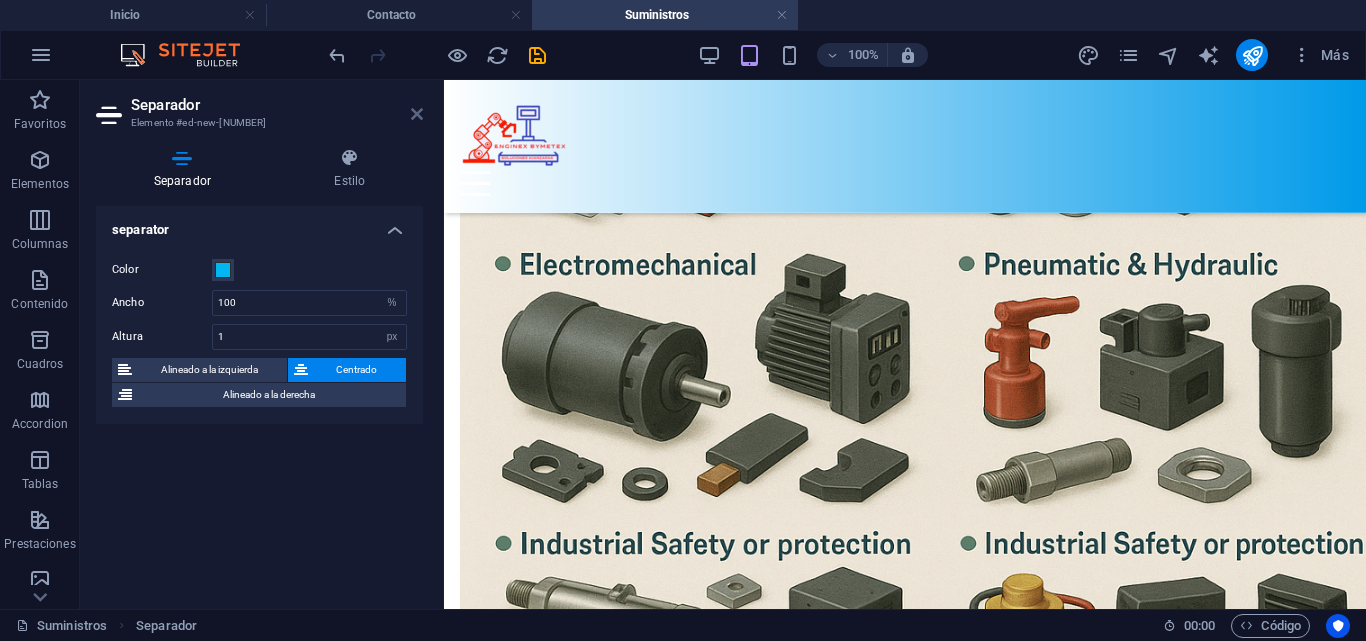 click at bounding box center [417, 114] 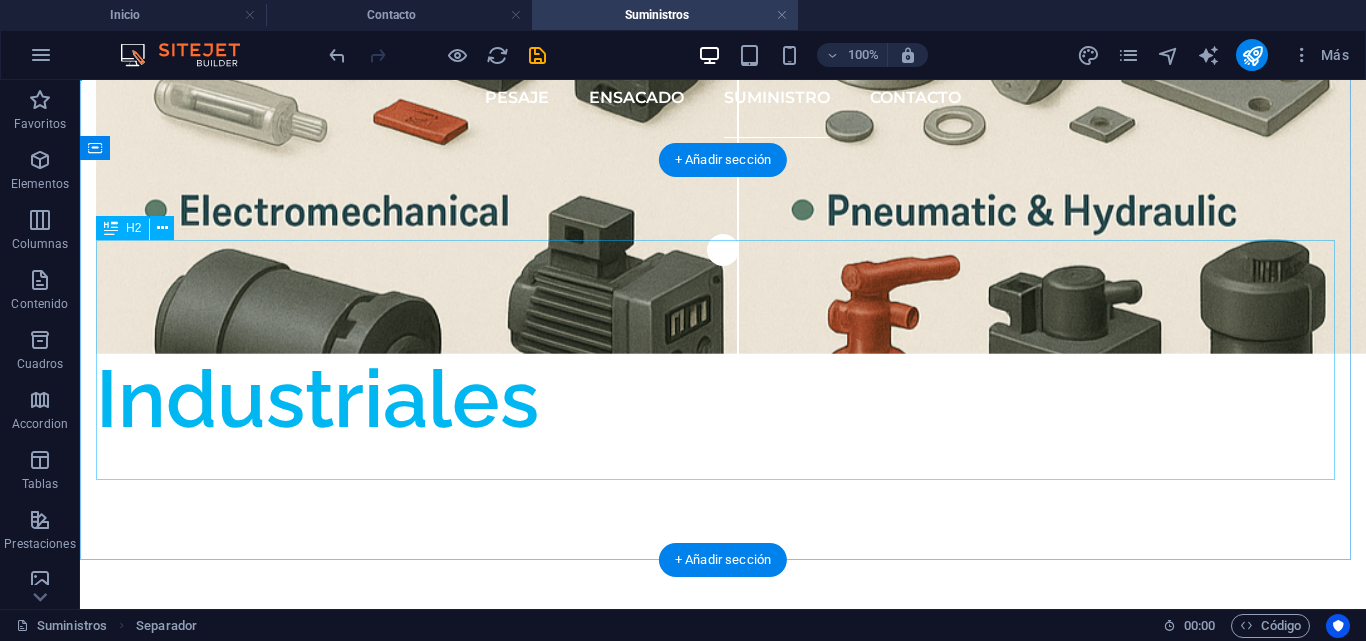 scroll, scrollTop: 0, scrollLeft: 0, axis: both 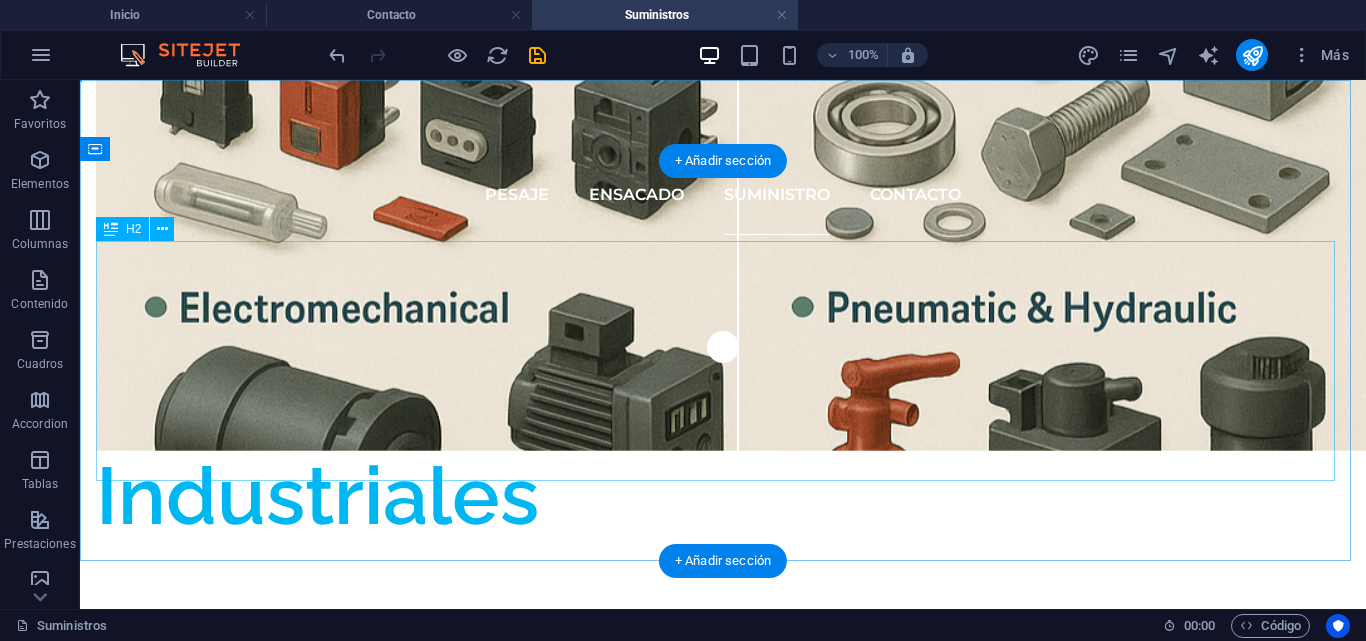 click on "Suministros y Refacciones Industriales" at bounding box center [723, 436] 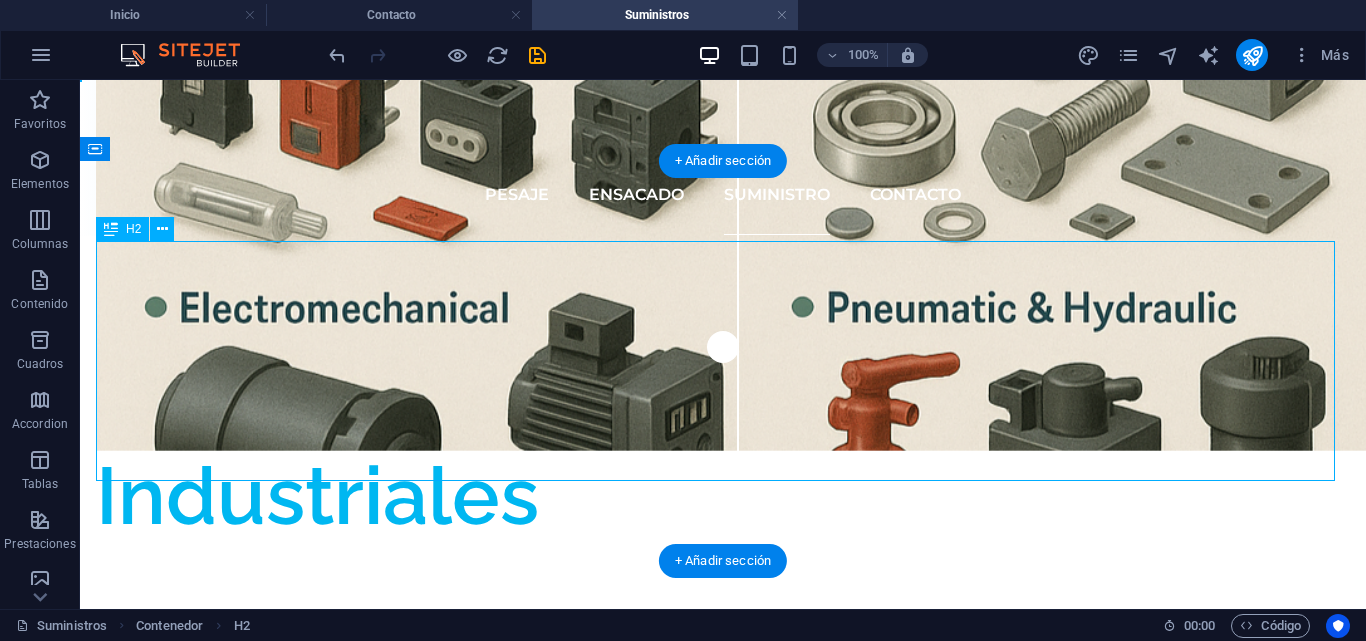 click on "Suministros y Refacciones Industriales" at bounding box center (723, 436) 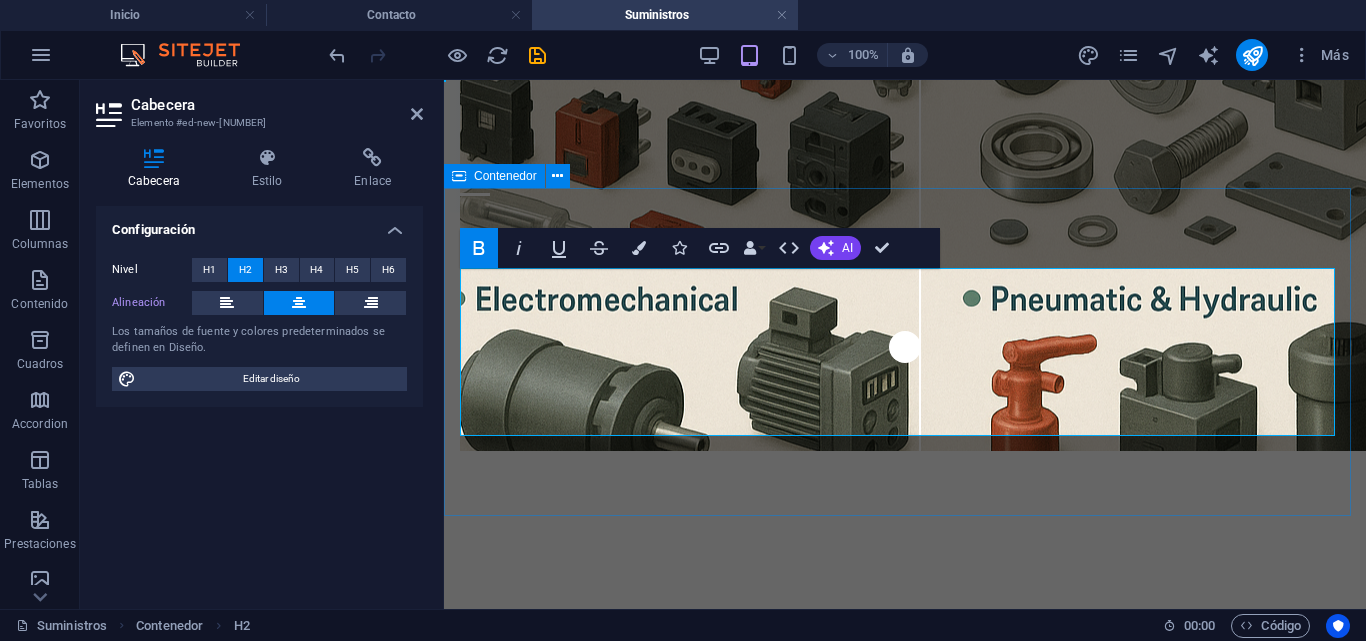 click on "Suministros y Refacciones Industriales" at bounding box center (905, 377) 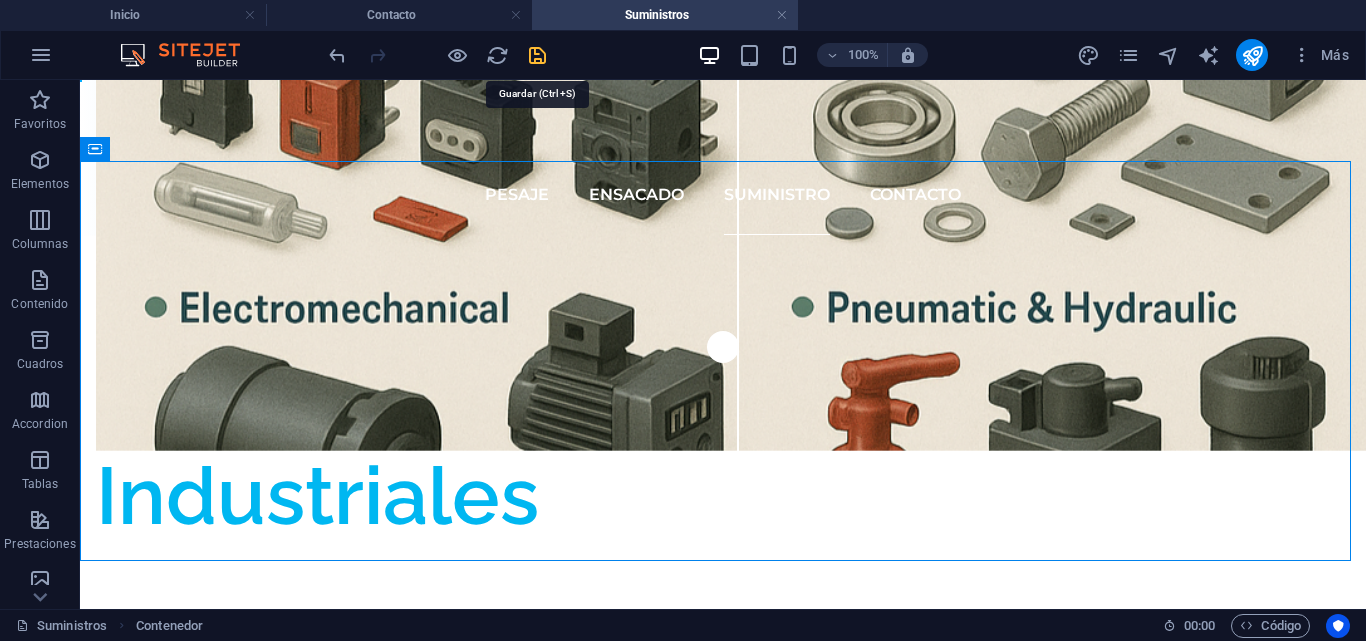 drag, startPoint x: 532, startPoint y: 62, endPoint x: 452, endPoint y: 42, distance: 82.46211 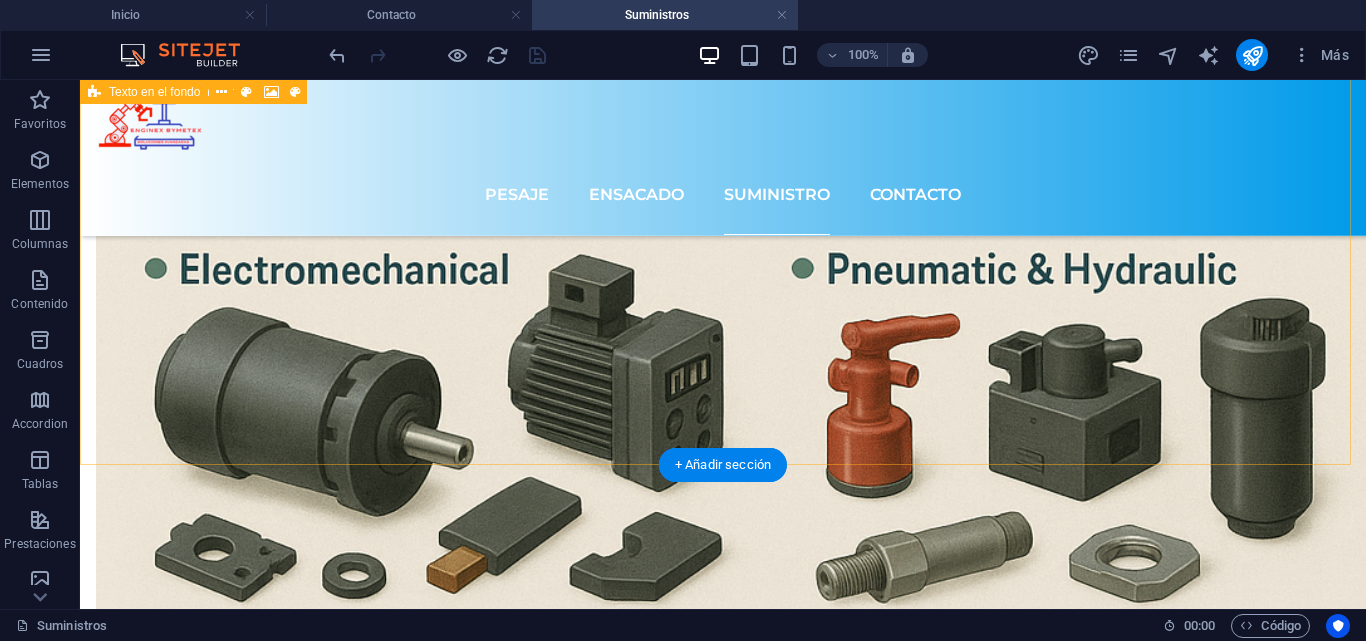 scroll, scrollTop: 2909, scrollLeft: 0, axis: vertical 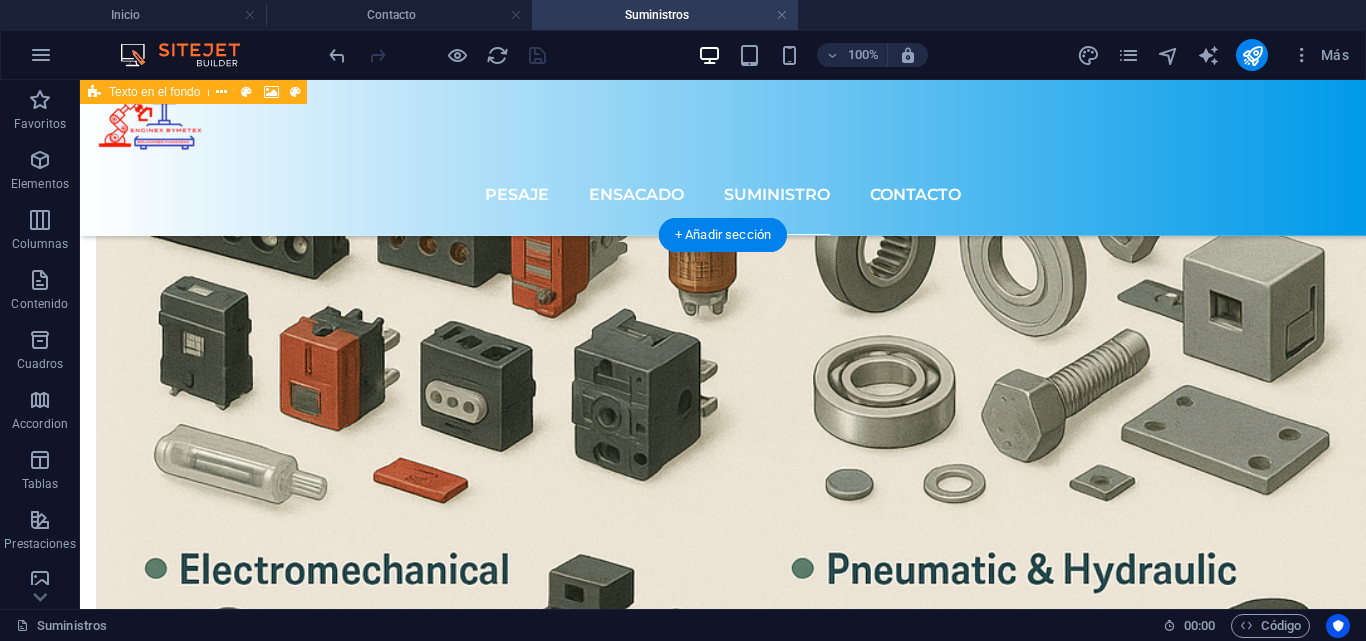 click at bounding box center [723, 4524] 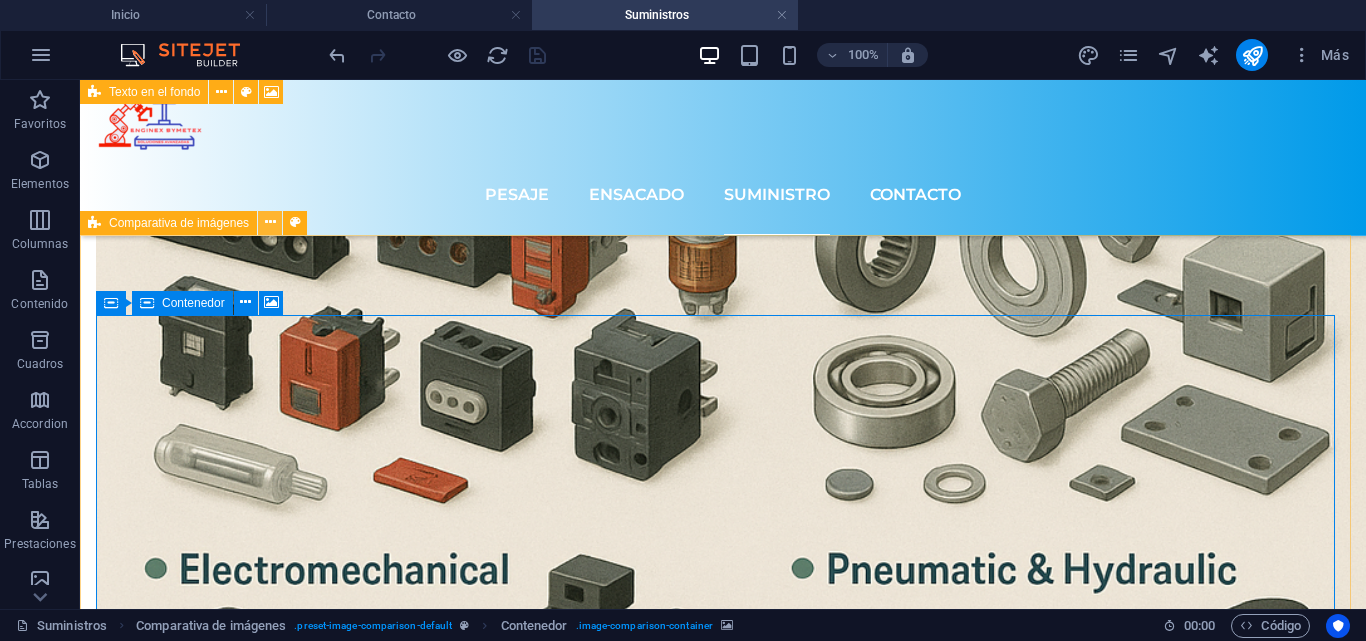click at bounding box center (270, 223) 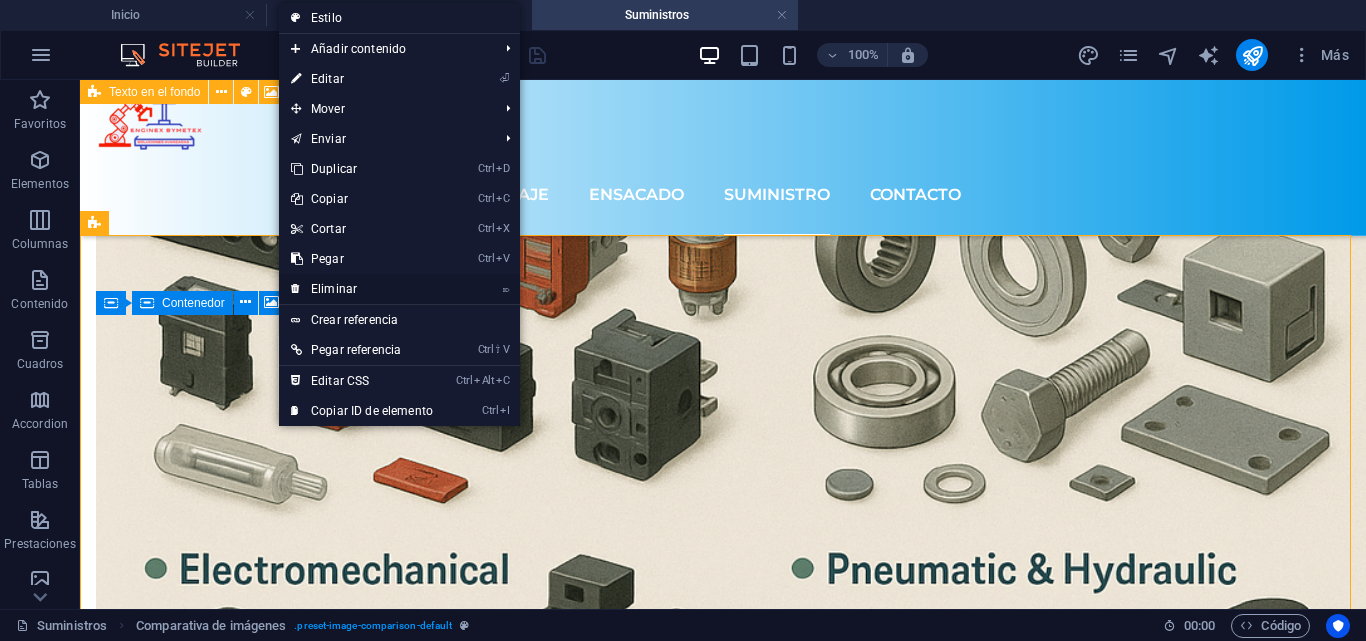 click on "⌦  Eliminar" at bounding box center [362, 289] 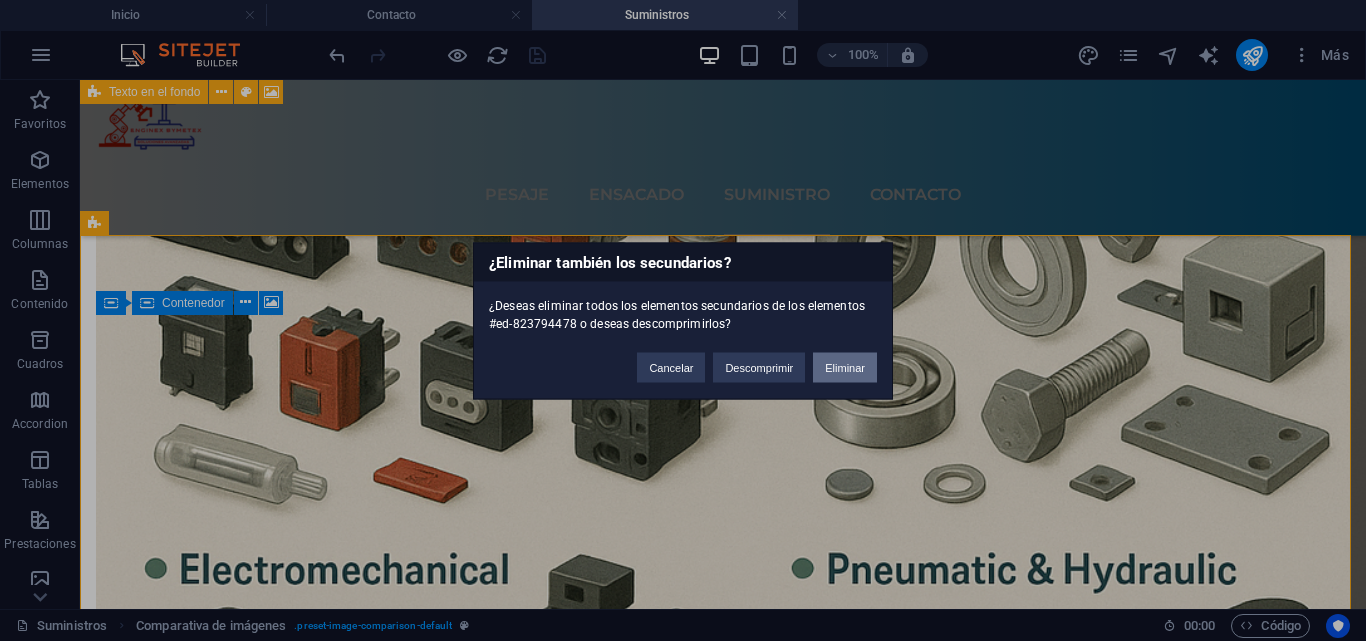 click on "Eliminar" at bounding box center (845, 367) 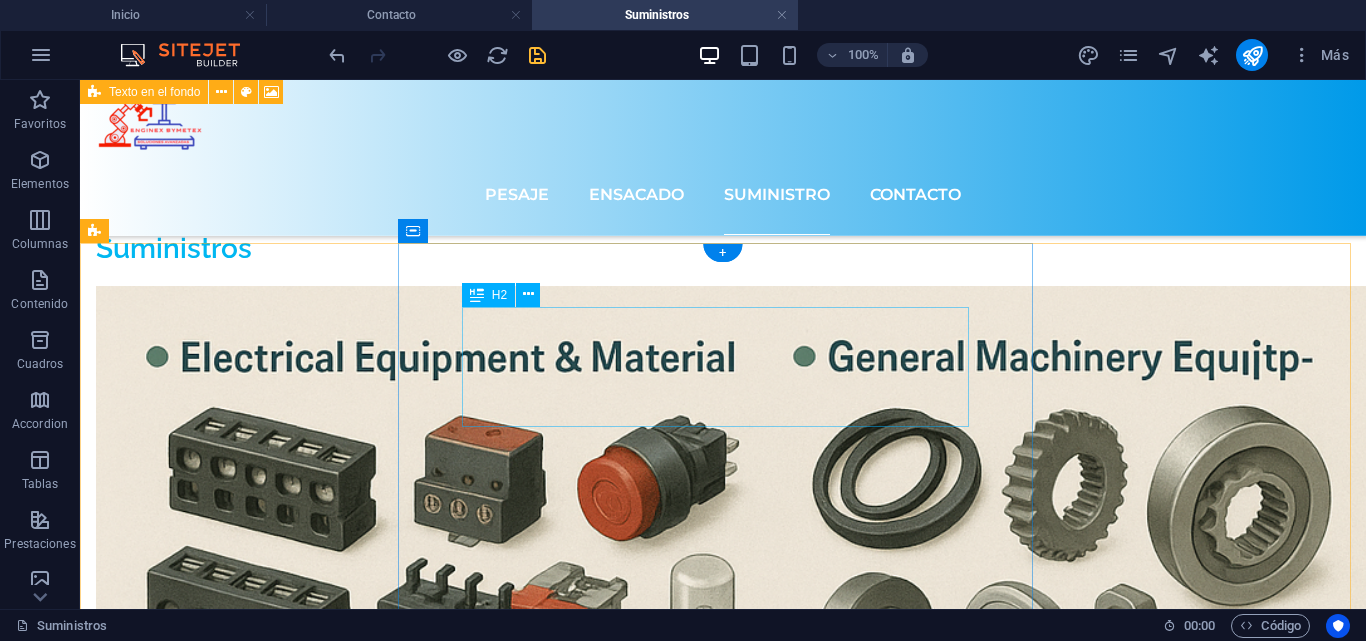 scroll, scrollTop: 2709, scrollLeft: 0, axis: vertical 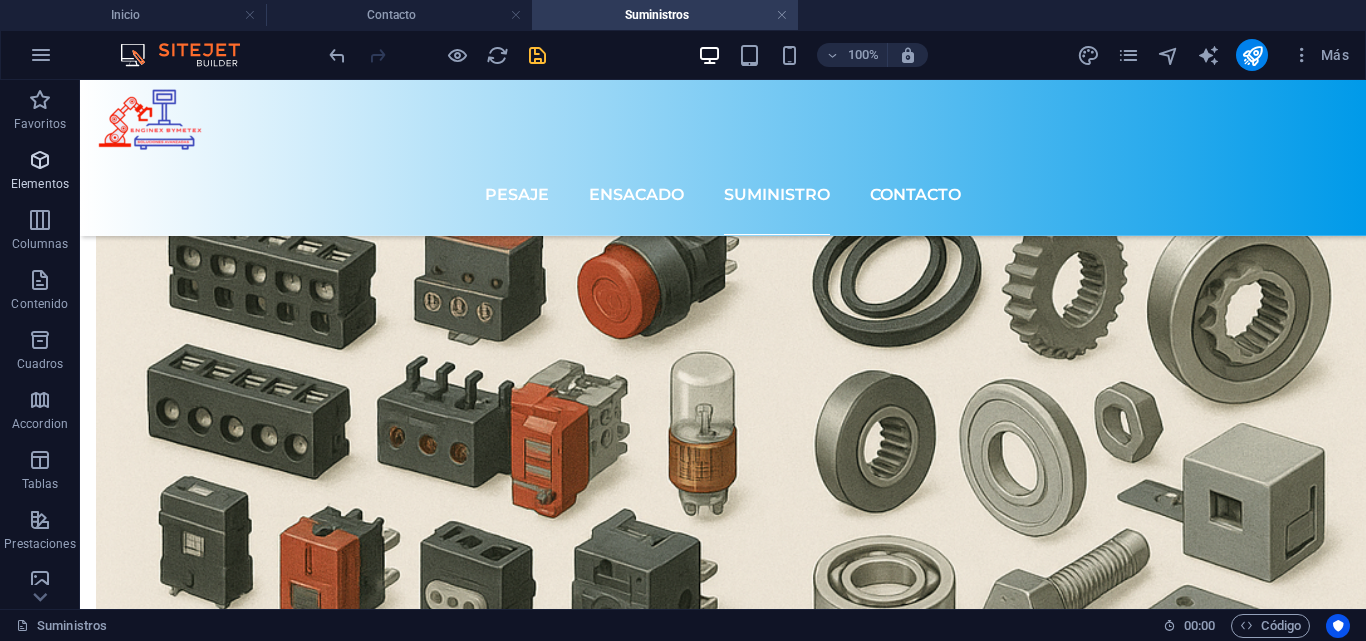 click at bounding box center (40, 160) 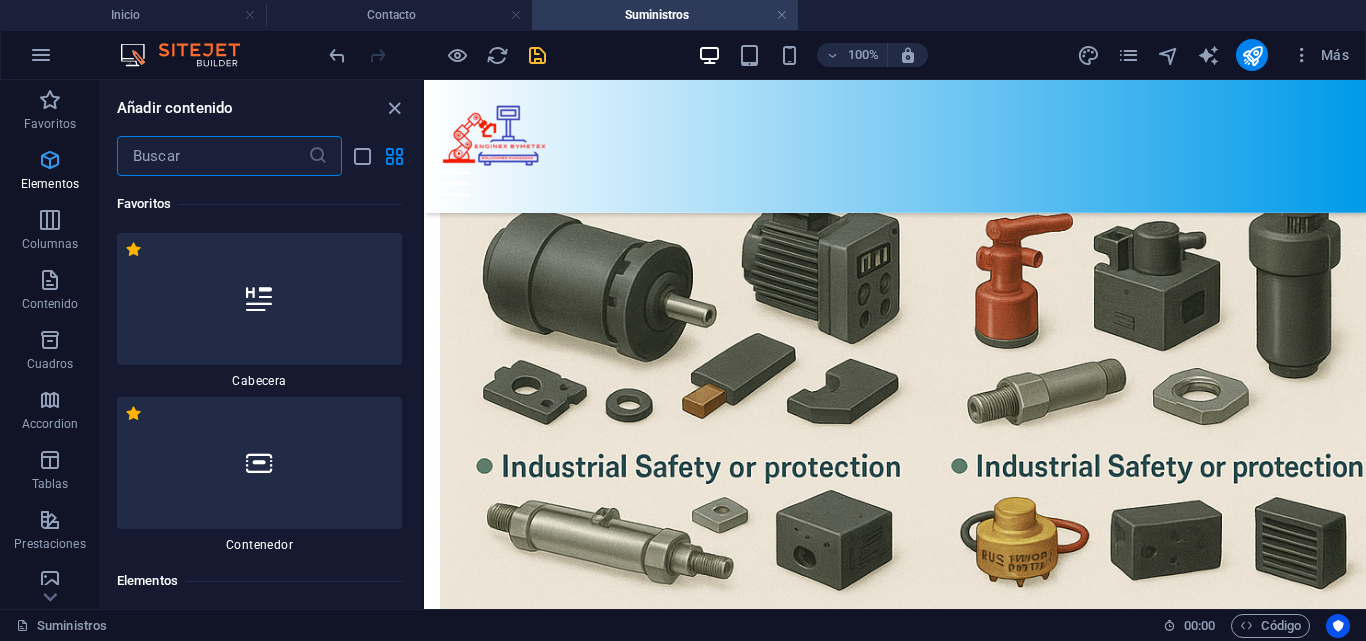 scroll, scrollTop: 377, scrollLeft: 0, axis: vertical 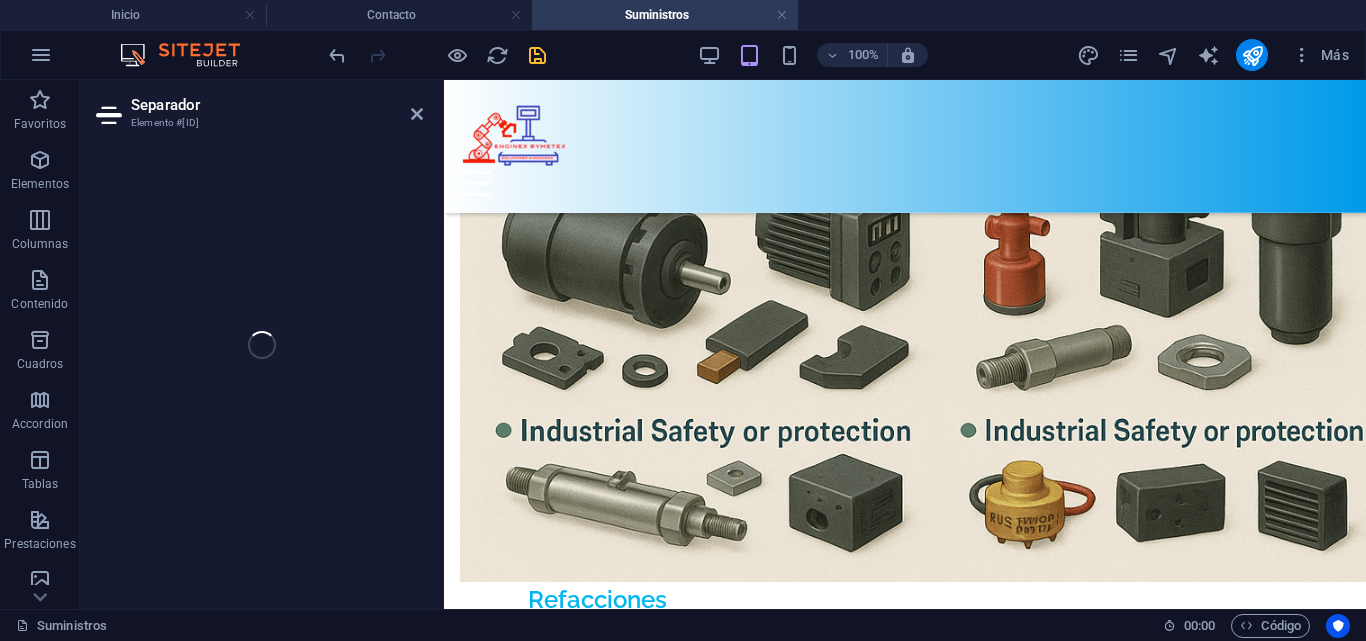 select on "%" 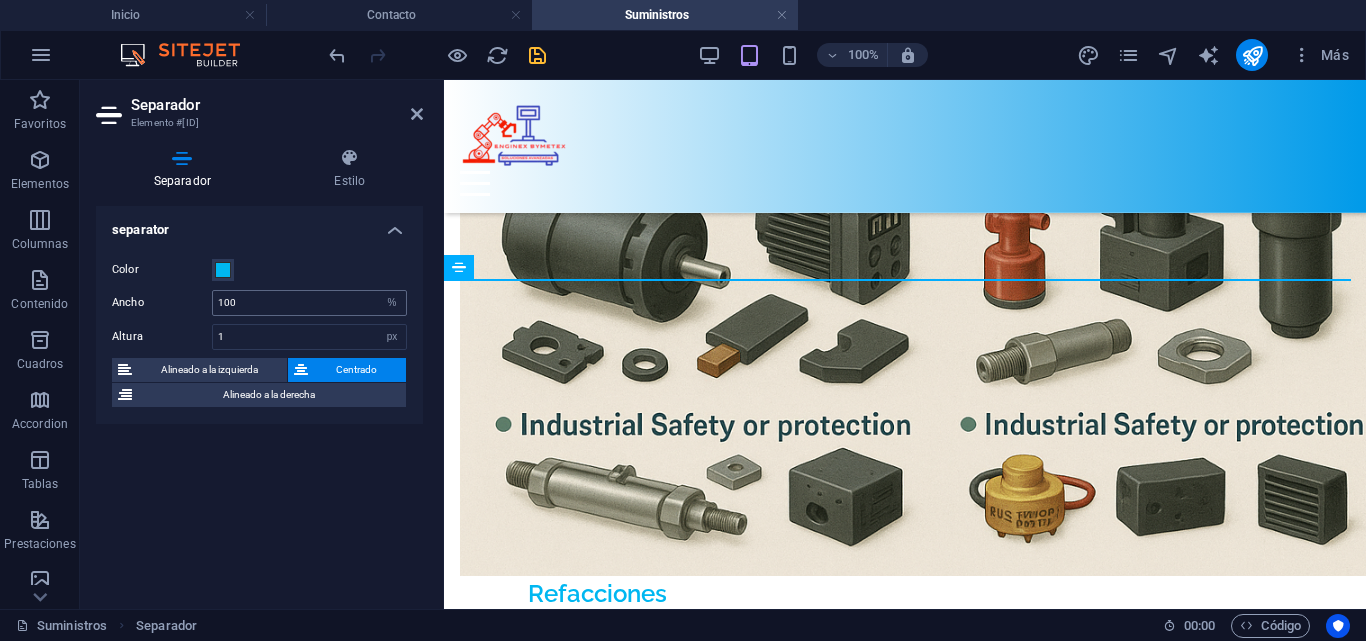 scroll, scrollTop: 2676, scrollLeft: 0, axis: vertical 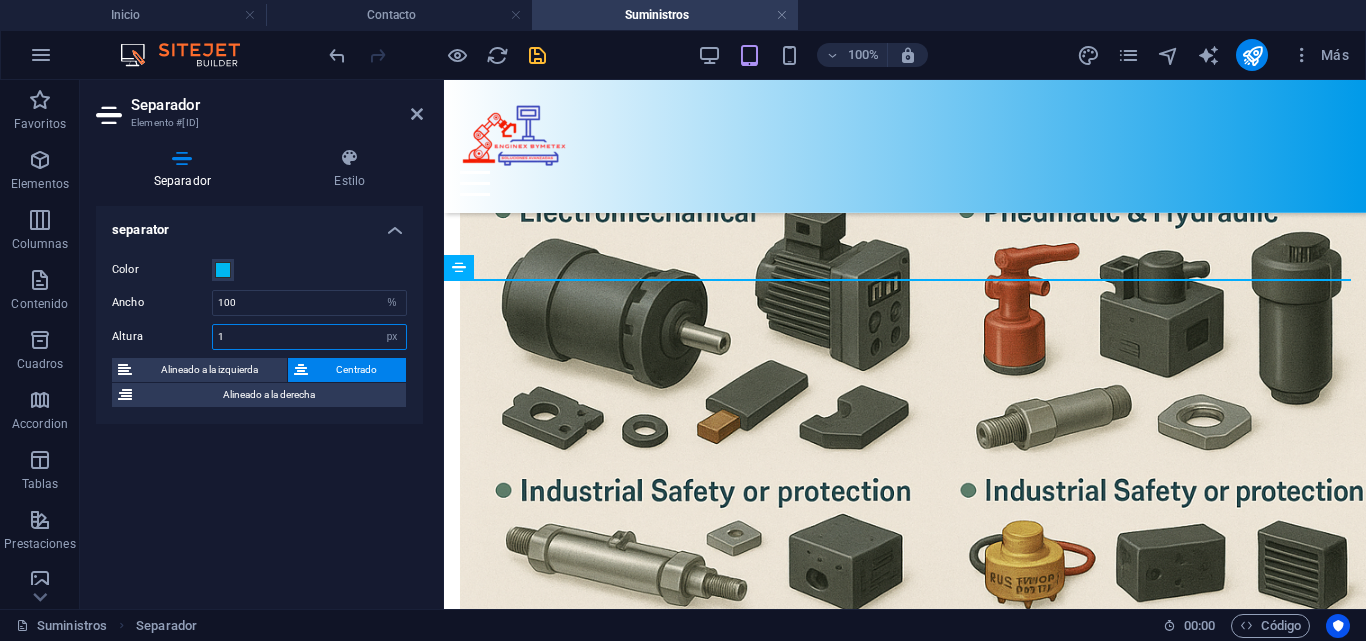 click on "1" at bounding box center (309, 337) 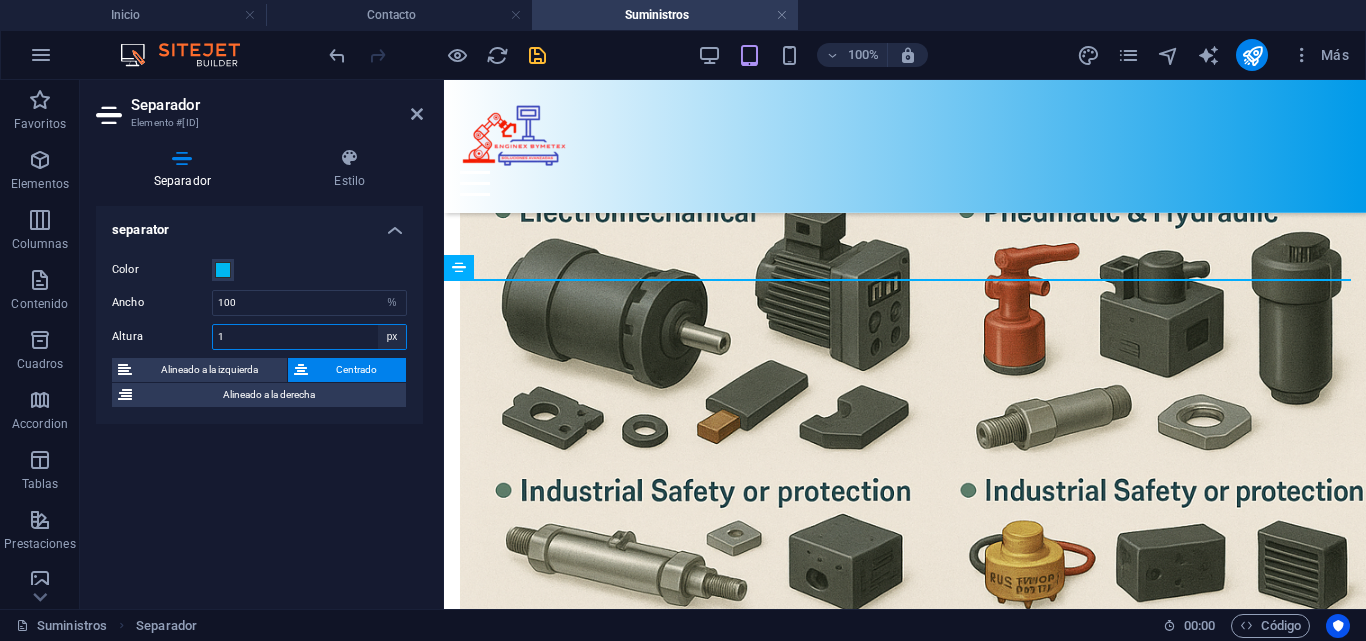 click on "px rem vh vw" at bounding box center (392, 337) 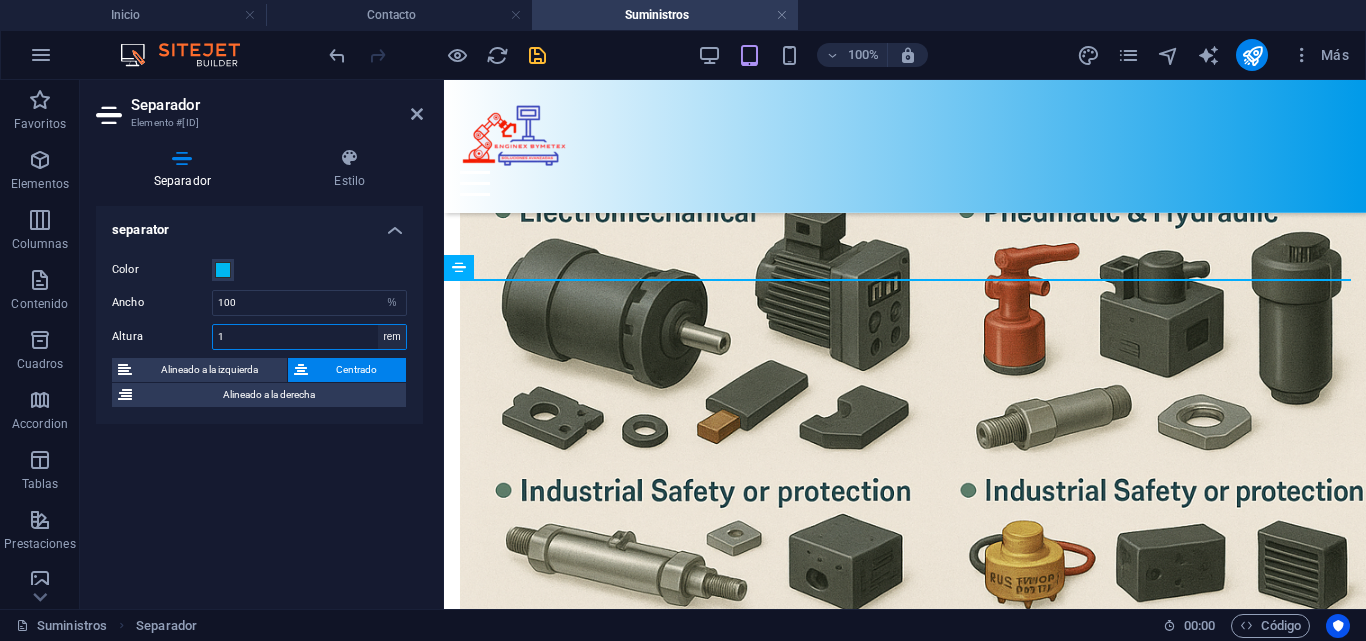 click on "px rem vh vw" at bounding box center [392, 337] 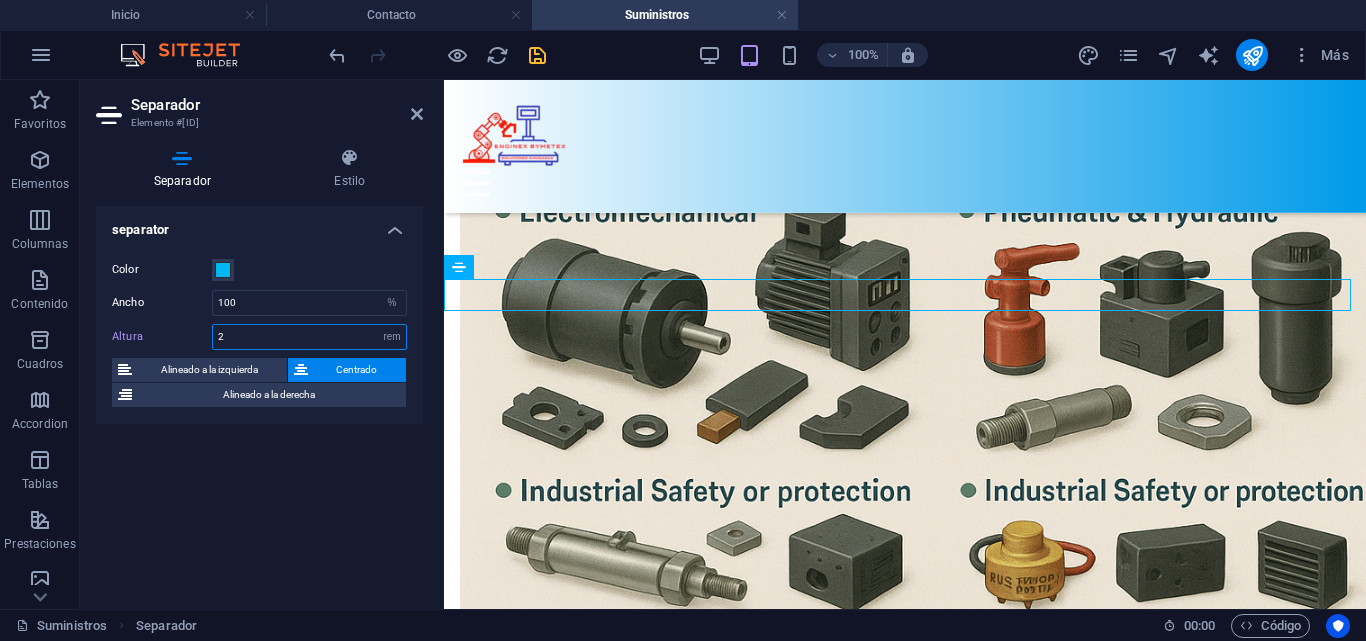 type on "2" 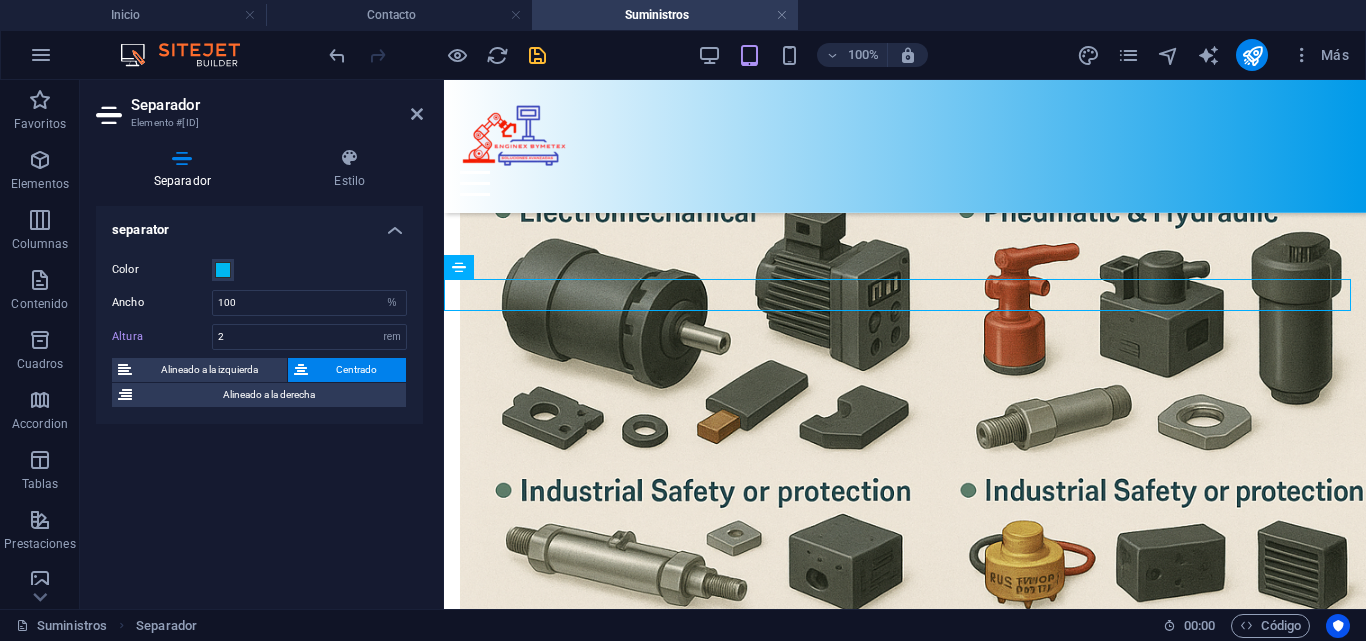 click on "separator Color Ancho 100 px rem % vh vw Altura 2 px rem vh vw Alineado a la izquierda Centrado Alineado a la derecha" at bounding box center (259, 399) 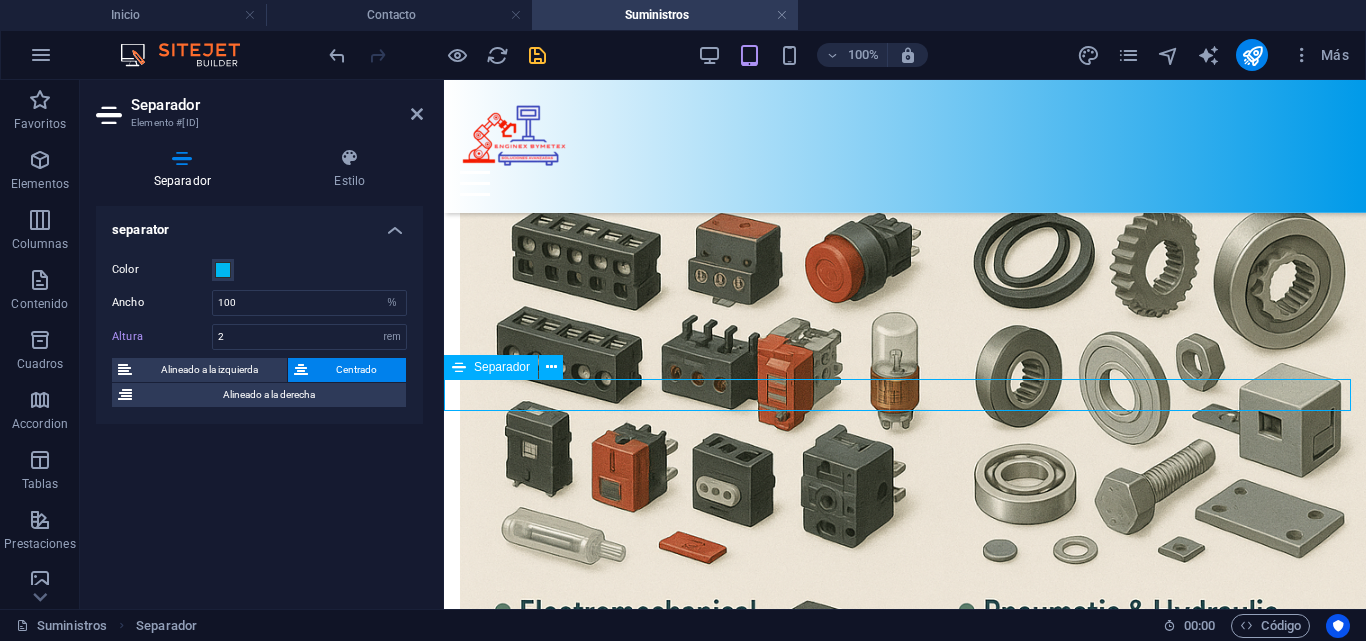 scroll, scrollTop: 2576, scrollLeft: 0, axis: vertical 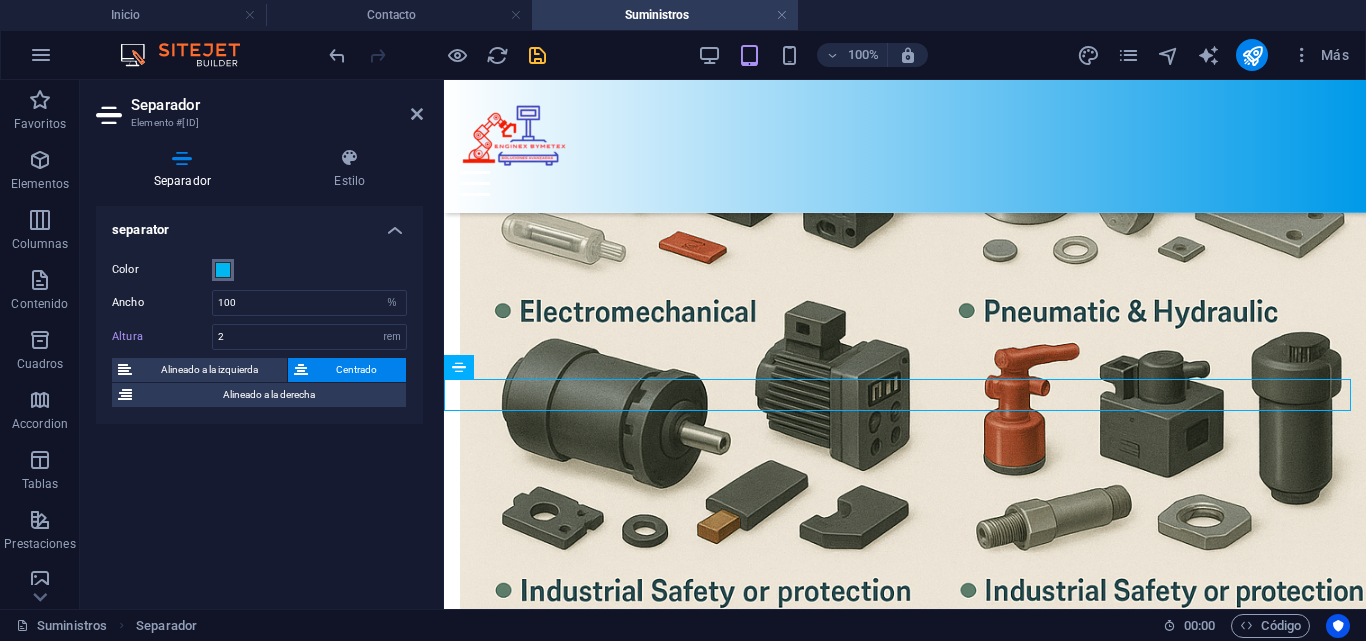 click at bounding box center (223, 270) 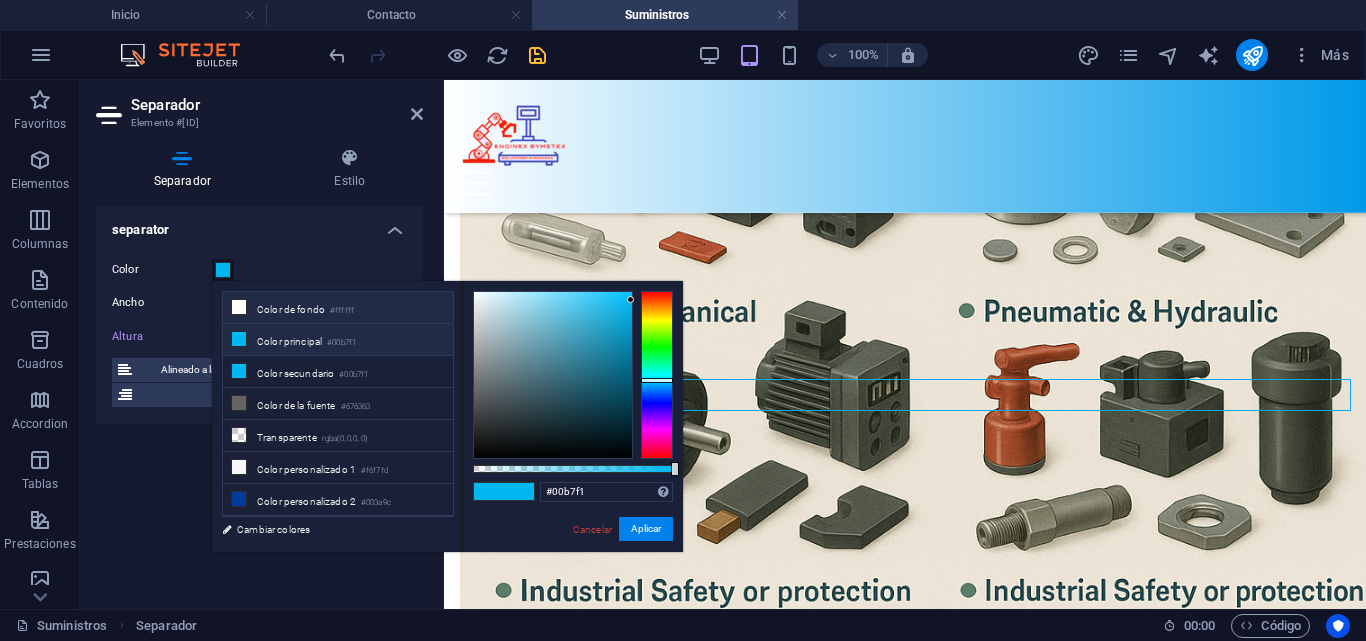 click on "Color de fondo
#ffffff" at bounding box center (338, 308) 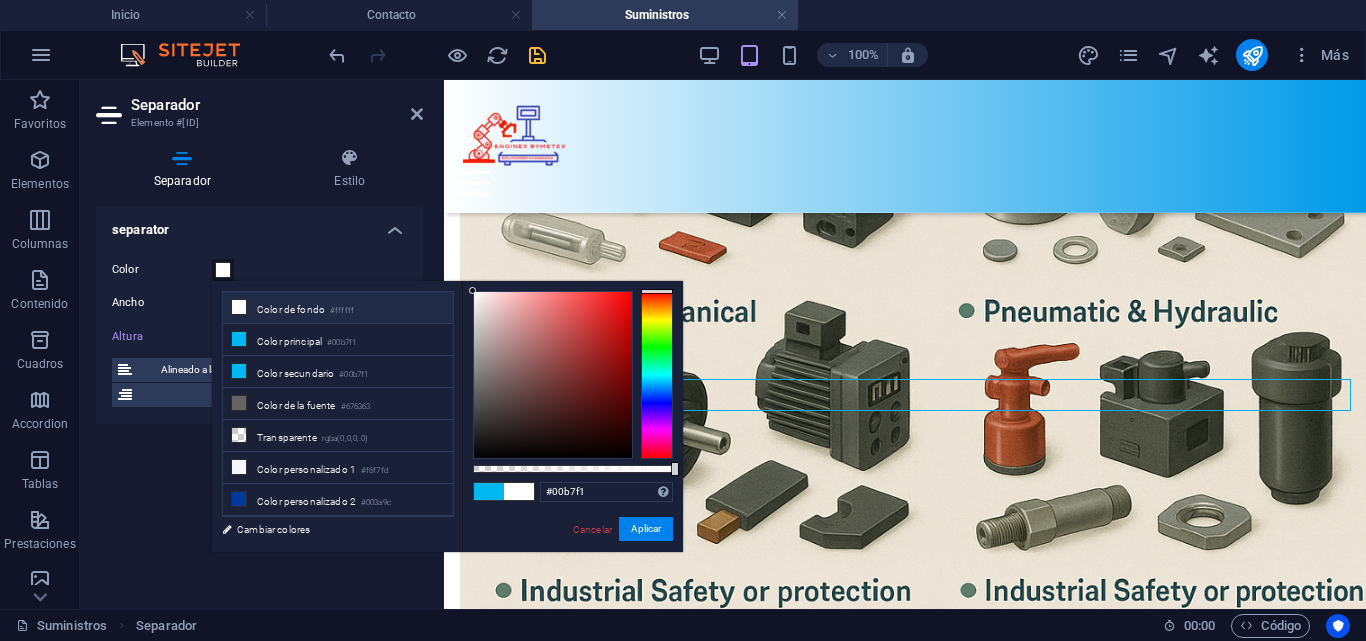 type on "#ffffff" 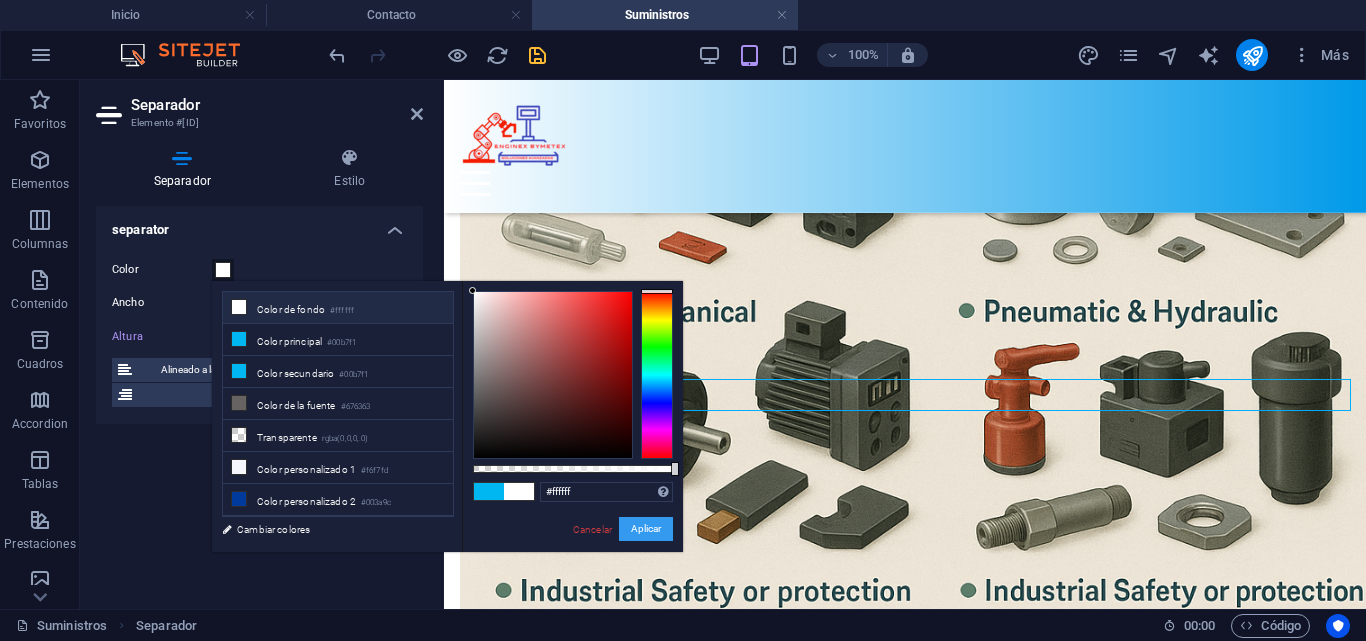 click on "Aplicar" at bounding box center (646, 529) 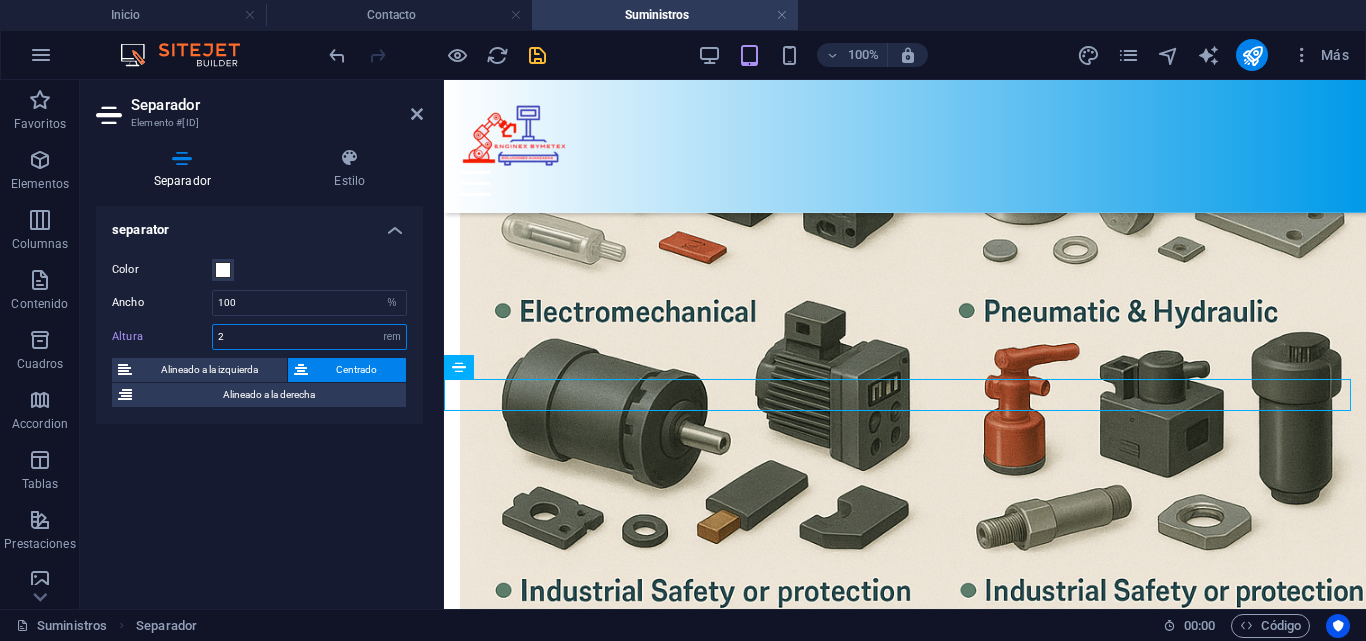 click on "2" at bounding box center (309, 337) 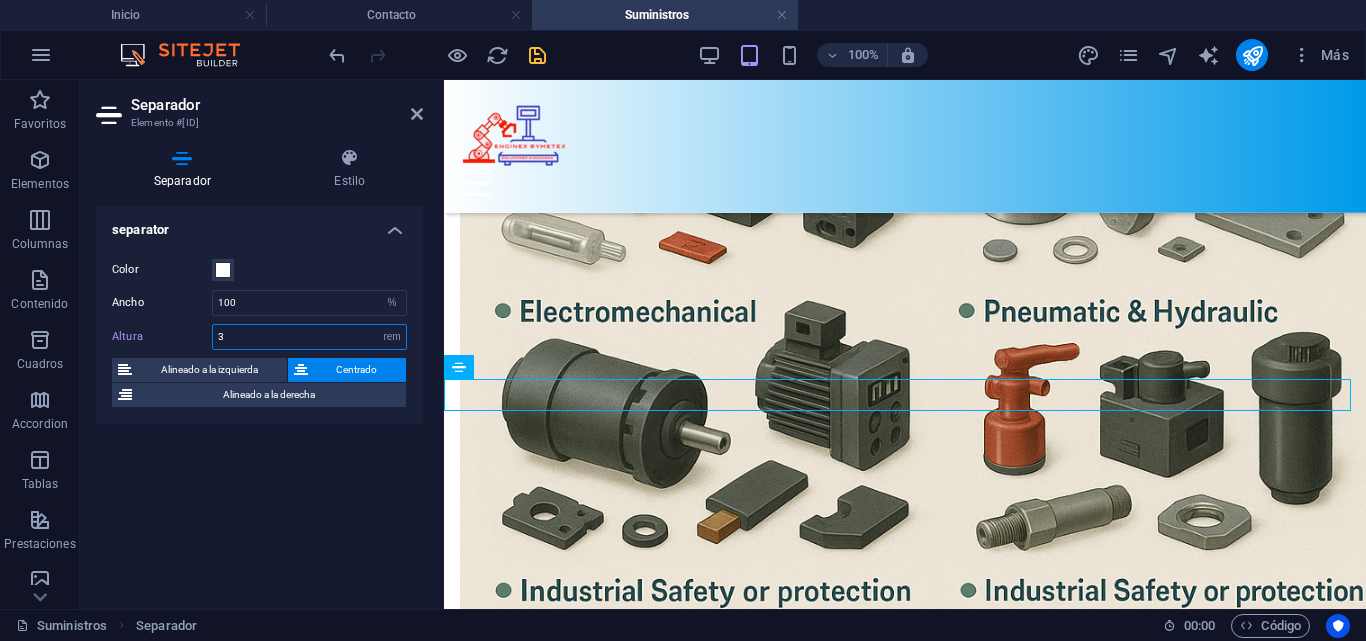 type on "3" 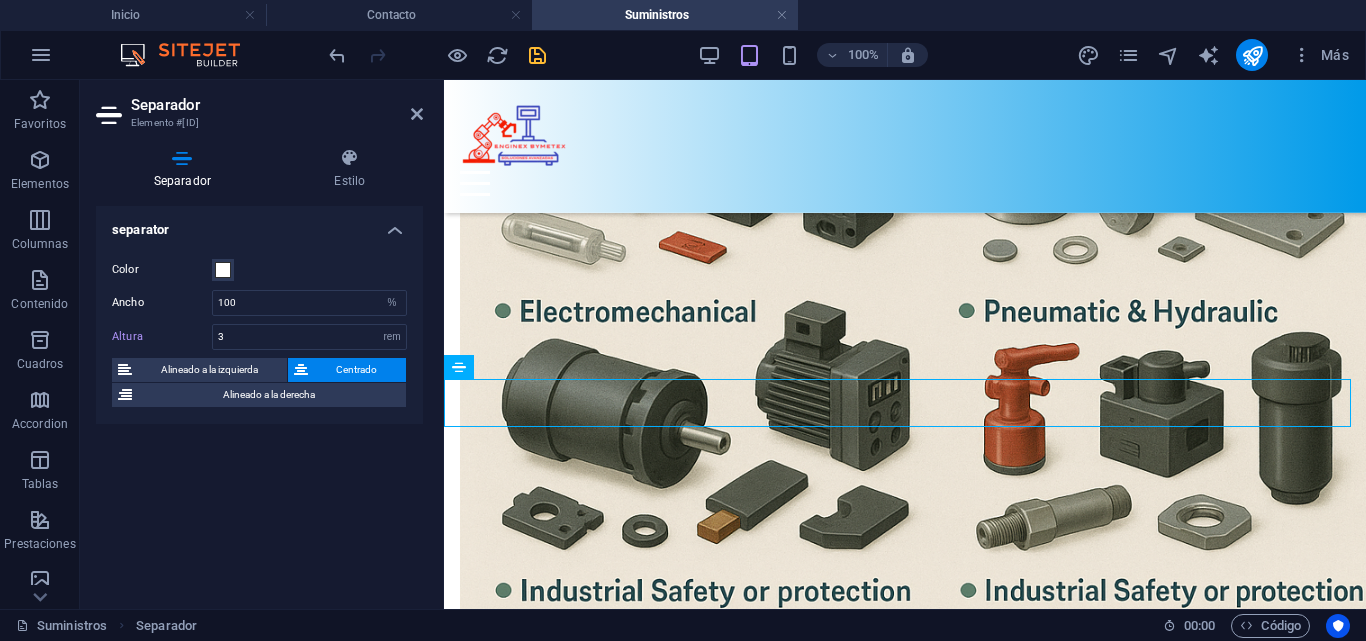 click on "separator Color Ancho 100 px rem % vh vw Altura 3 px rem vh vw Alineado a la izquierda Centrado Alineado a la derecha" at bounding box center [259, 399] 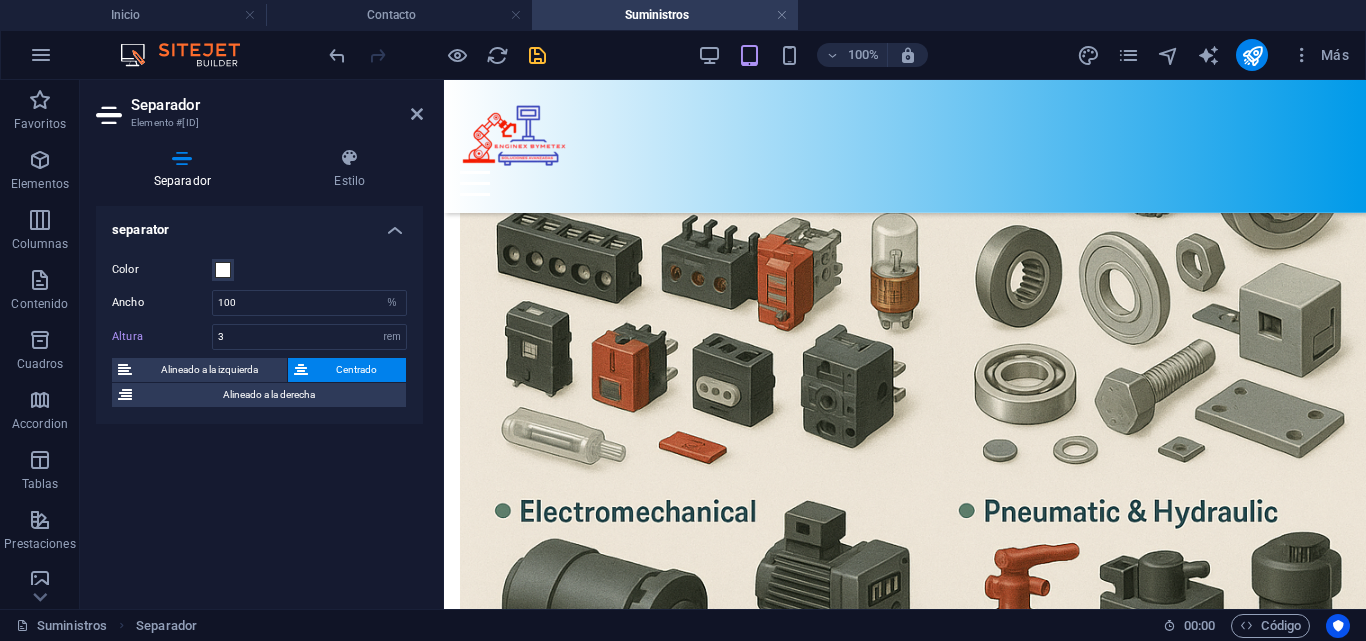 scroll, scrollTop: 2176, scrollLeft: 0, axis: vertical 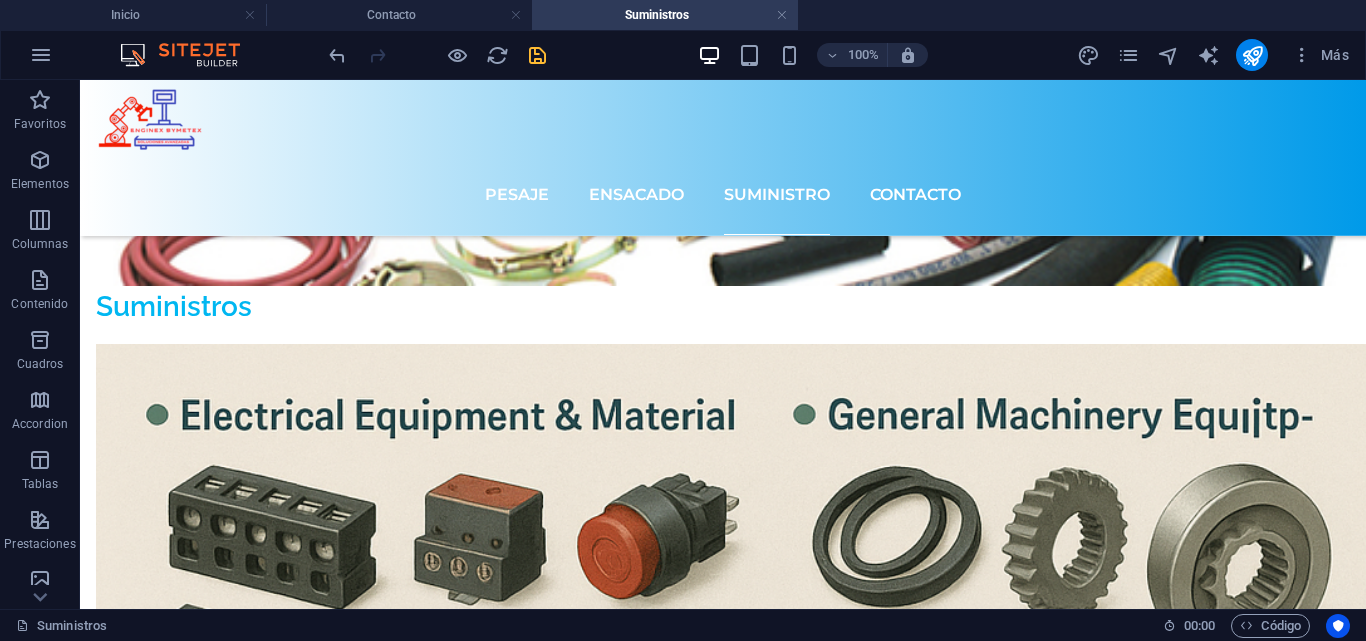 click on "Pesaje Ensacado Suministro Contacto Suministros y Refacciones Industriales Calidad Garantía Certificación FDA Todo lo que requieras Certificación 3A Excelencia     Electrónica Suministros Refacciones Suelta el contenido aquí o  Añadir elementos  Pegar portapapeles Lorem ipsum dolor sit amet consectetur Quo facere optio ut repellat ipsam sed. Culpa deleniti molestiae ex. A doloremque provident eveniet est eligendi recusandae hic. Quam commodi aut omnis autem facilis eos. Omnis vitae quibusdam provident provident. Quia libero iste id eligendi est consequatur vel id. Natus iste in dicta qui consequuntur optio. Soluta voluptas harum quod ut officia quia. Nesciunt in quod suscipit sed animi laborum. Aut aut quia et quas iusto quae quos. Headline Headline Contáctenos Enginex BYMETEX Sucursal Bajio Aguascalientes, Aguascalientes 20299 , Sucursal Sur Edo Mex, Chicoloapan 56377   Casper + 1-123-456-7890 Aviso legal  |  Directiva de privacidad   {{ 'content.forms.privacy'|trans }} ¿Ilegible? Cargar nuevo" at bounding box center [723, 1732] 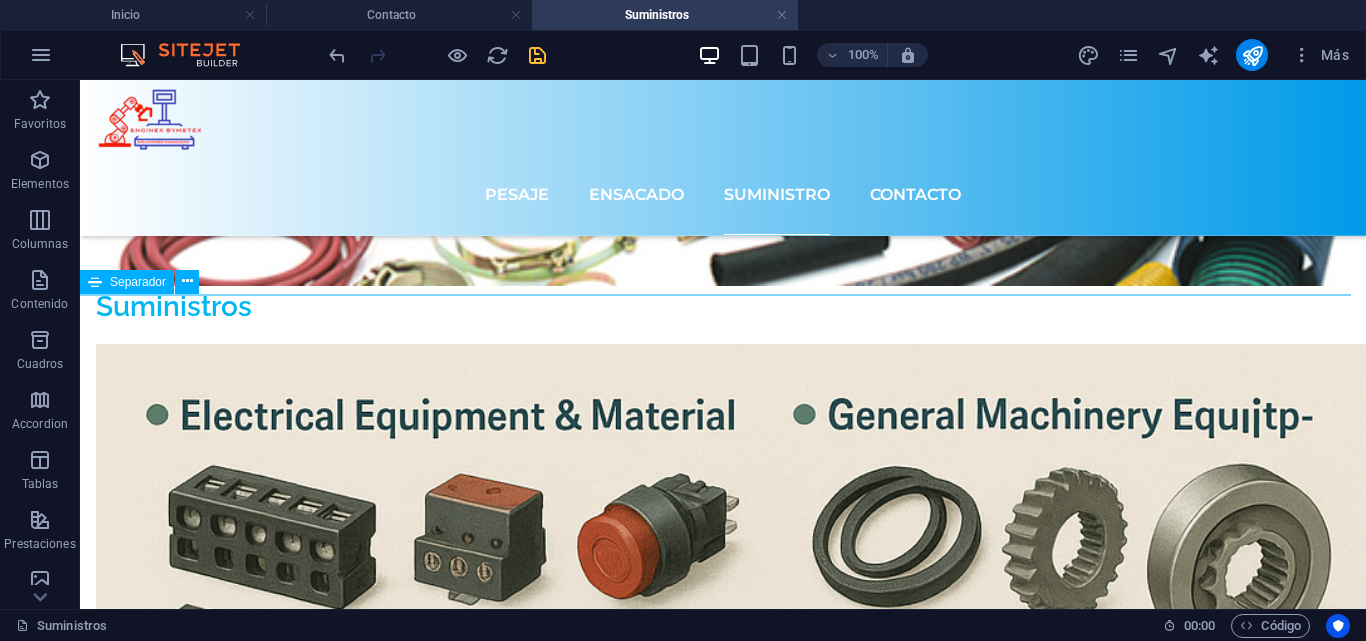 click at bounding box center (95, 282) 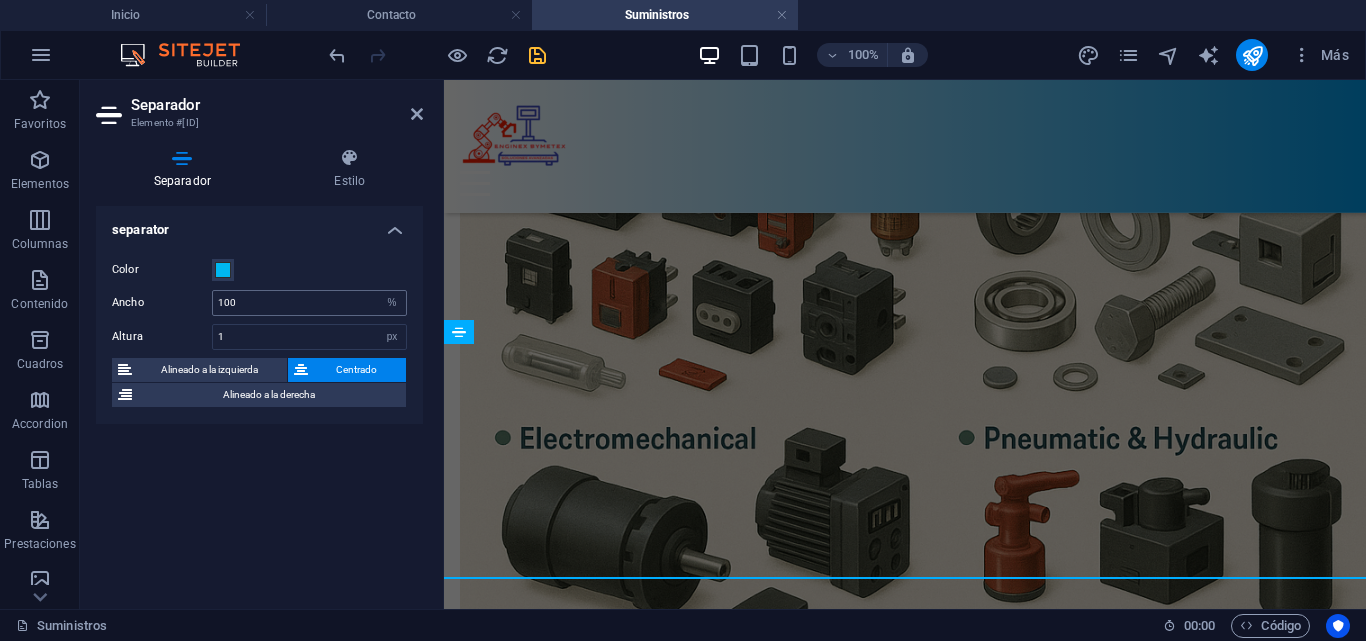scroll, scrollTop: 2166, scrollLeft: 0, axis: vertical 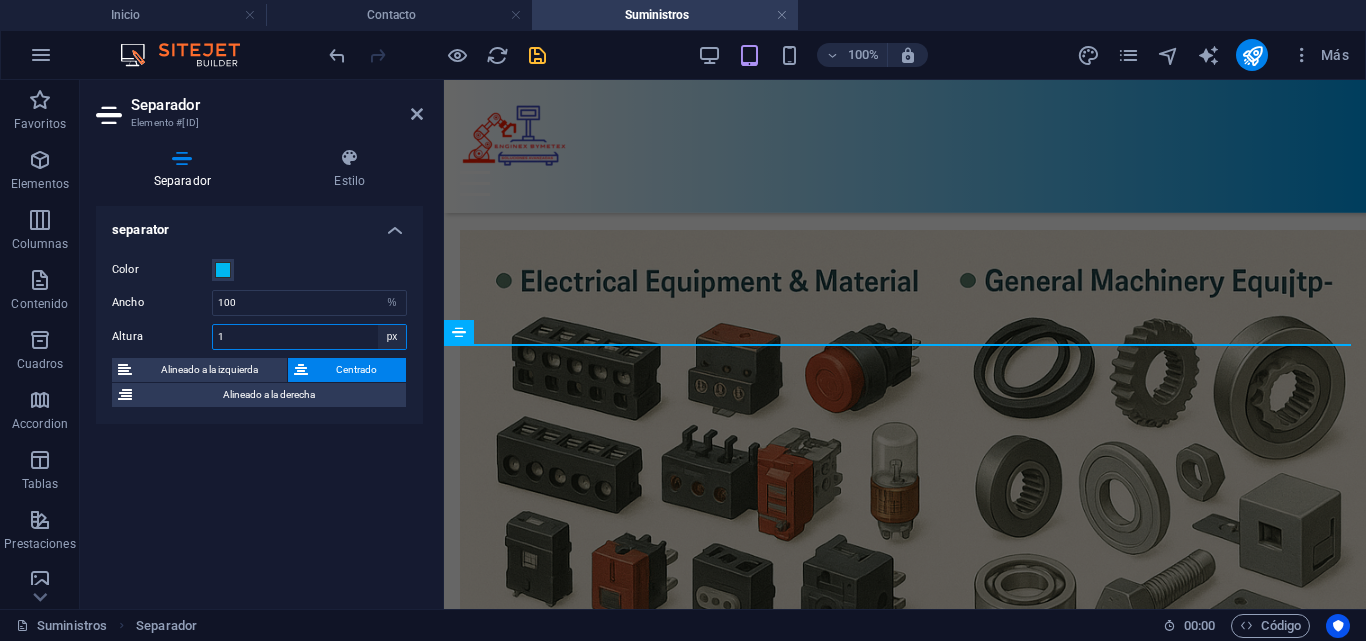 click on "px rem vh vw" at bounding box center [392, 337] 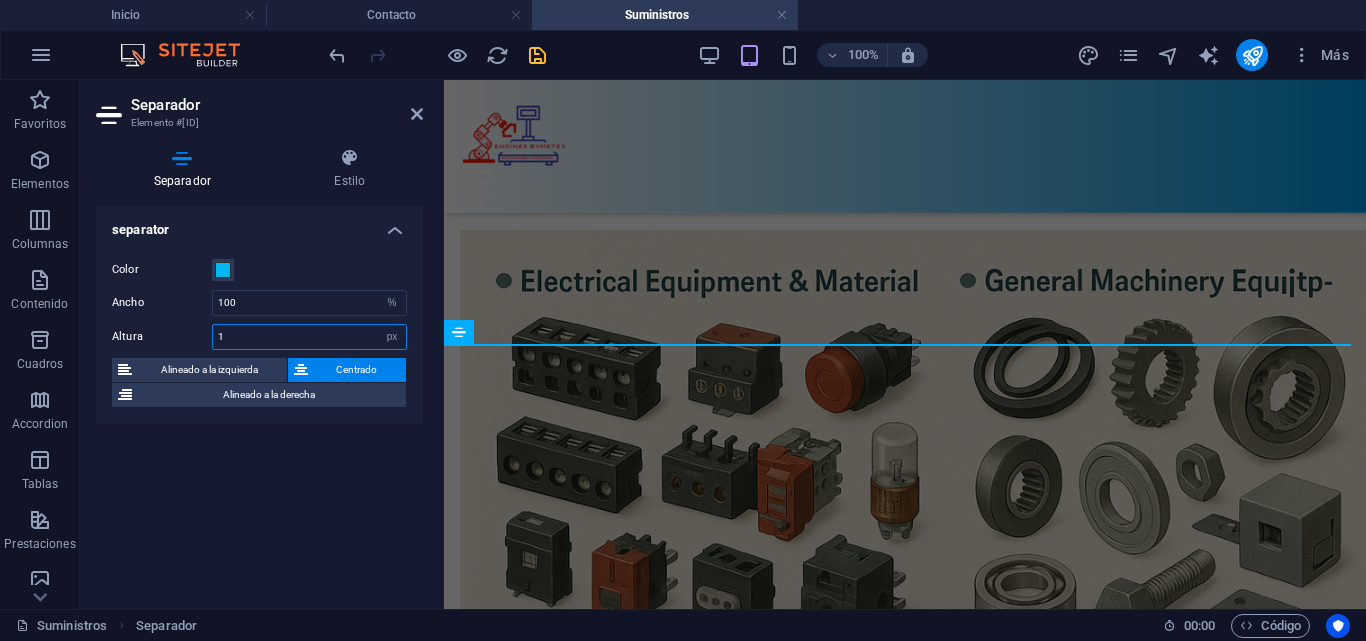 select on "rem" 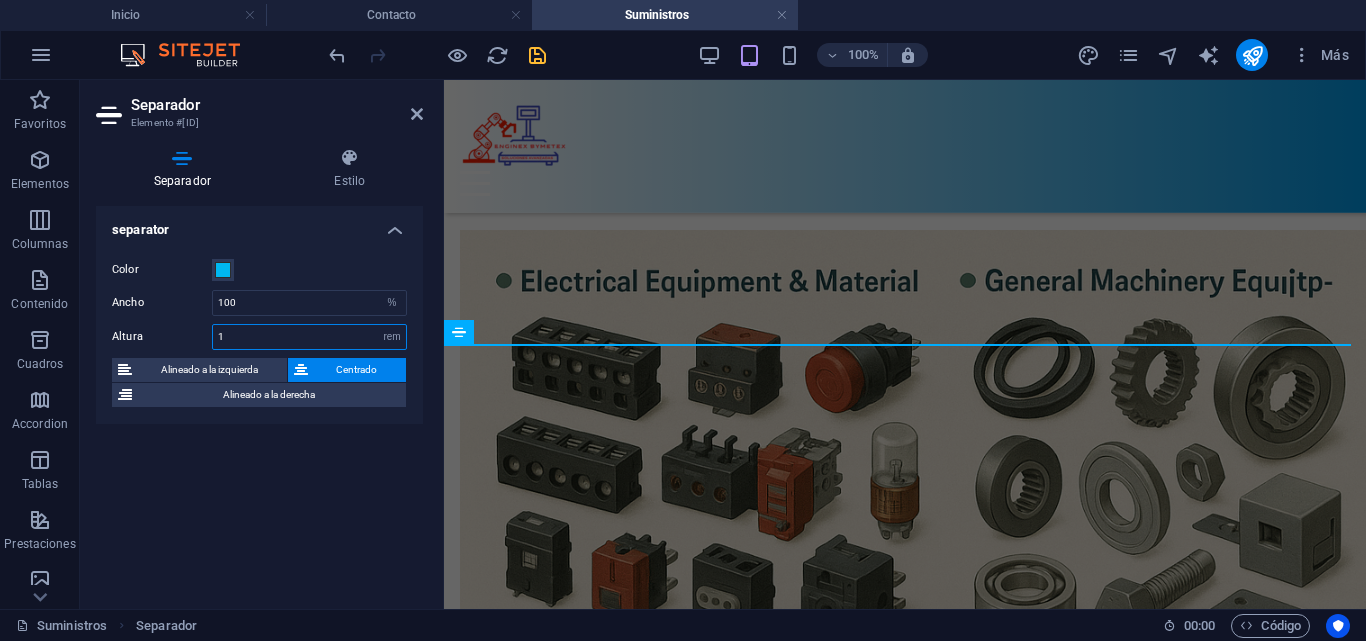 click on "px rem vh vw" at bounding box center [392, 337] 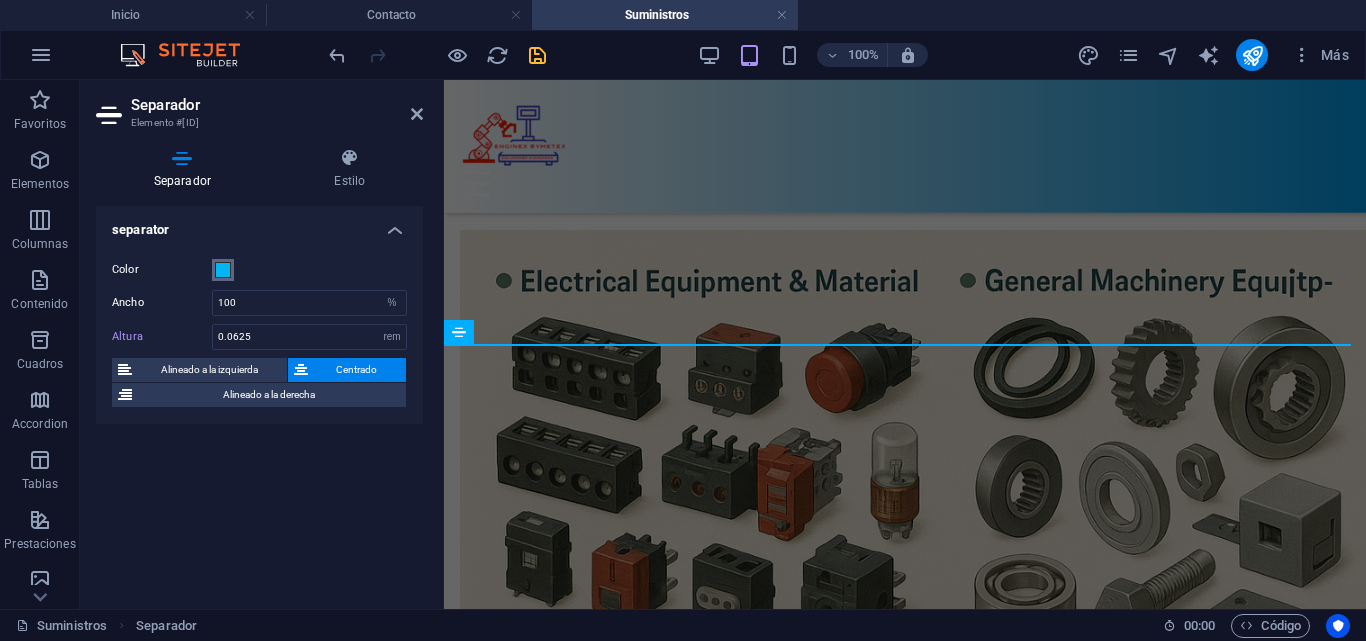 click at bounding box center [223, 270] 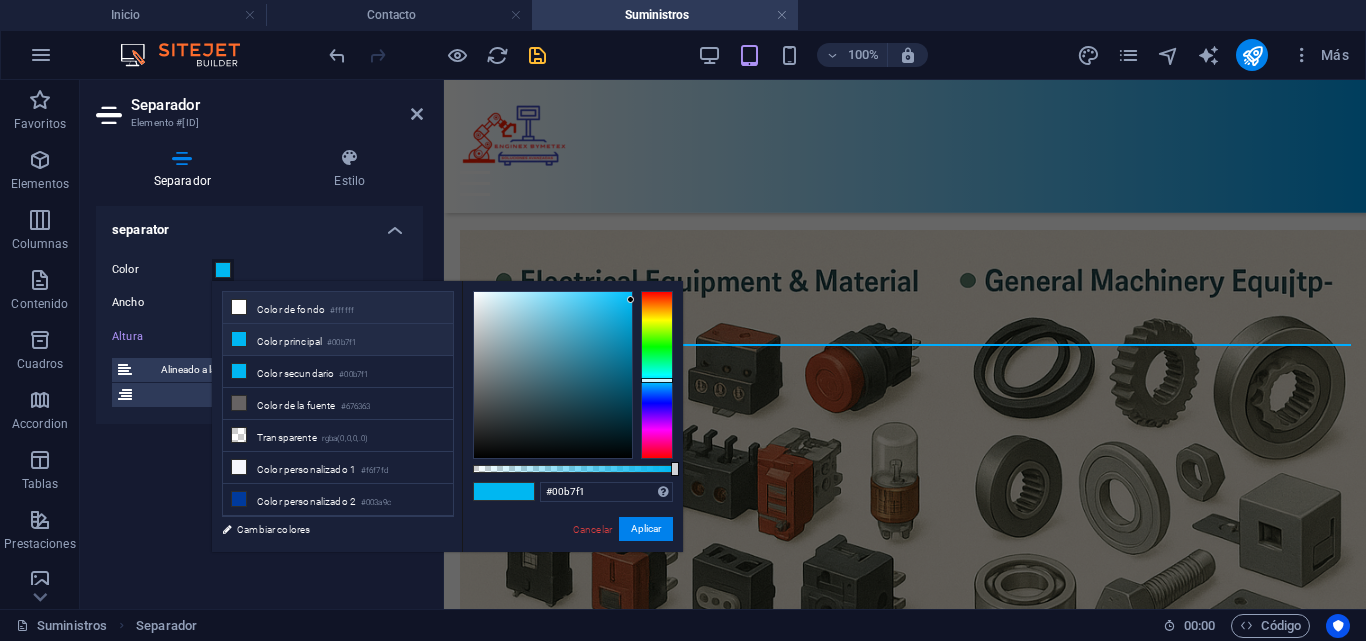 click at bounding box center (239, 307) 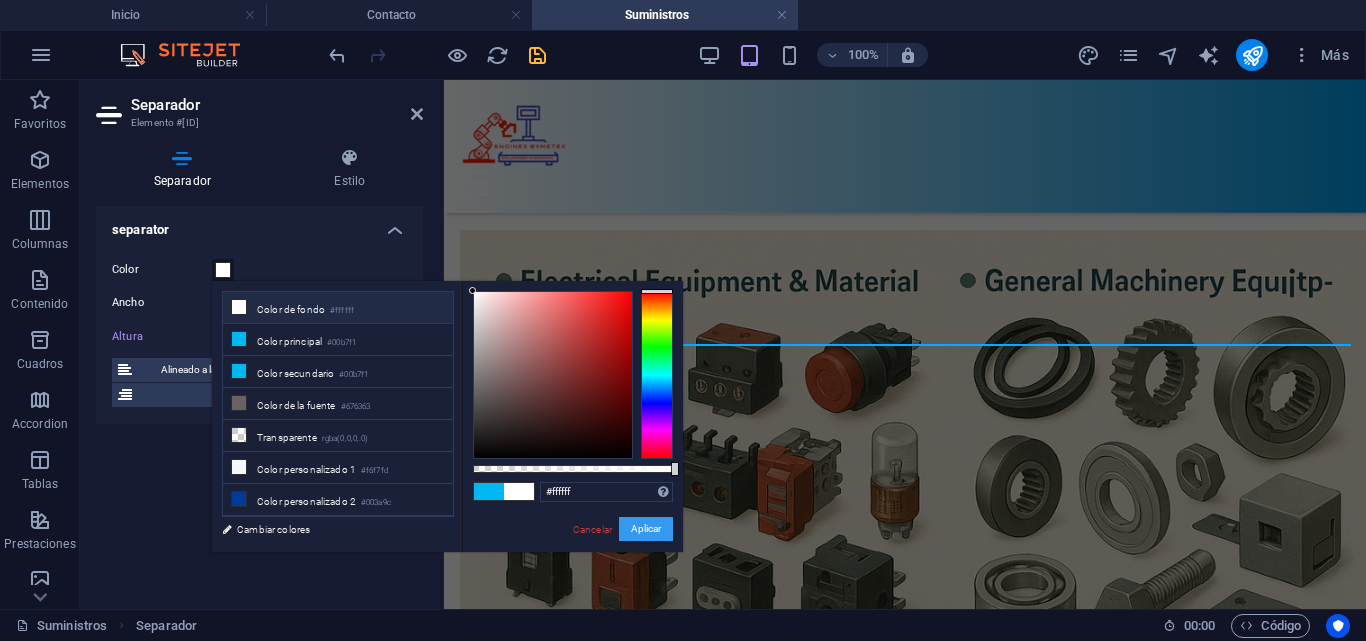click on "Aplicar" at bounding box center (646, 529) 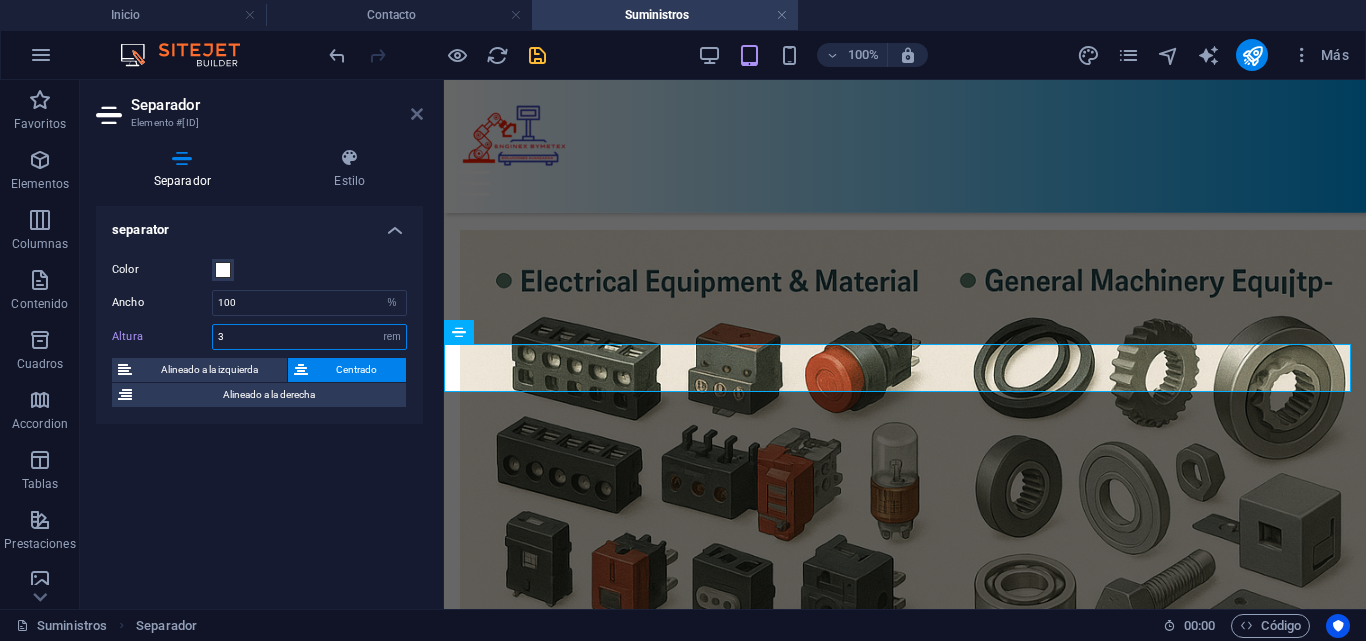 type on "3" 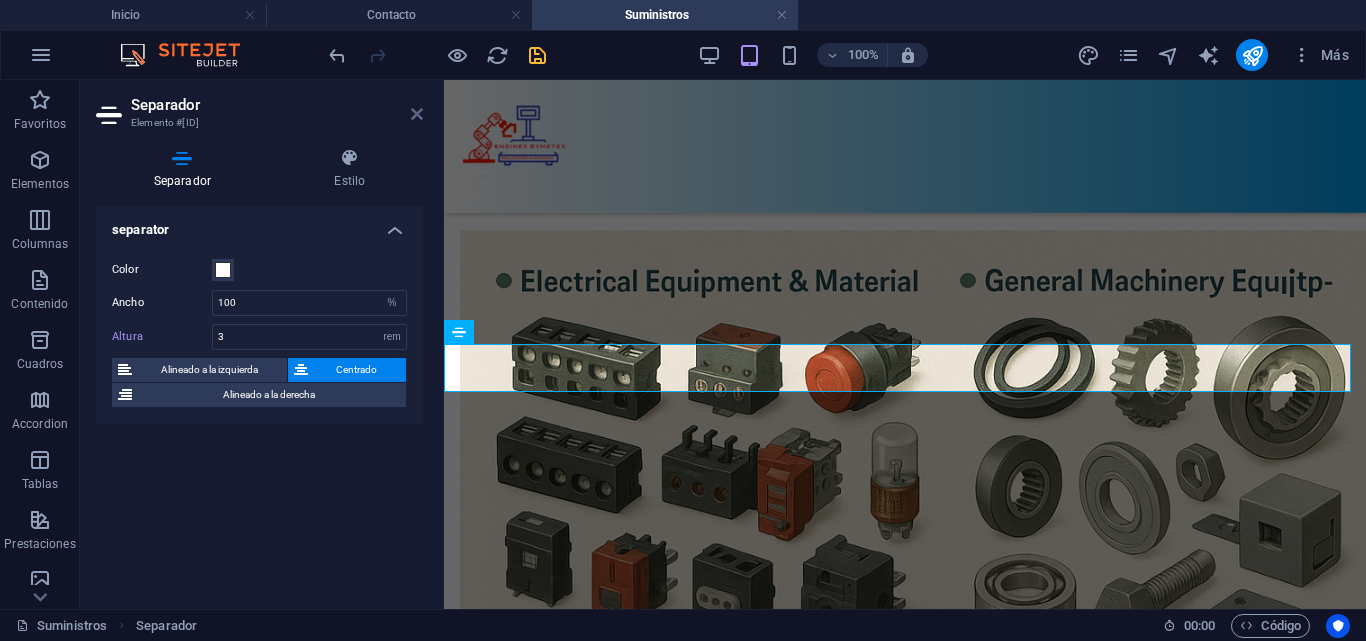 click at bounding box center [417, 114] 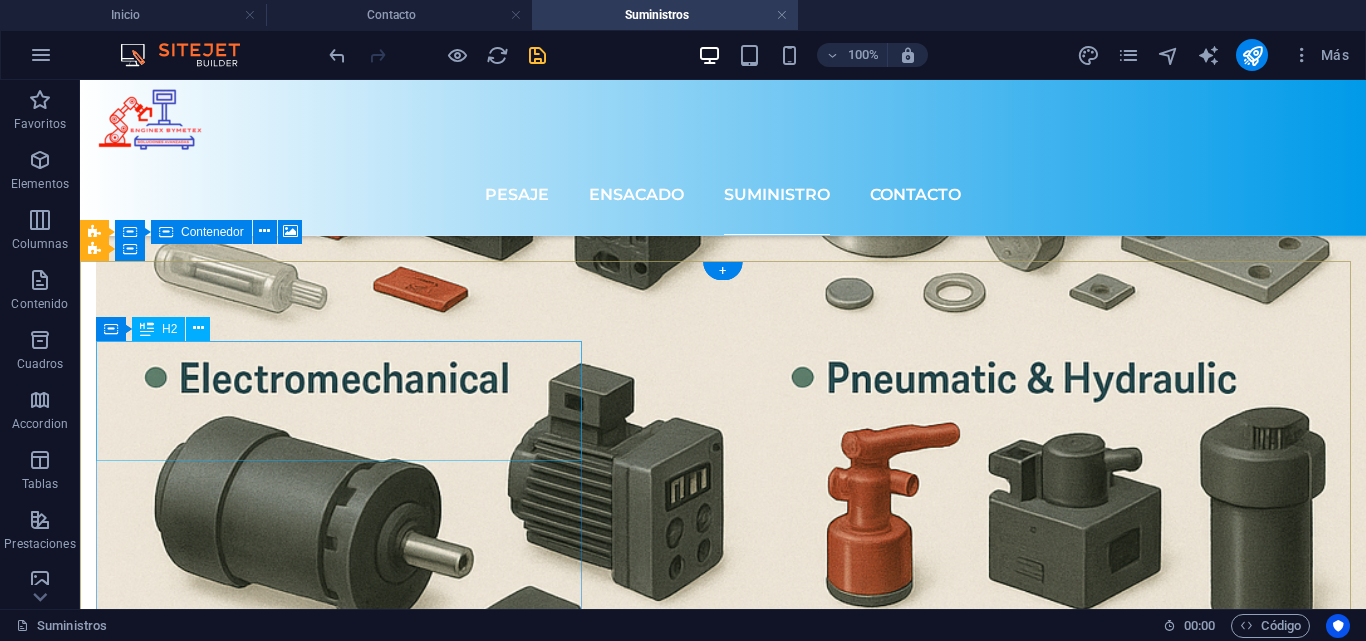 scroll, scrollTop: 2900, scrollLeft: 0, axis: vertical 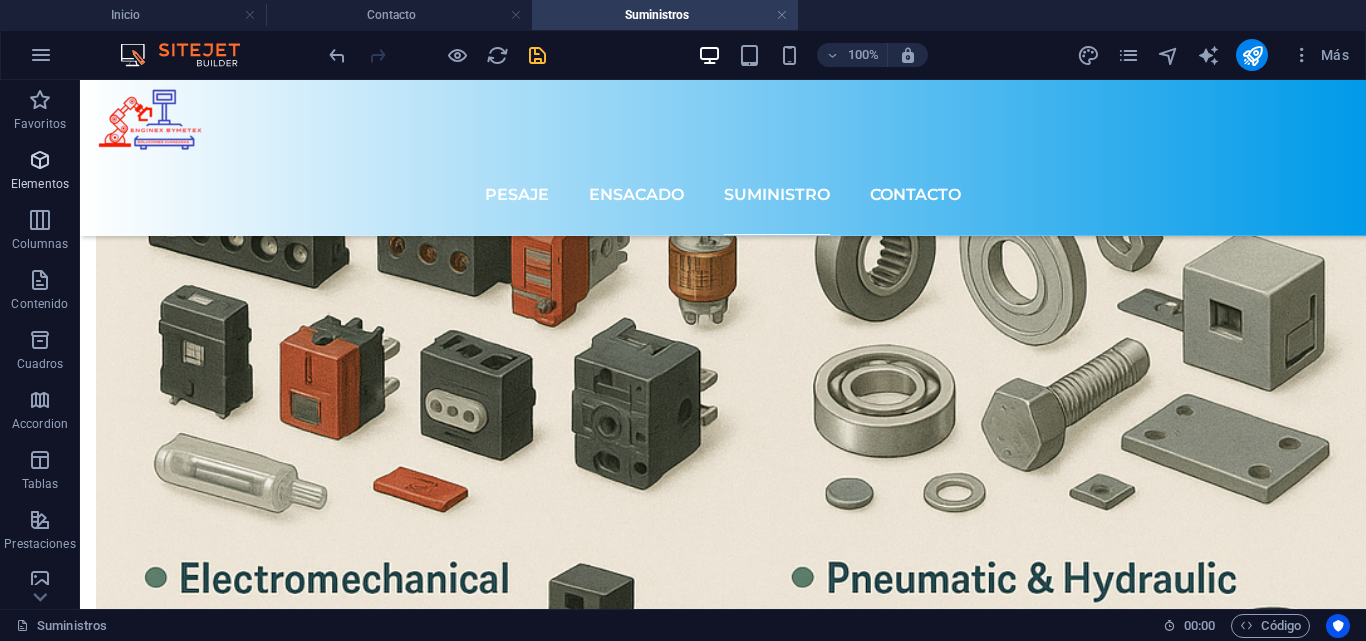 click at bounding box center [40, 160] 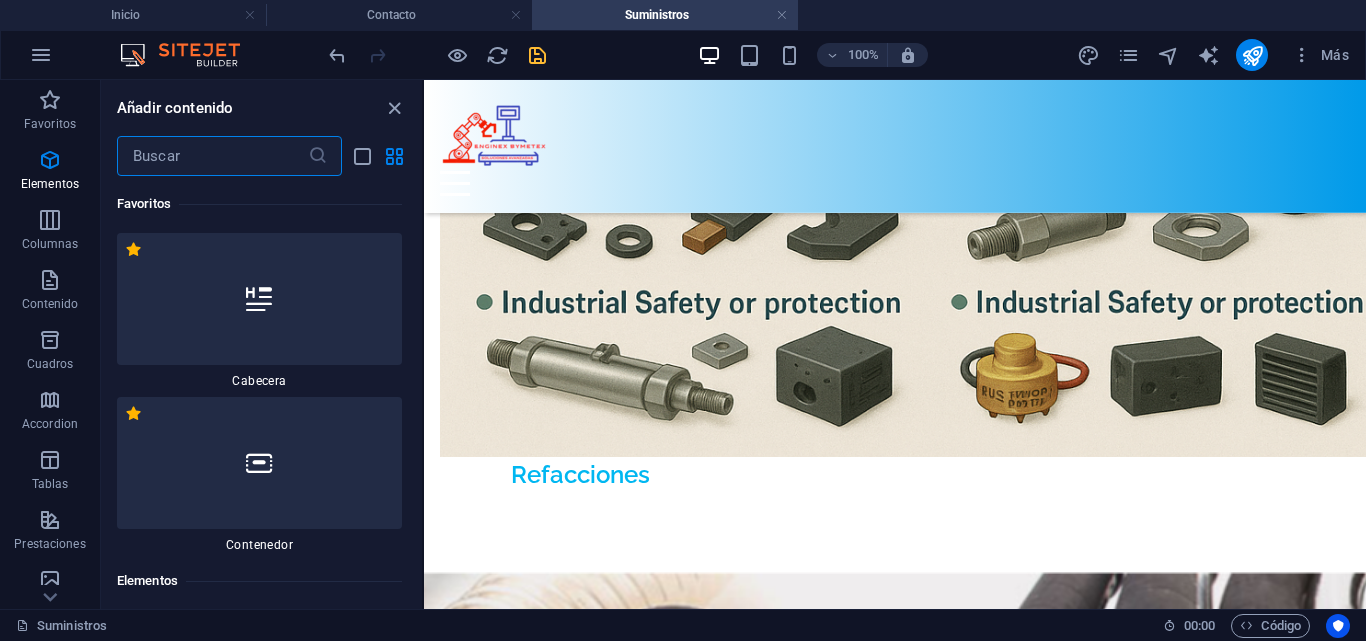 scroll, scrollTop: 2927, scrollLeft: 0, axis: vertical 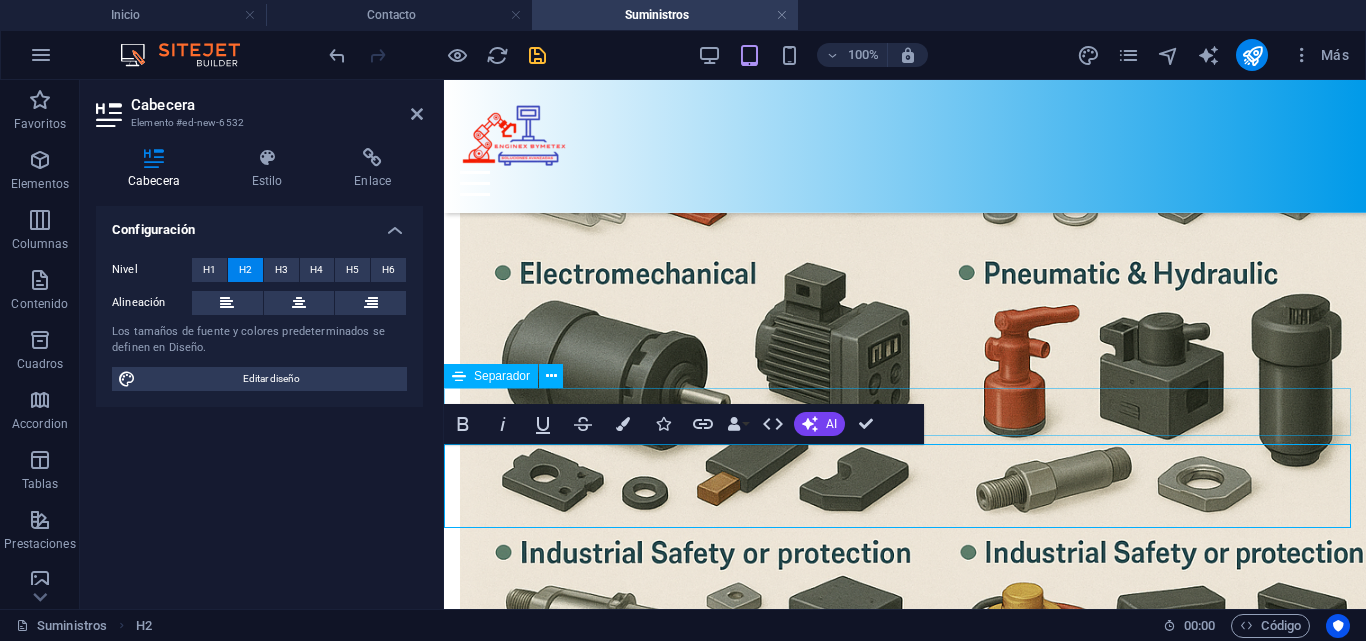 click at bounding box center [905, 3842] 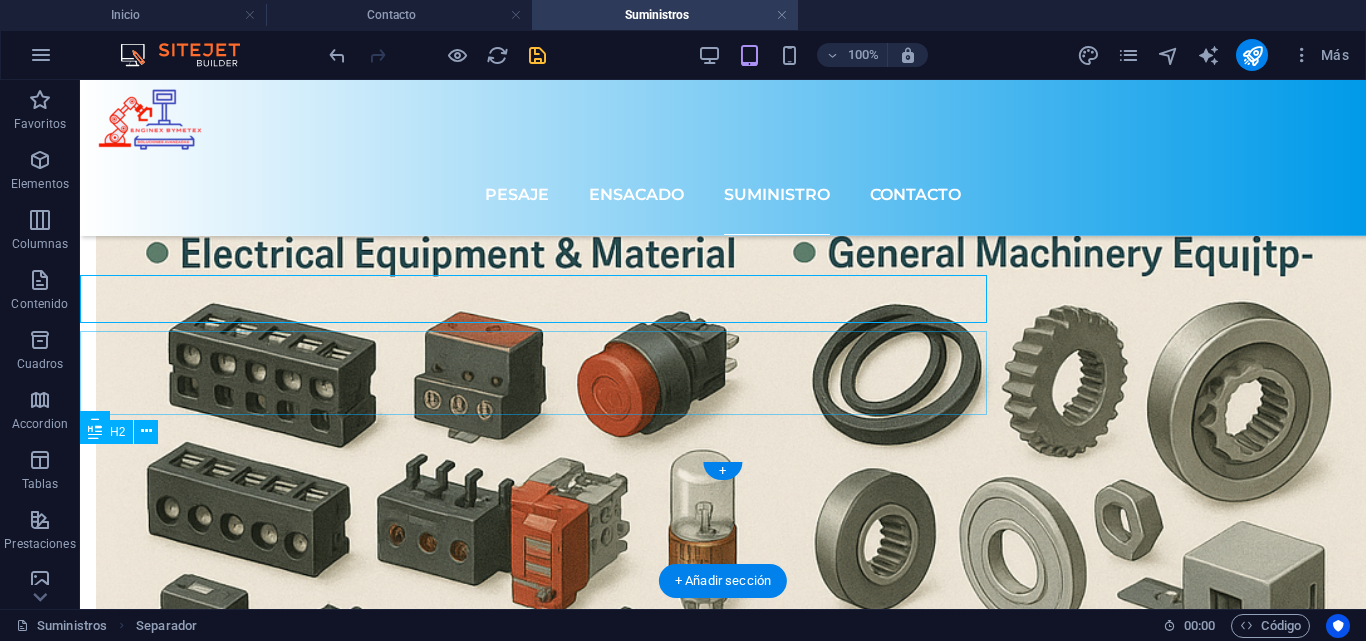 scroll, scrollTop: 2727, scrollLeft: 0, axis: vertical 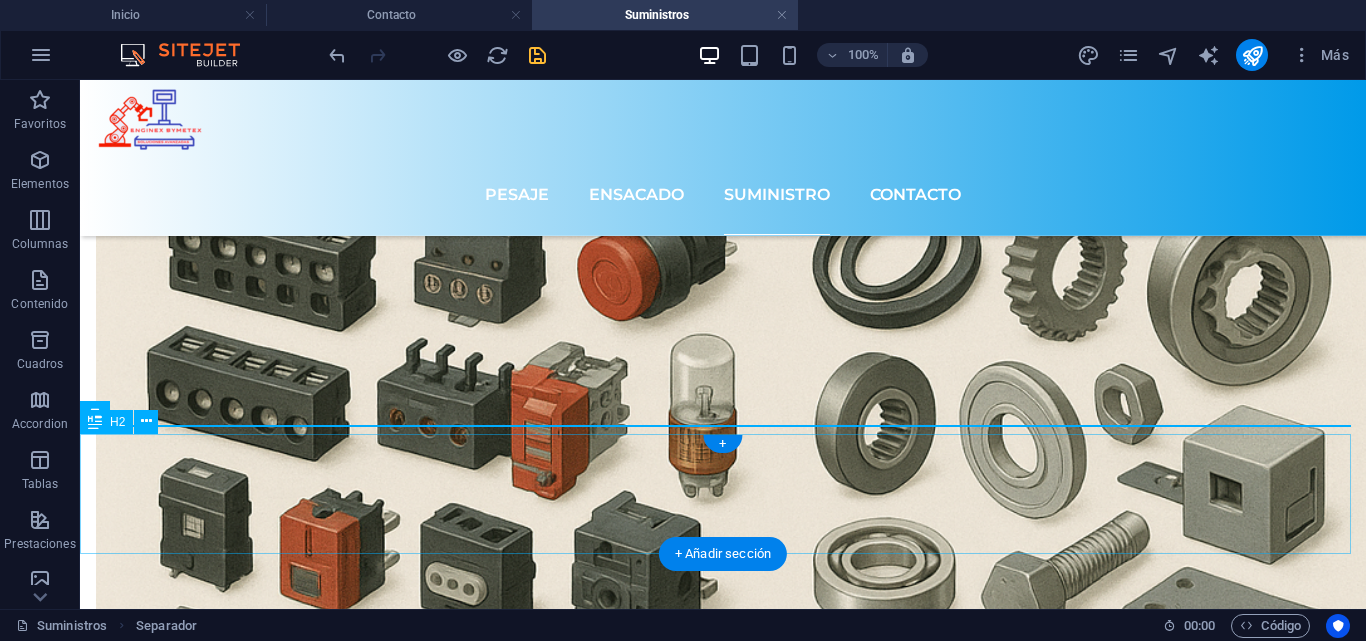 click on "Nueva cabecera" at bounding box center (723, 4518) 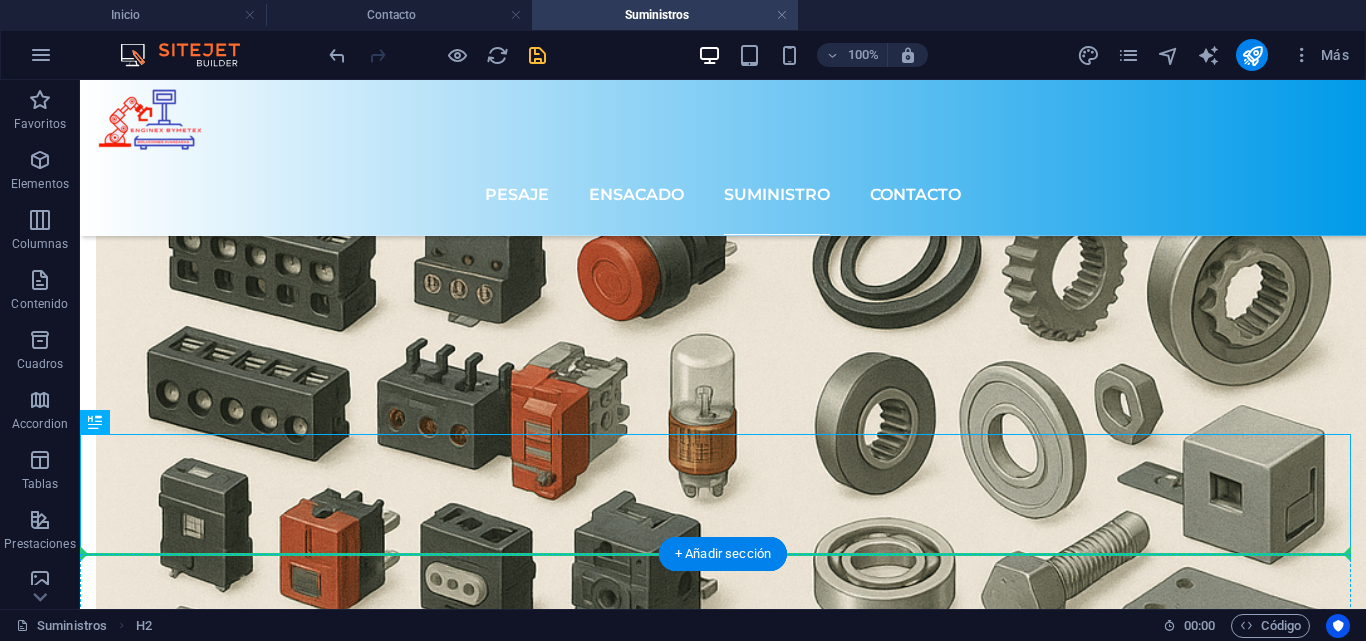 drag, startPoint x: 371, startPoint y: 470, endPoint x: 385, endPoint y: 572, distance: 102.9563 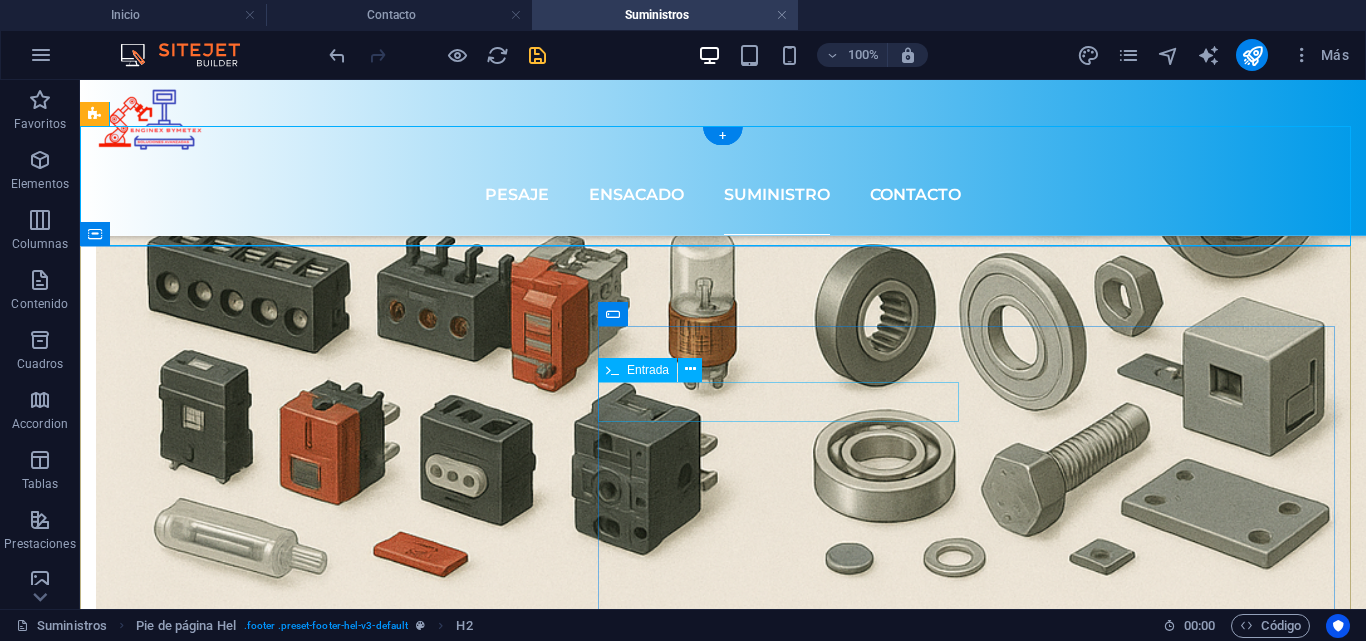 scroll, scrollTop: 3035, scrollLeft: 0, axis: vertical 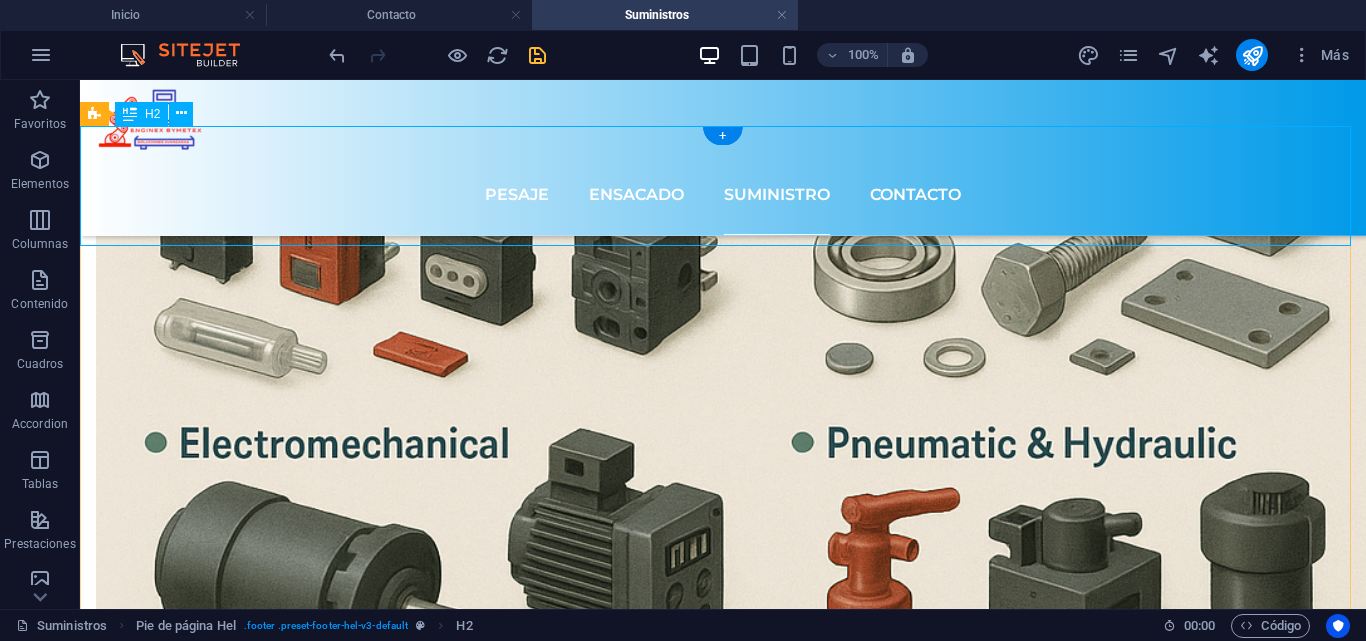 click on "Nueva cabecera" at bounding box center [723, 4210] 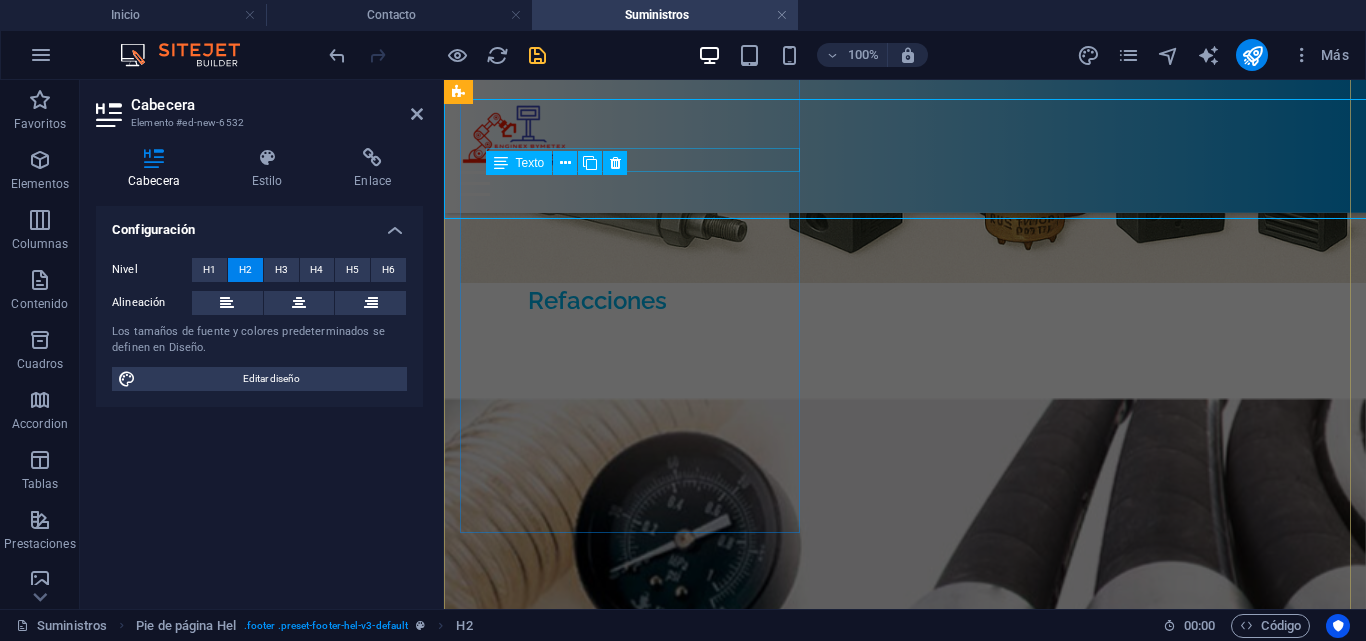 scroll, scrollTop: 2756, scrollLeft: 0, axis: vertical 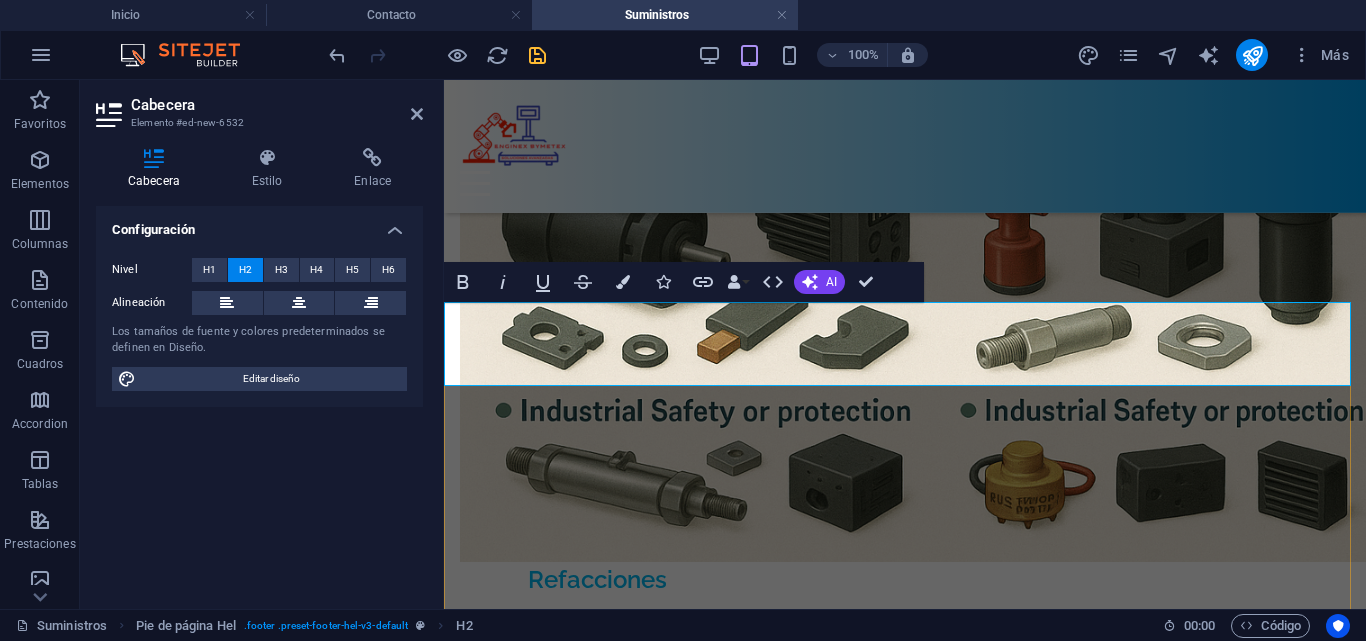 click on "Nueva cabecera" at bounding box center [905, 3774] 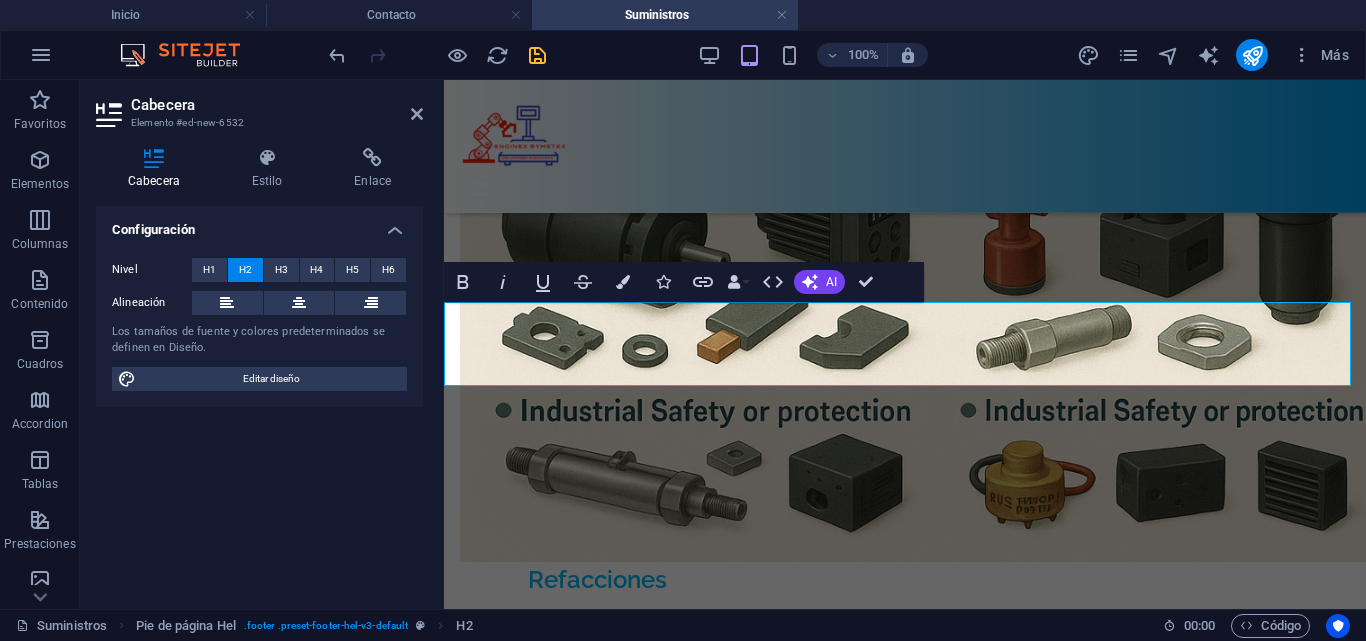 drag, startPoint x: 916, startPoint y: 355, endPoint x: 434, endPoint y: 339, distance: 482.26547 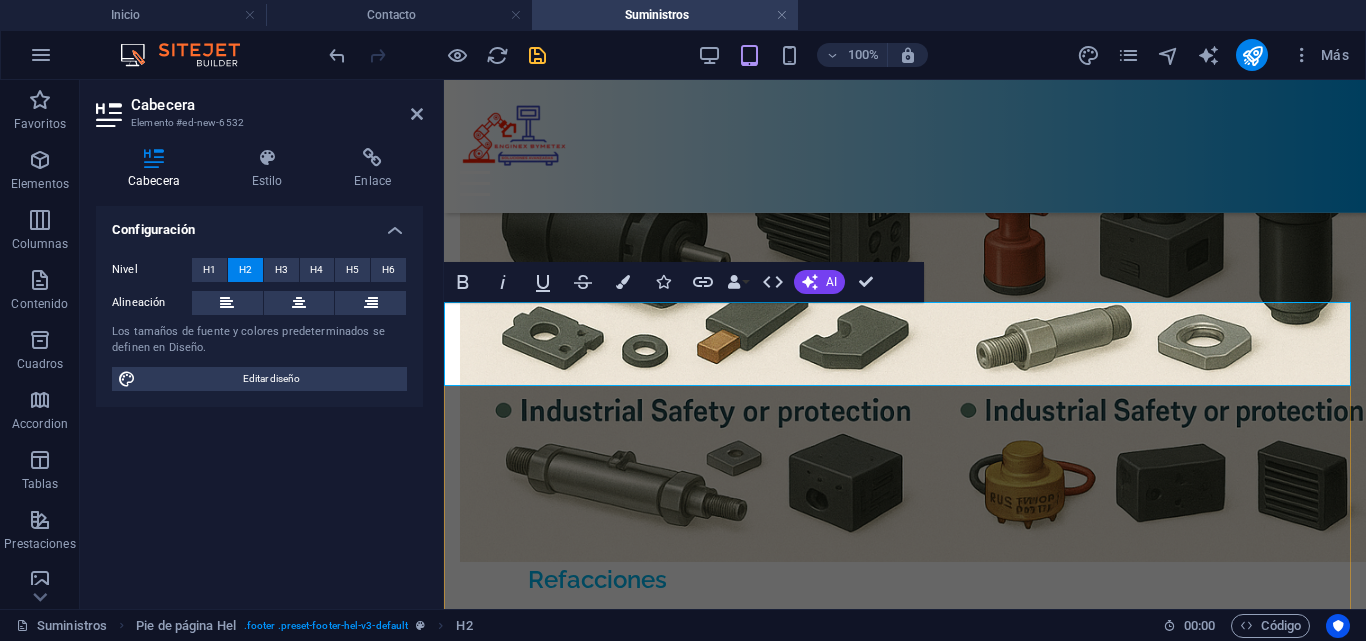 click on "Sabemos la imporntacia" at bounding box center (905, 3774) 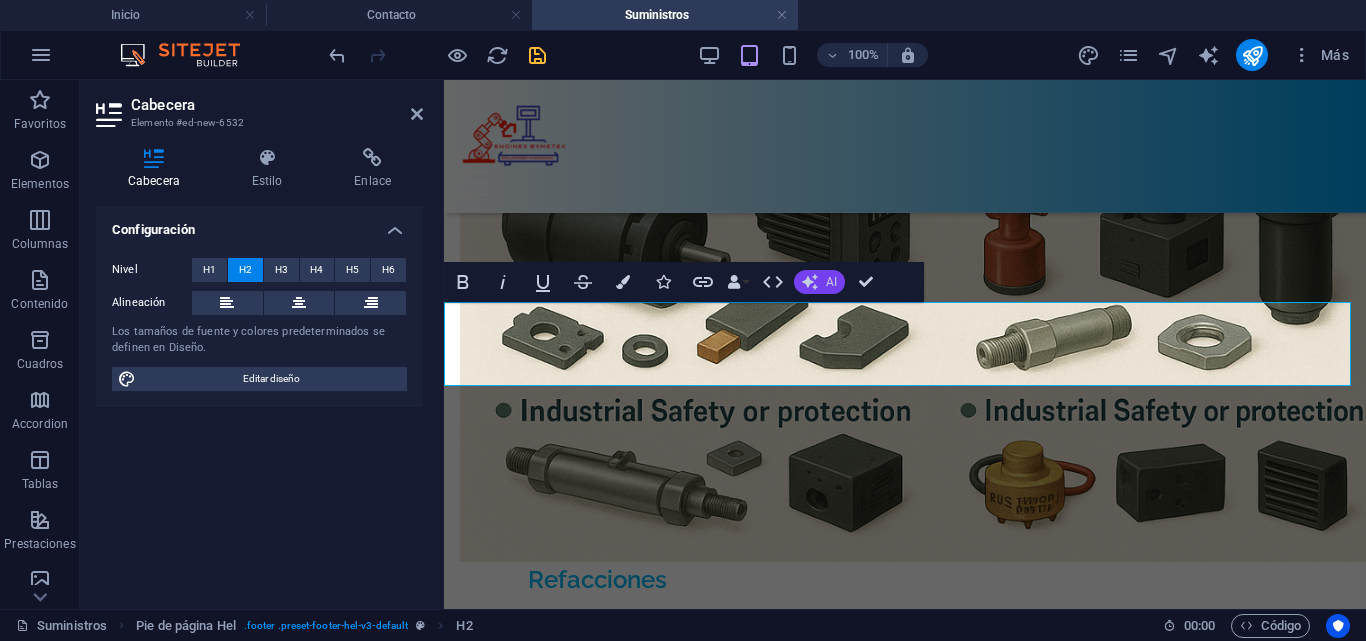 click on "AI" at bounding box center (819, 282) 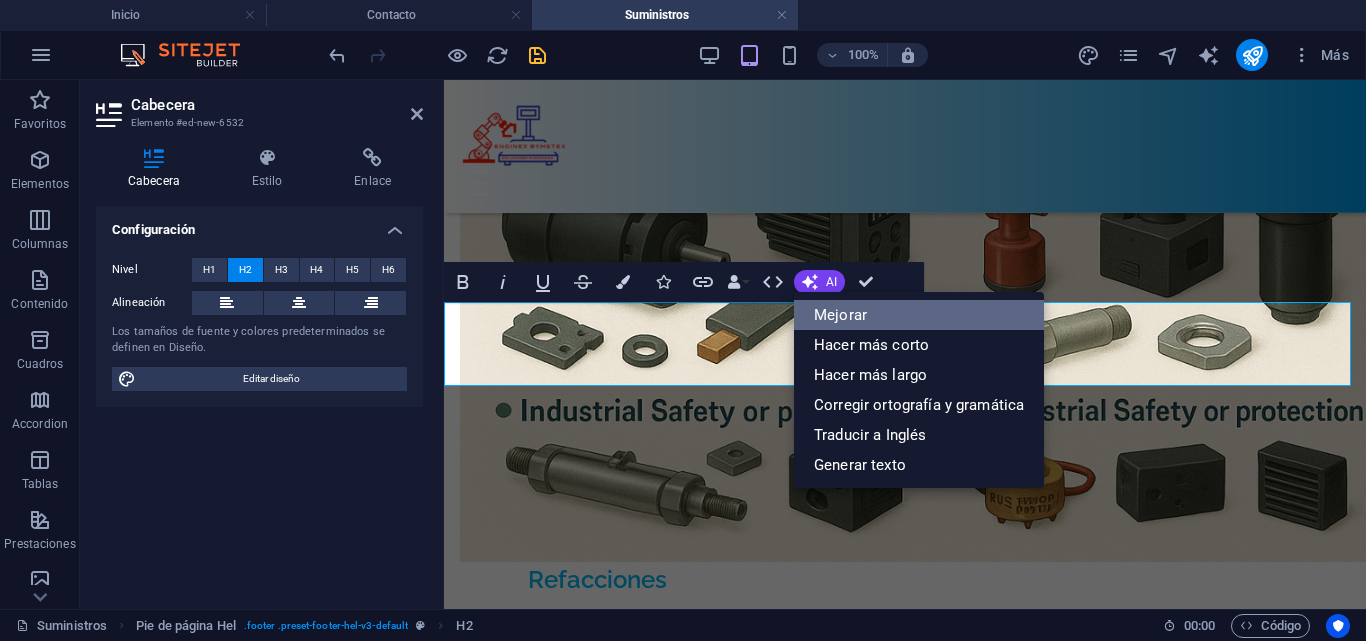 click on "Mejorar" at bounding box center [919, 315] 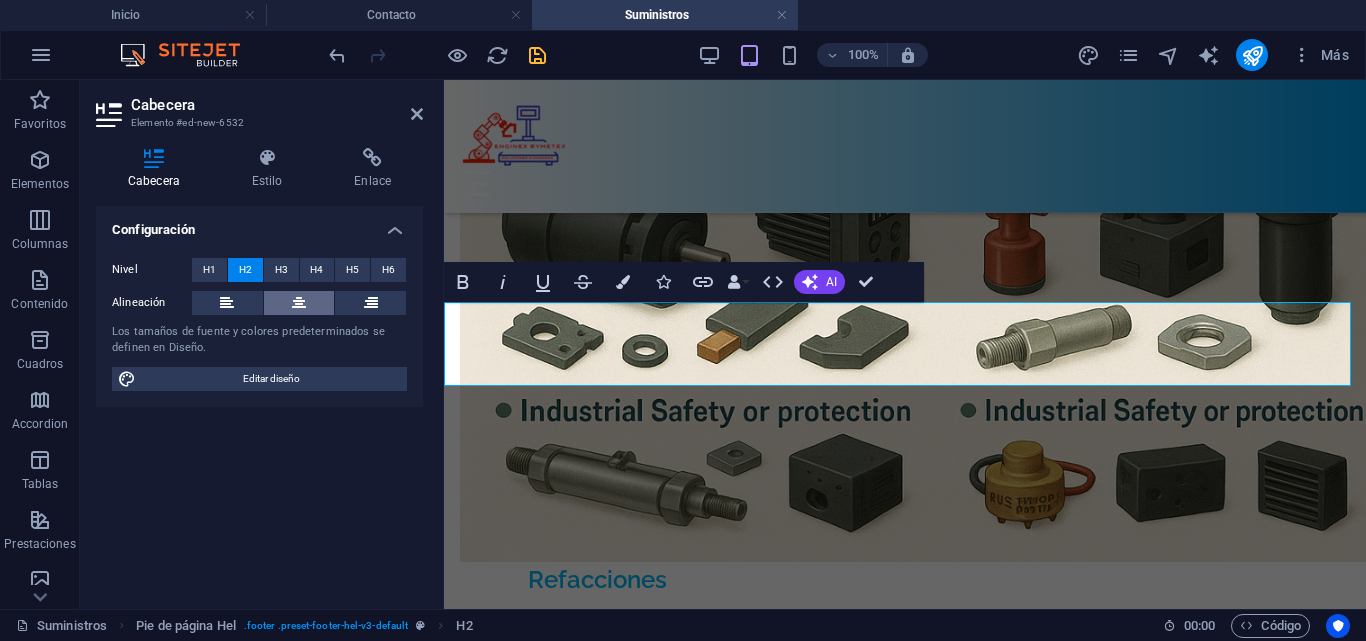 click at bounding box center [299, 303] 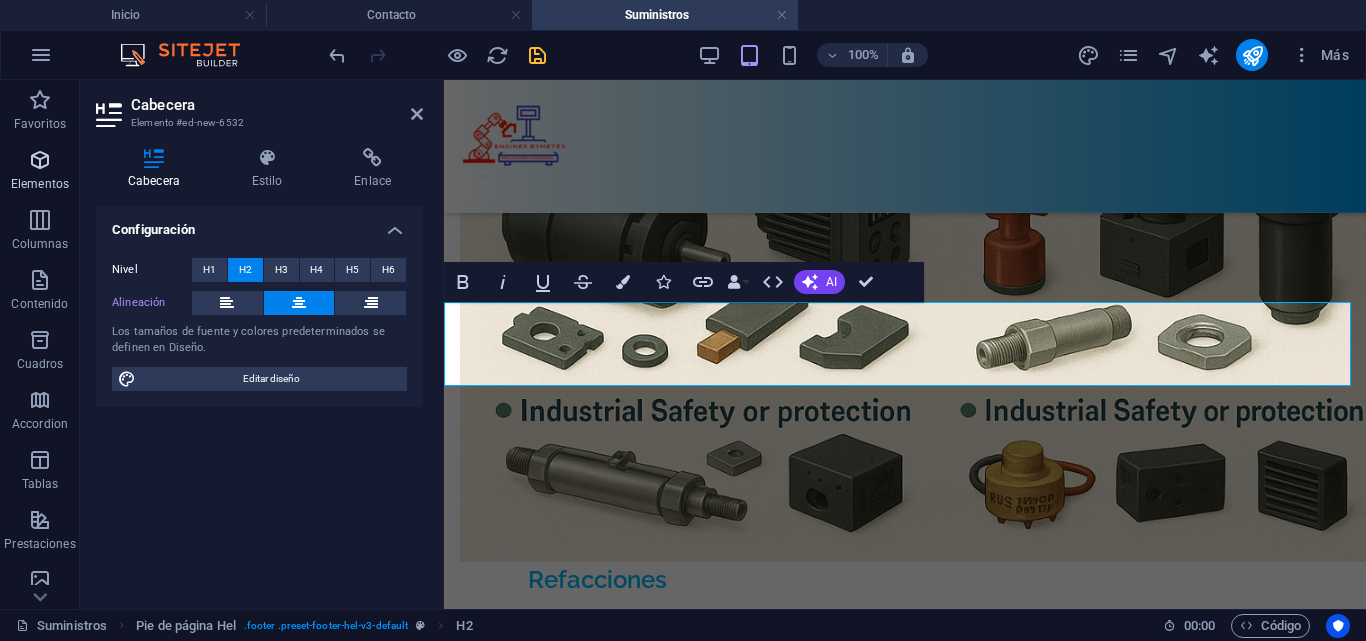 click at bounding box center (40, 160) 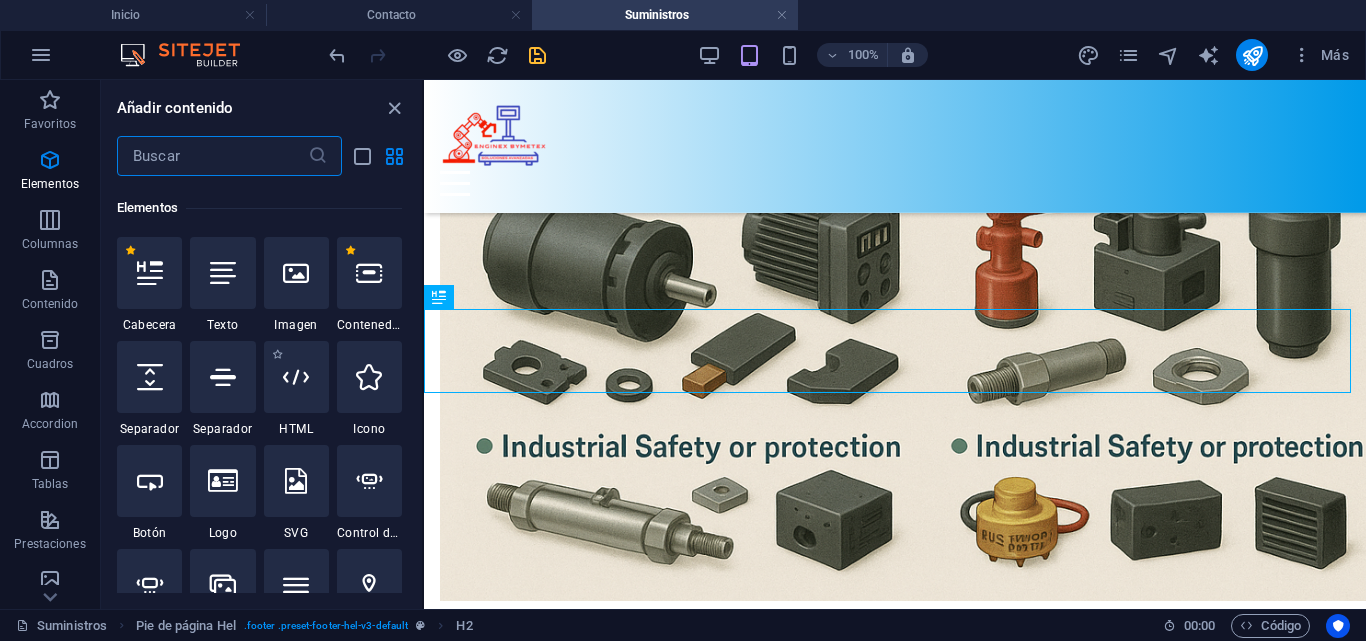 scroll, scrollTop: 377, scrollLeft: 0, axis: vertical 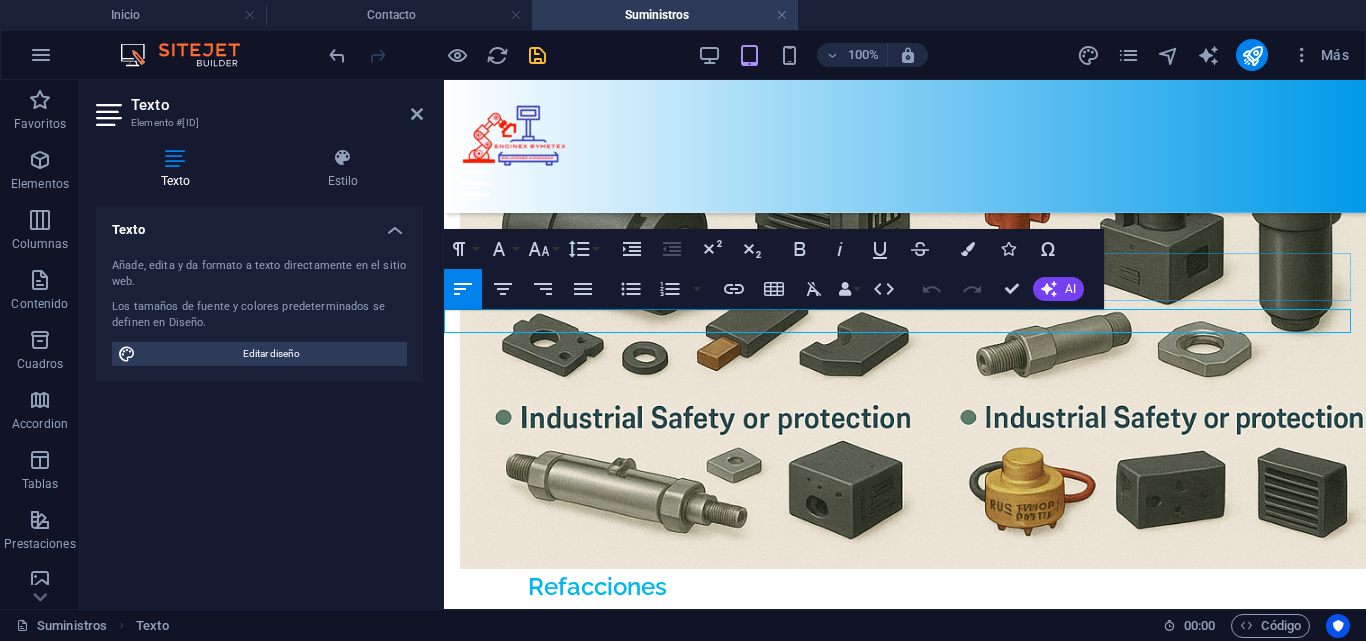 click on "Pesaje Ensacado Suministro Contacto Suministros y Refacciones Industriales Calidad Garantía Certificación FDA Todo lo que requieras Certificación 3A Excelencia     Electrónica Suministros Refacciones Suelta el contenido aquí o  Añadir elementos  Pegar portapapeles Lorem ipsum dolor sit amet consectetur Quo facere optio ut repellat ipsam sed. Culpa deleniti molestiae ex. A doloremque provident eveniet est eligendi recusandae hic. Quam commodi aut omnis autem facilis eos. Omnis vitae quibusdam provident provident. Quia libero iste id eligendi est consequatur vel id. Natus iste in dicta qui consequuntur optio. Soluta voluptas harum quod ut officia quia. Nesciunt in quod suscipit sed animi laborum. Aut aut quia et quas iusto quae quos. Headline Headline Nuevo elemento de texto Reconocemos la importancia Contáctenos Enginex BYMETEX Sucursal Bajio Aguascalientes, Aguascalientes 20299 , Sucursal Sur Edo Mex, Chicoloapan 56377   Casper + 1-123-456-7890 Aviso legal  |  Directiva de privacidad   Enviar" at bounding box center (905, 1192) 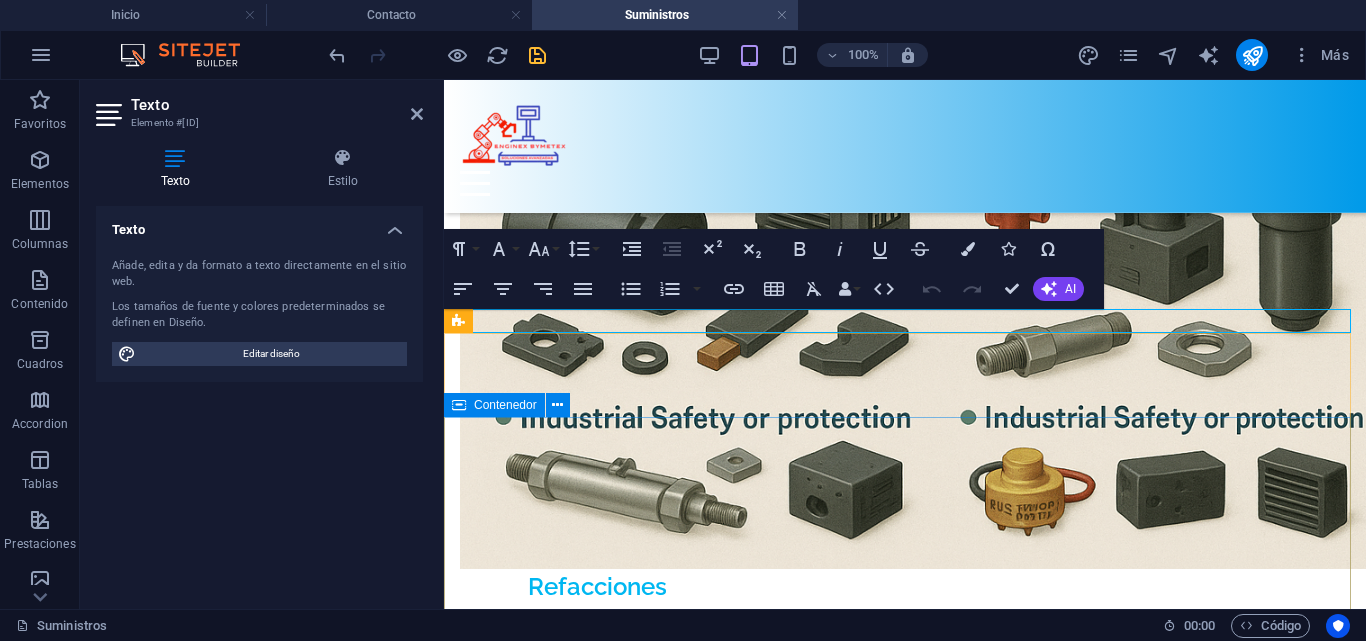 drag, startPoint x: 1188, startPoint y: 308, endPoint x: 1162, endPoint y: 430, distance: 124.73973 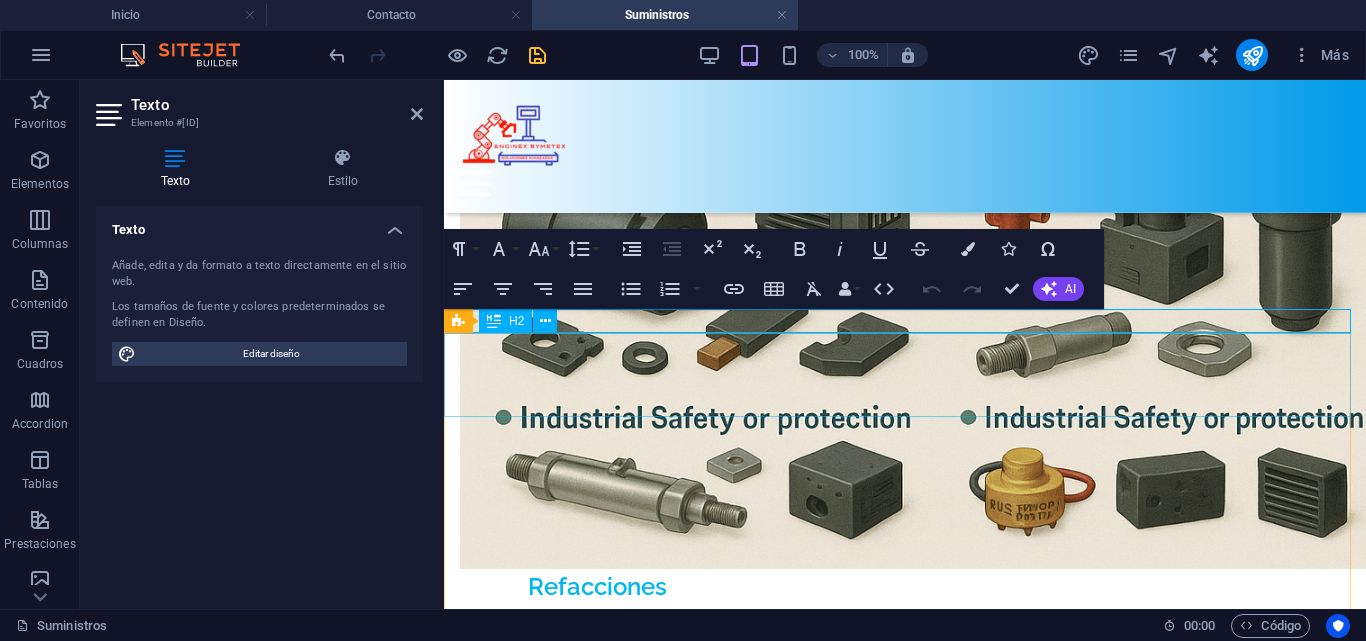 click on "Reconocemos la importancia" at bounding box center (905, 3805) 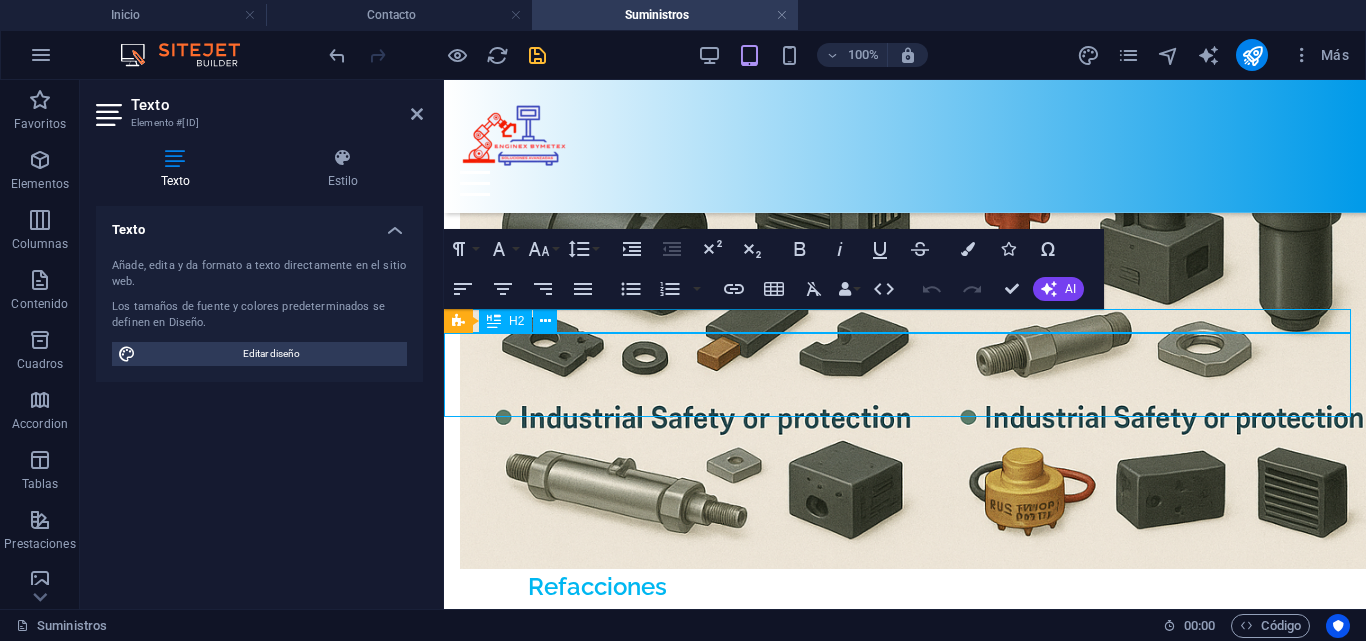 scroll, scrollTop: 2732, scrollLeft: 0, axis: vertical 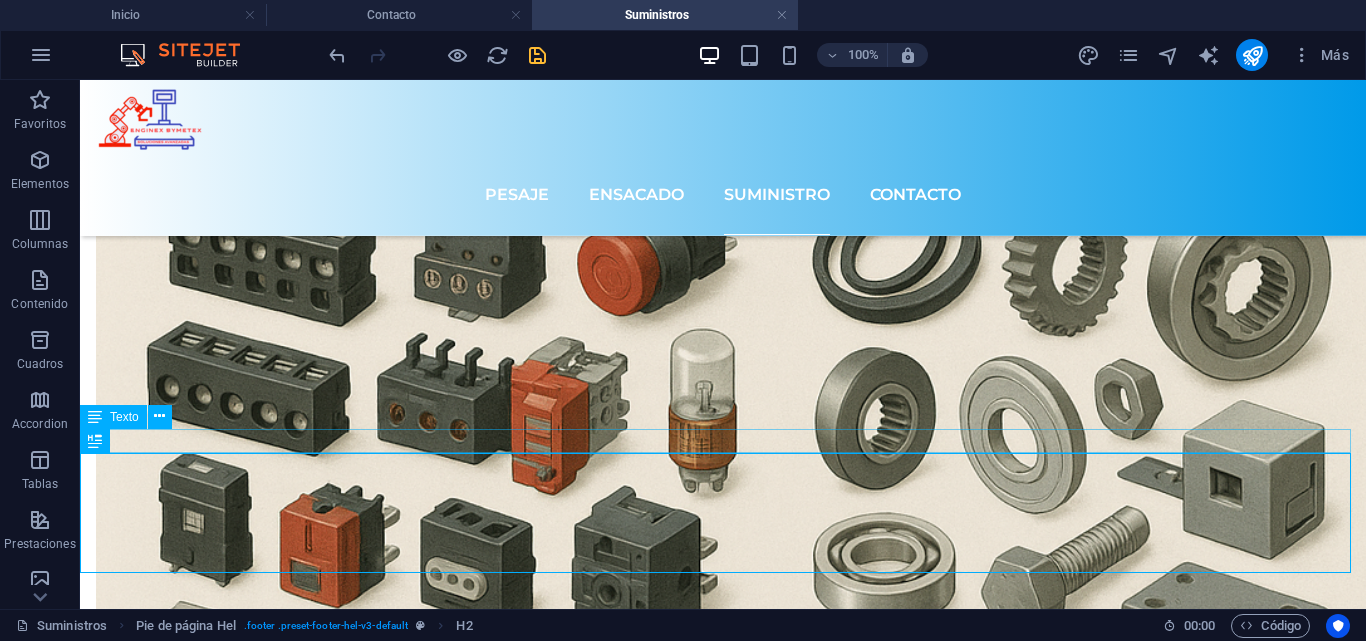 click on "Nuevo elemento de texto" at bounding box center (723, 4465) 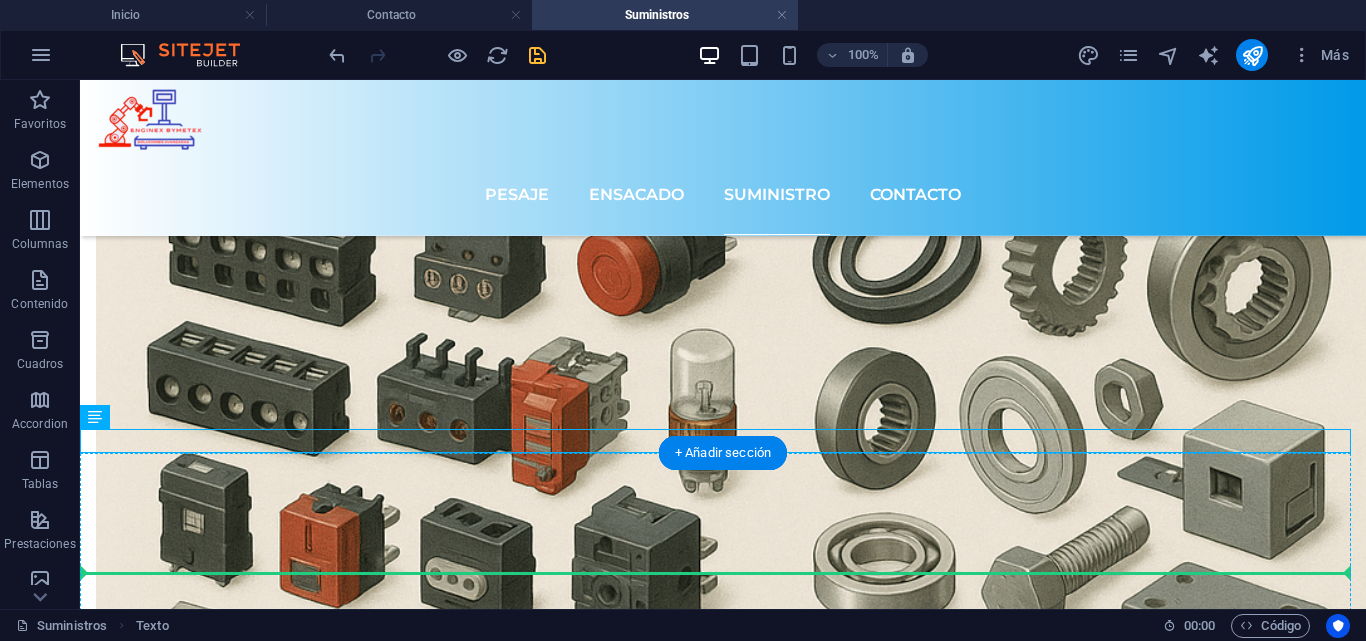 scroll, scrollTop: 2736, scrollLeft: 0, axis: vertical 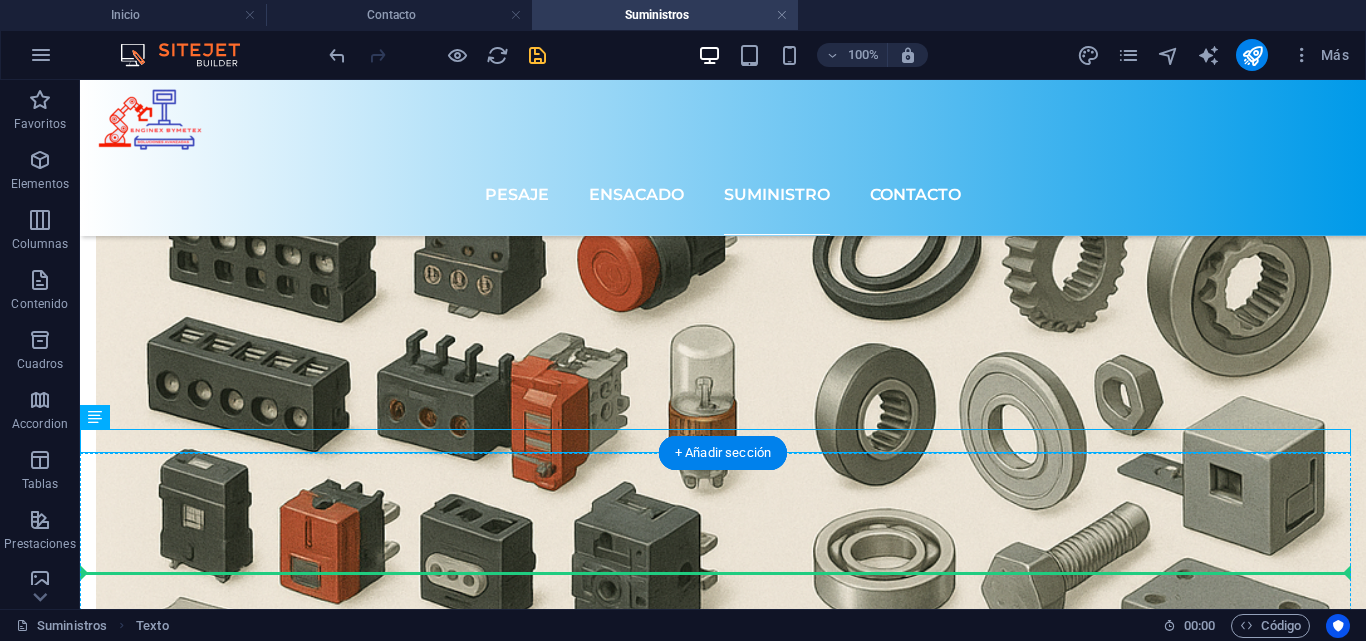 drag, startPoint x: 375, startPoint y: 442, endPoint x: 385, endPoint y: 550, distance: 108.461975 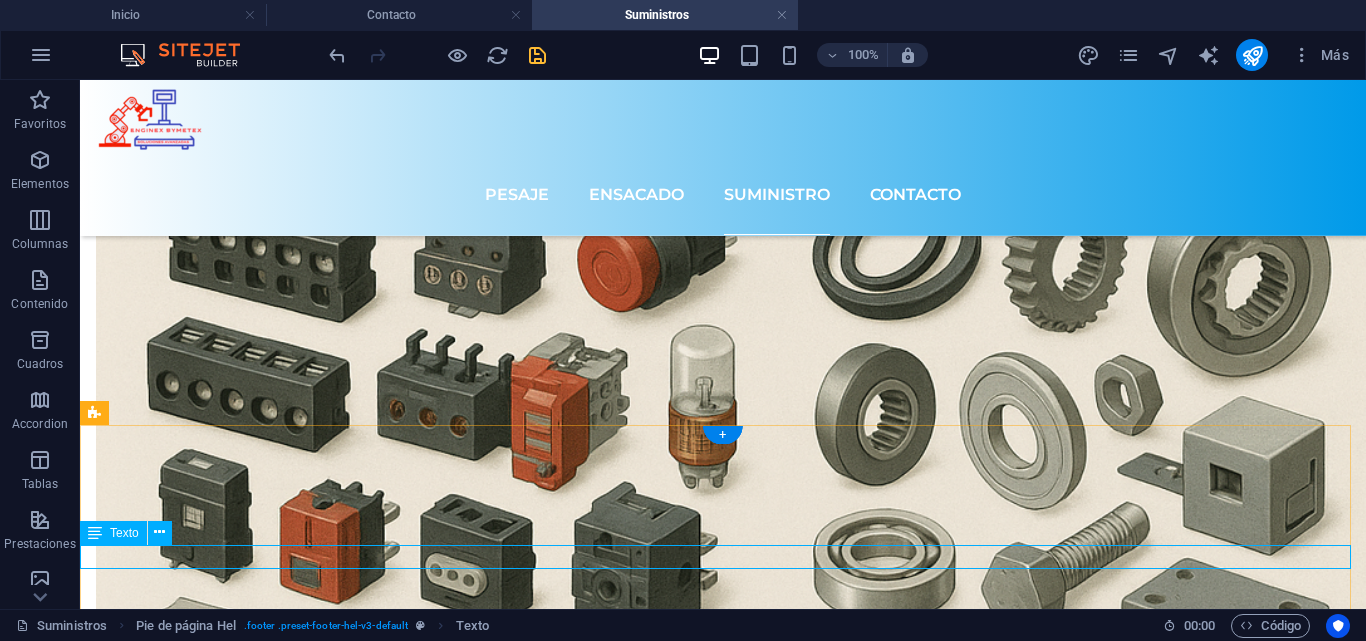 click on "Nuevo elemento de texto" at bounding box center (723, 4581) 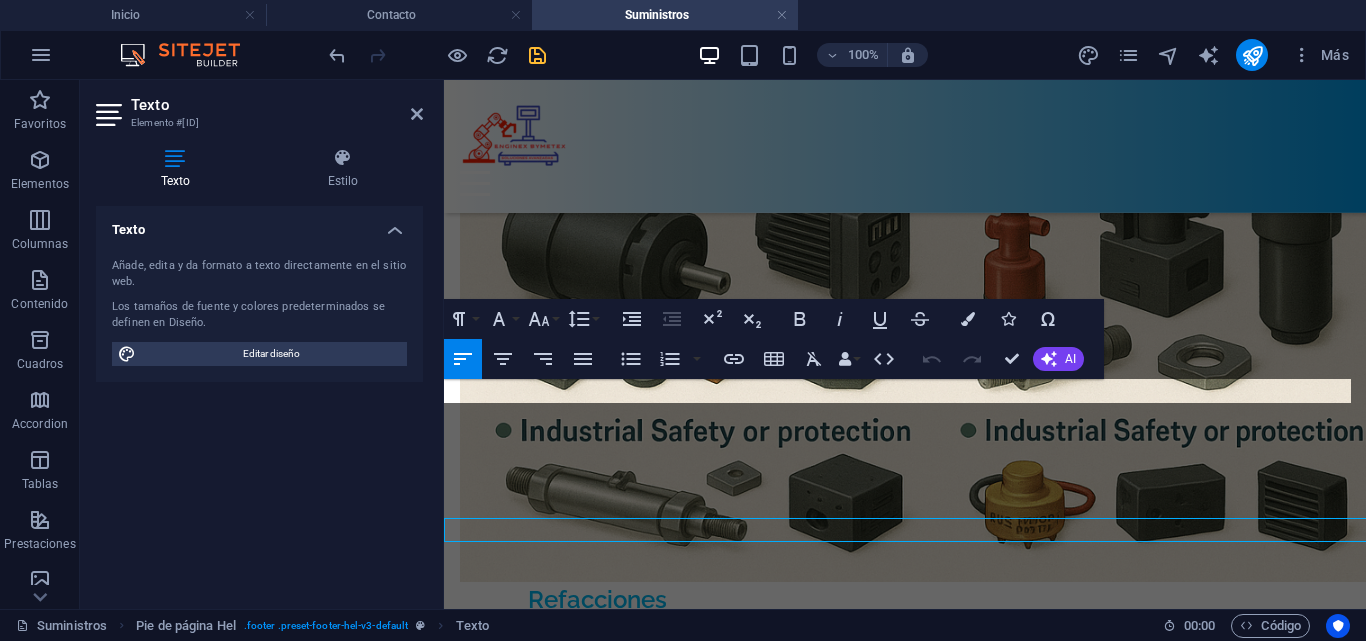 scroll, scrollTop: 2763, scrollLeft: 0, axis: vertical 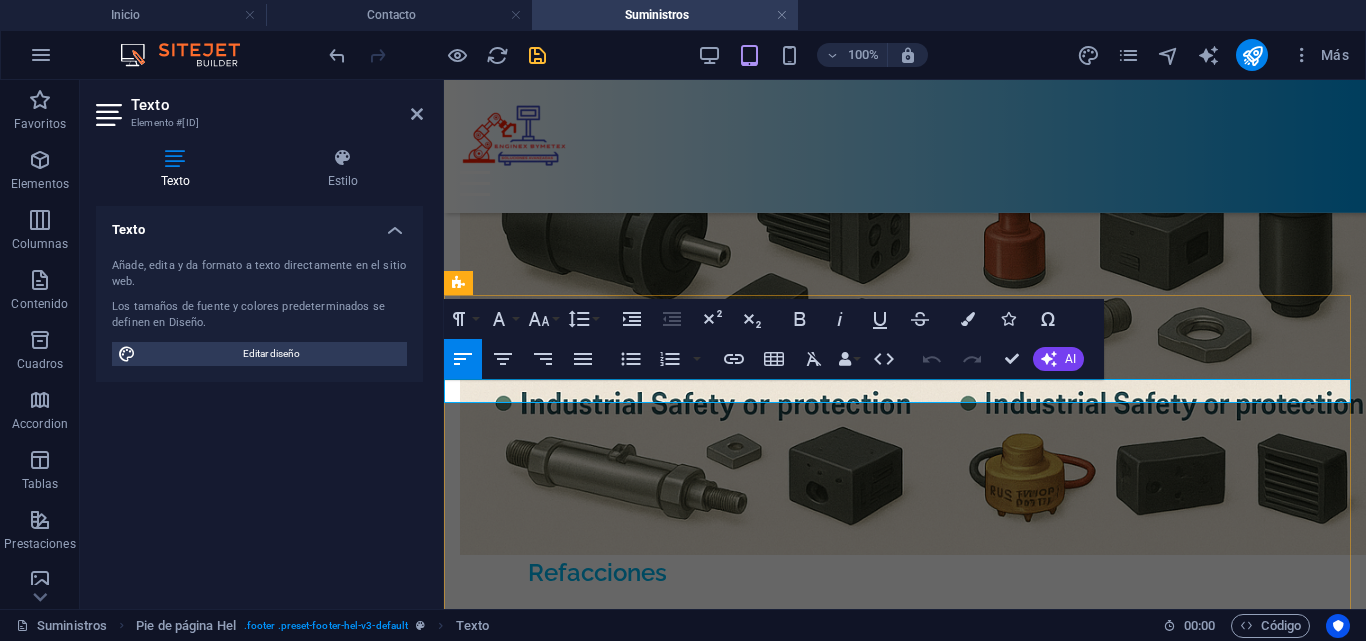 type 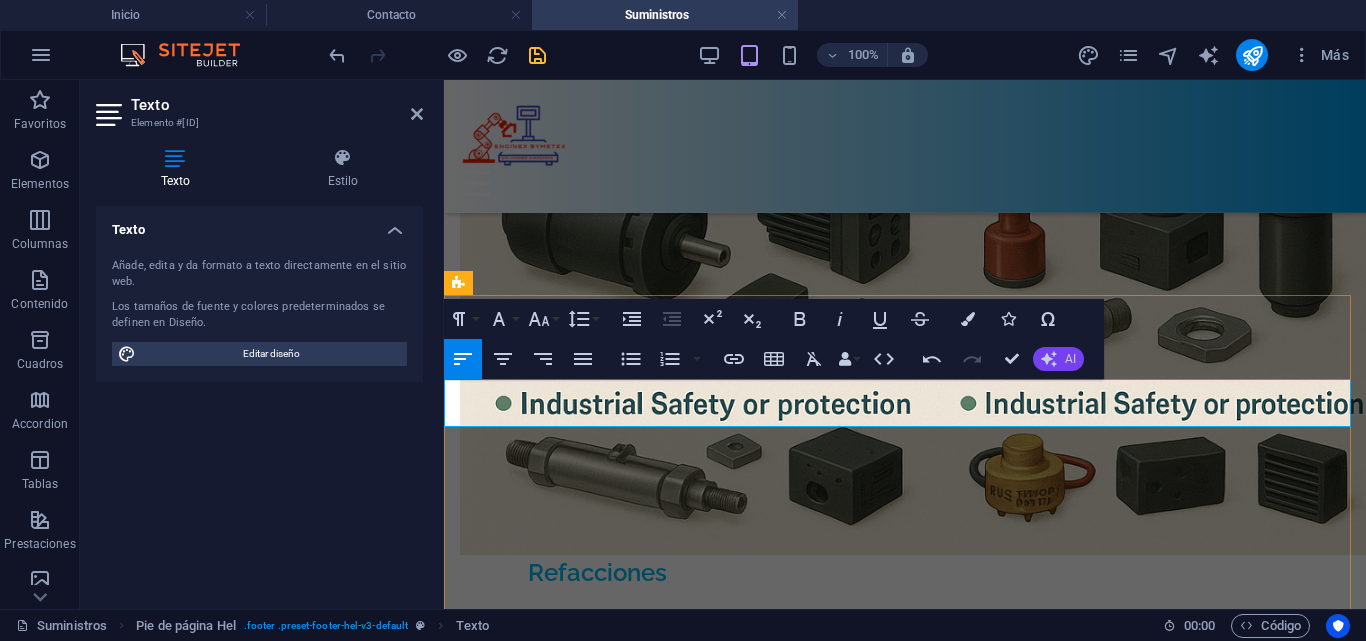 click on "AI" at bounding box center [1058, 359] 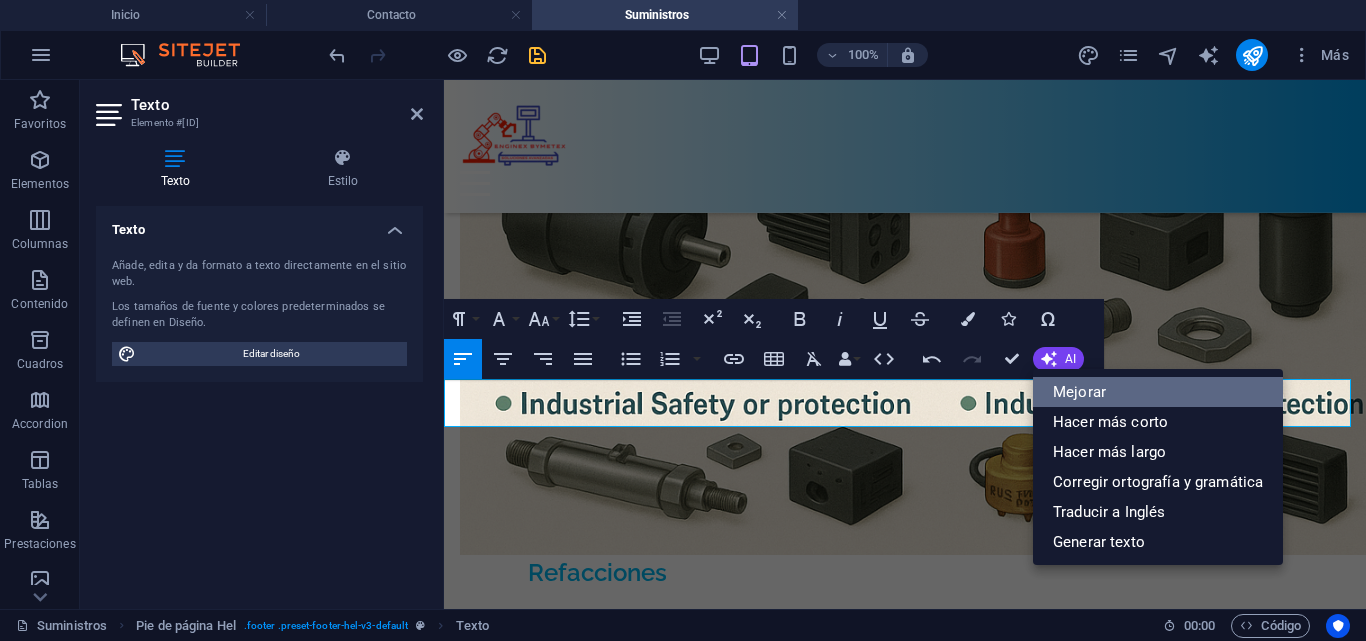click on "Mejorar" at bounding box center [1158, 392] 